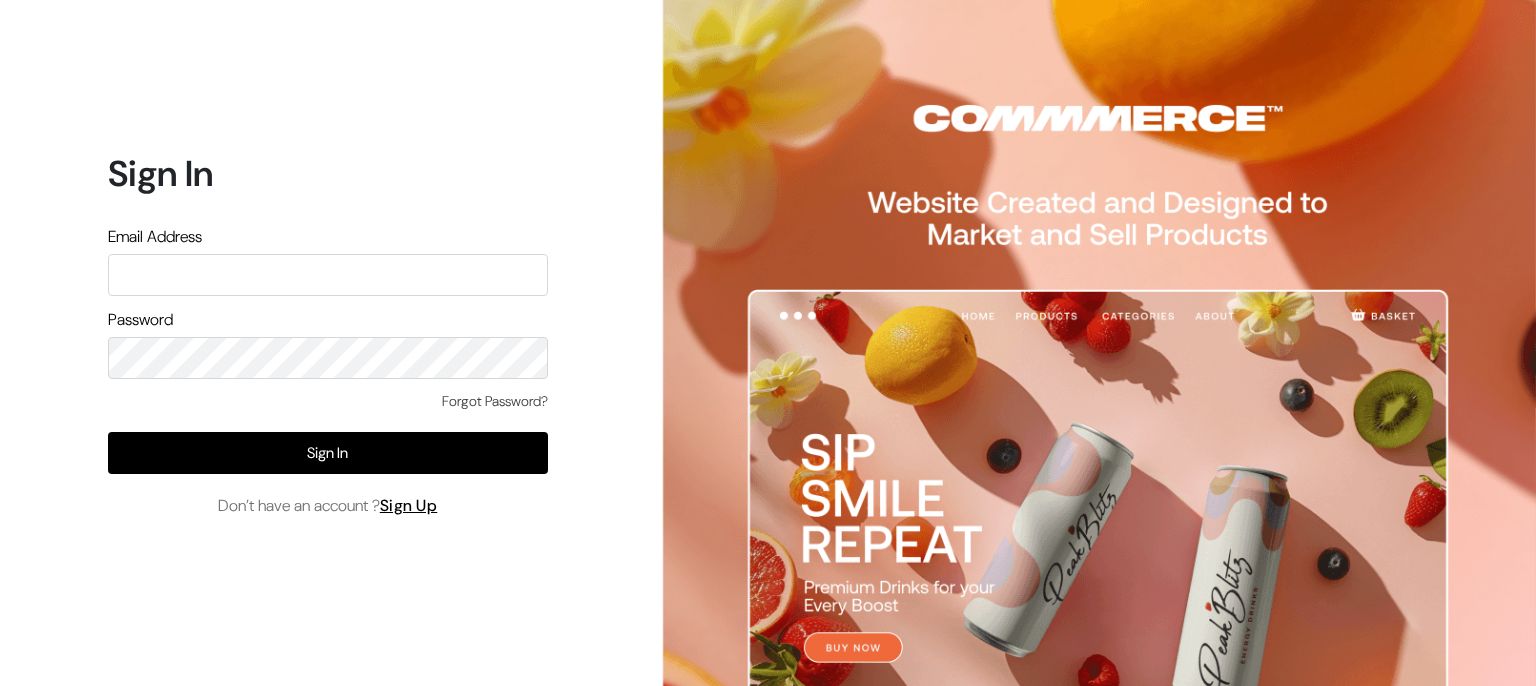scroll, scrollTop: 0, scrollLeft: 0, axis: both 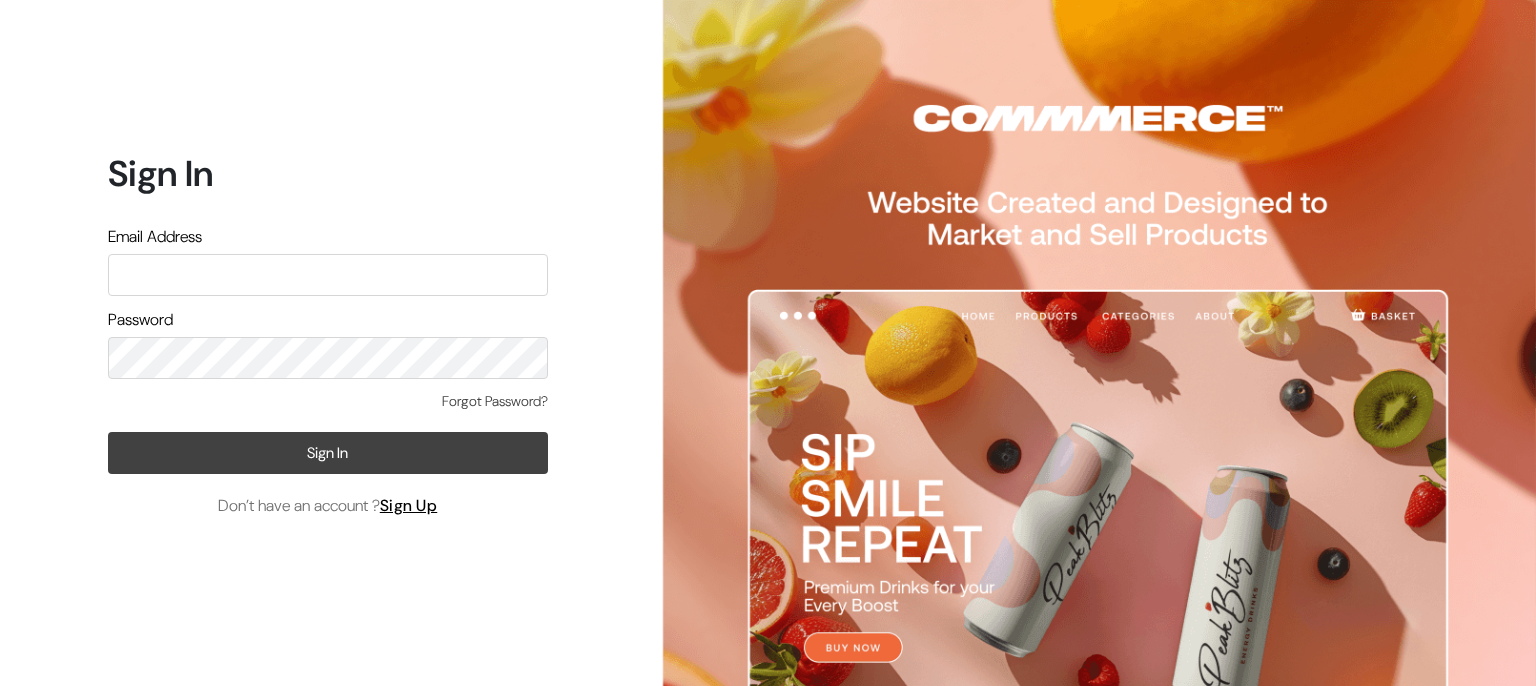 type on "sirfsalebazaar@gmail.com" 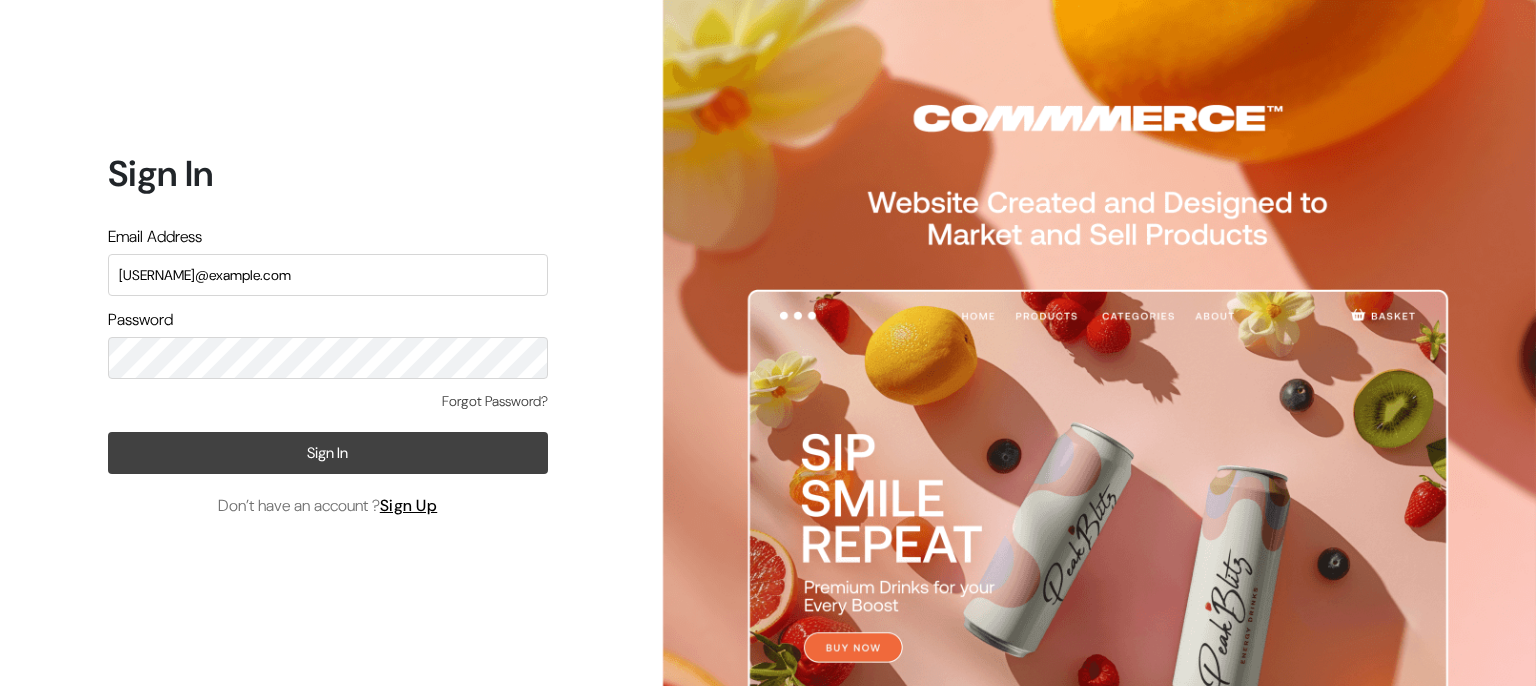 click on "Sign In" at bounding box center [328, 453] 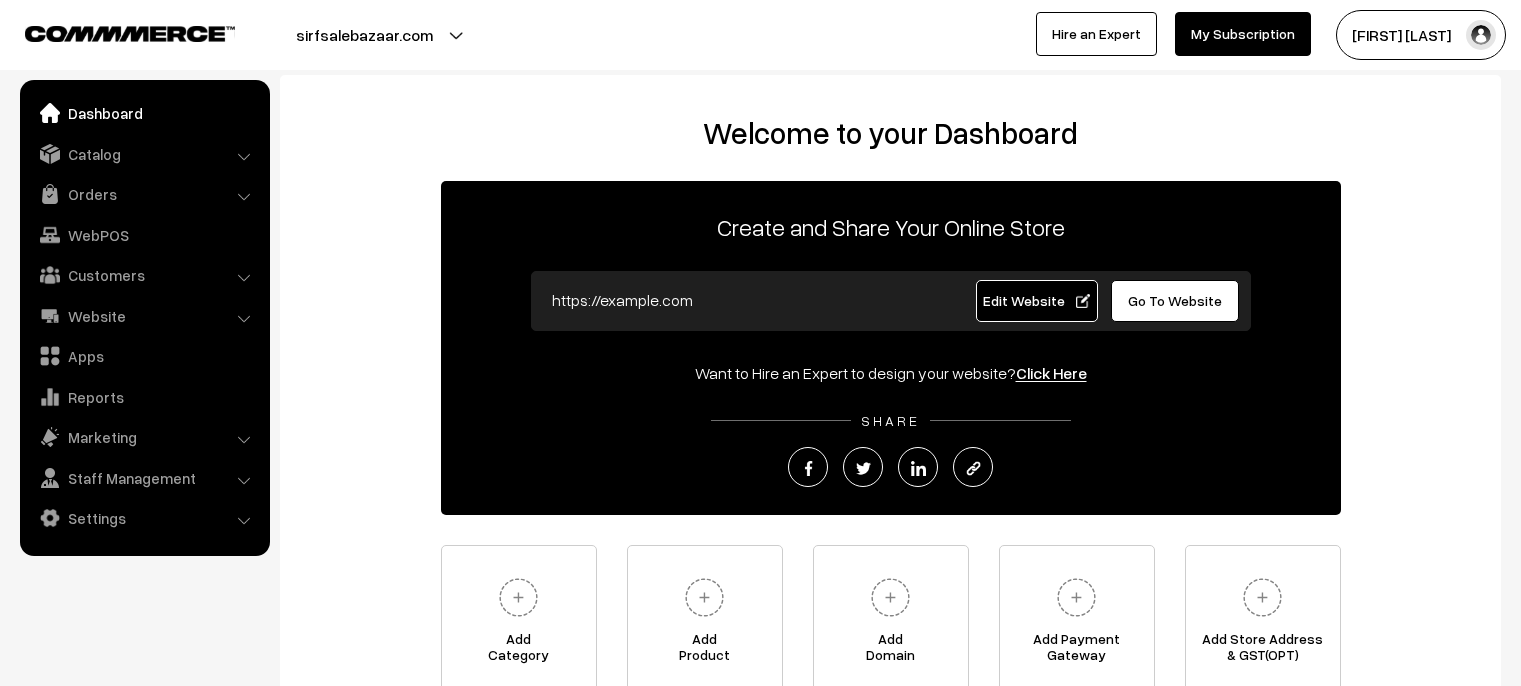 scroll, scrollTop: 0, scrollLeft: 0, axis: both 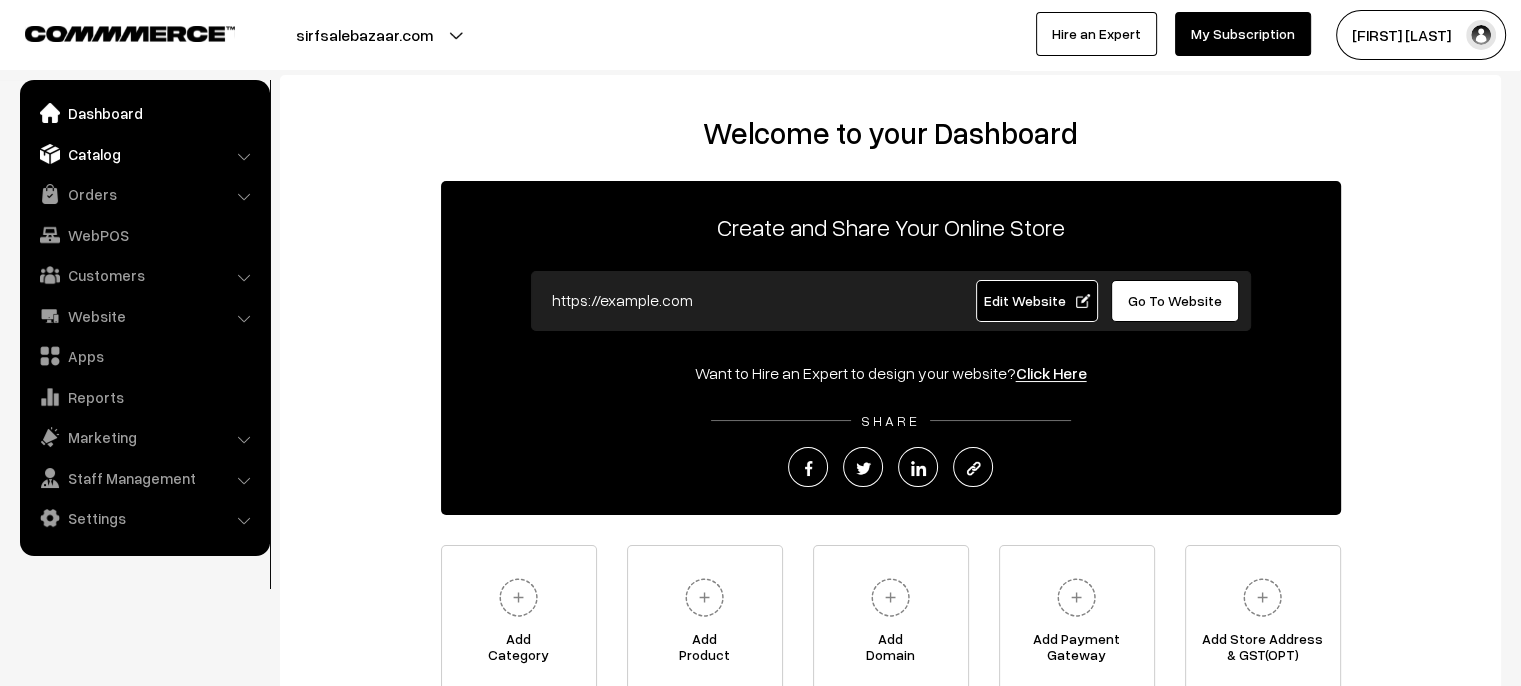 click on "Catalog" at bounding box center [144, 154] 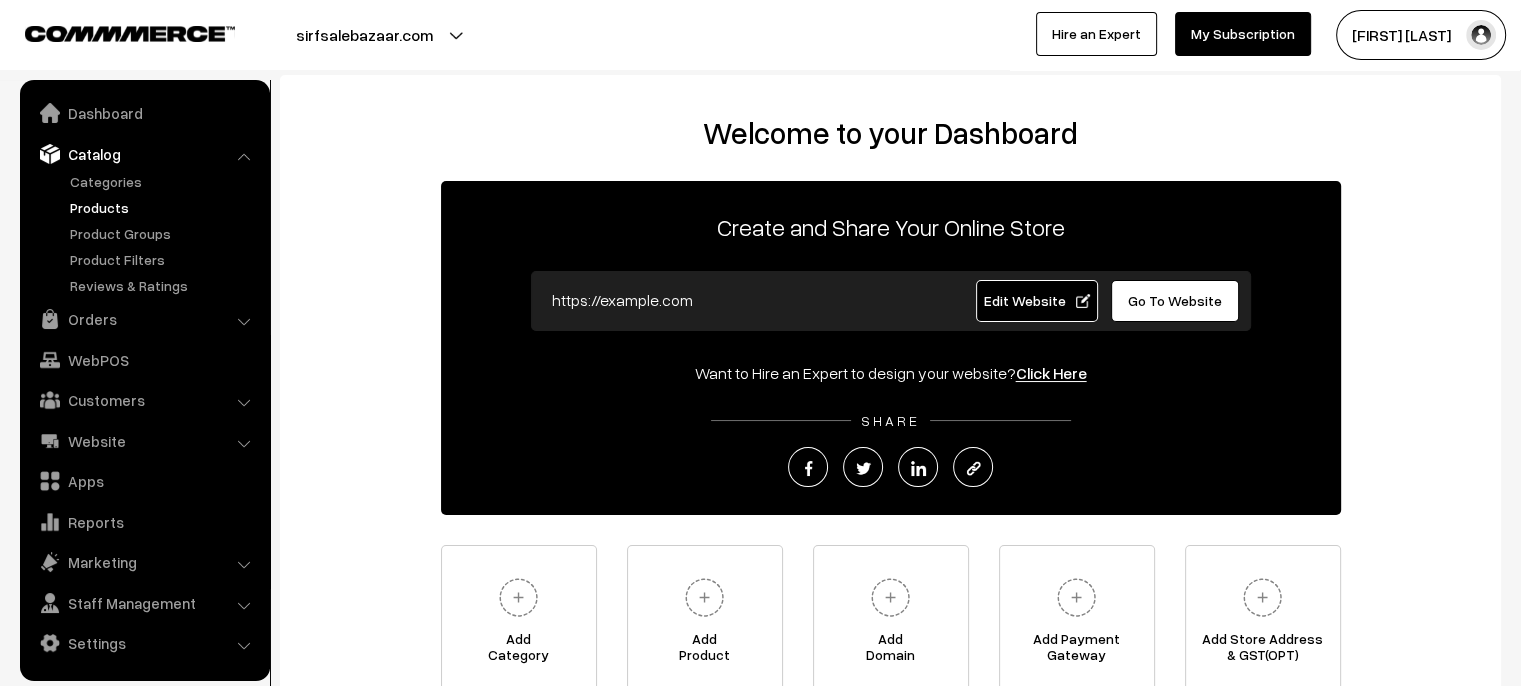 click on "Products" at bounding box center [164, 207] 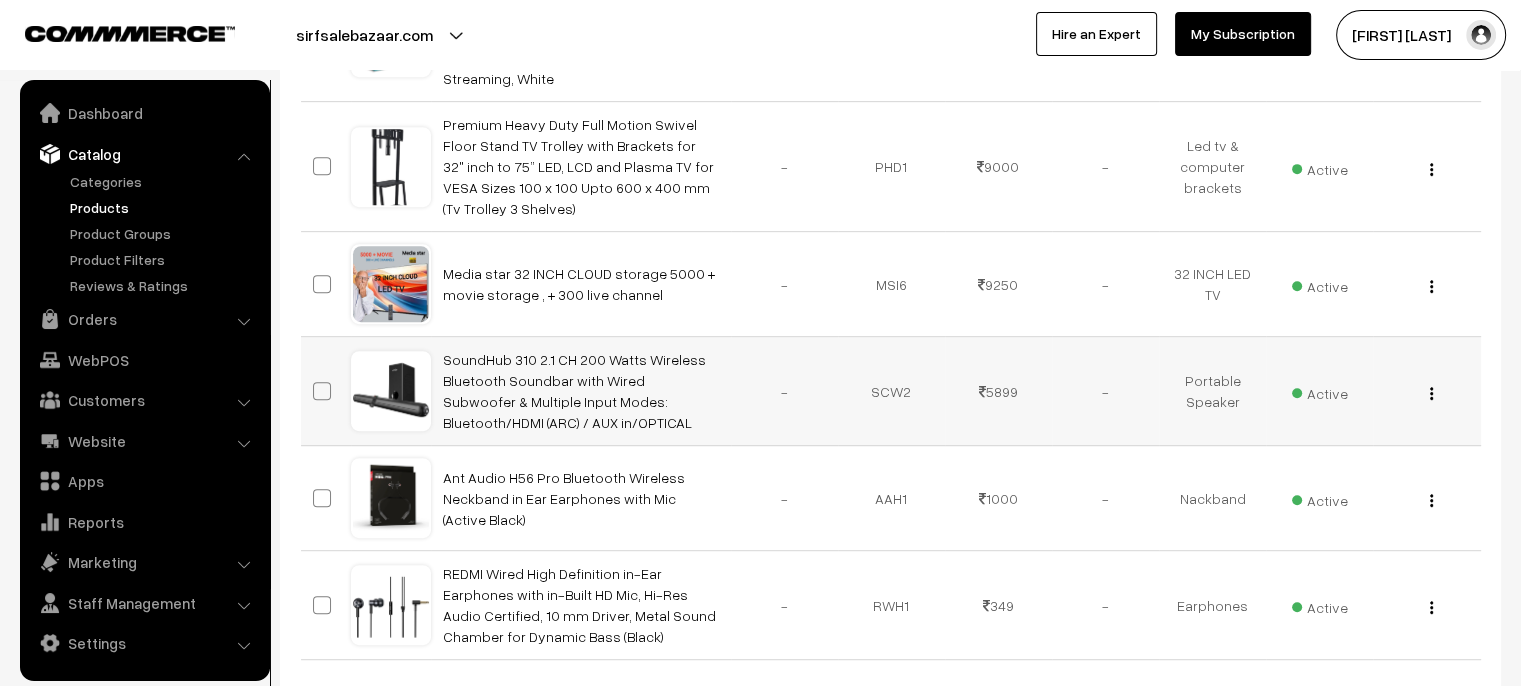 scroll, scrollTop: 1148, scrollLeft: 0, axis: vertical 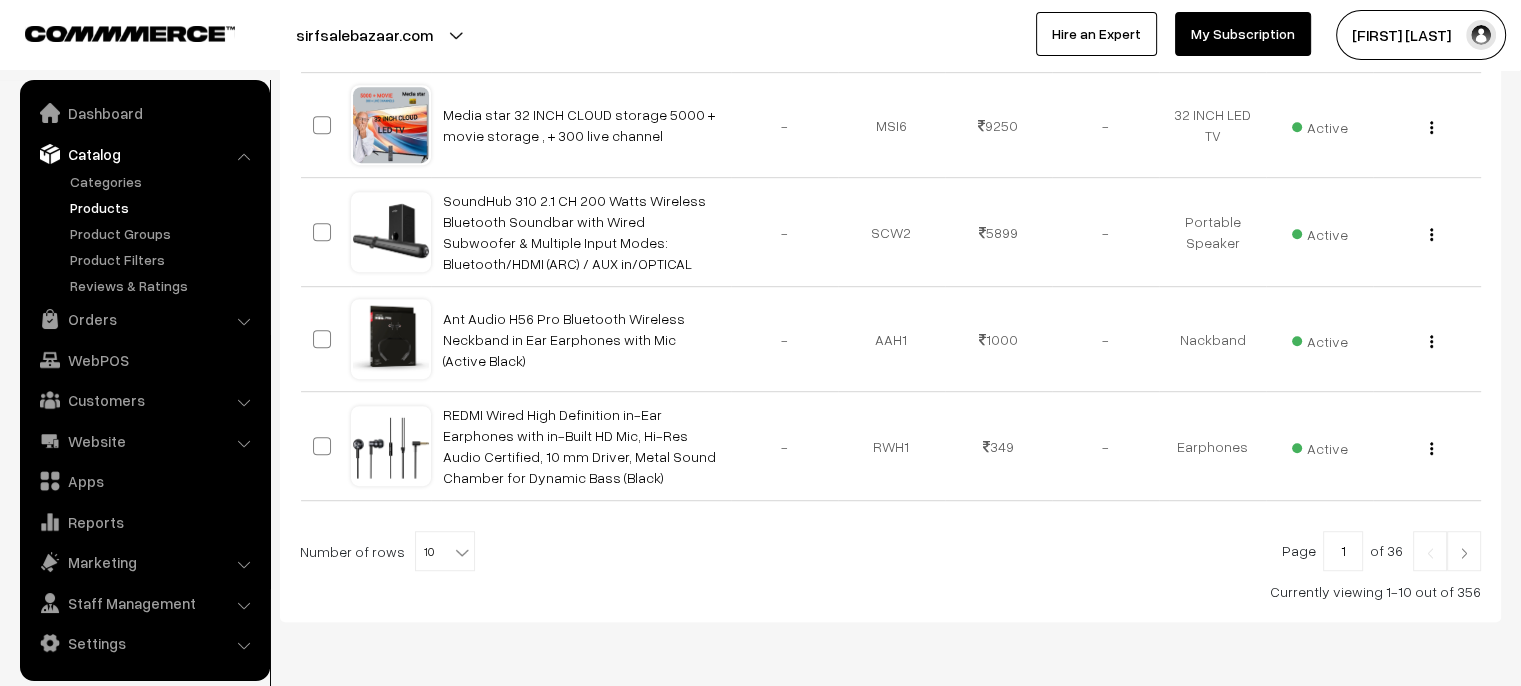 click at bounding box center [1464, 553] 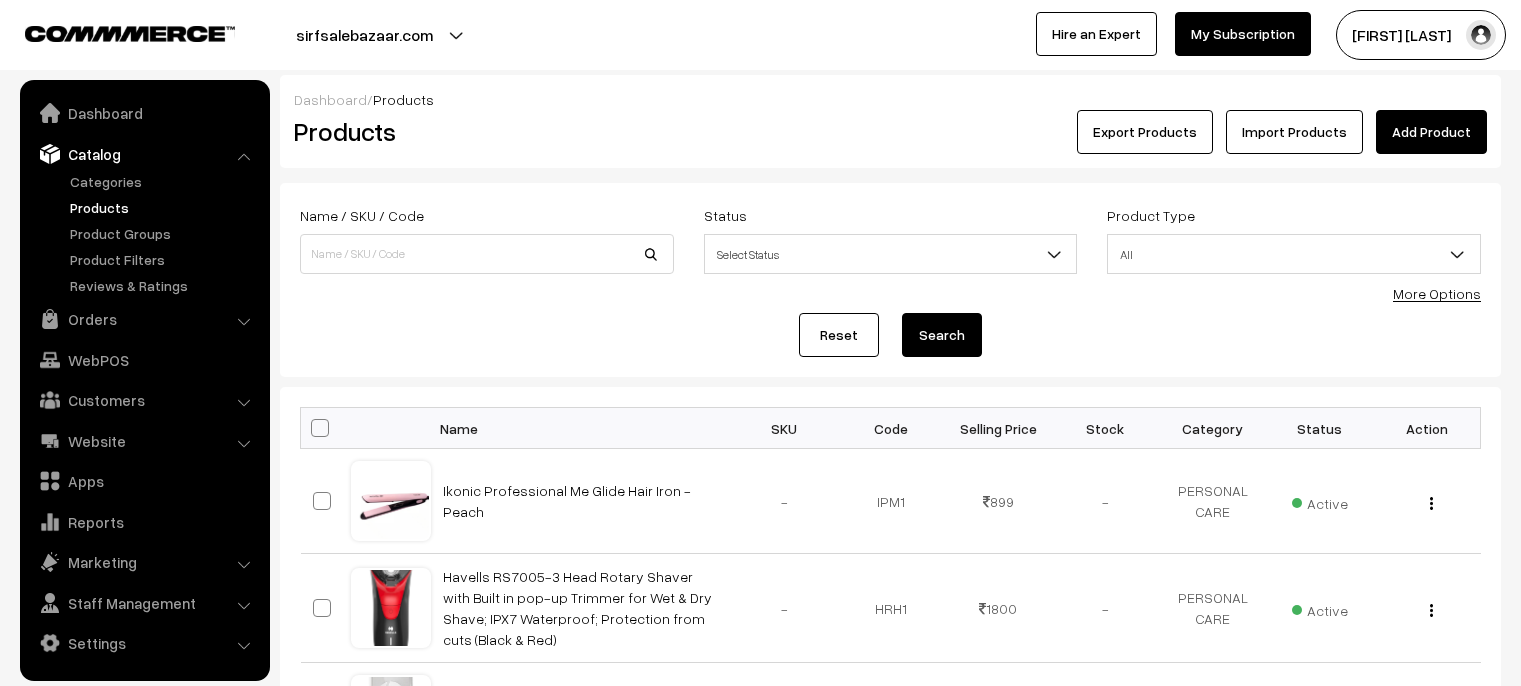 scroll, scrollTop: 0, scrollLeft: 0, axis: both 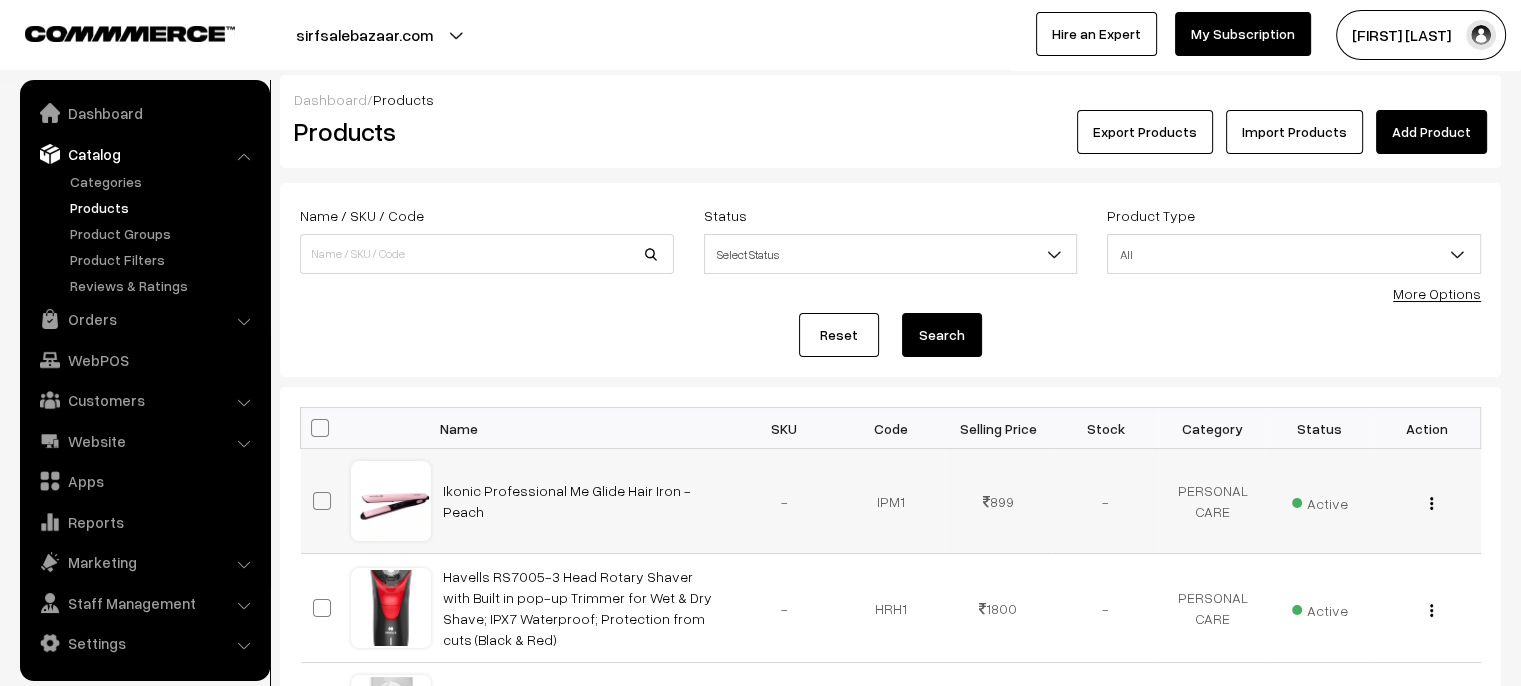 drag, startPoint x: 0, startPoint y: 0, endPoint x: 1456, endPoint y: 486, distance: 1534.9697 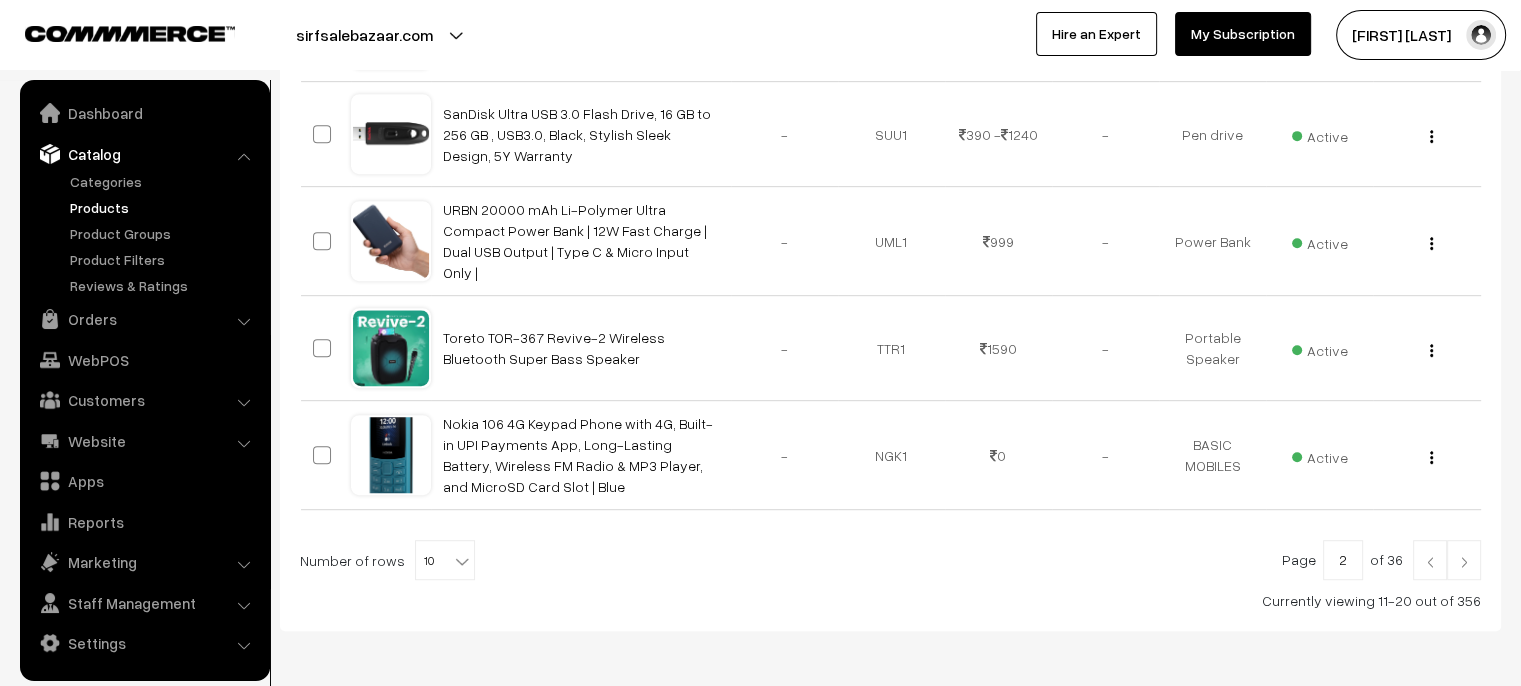 scroll, scrollTop: 1069, scrollLeft: 0, axis: vertical 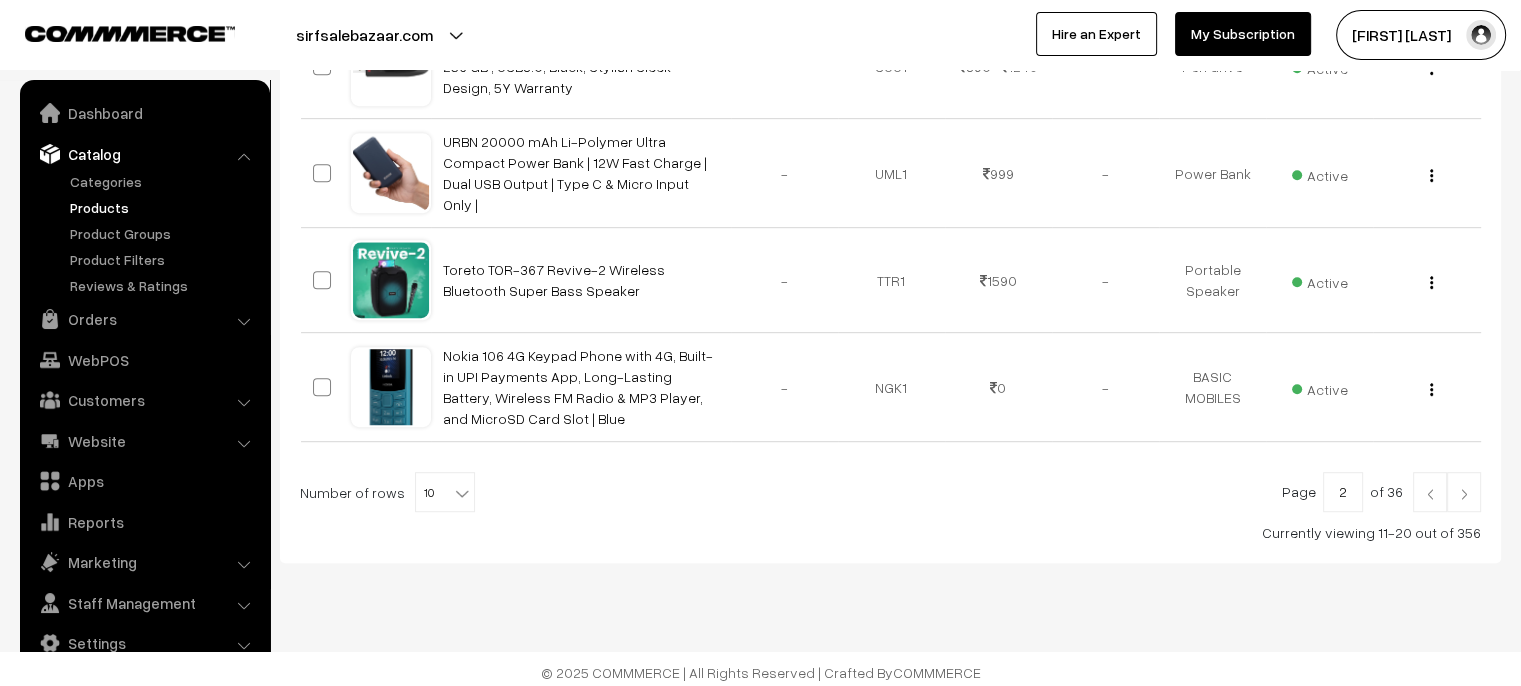 click at bounding box center (1464, 492) 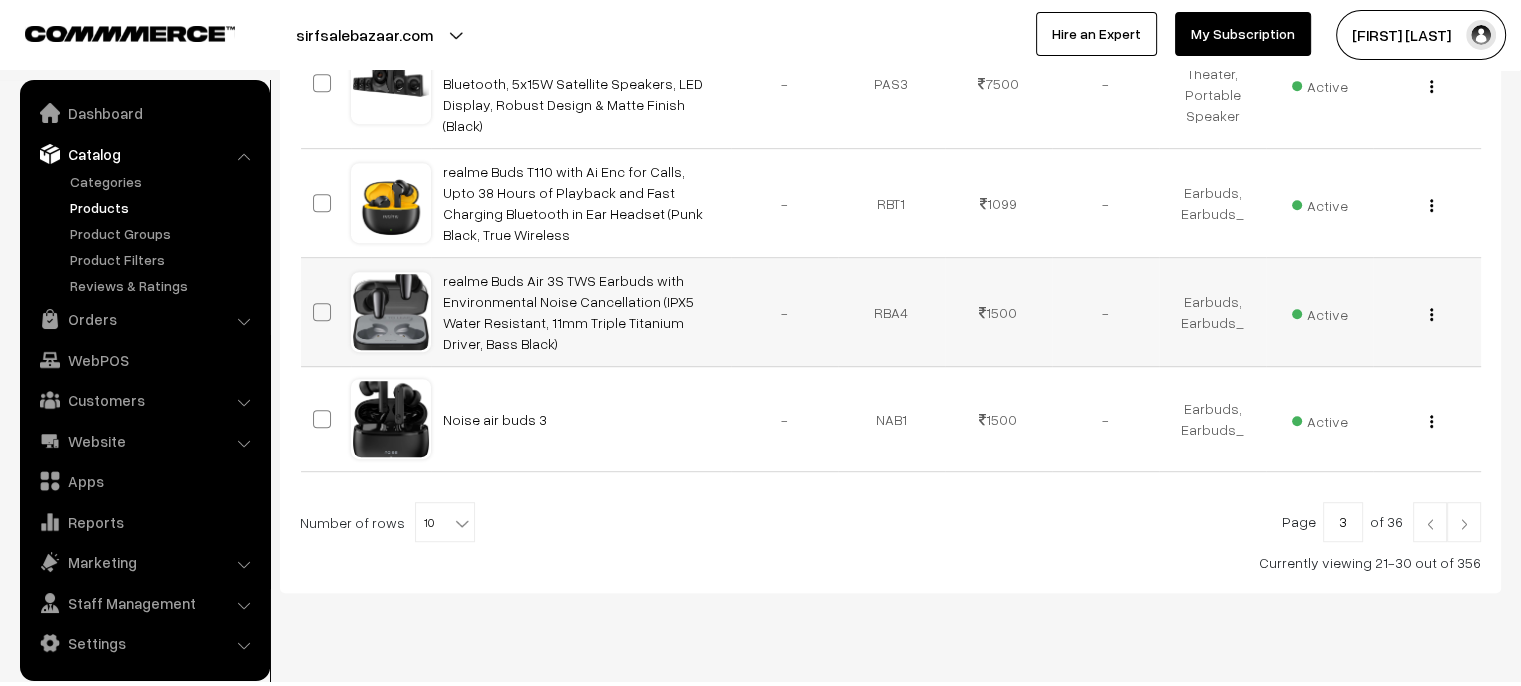 scroll, scrollTop: 1073, scrollLeft: 0, axis: vertical 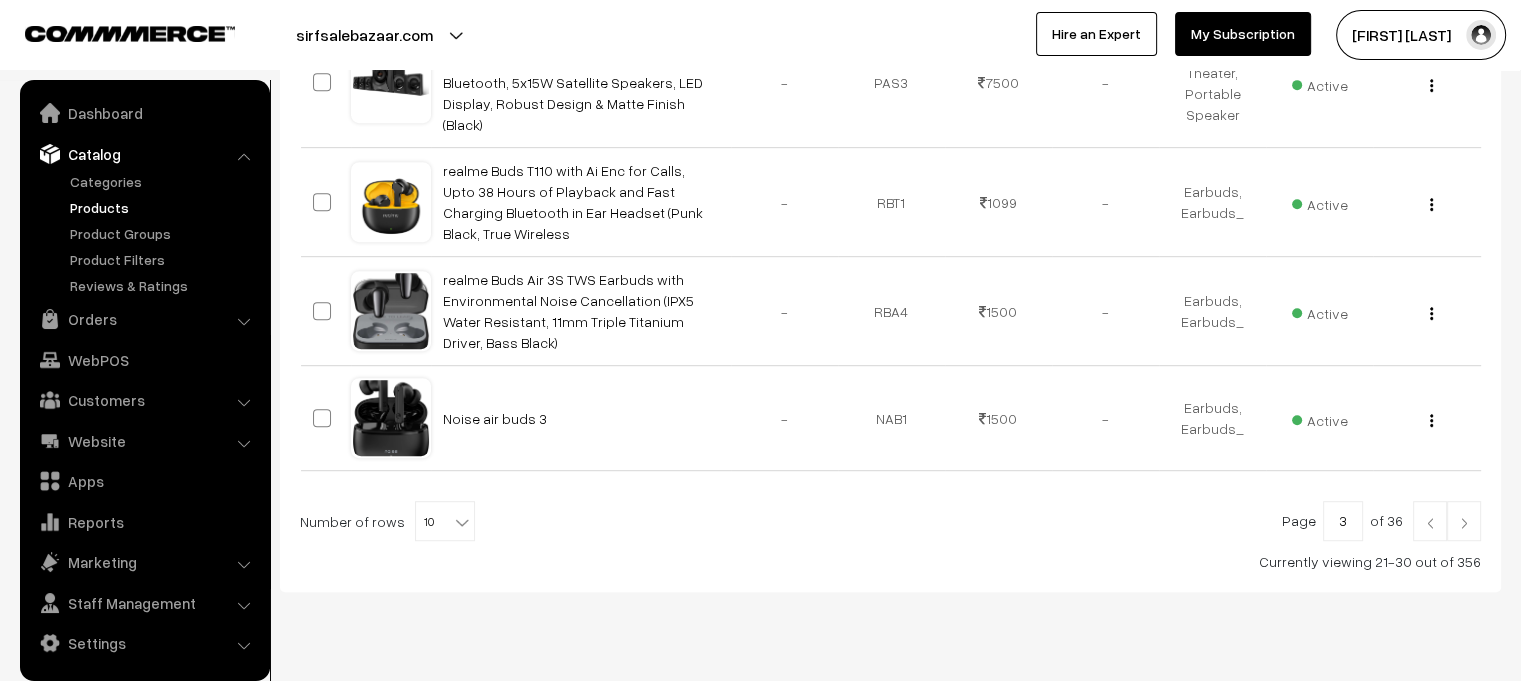 click at bounding box center [1464, 523] 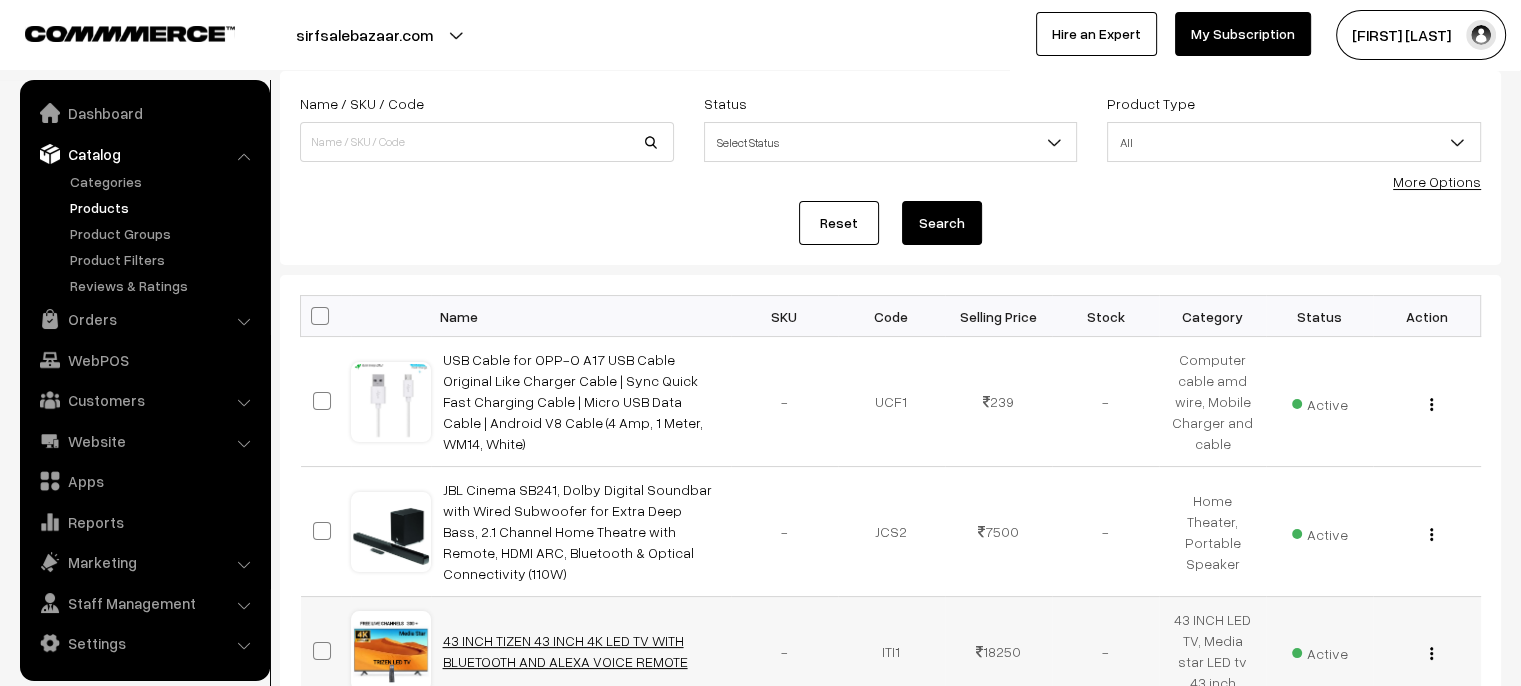 scroll, scrollTop: 100, scrollLeft: 0, axis: vertical 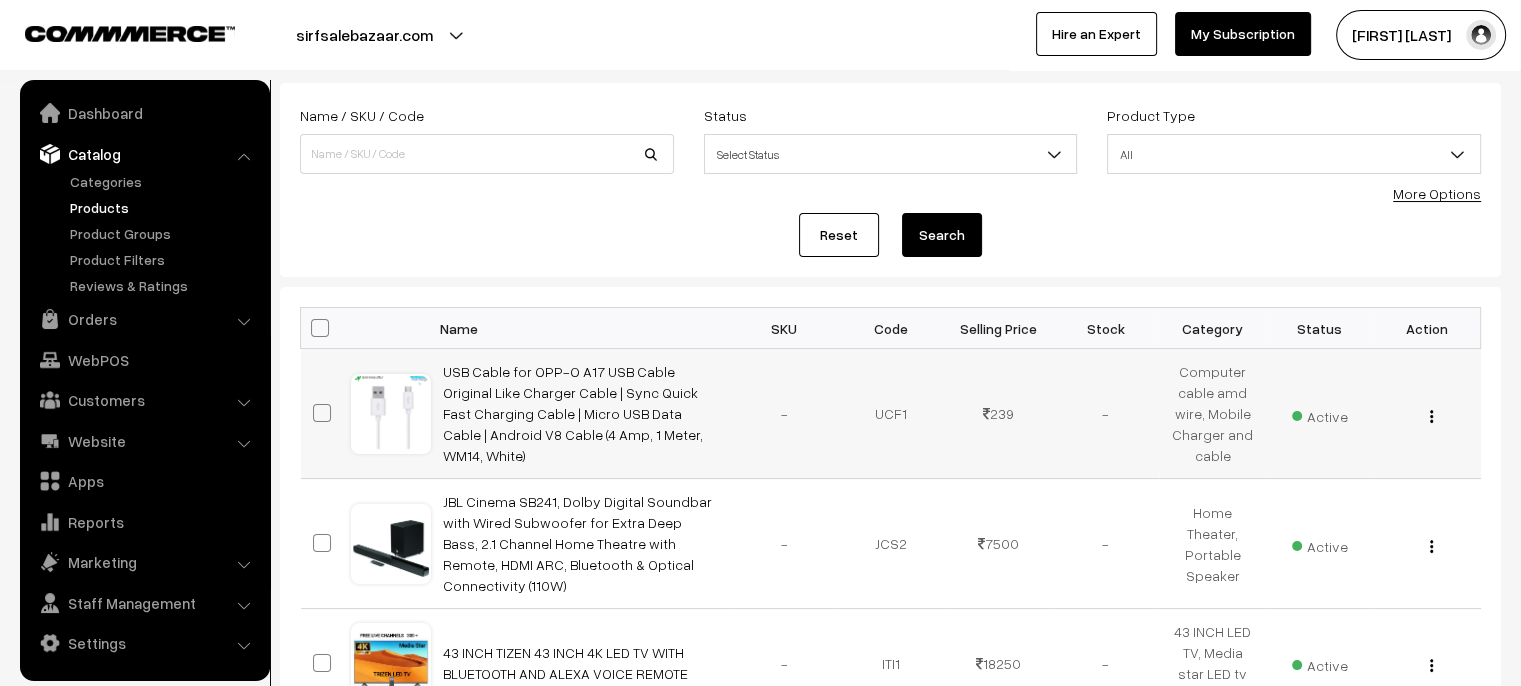 click on "View
Edit
Delete" at bounding box center [1426, 413] 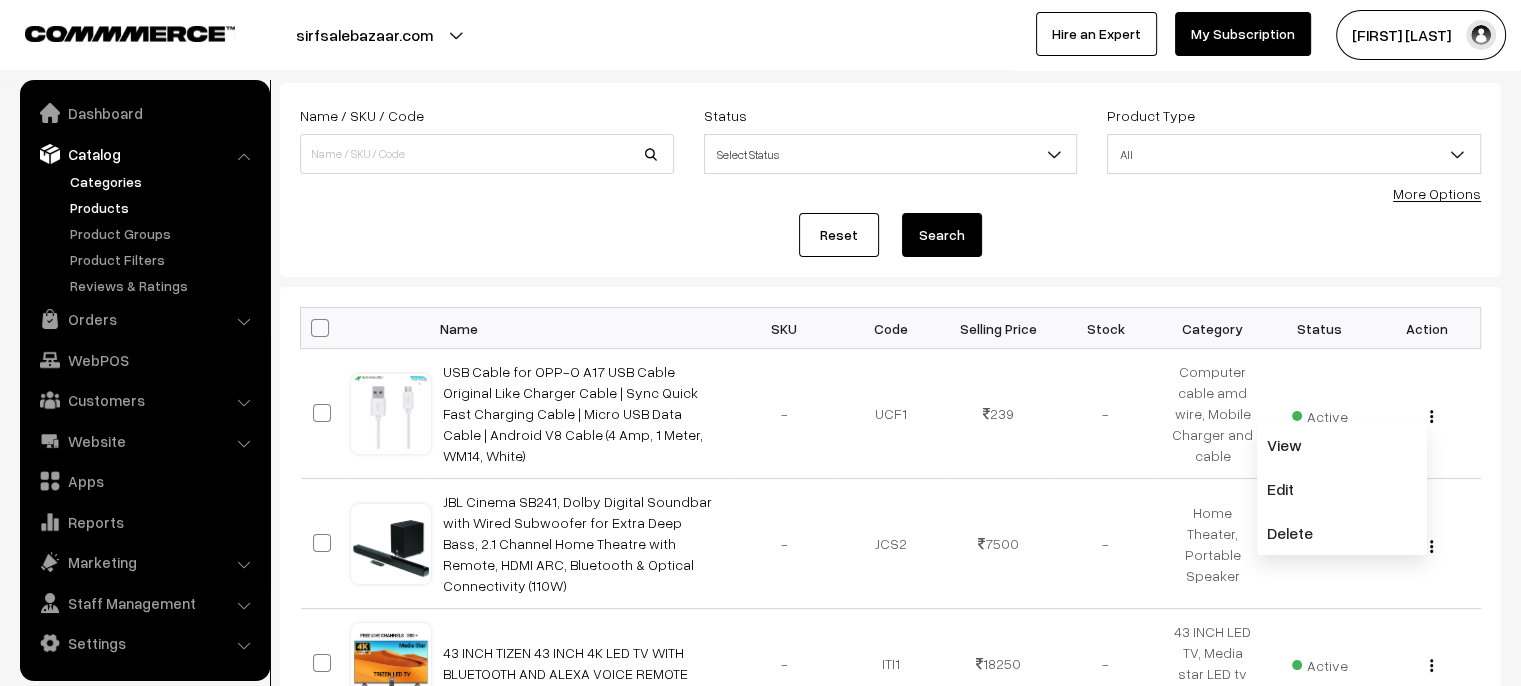 click on "Categories" at bounding box center (164, 181) 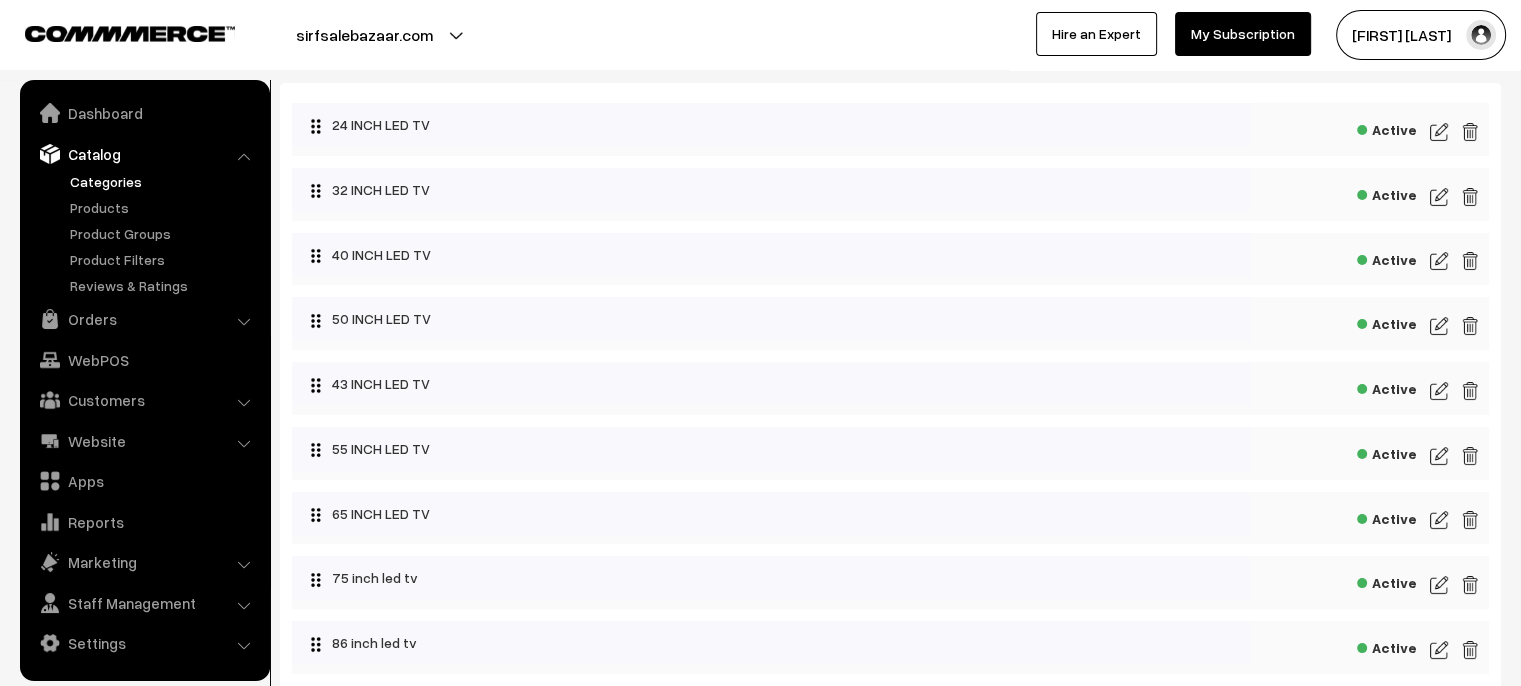 scroll, scrollTop: 0, scrollLeft: 0, axis: both 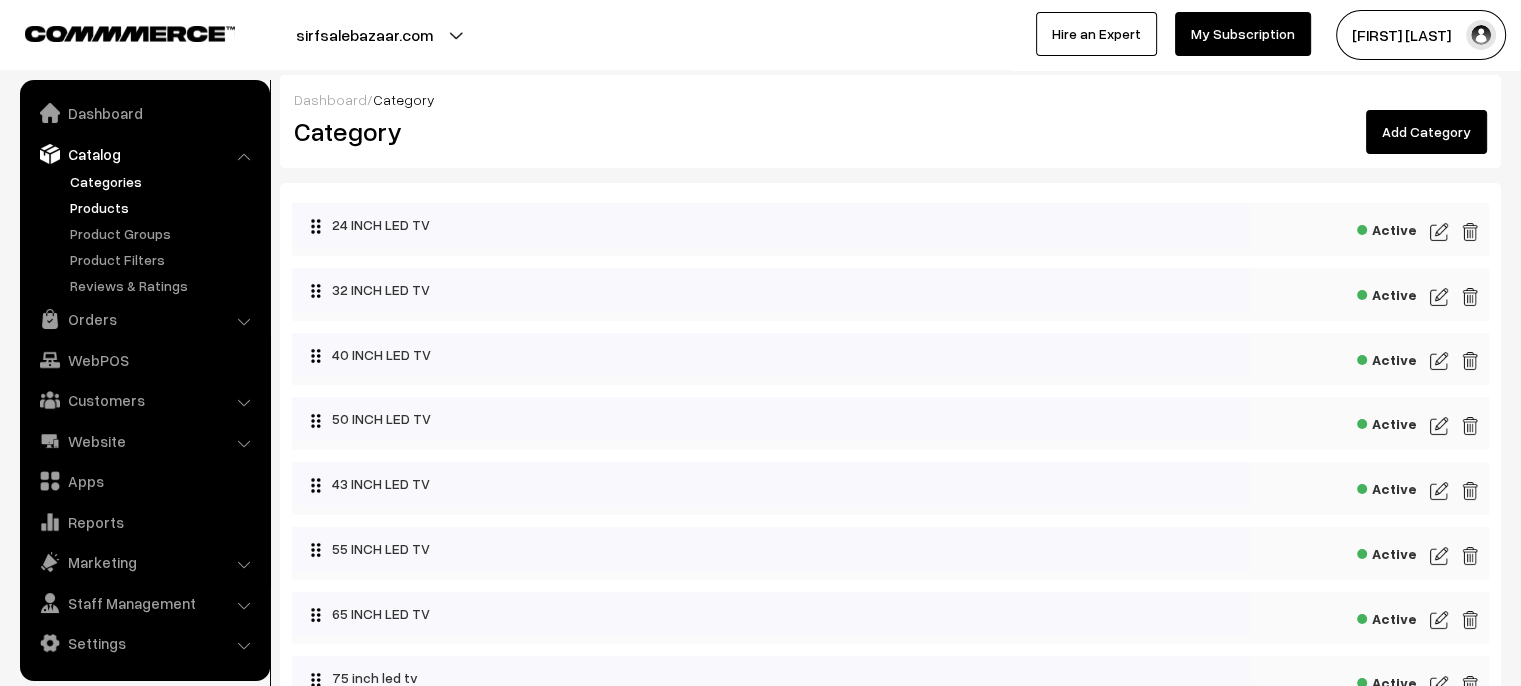 click on "Products" at bounding box center (164, 207) 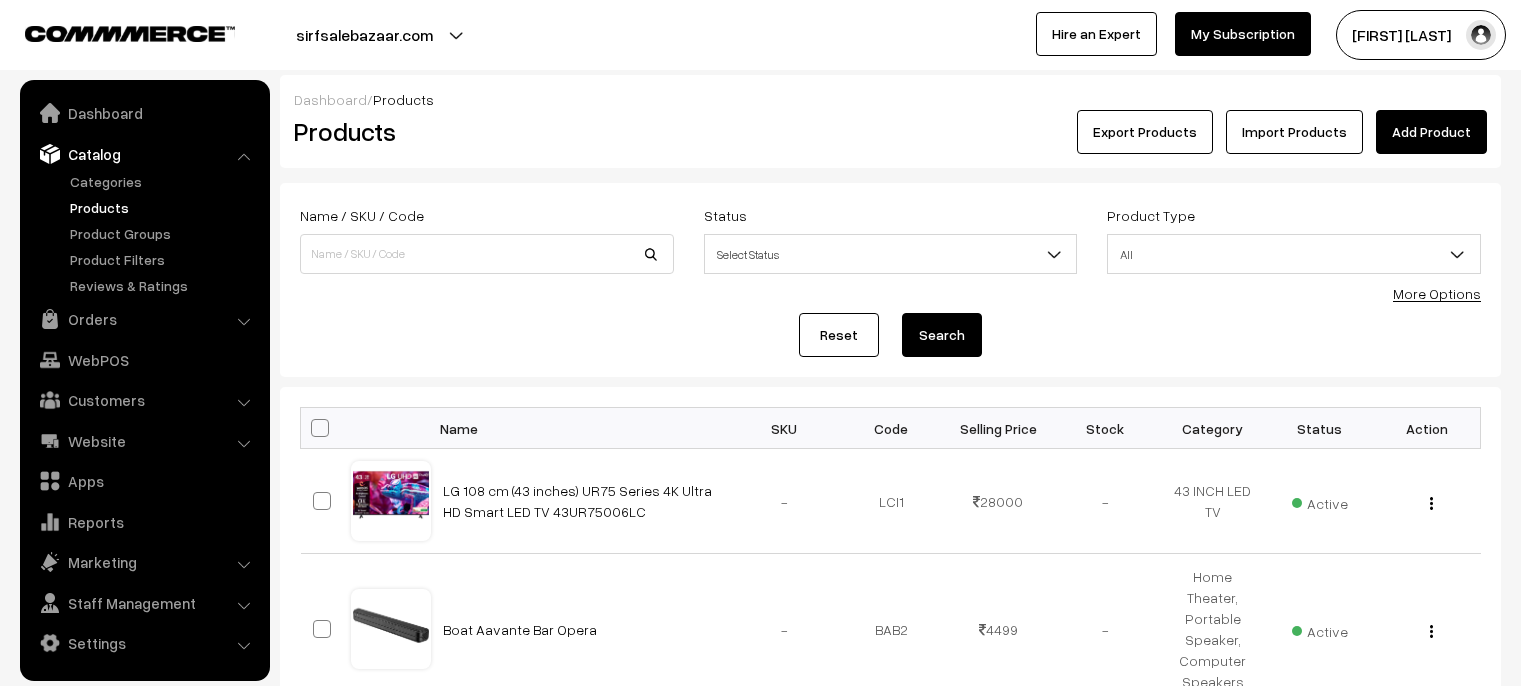 scroll, scrollTop: 0, scrollLeft: 0, axis: both 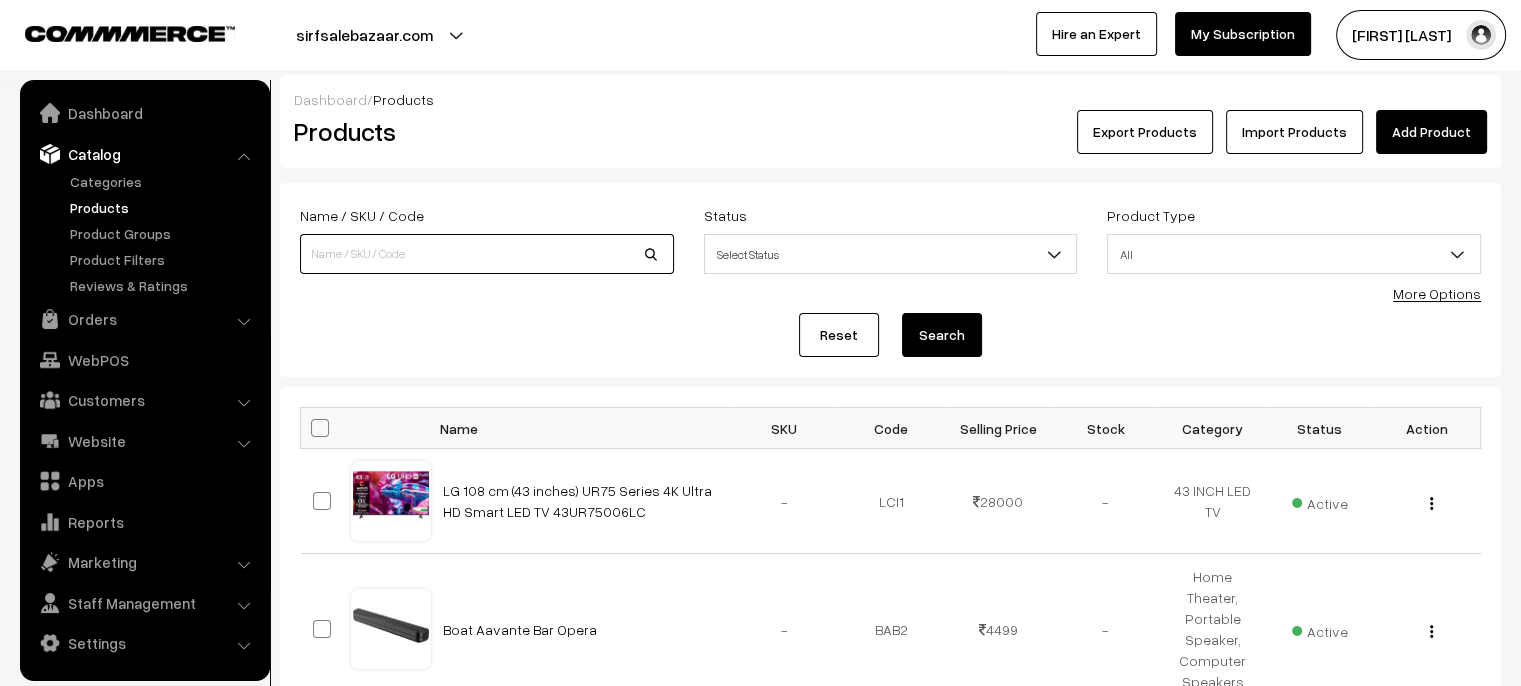 click at bounding box center [487, 254] 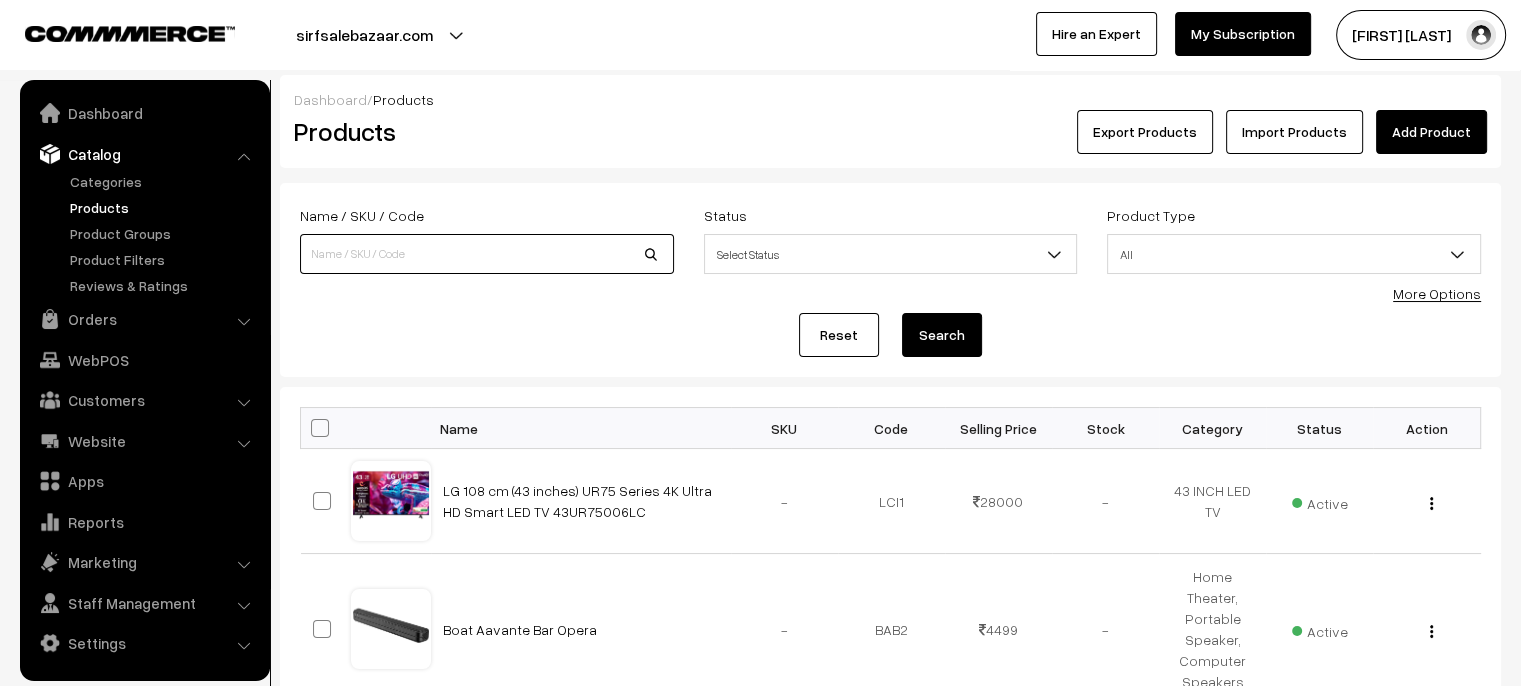 click at bounding box center [487, 254] 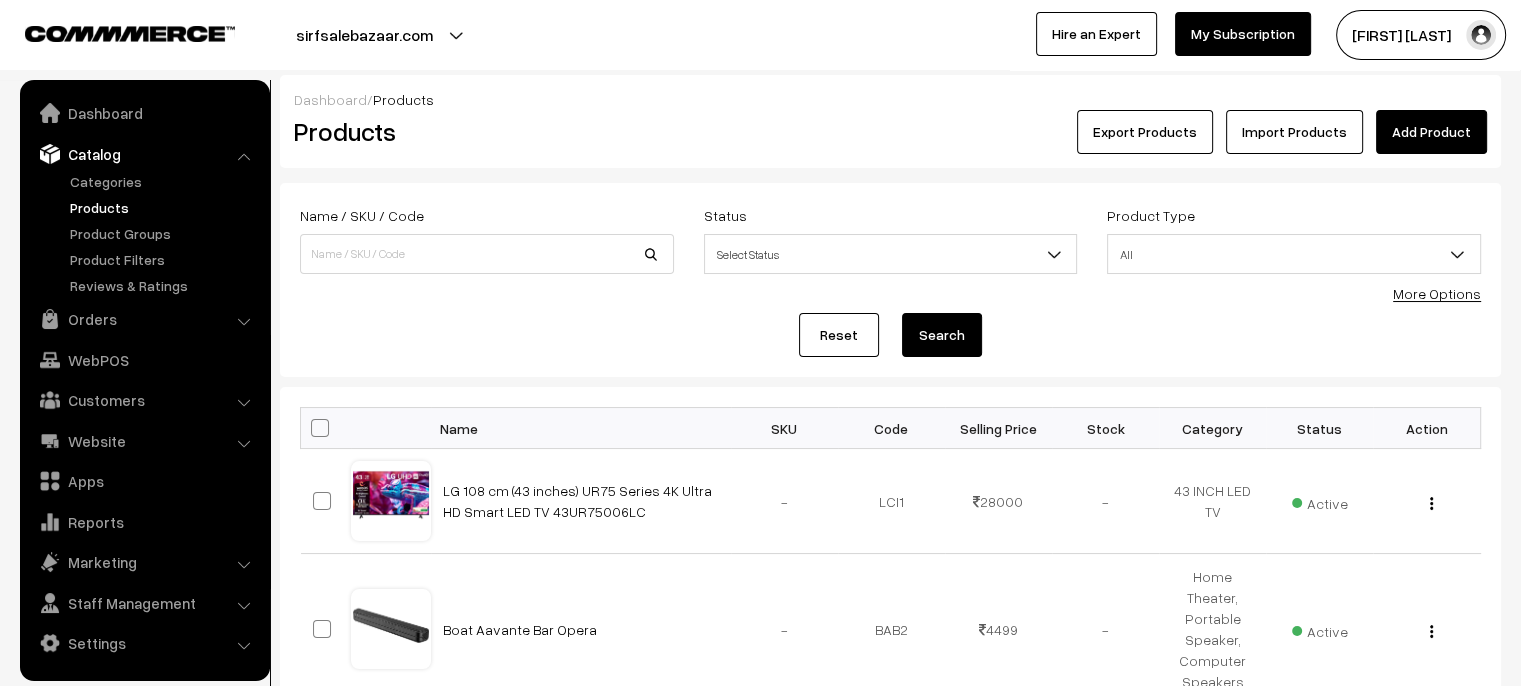 click on "More Options" at bounding box center [1437, 293] 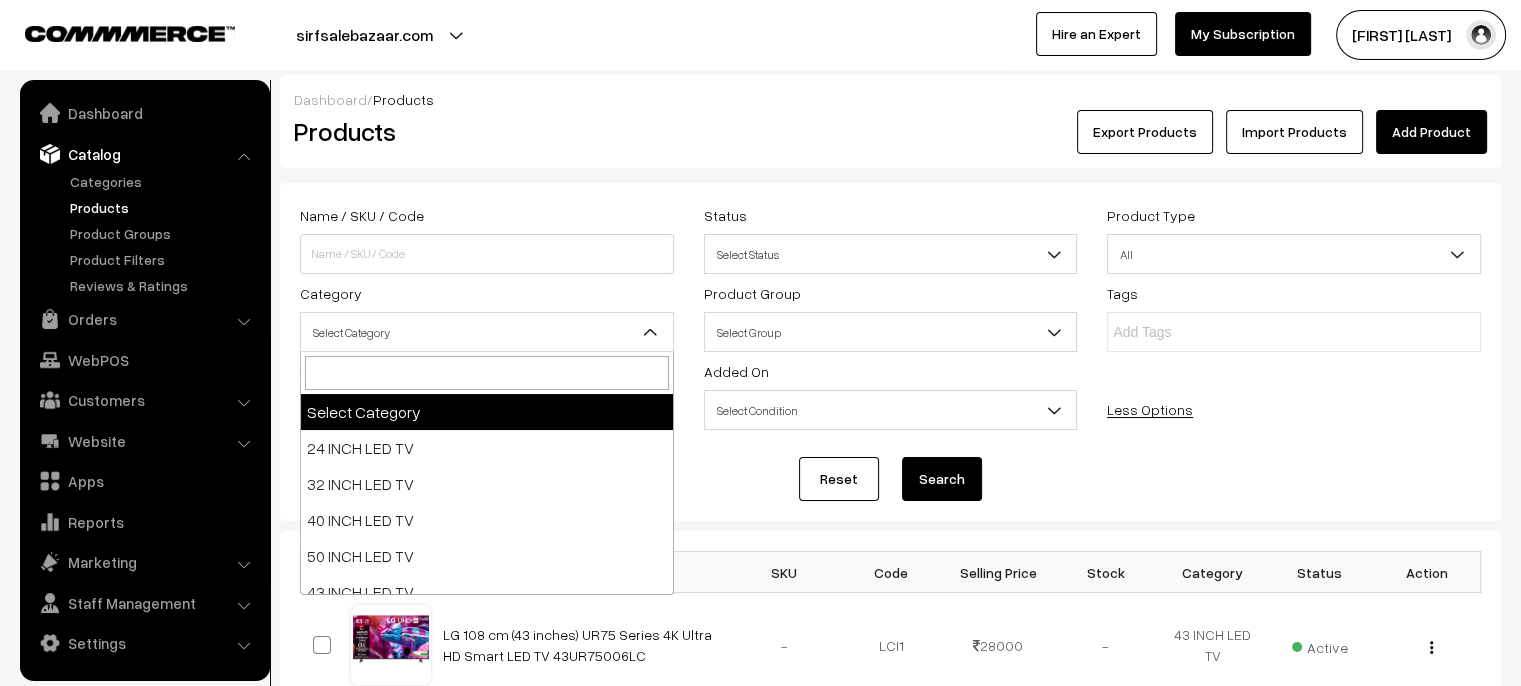 click on "Select Category" at bounding box center [487, 332] 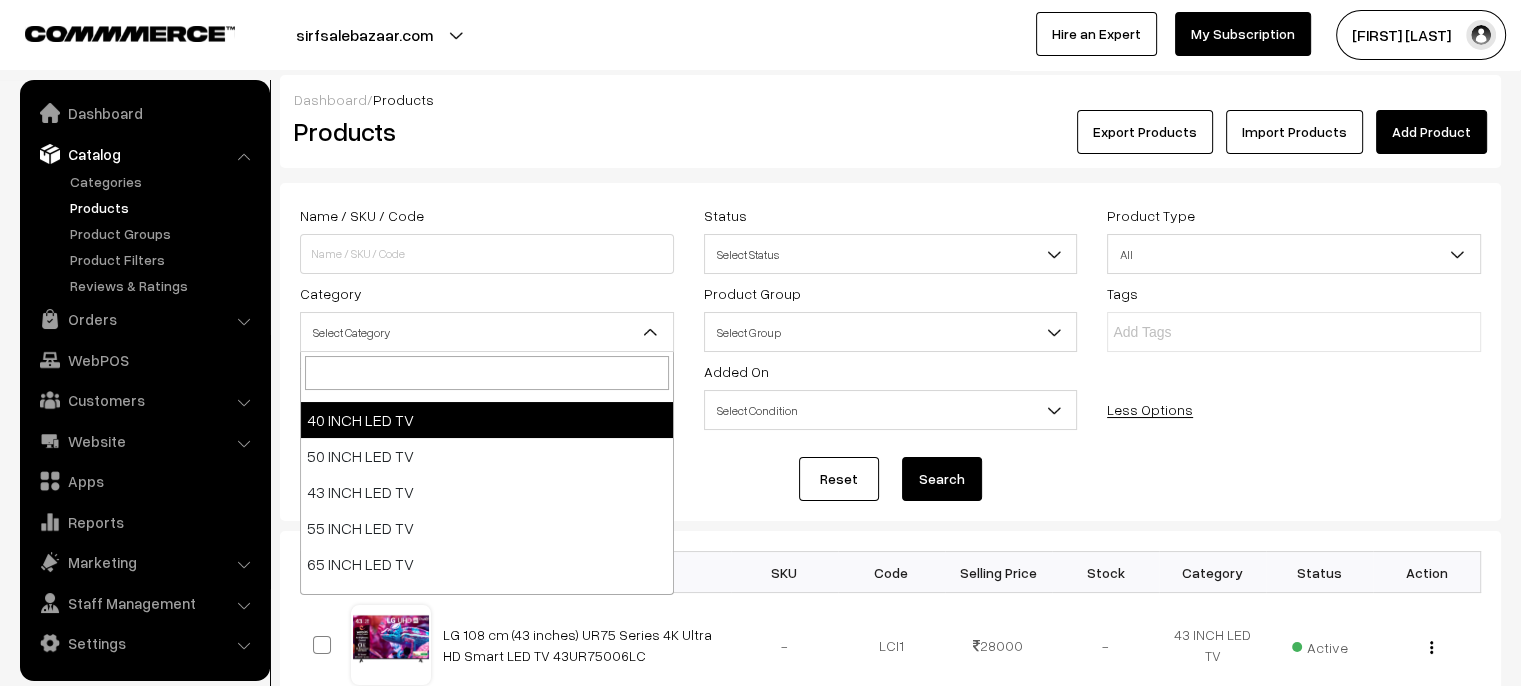 scroll, scrollTop: 200, scrollLeft: 0, axis: vertical 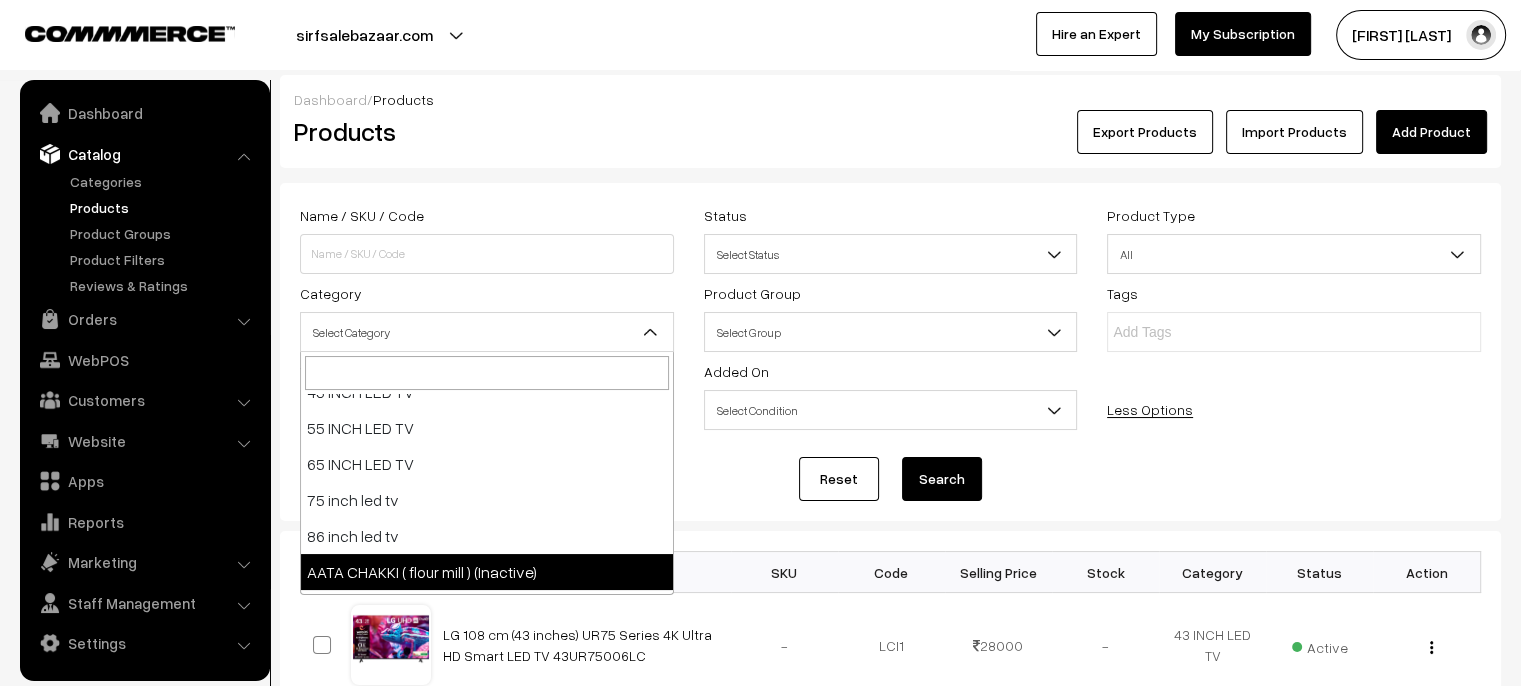 select on "9" 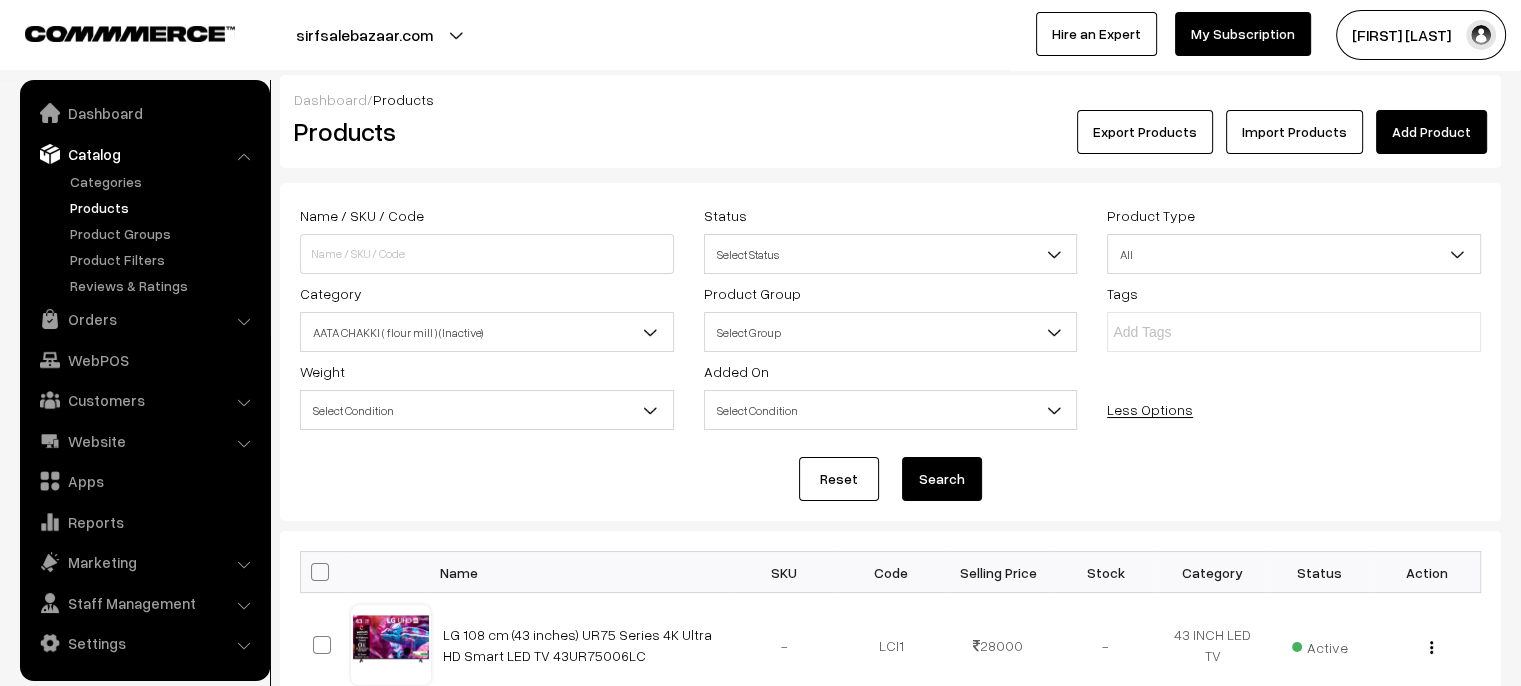 click on "Search" at bounding box center [942, 479] 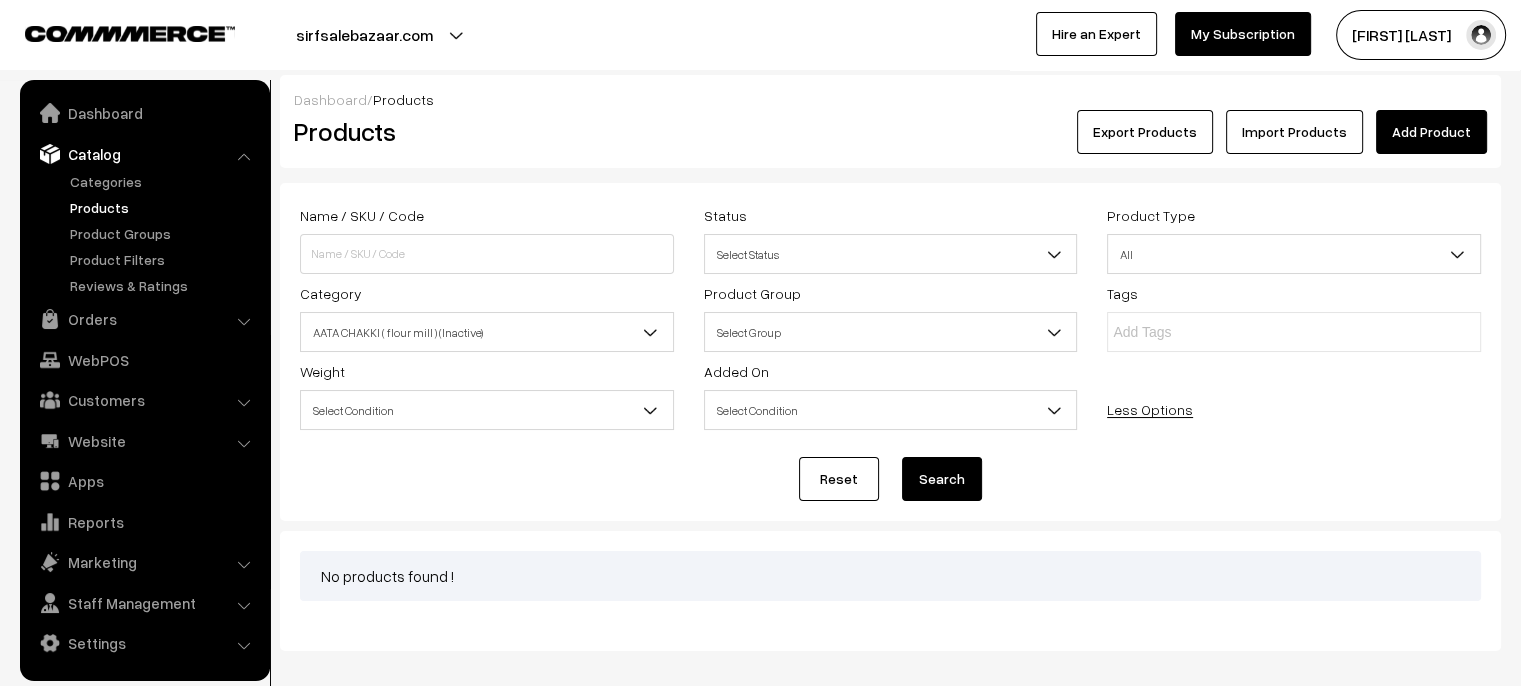 scroll, scrollTop: 95, scrollLeft: 0, axis: vertical 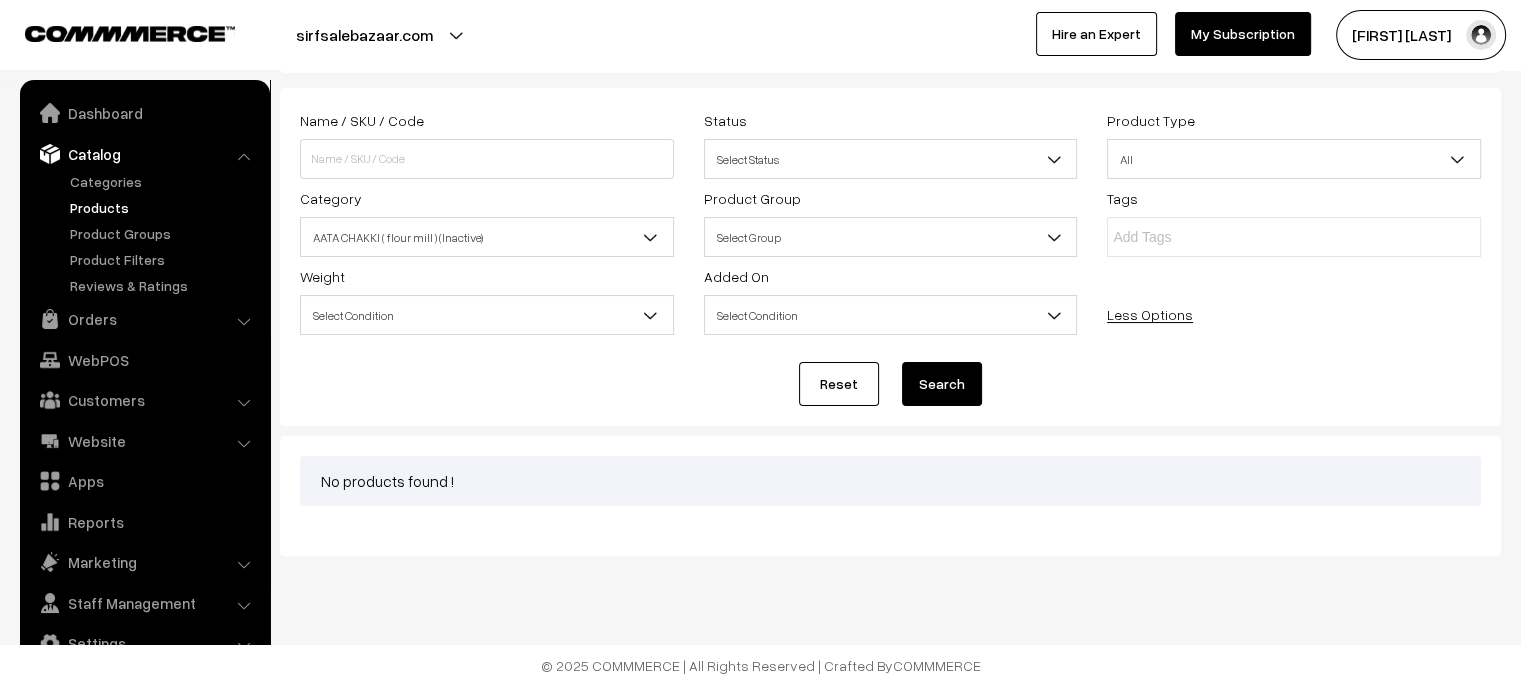 click on "Search" at bounding box center [942, 384] 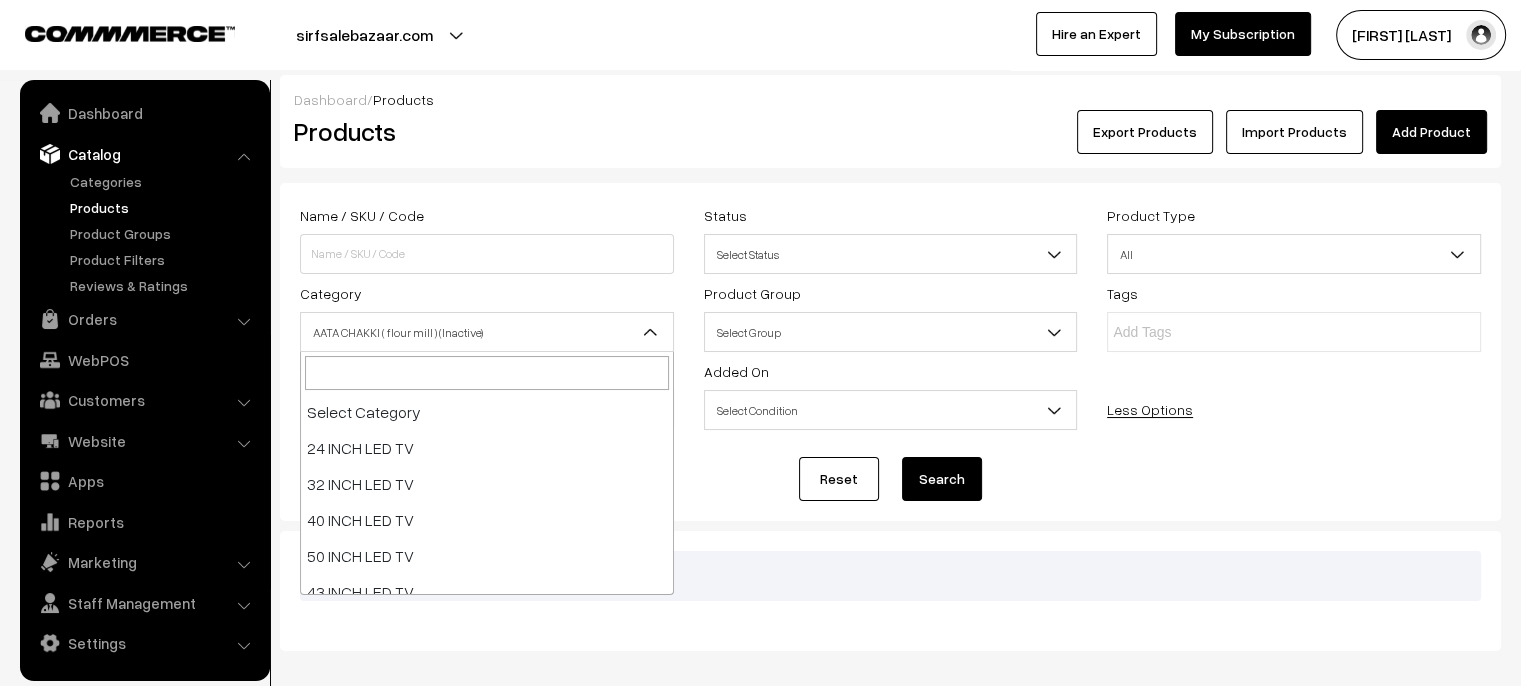 click on "AATA CHAKKI ( flour mill ) (Inactive)" at bounding box center (487, 332) 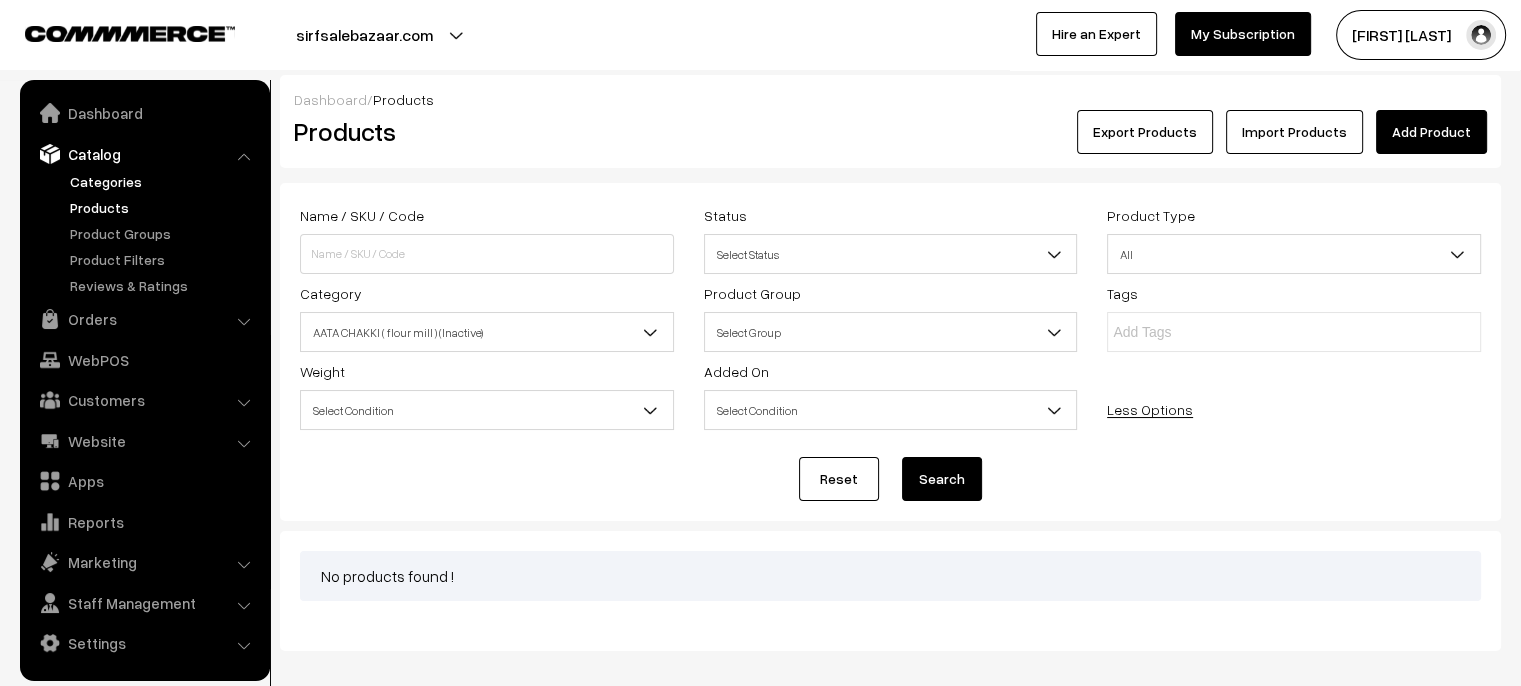 click on "Categories" at bounding box center [164, 181] 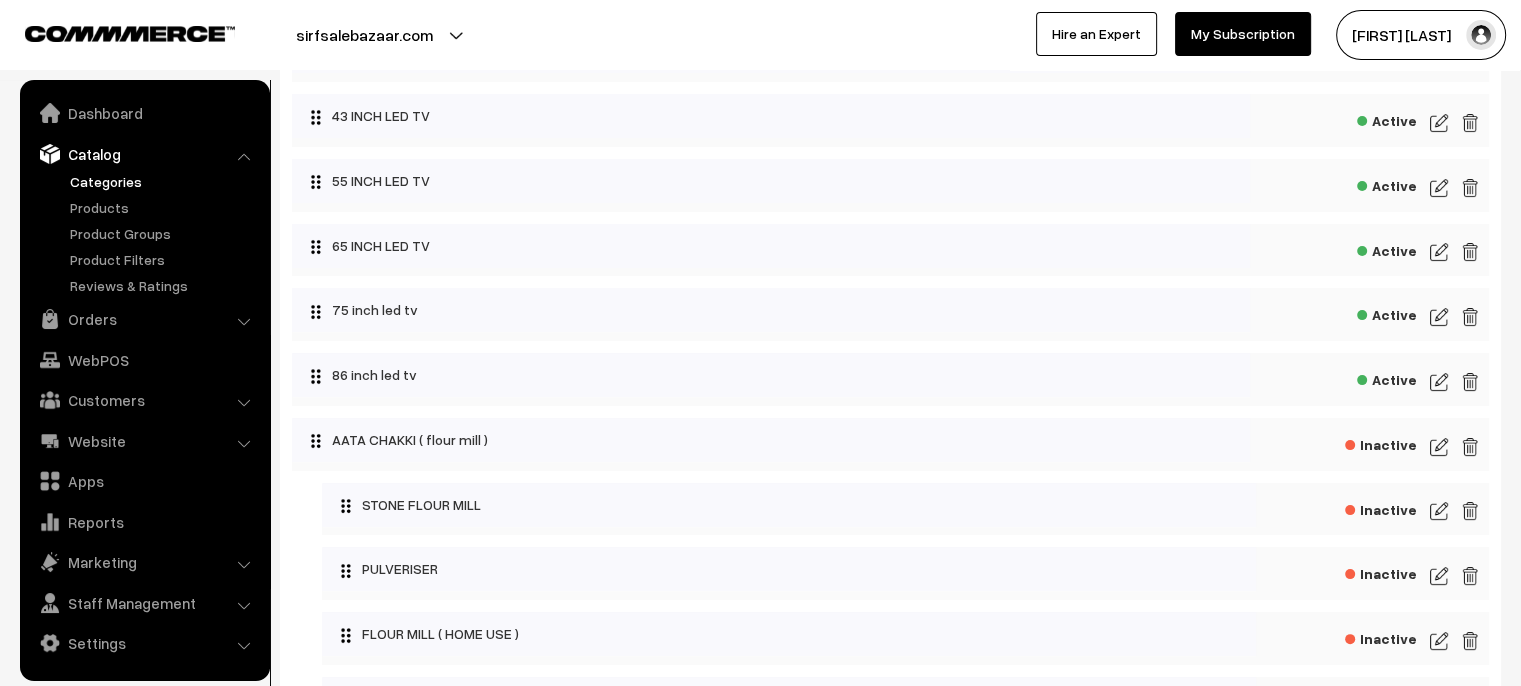 scroll, scrollTop: 400, scrollLeft: 0, axis: vertical 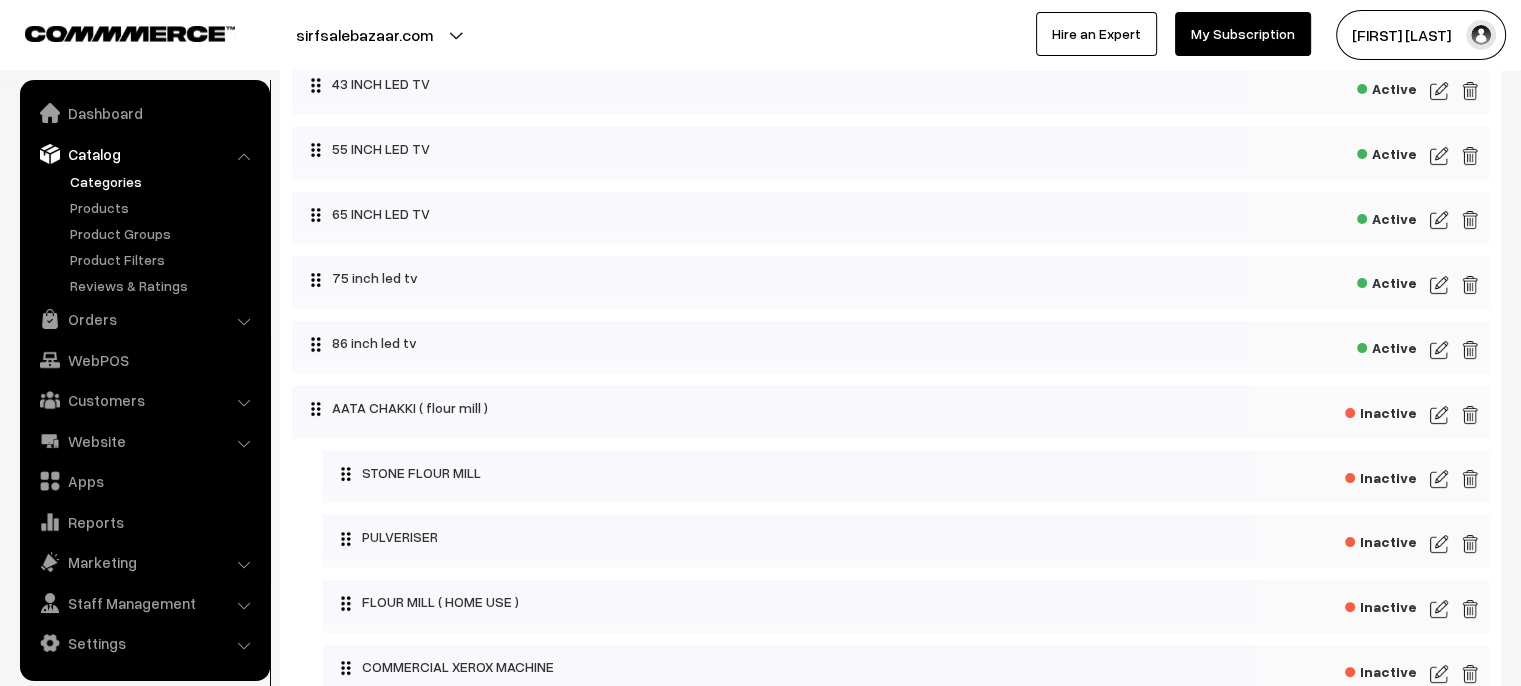 click at bounding box center (1439, 415) 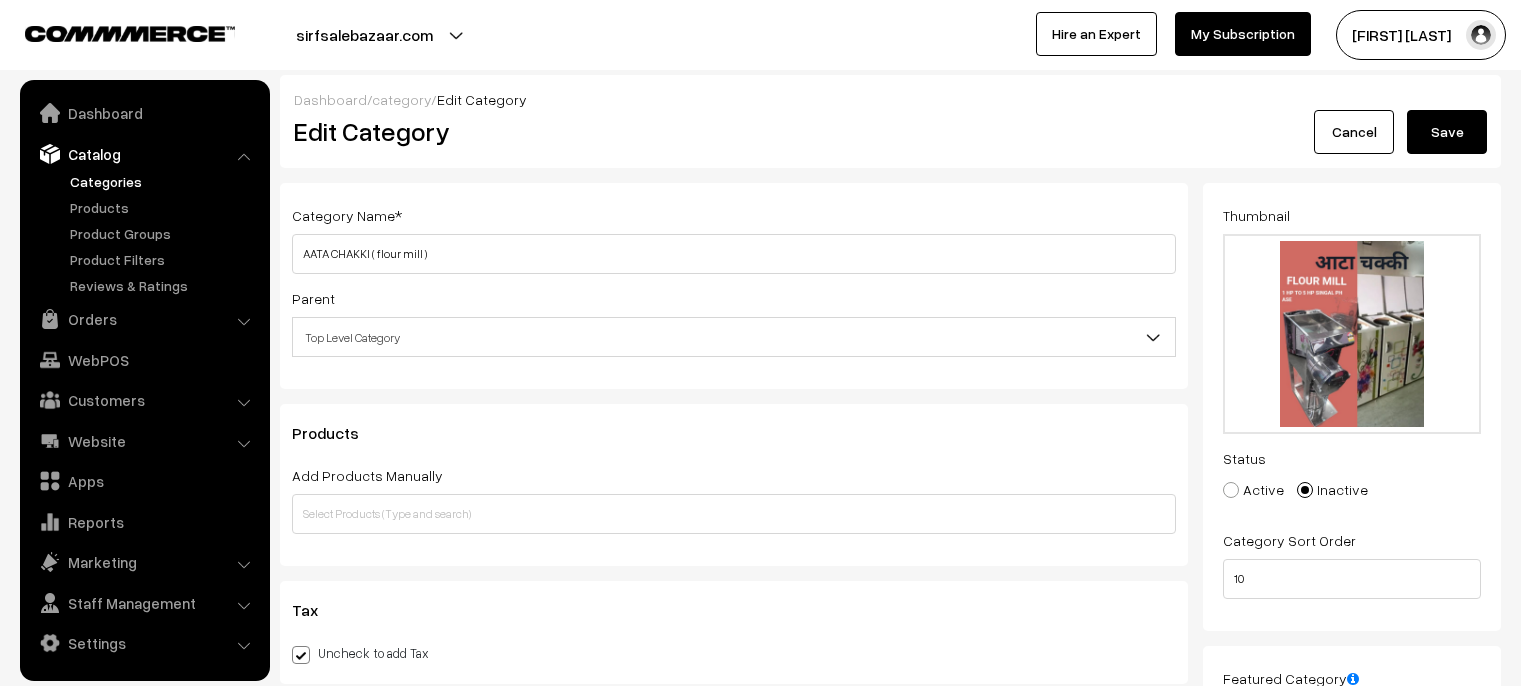 scroll, scrollTop: 0, scrollLeft: 0, axis: both 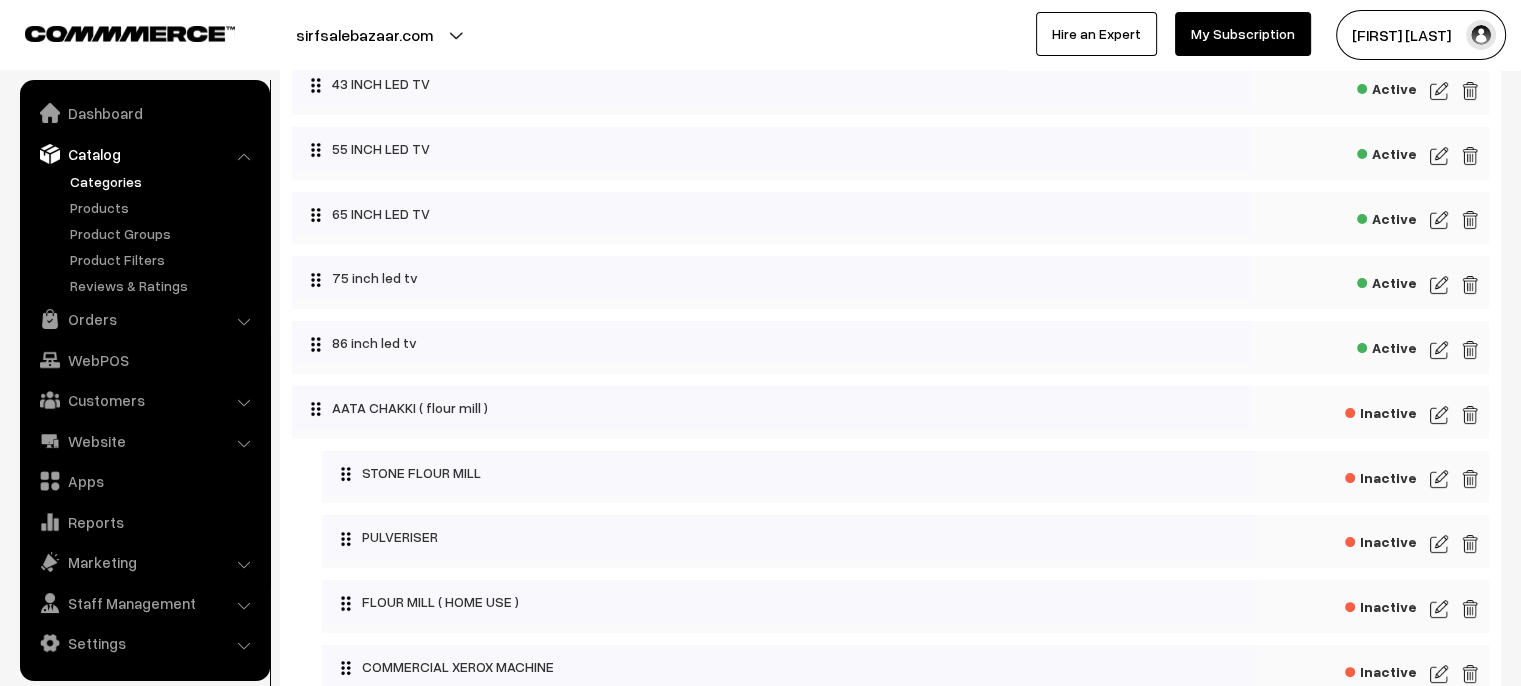 click on "Inactive" at bounding box center [1381, 410] 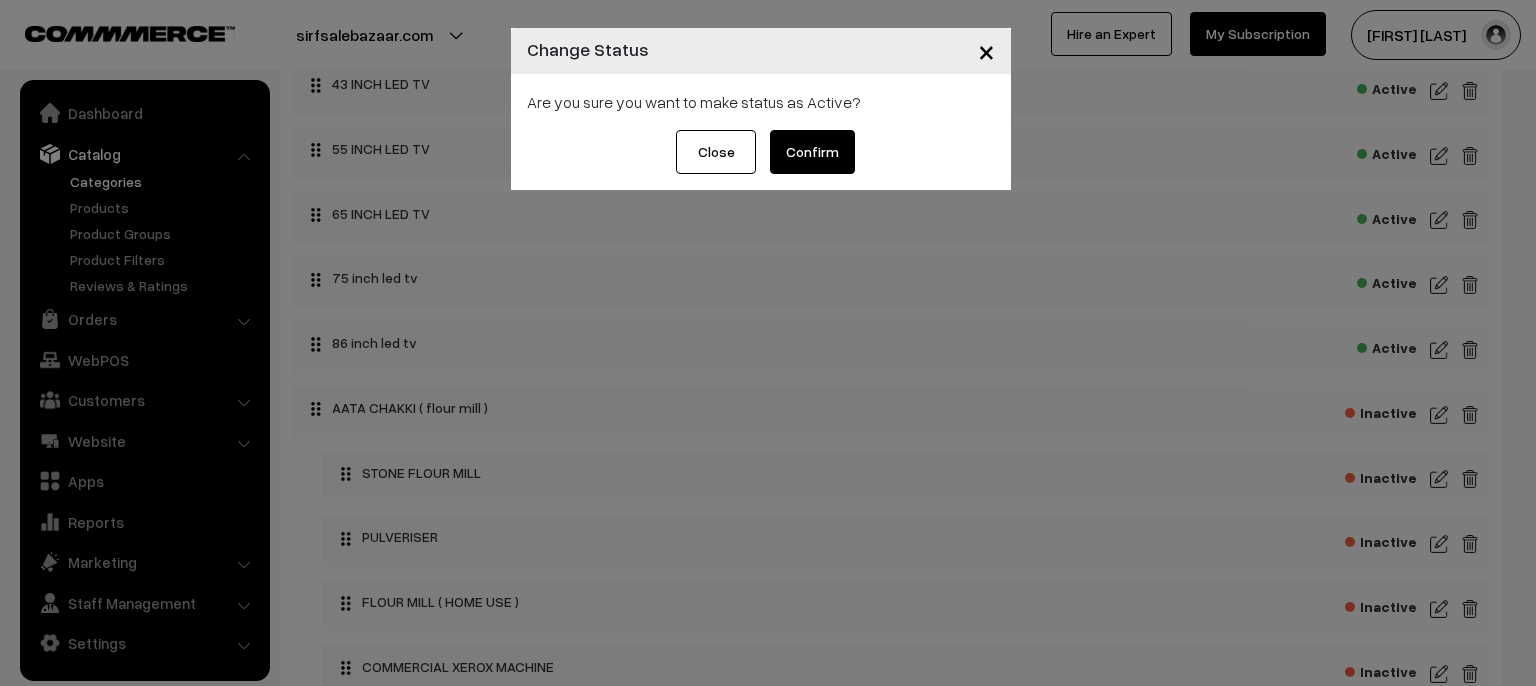 click on "Confirm" at bounding box center (812, 152) 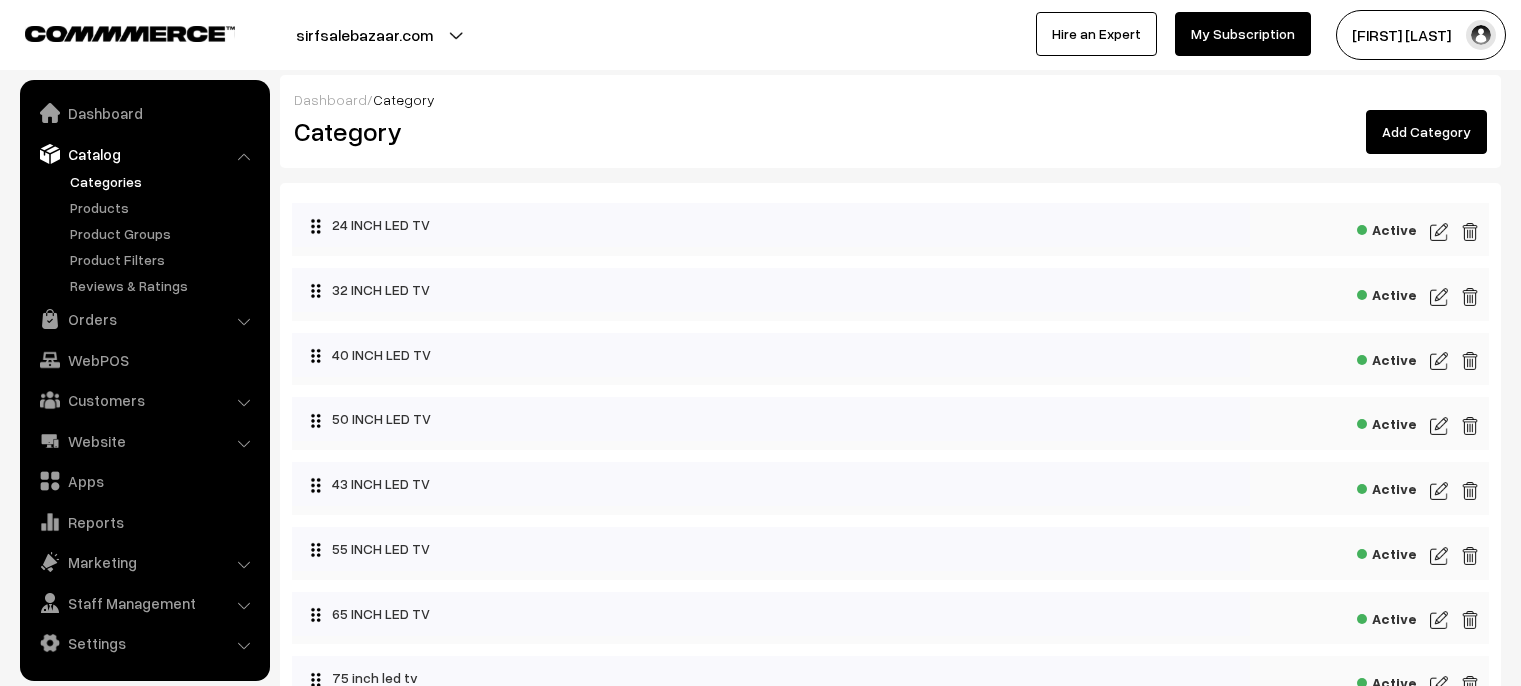 scroll, scrollTop: 0, scrollLeft: 0, axis: both 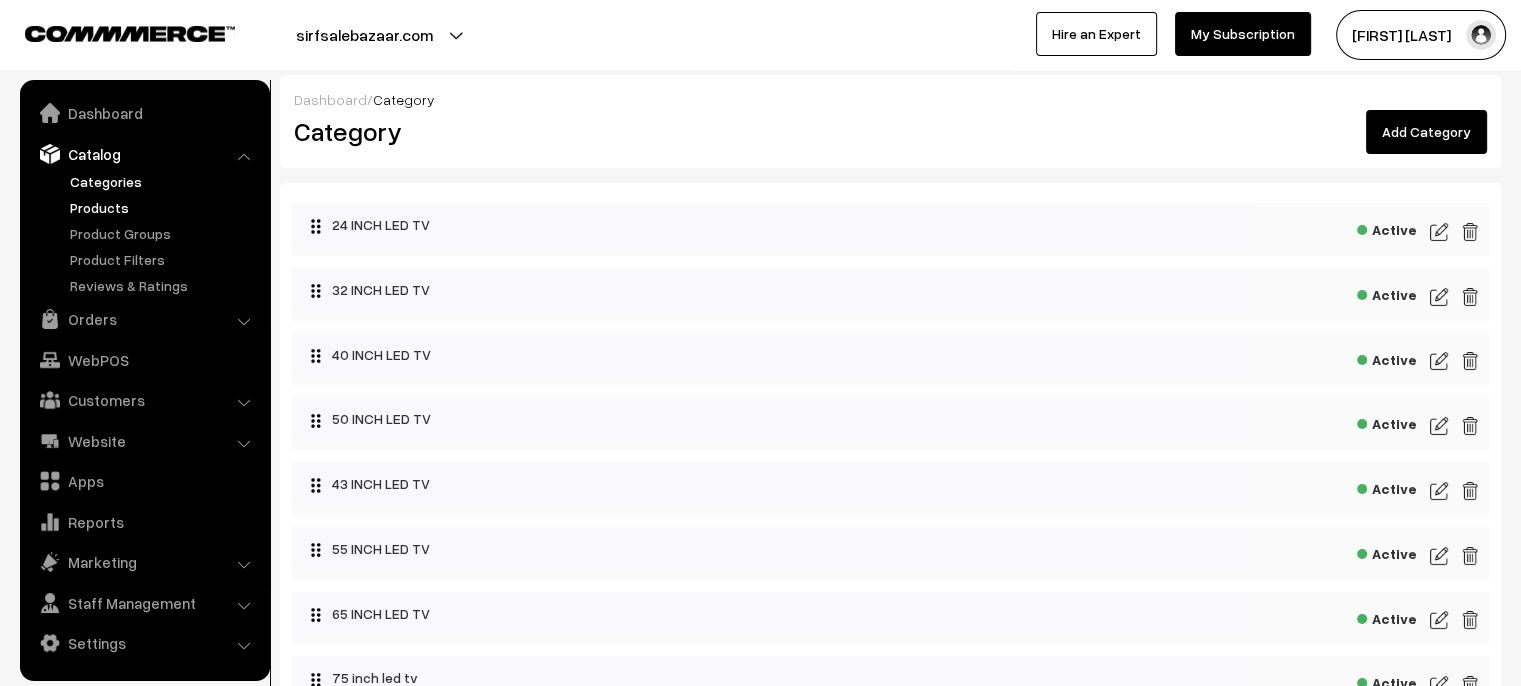 click on "Products" at bounding box center [164, 207] 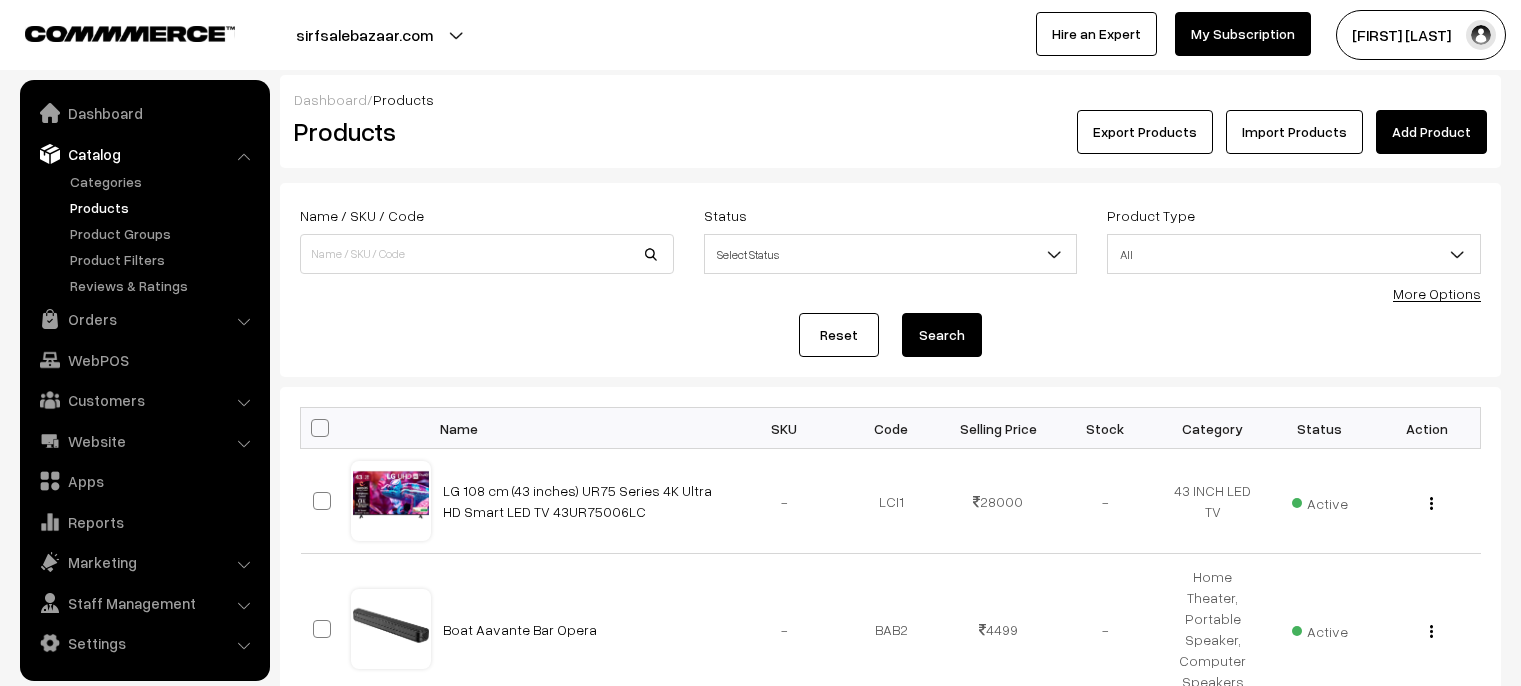 scroll, scrollTop: 0, scrollLeft: 0, axis: both 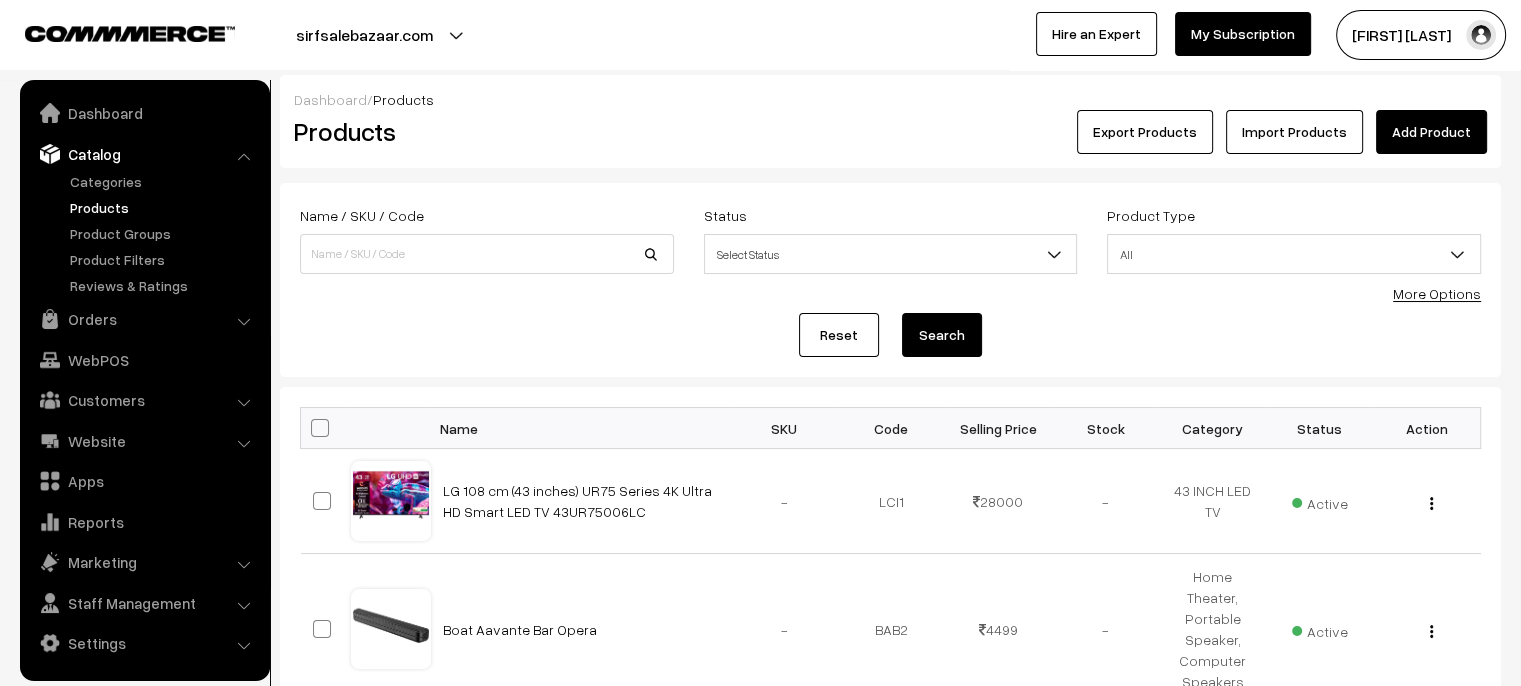 click on "More Options" at bounding box center (1437, 293) 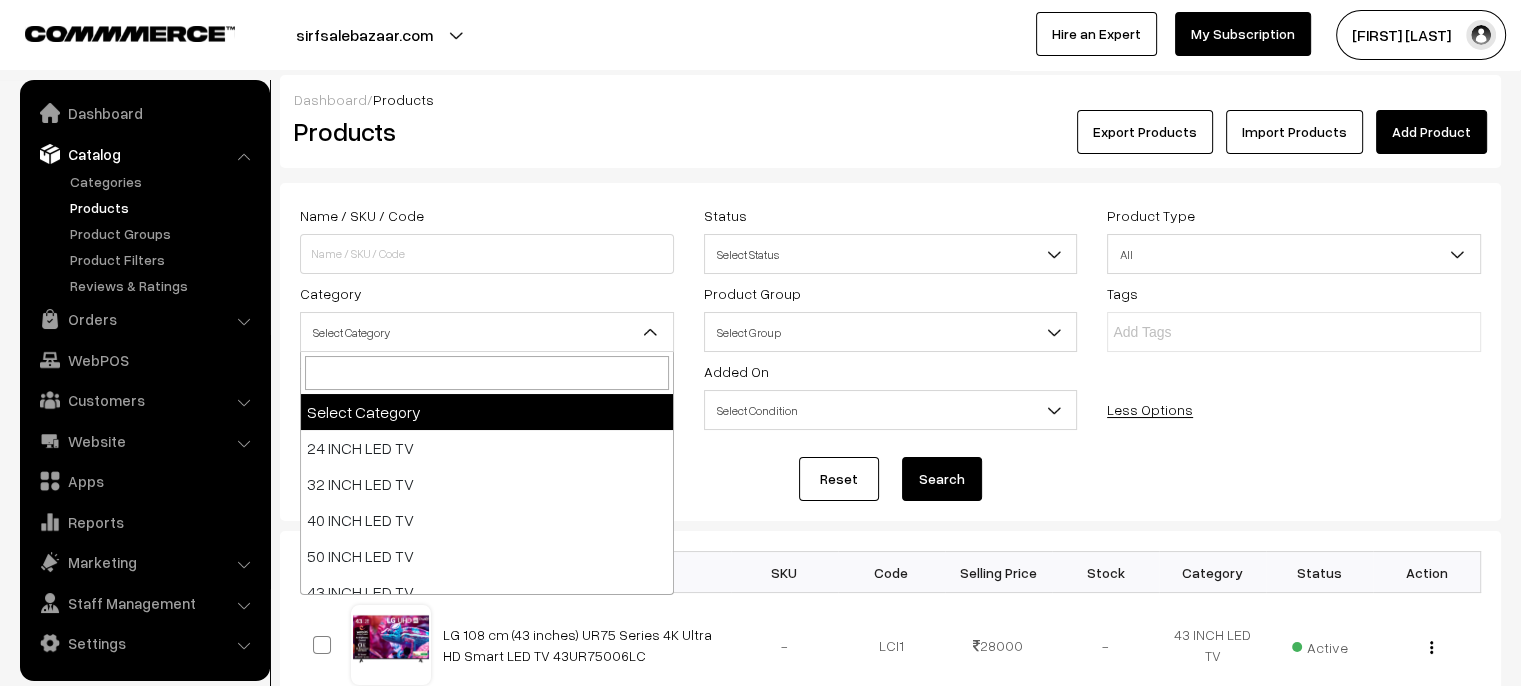 click on "Select Category" at bounding box center (487, 332) 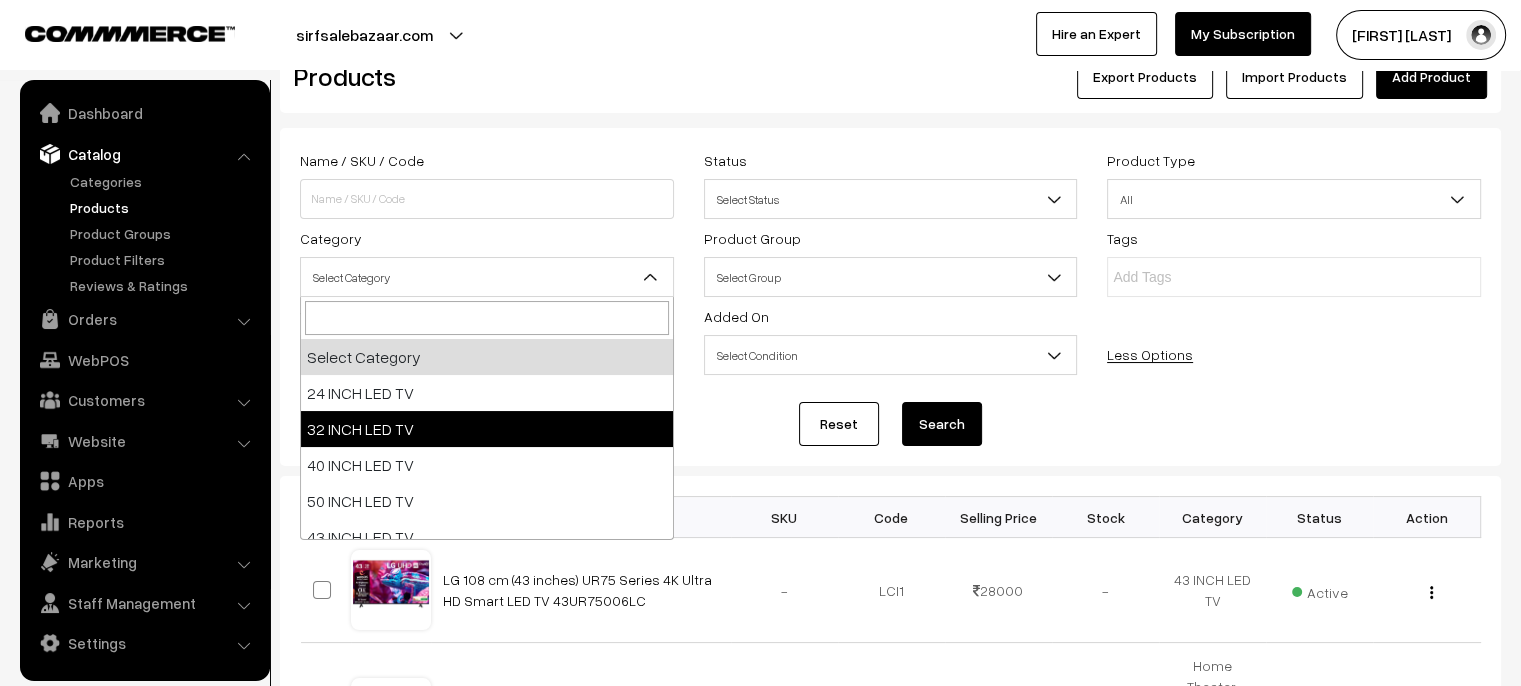scroll, scrollTop: 100, scrollLeft: 0, axis: vertical 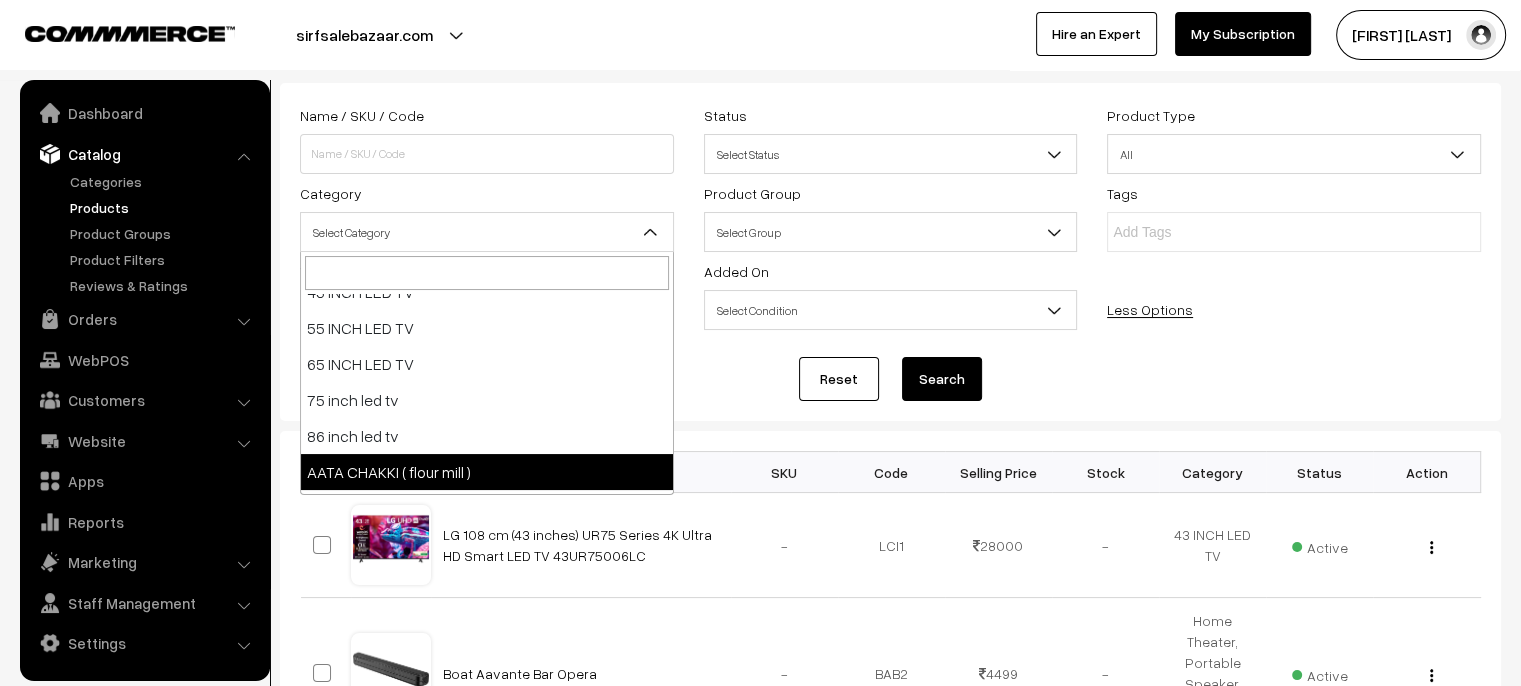 select on "9" 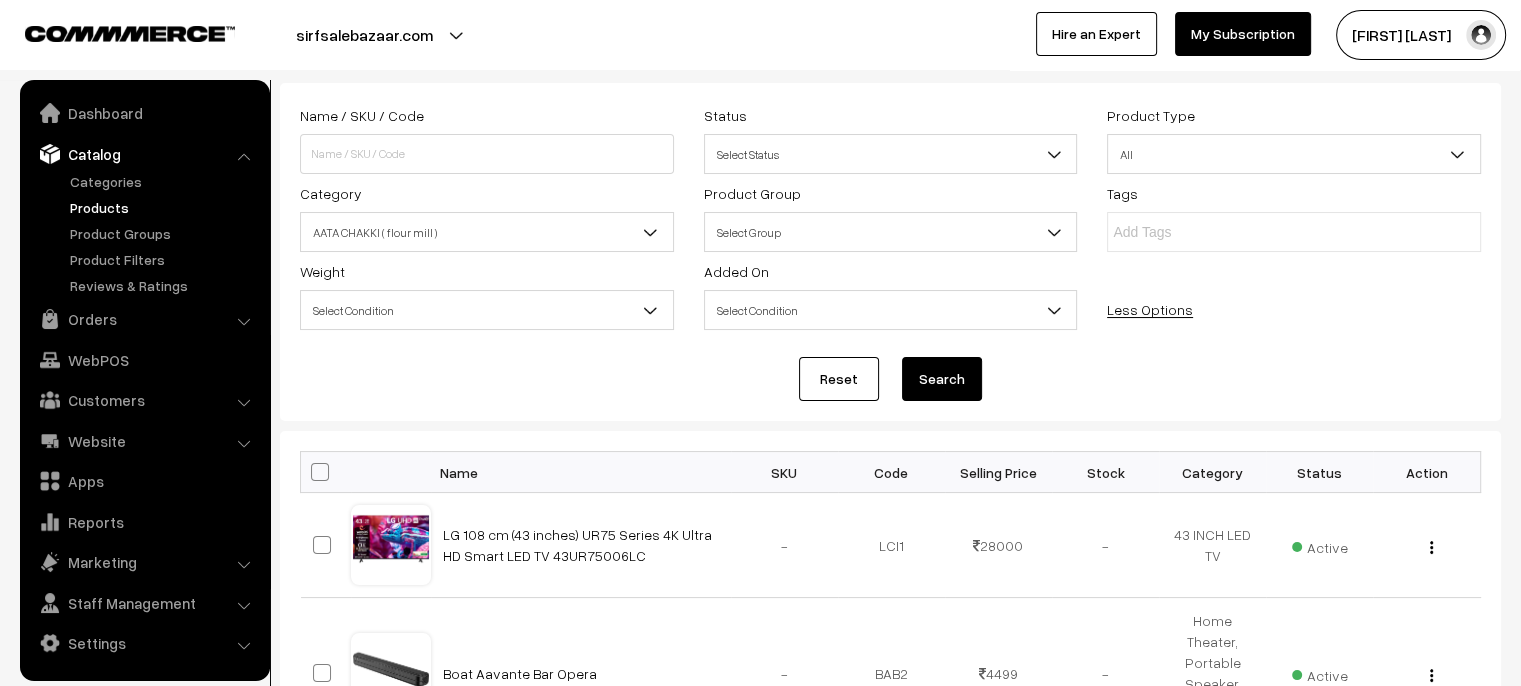 click on "Search" at bounding box center (942, 379) 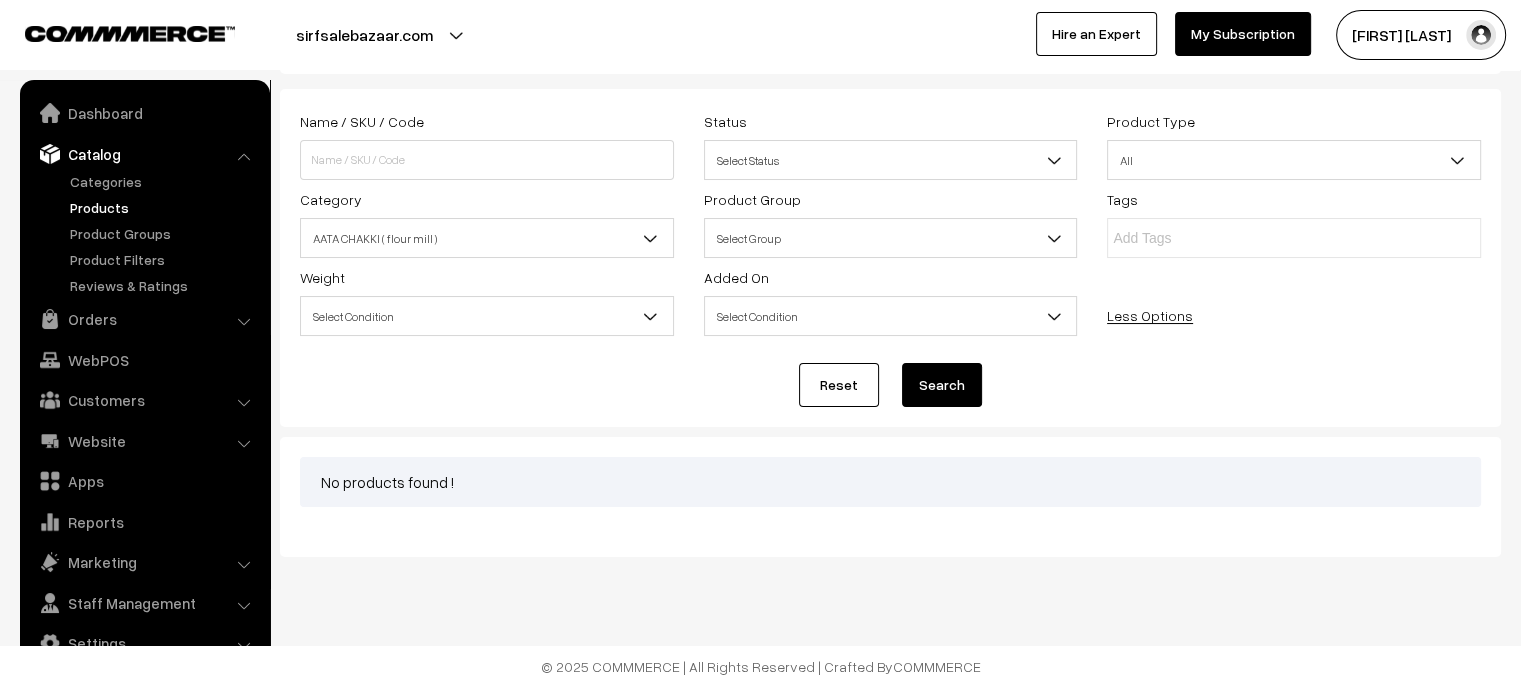 scroll, scrollTop: 95, scrollLeft: 0, axis: vertical 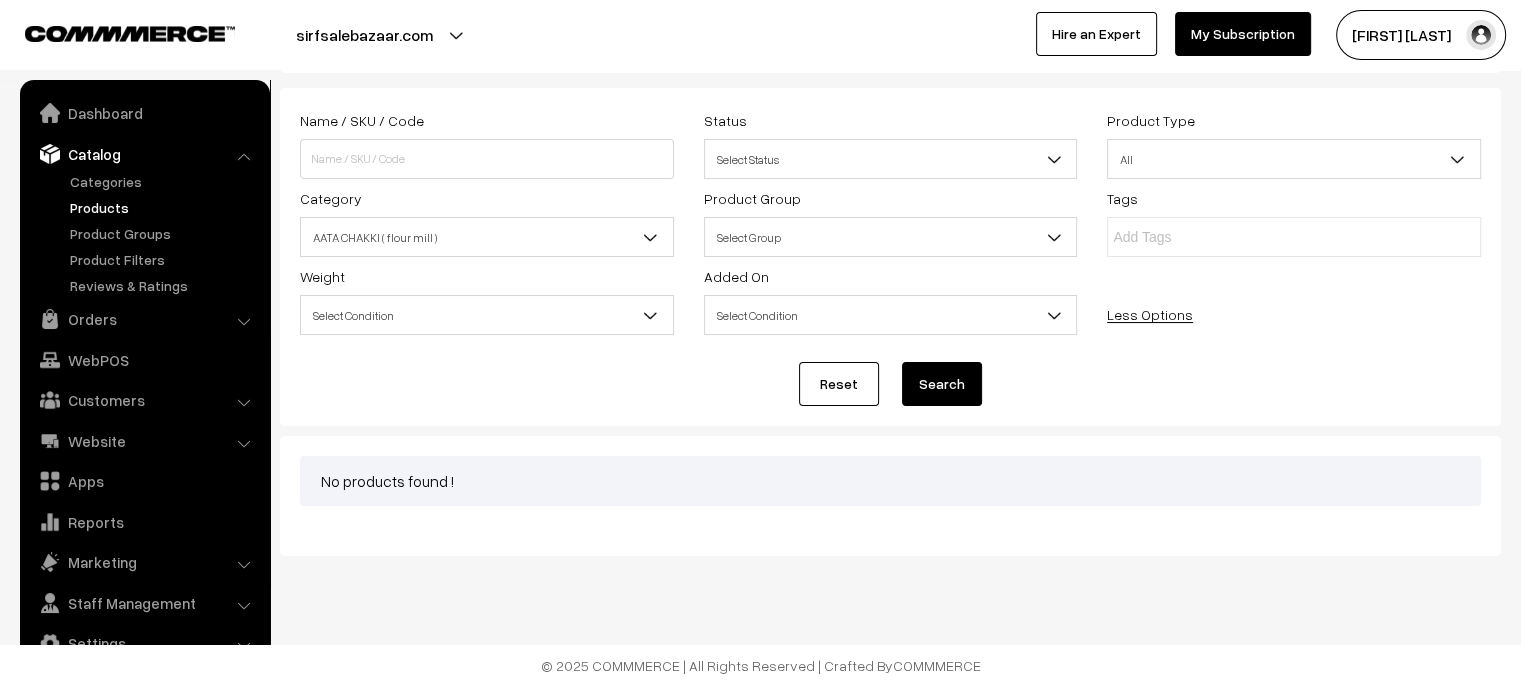 click on "Search" at bounding box center [942, 384] 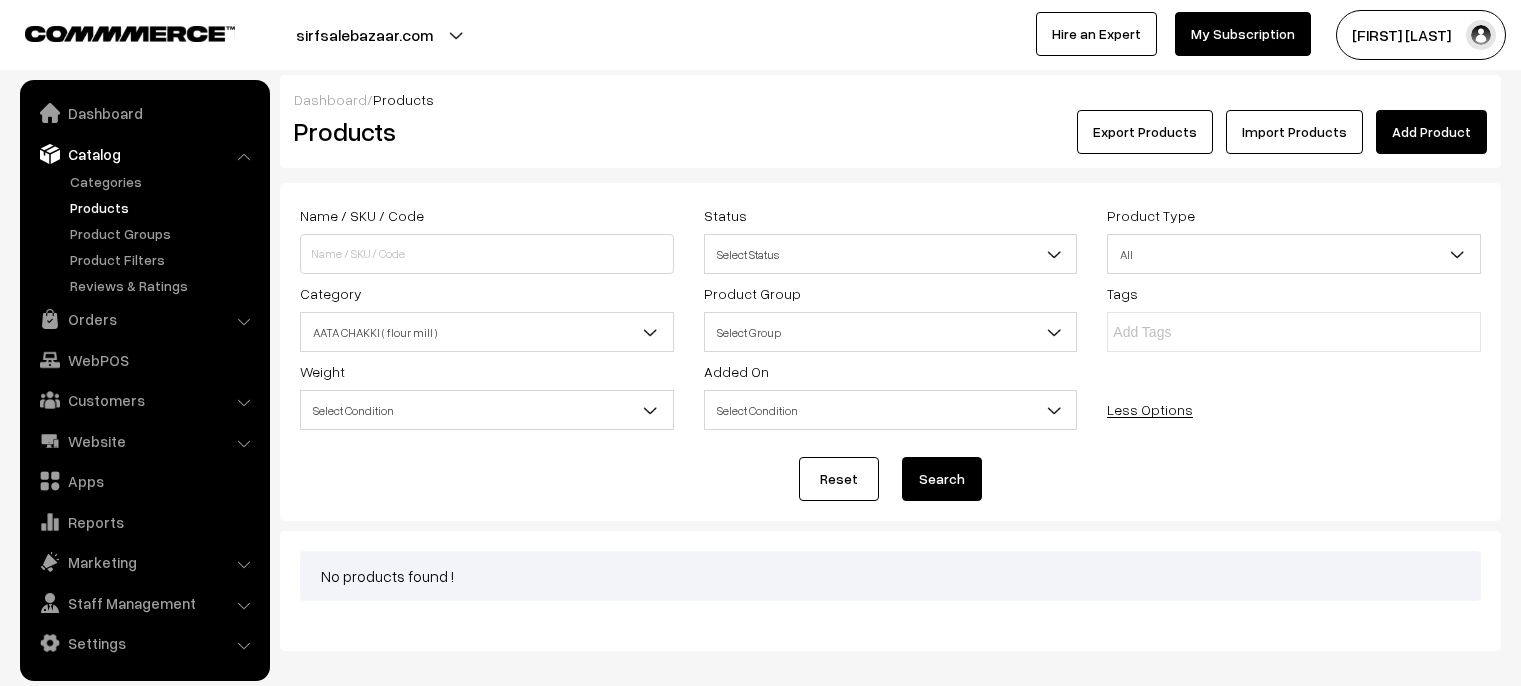 scroll, scrollTop: 95, scrollLeft: 0, axis: vertical 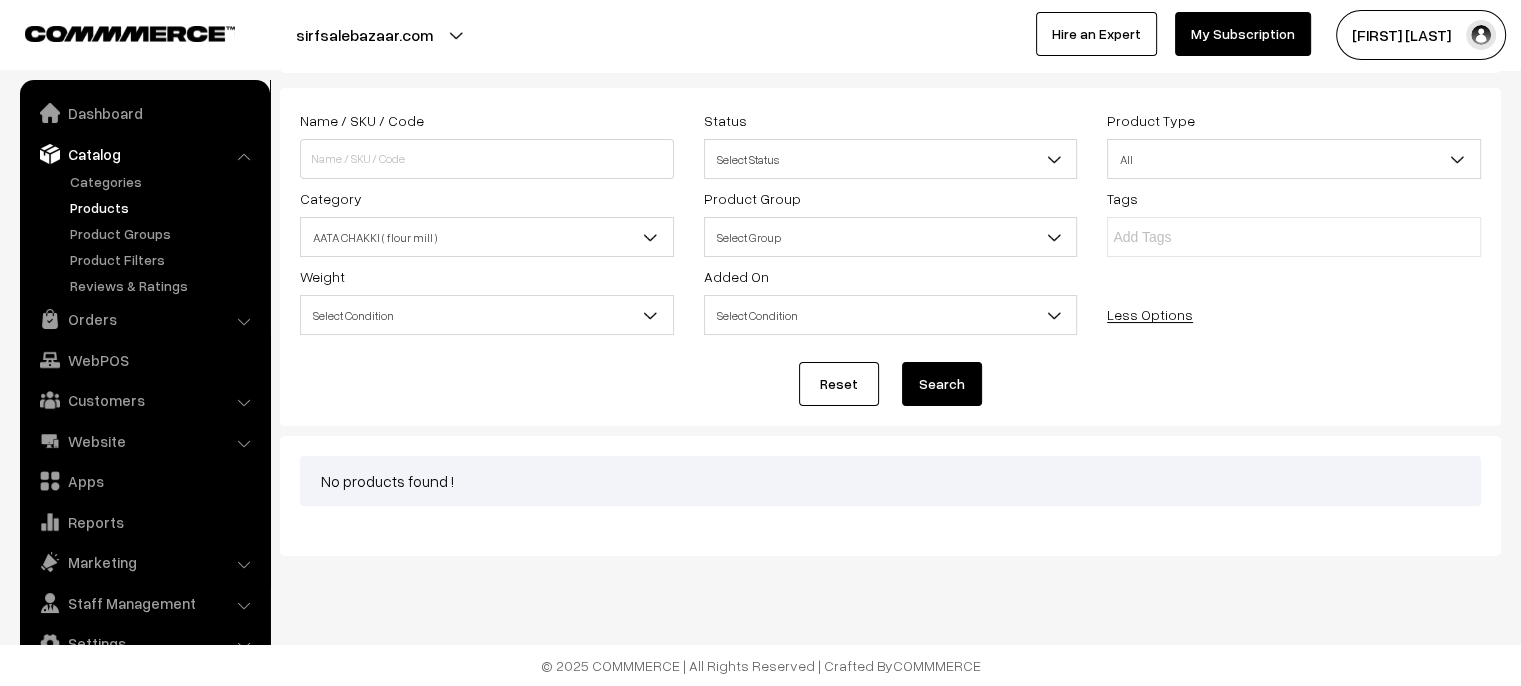 click on "AATA CHAKKI ( flour mill )" at bounding box center [487, 237] 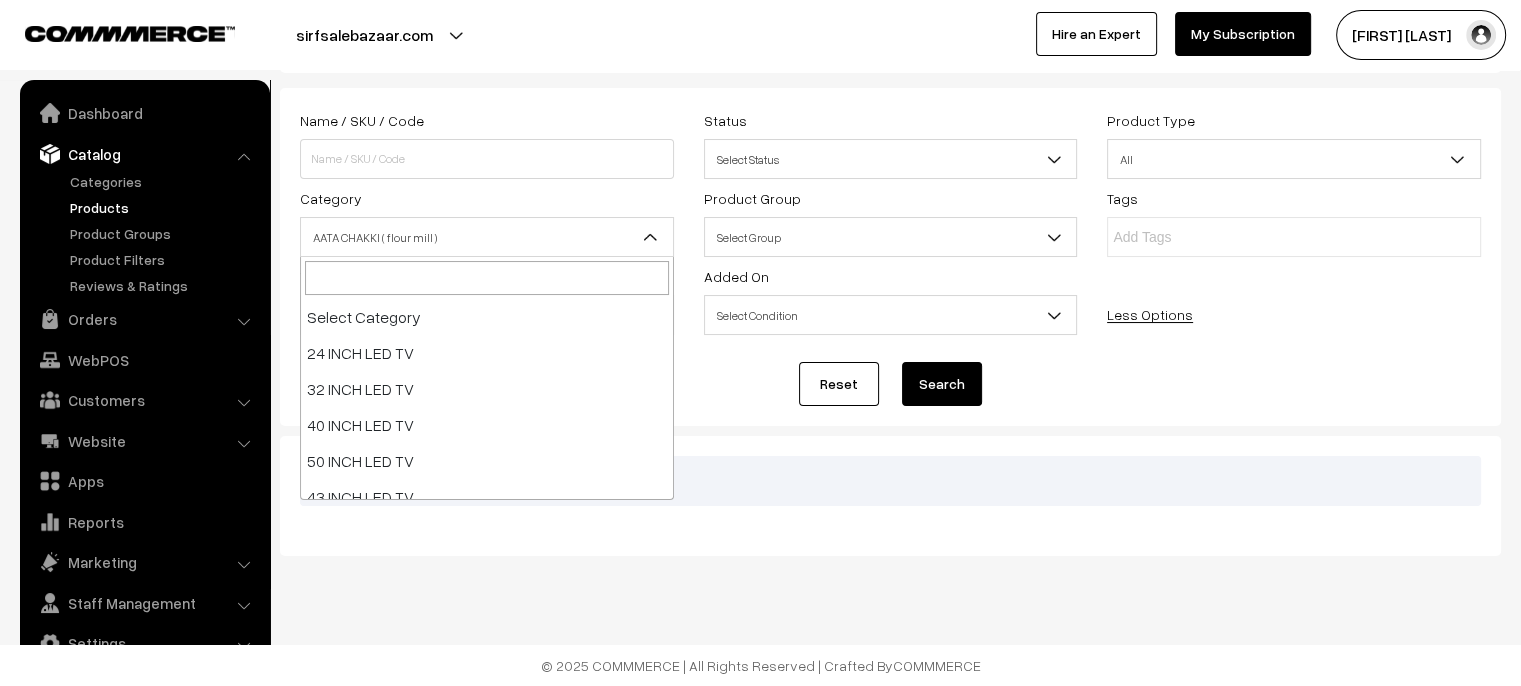 scroll, scrollTop: 288, scrollLeft: 0, axis: vertical 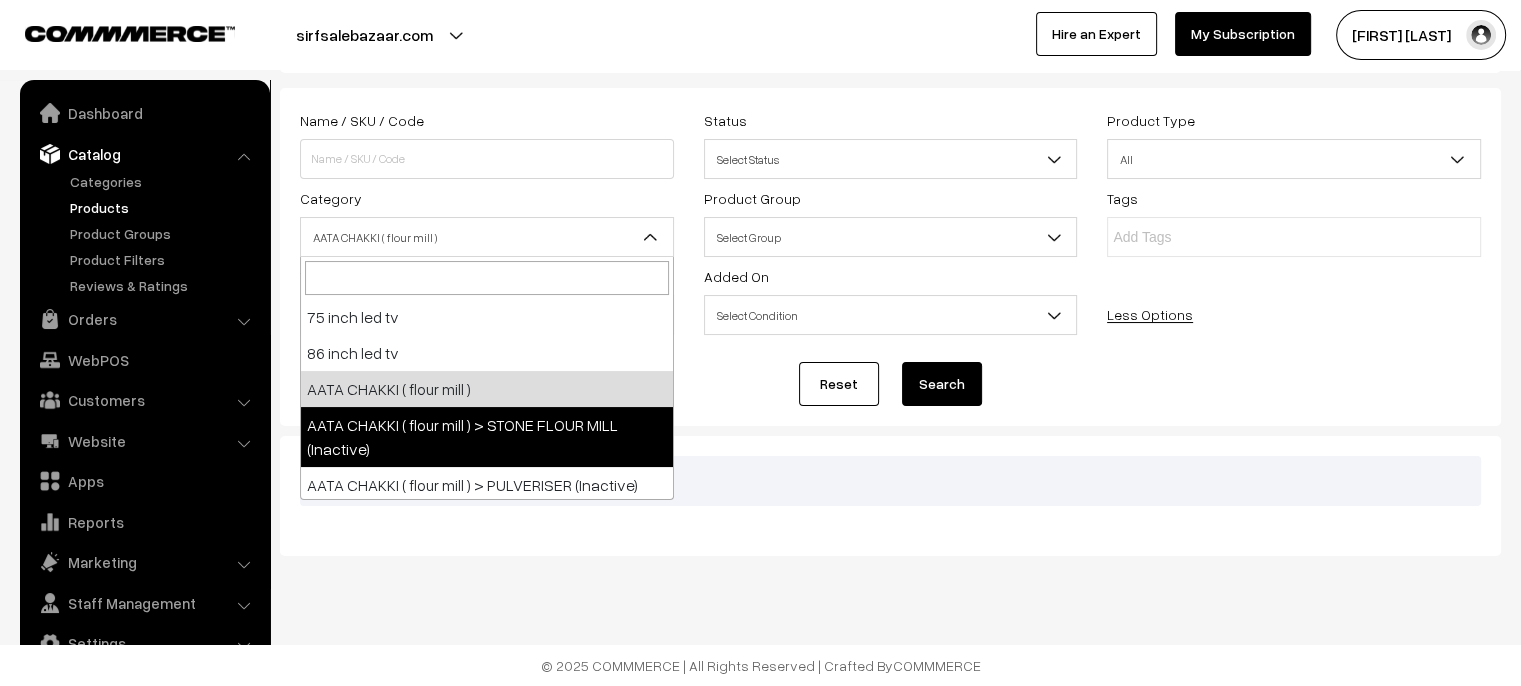 select on "16" 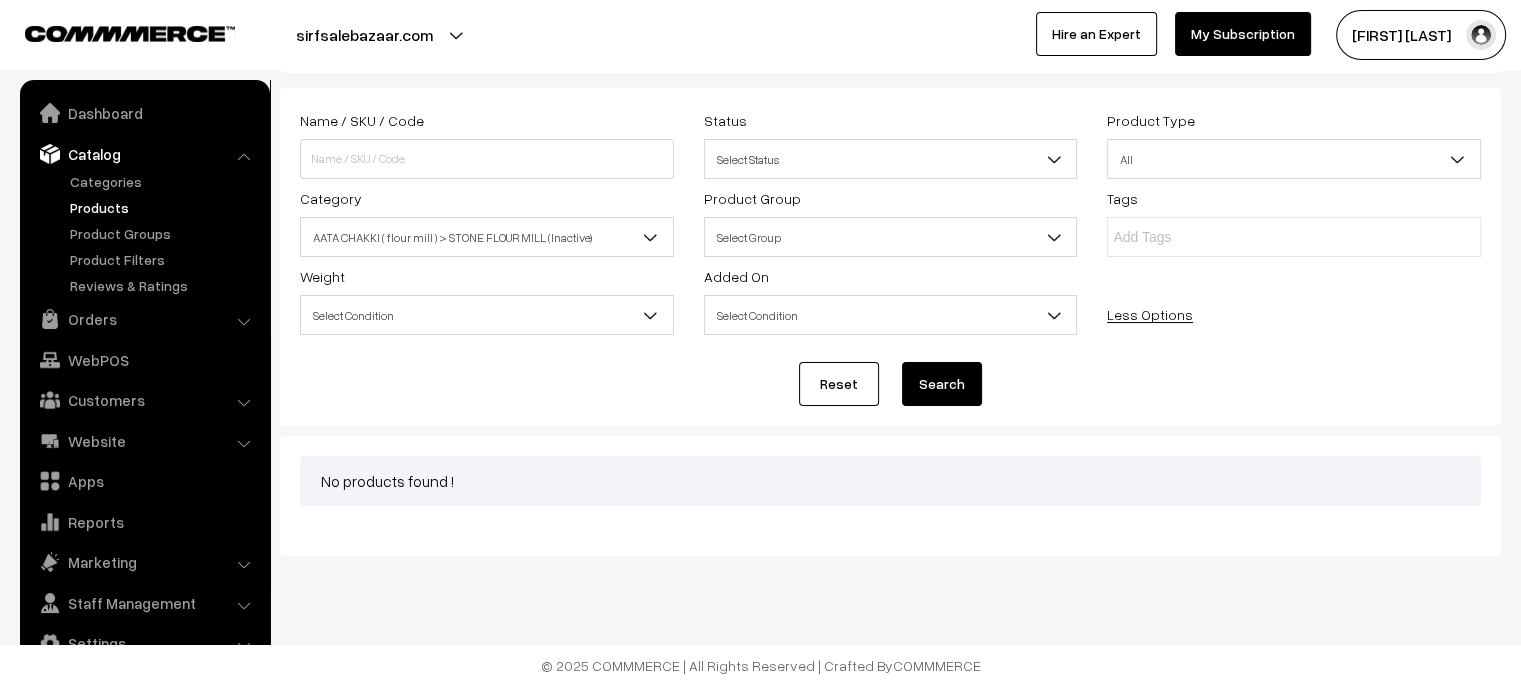 click on "Search" at bounding box center [942, 384] 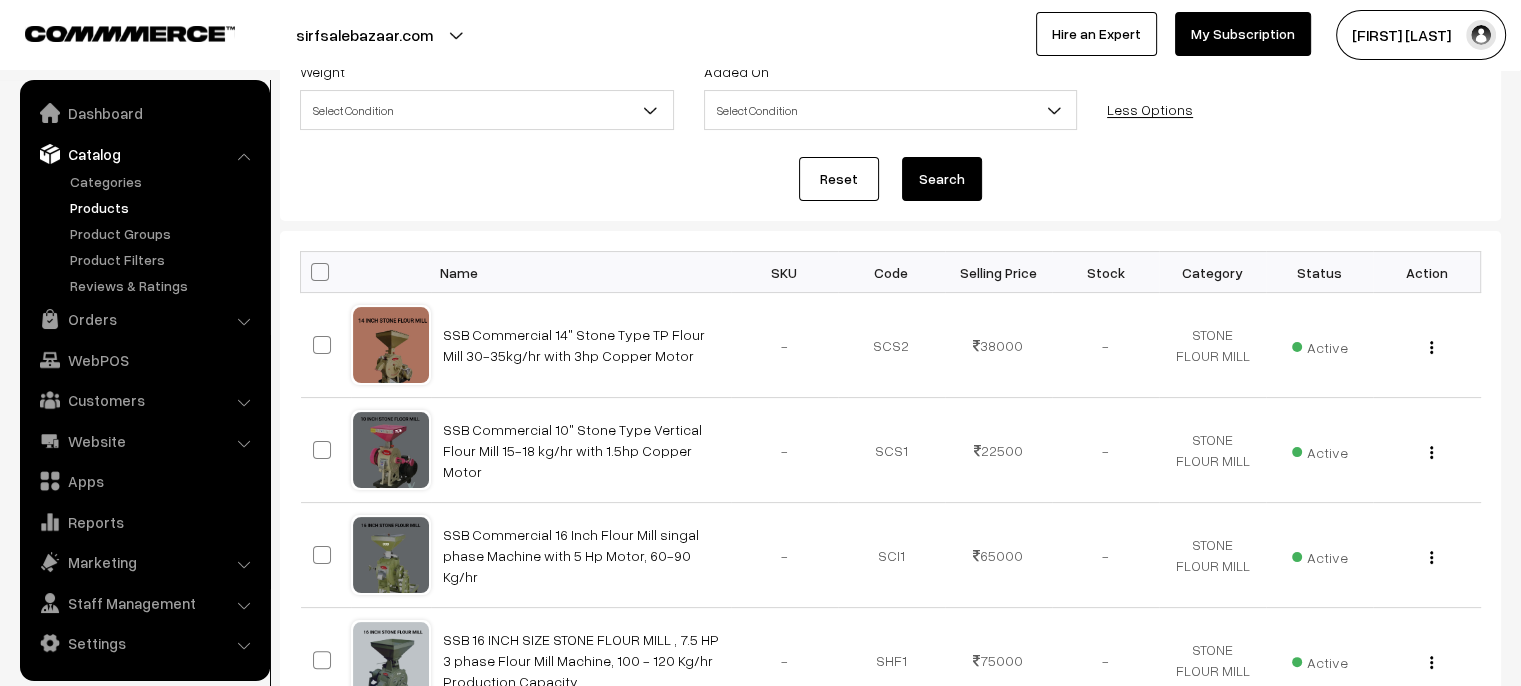 scroll, scrollTop: 300, scrollLeft: 0, axis: vertical 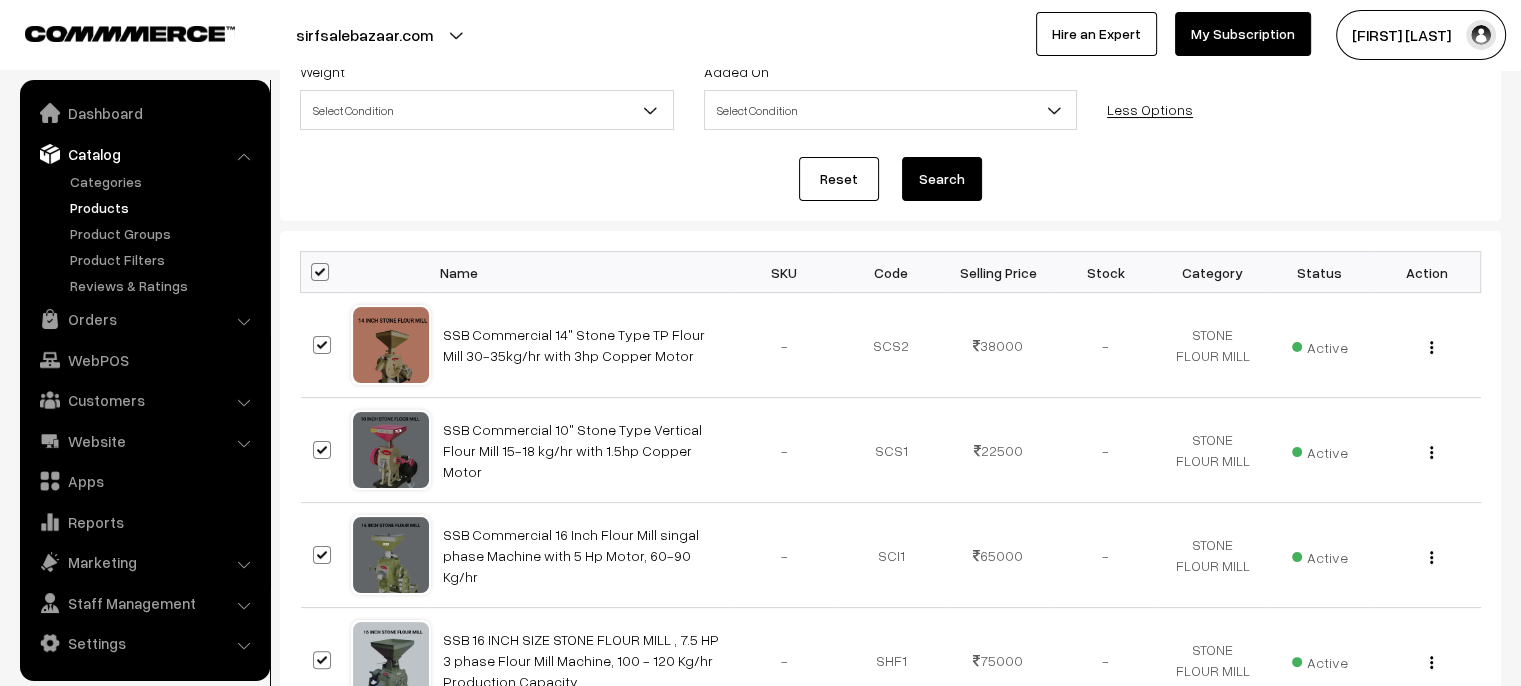 checkbox on "true" 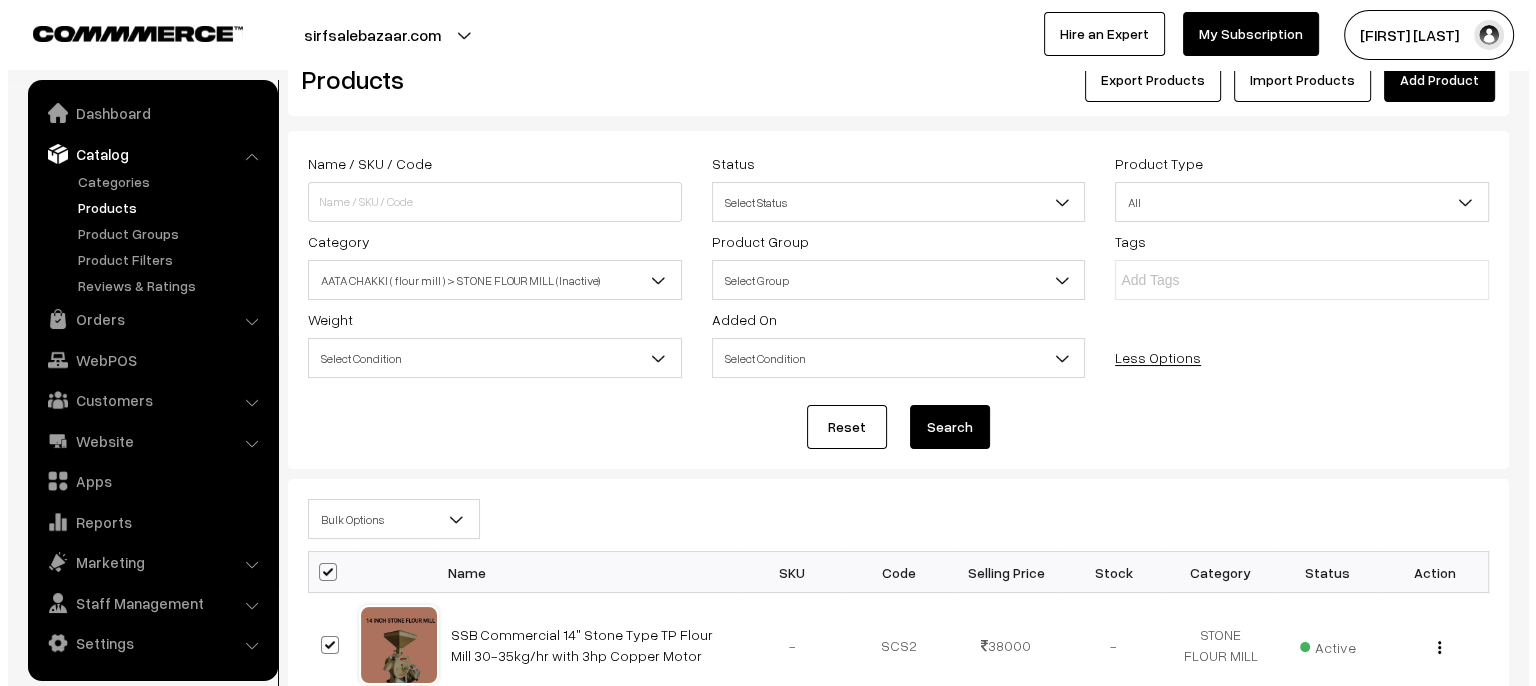 scroll, scrollTop: 100, scrollLeft: 0, axis: vertical 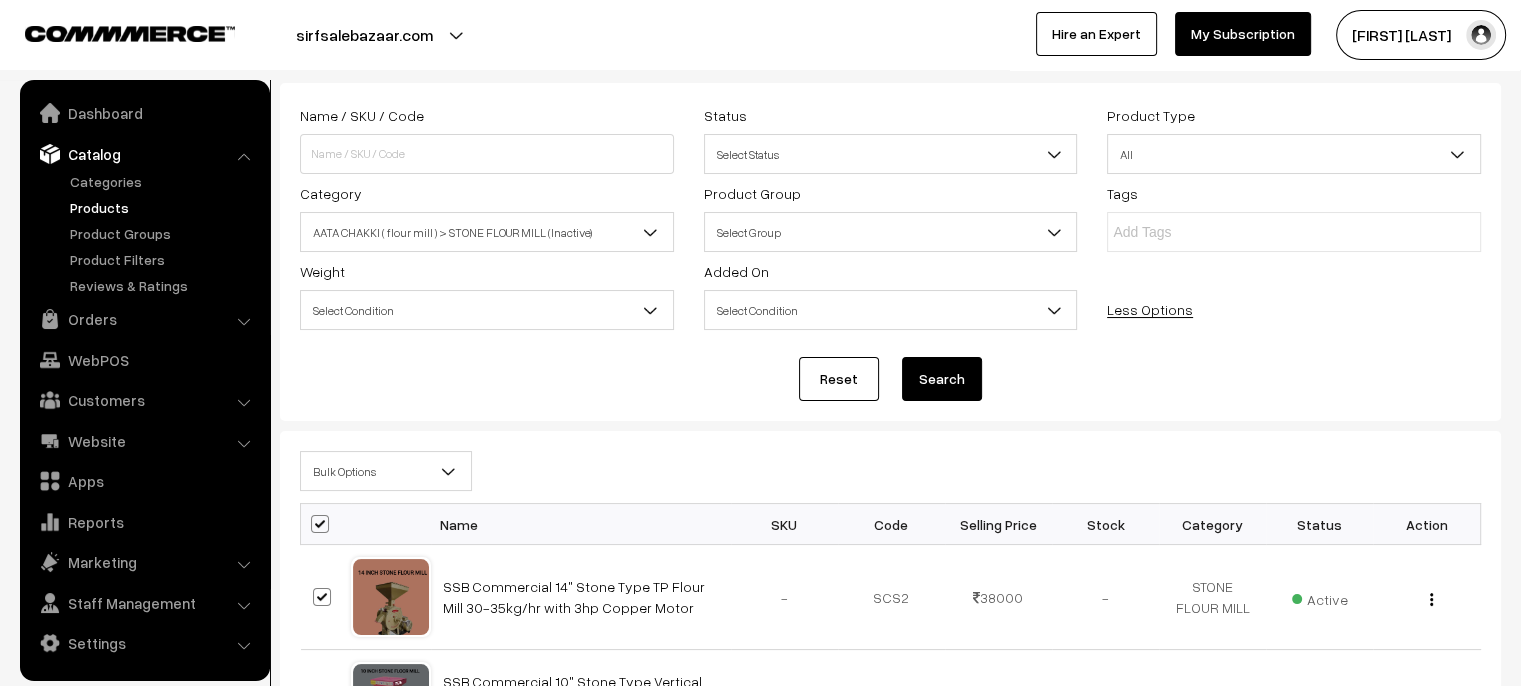 click at bounding box center (449, 471) 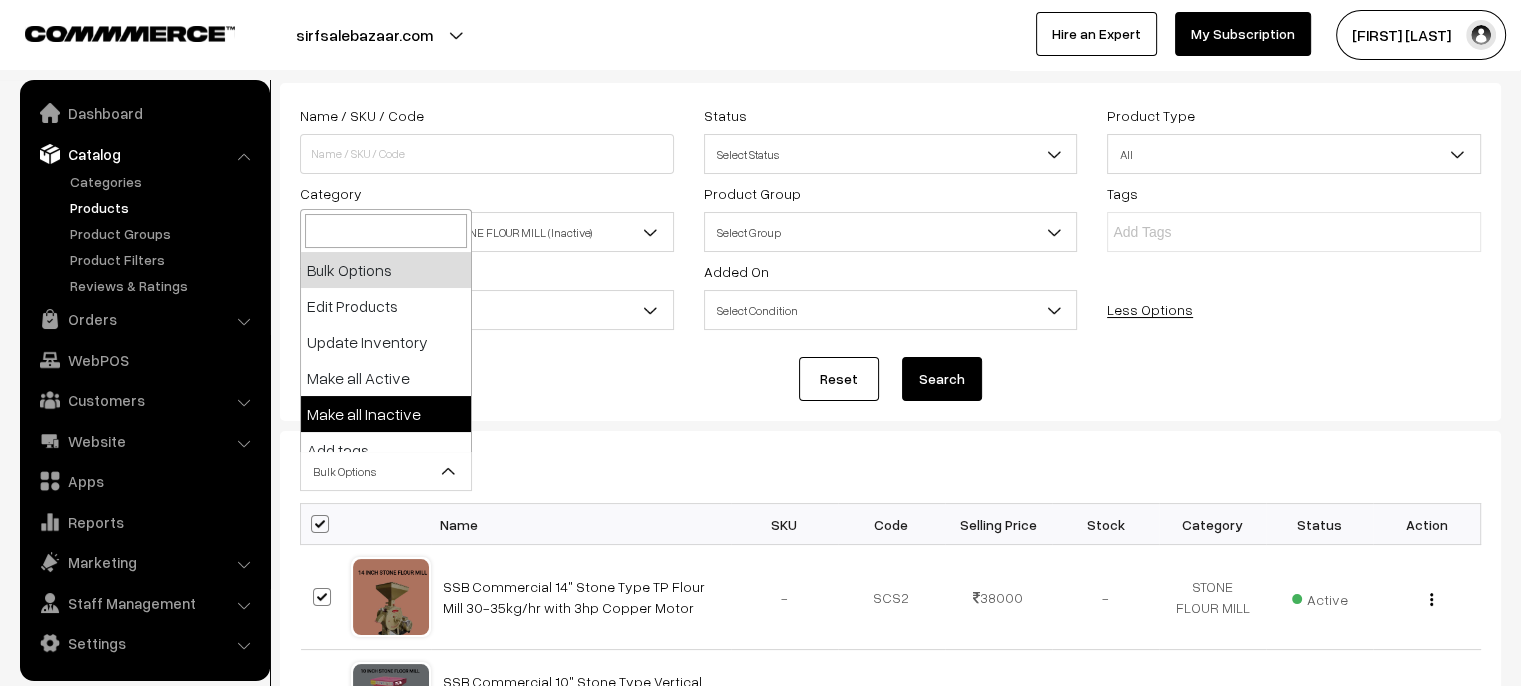 select on "inactive" 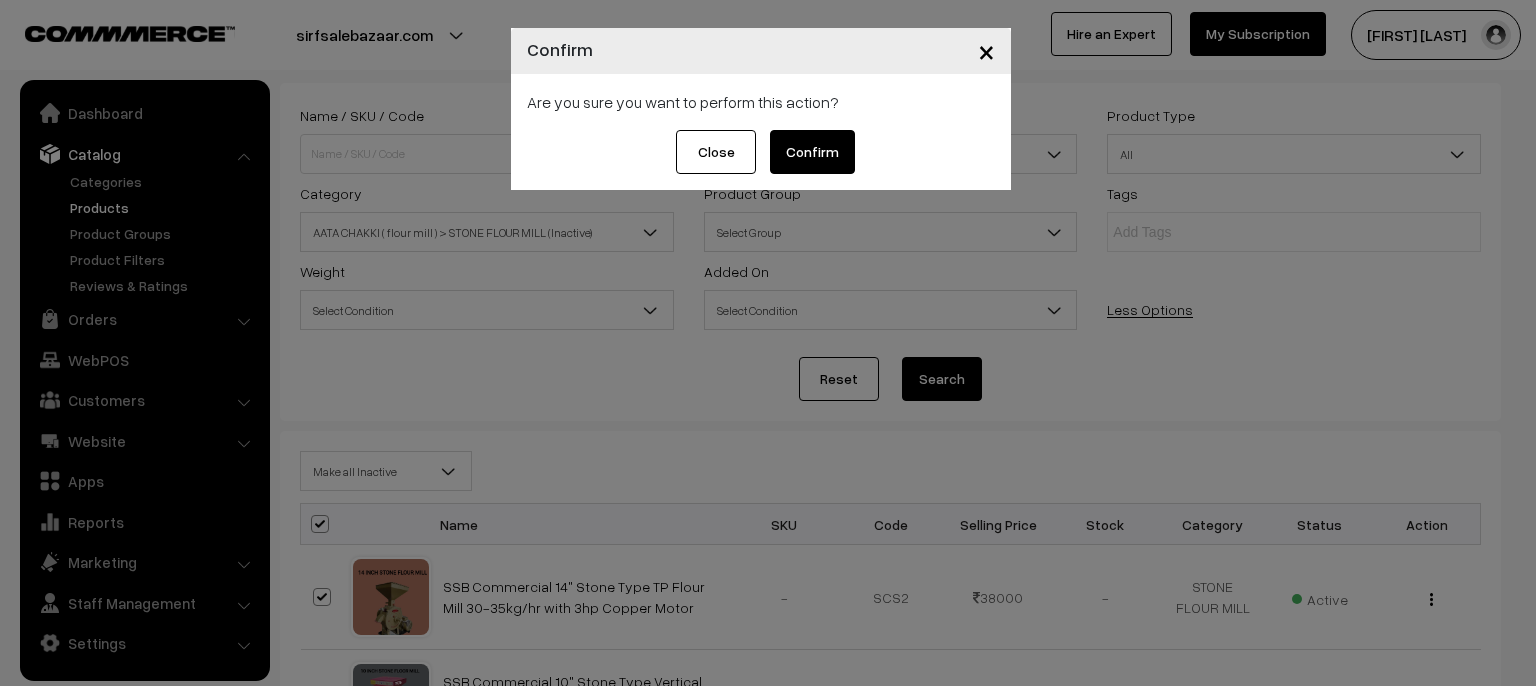 click on "Confirm" at bounding box center (812, 152) 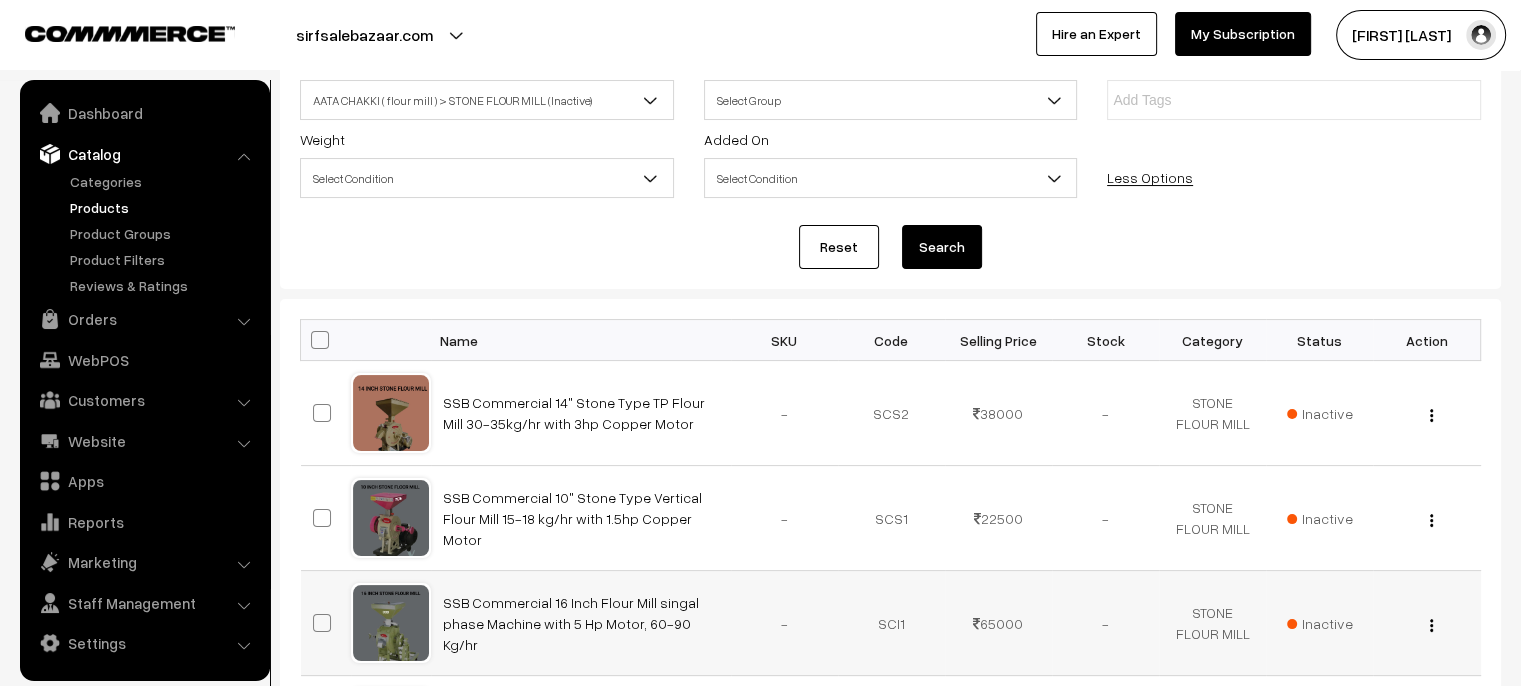 scroll, scrollTop: 0, scrollLeft: 0, axis: both 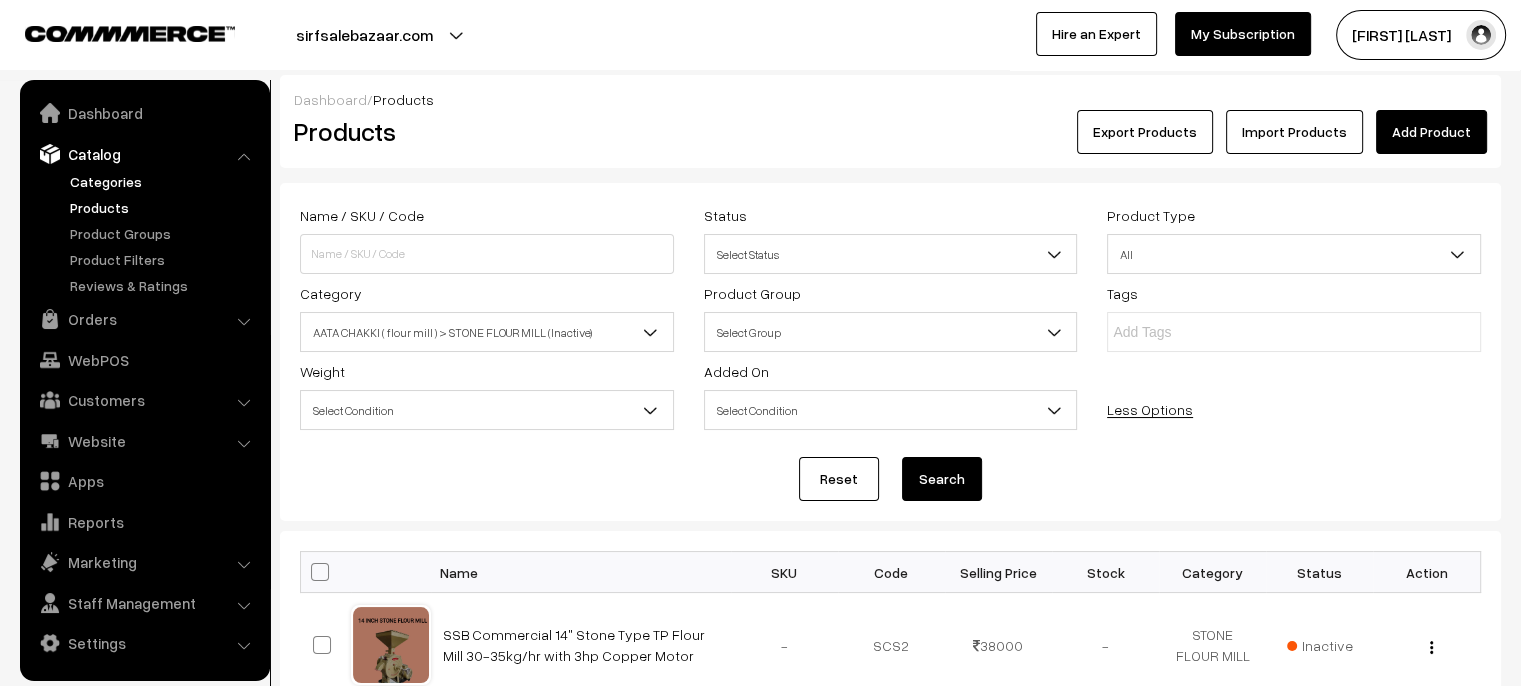 click on "Categories" at bounding box center [164, 181] 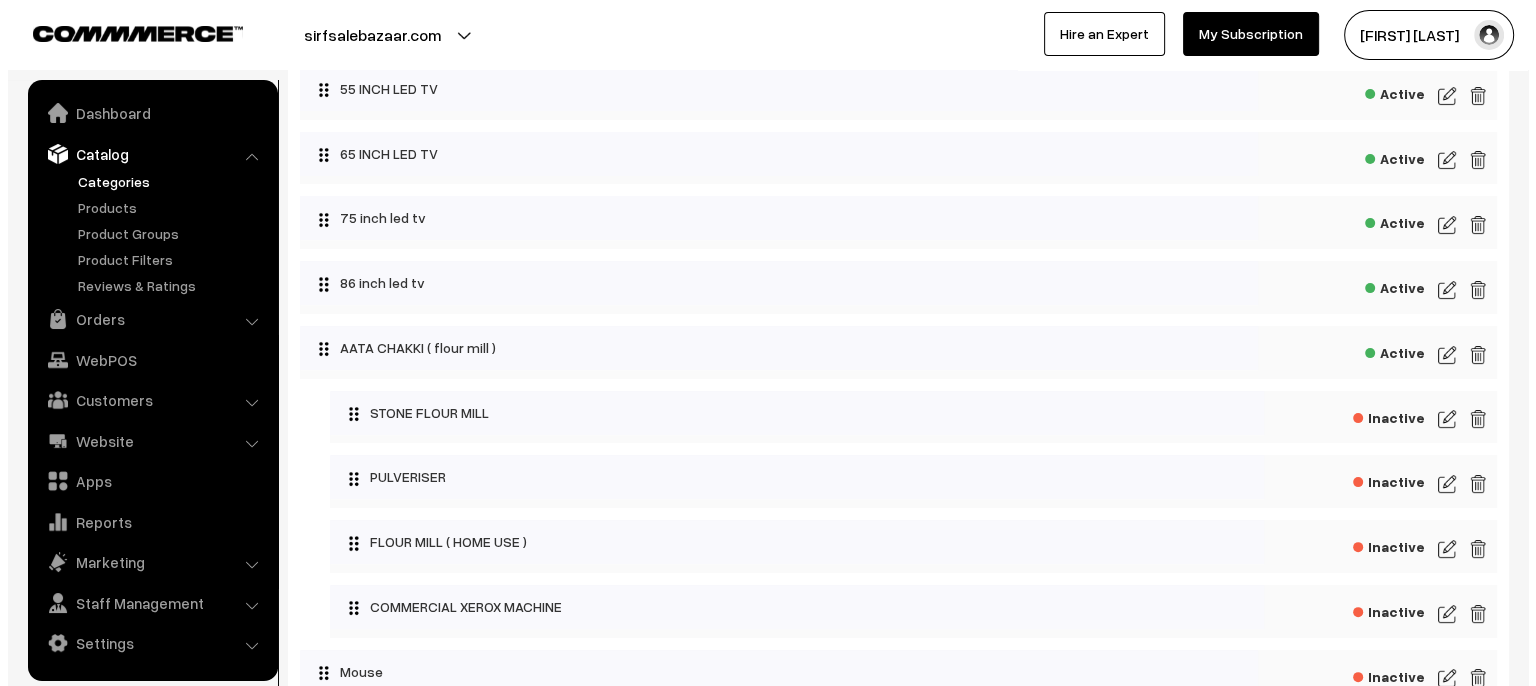 scroll, scrollTop: 600, scrollLeft: 0, axis: vertical 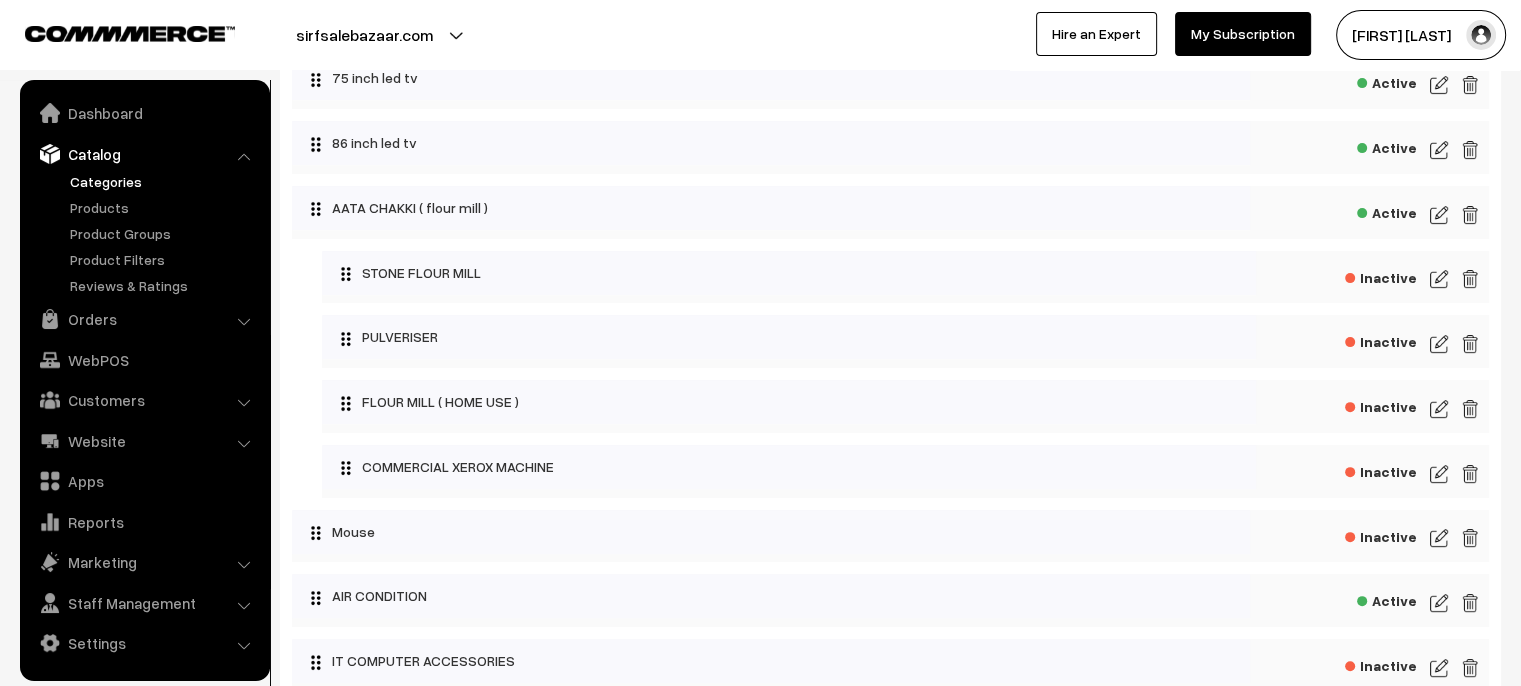 click on "Inactive" at bounding box center (1381, 339) 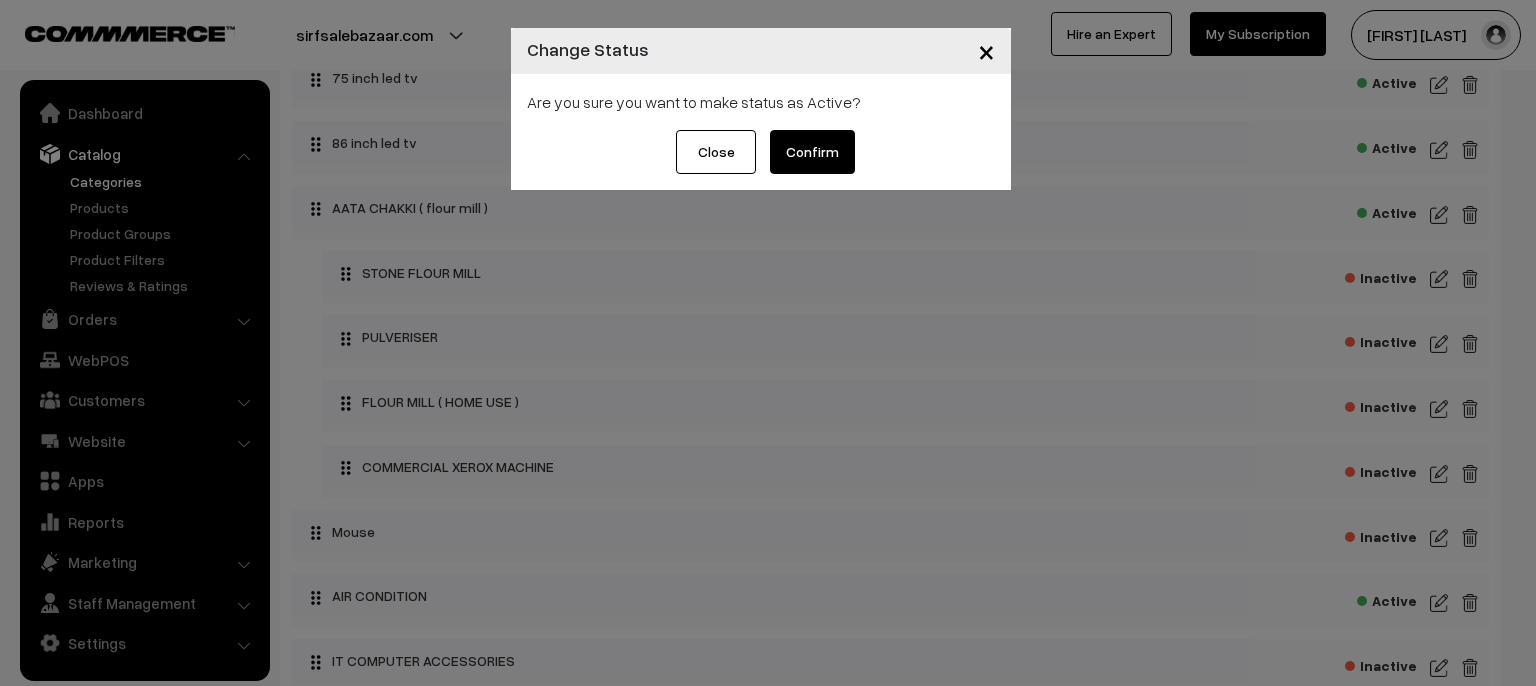click on "Confirm" at bounding box center [812, 152] 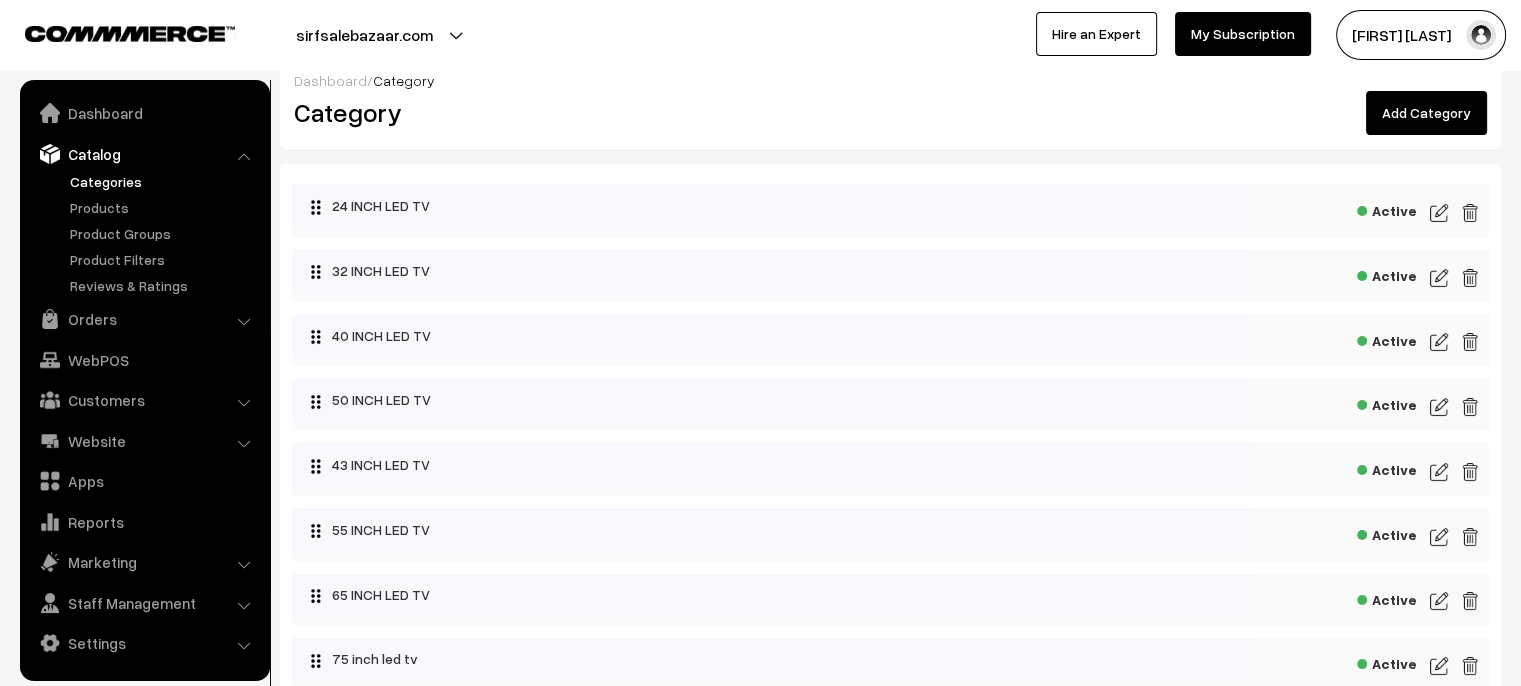 scroll, scrollTop: 0, scrollLeft: 0, axis: both 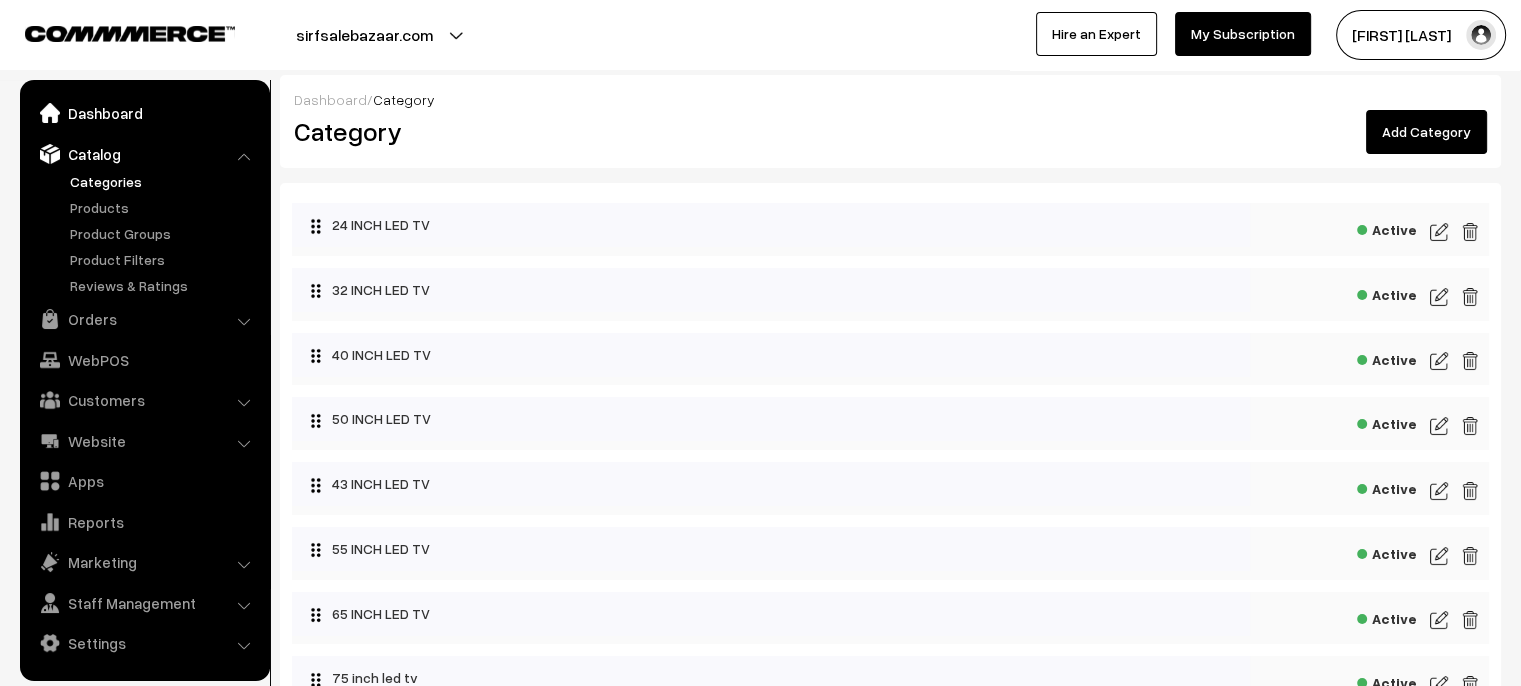 click on "Dashboard" at bounding box center [144, 113] 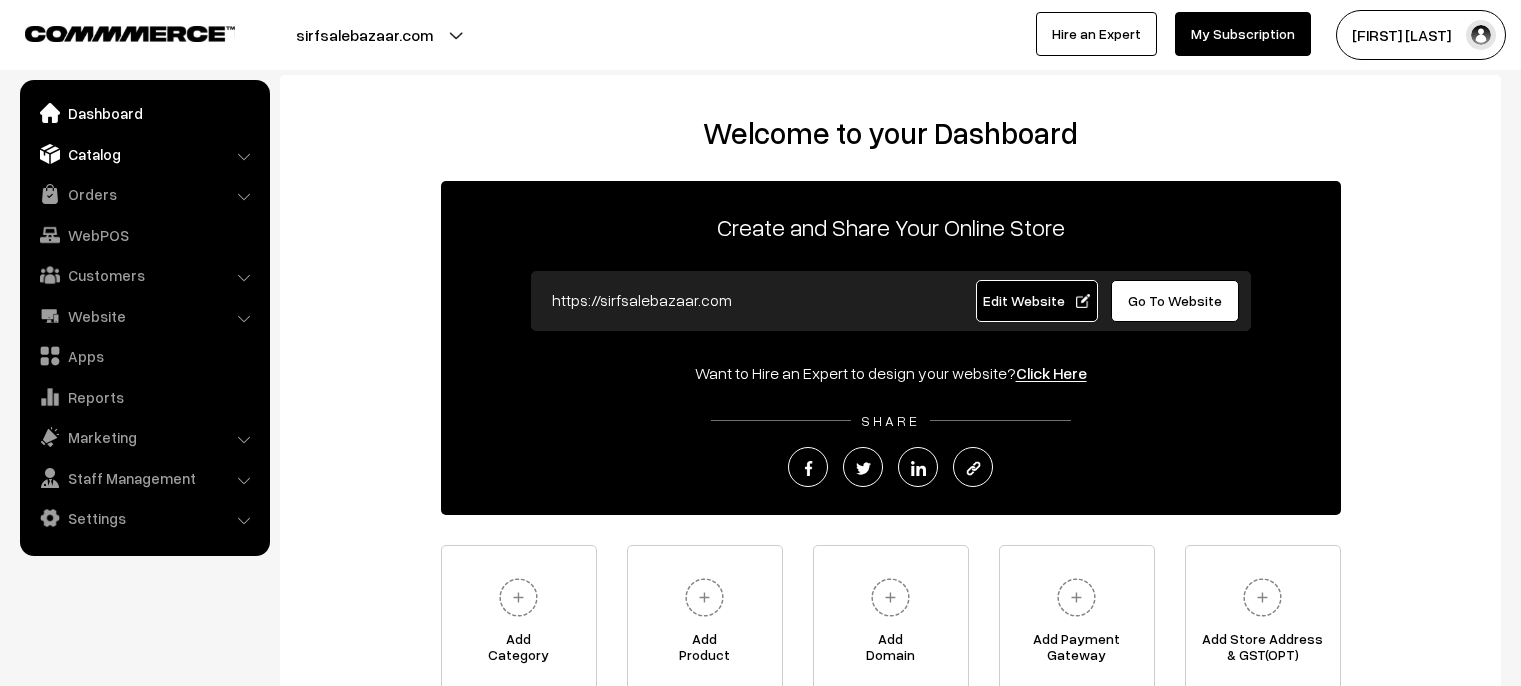 scroll, scrollTop: 0, scrollLeft: 0, axis: both 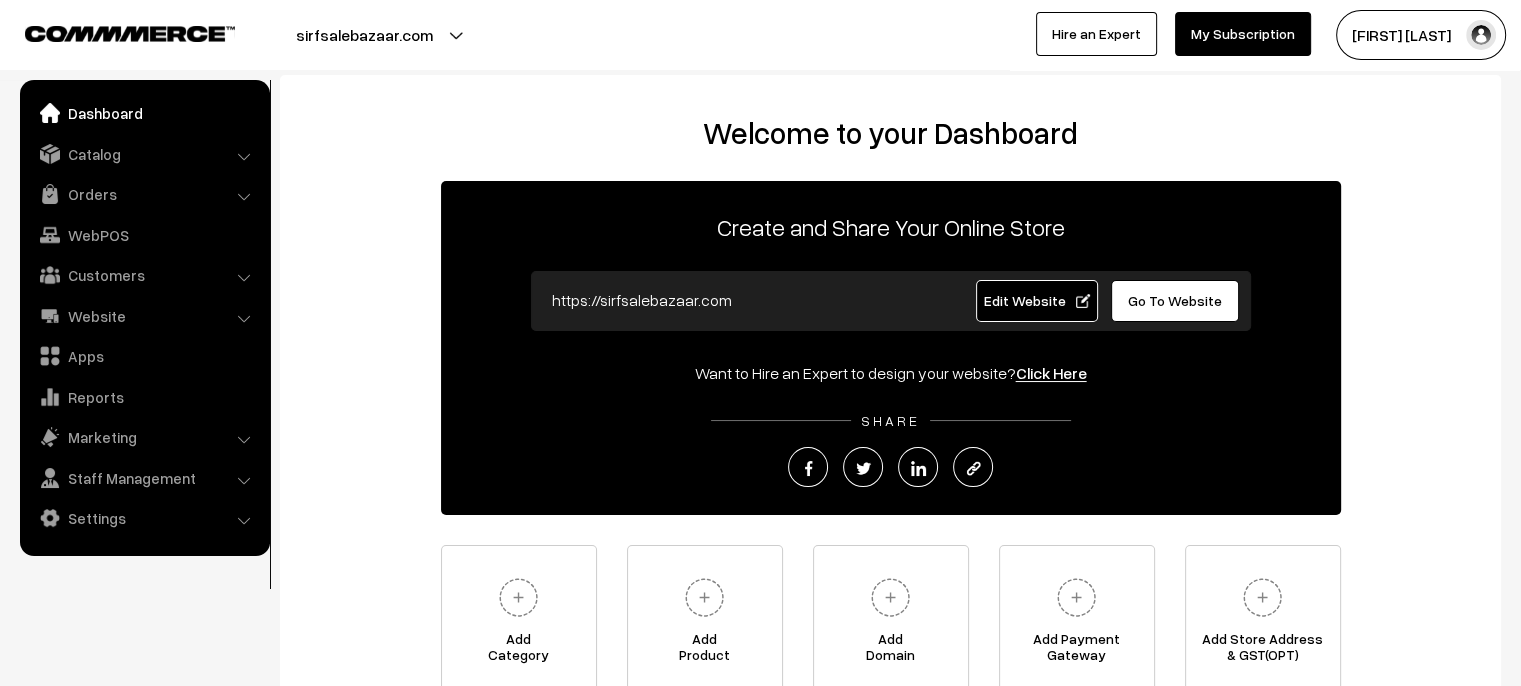 click on "Edit Website" at bounding box center (1036, 300) 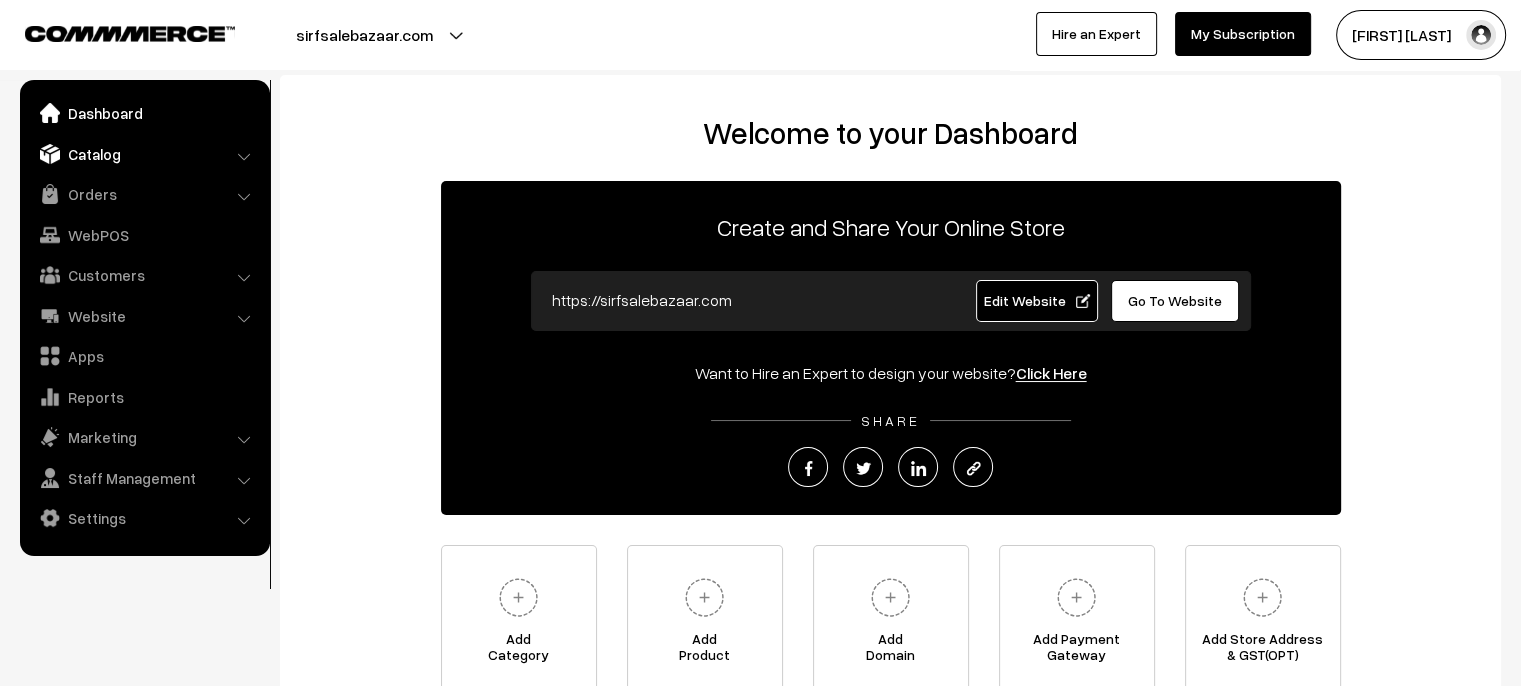click on "Catalog" at bounding box center (144, 154) 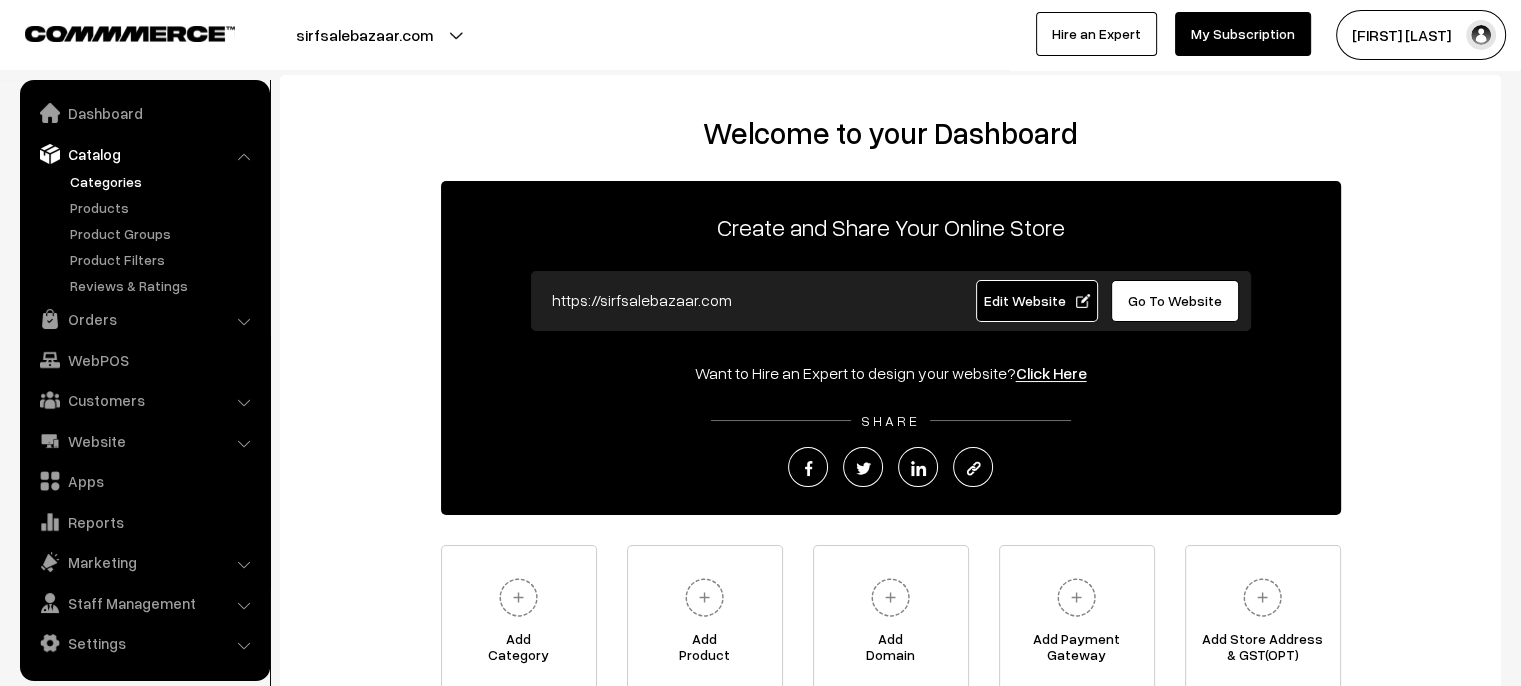 click on "Categories" at bounding box center (164, 181) 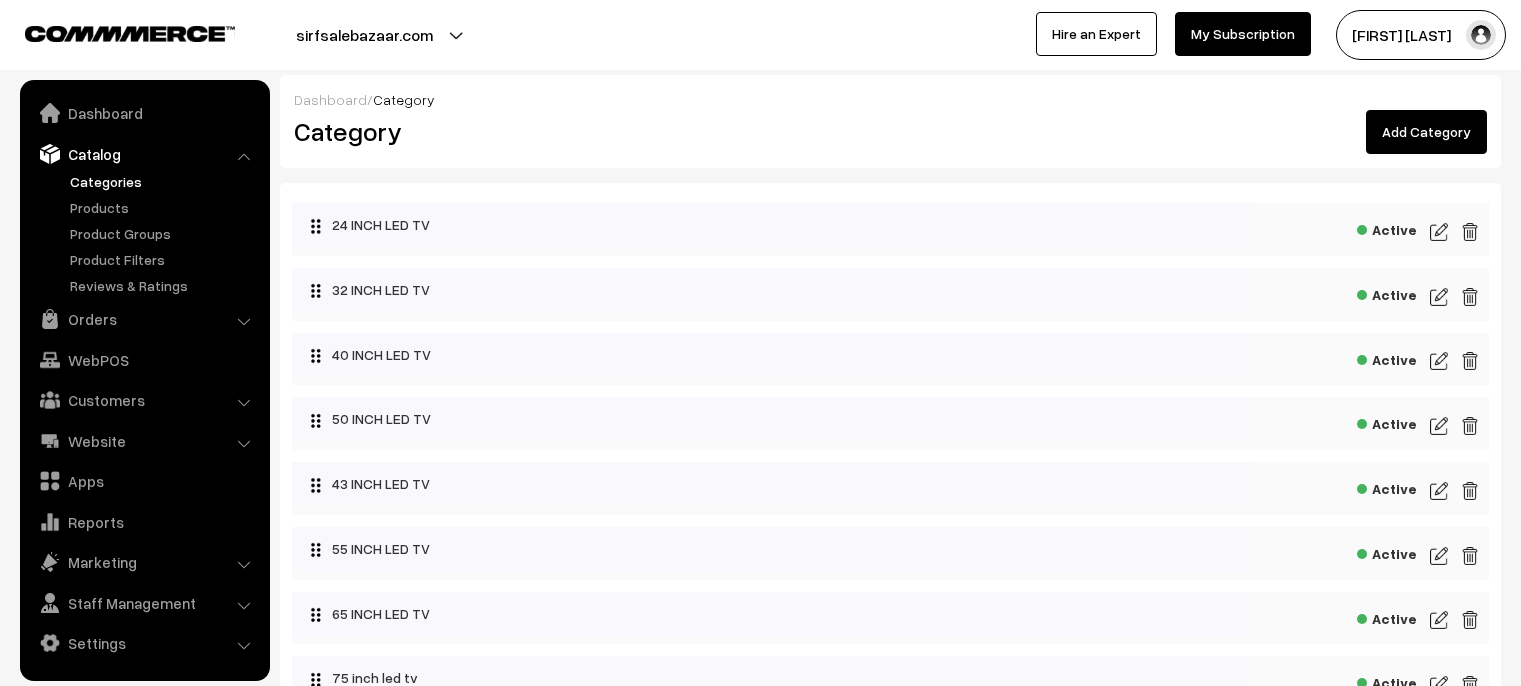 scroll, scrollTop: 0, scrollLeft: 0, axis: both 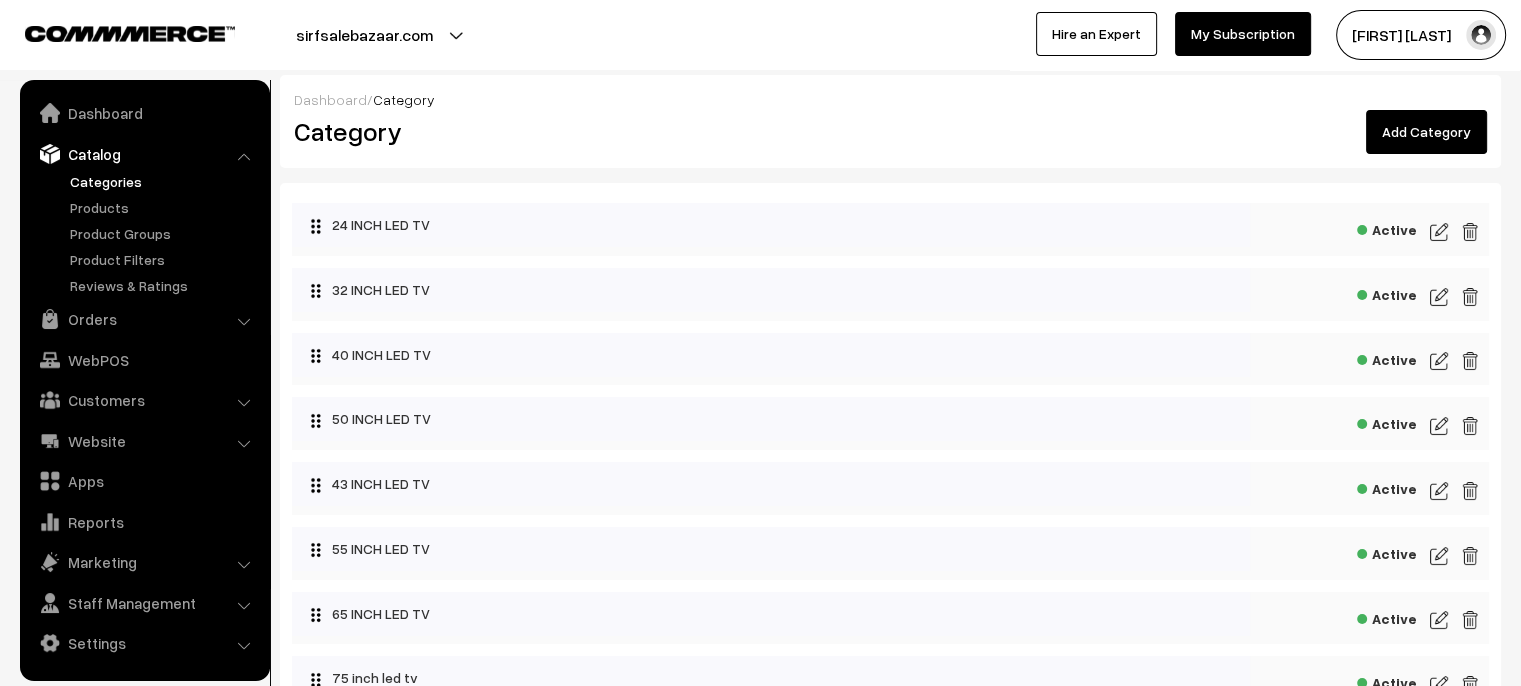 click on "Add Category" at bounding box center [1426, 132] 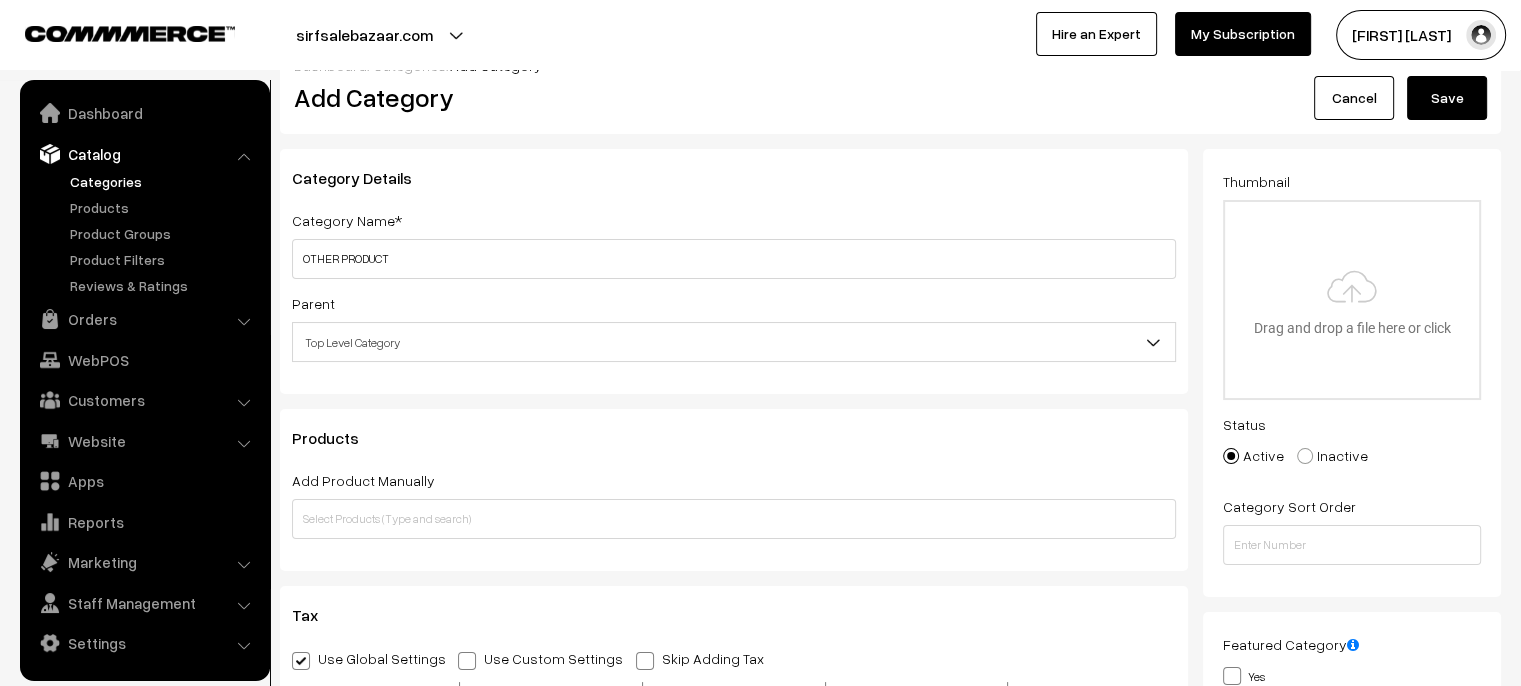 scroll, scrollTop: 0, scrollLeft: 0, axis: both 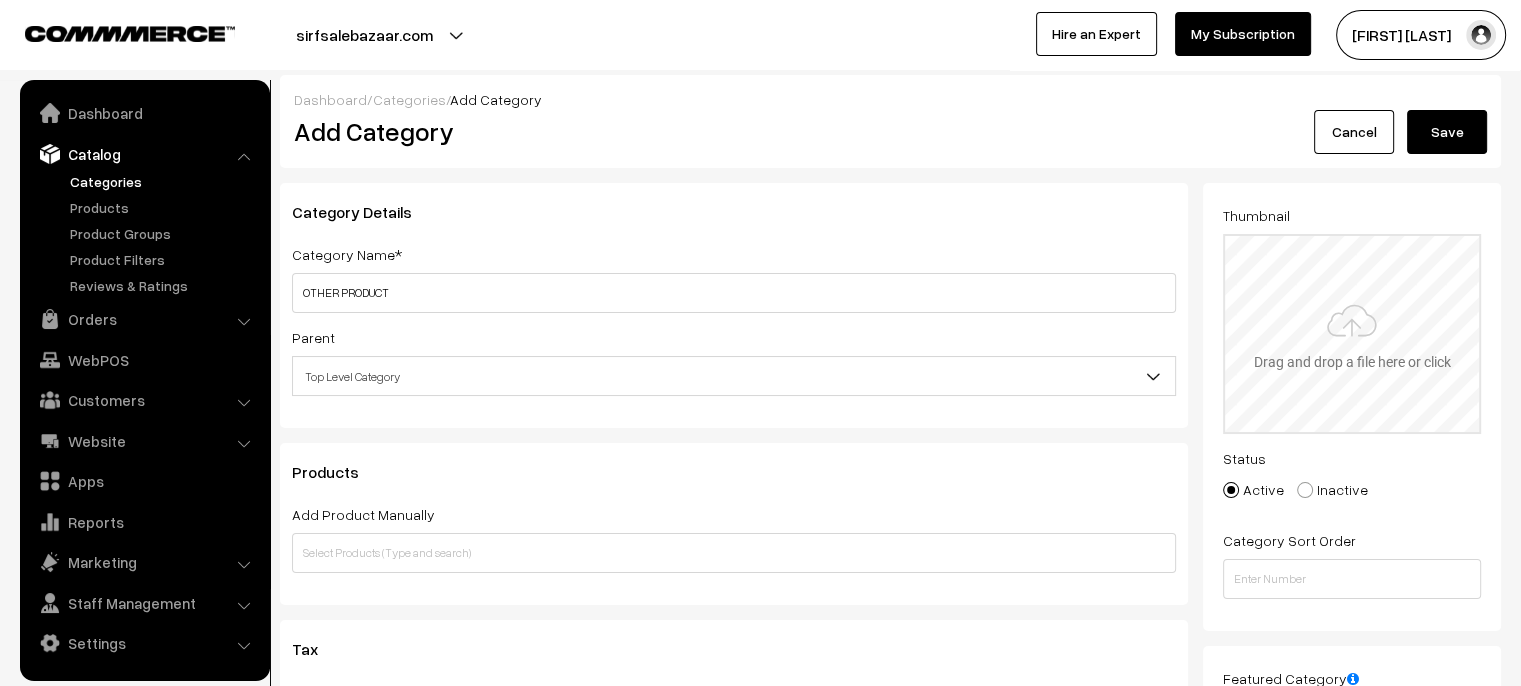 type on "OTHER PRODUCT" 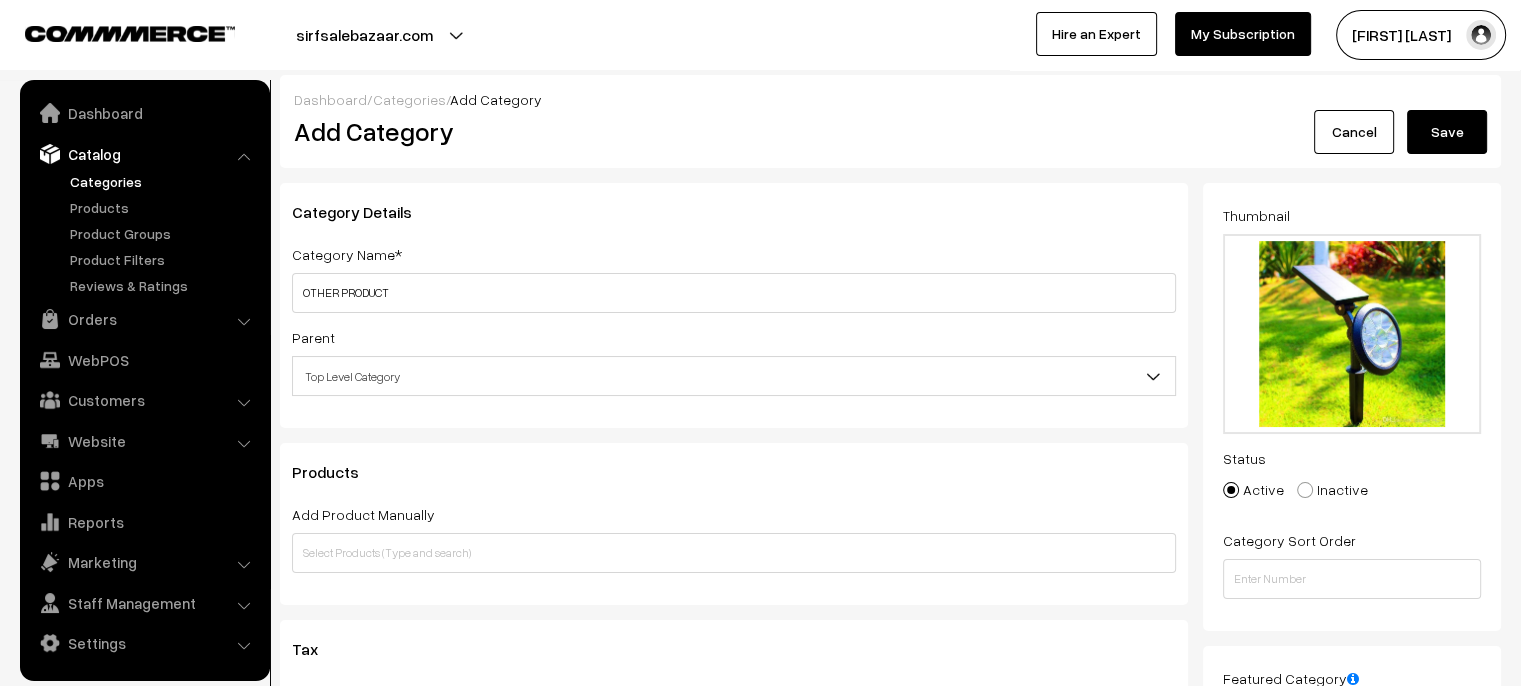 click on "Save" at bounding box center (1447, 132) 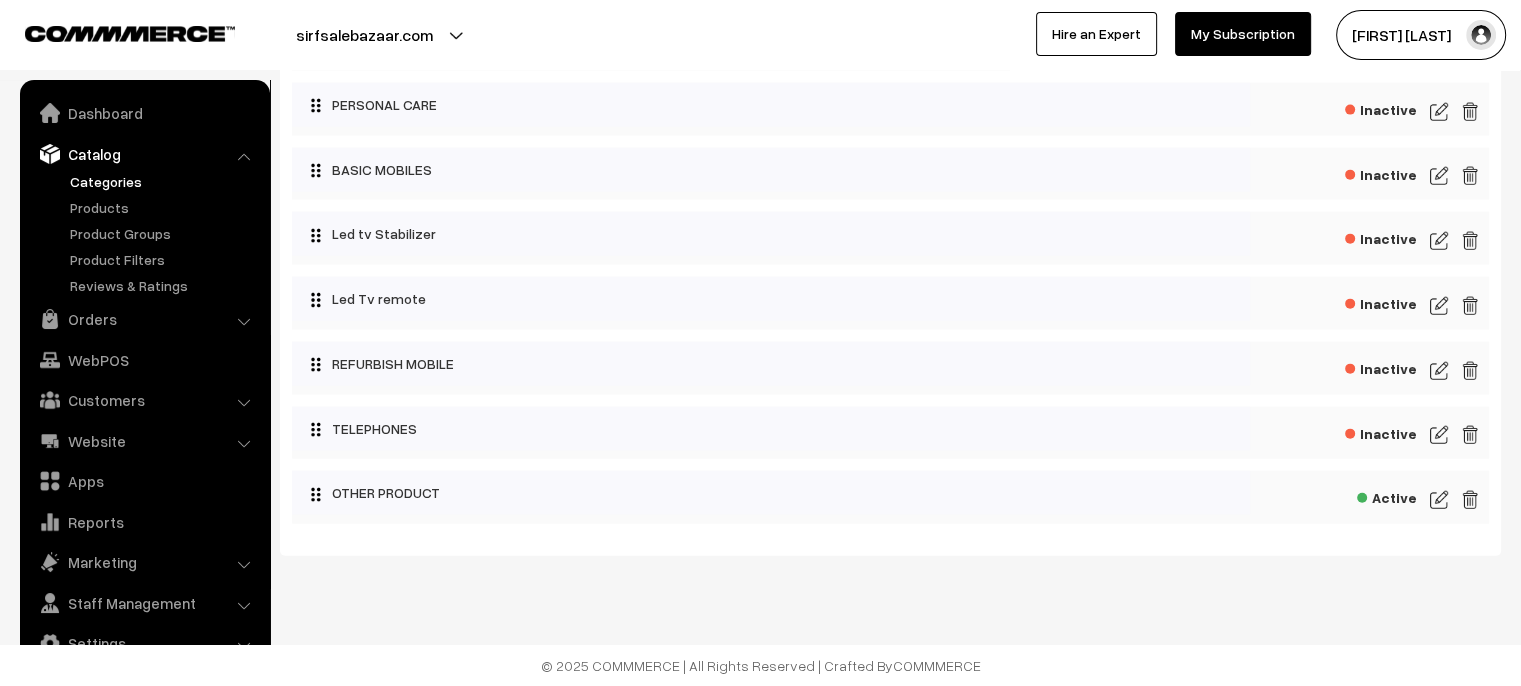 scroll, scrollTop: 4603, scrollLeft: 0, axis: vertical 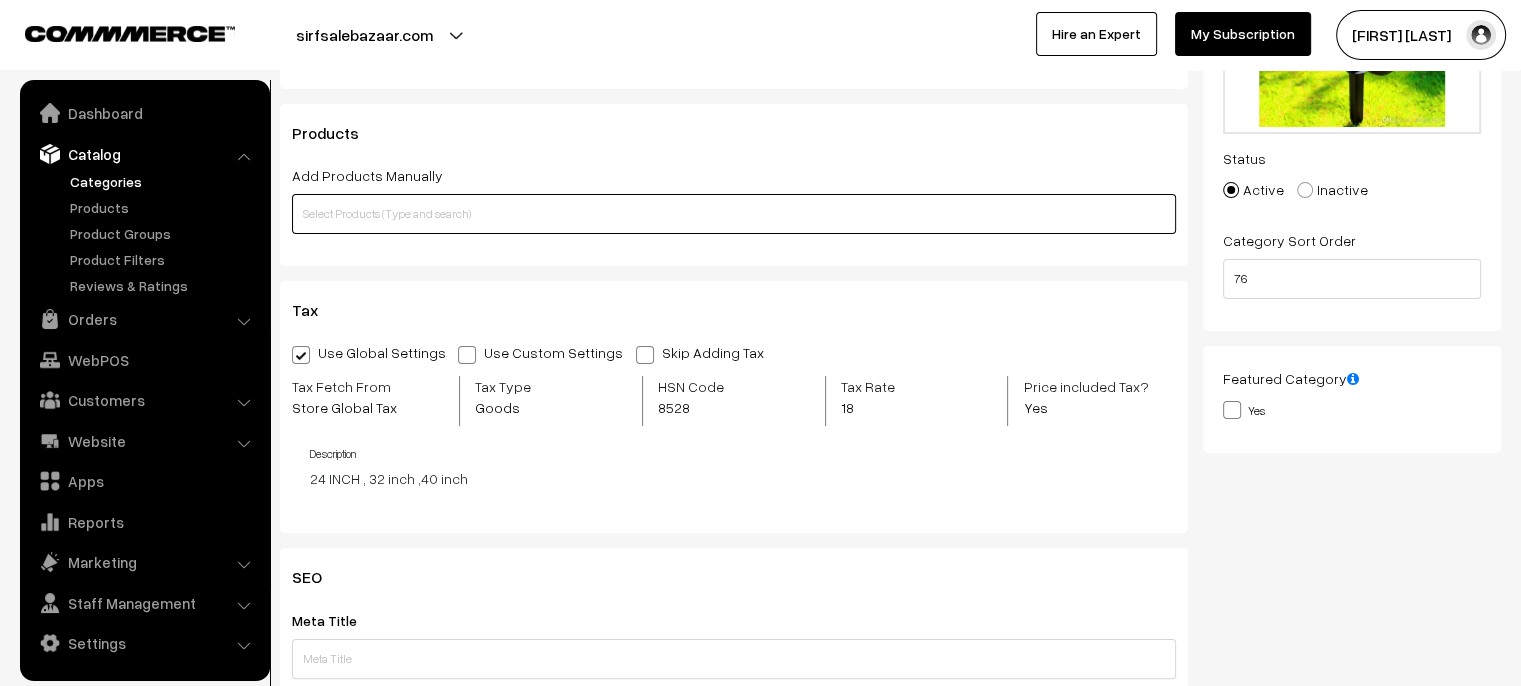 click at bounding box center (734, 214) 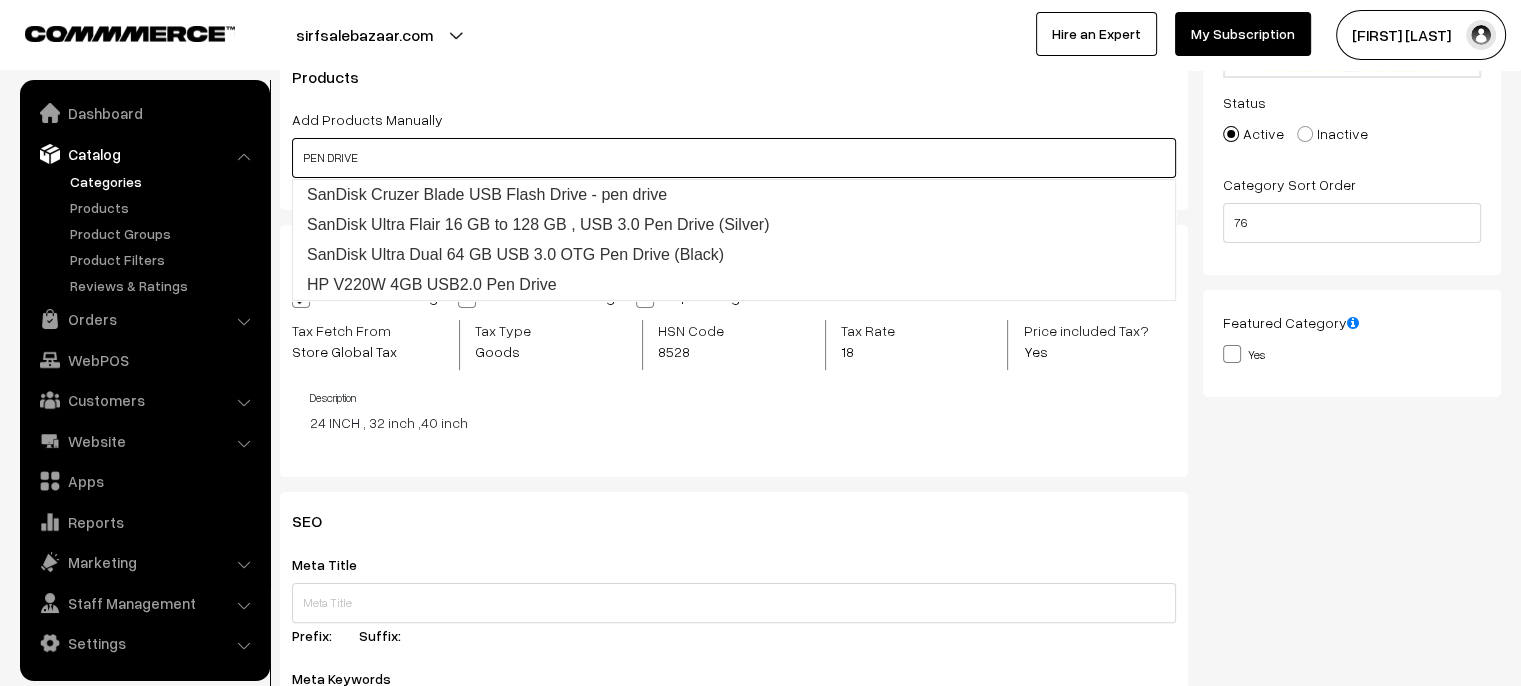 scroll, scrollTop: 300, scrollLeft: 0, axis: vertical 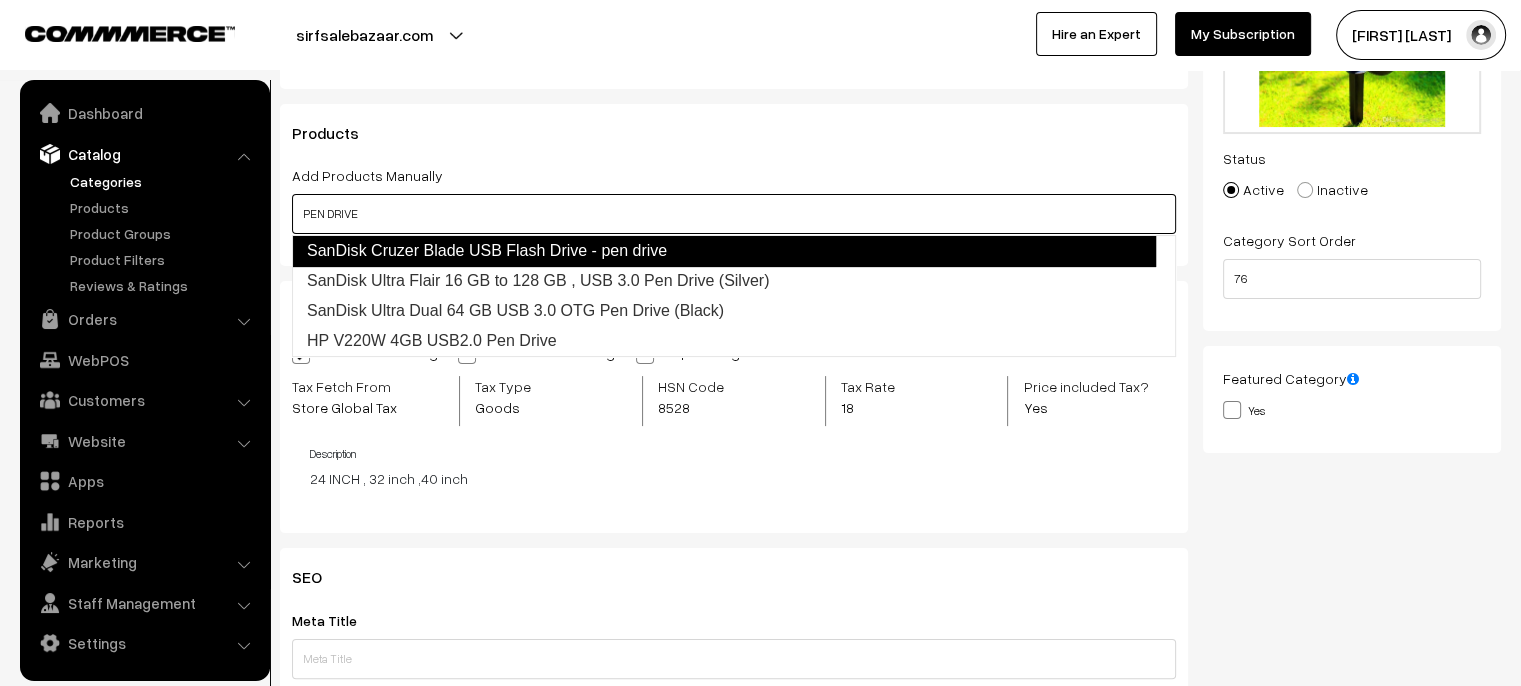 click on "SanDisk Cruzer Blade USB Flash Drive - pen drive" at bounding box center [724, 251] 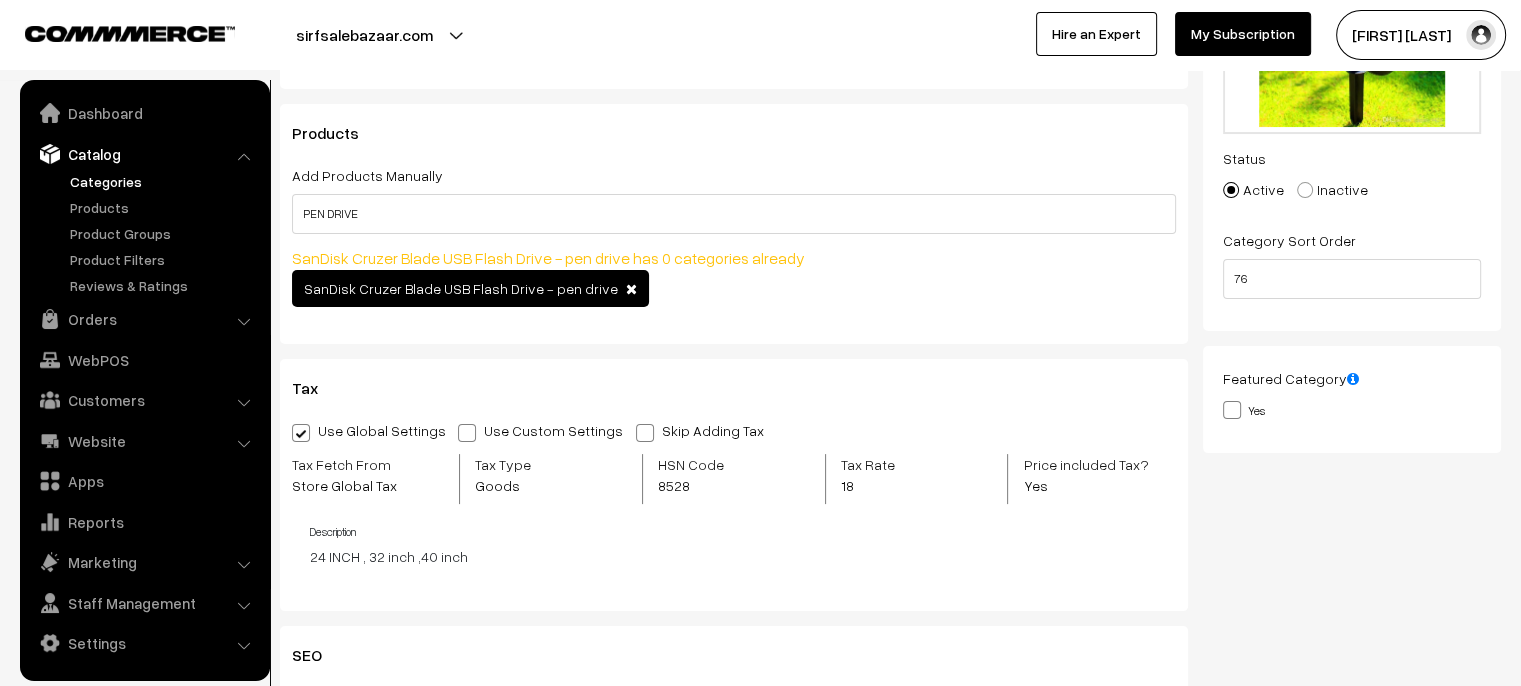 click on "SanDisk Cruzer Blade USB Flash Drive - pen drive" at bounding box center [734, 291] 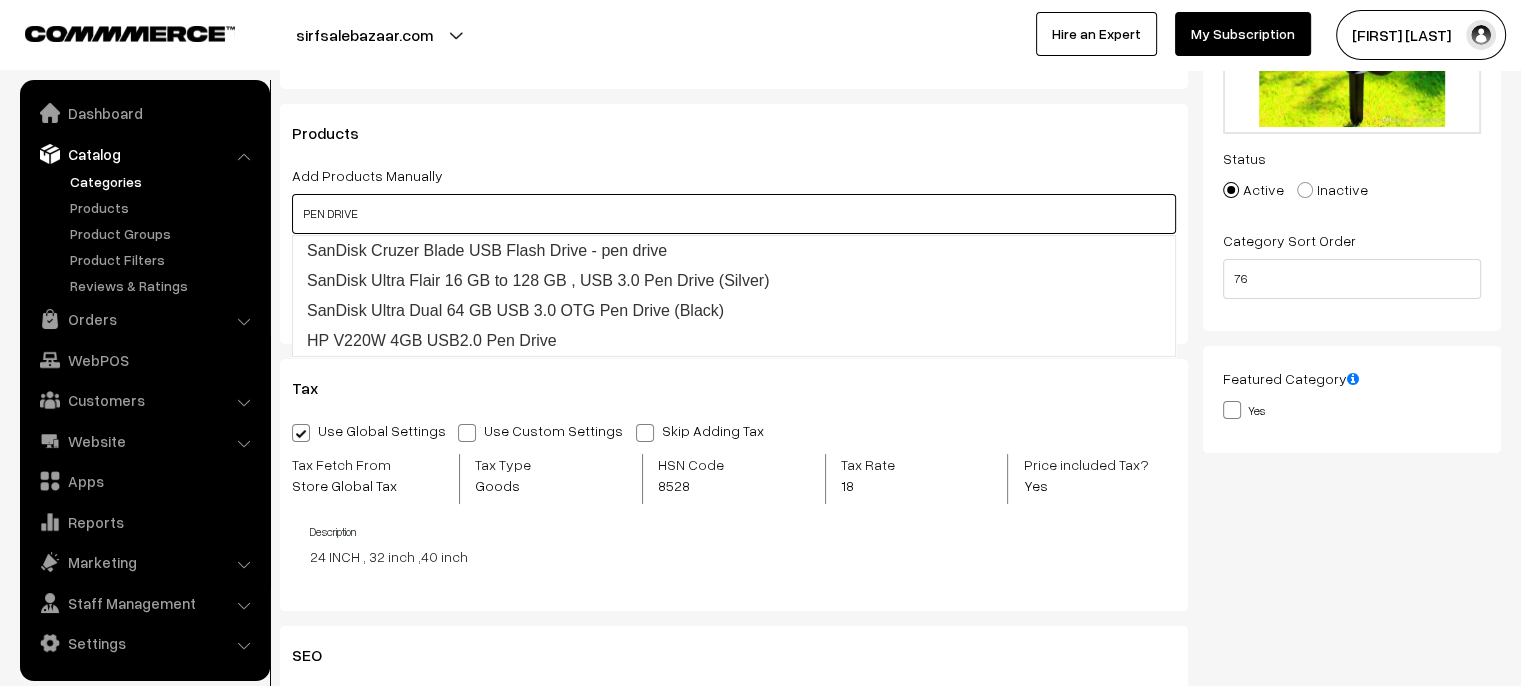 click on "PEN DRIVE" at bounding box center (734, 214) 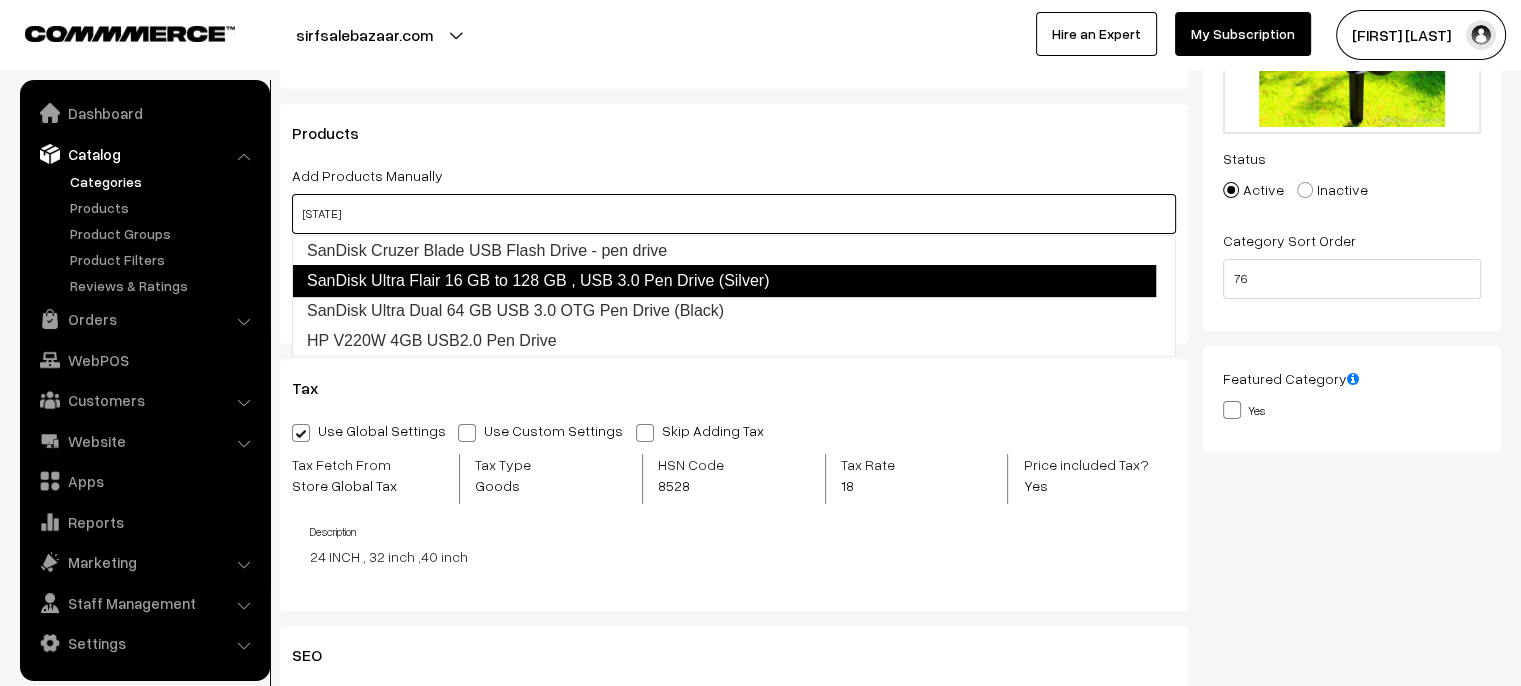 type on "P" 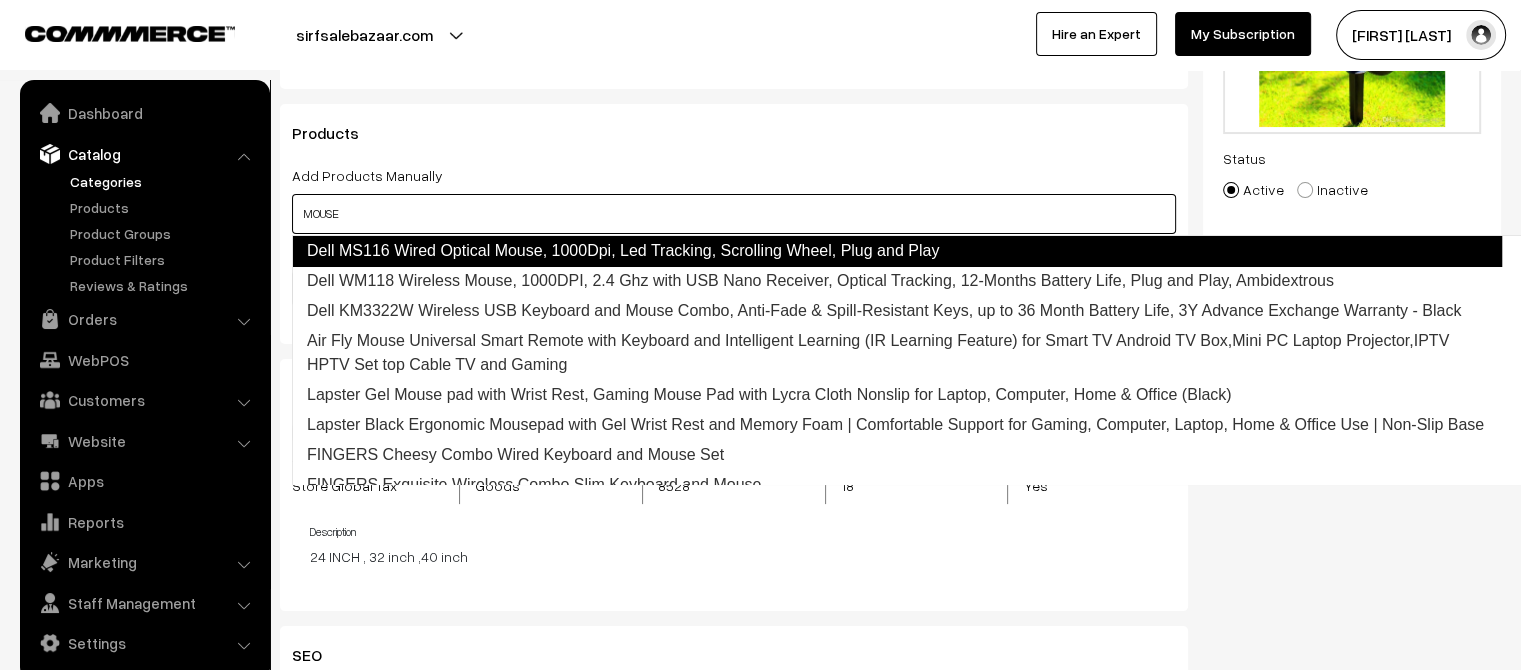 click on "Dell MS116 Wired Optical Mouse, 1000Dpi, Led Tracking, Scrolling Wheel, Plug and Play" at bounding box center (897, 251) 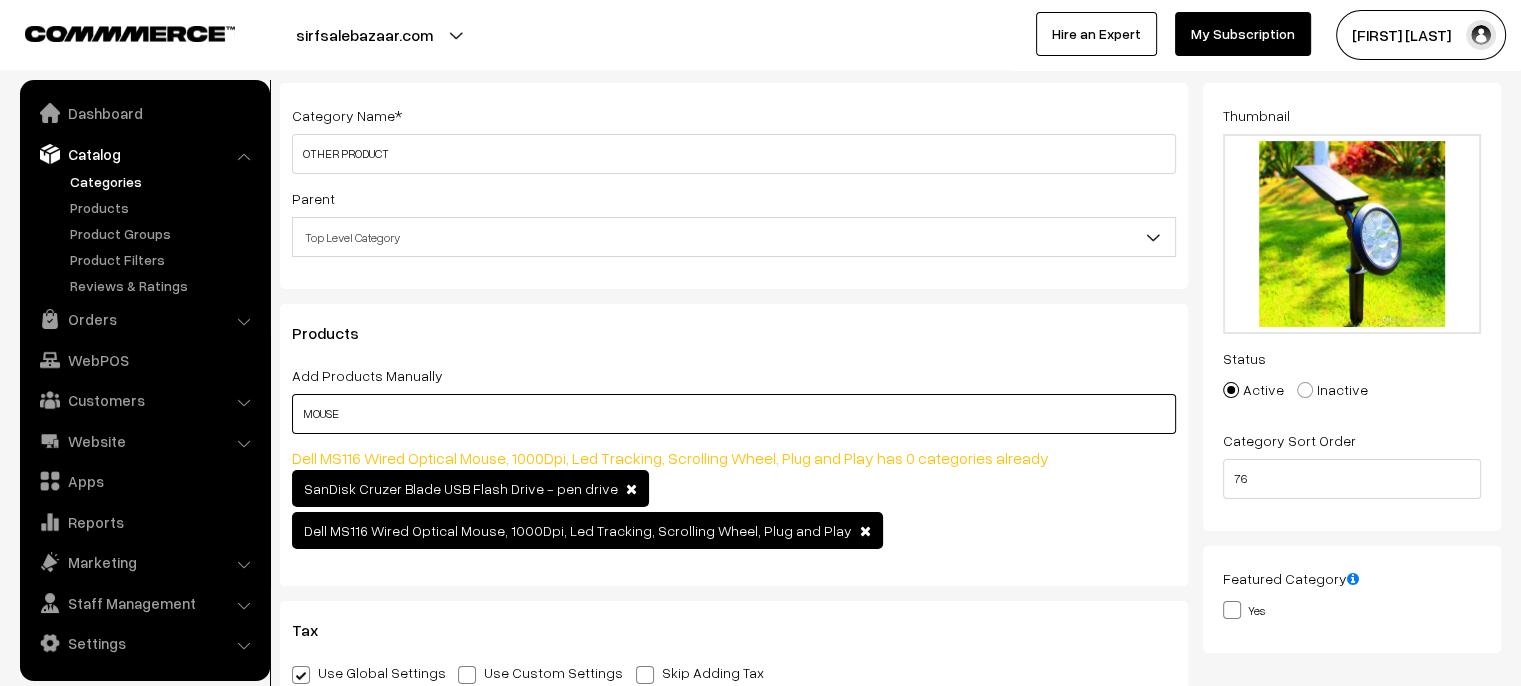 scroll, scrollTop: 0, scrollLeft: 0, axis: both 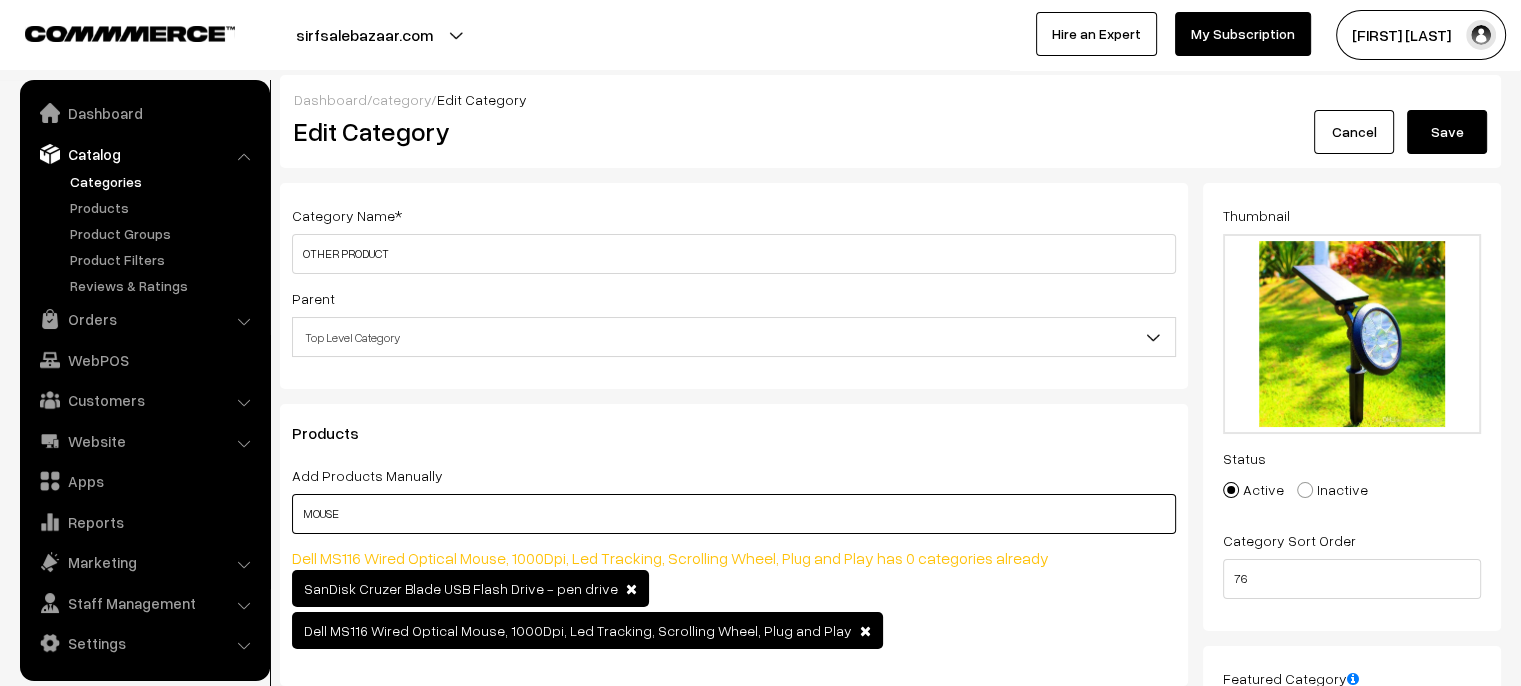 type on "MOUSE" 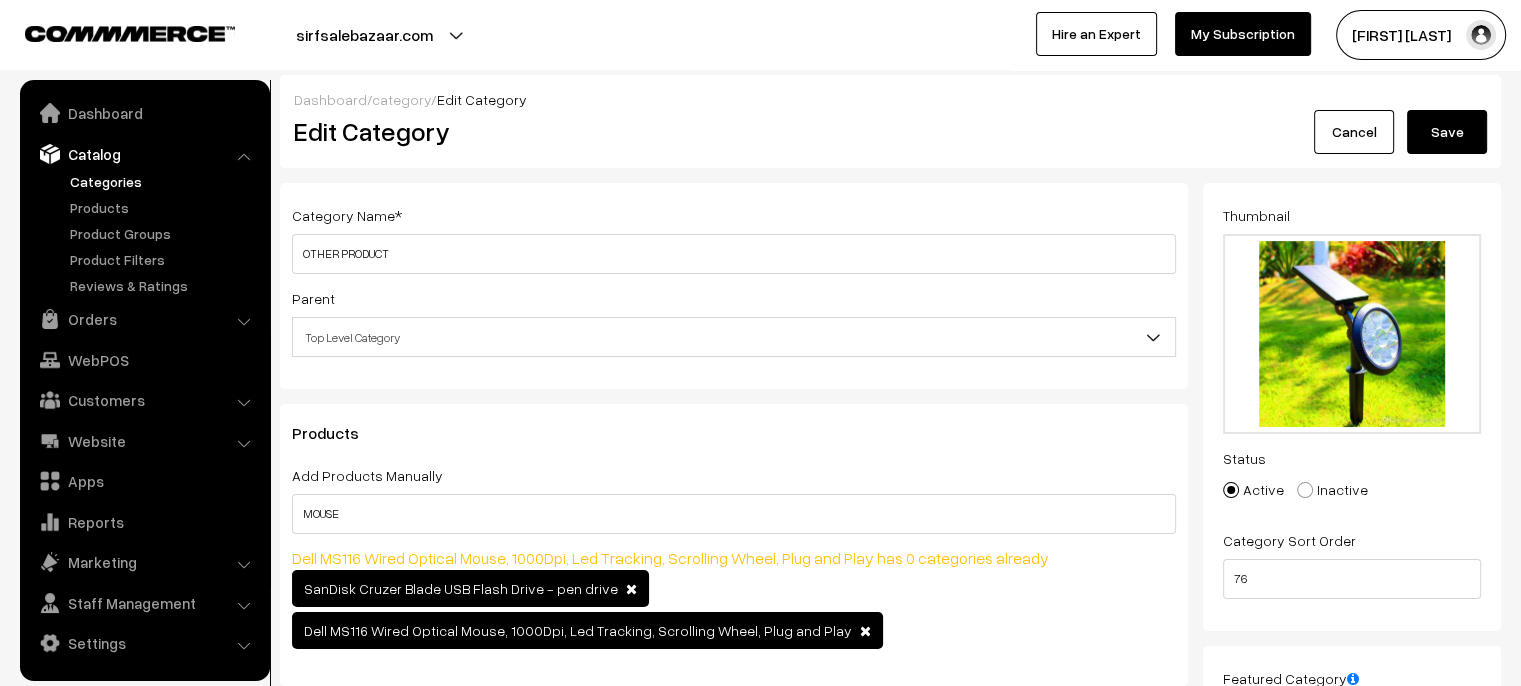 click on "Save" at bounding box center (1447, 132) 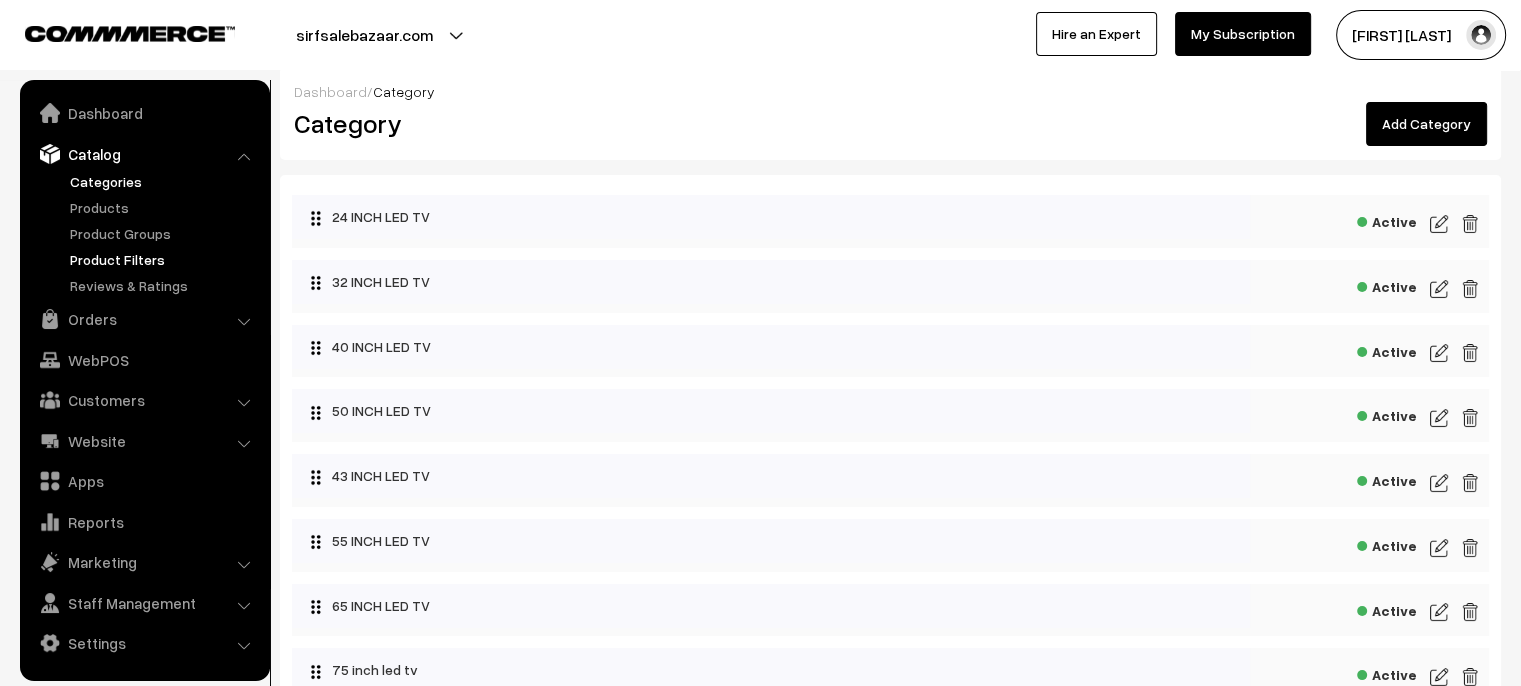 scroll, scrollTop: 0, scrollLeft: 0, axis: both 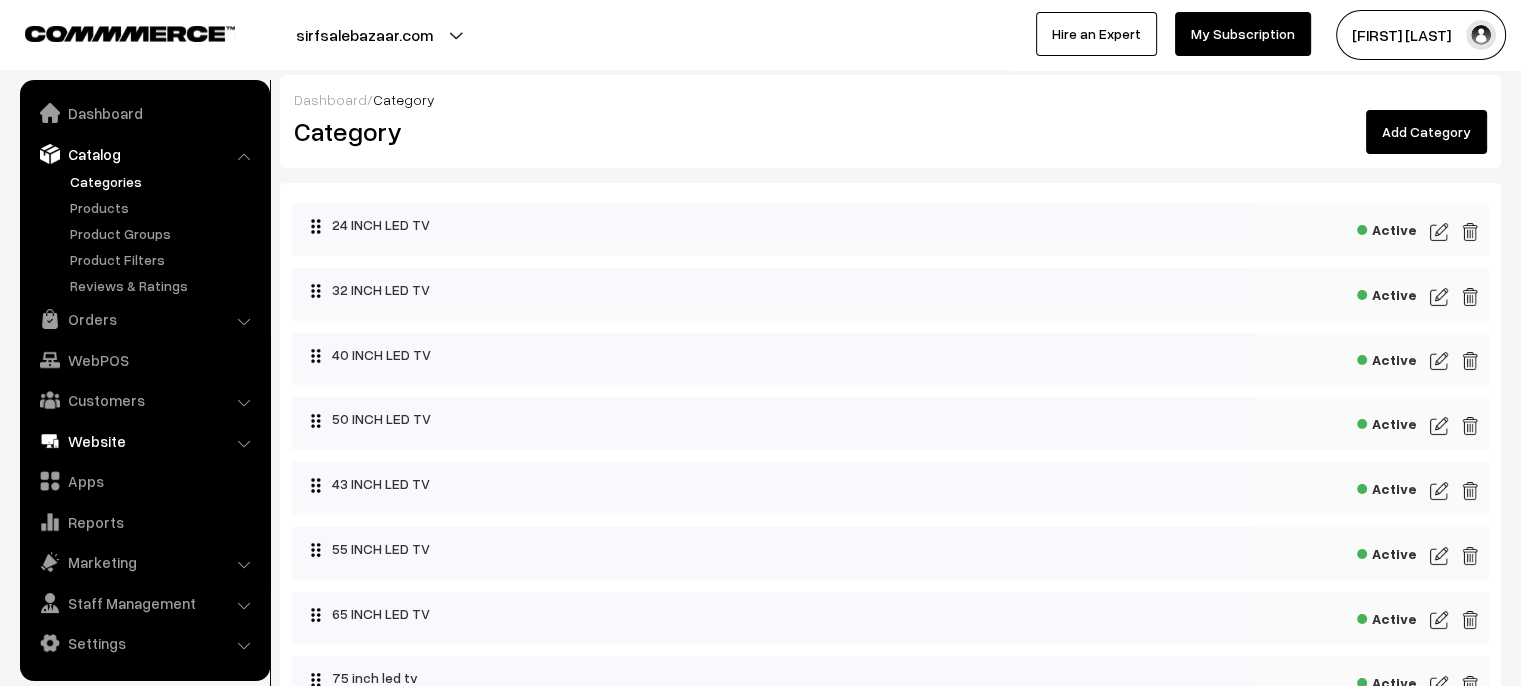 click on "Website" at bounding box center [144, 441] 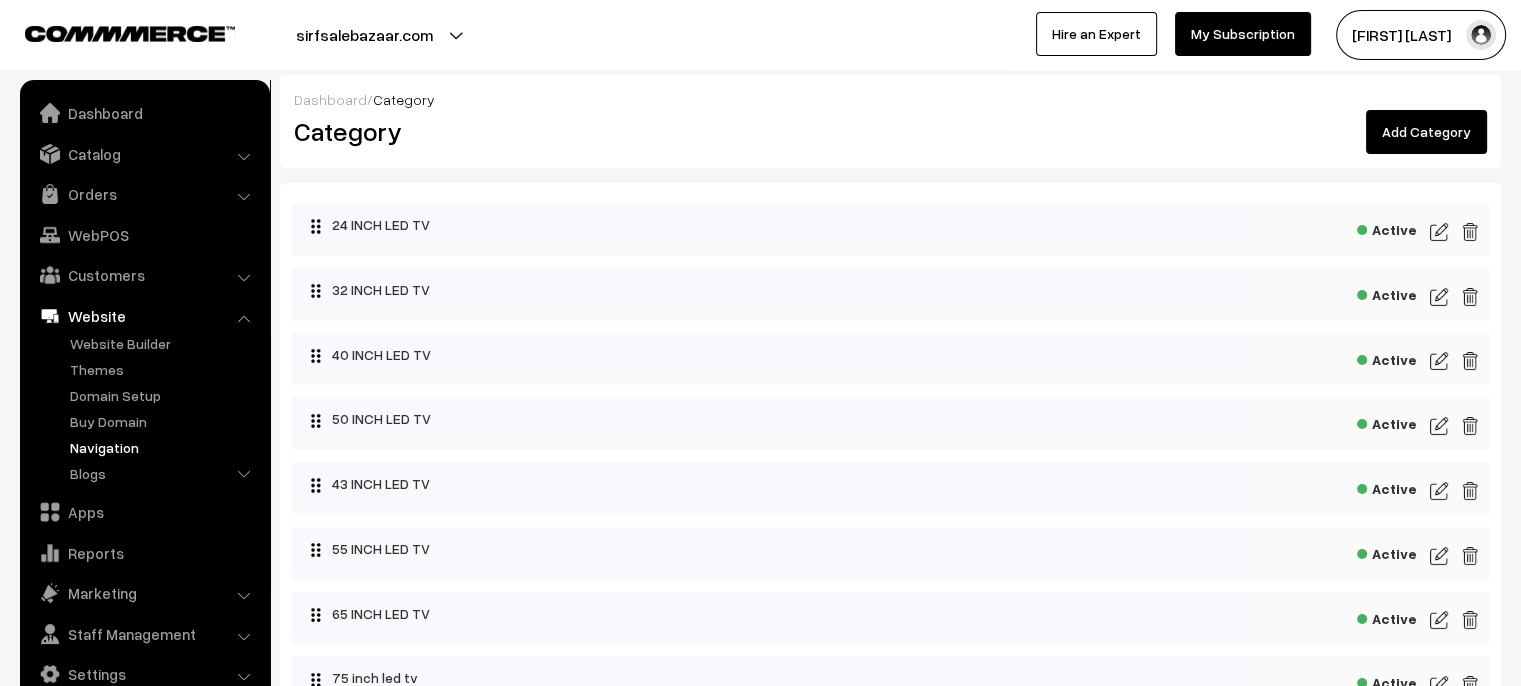 click on "Navigation" at bounding box center [164, 447] 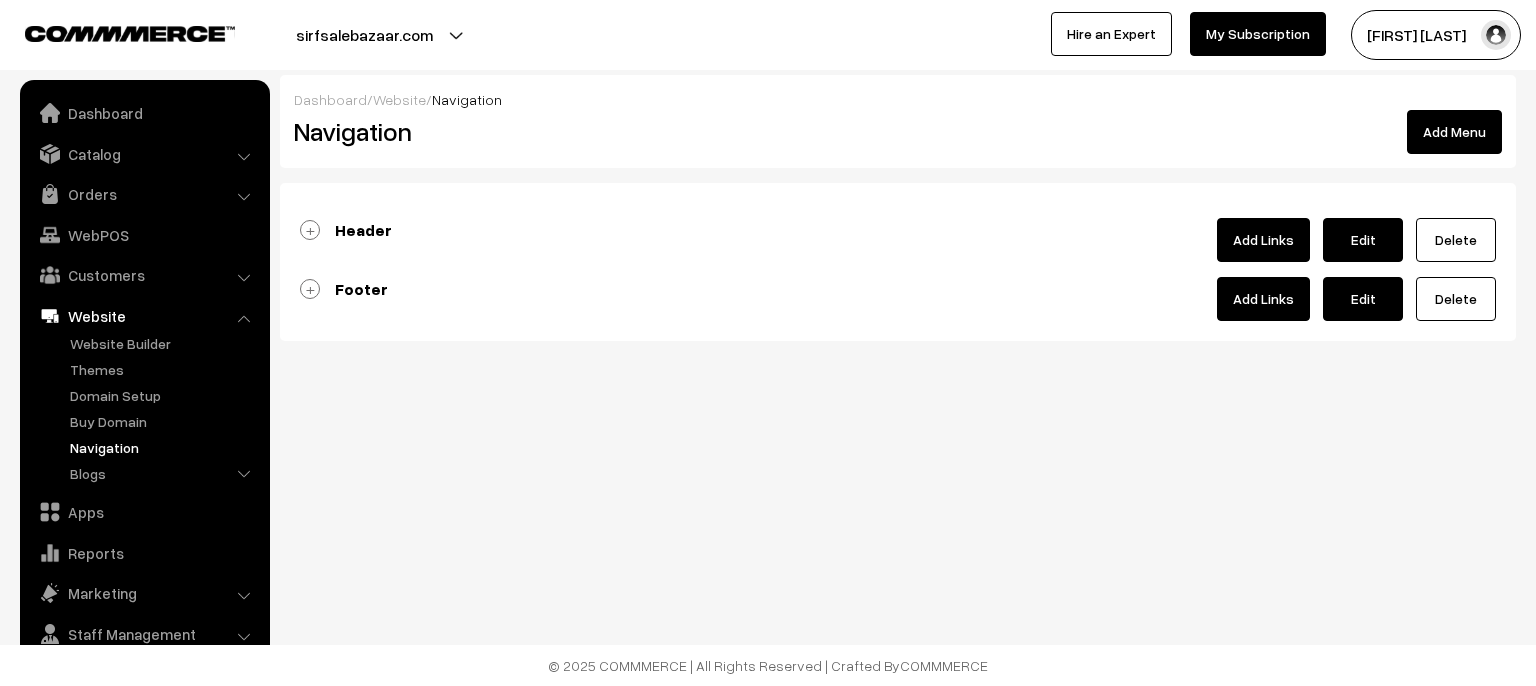 scroll, scrollTop: 0, scrollLeft: 0, axis: both 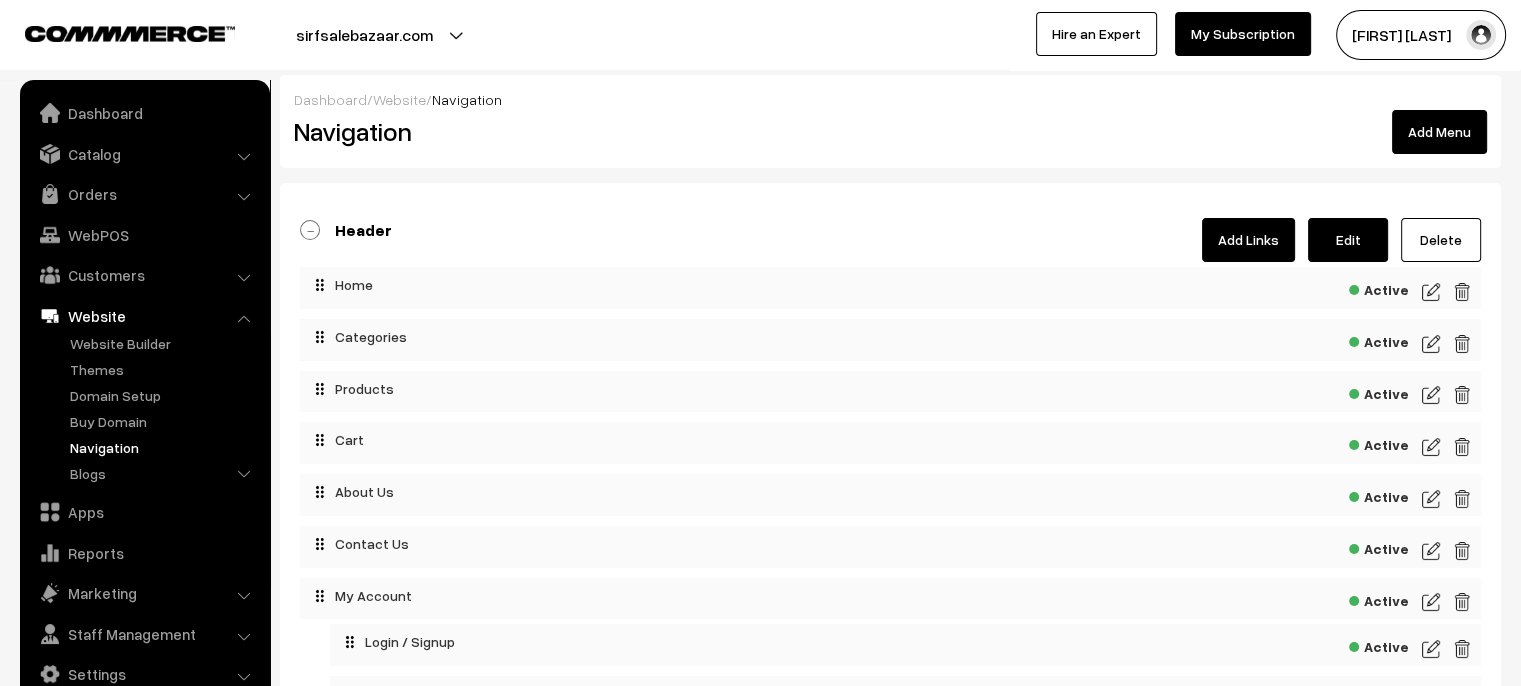 click on "Add Links" at bounding box center (1248, 240) 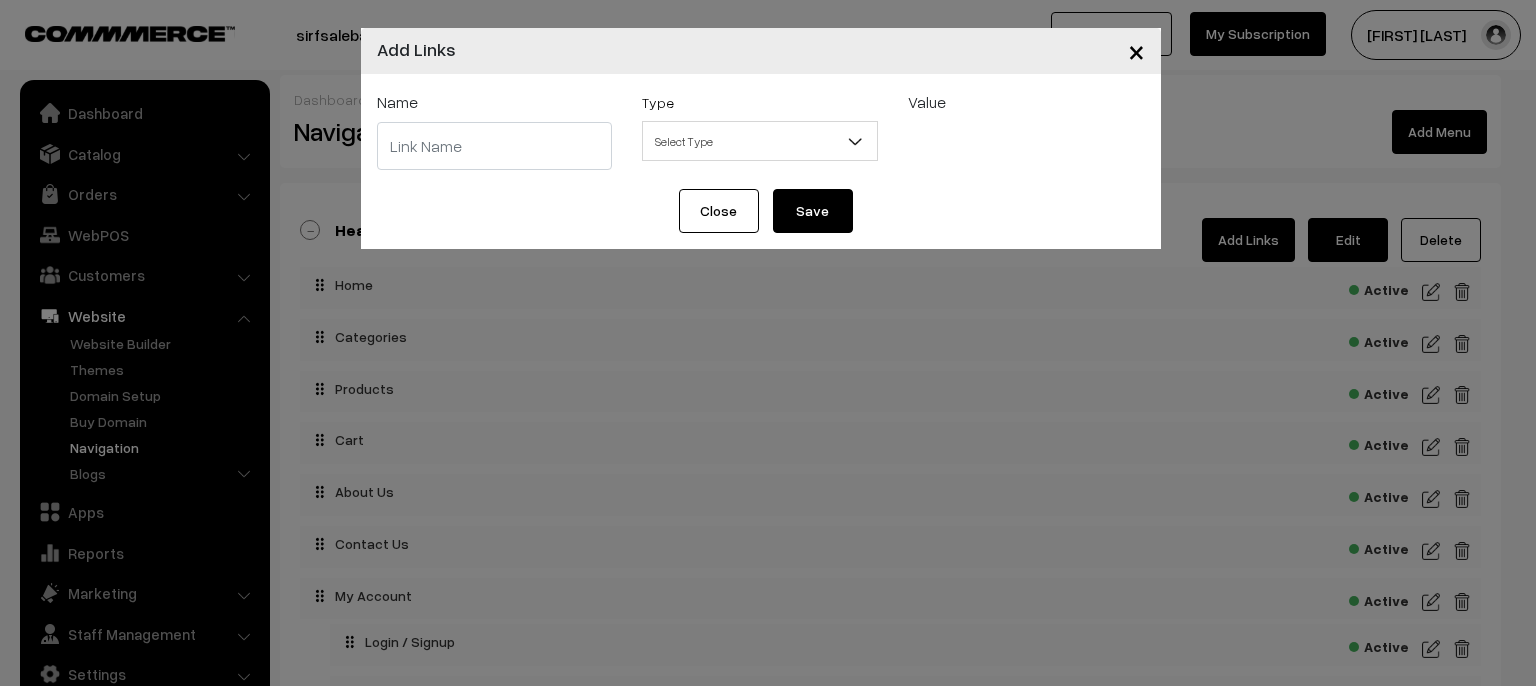 click at bounding box center [495, 146] 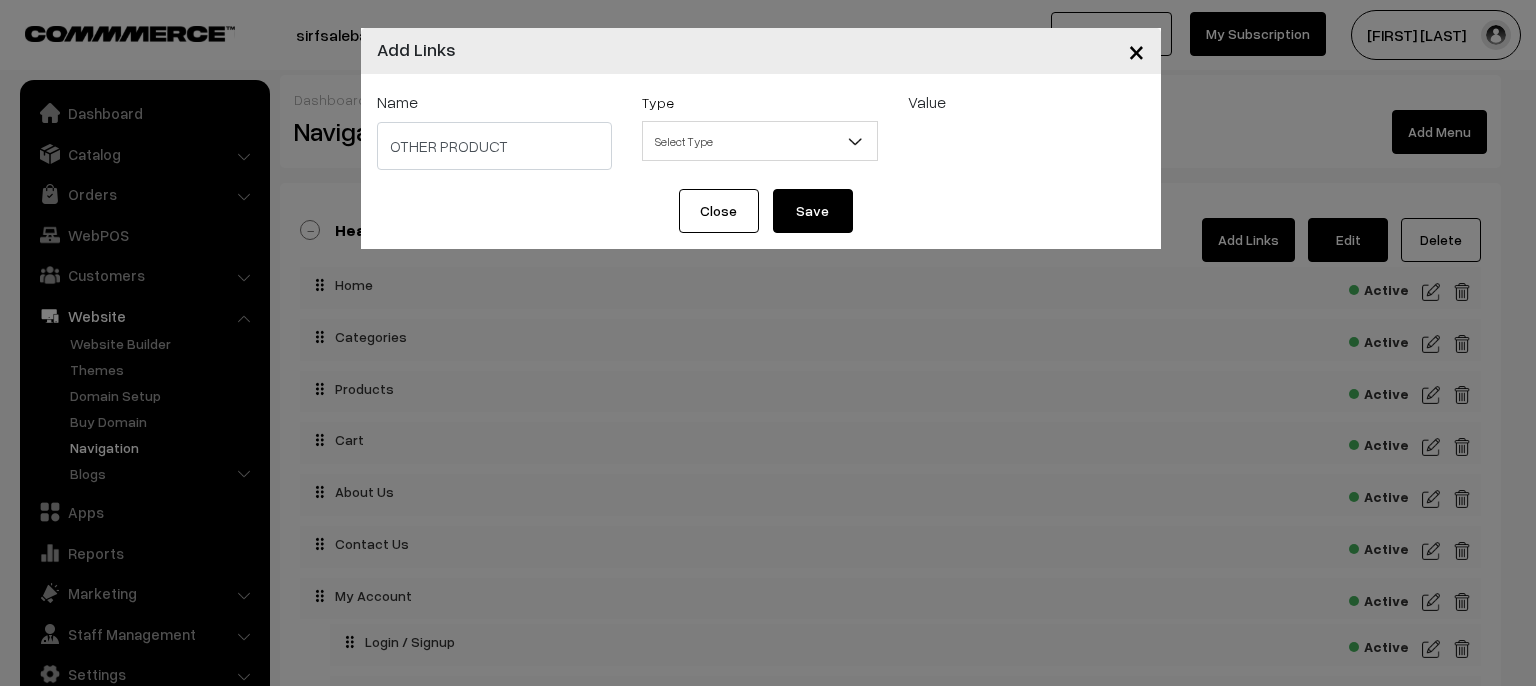 type on "OTHER PRODUCT" 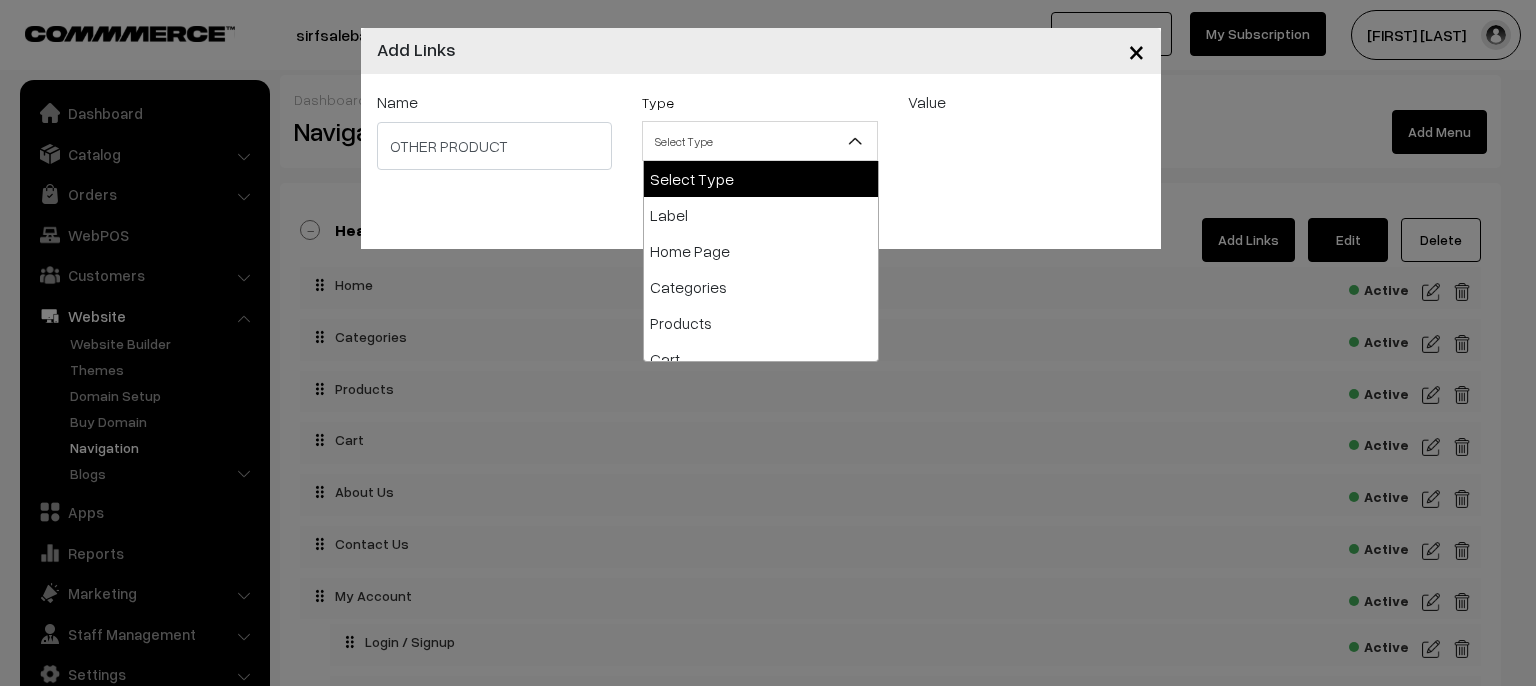 click on "Select Type" at bounding box center [760, 141] 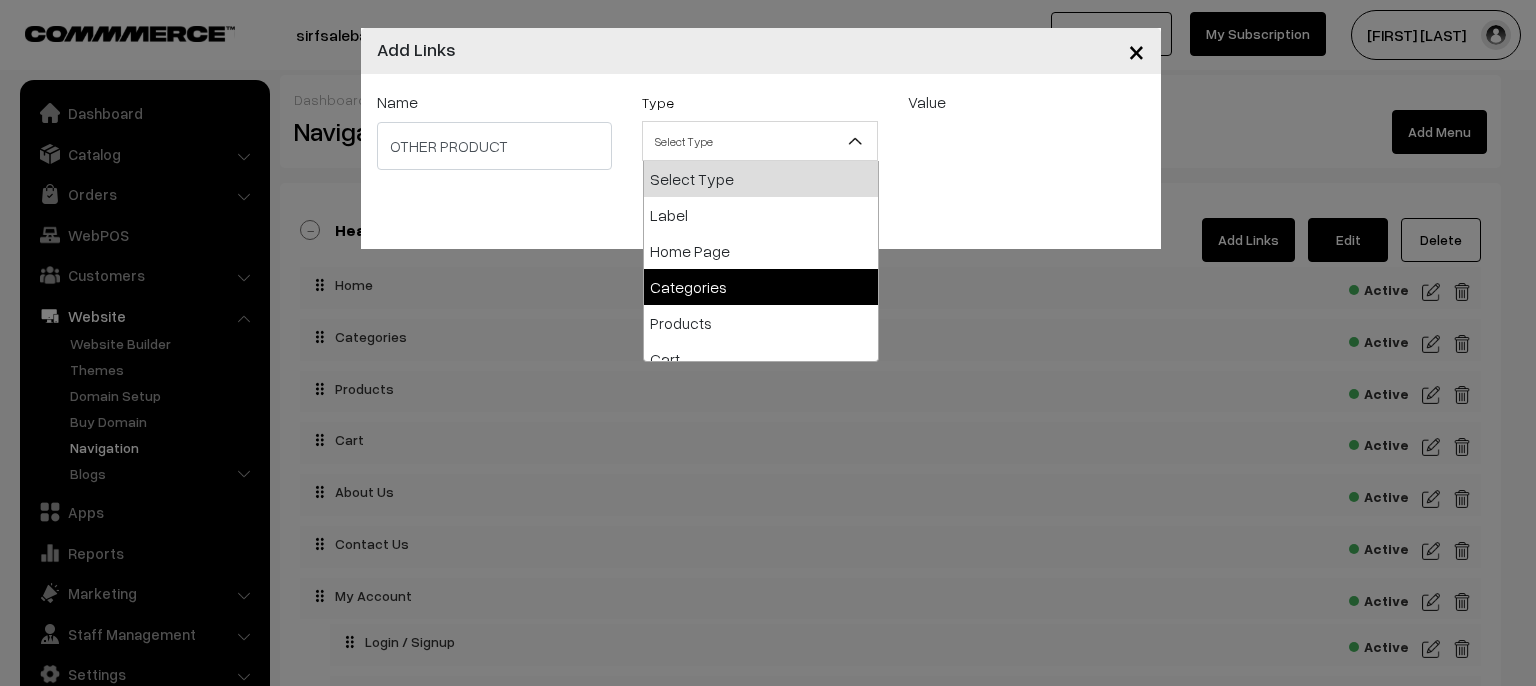 select on "categories" 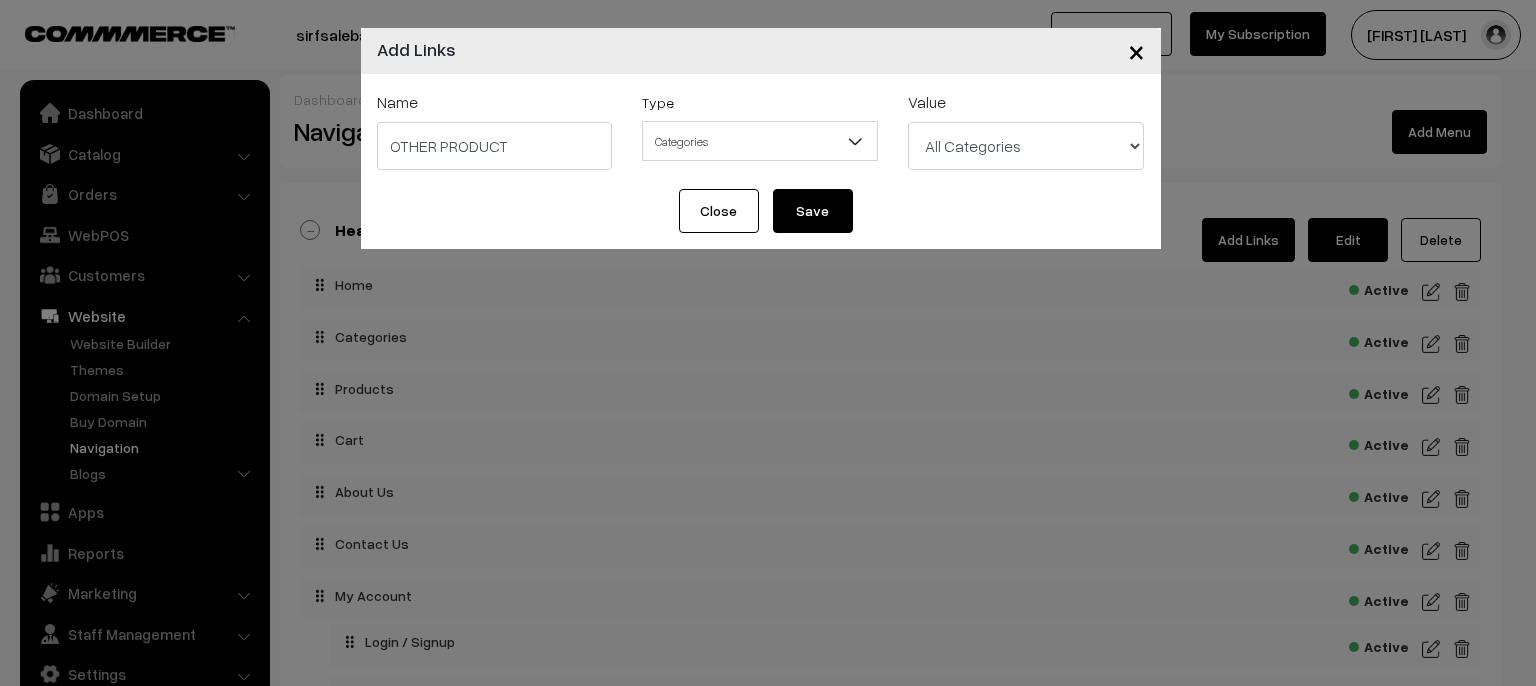 click on "All Categories
24 INCH LED TV
32 INCH LED TV
40 INCH LED TV
50 INCH LED TV
43 INCH LED TV
55 INCH LED TV
65 INCH LED TV
75 inch led tv
86 inch led tv
AATA CHAKKI ( flour mill ) Mouse AIR CONDITION AUDIO" at bounding box center [1026, 146] 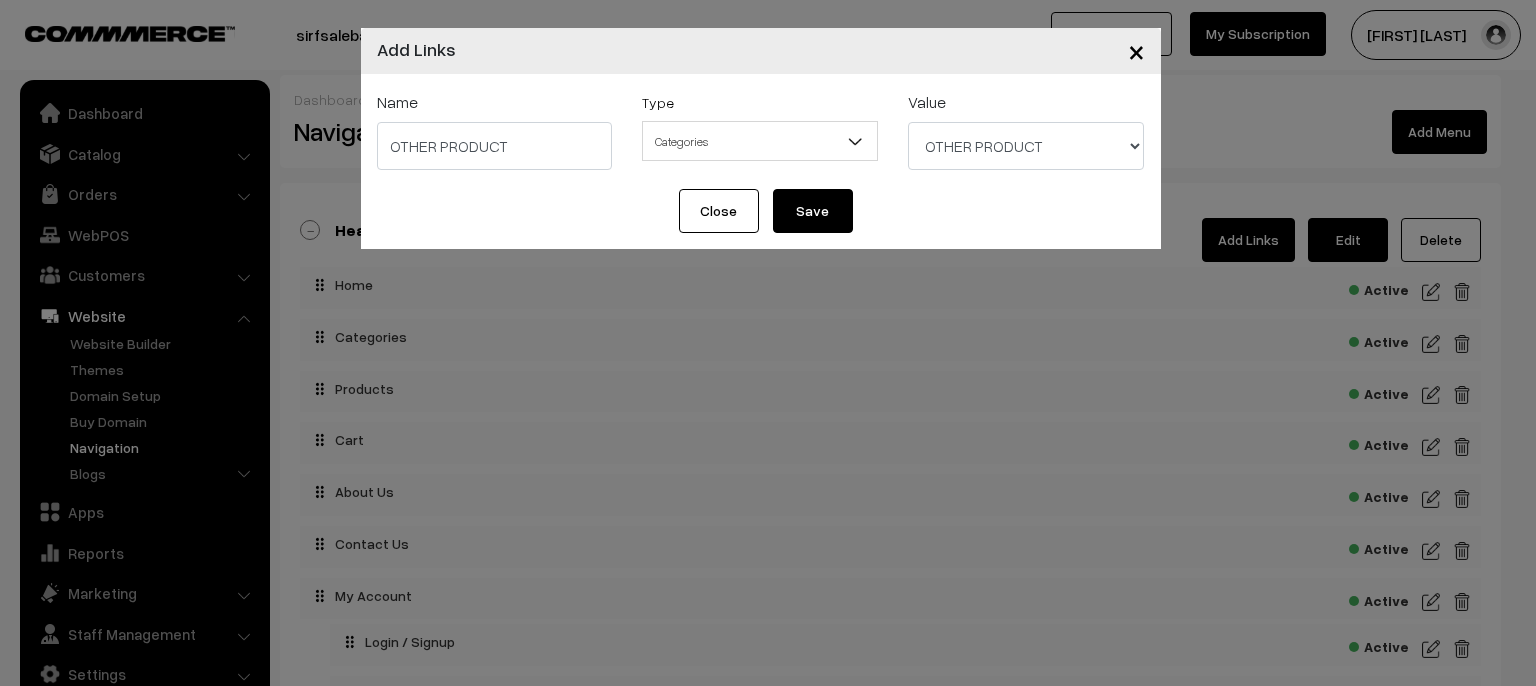 click on "All Categories
24 INCH LED TV
32 INCH LED TV
40 INCH LED TV
50 INCH LED TV
43 INCH LED TV
55 INCH LED TV
65 INCH LED TV
75 inch led tv
86 inch led tv
AATA CHAKKI ( flour mill ) Mouse AIR CONDITION AUDIO" at bounding box center [1026, 146] 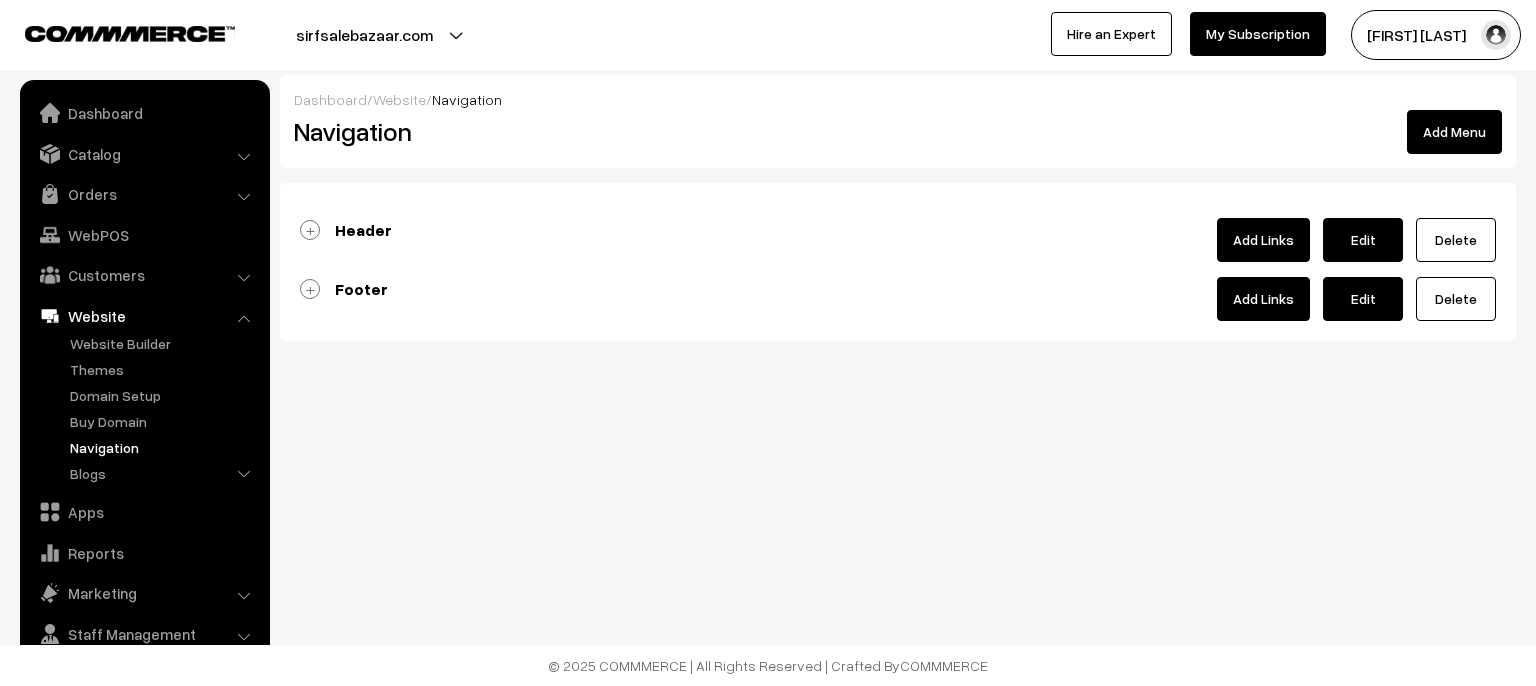 scroll, scrollTop: 0, scrollLeft: 0, axis: both 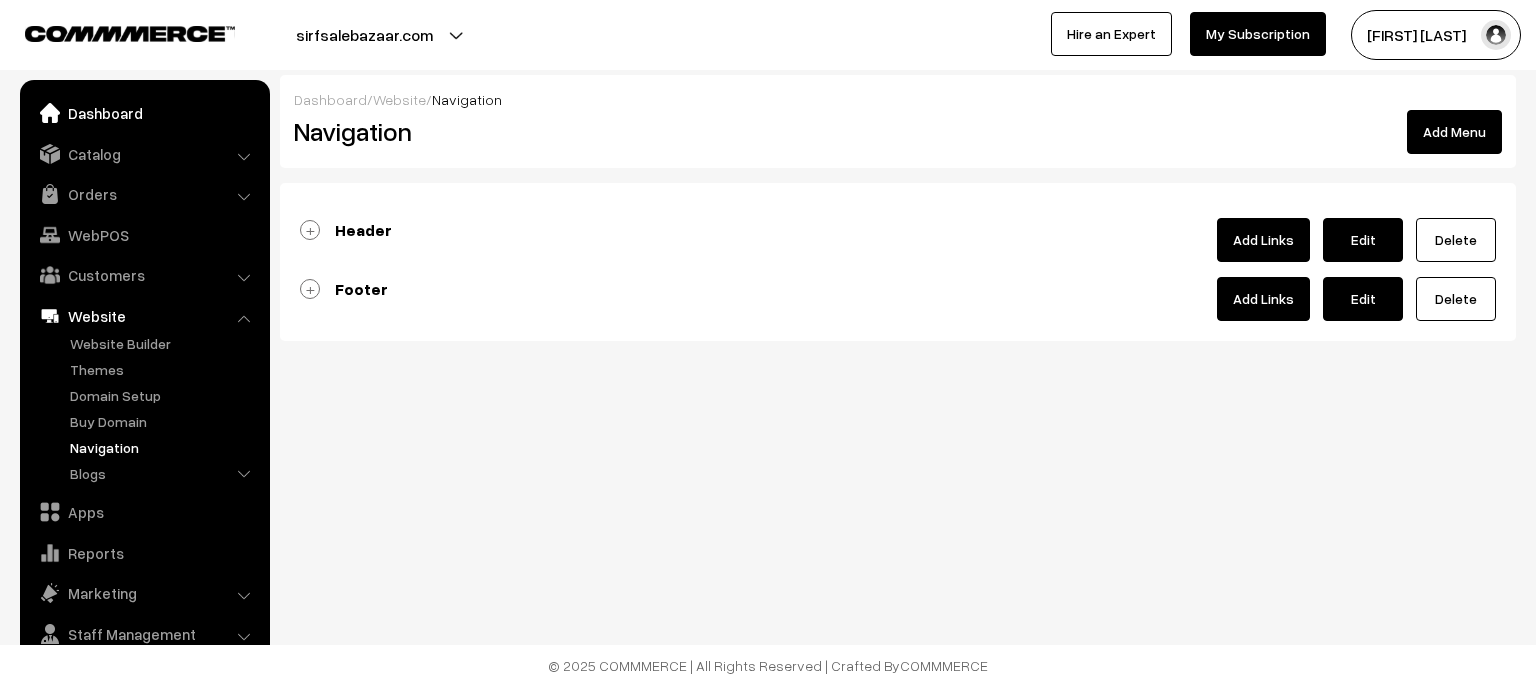 click on "Dashboard" at bounding box center [144, 113] 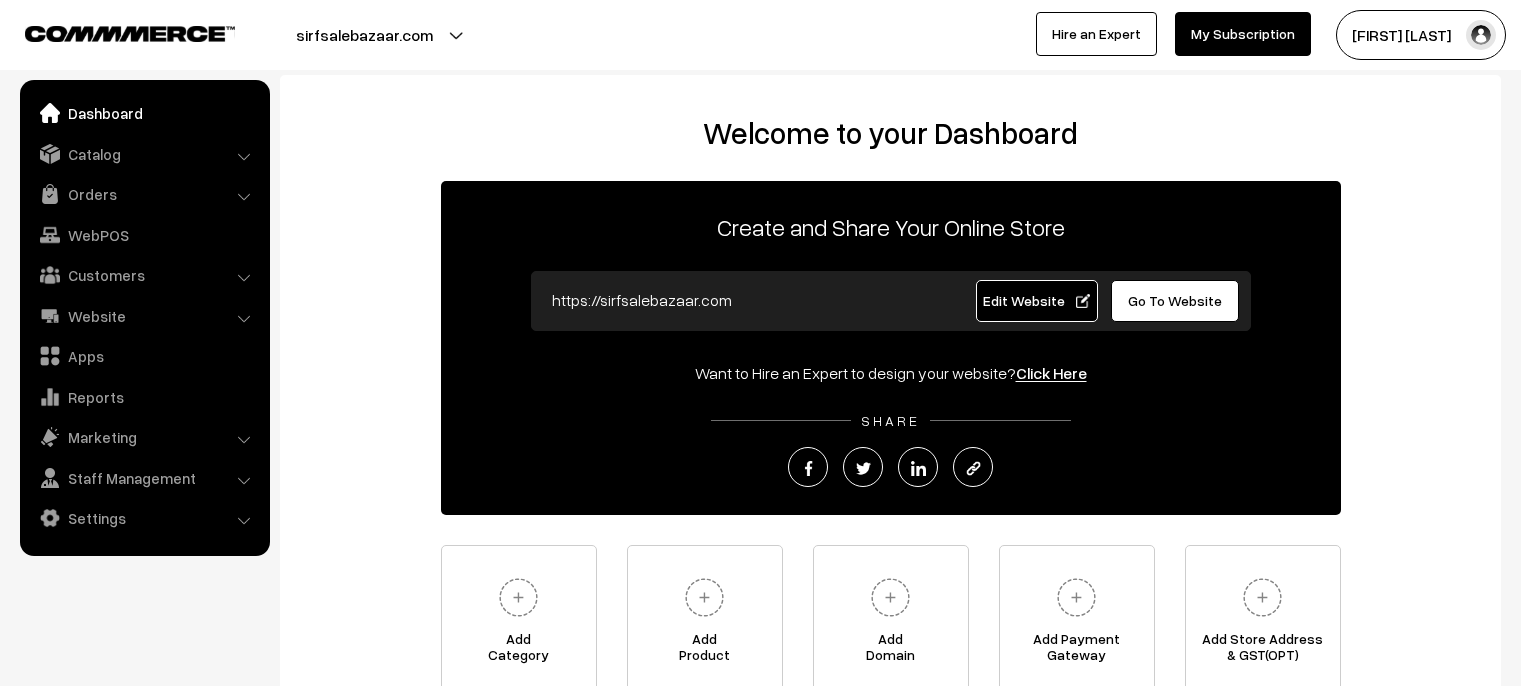 scroll, scrollTop: 0, scrollLeft: 0, axis: both 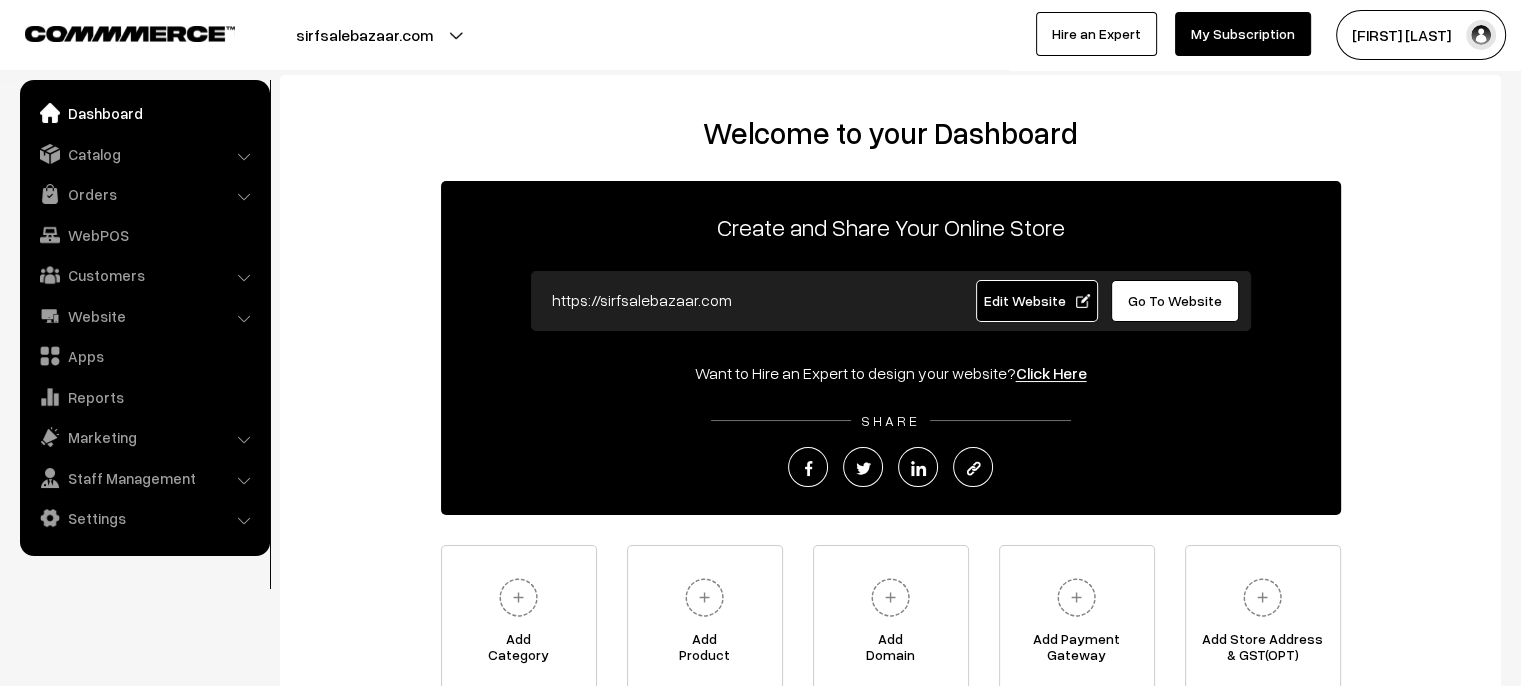 click on "Go To Website" at bounding box center [1175, 300] 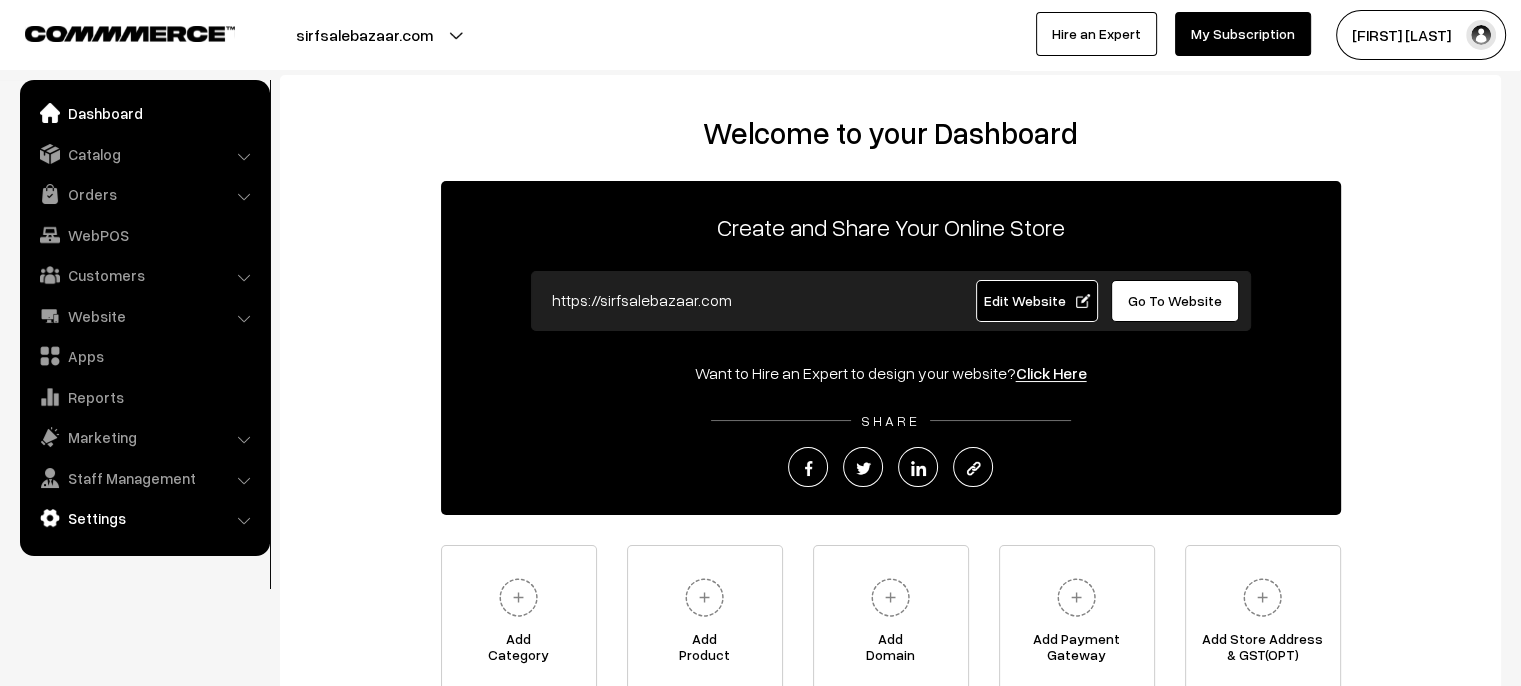 click on "Settings" at bounding box center [144, 518] 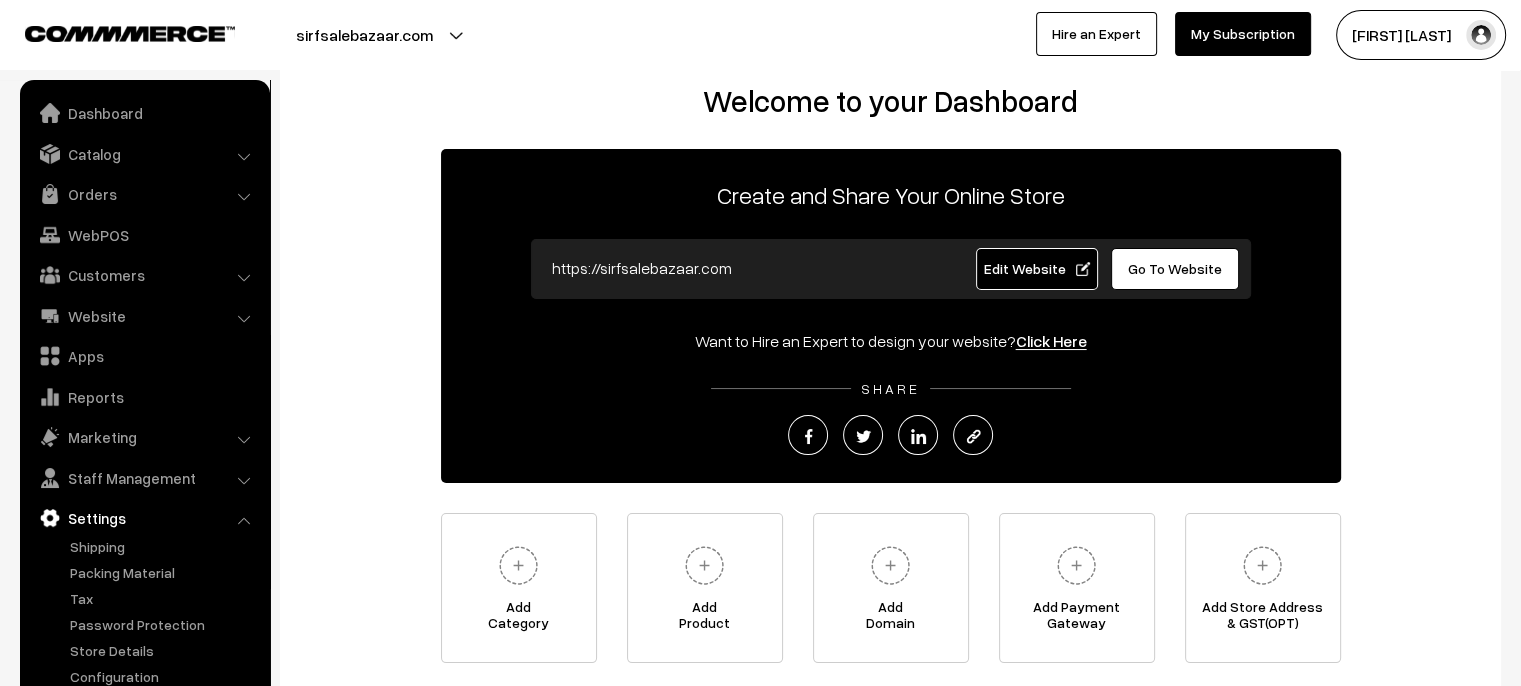 scroll, scrollTop: 0, scrollLeft: 0, axis: both 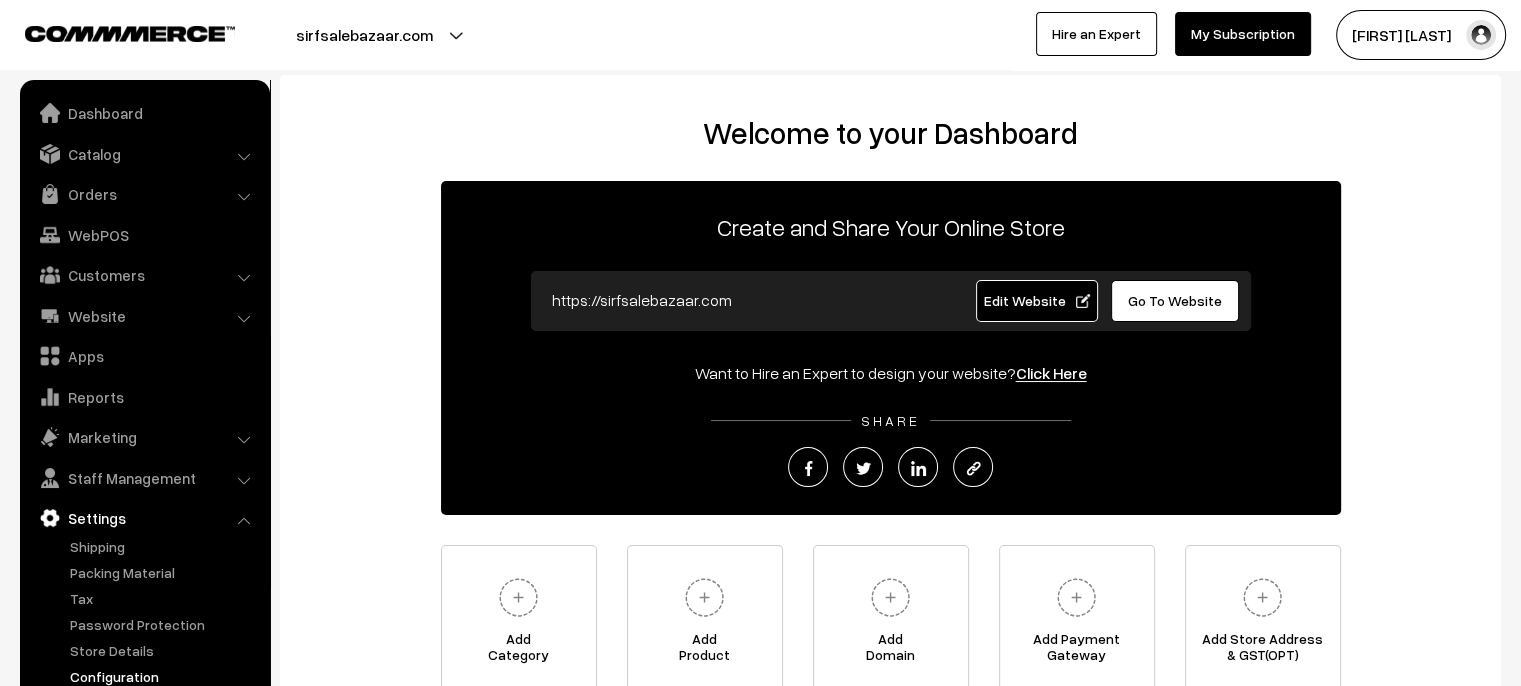 click on "Configuration" at bounding box center (164, 676) 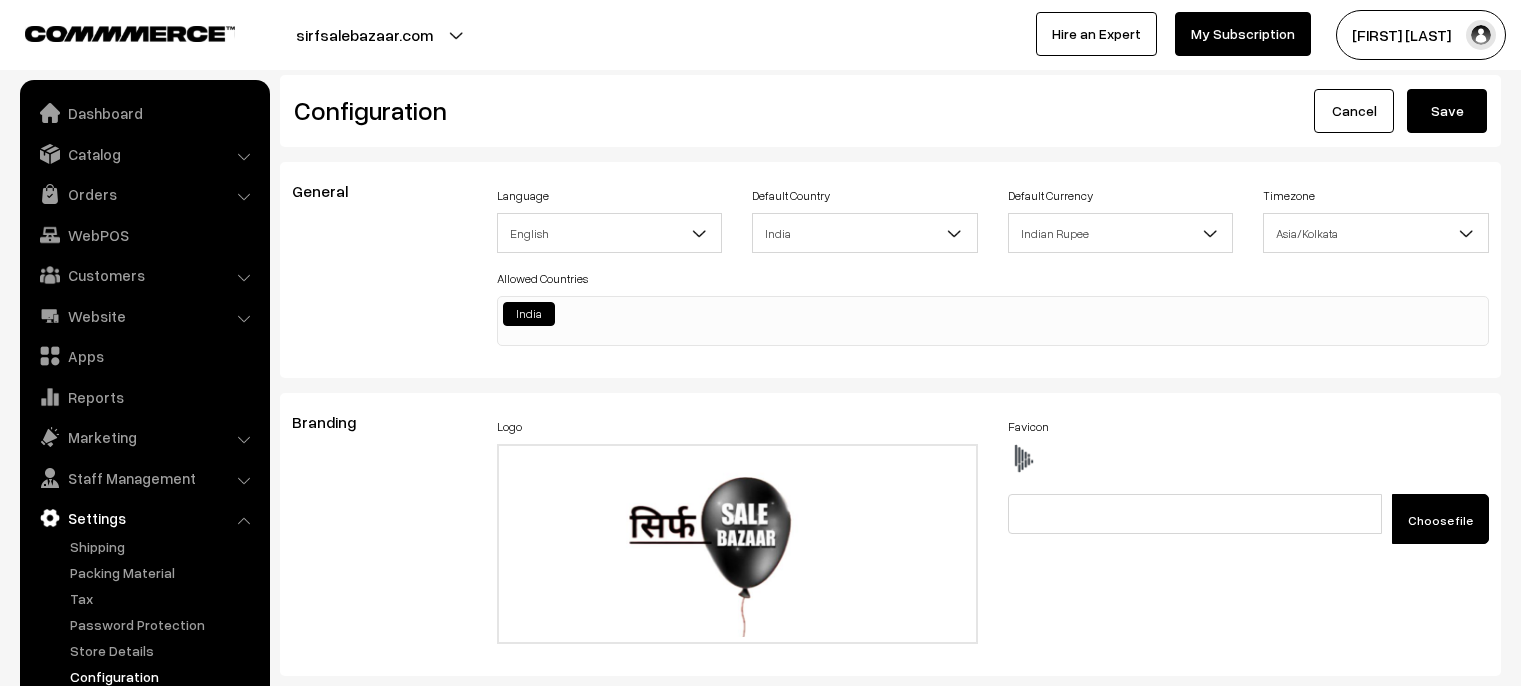 scroll, scrollTop: 0, scrollLeft: 0, axis: both 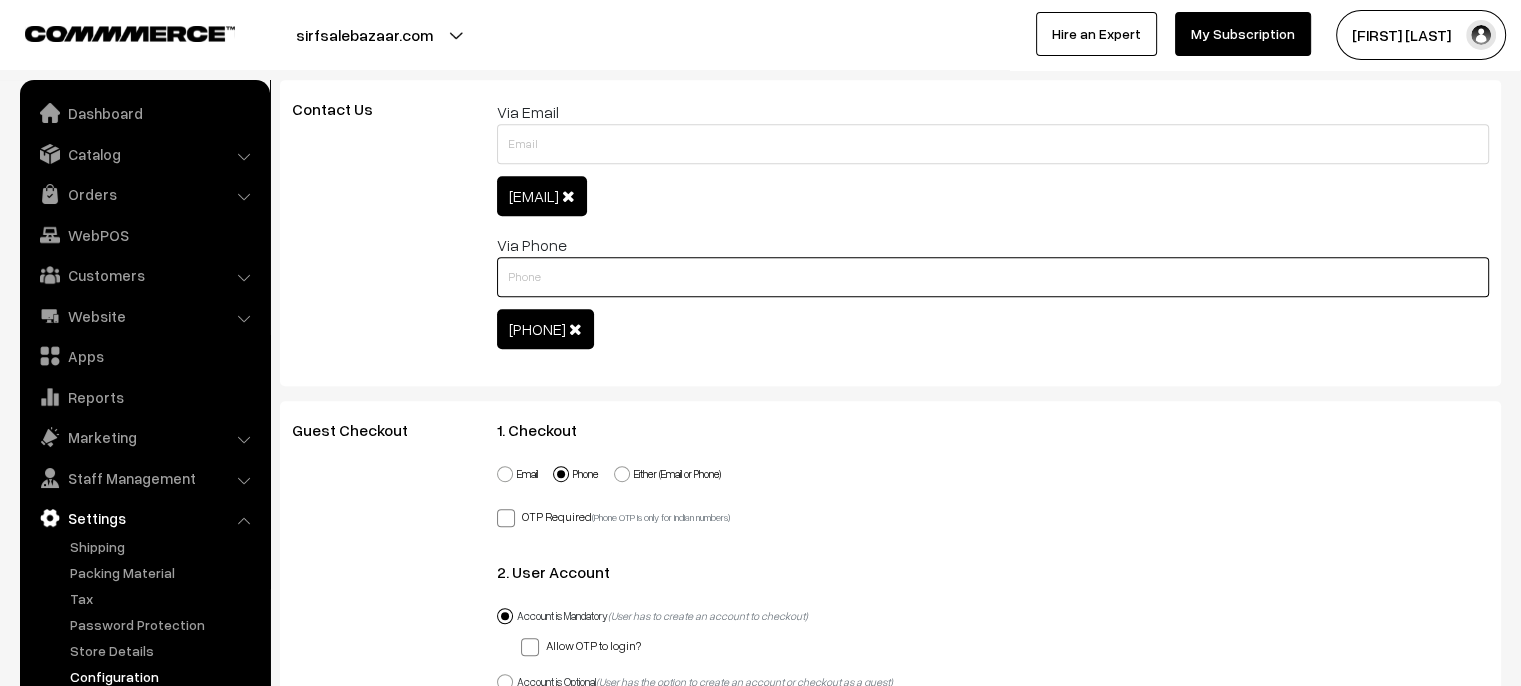 click at bounding box center (993, 277) 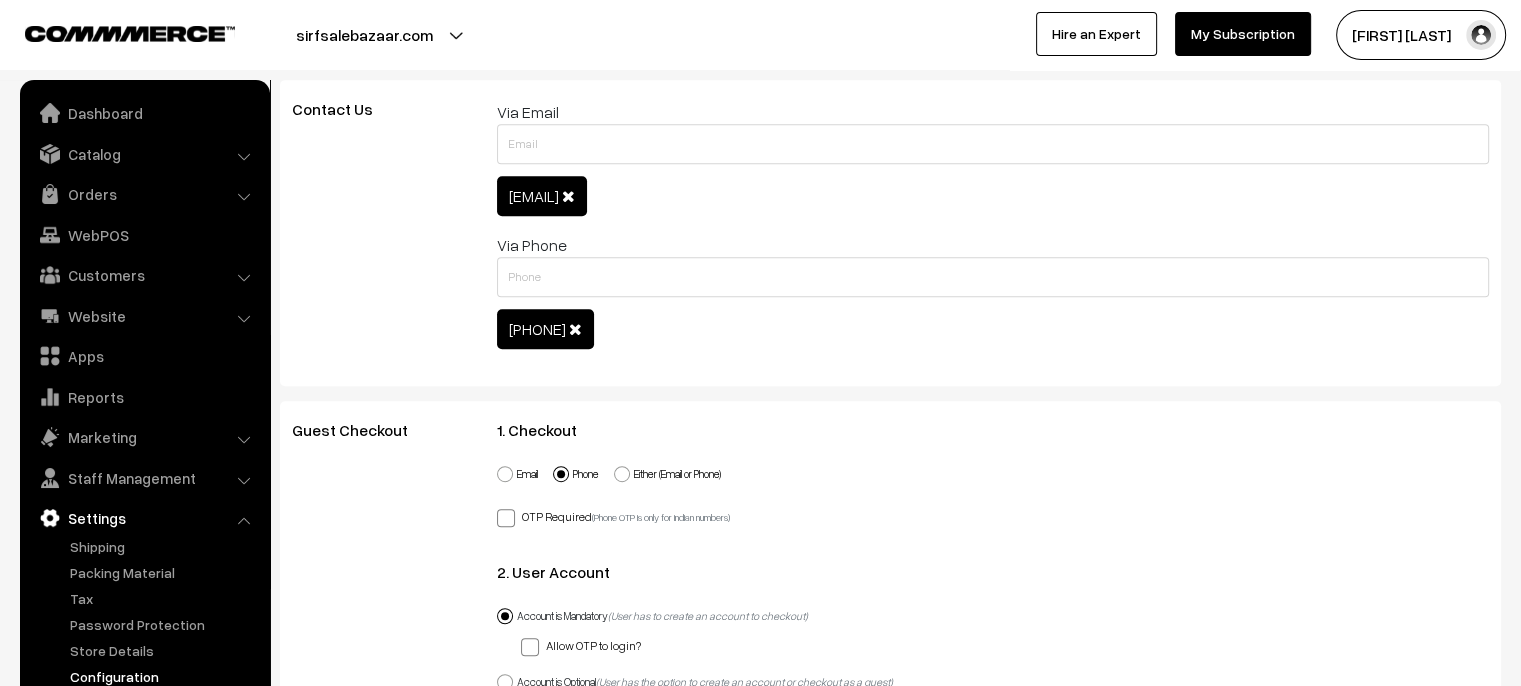 click on "Contact Us" at bounding box center [379, 233] 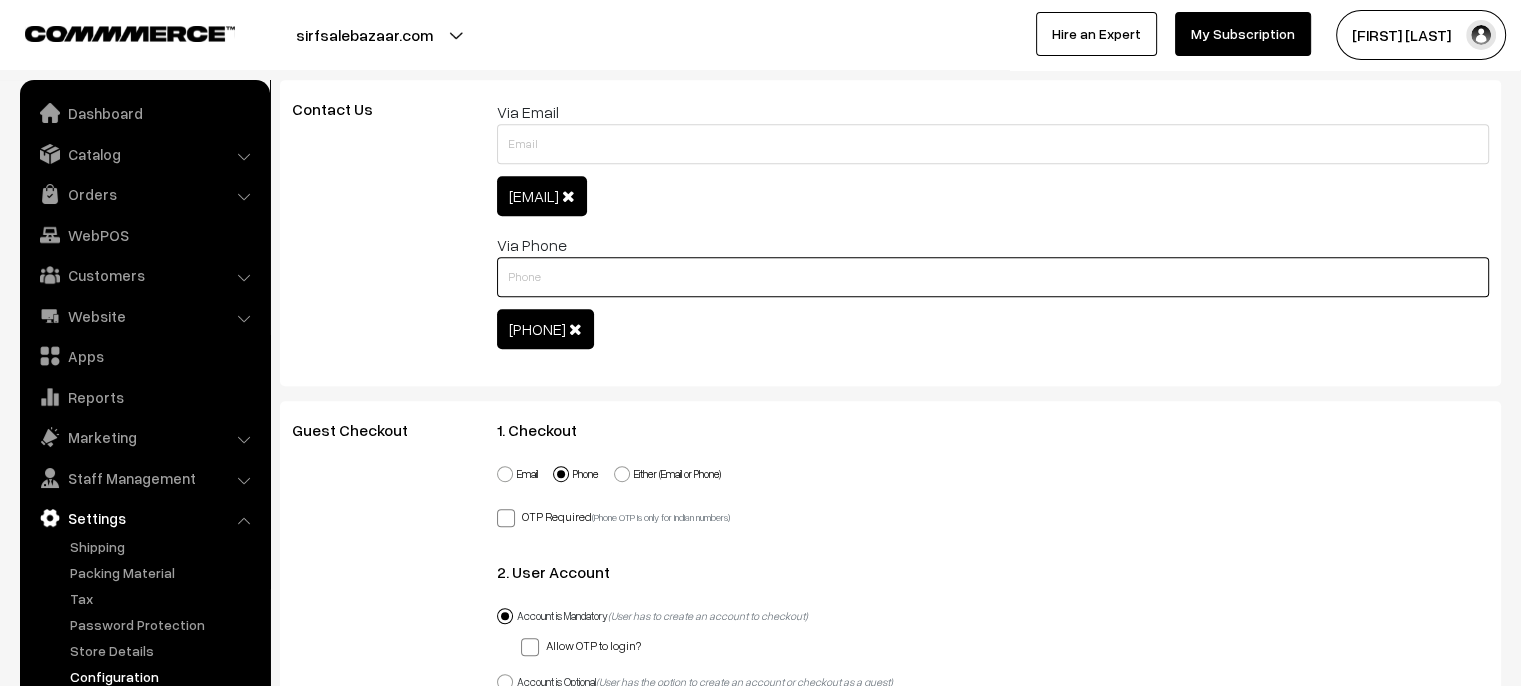 click at bounding box center (993, 277) 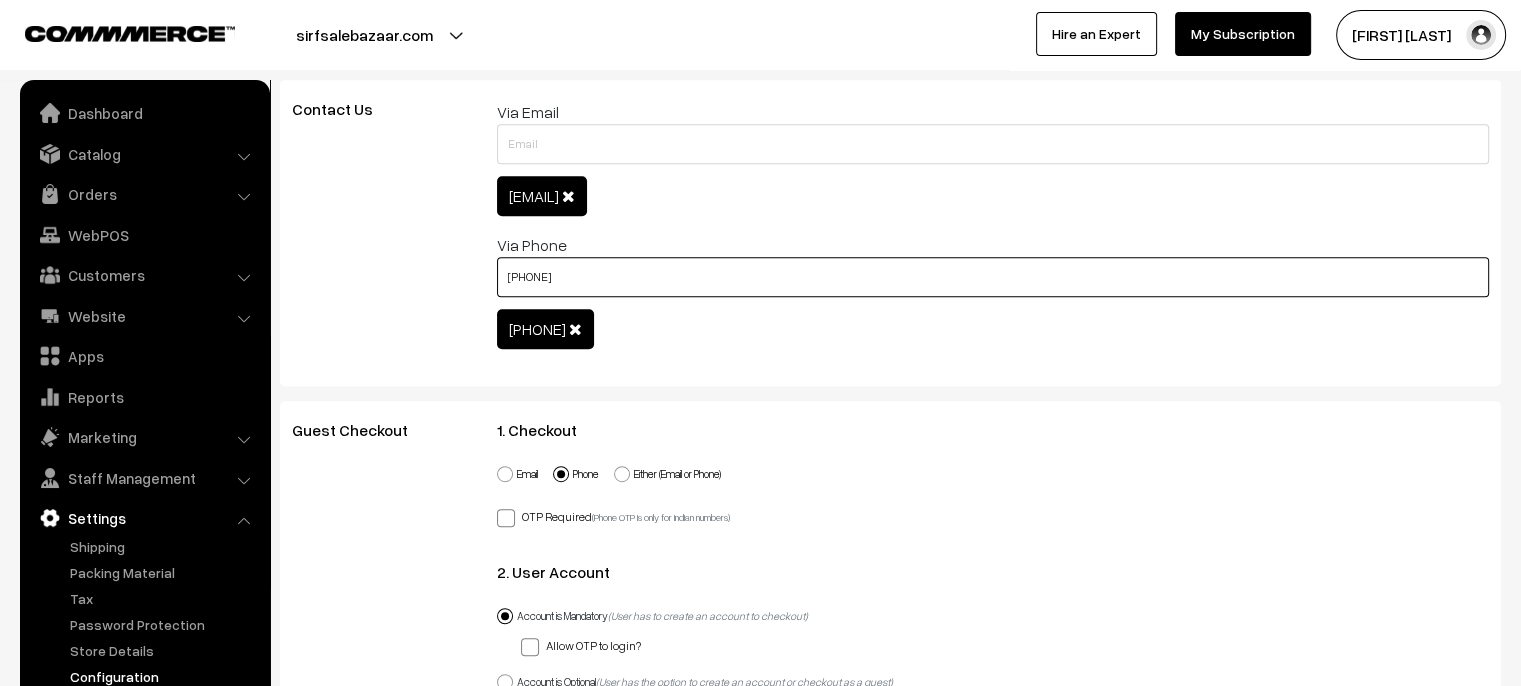 type on "9167076707" 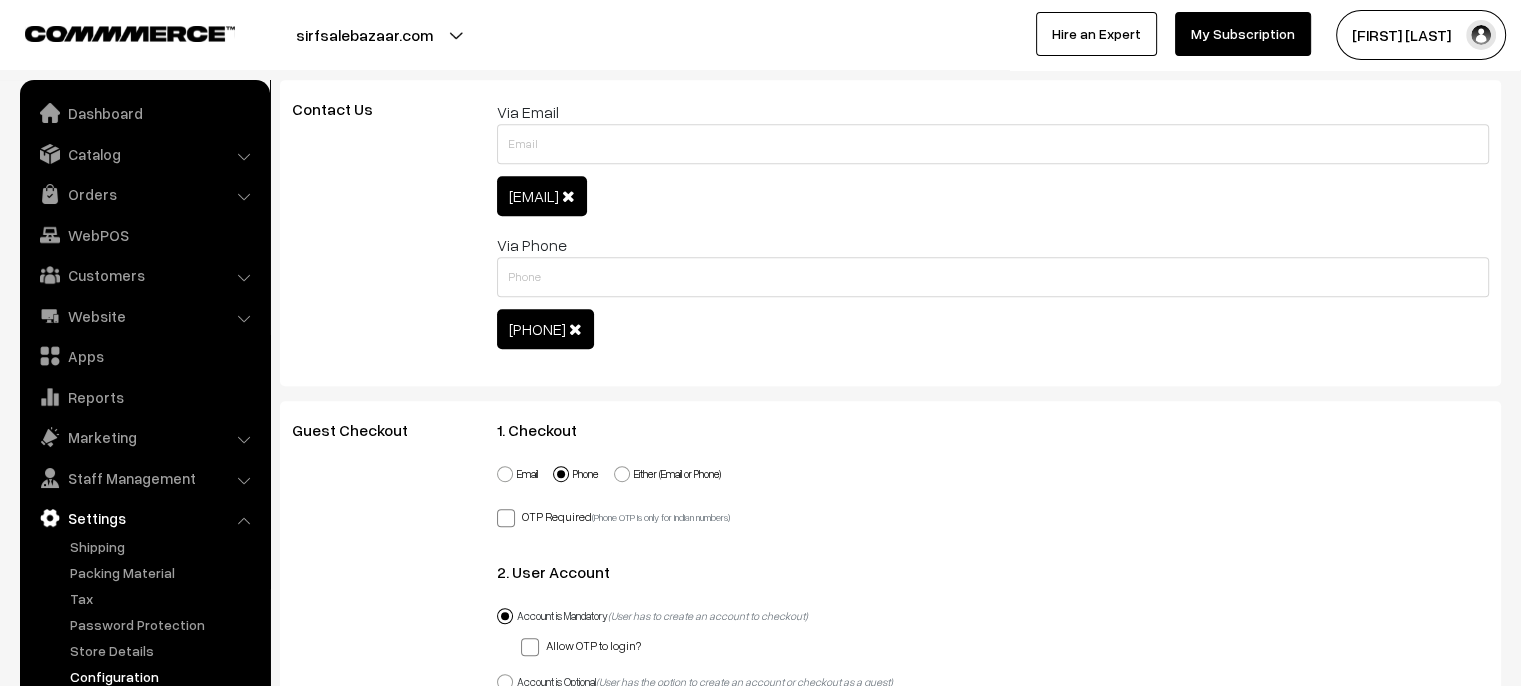 click on "9167076706" at bounding box center [993, 331] 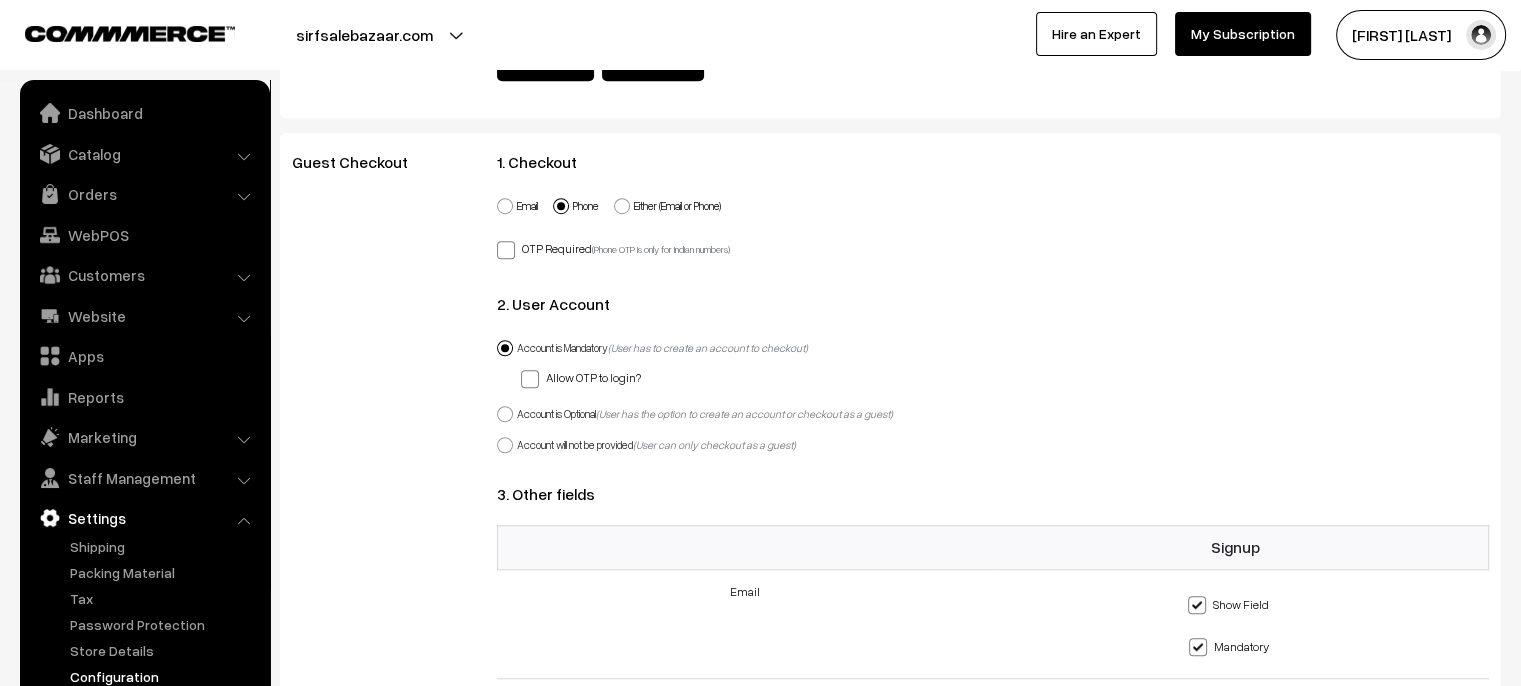 scroll, scrollTop: 1099, scrollLeft: 0, axis: vertical 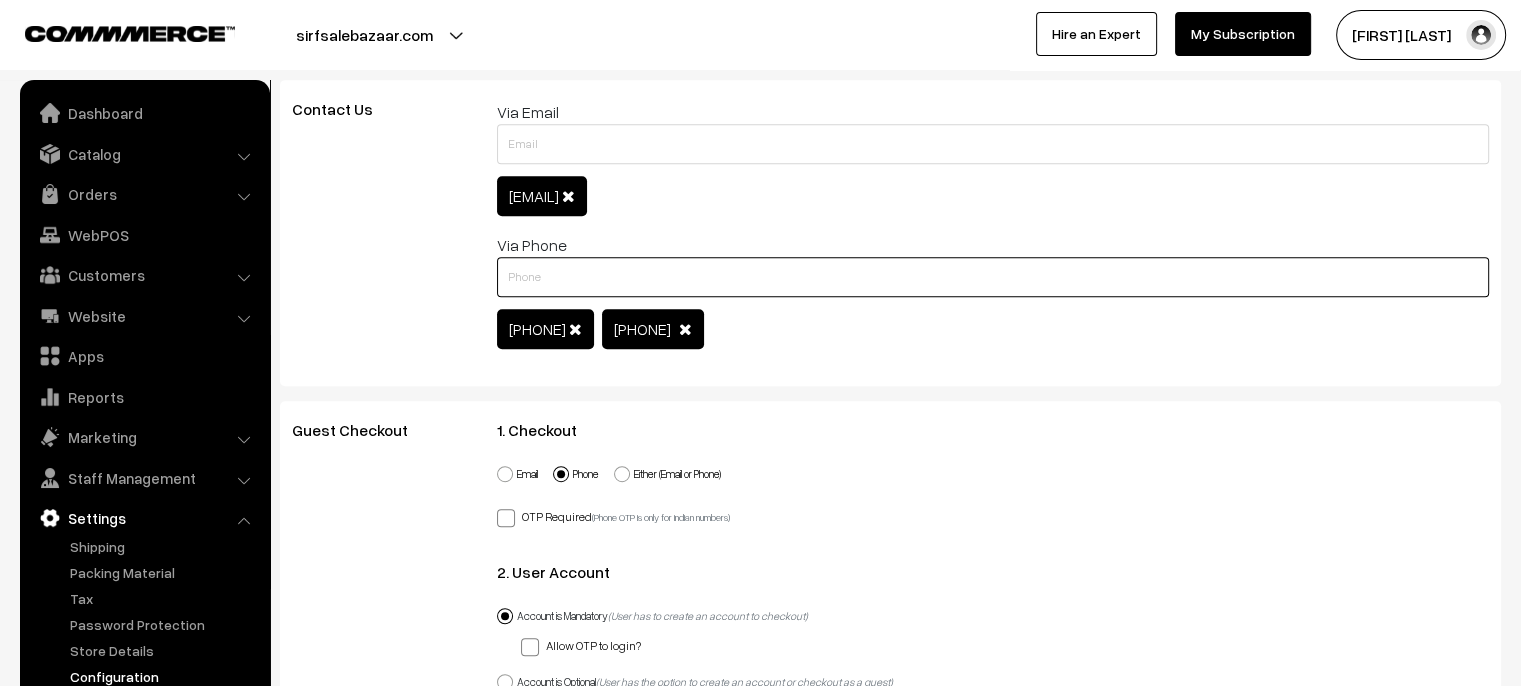 click at bounding box center (993, 277) 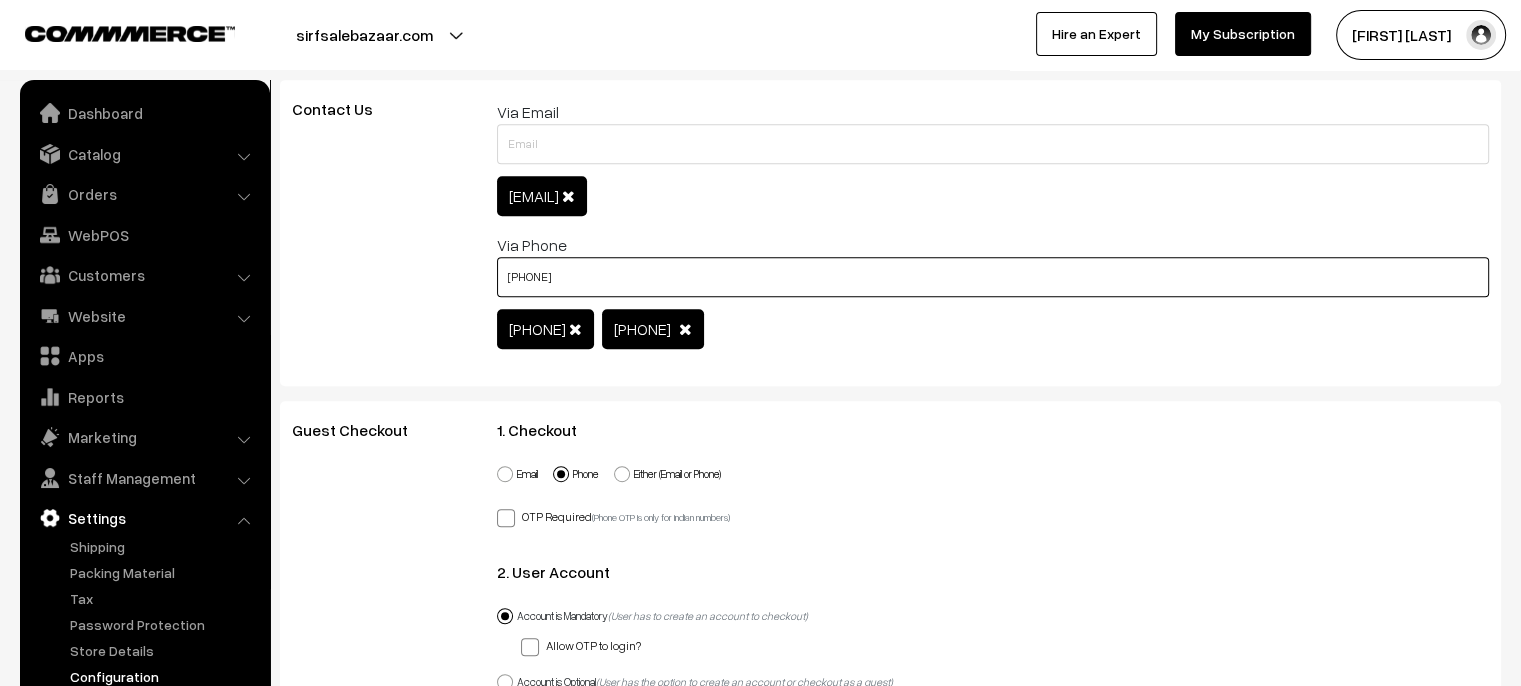 type on "9136969469" 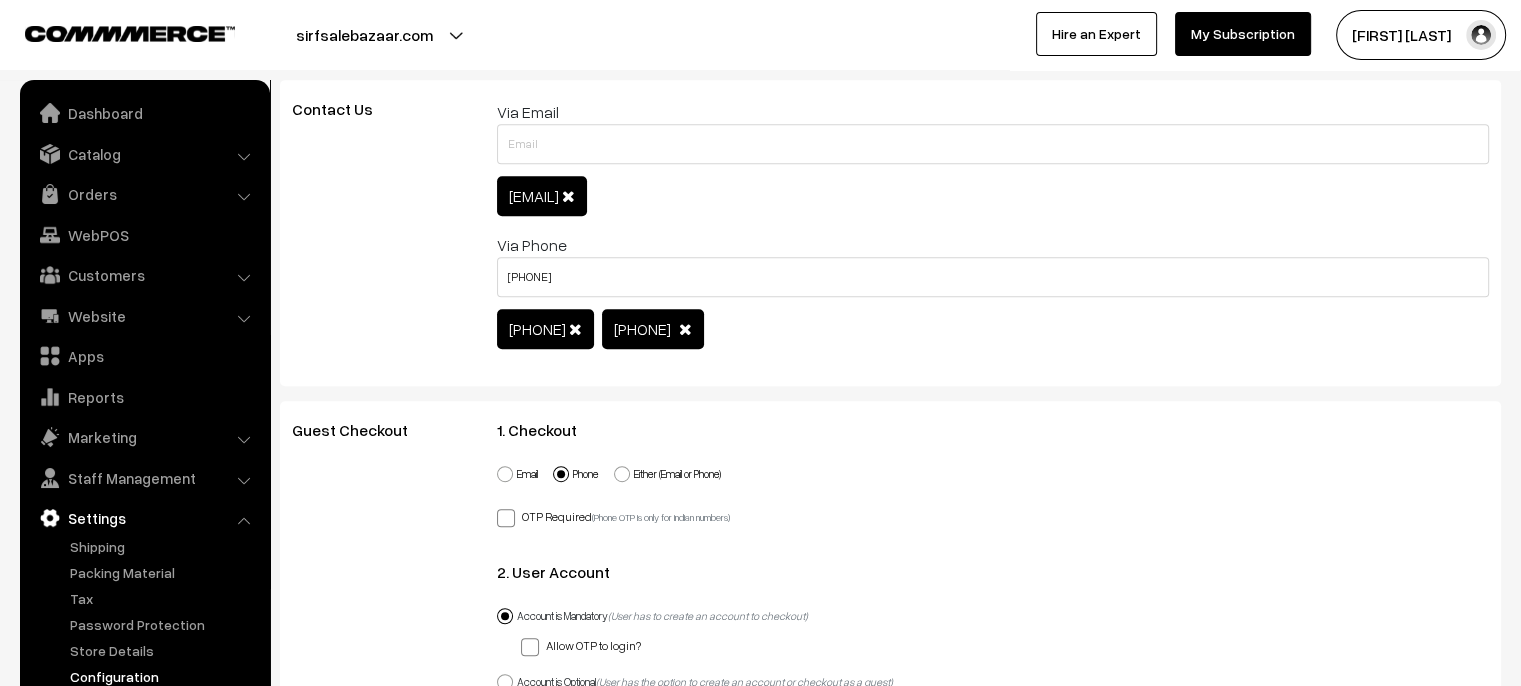 type 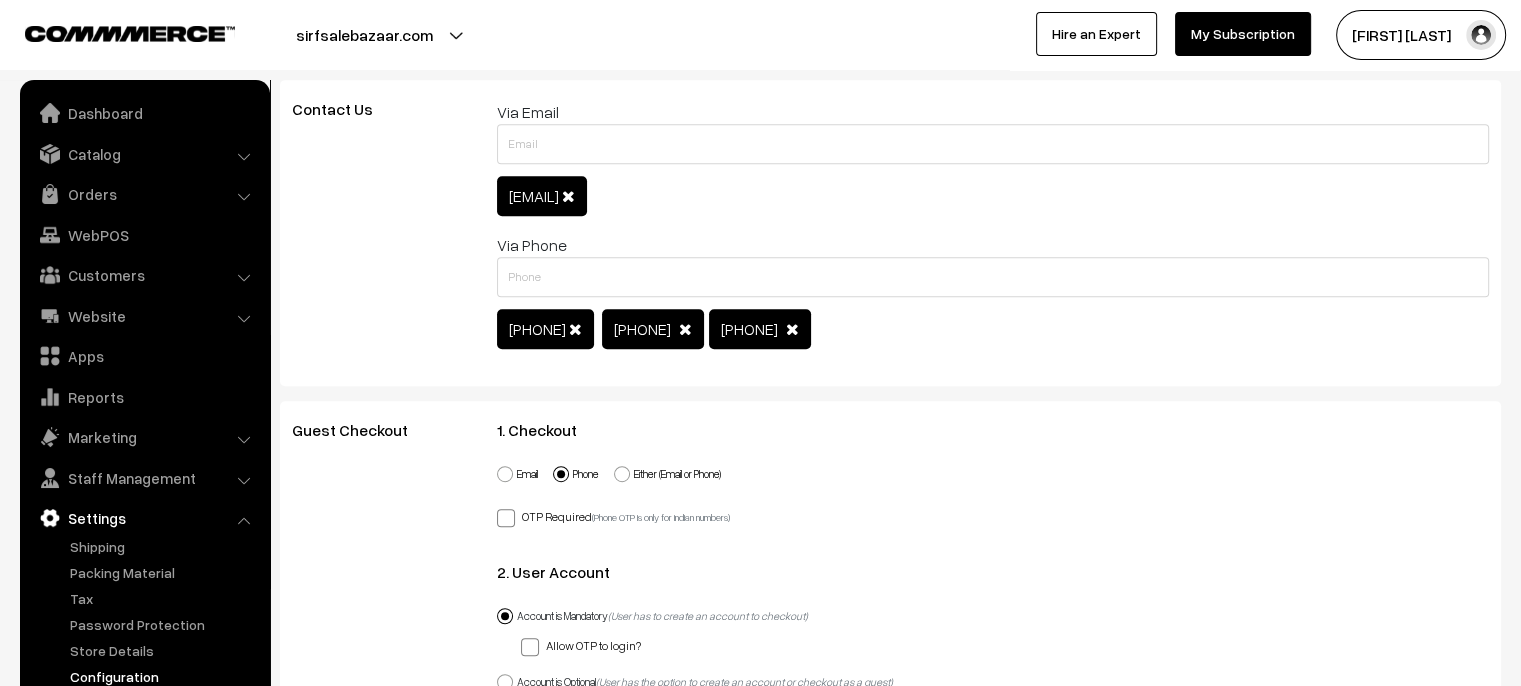 click on "9167076706
9167076707   9136969469" at bounding box center (993, 331) 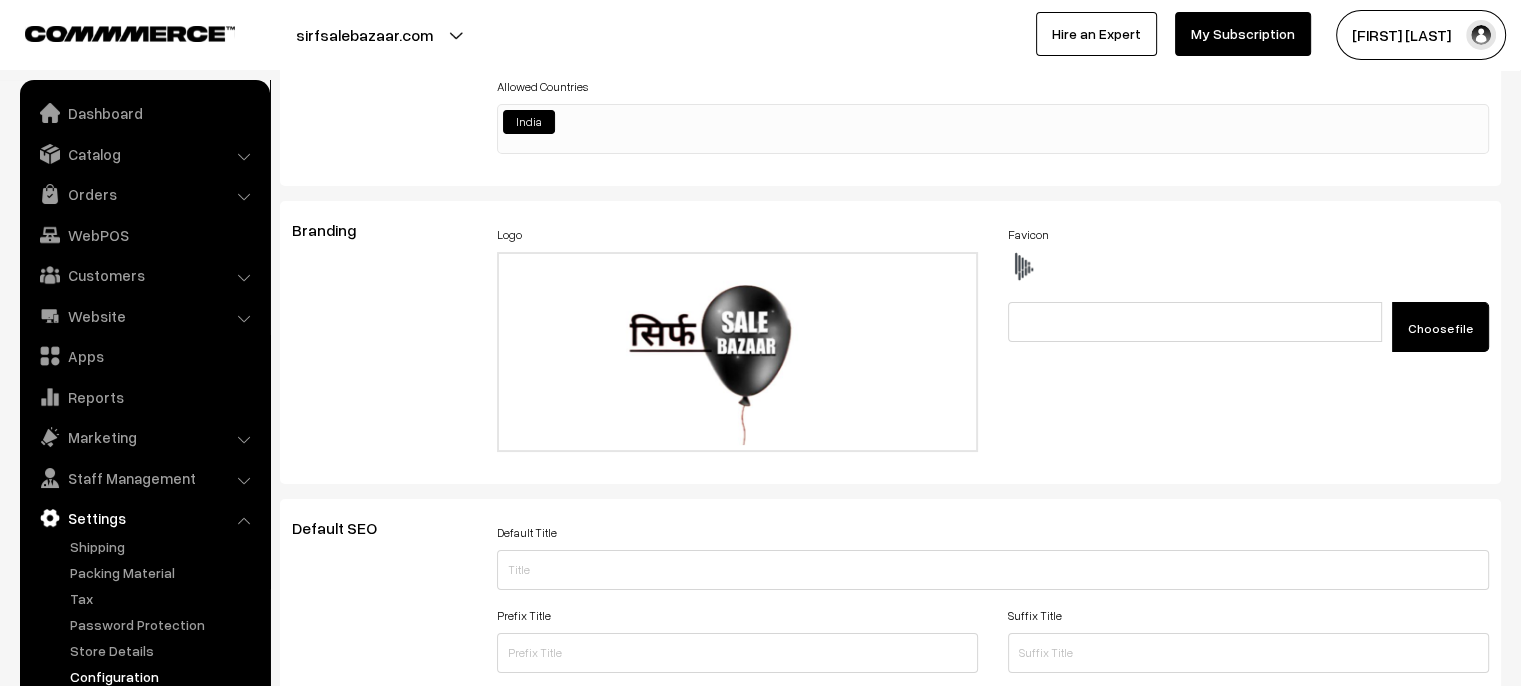 scroll, scrollTop: 0, scrollLeft: 0, axis: both 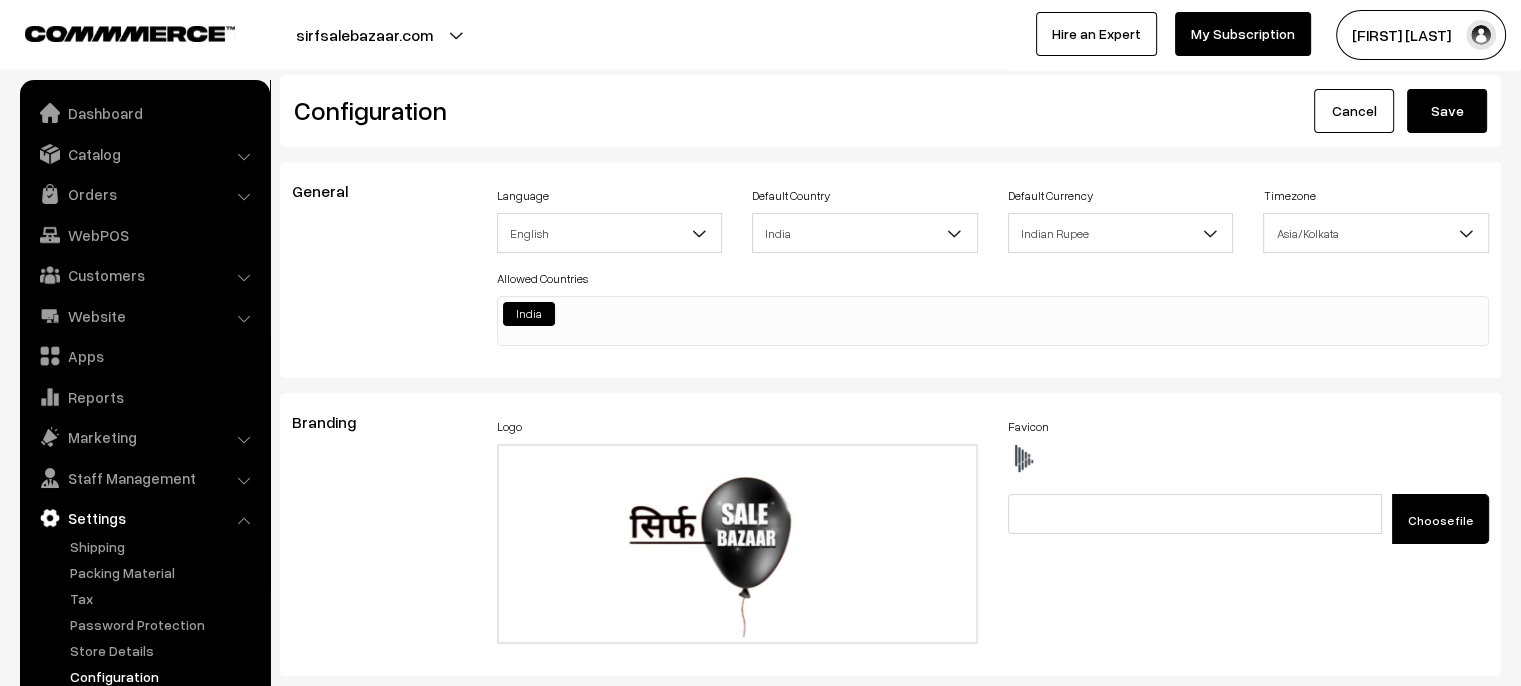 click on "Save" at bounding box center [1447, 111] 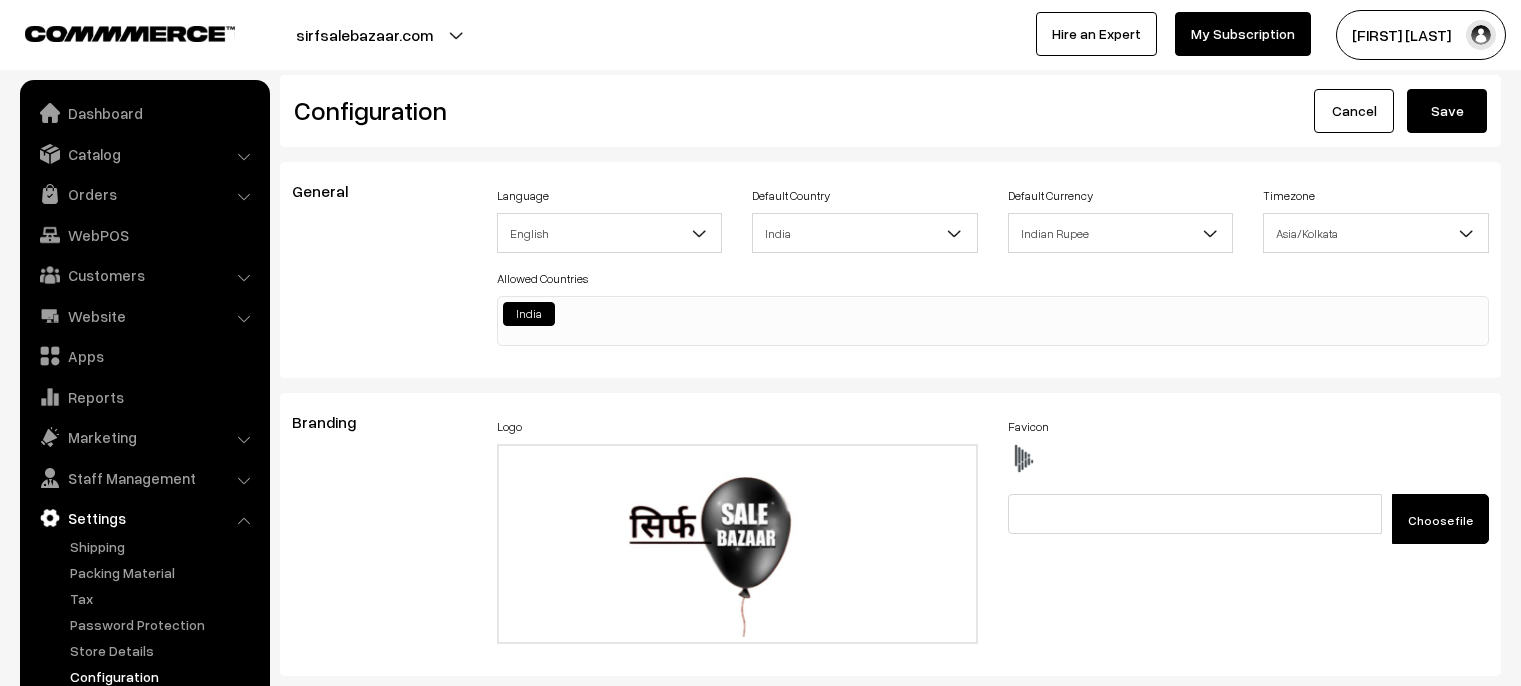 scroll, scrollTop: 0, scrollLeft: 0, axis: both 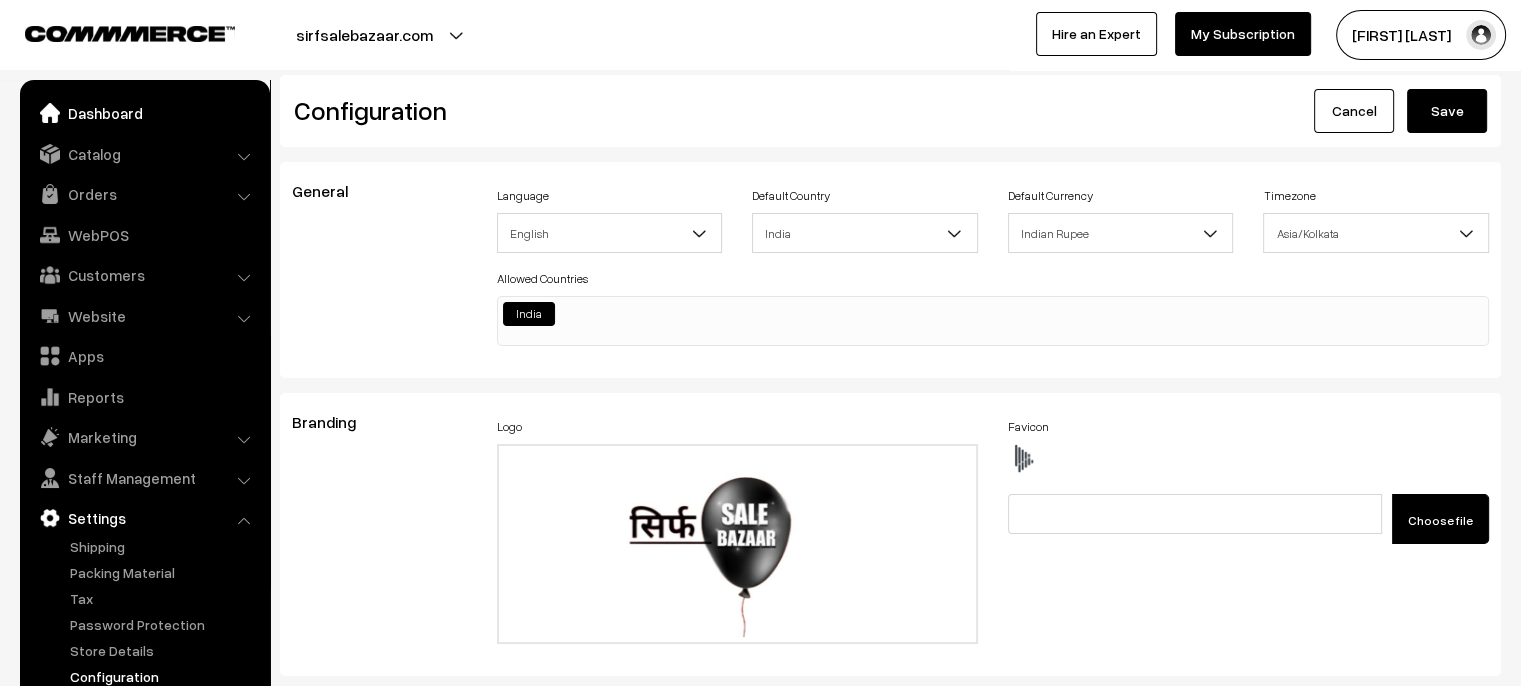 click on "Dashboard" at bounding box center [144, 113] 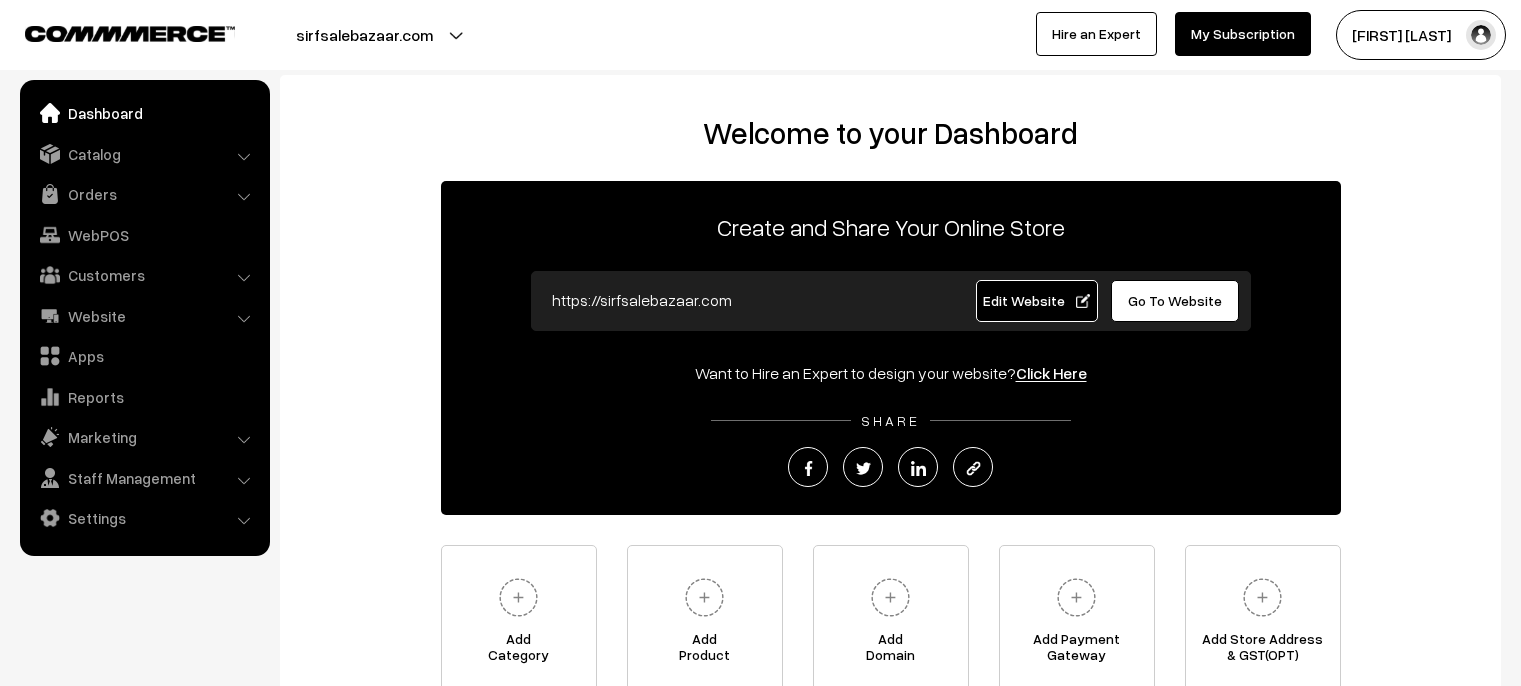 scroll, scrollTop: 0, scrollLeft: 0, axis: both 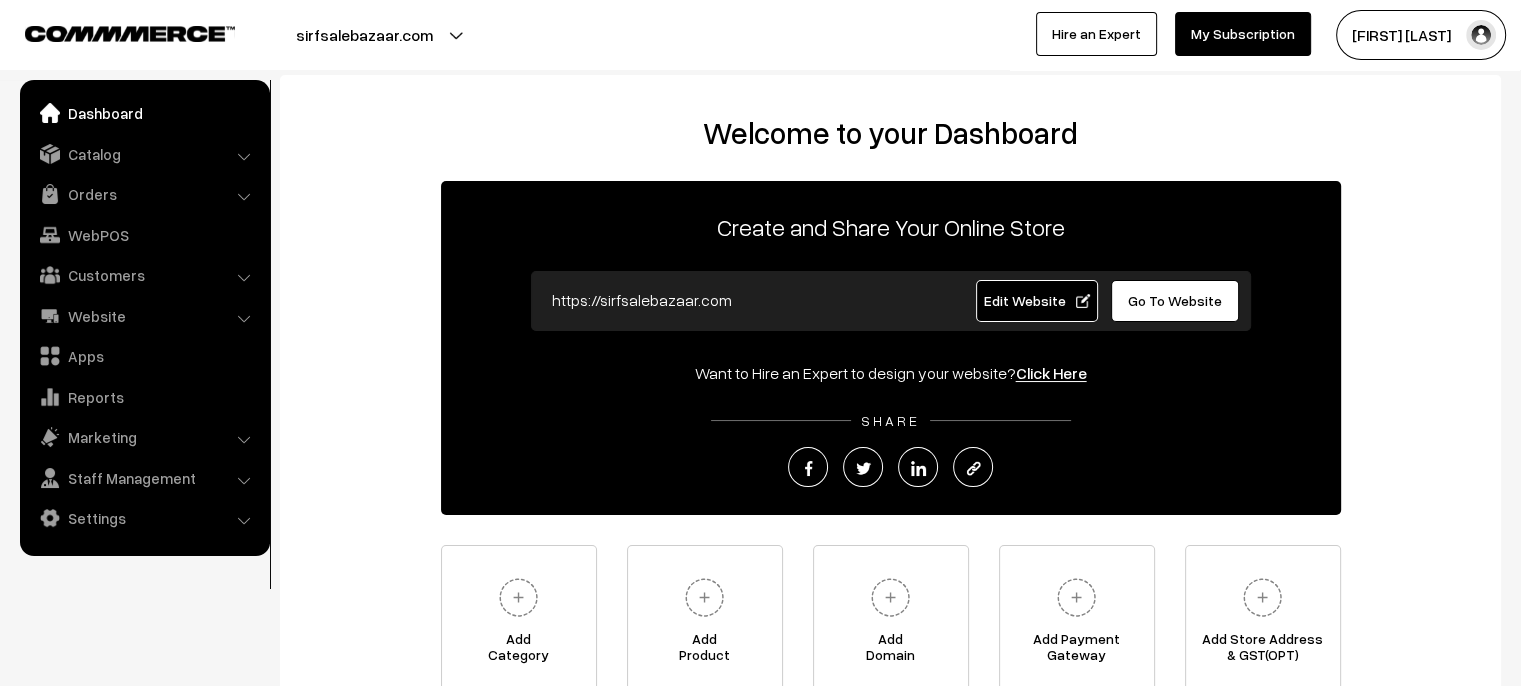 click on "Go To Website" at bounding box center (1175, 300) 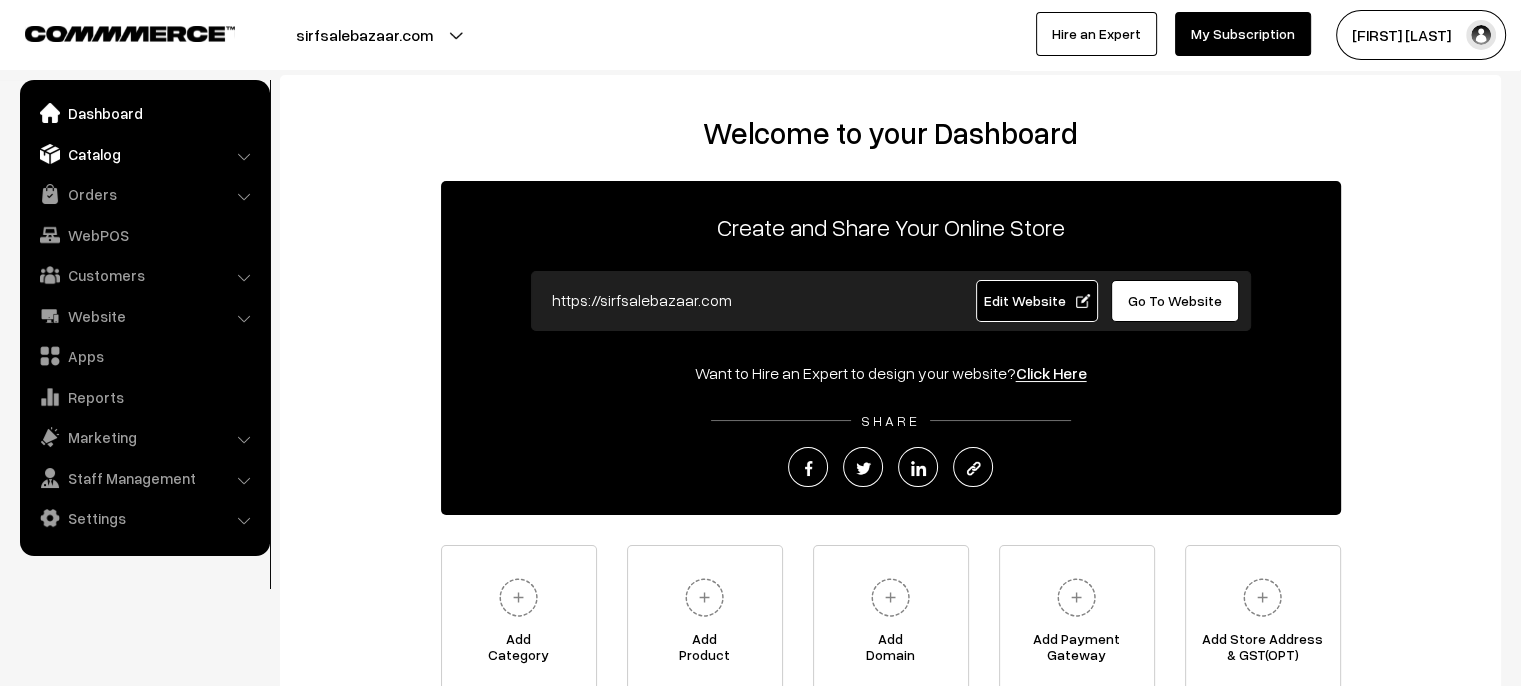 click on "Catalog" at bounding box center (144, 154) 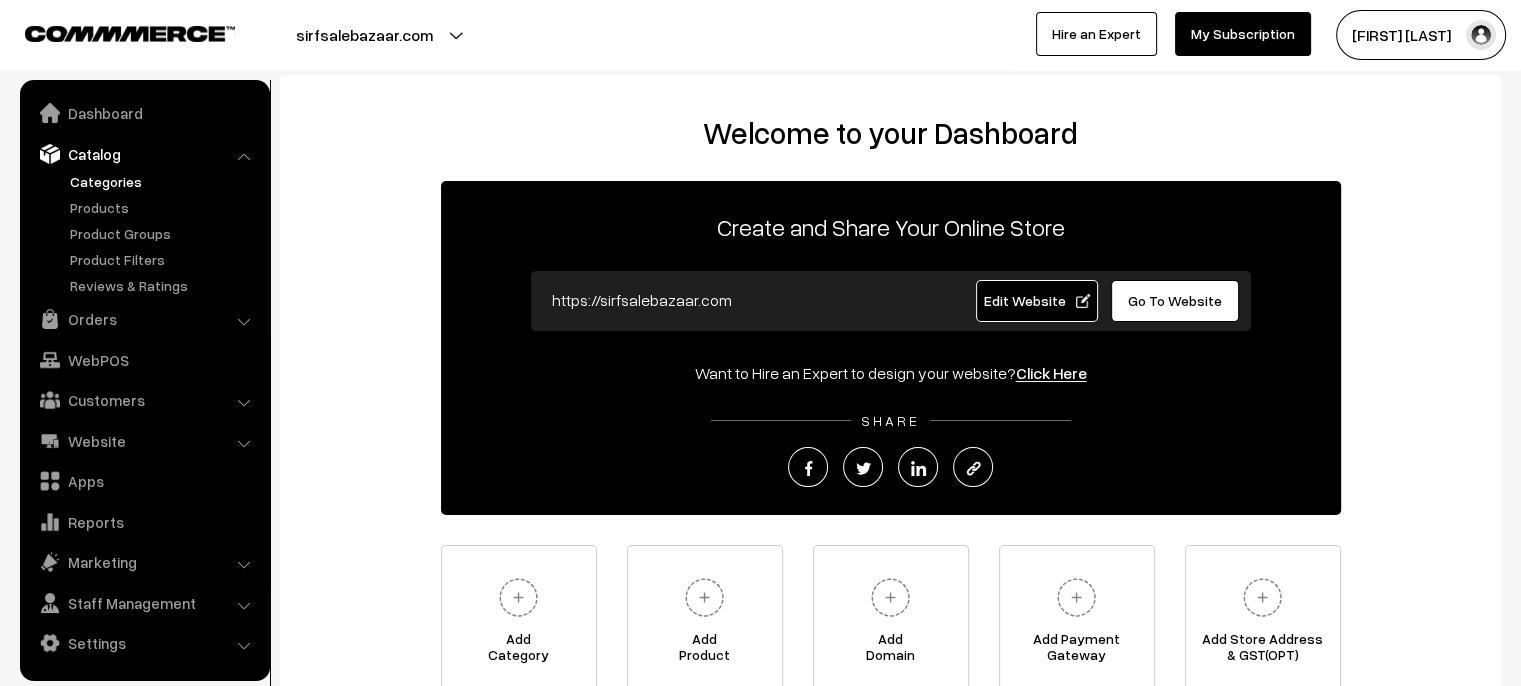 click on "Categories" at bounding box center [164, 181] 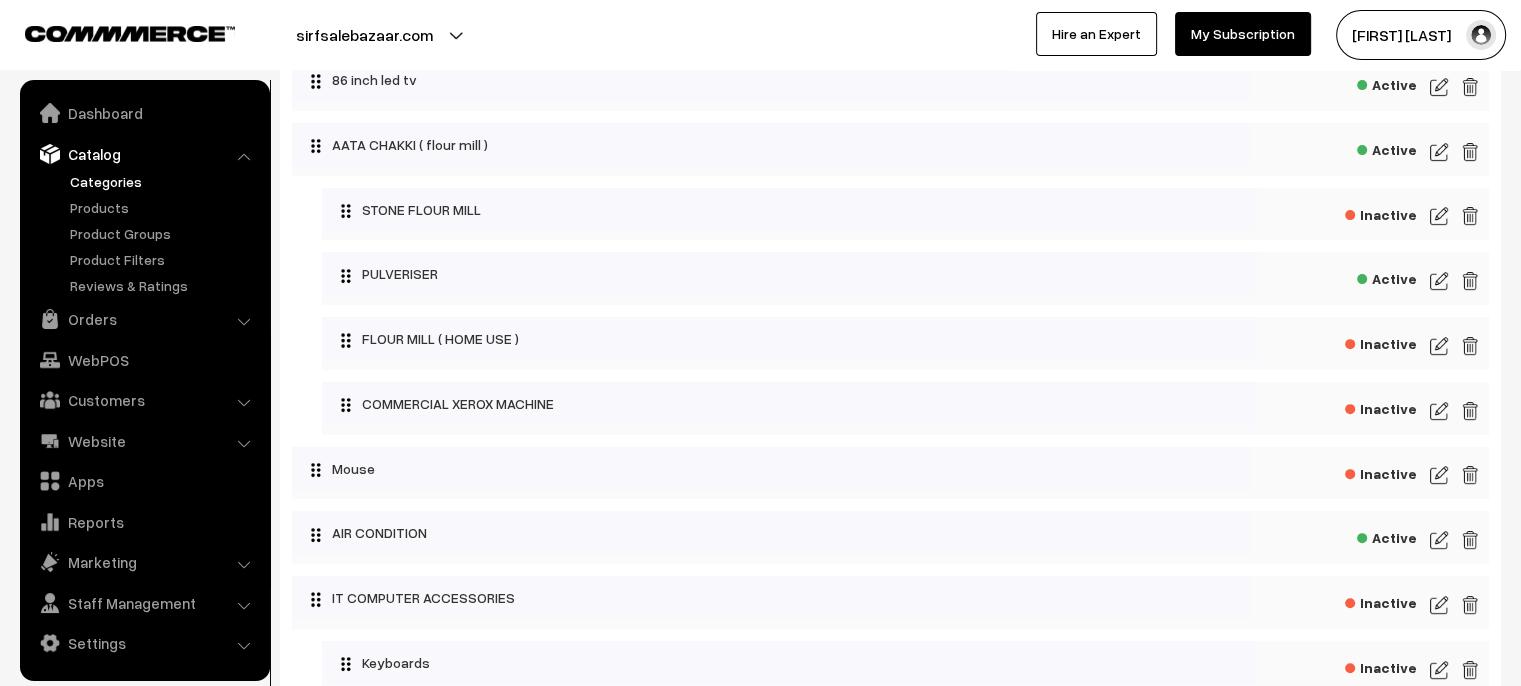 scroll, scrollTop: 700, scrollLeft: 0, axis: vertical 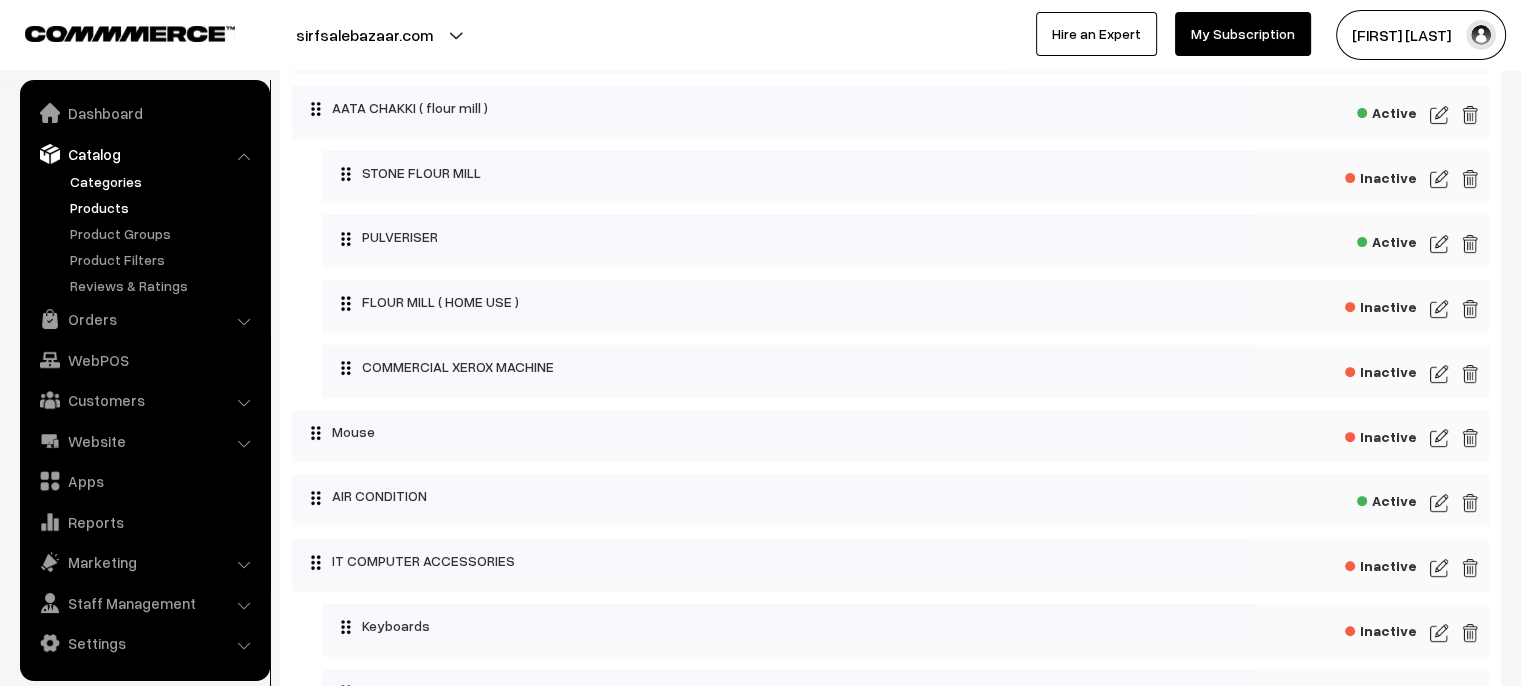 click on "Products" at bounding box center [164, 207] 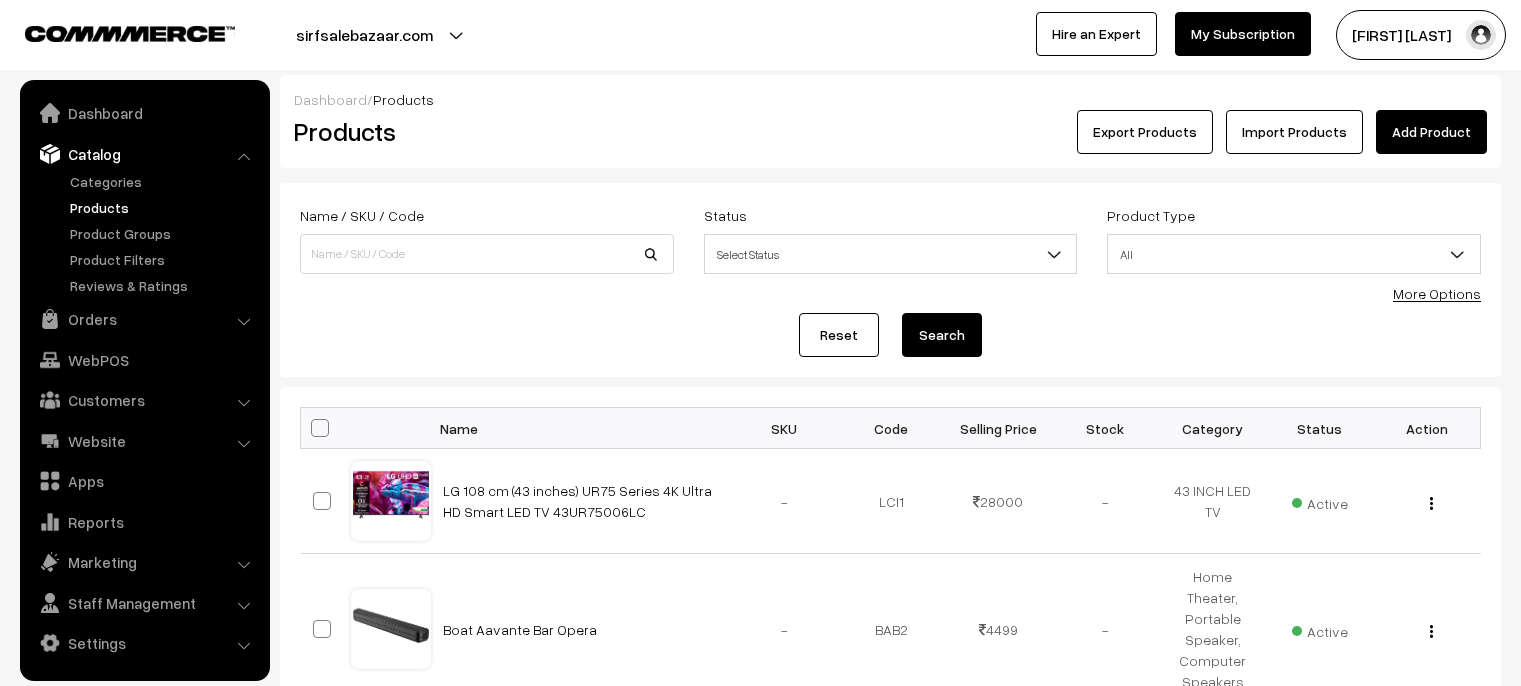 scroll, scrollTop: 0, scrollLeft: 0, axis: both 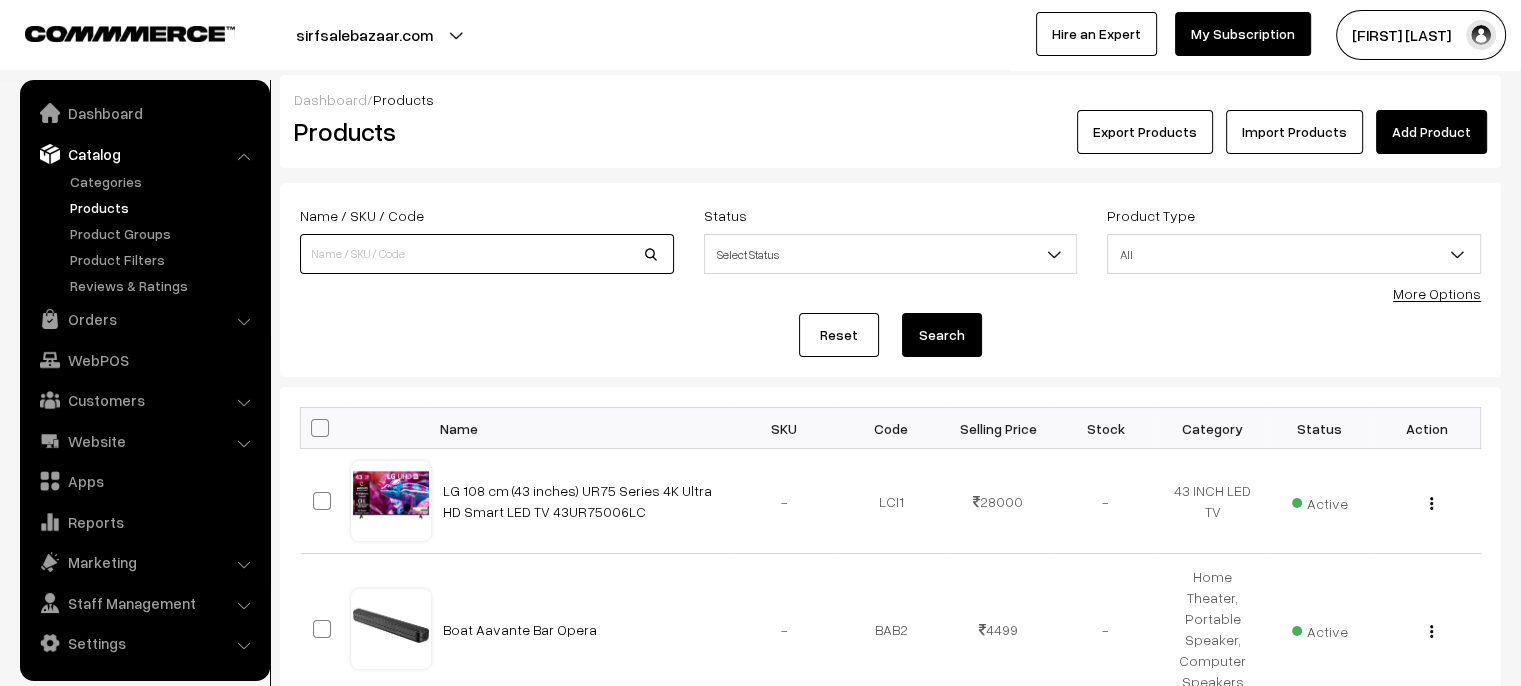 click at bounding box center (487, 254) 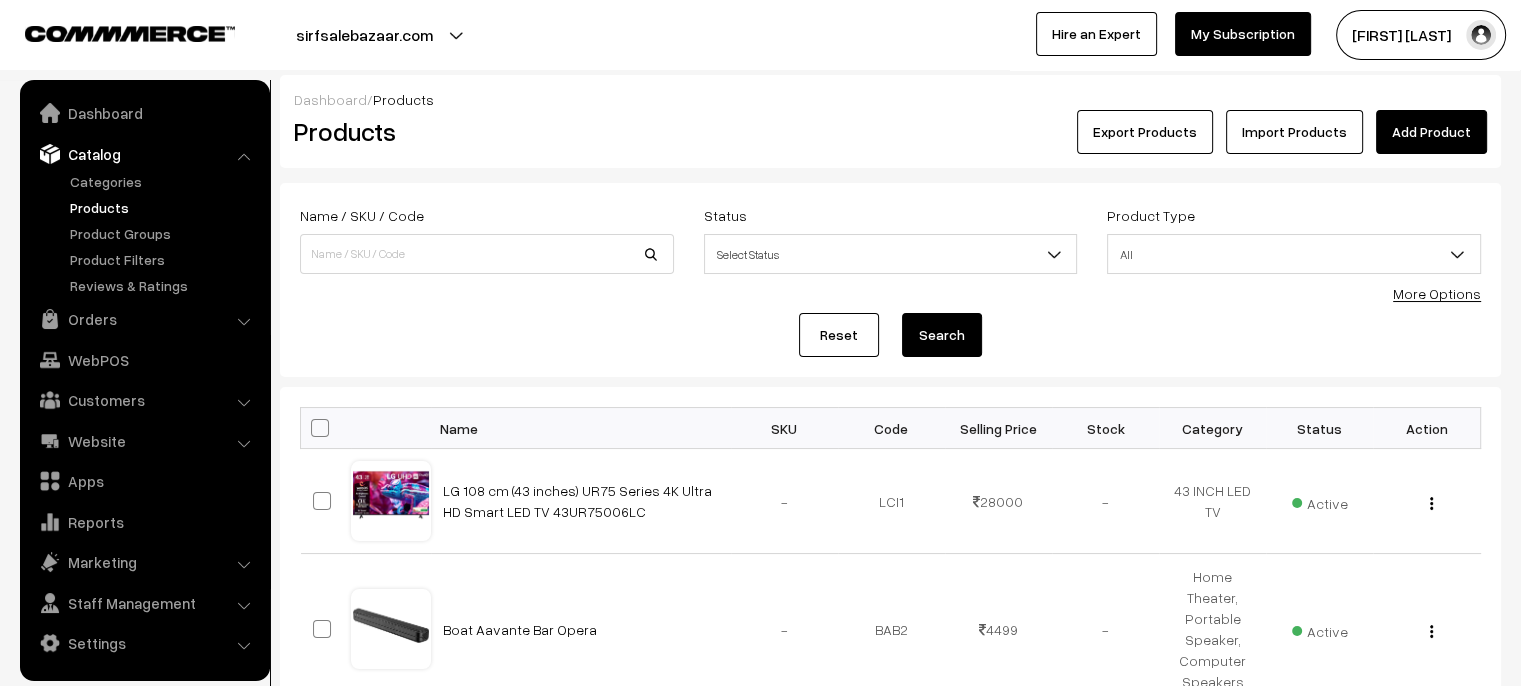 click on "All" at bounding box center [1294, 254] 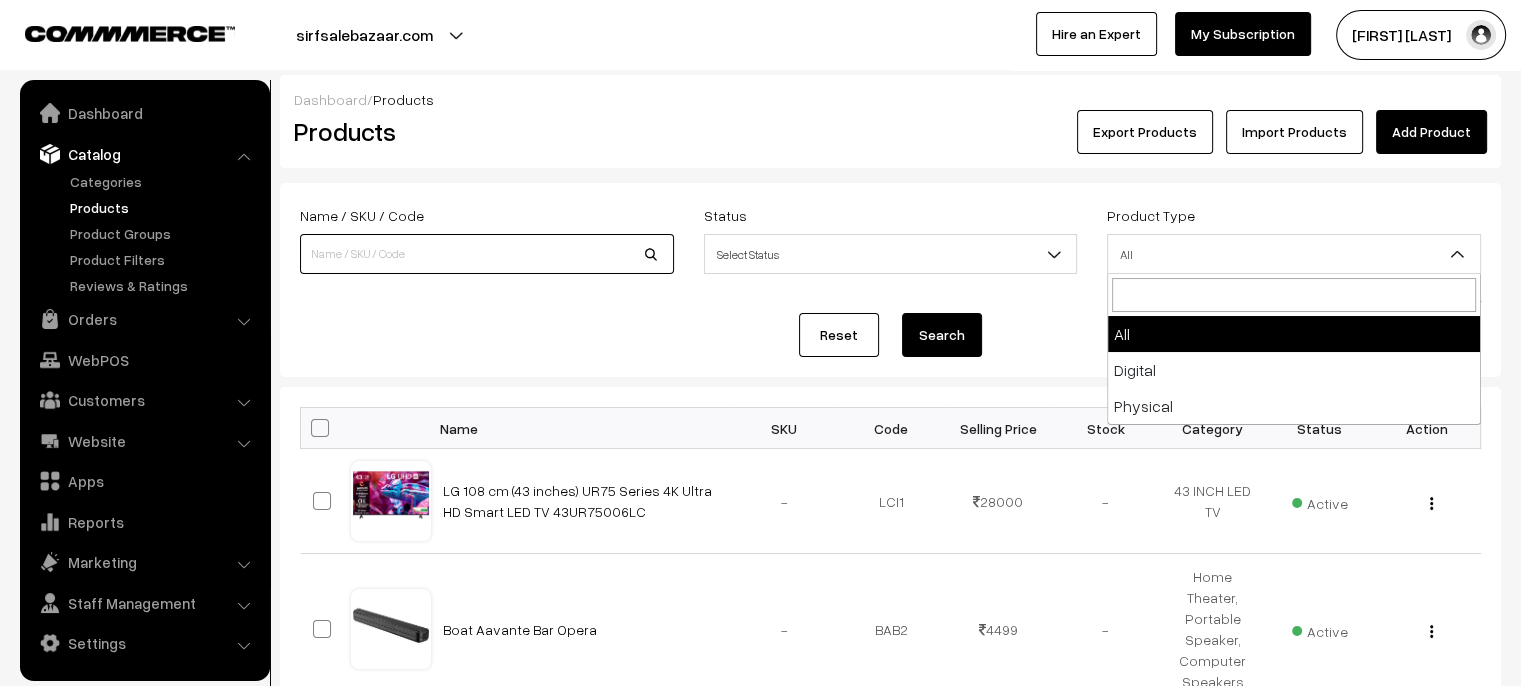 click at bounding box center (487, 254) 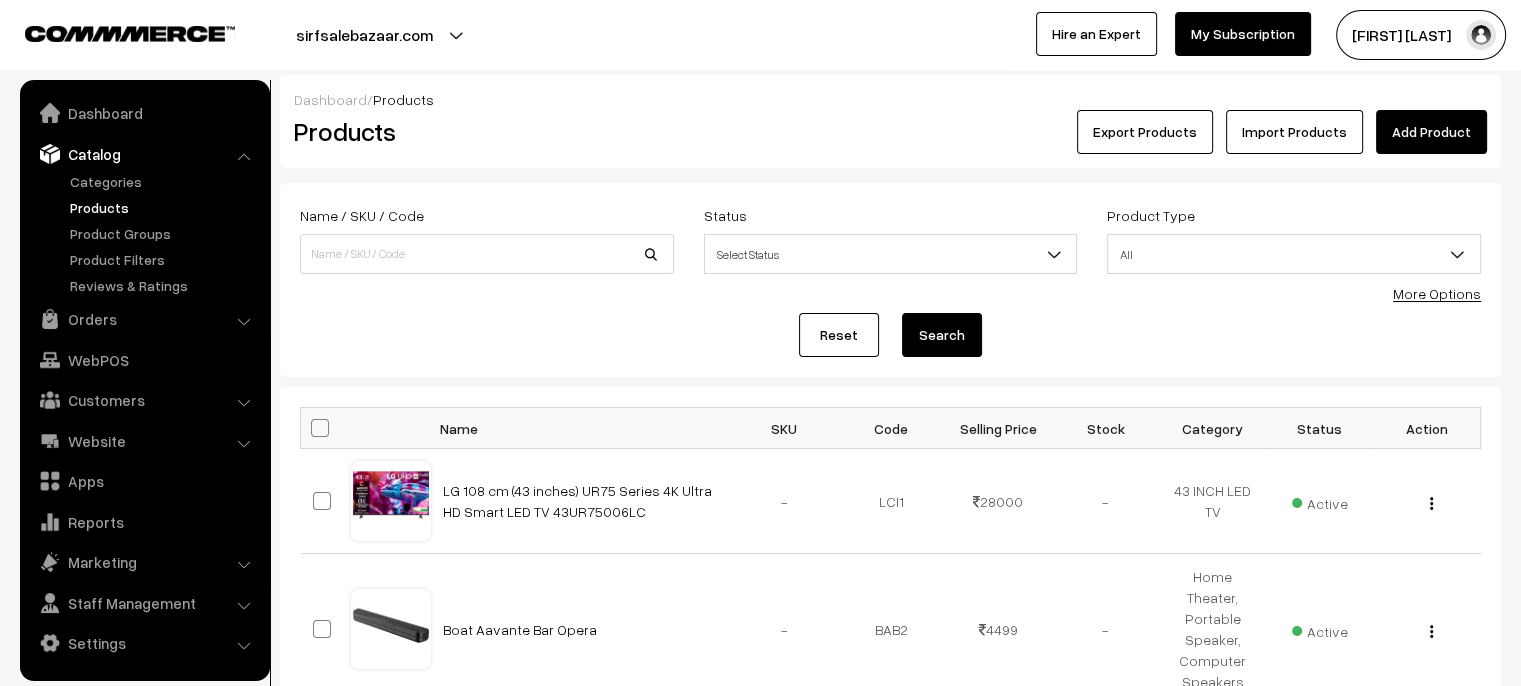 click on "Name / SKU / Code
Status
Select Status
Active
Inactive
Select Status
Product Type
All
Digital
Physical
All
More Options
Name / SKU / Code
Status Active All" at bounding box center [890, 280] 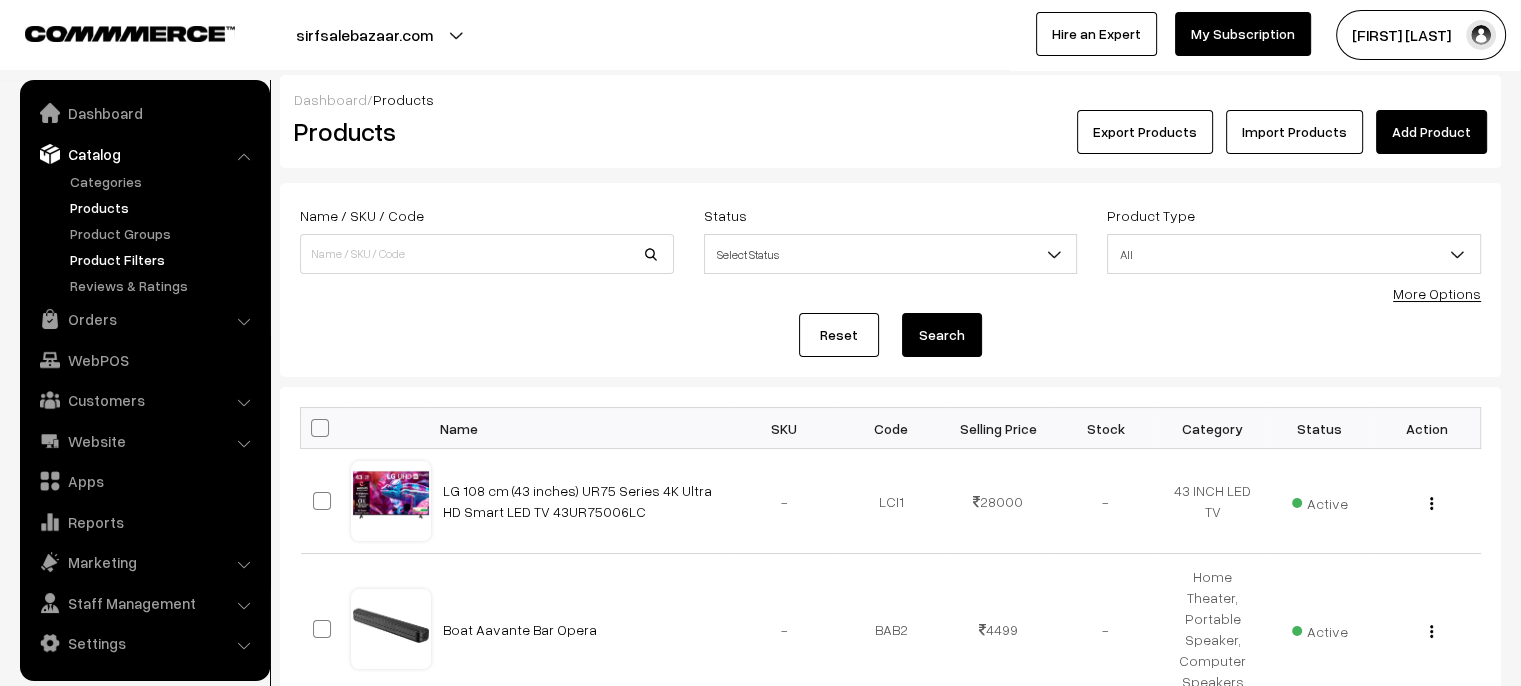 click on "Product Filters" at bounding box center [164, 259] 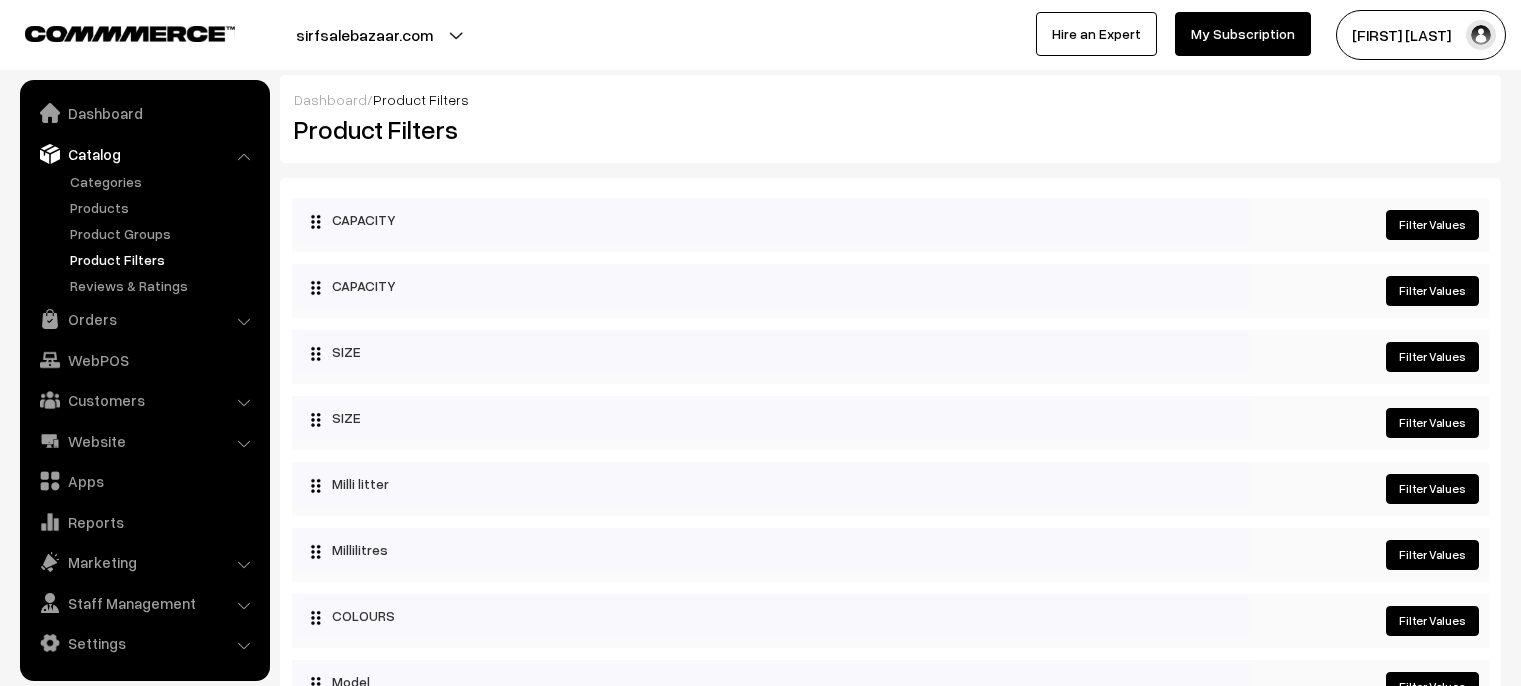 scroll, scrollTop: 0, scrollLeft: 0, axis: both 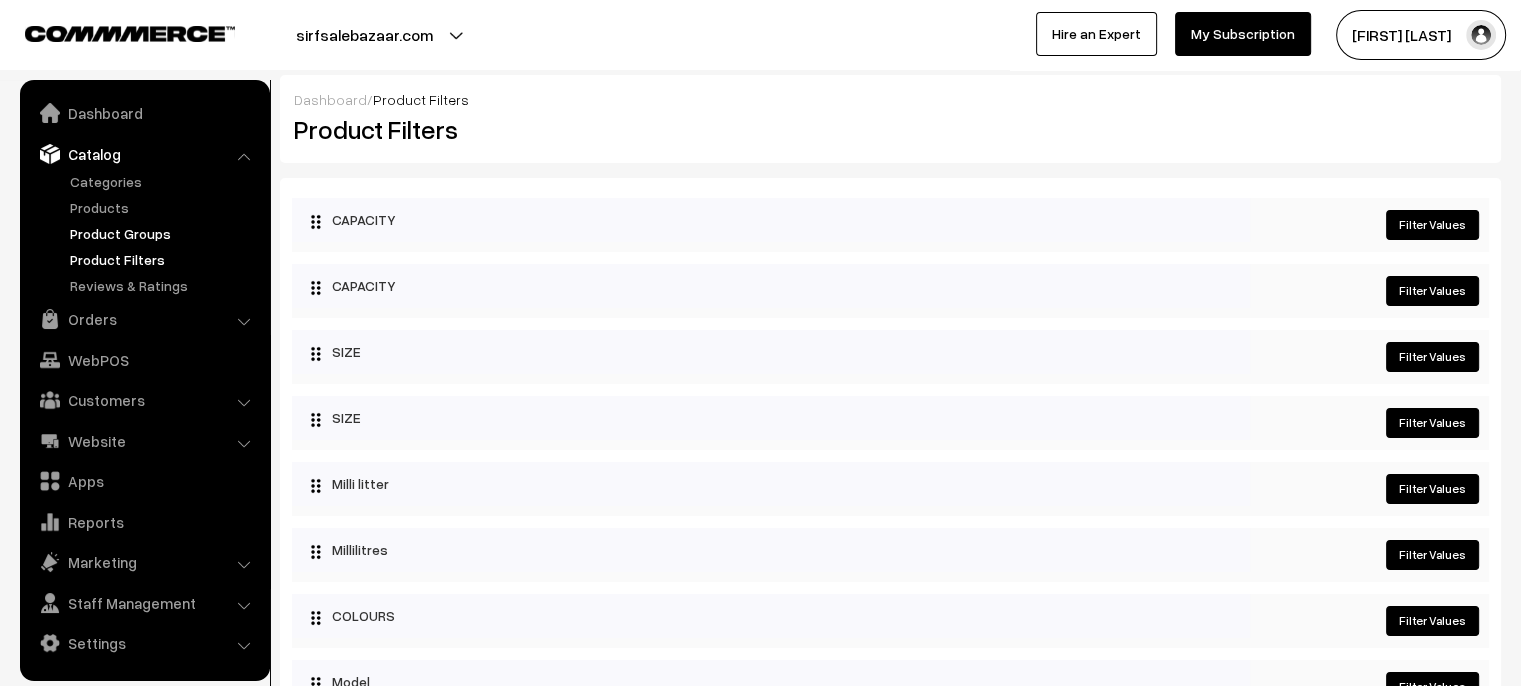 click on "Product Groups" at bounding box center [164, 233] 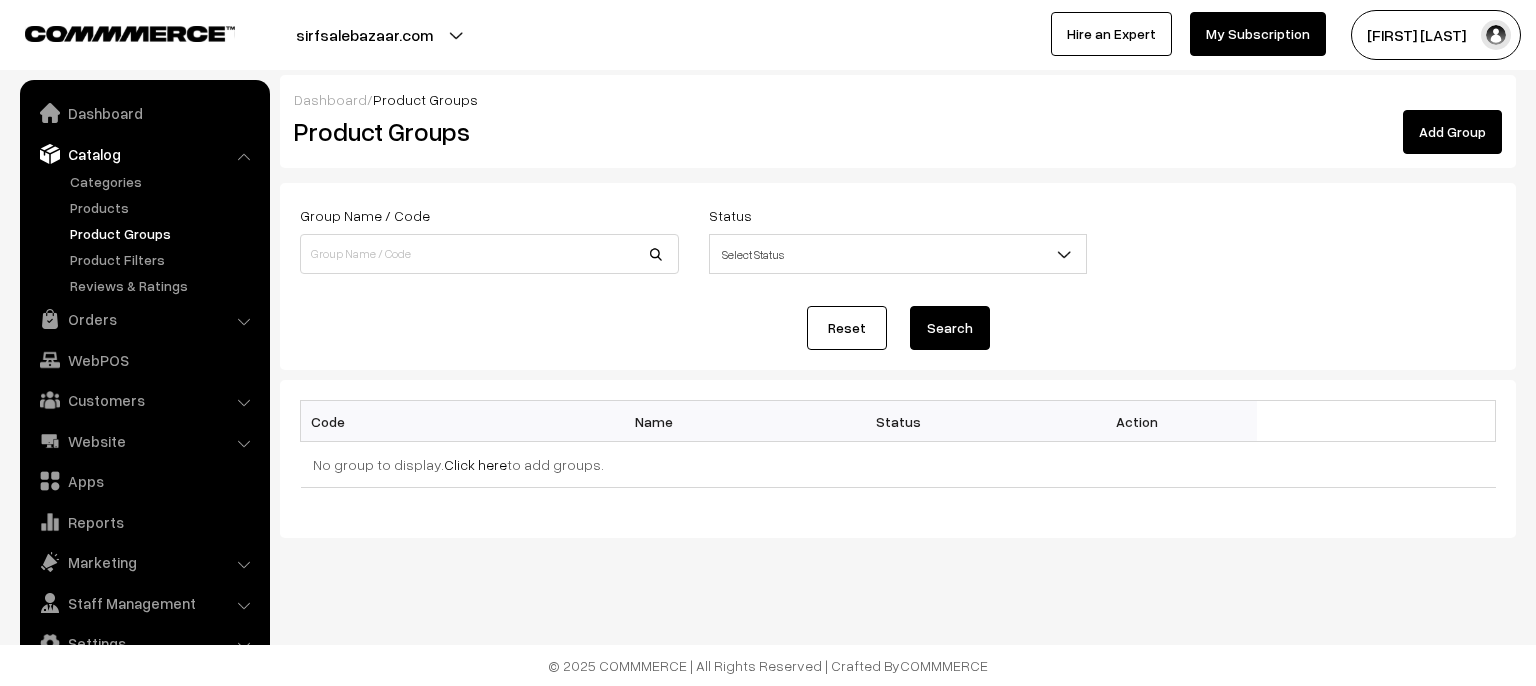 scroll, scrollTop: 0, scrollLeft: 0, axis: both 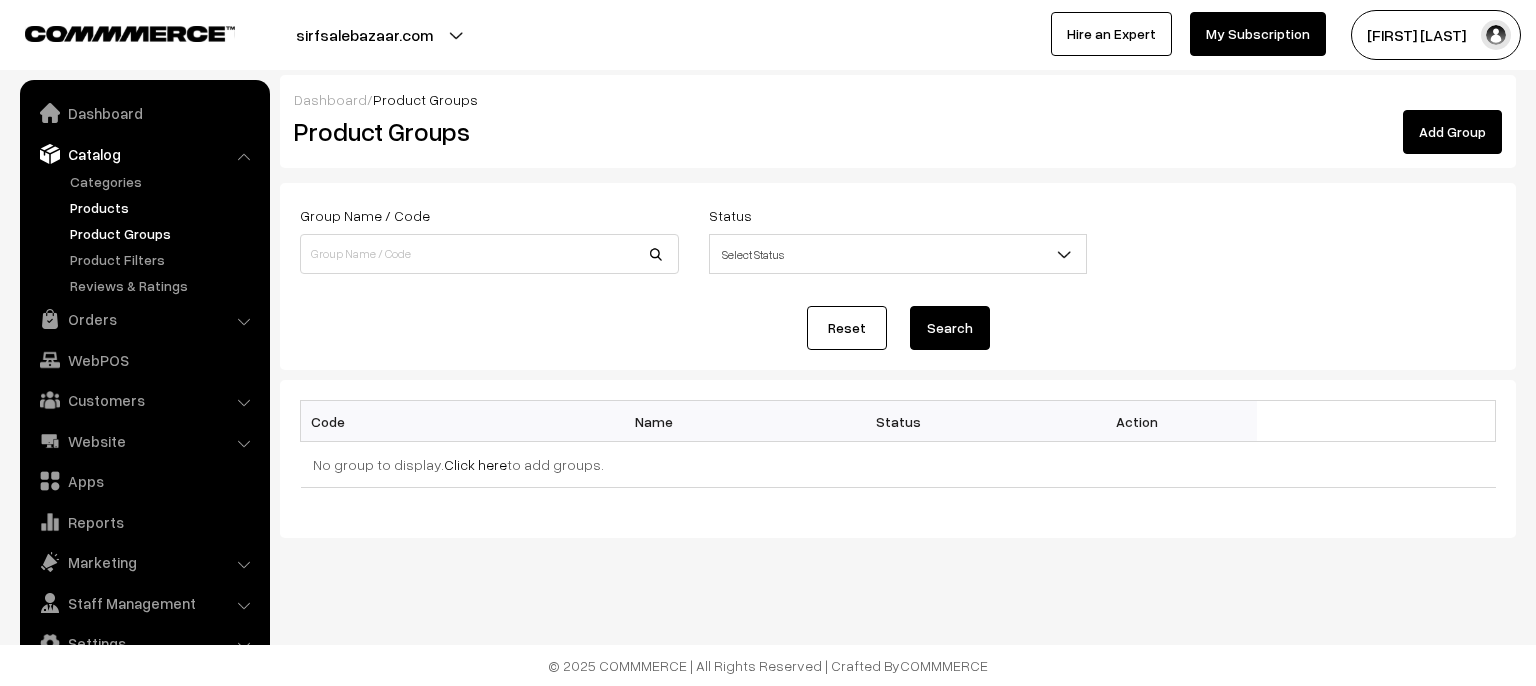 click on "Products" at bounding box center (164, 207) 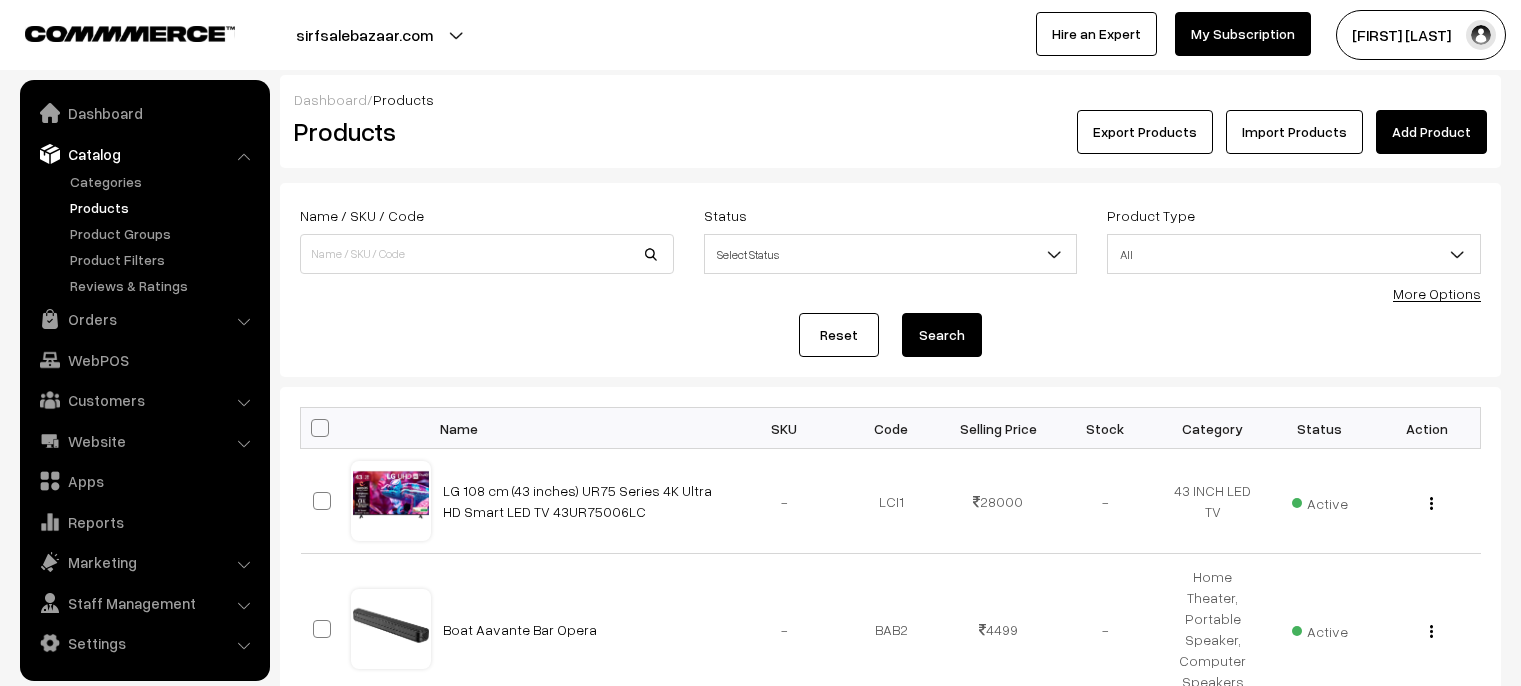 scroll, scrollTop: 0, scrollLeft: 0, axis: both 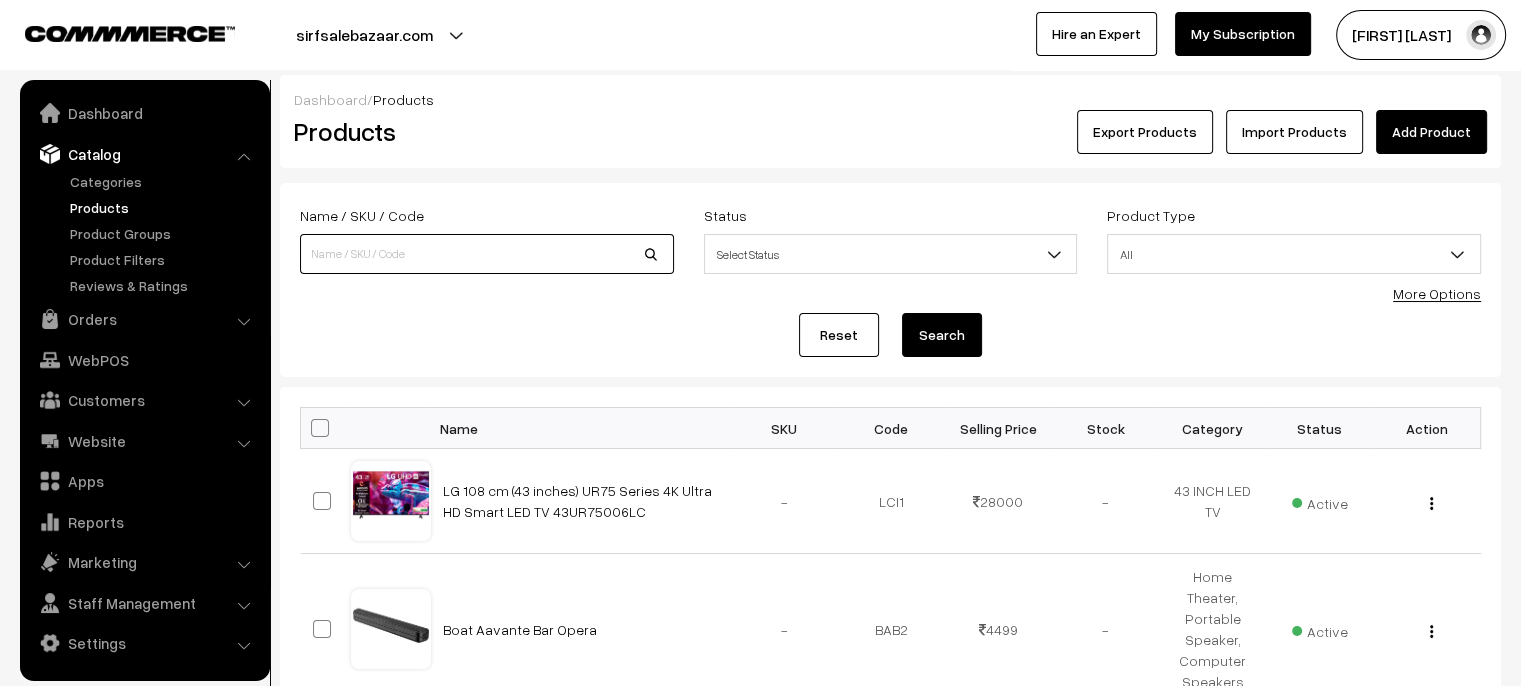 click at bounding box center (487, 254) 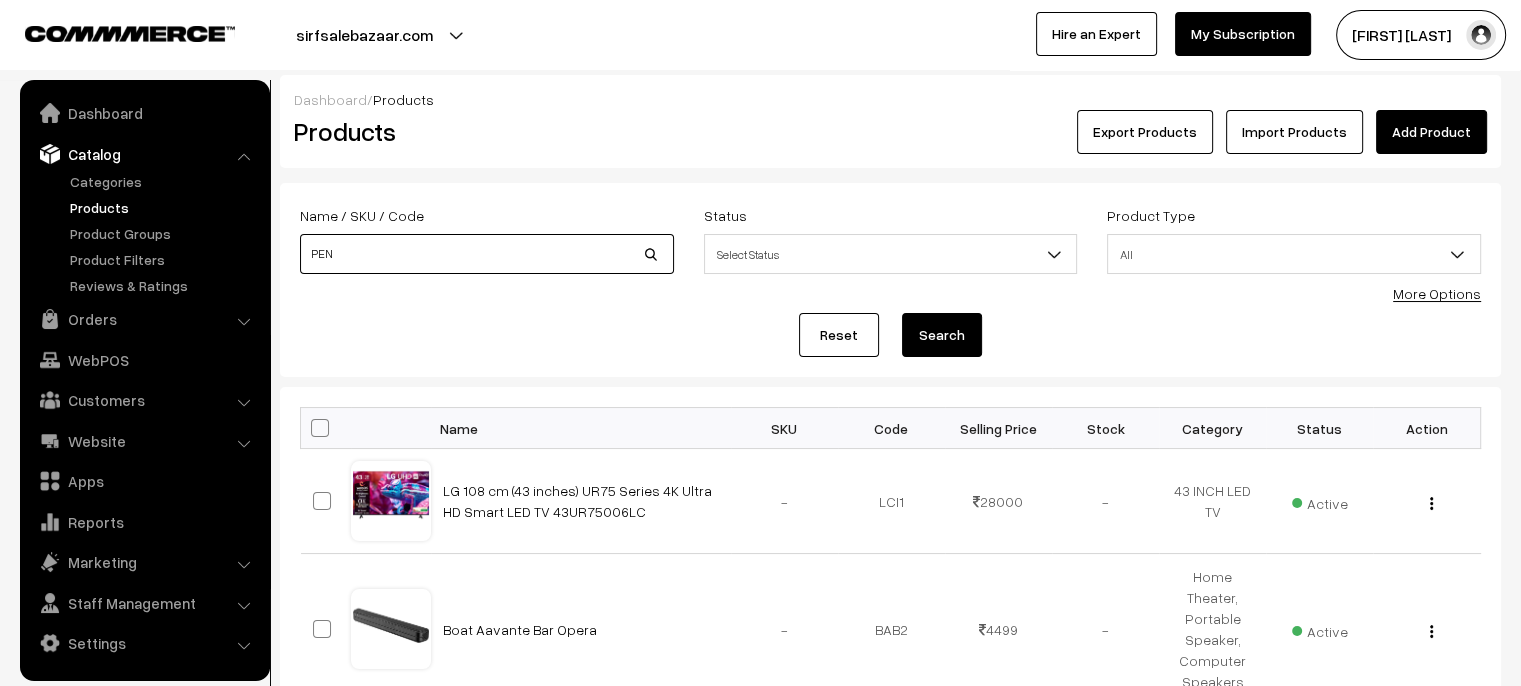 type on "PEN" 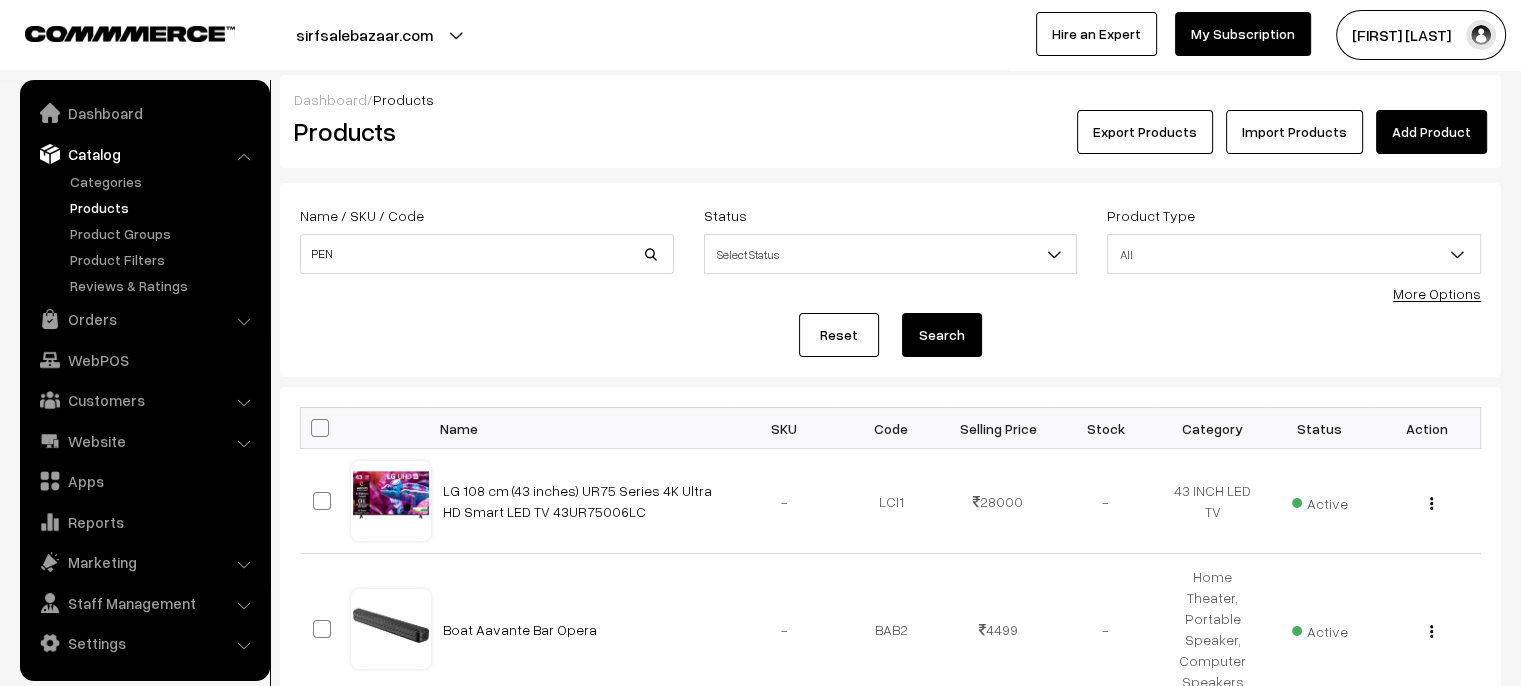 click on "More Options" at bounding box center (1437, 293) 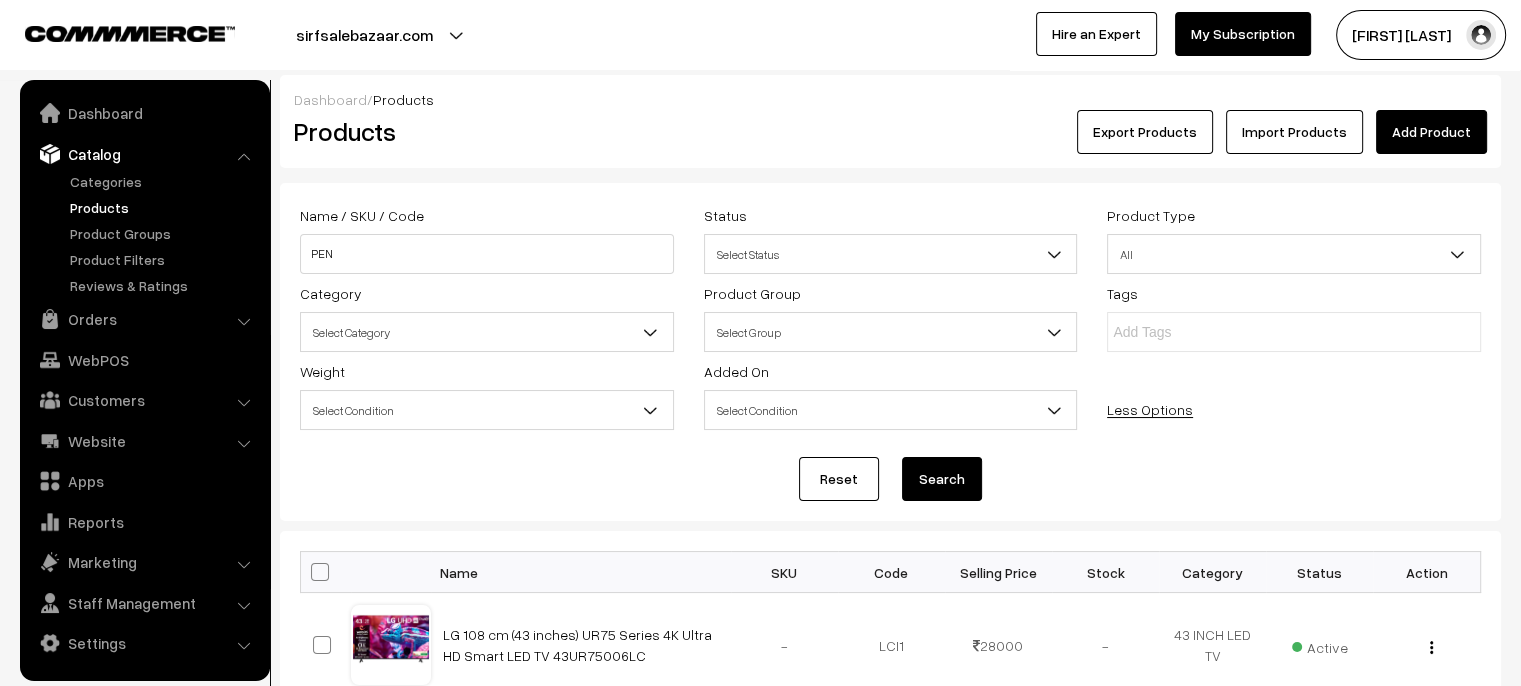 click on "Products" at bounding box center (164, 207) 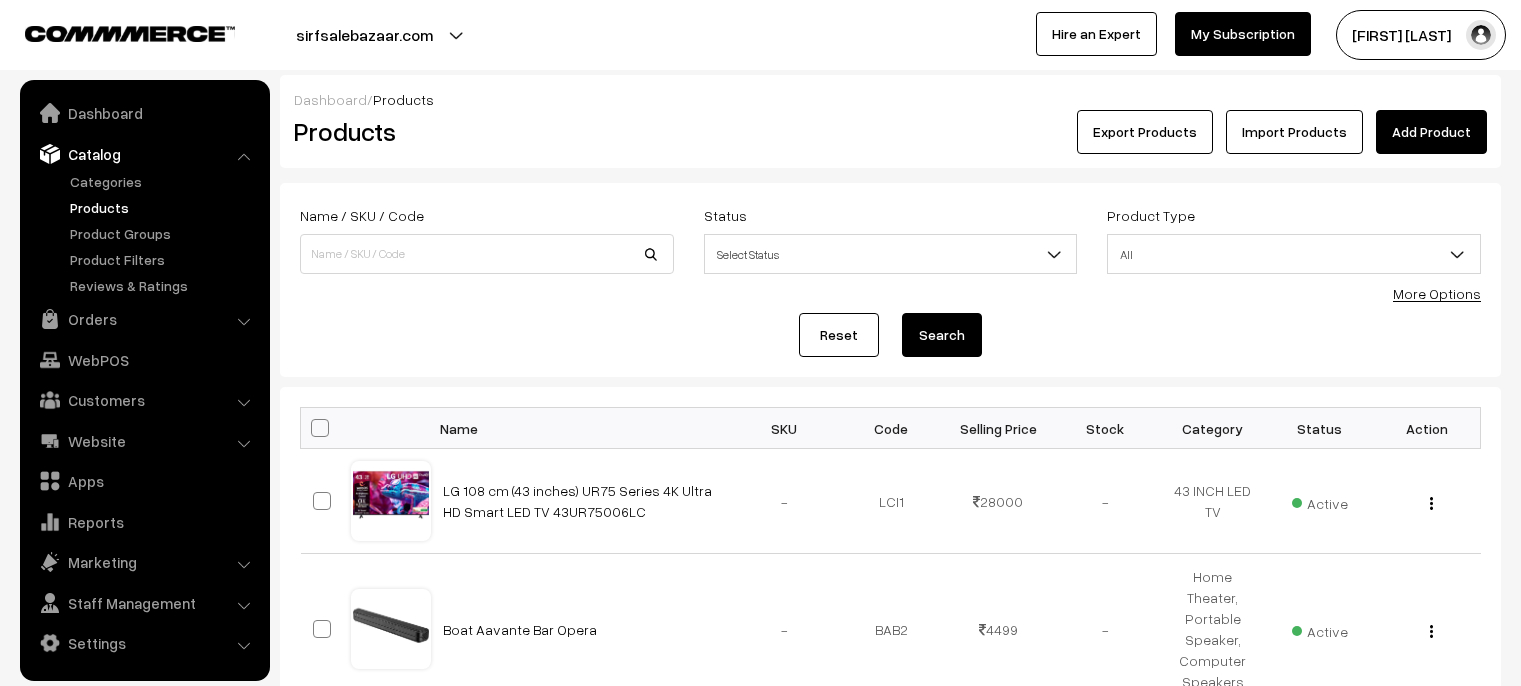 scroll, scrollTop: 0, scrollLeft: 0, axis: both 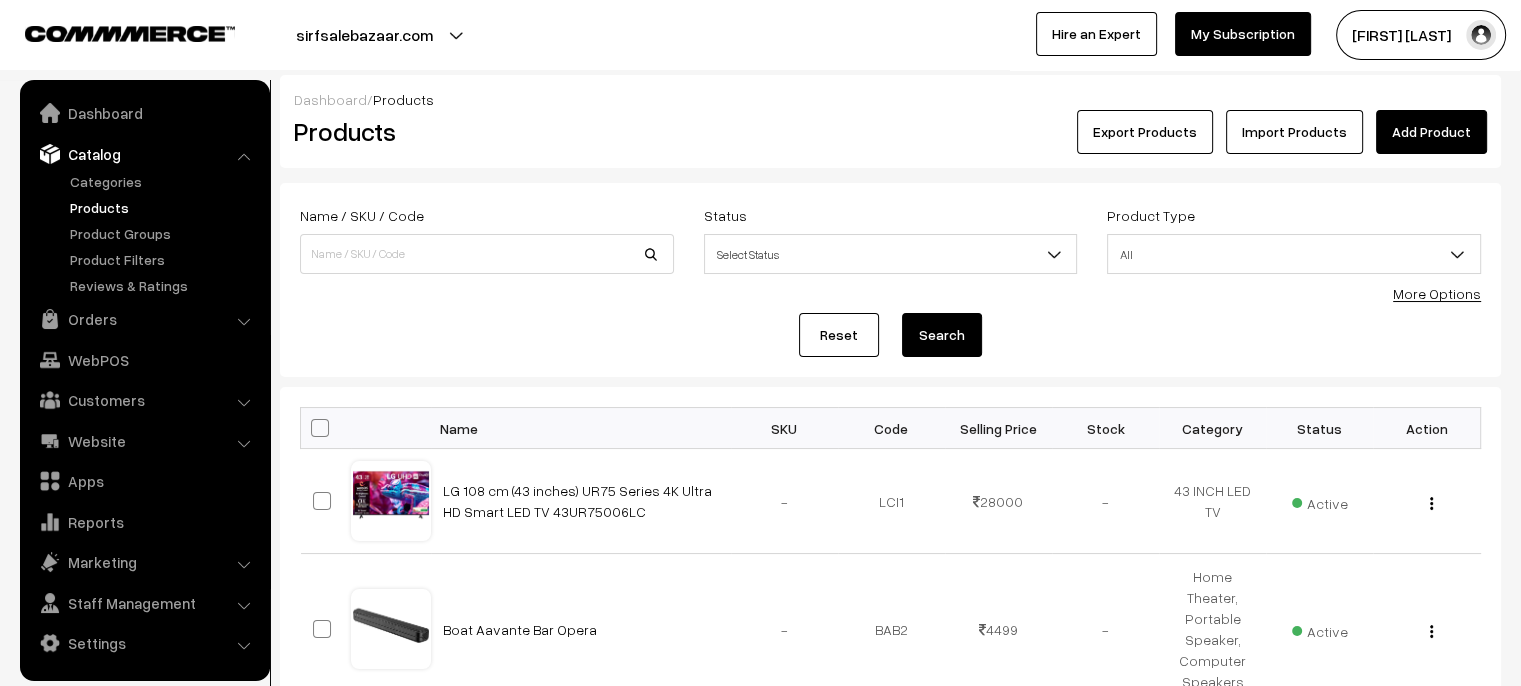 click on "Categories" at bounding box center (164, 181) 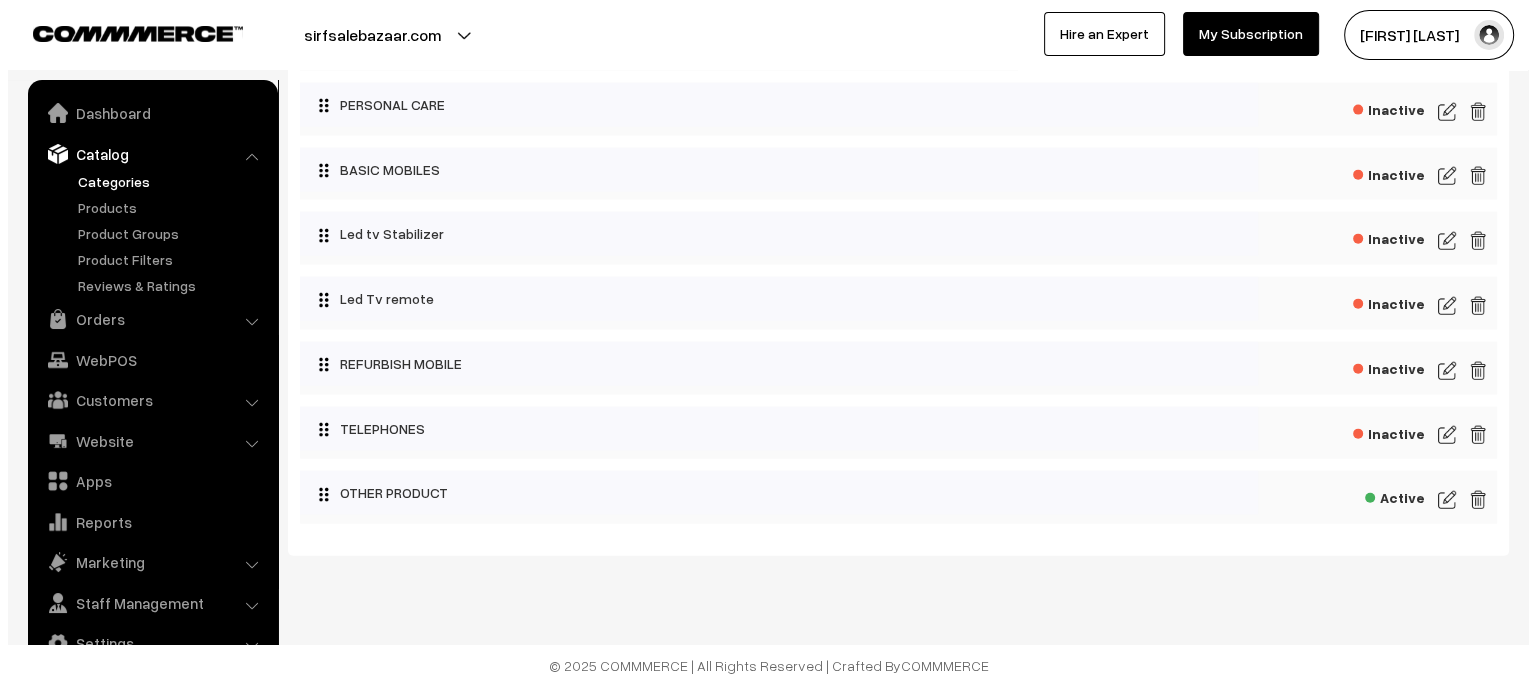 scroll, scrollTop: 4603, scrollLeft: 0, axis: vertical 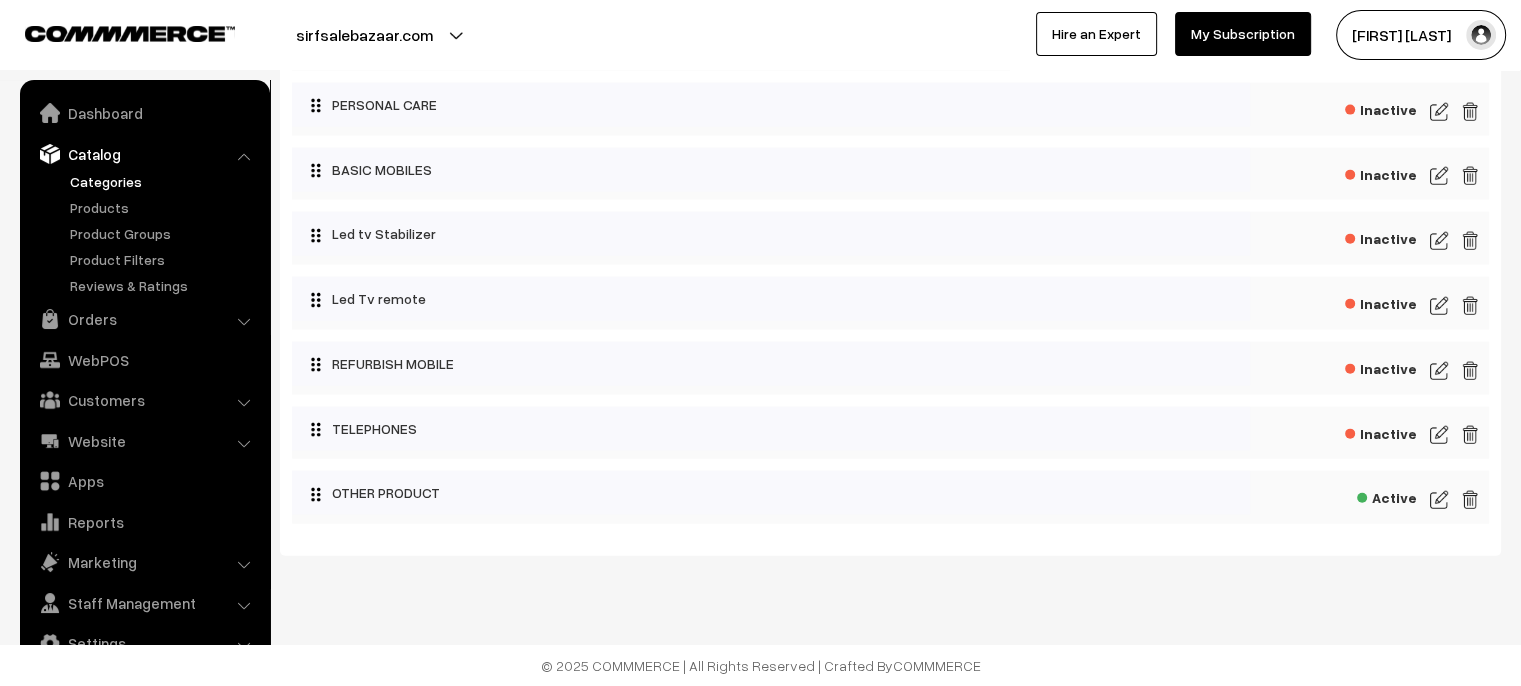 click on "Inactive" at bounding box center [1381, 431] 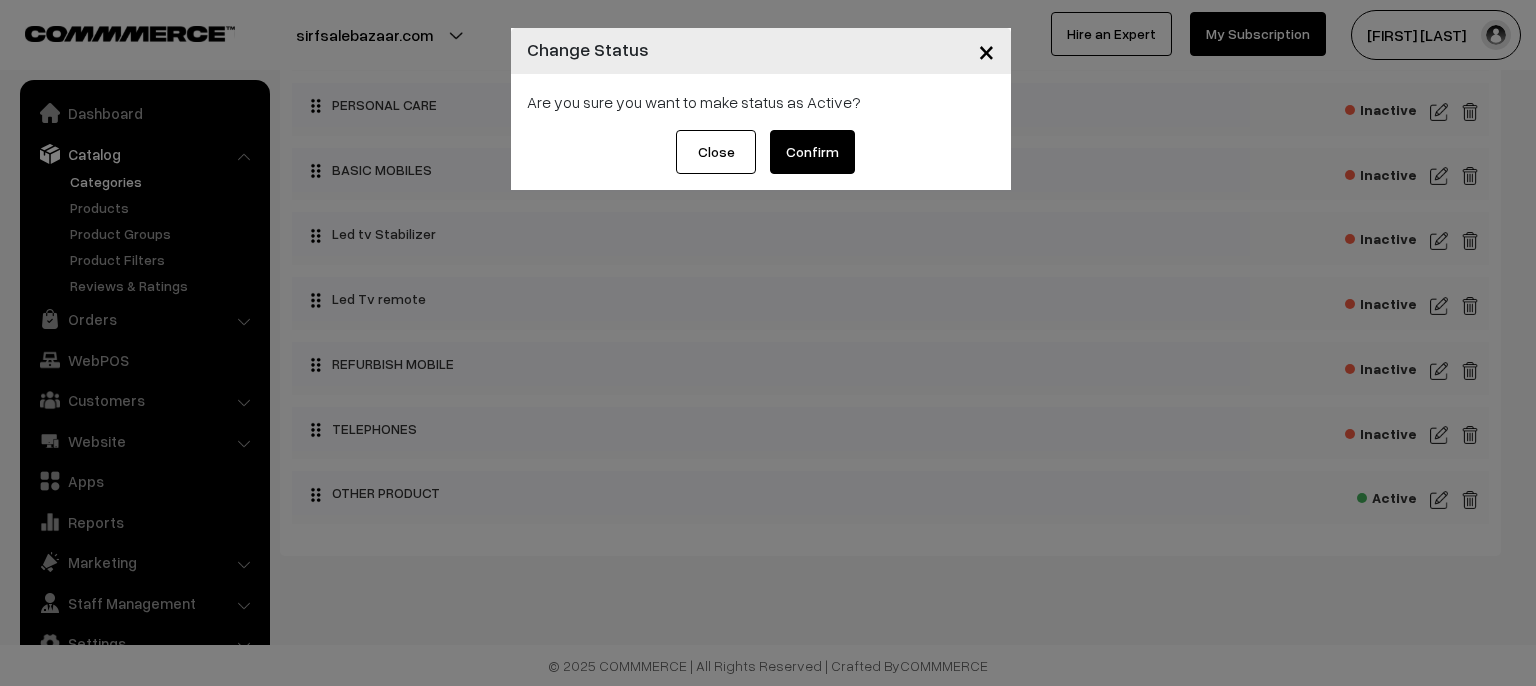 click on "Confirm" at bounding box center [812, 152] 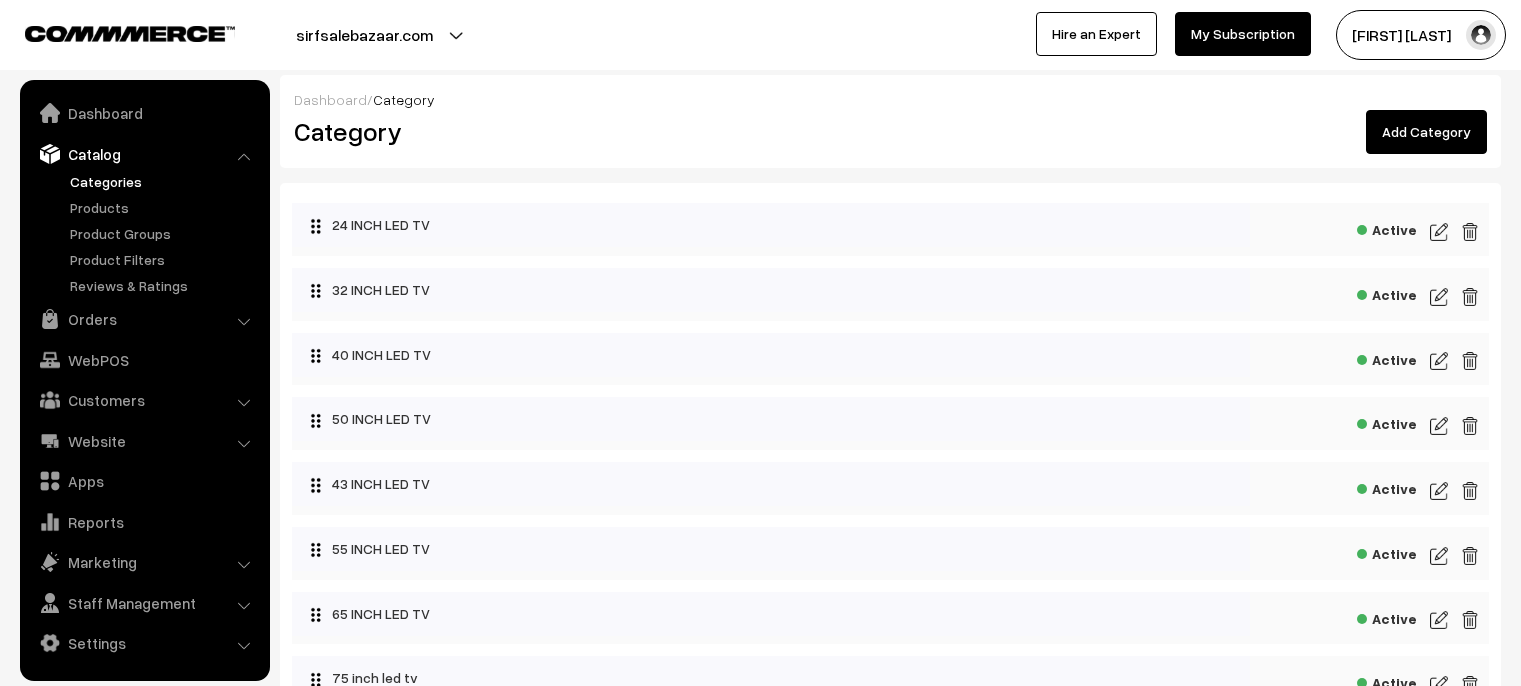 scroll, scrollTop: 0, scrollLeft: 0, axis: both 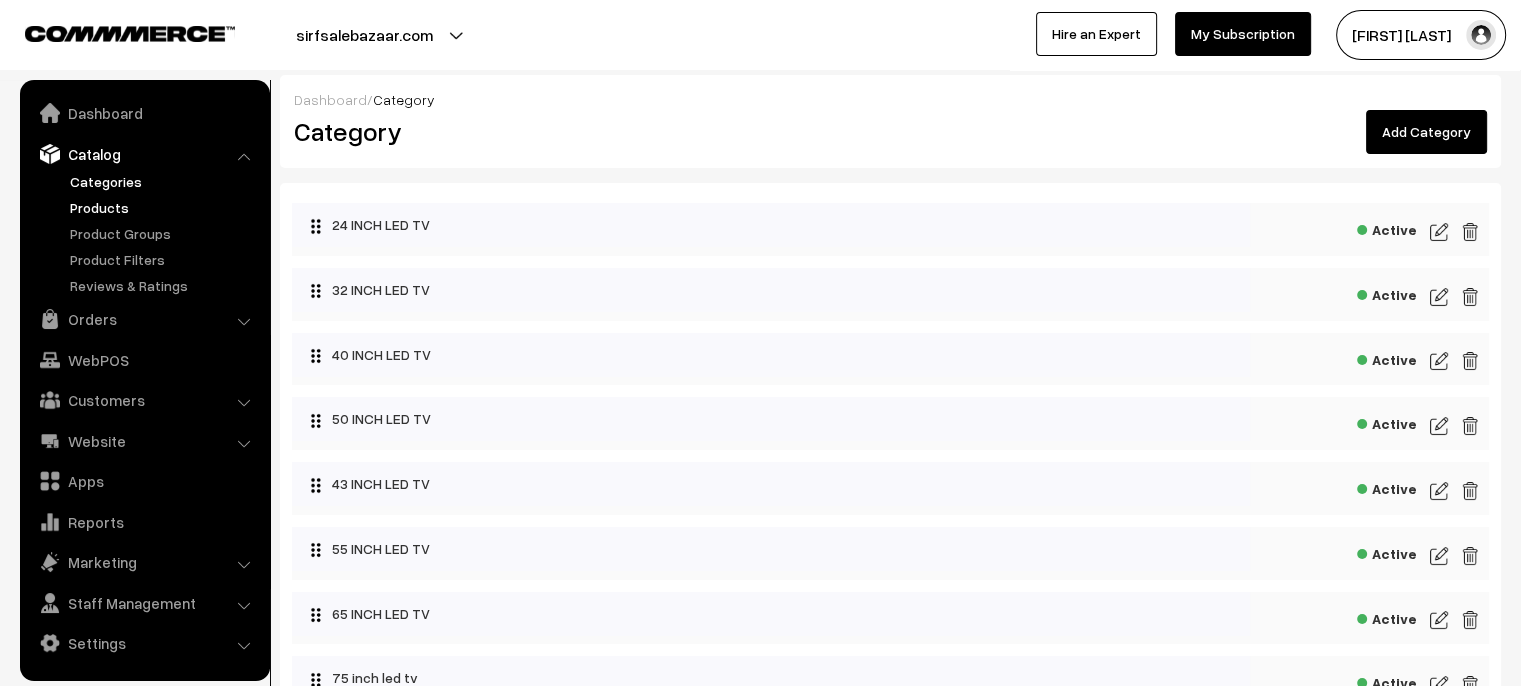 click on "Products" at bounding box center [164, 207] 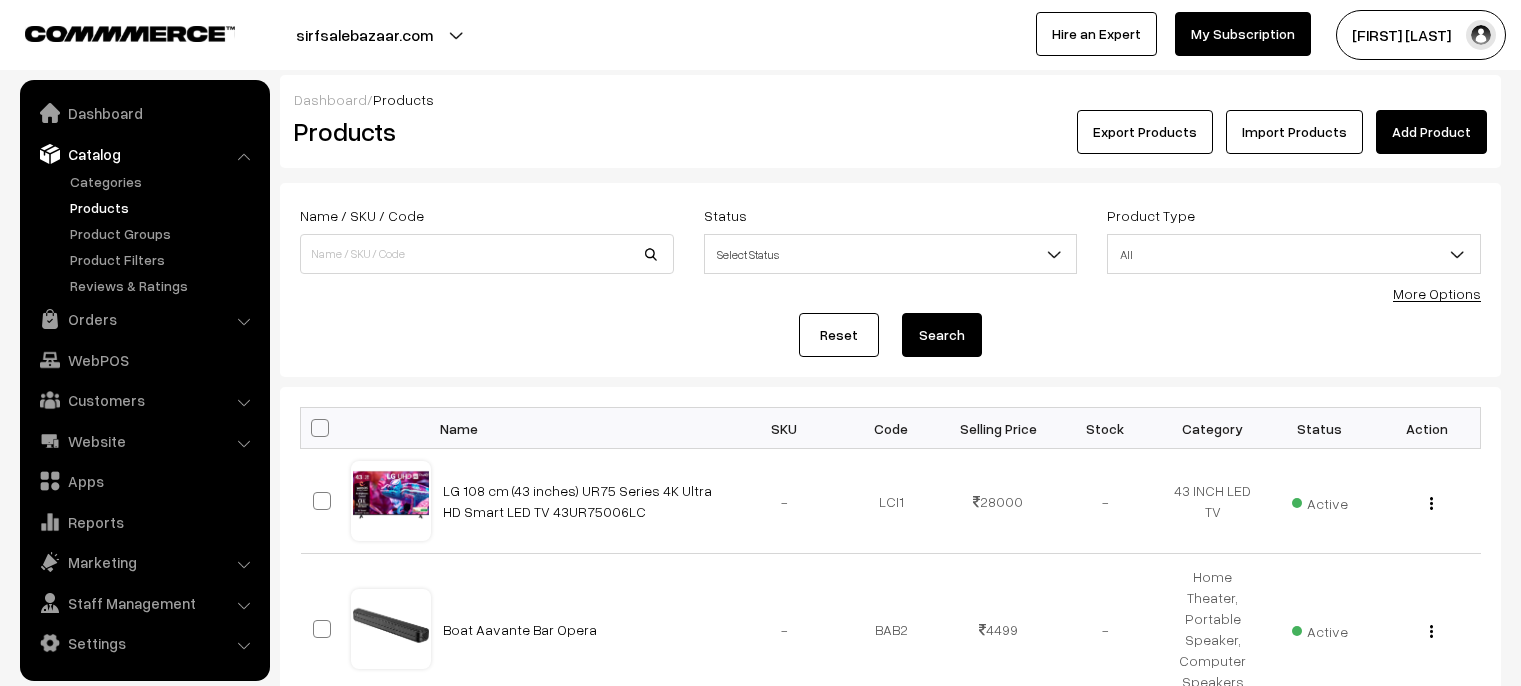scroll, scrollTop: 0, scrollLeft: 0, axis: both 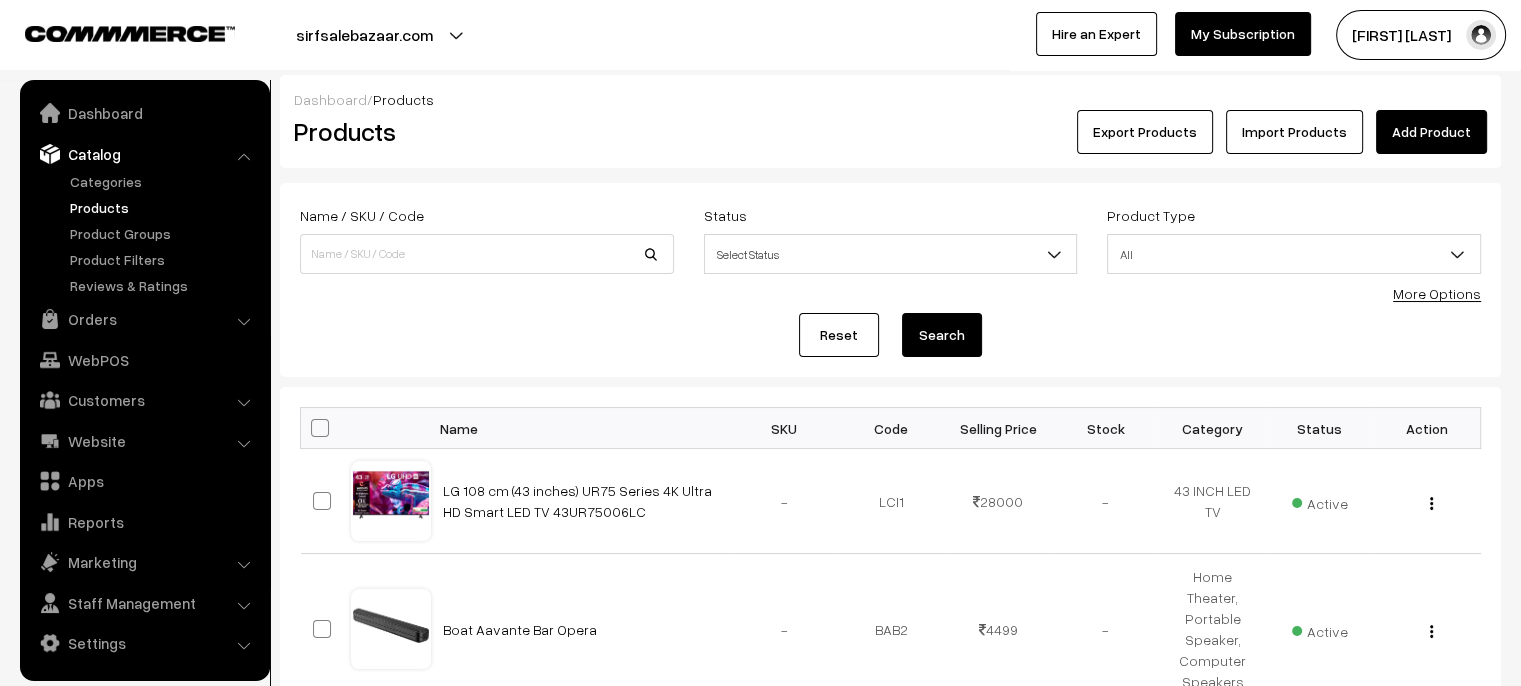 click on "More Options" at bounding box center [1437, 293] 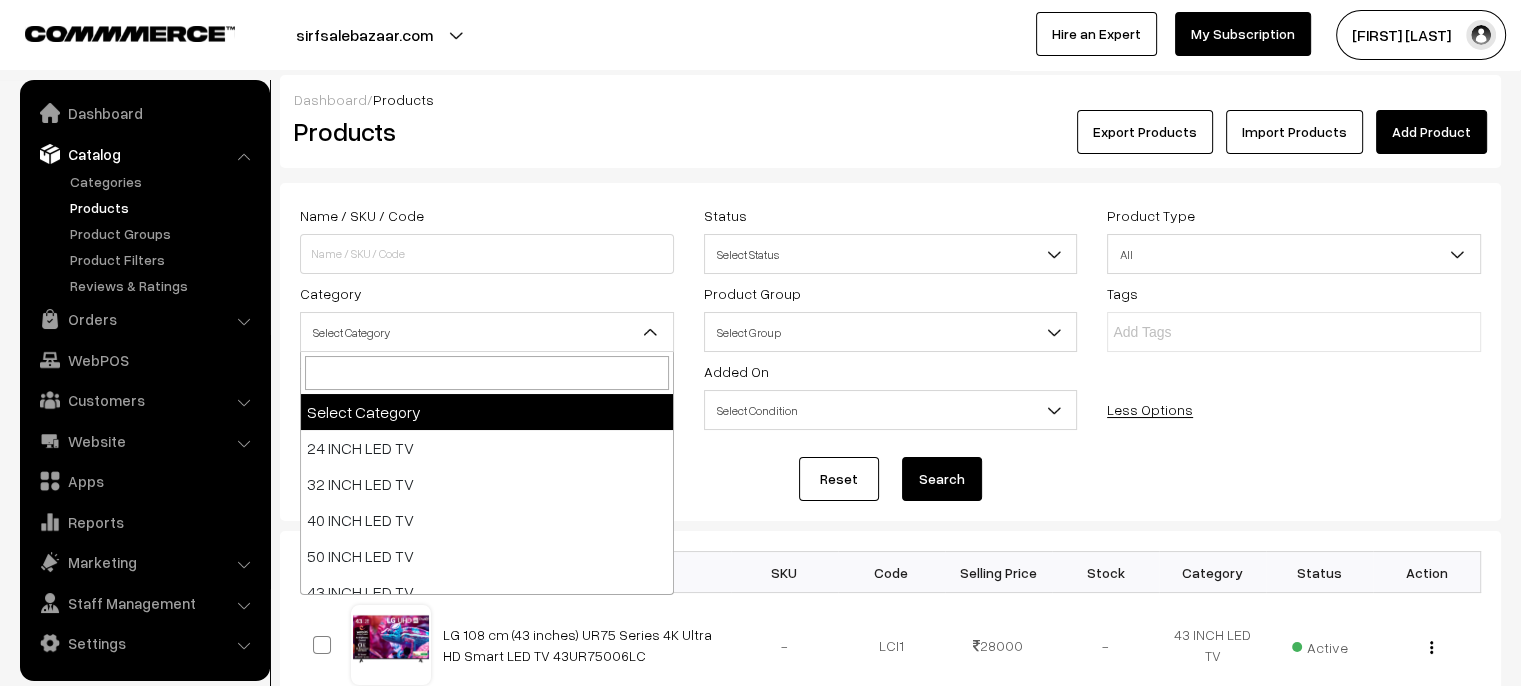 click on "Select Category" at bounding box center [487, 332] 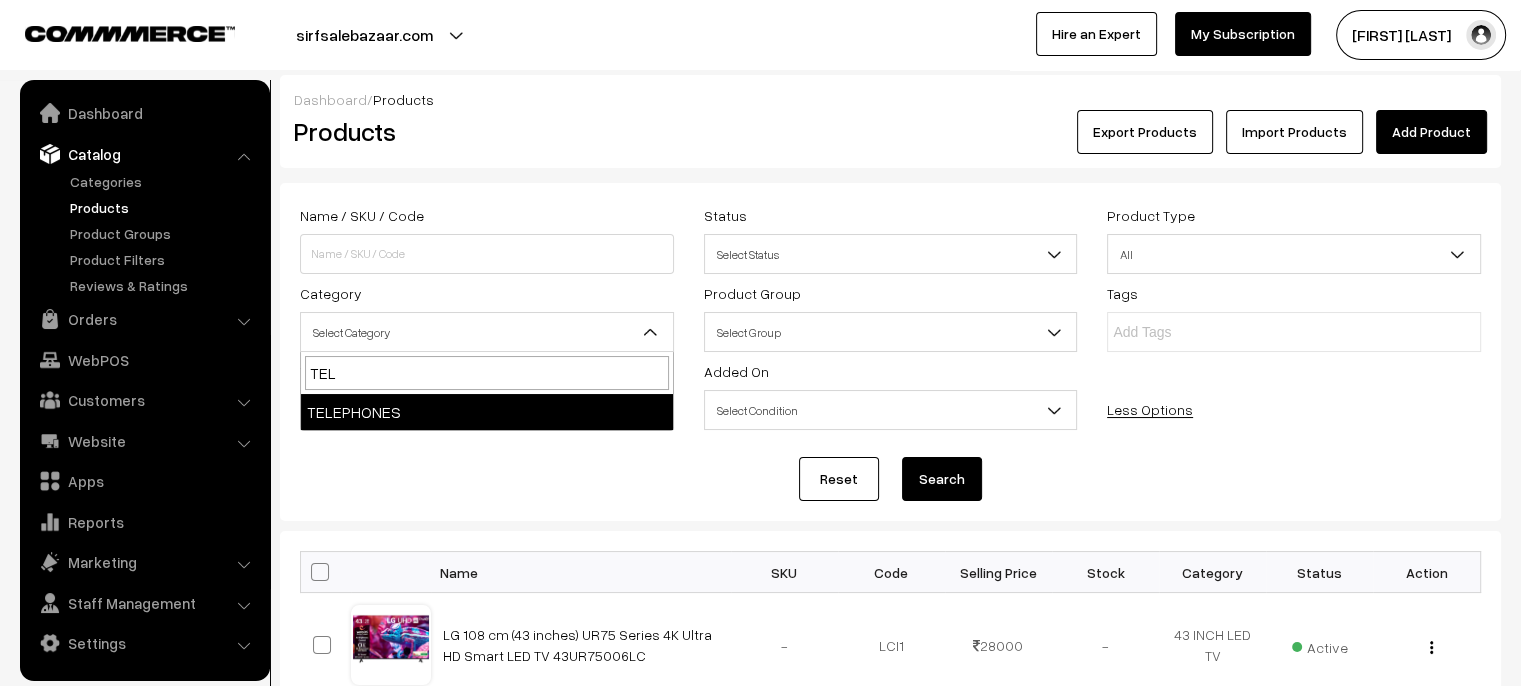type on "TEL" 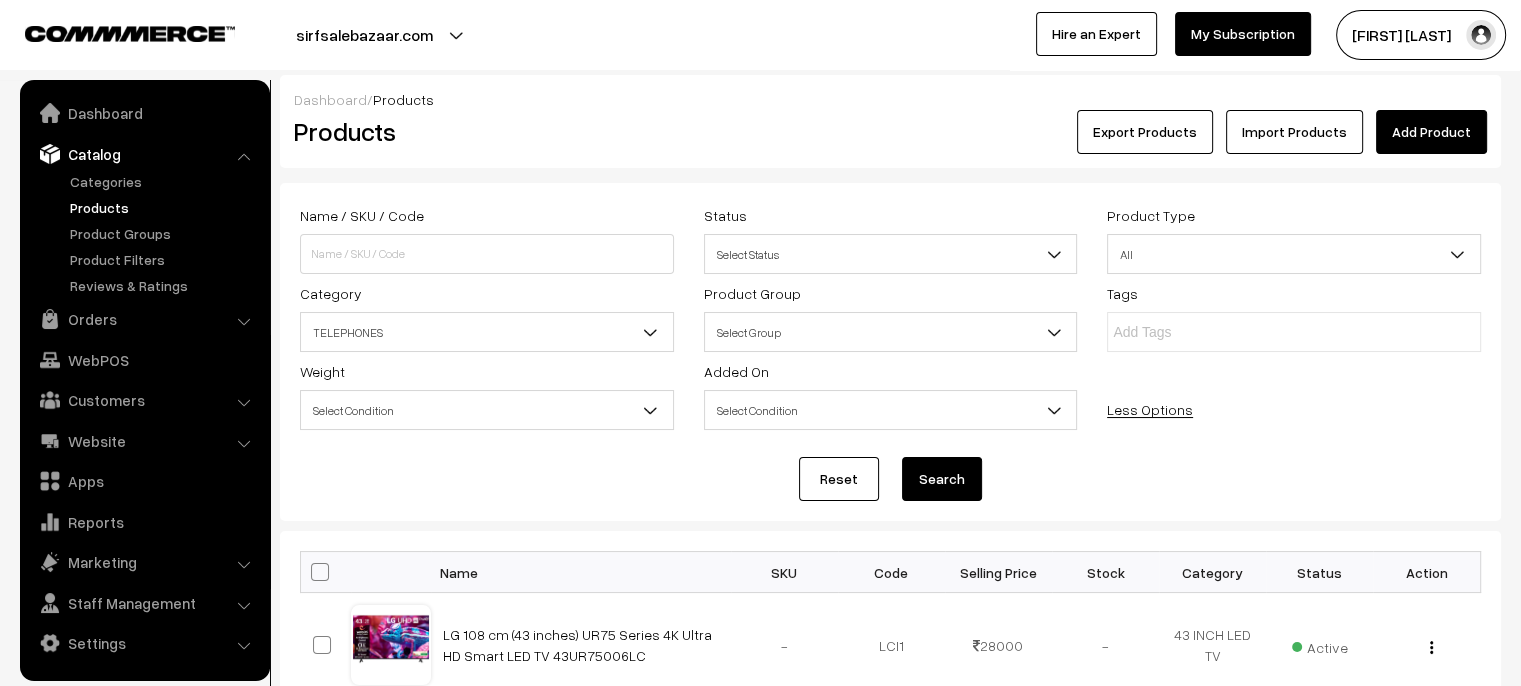 click on "Search" at bounding box center [942, 479] 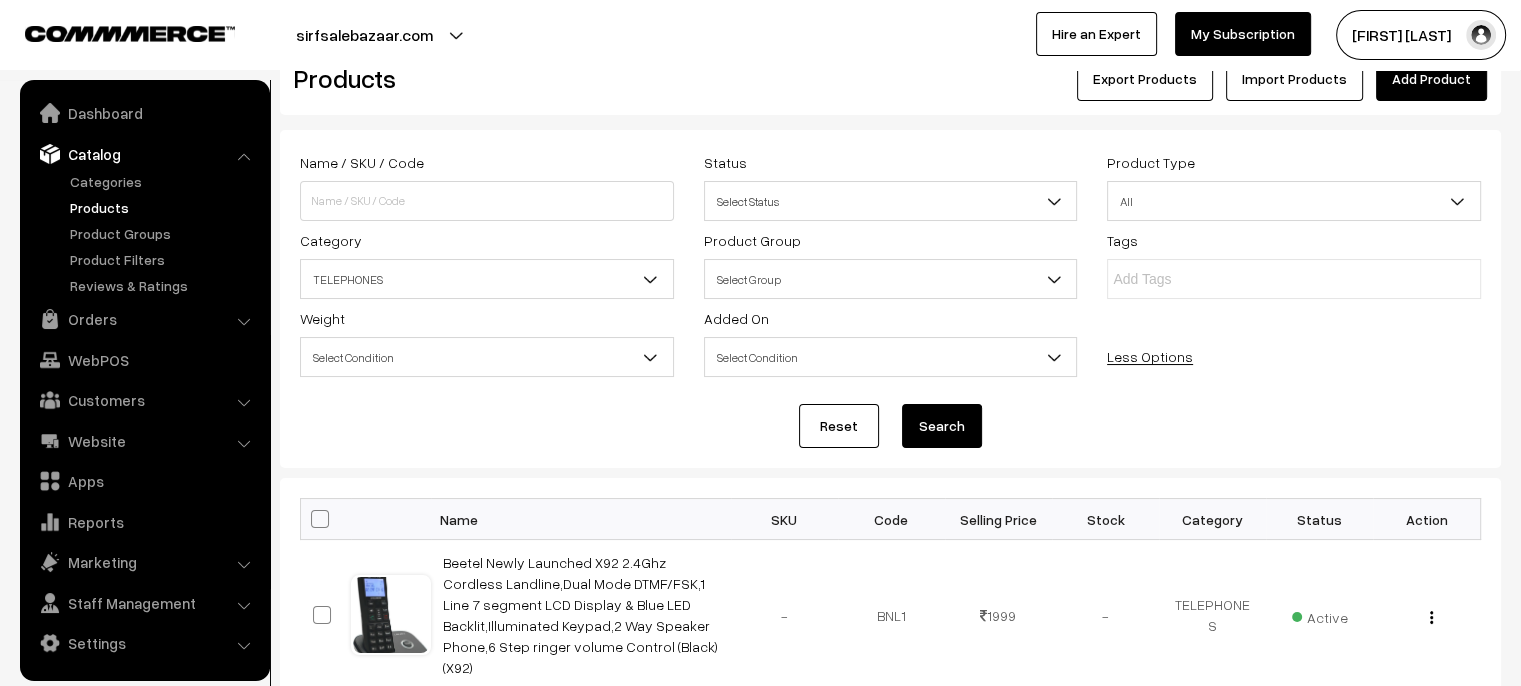 scroll, scrollTop: 100, scrollLeft: 0, axis: vertical 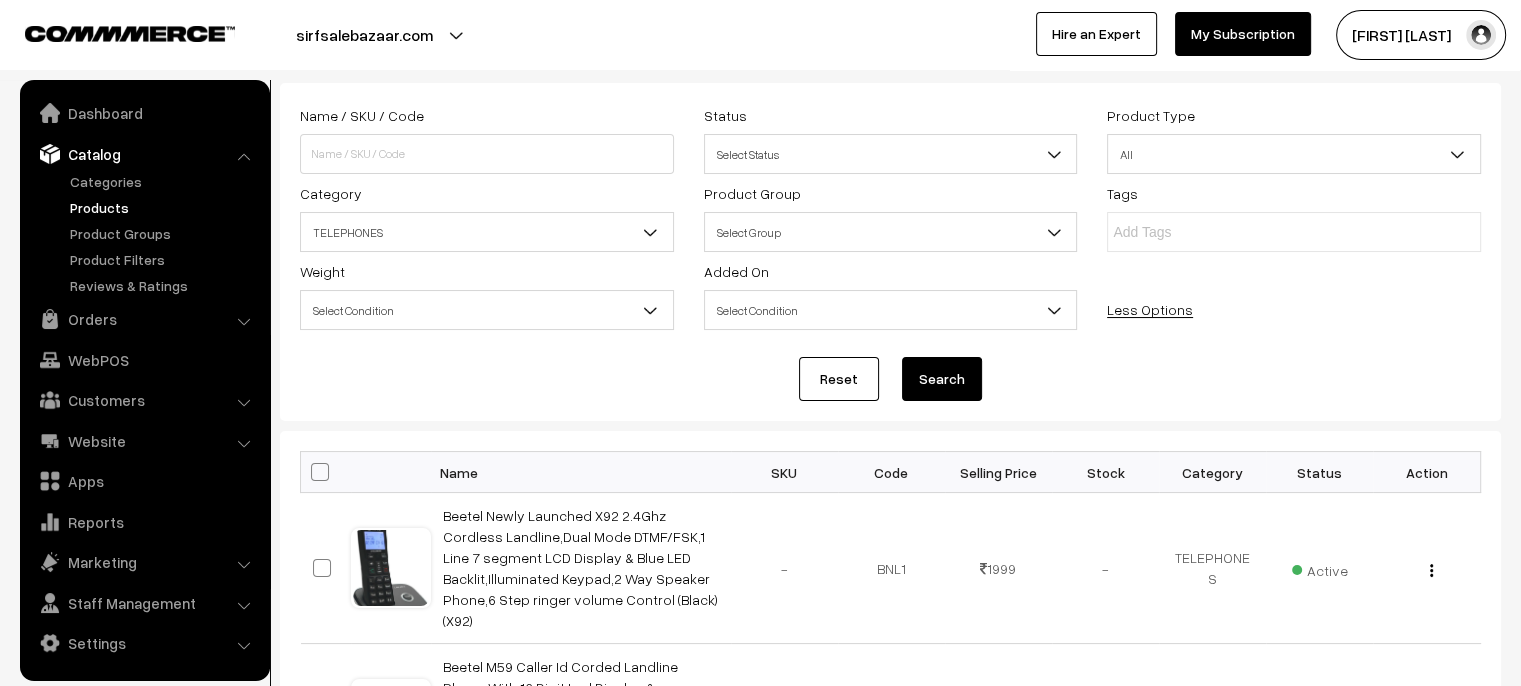 click at bounding box center (320, 472) 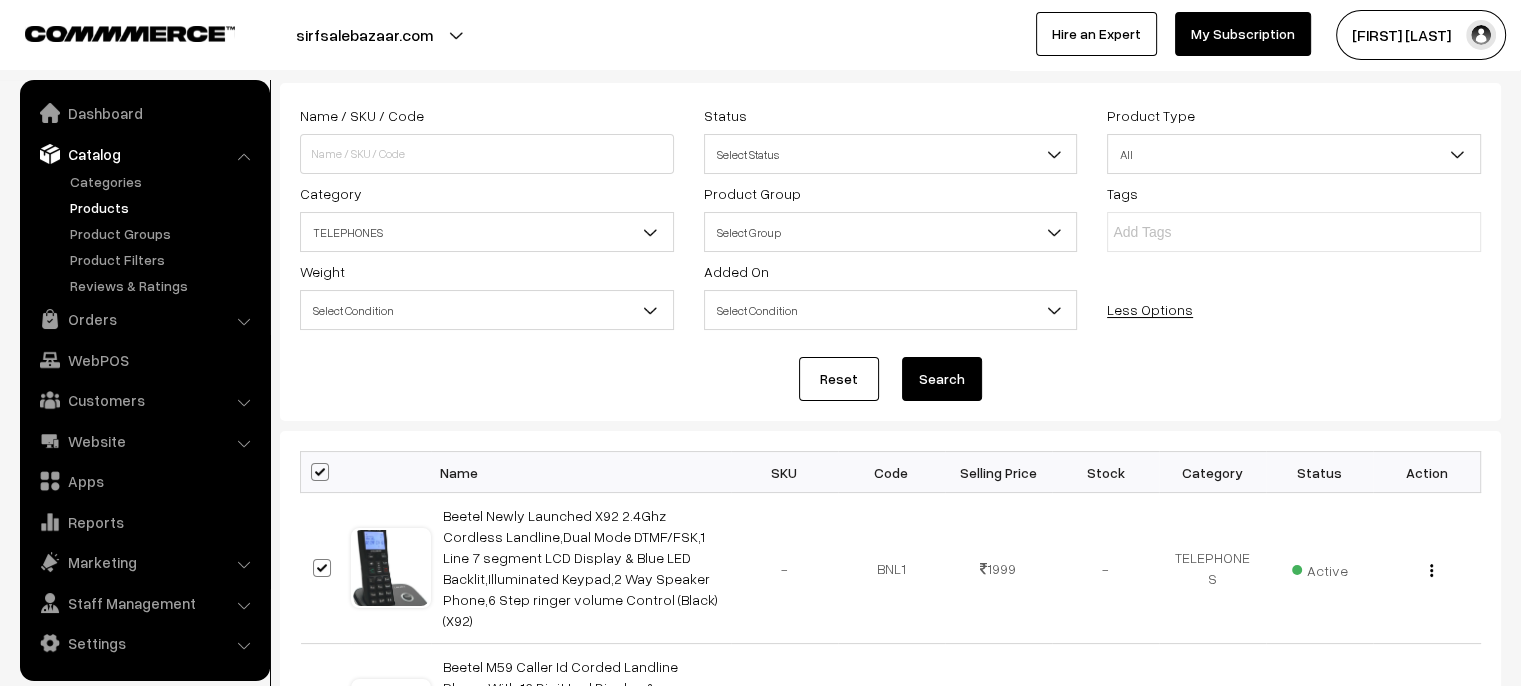 checkbox on "true" 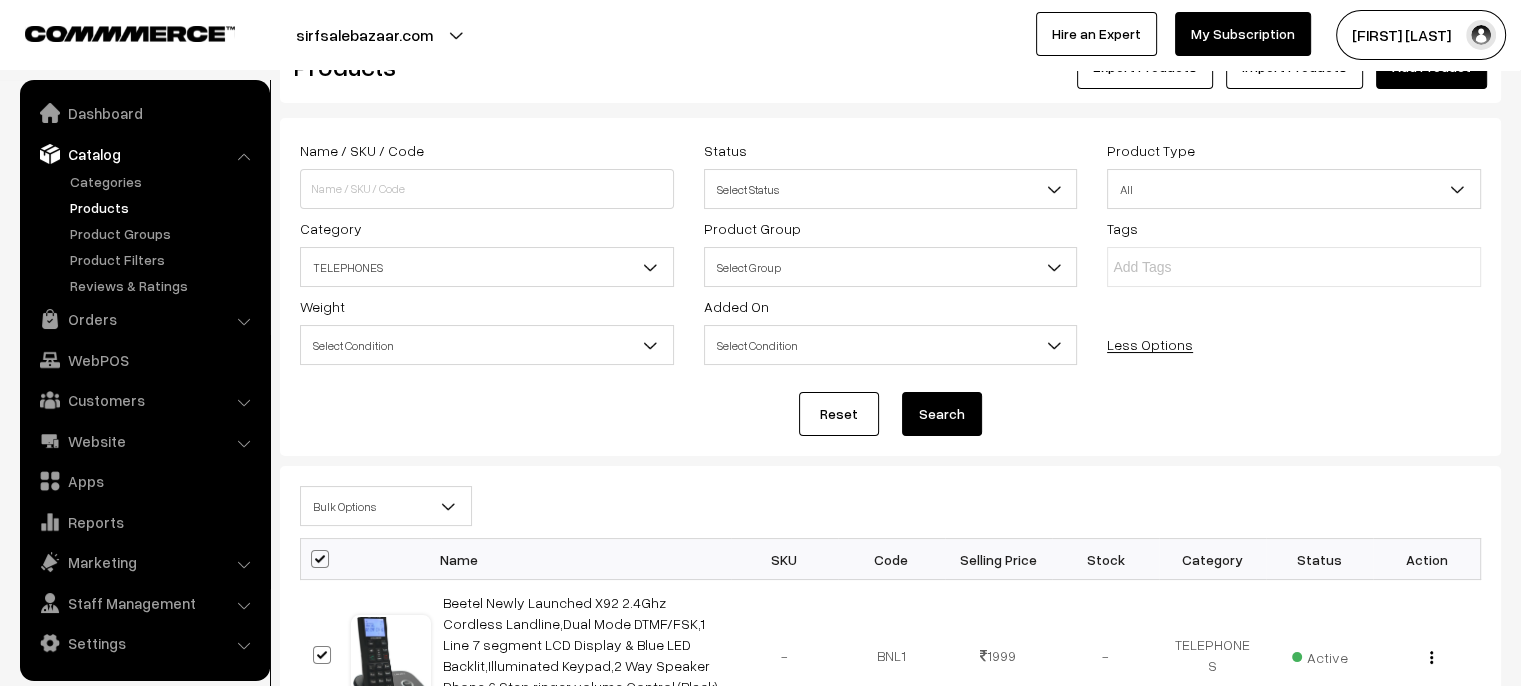 scroll, scrollTop: 100, scrollLeft: 0, axis: vertical 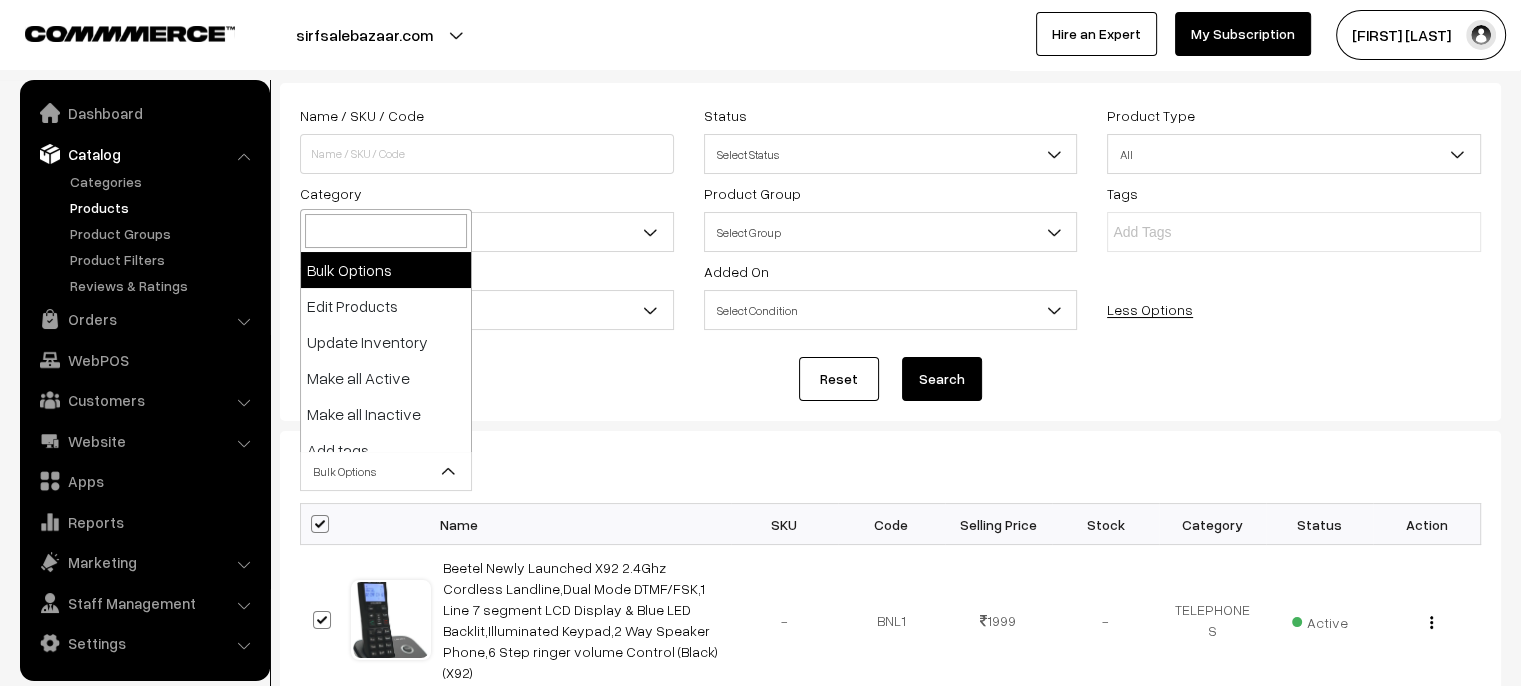 click at bounding box center (449, 471) 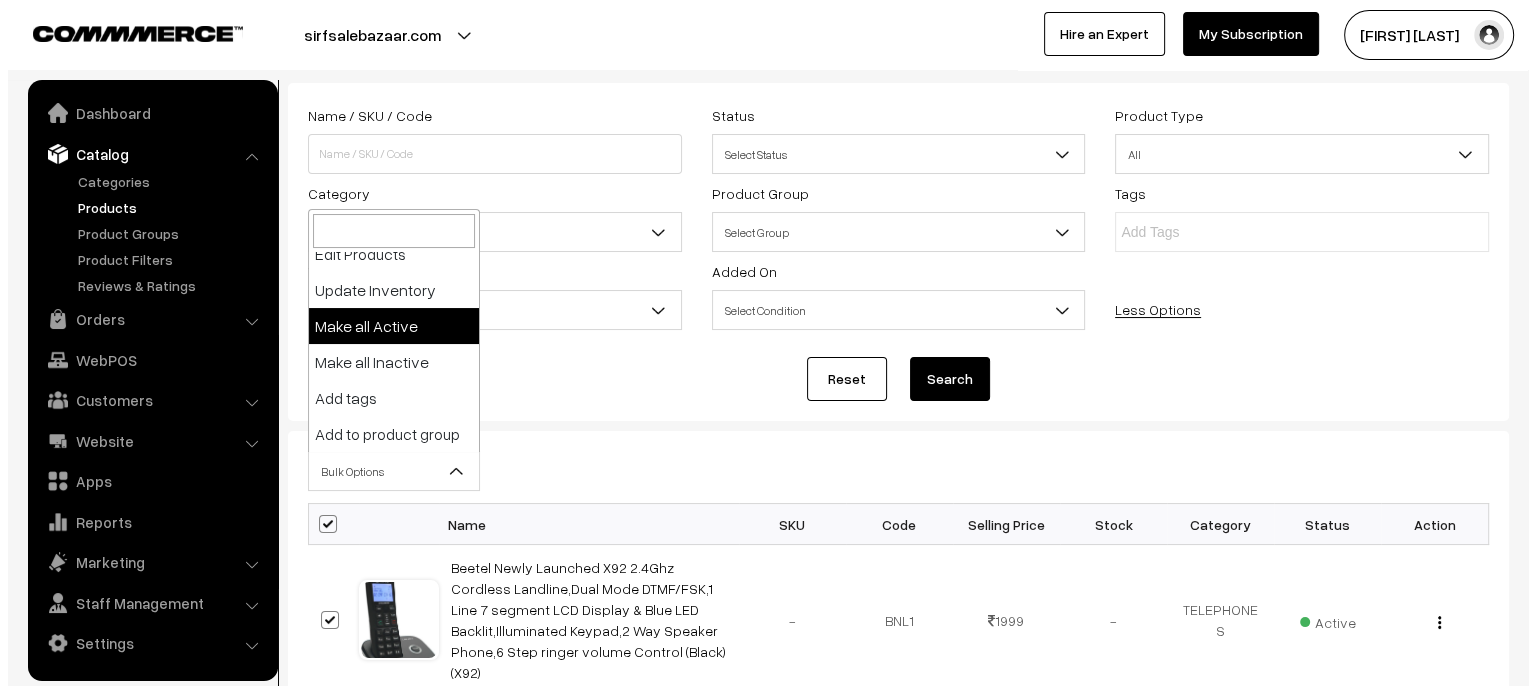 scroll, scrollTop: 60, scrollLeft: 0, axis: vertical 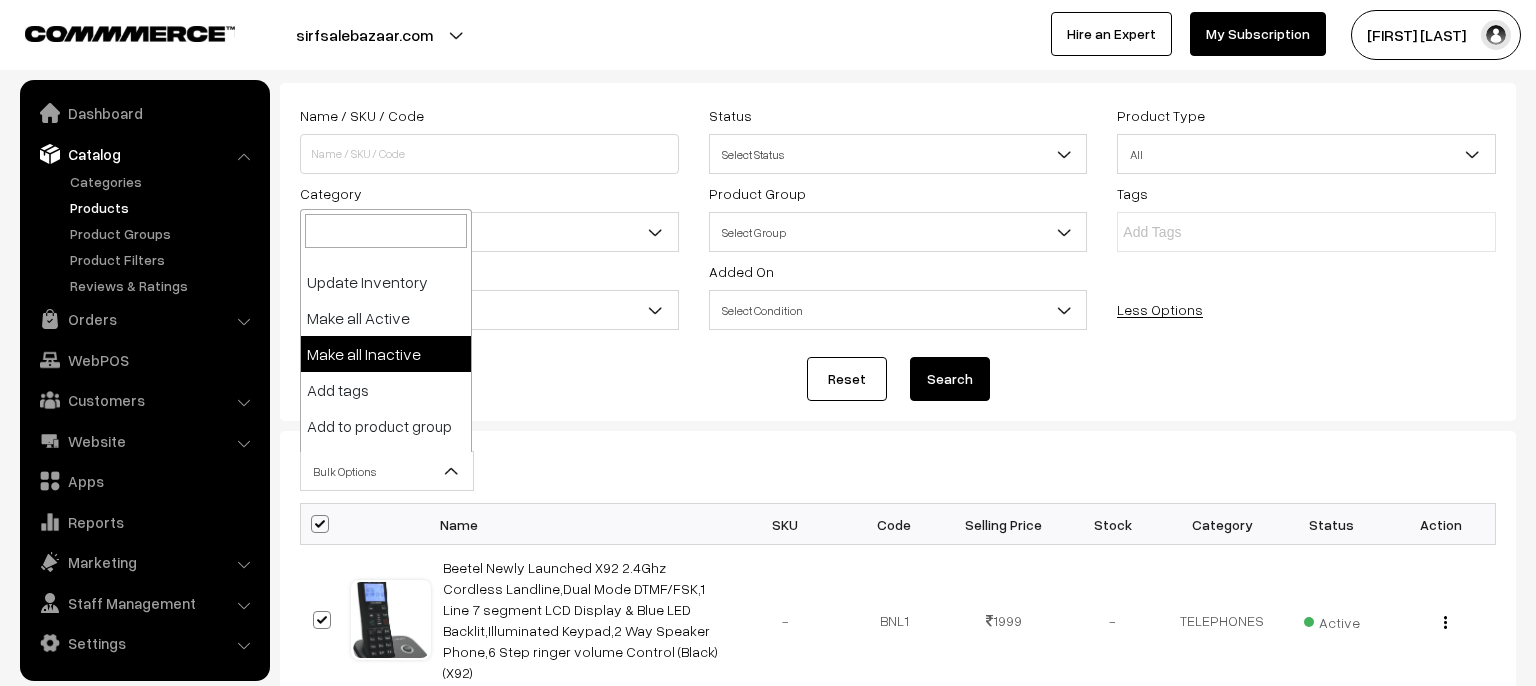 select on "inactive" 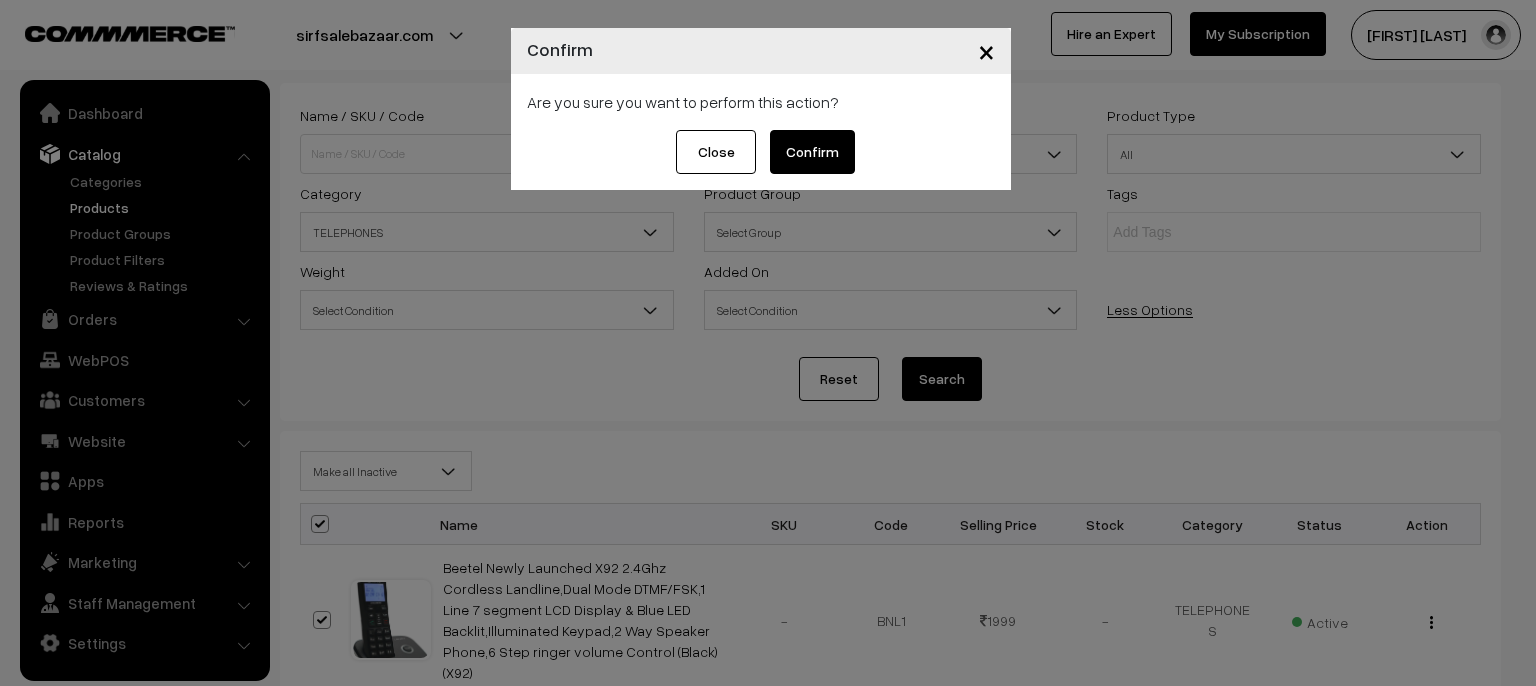 click on "Confirm" at bounding box center (812, 152) 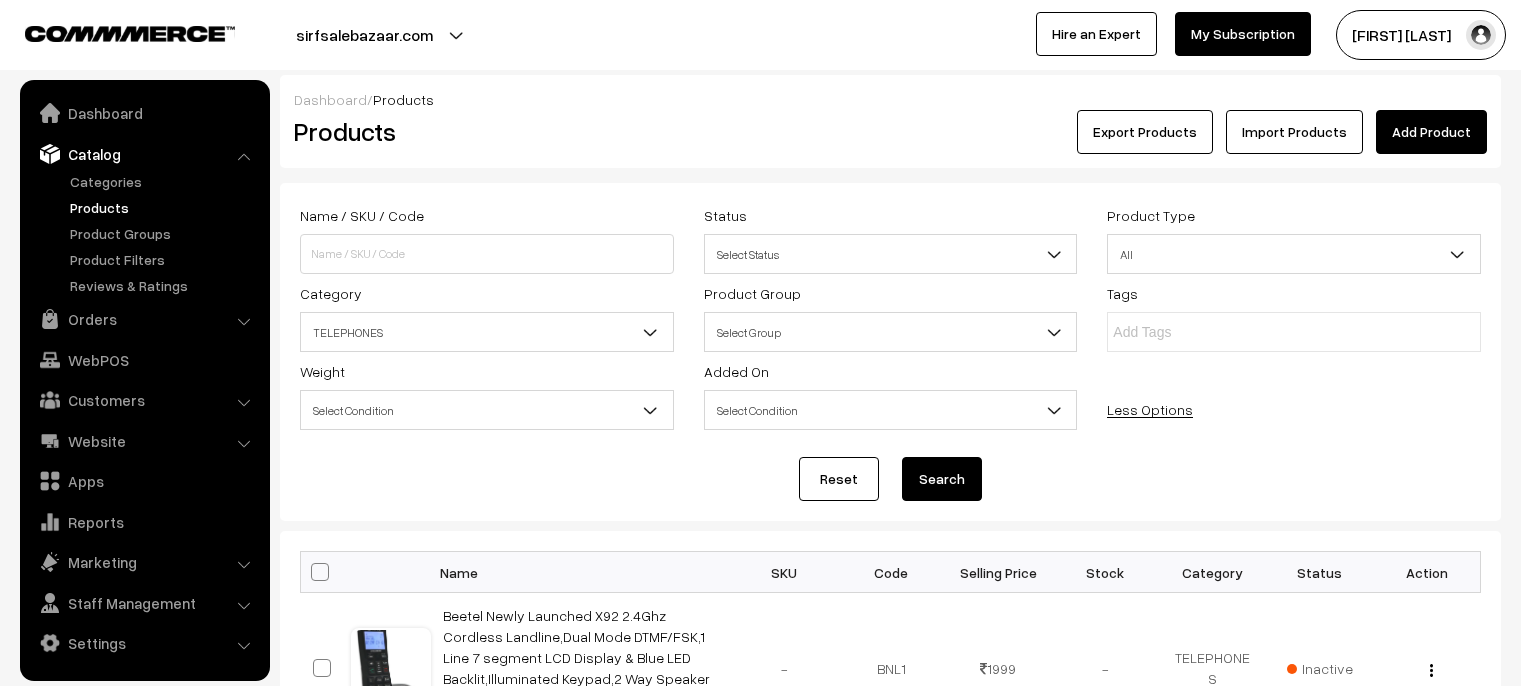 scroll, scrollTop: 100, scrollLeft: 0, axis: vertical 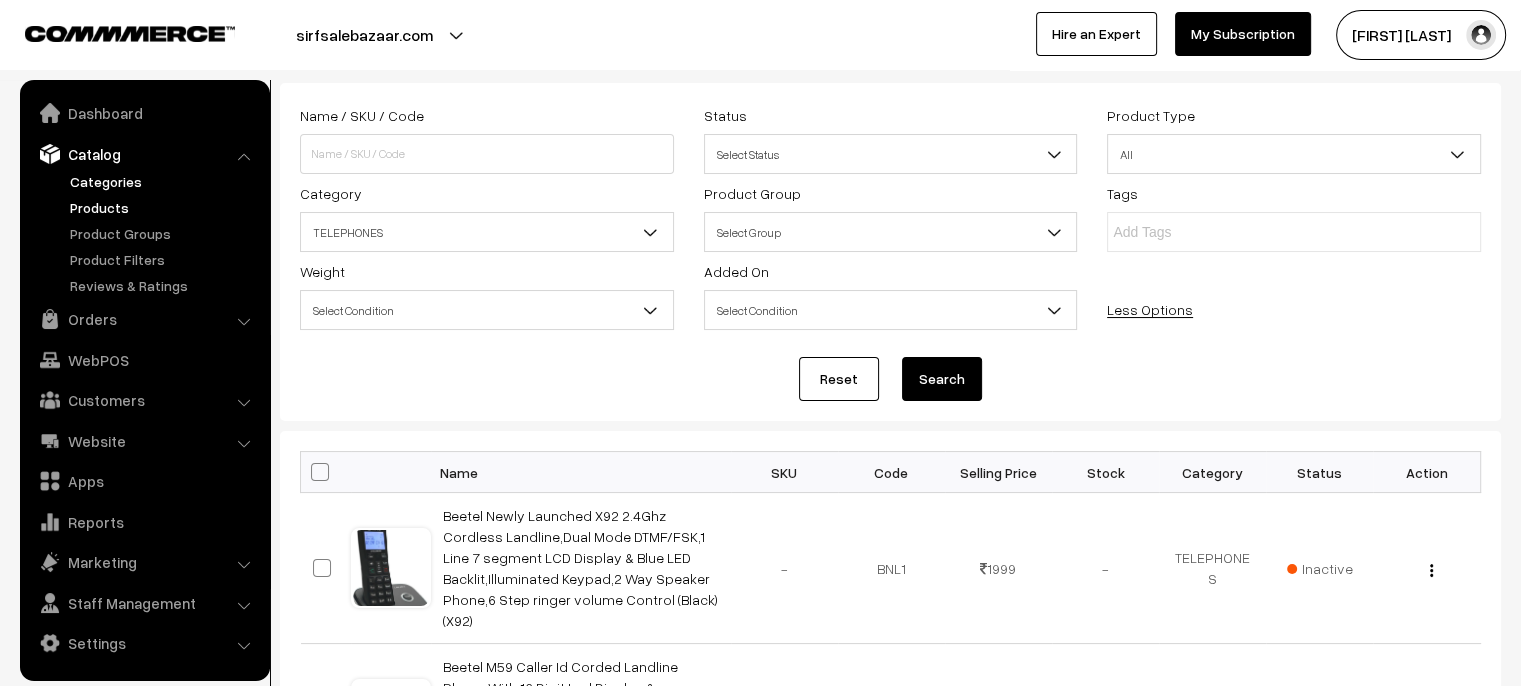 click on "Categories" at bounding box center [164, 181] 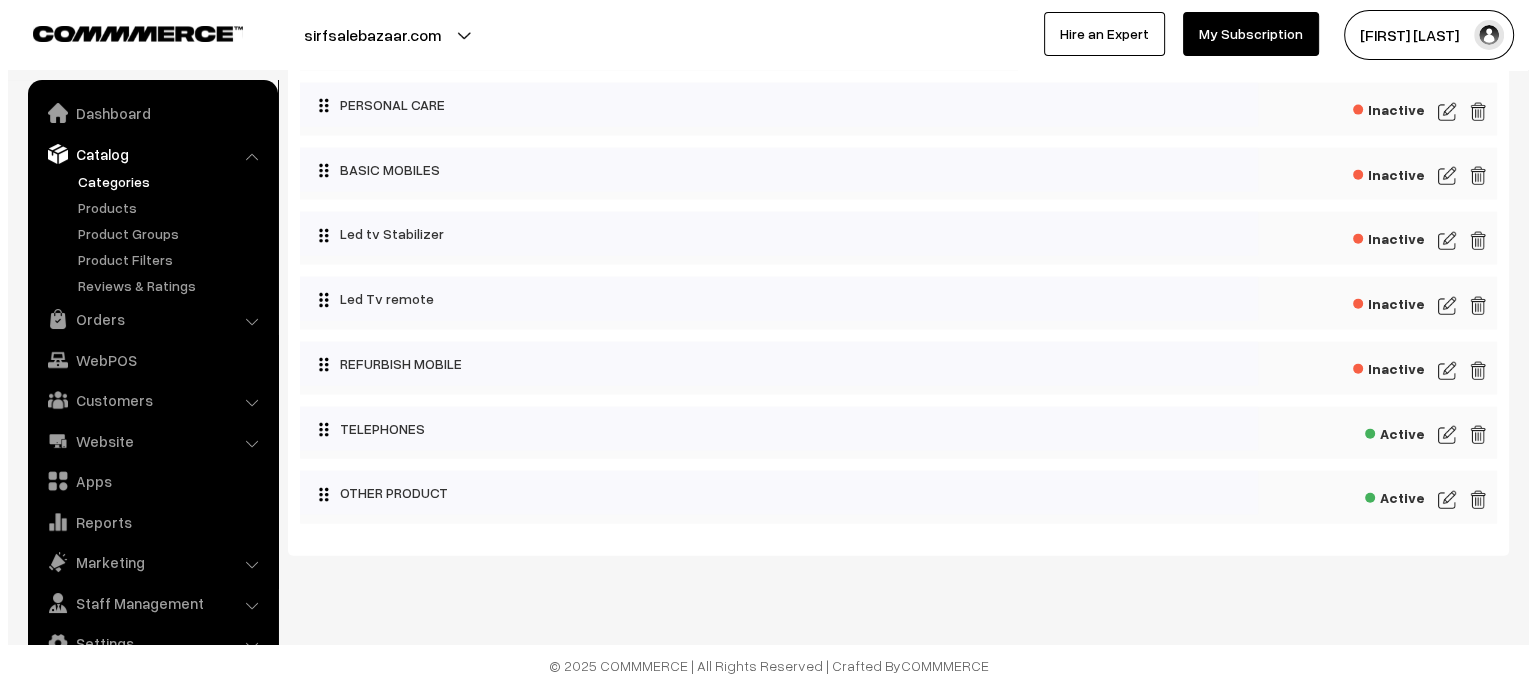 scroll, scrollTop: 4603, scrollLeft: 0, axis: vertical 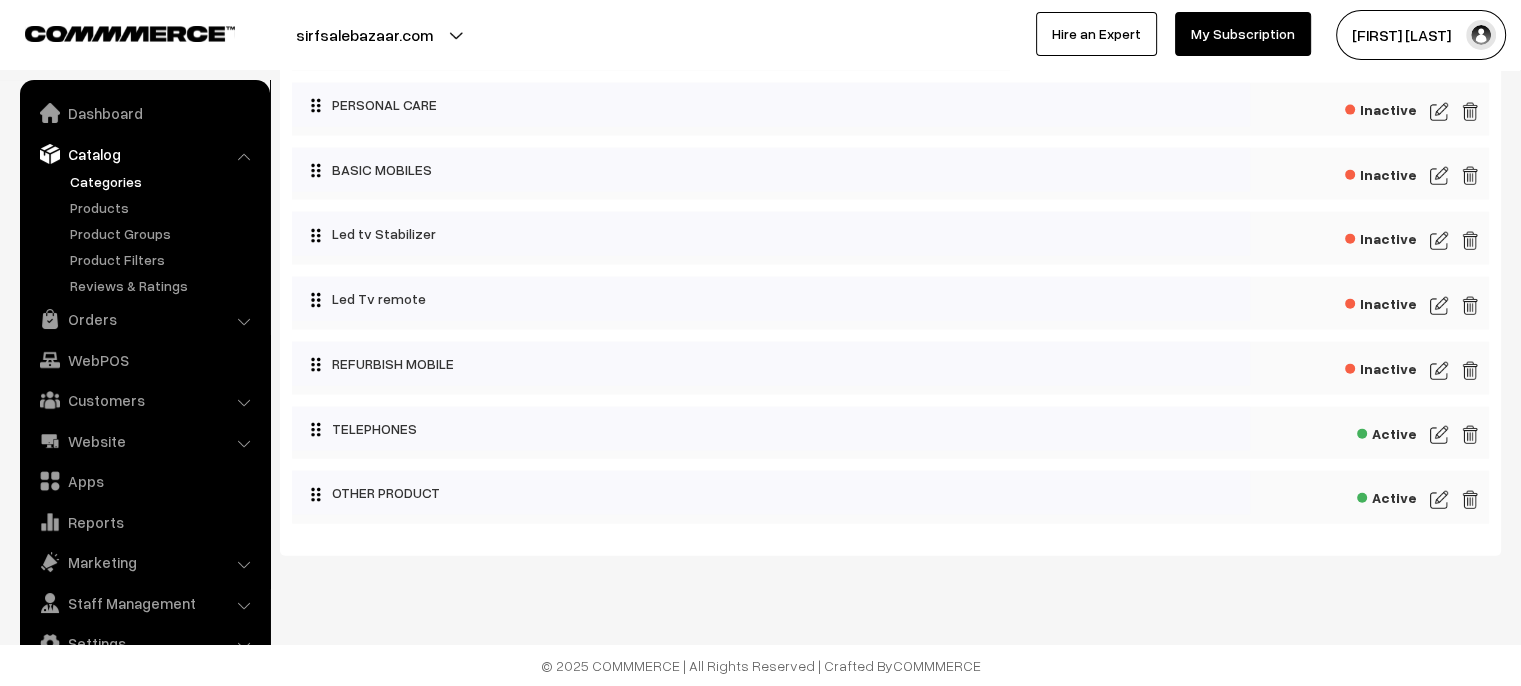 click on "Inactive" at bounding box center (1381, 366) 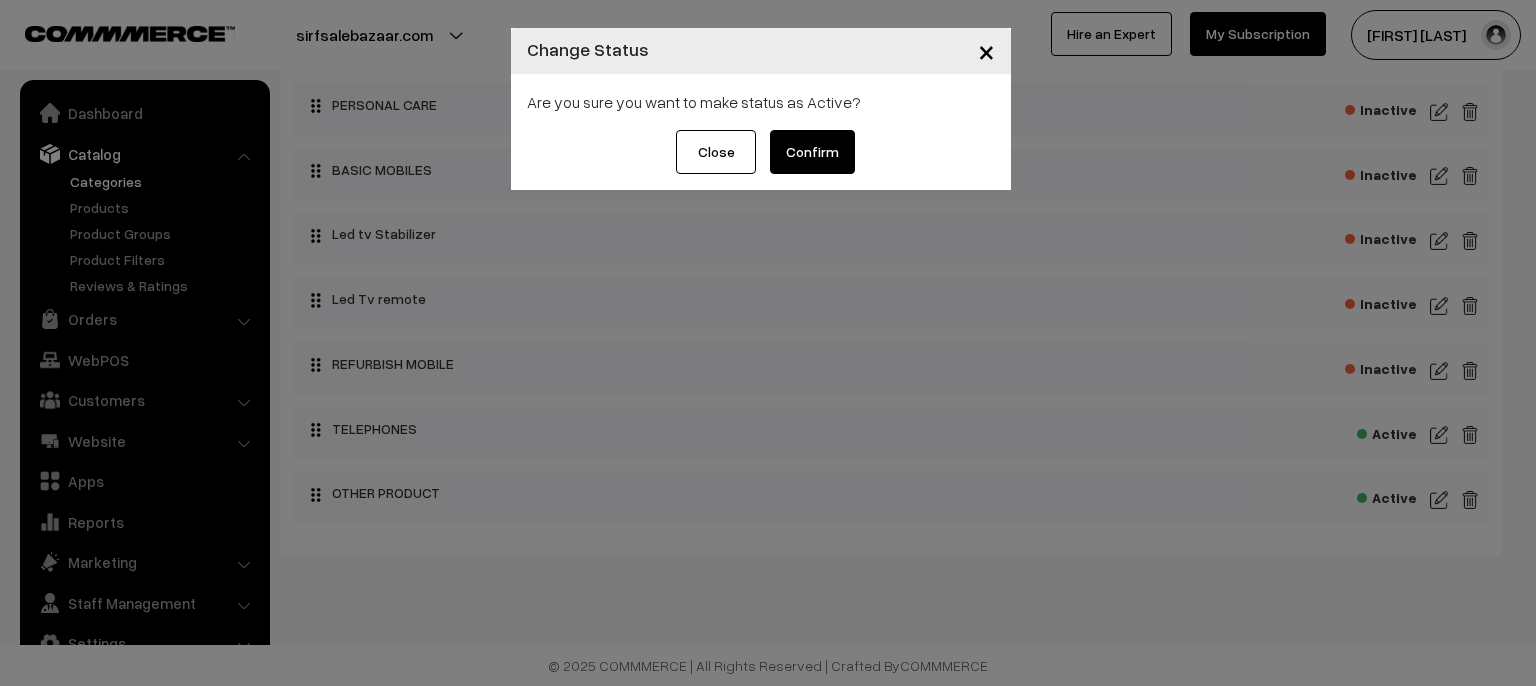click on "Confirm" at bounding box center (812, 152) 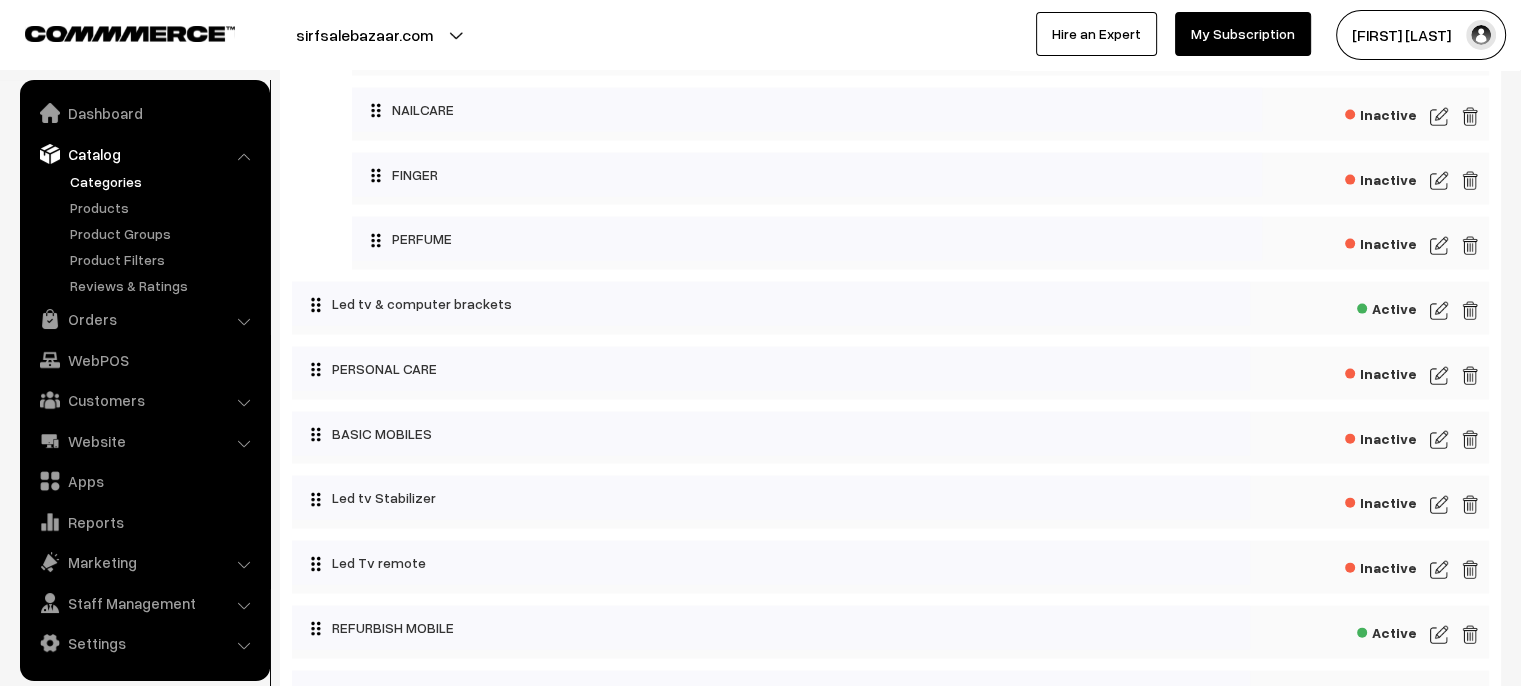 scroll, scrollTop: 4303, scrollLeft: 0, axis: vertical 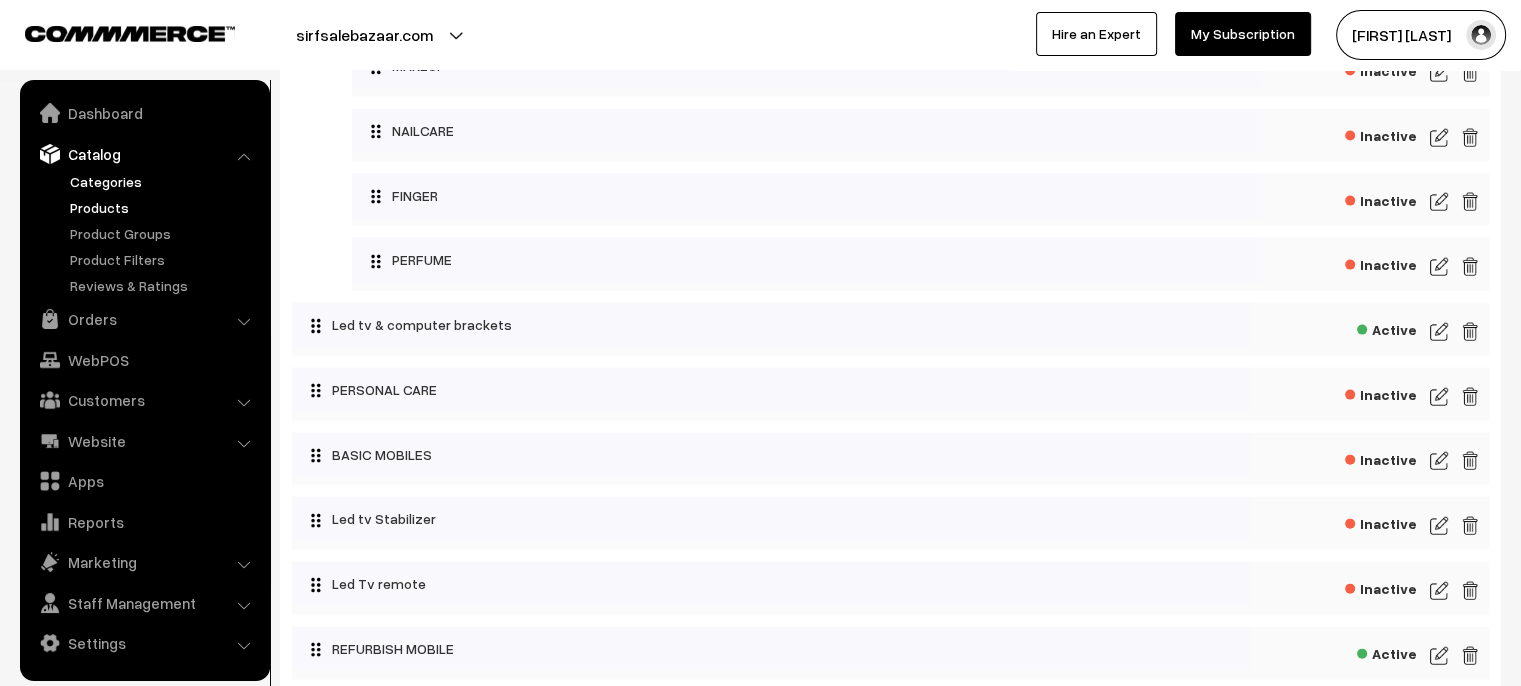 click on "Products" at bounding box center (164, 207) 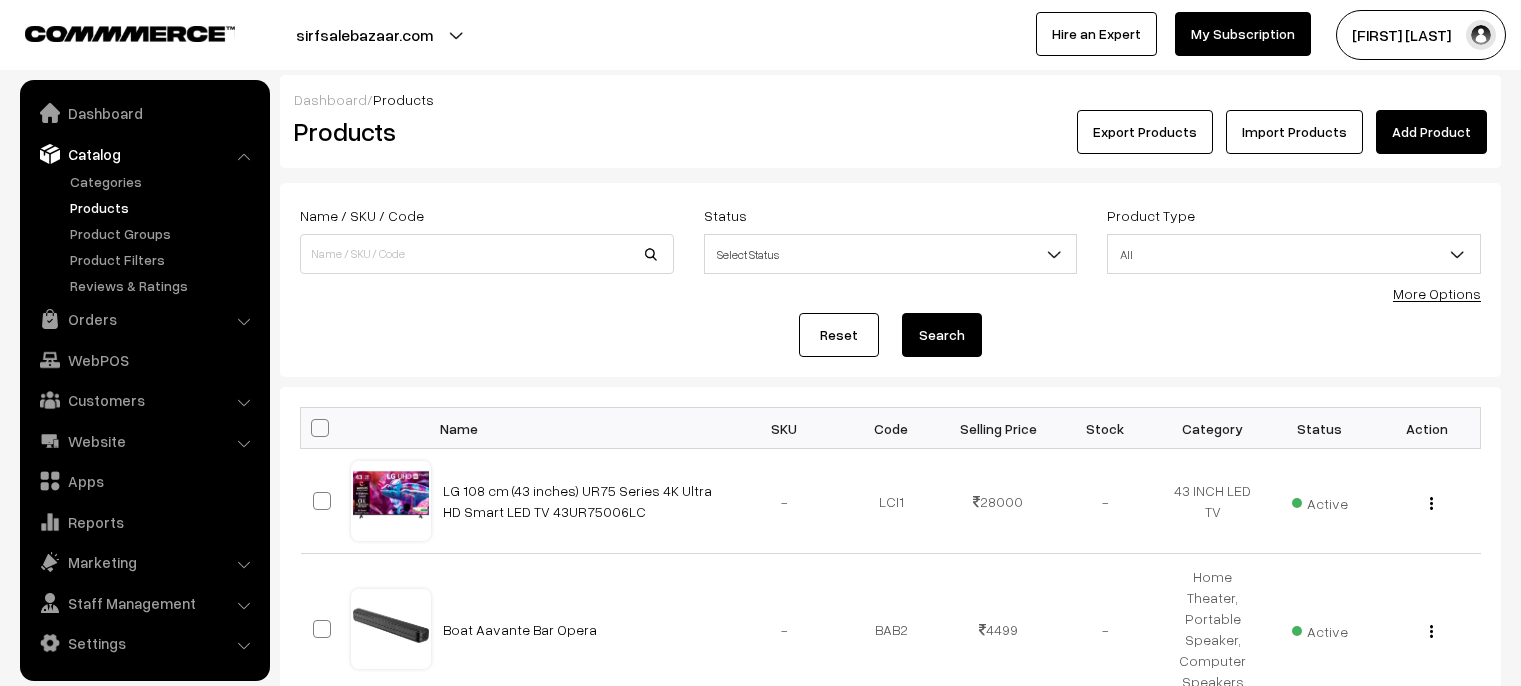 scroll, scrollTop: 0, scrollLeft: 0, axis: both 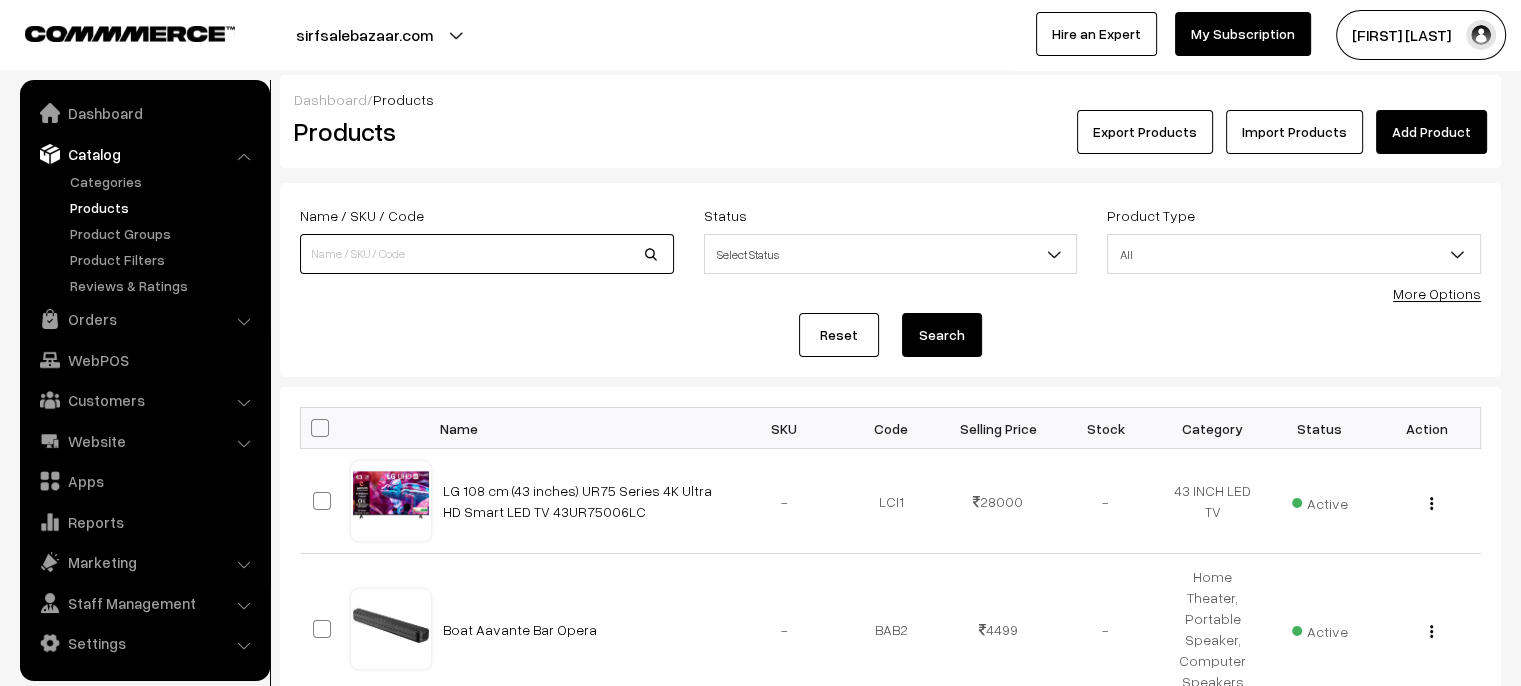 click at bounding box center (487, 254) 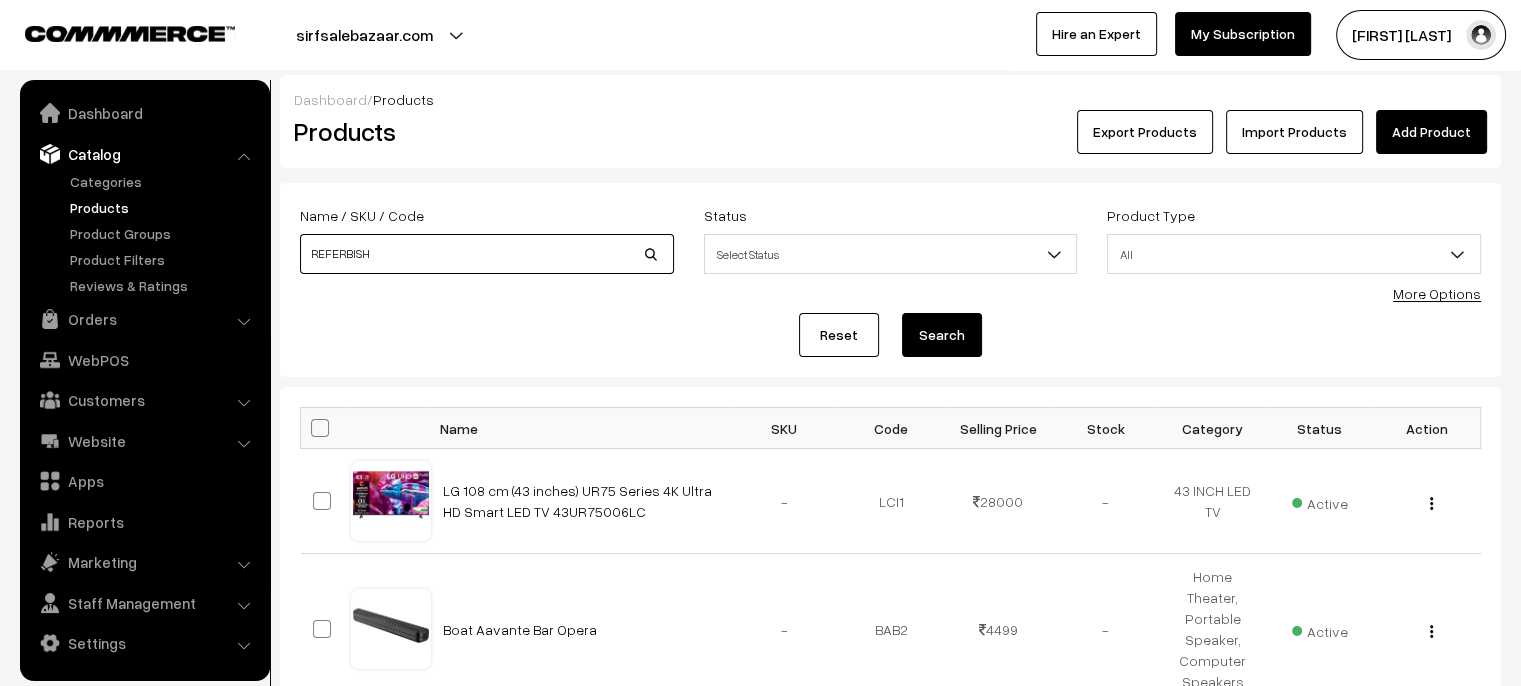 type on "REFERBISH" 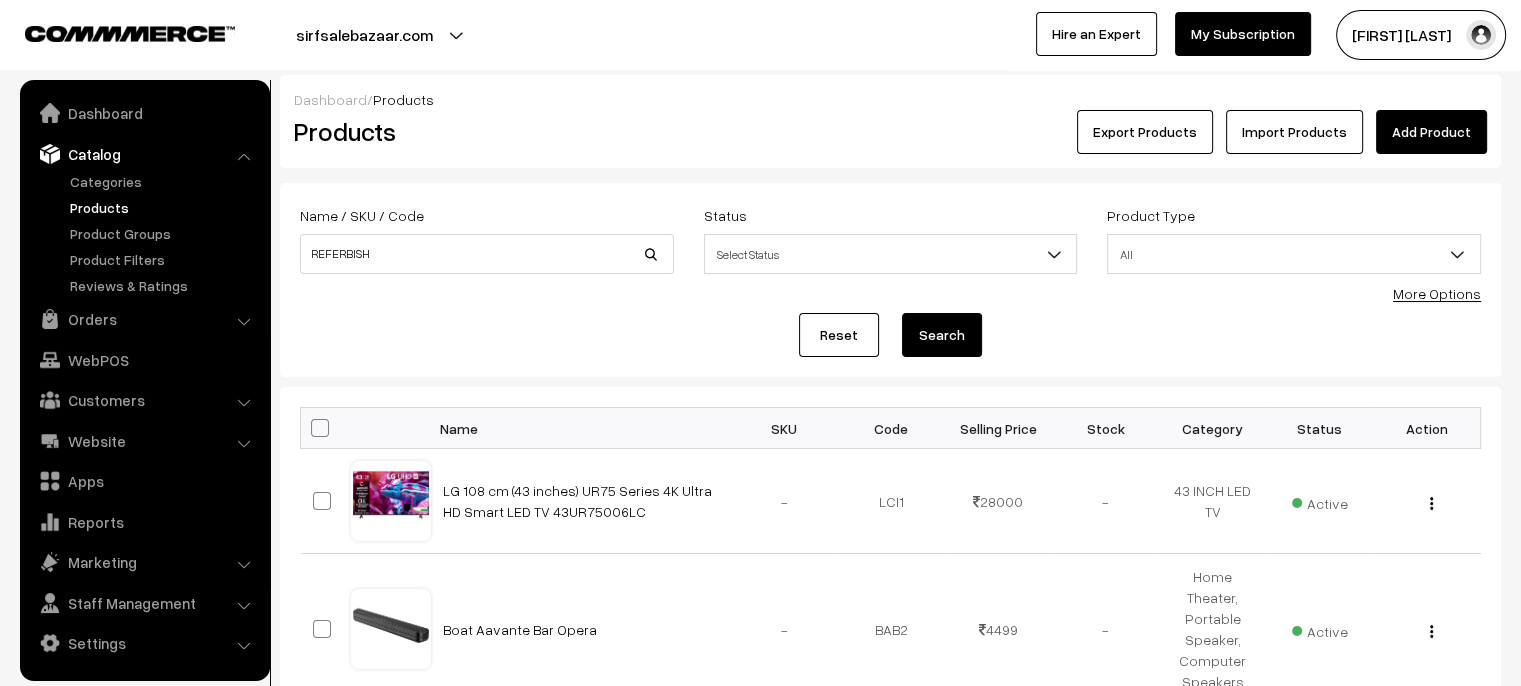 click on "Search" at bounding box center (942, 335) 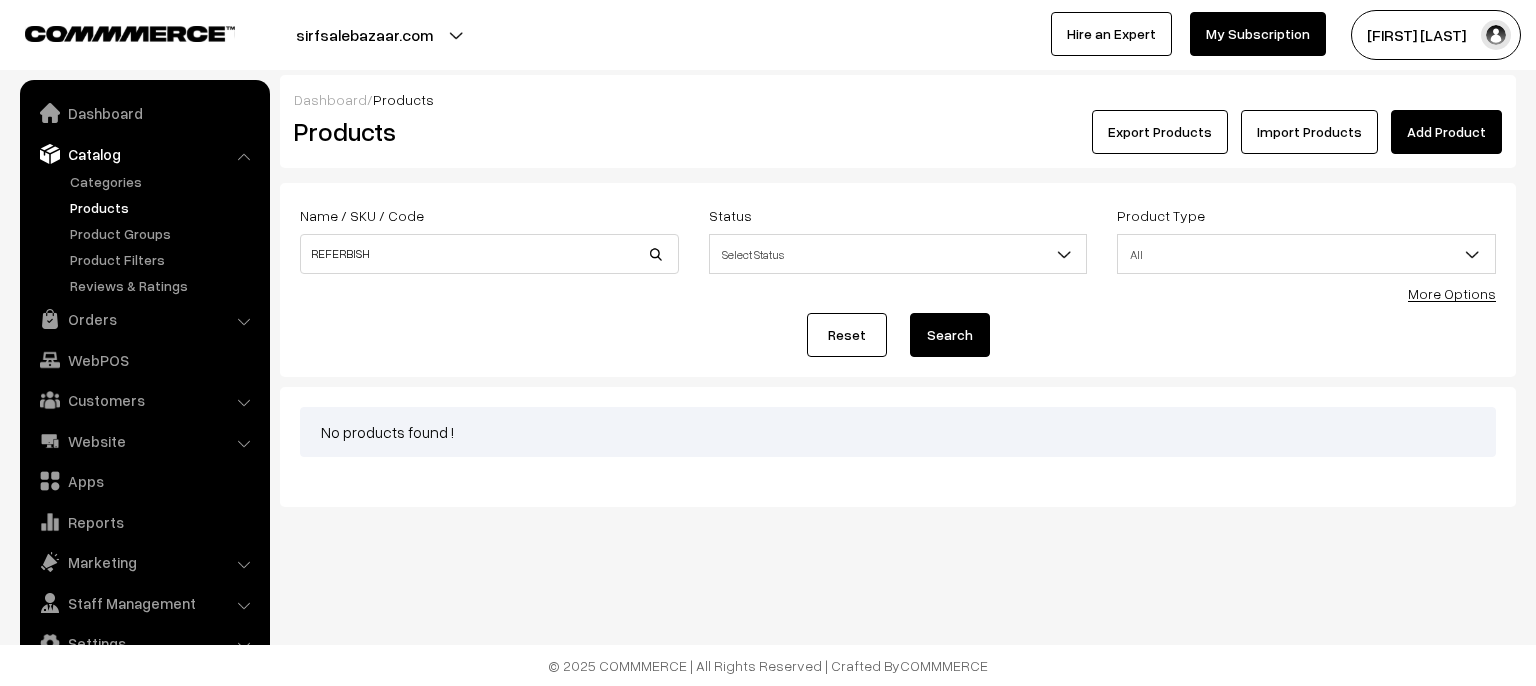 scroll, scrollTop: 0, scrollLeft: 0, axis: both 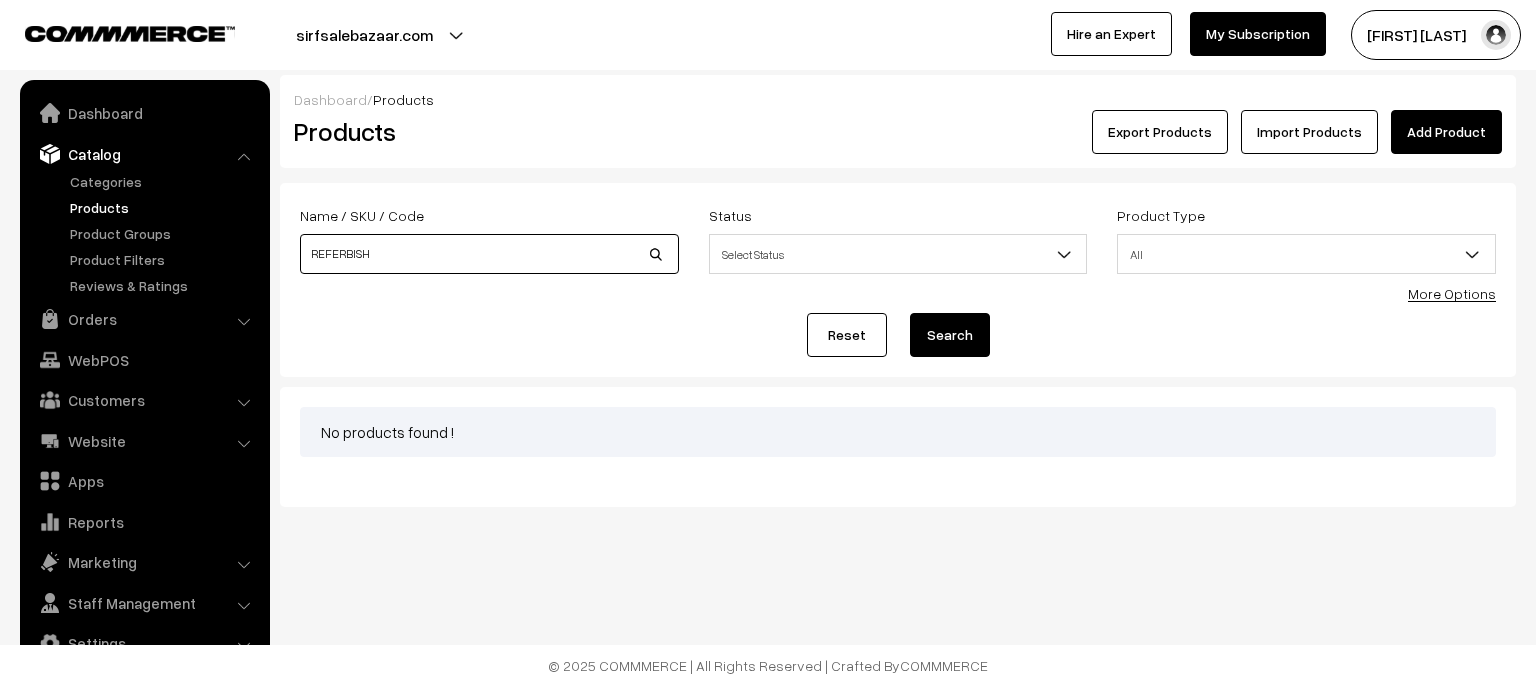 click on "REFERBISH" at bounding box center [489, 254] 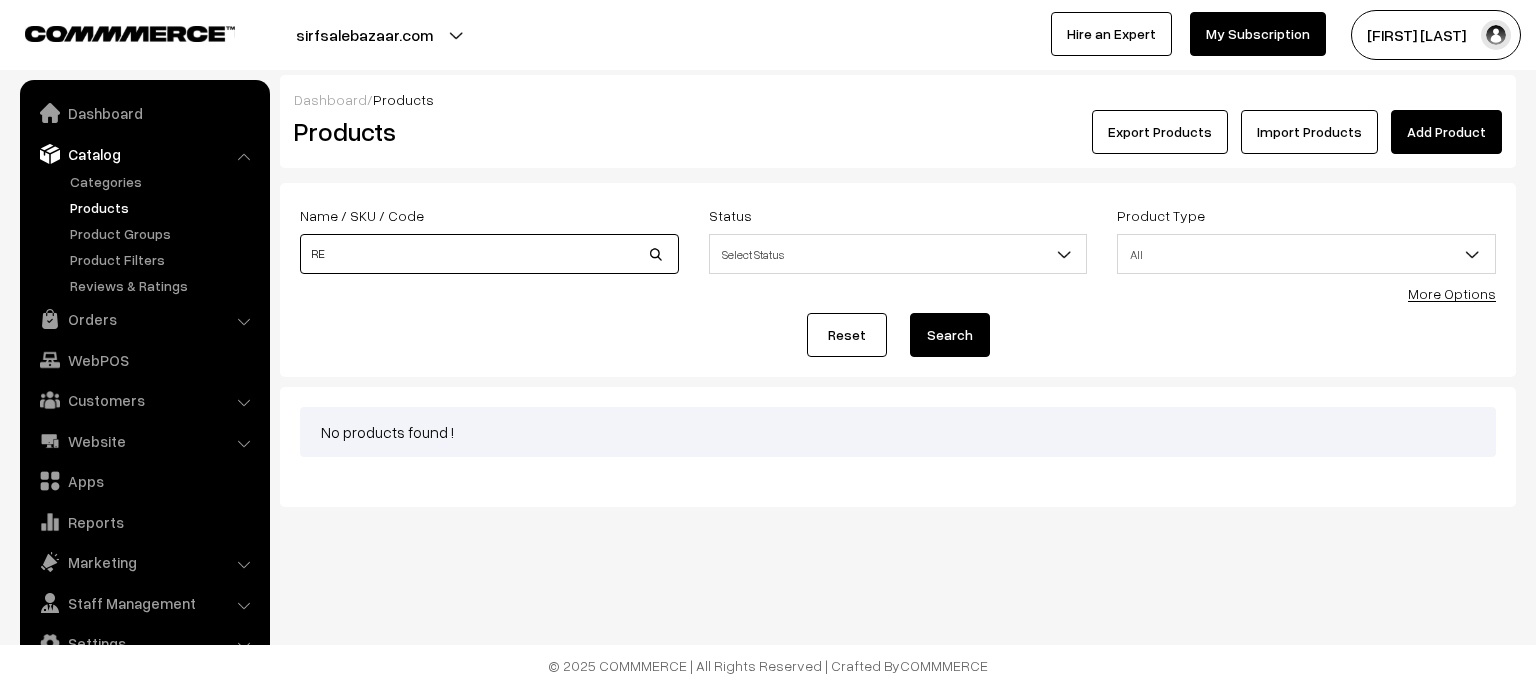 type on "R" 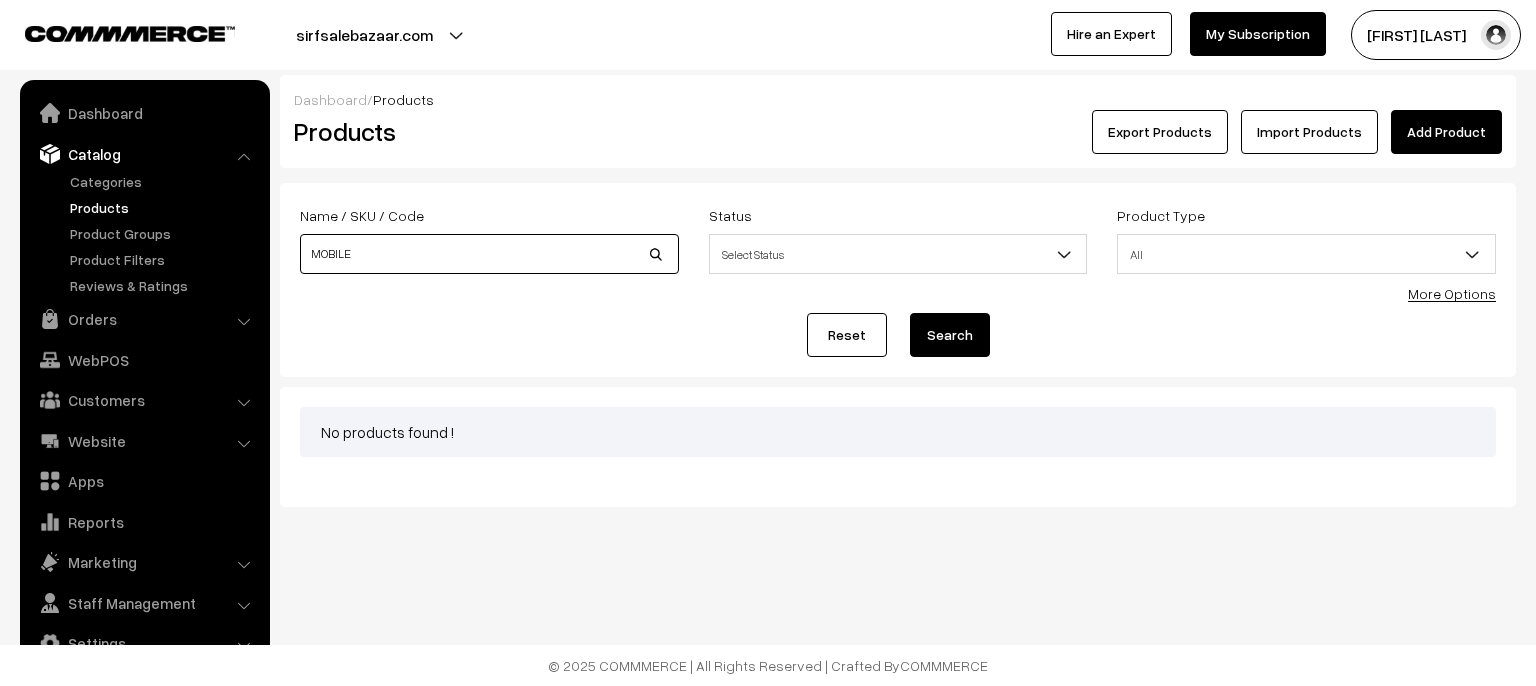 type on "MOBILE" 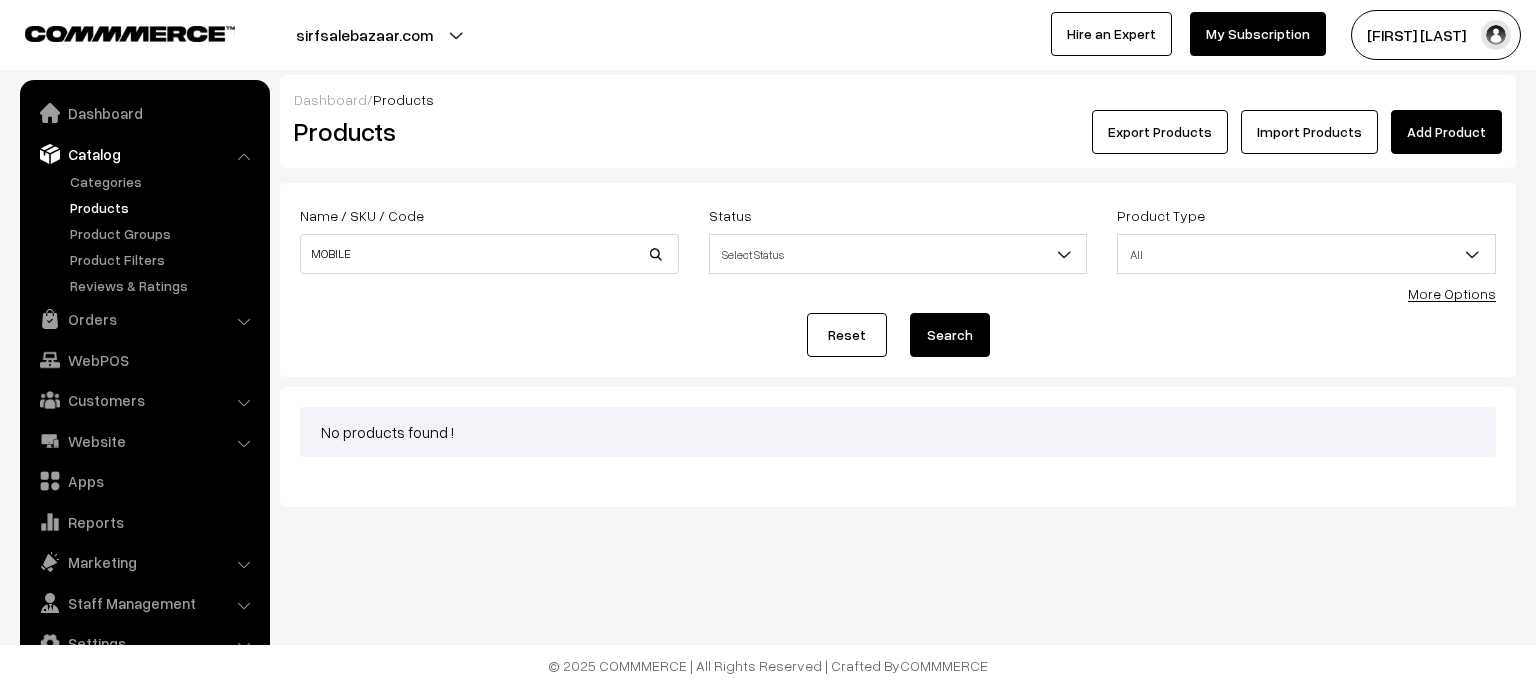click on "Search" at bounding box center [950, 335] 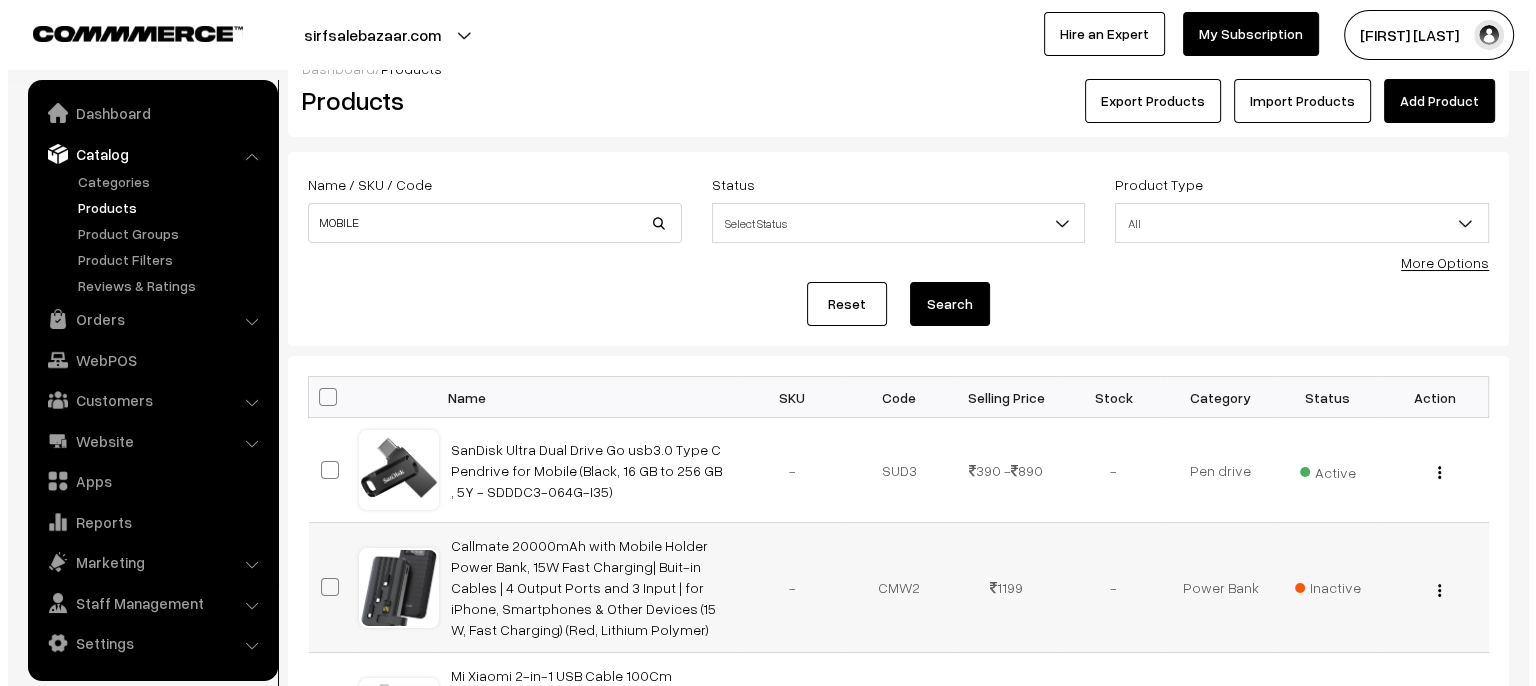 scroll, scrollTop: 0, scrollLeft: 0, axis: both 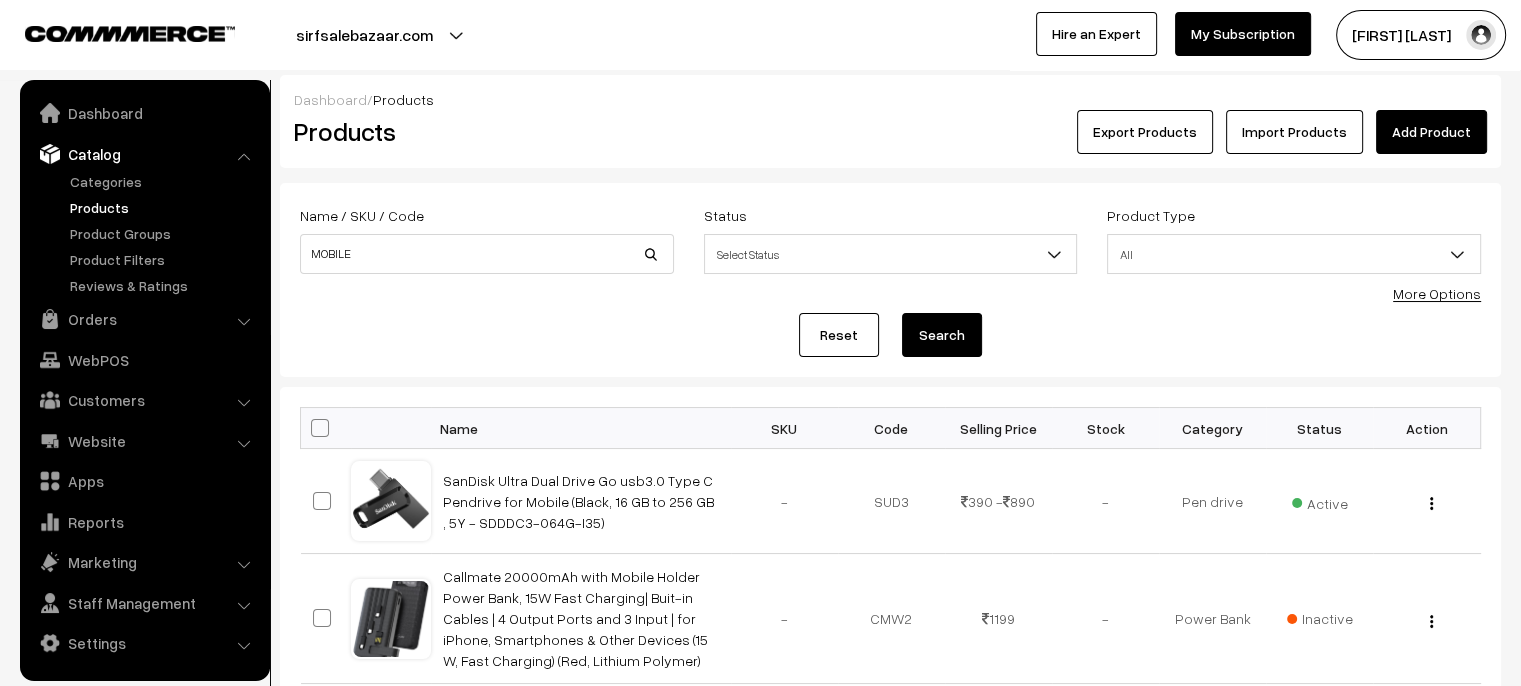 click at bounding box center [320, 428] 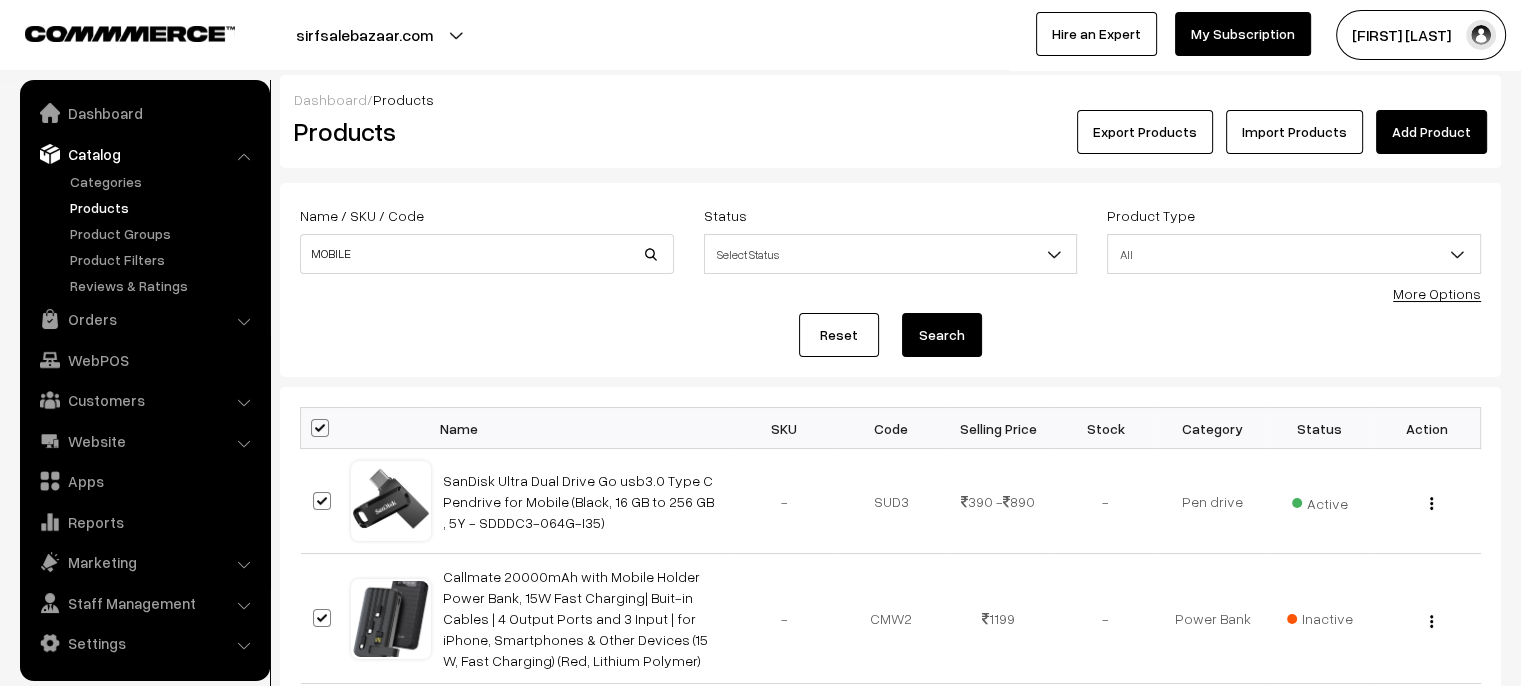 checkbox on "true" 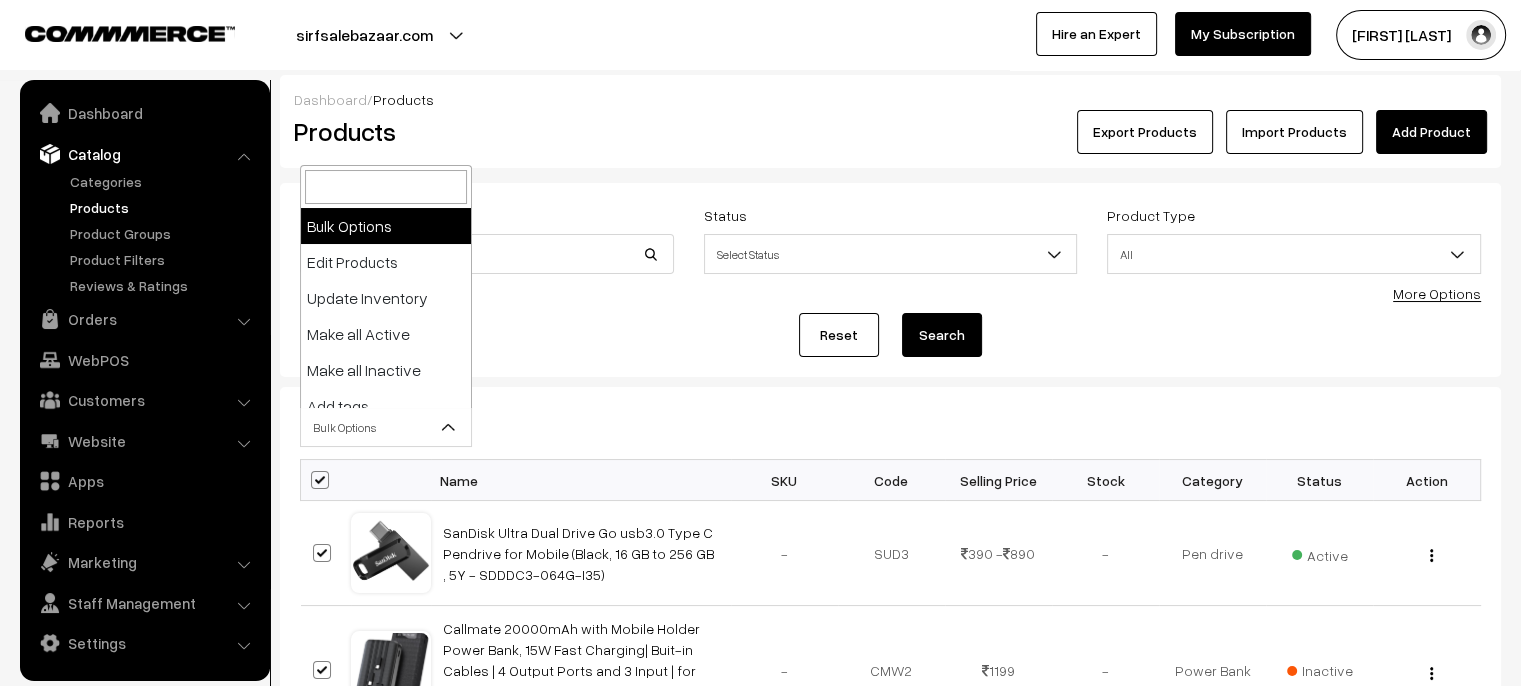 click on "Bulk Options" at bounding box center (386, 427) 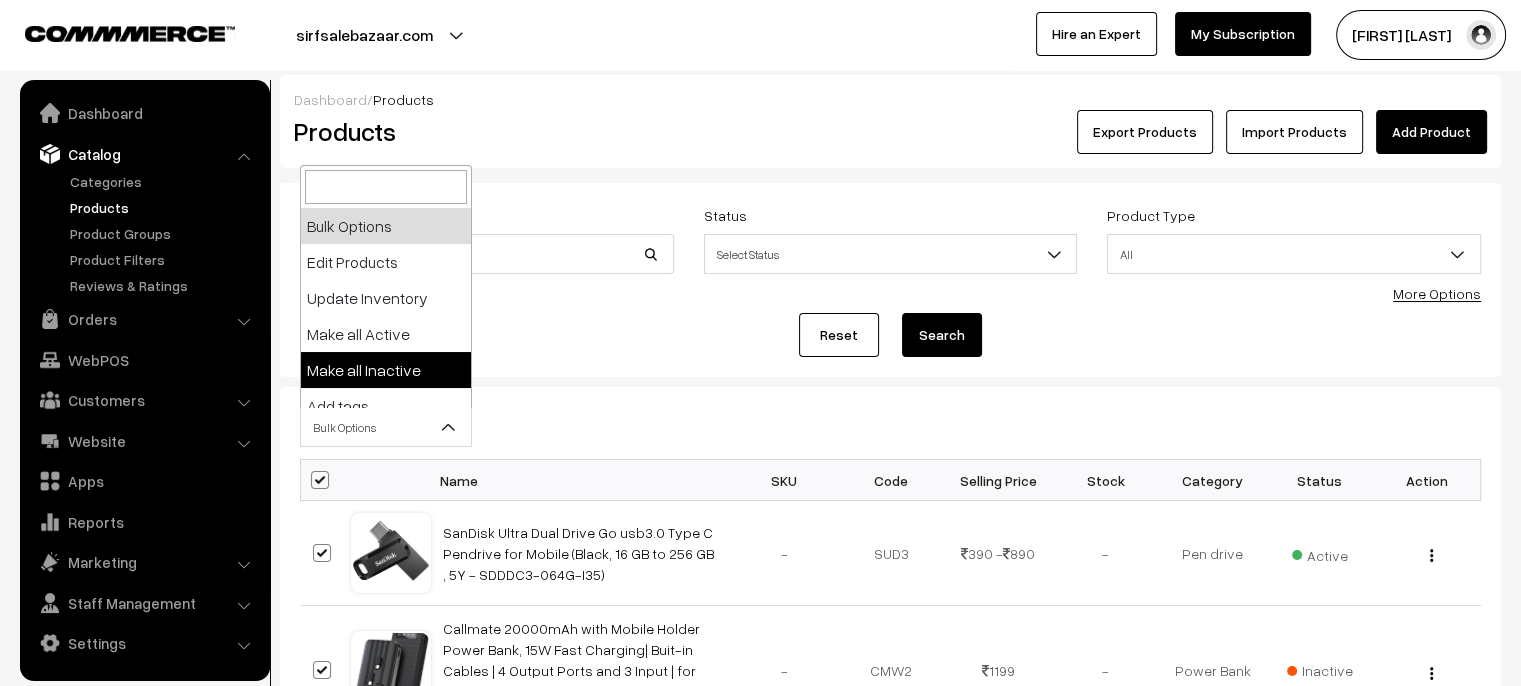 select on "inactive" 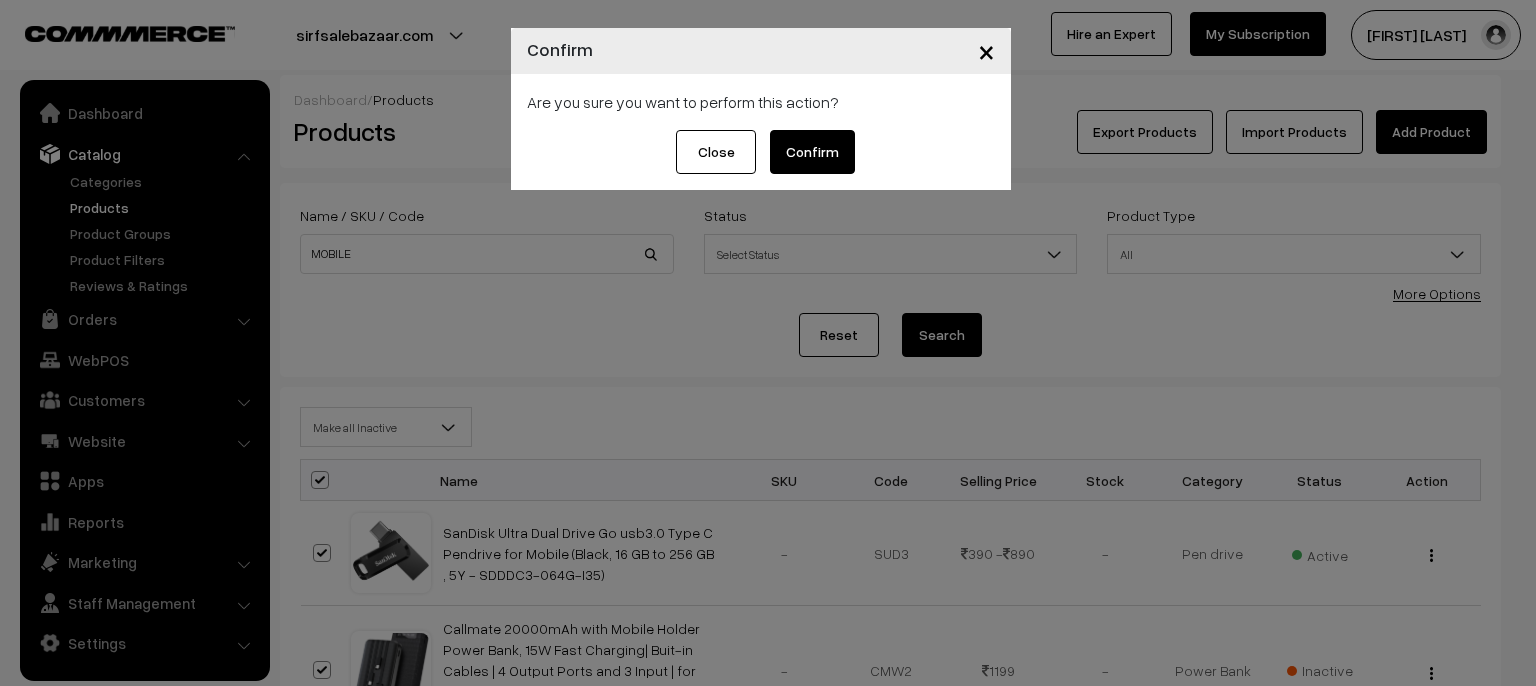 click on "Confirm" at bounding box center [812, 152] 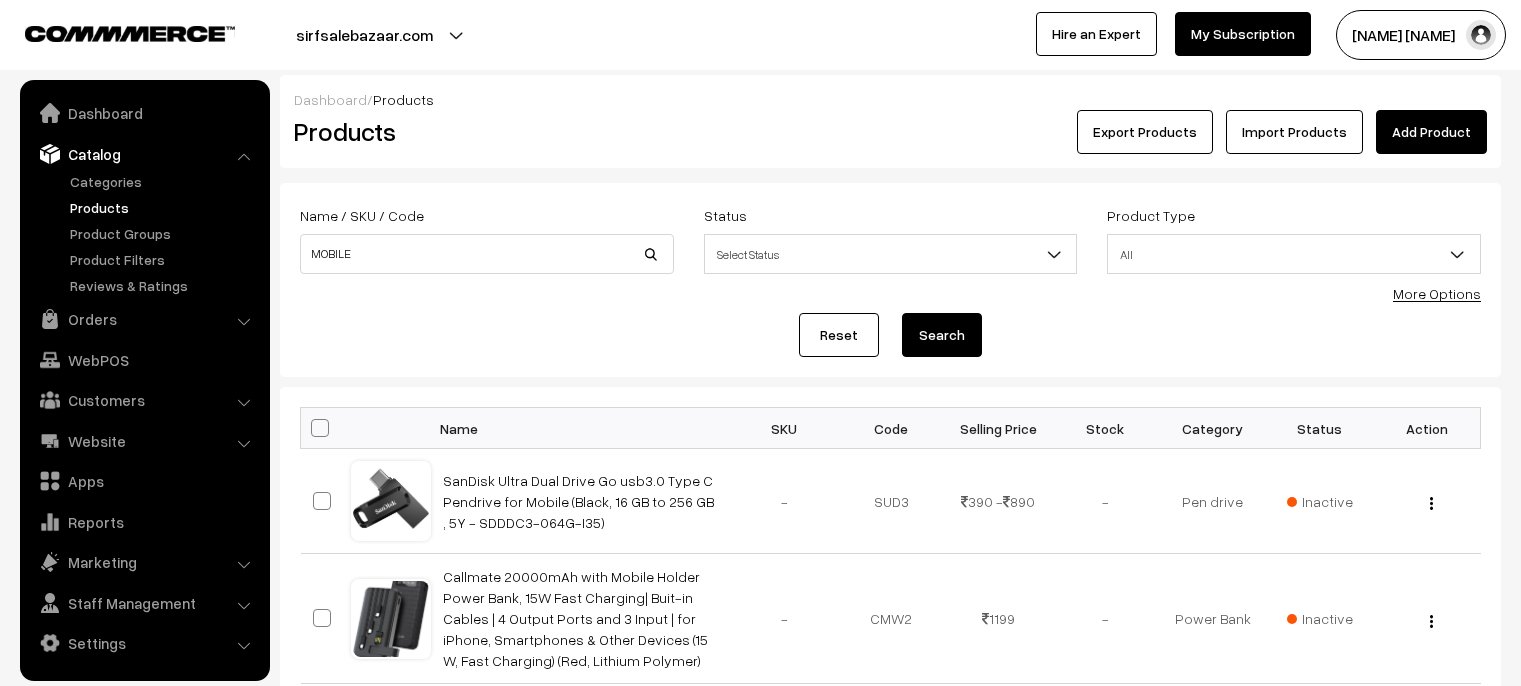 scroll, scrollTop: 0, scrollLeft: 0, axis: both 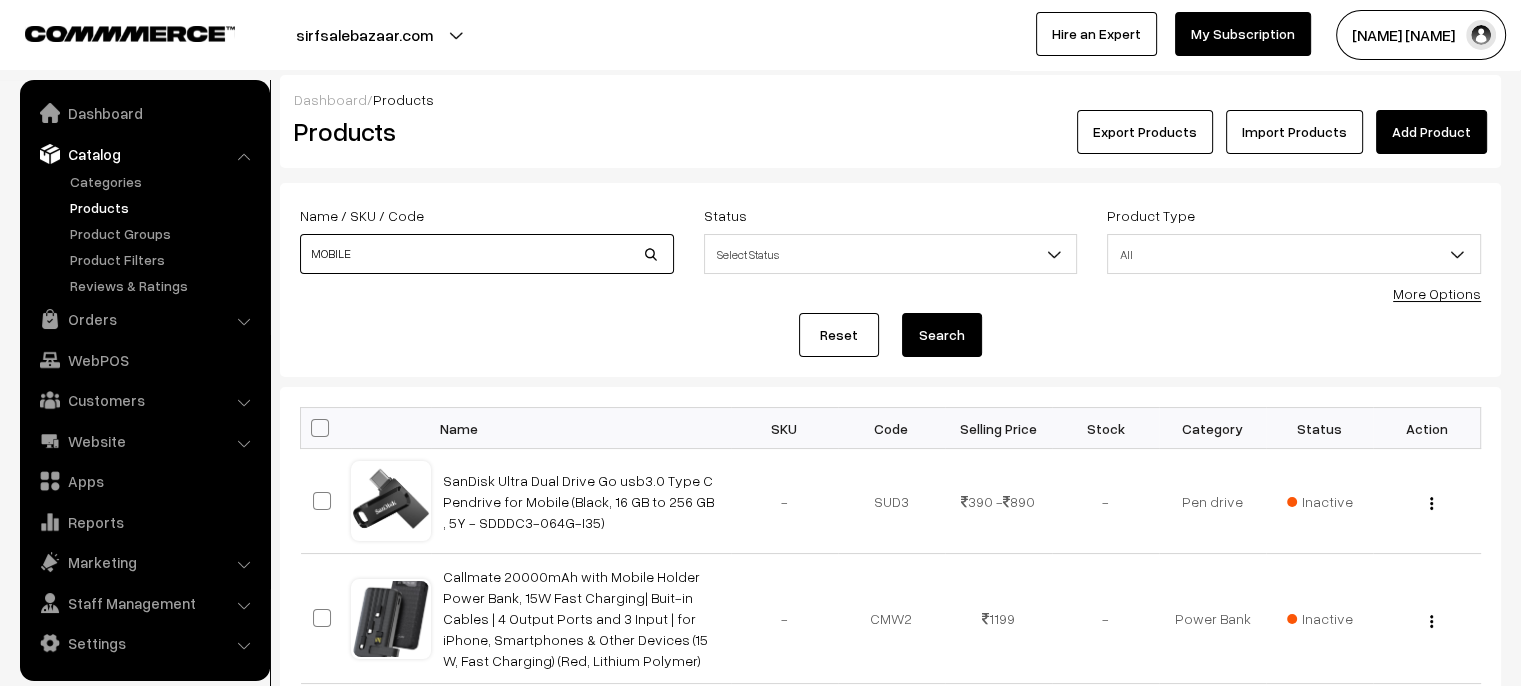 click on "MOBILE" at bounding box center [487, 254] 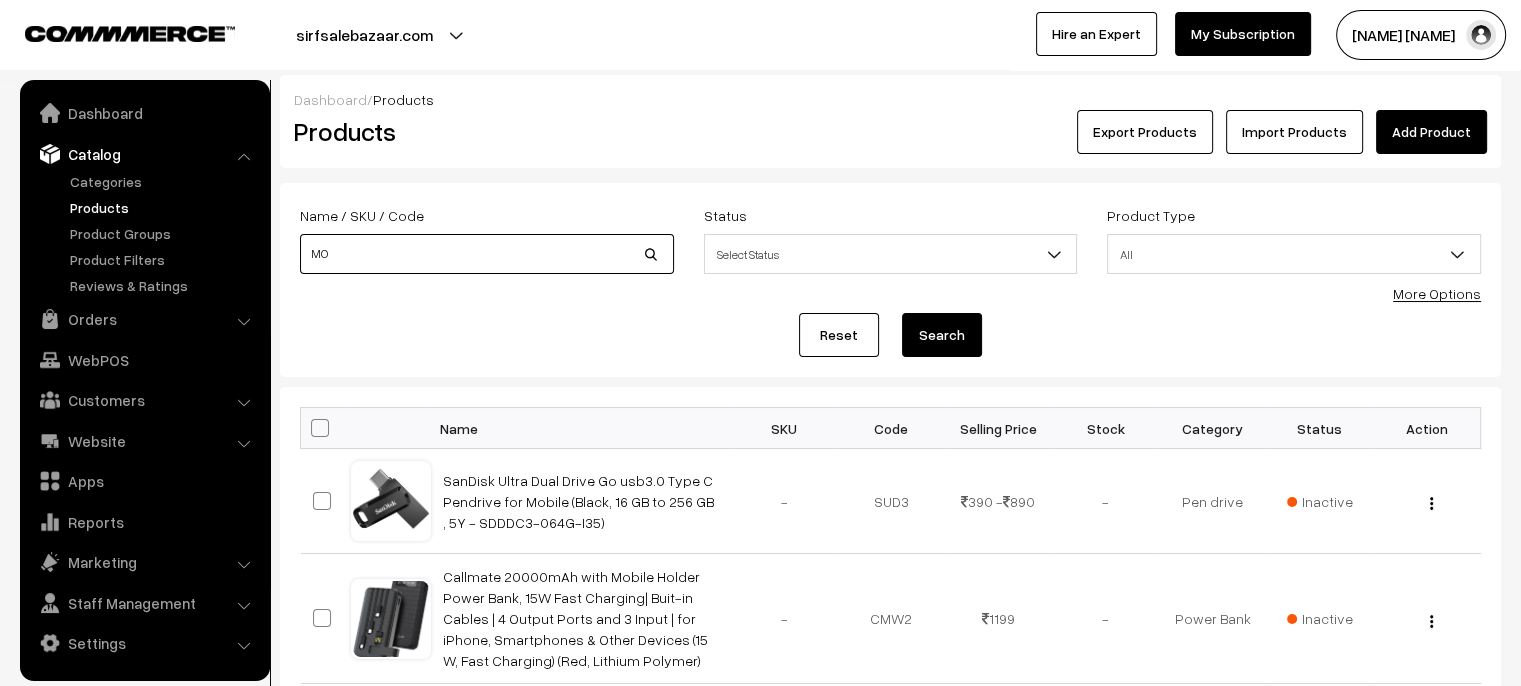 type on "M" 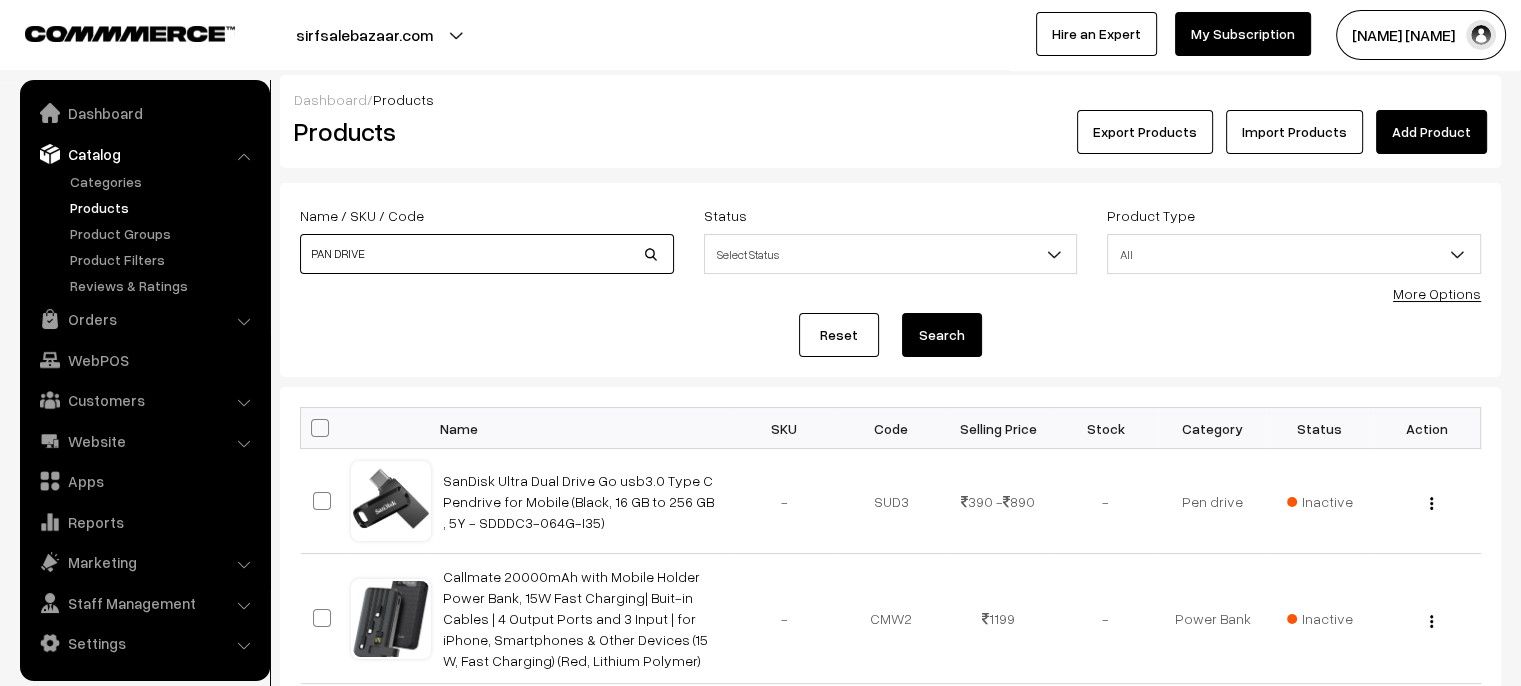 type on "PAN DRIVE" 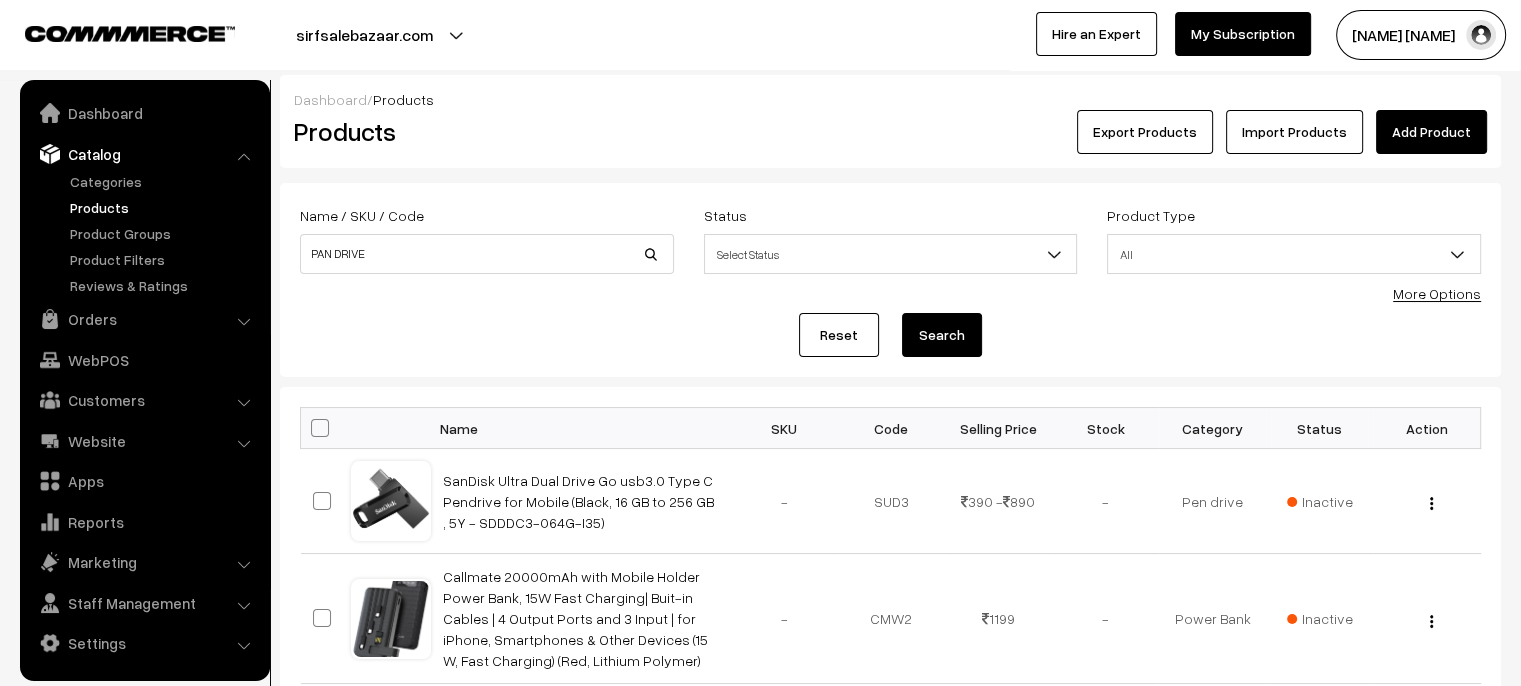 click on "Search" at bounding box center (942, 335) 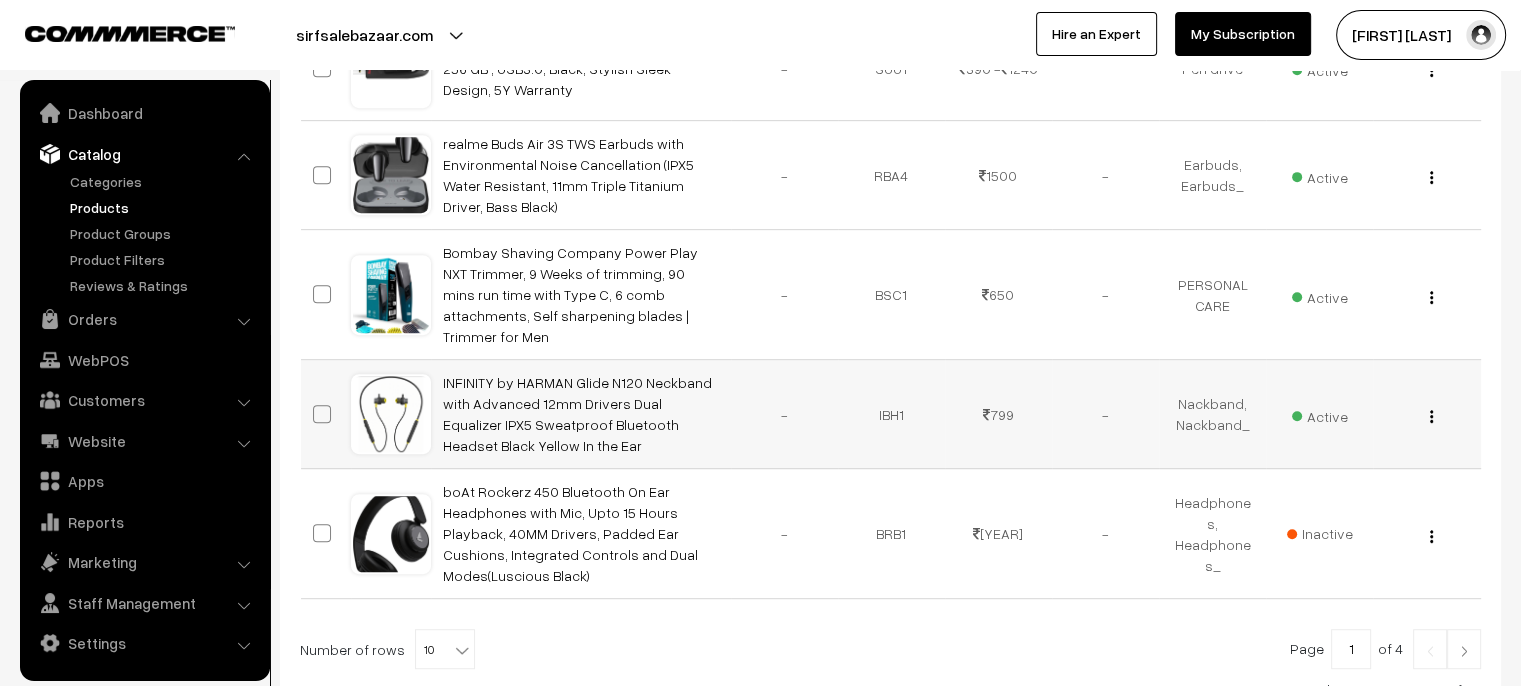 scroll, scrollTop: 1081, scrollLeft: 0, axis: vertical 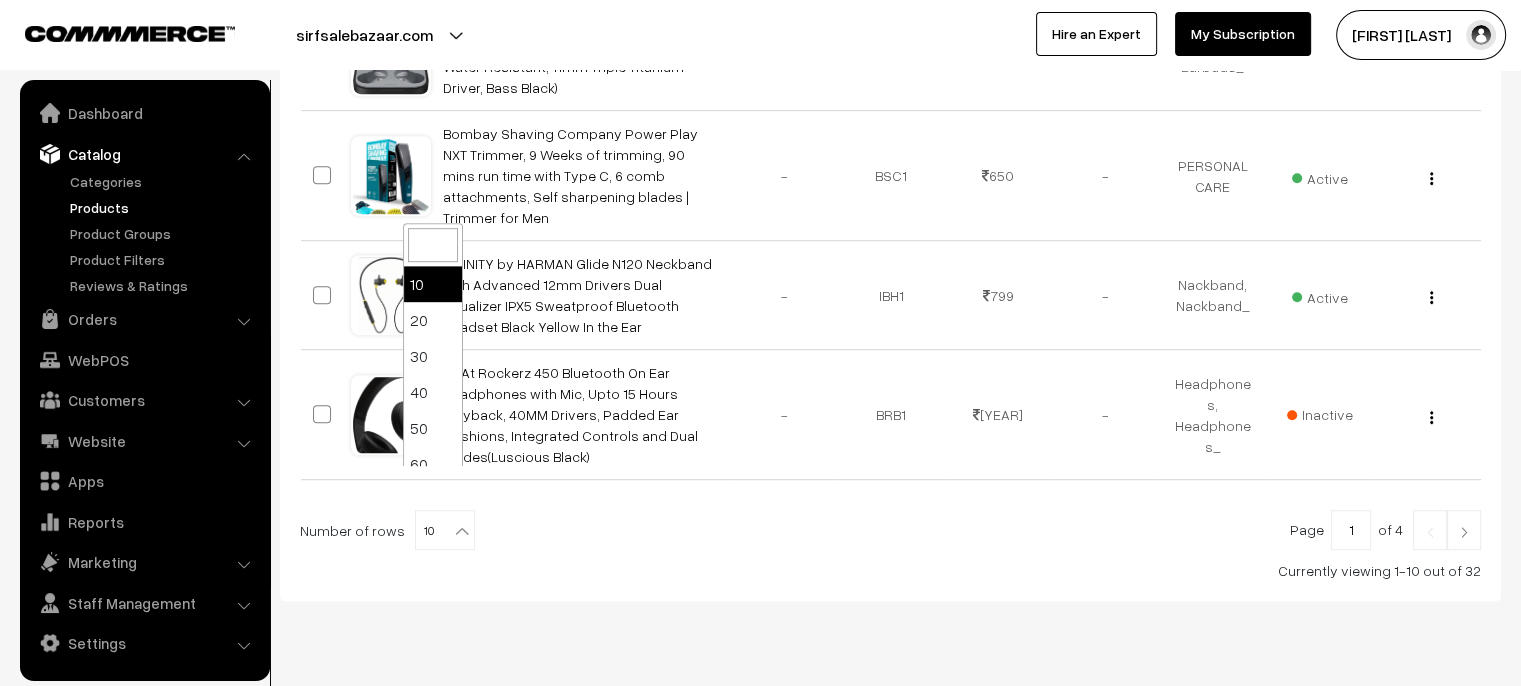 click at bounding box center [462, 531] 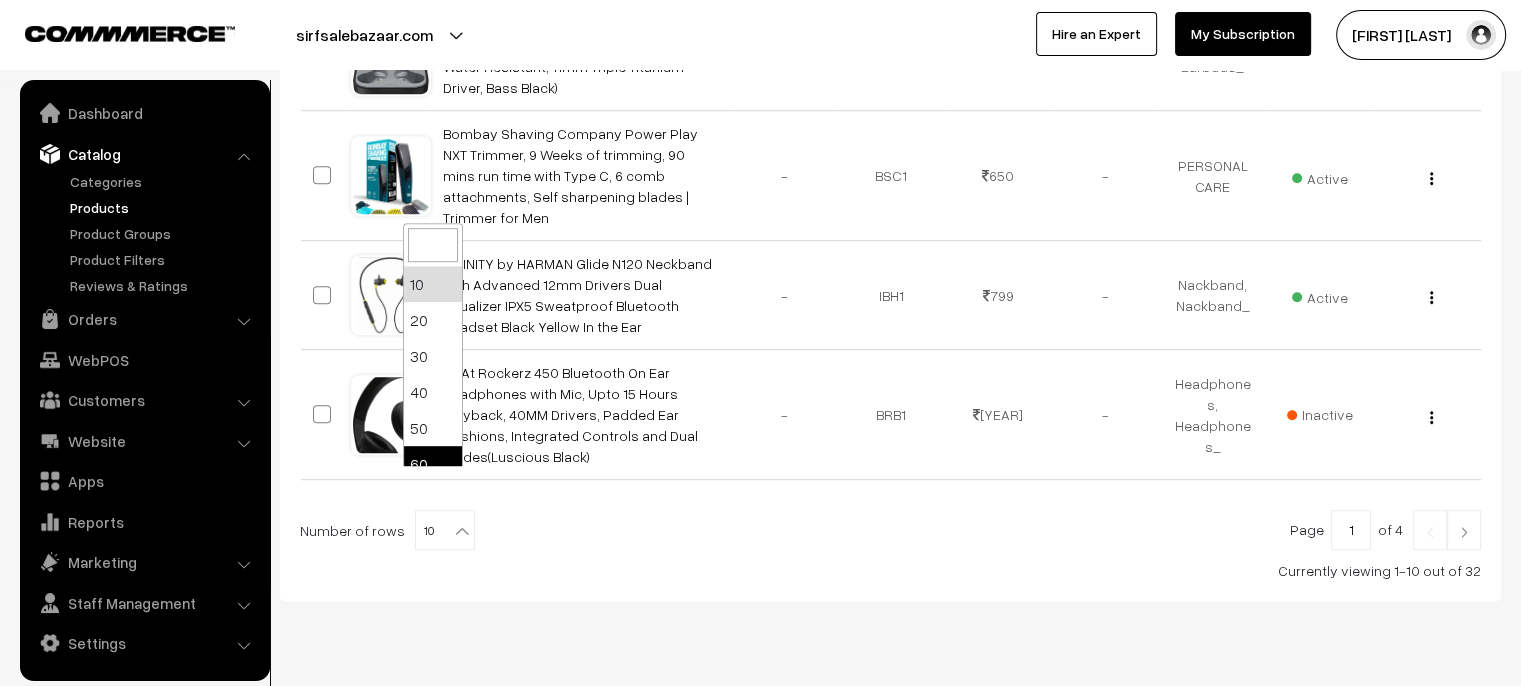 select on "60" 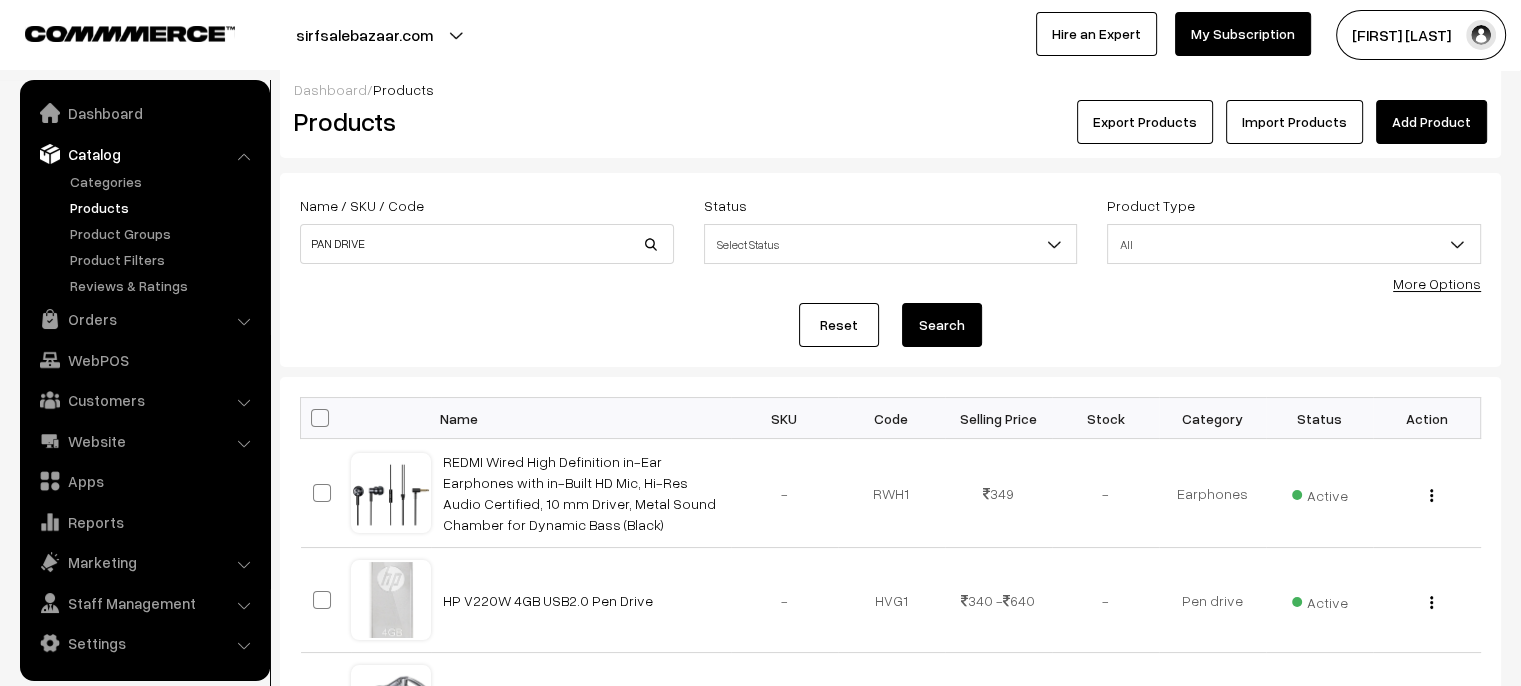 scroll, scrollTop: 0, scrollLeft: 0, axis: both 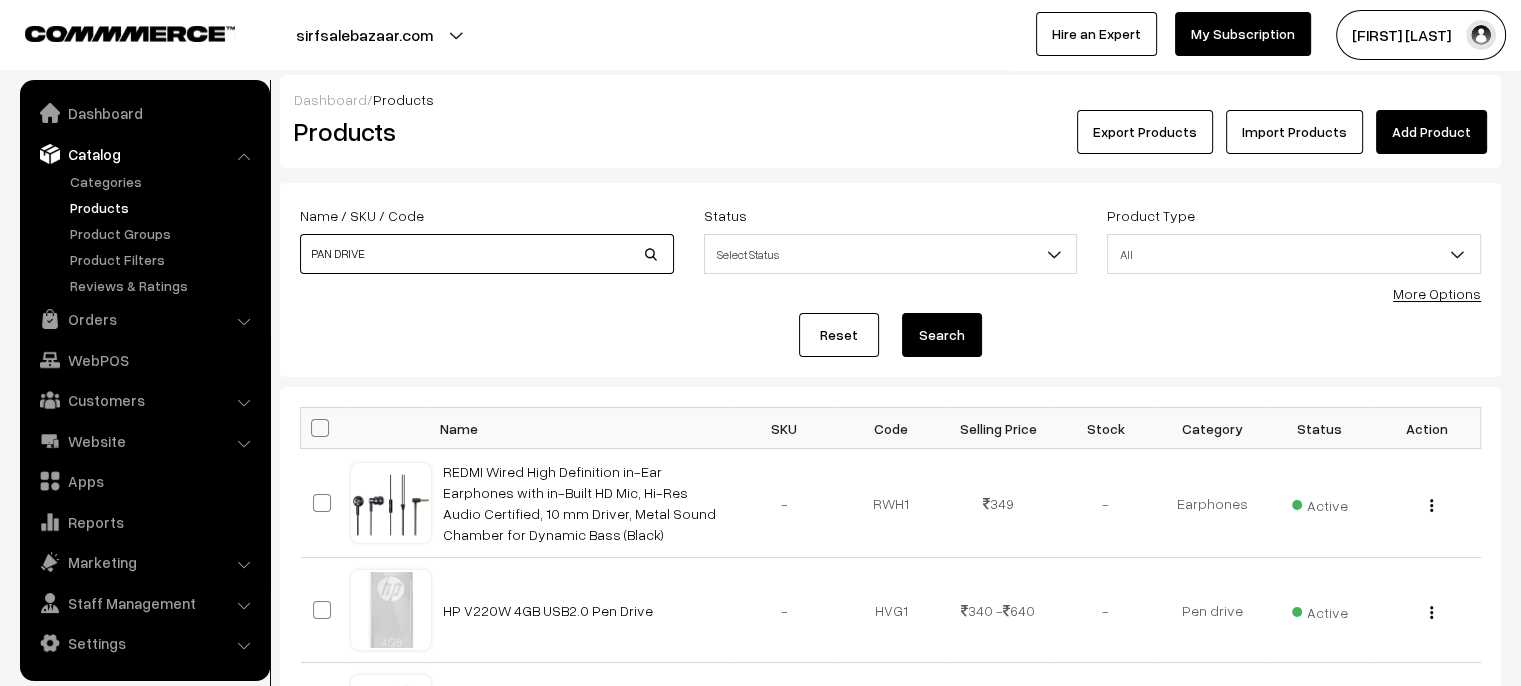 click on "PAN DRIVE" at bounding box center [487, 254] 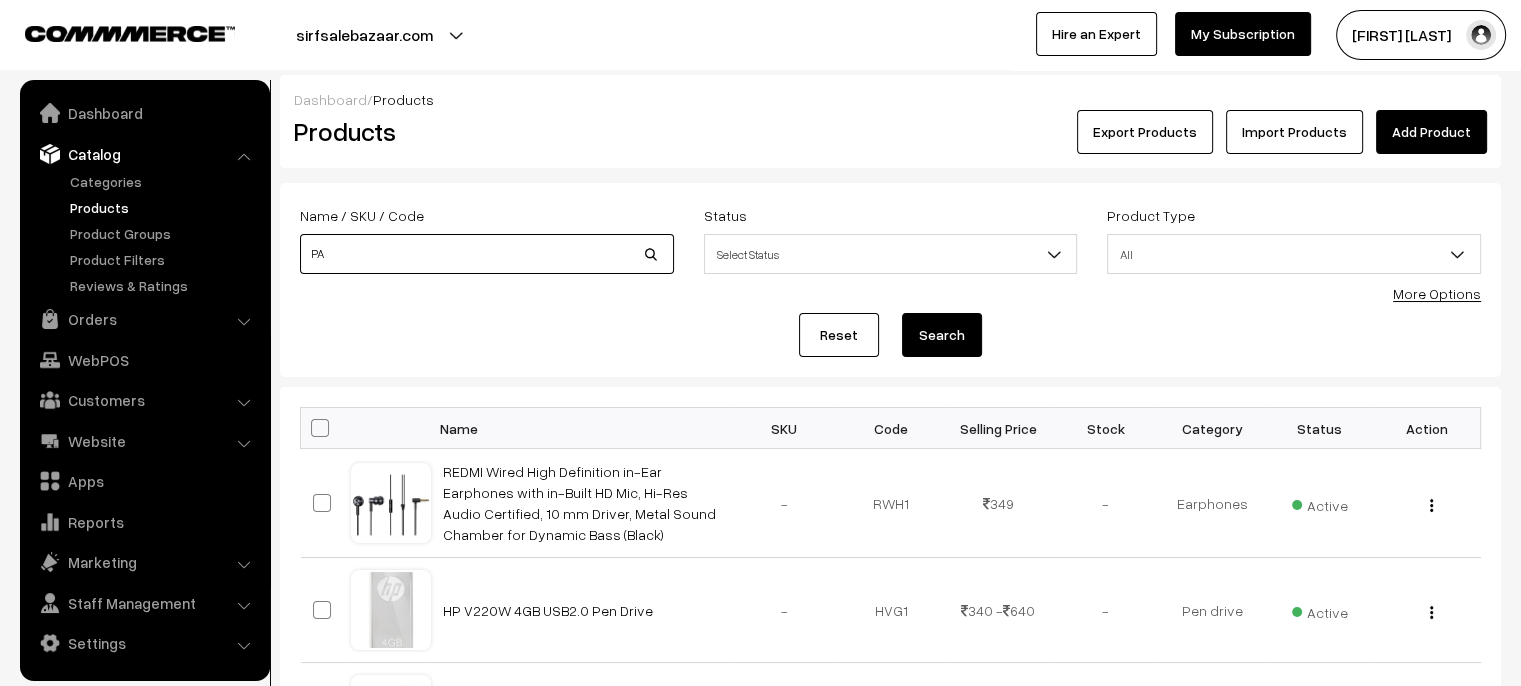 type on "P" 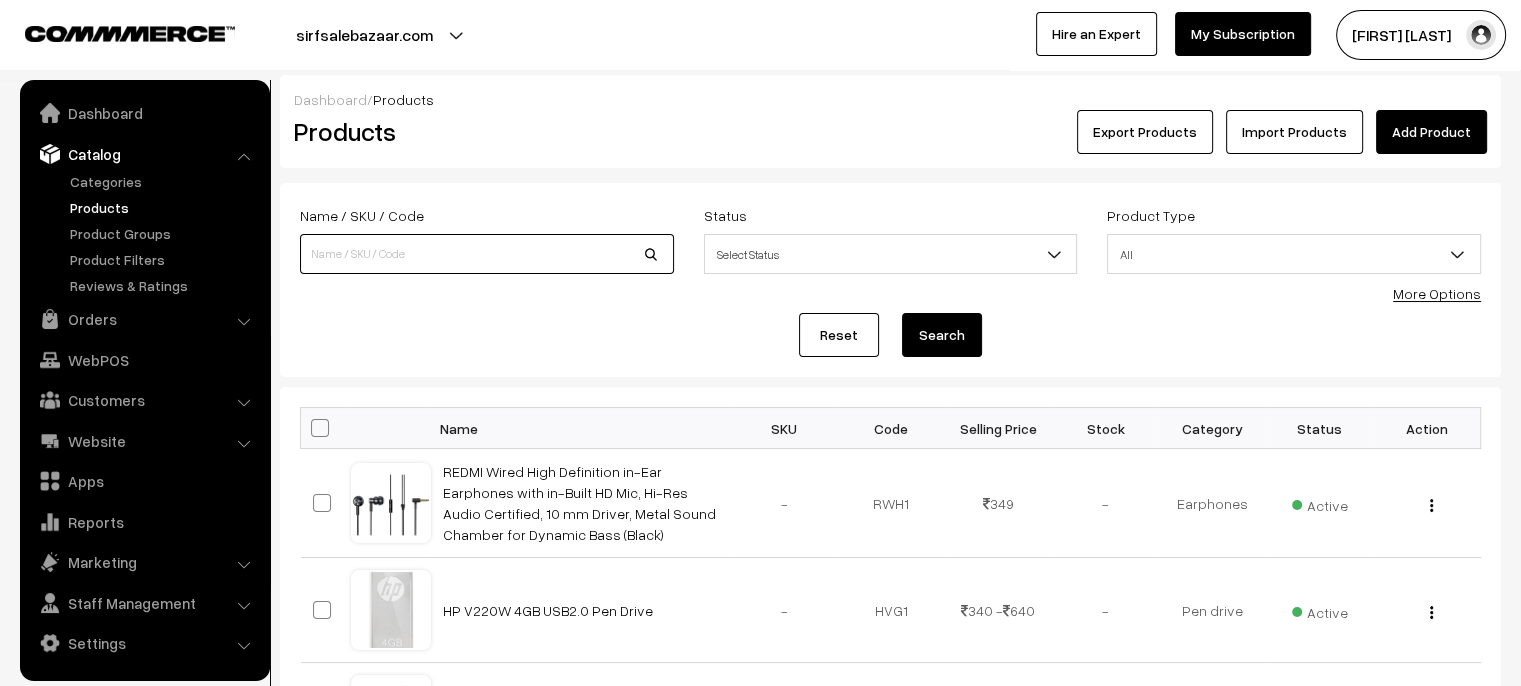 type 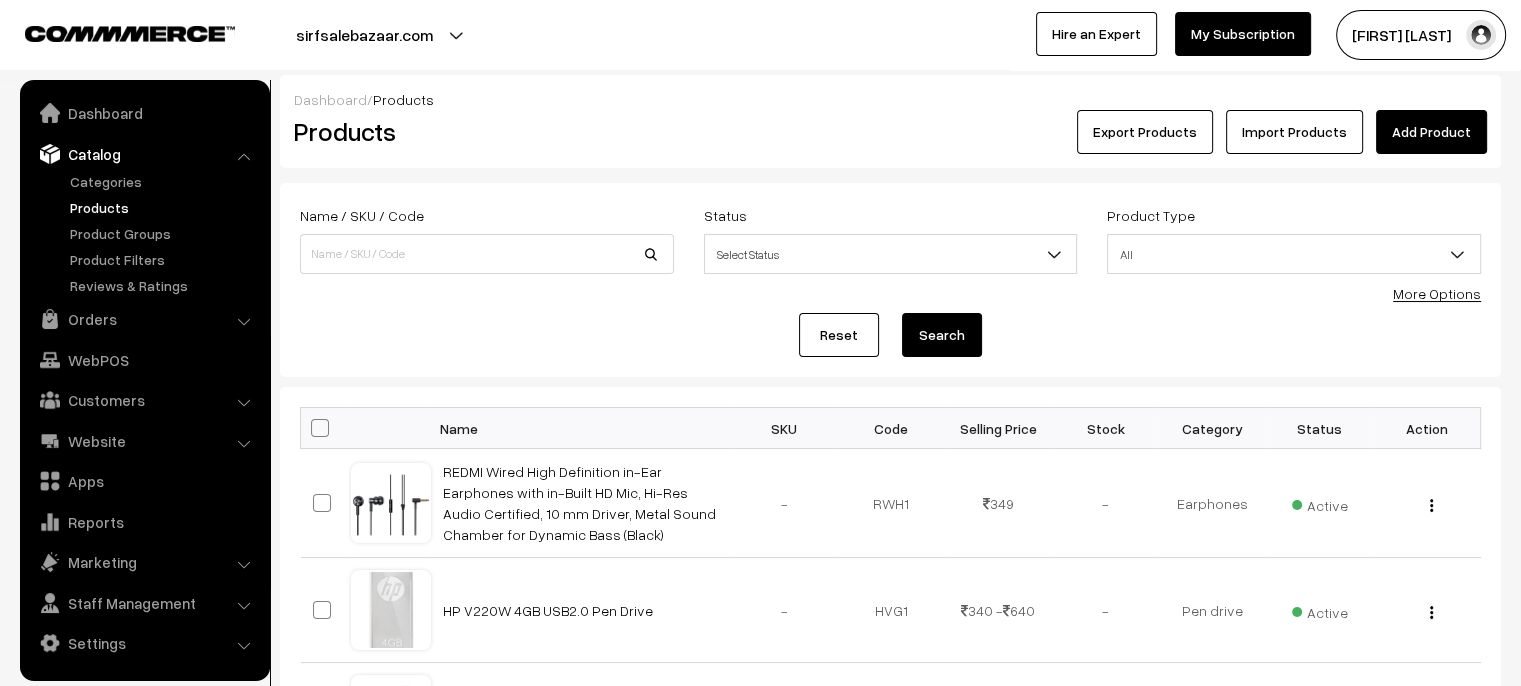 click on "Catalog" at bounding box center (144, 154) 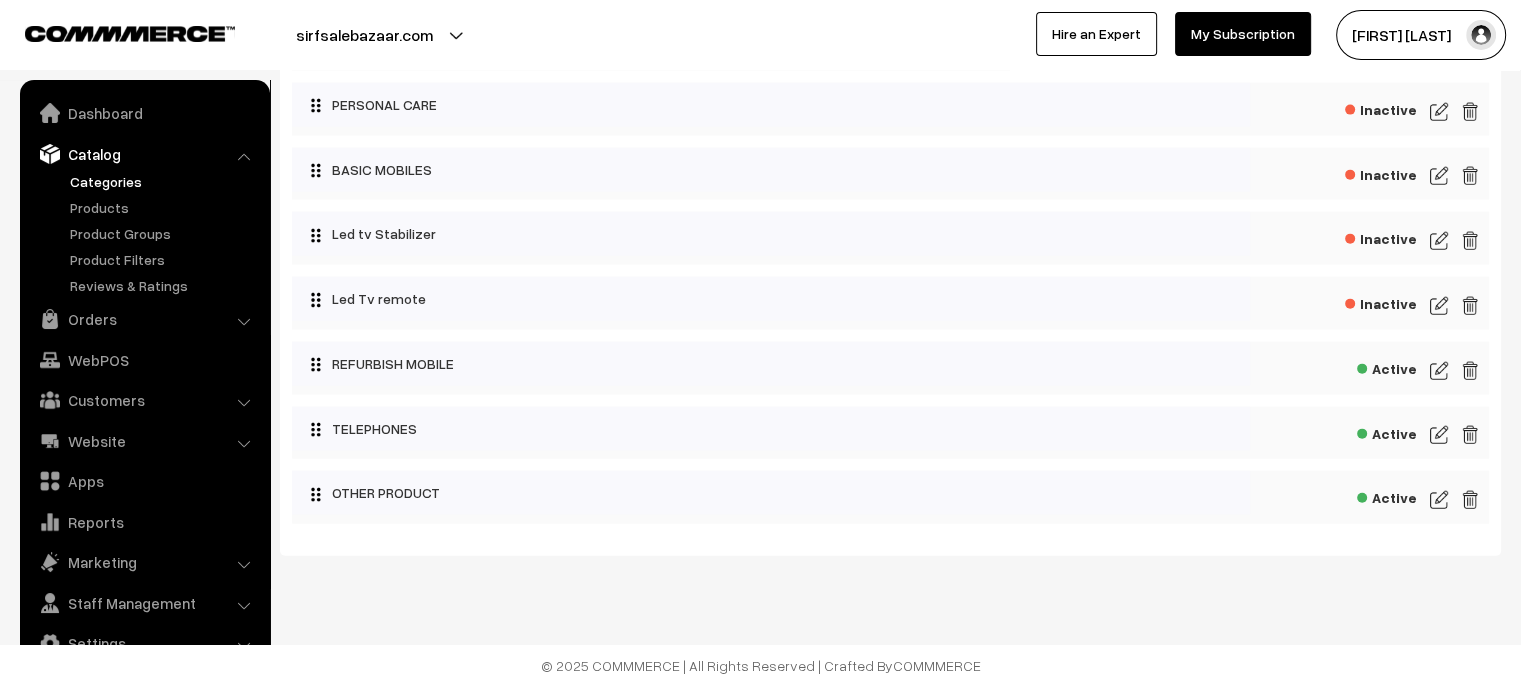 scroll, scrollTop: 4603, scrollLeft: 0, axis: vertical 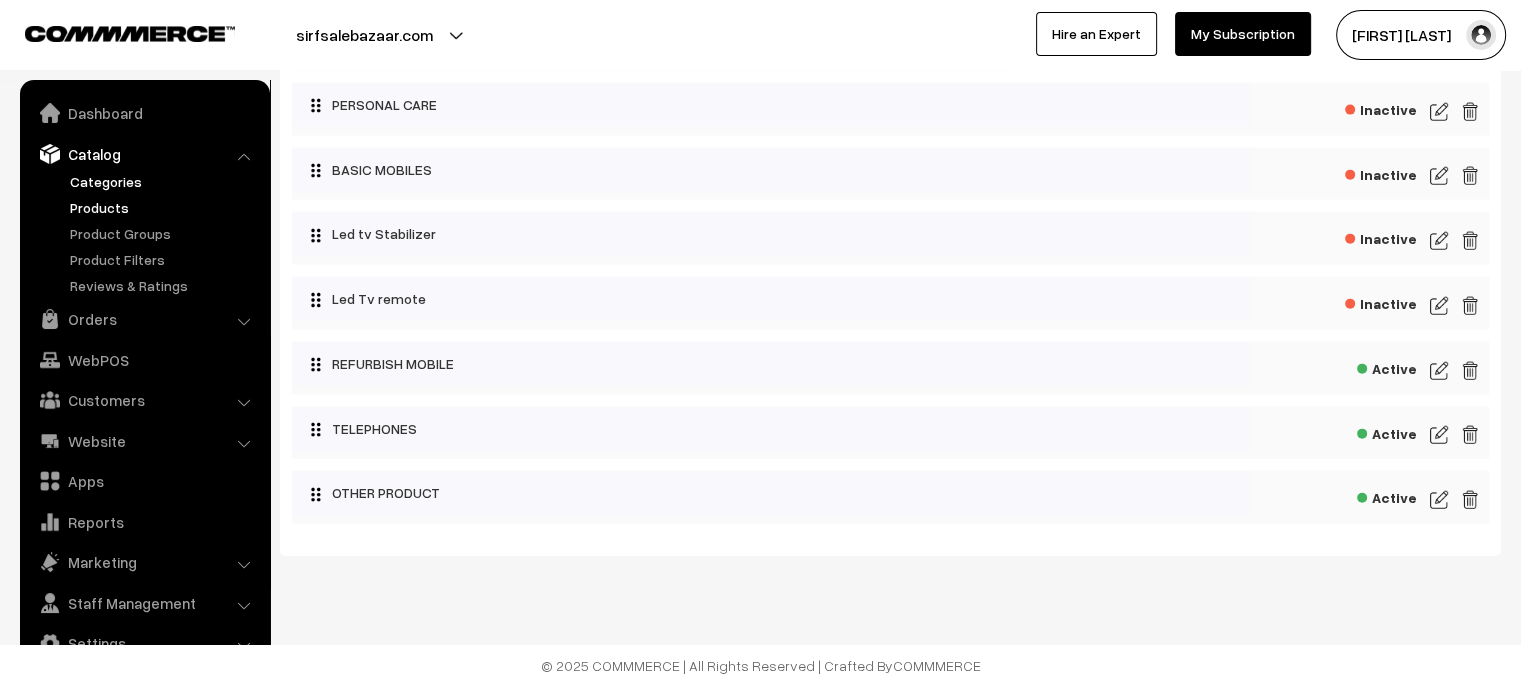 click on "Products" at bounding box center [164, 207] 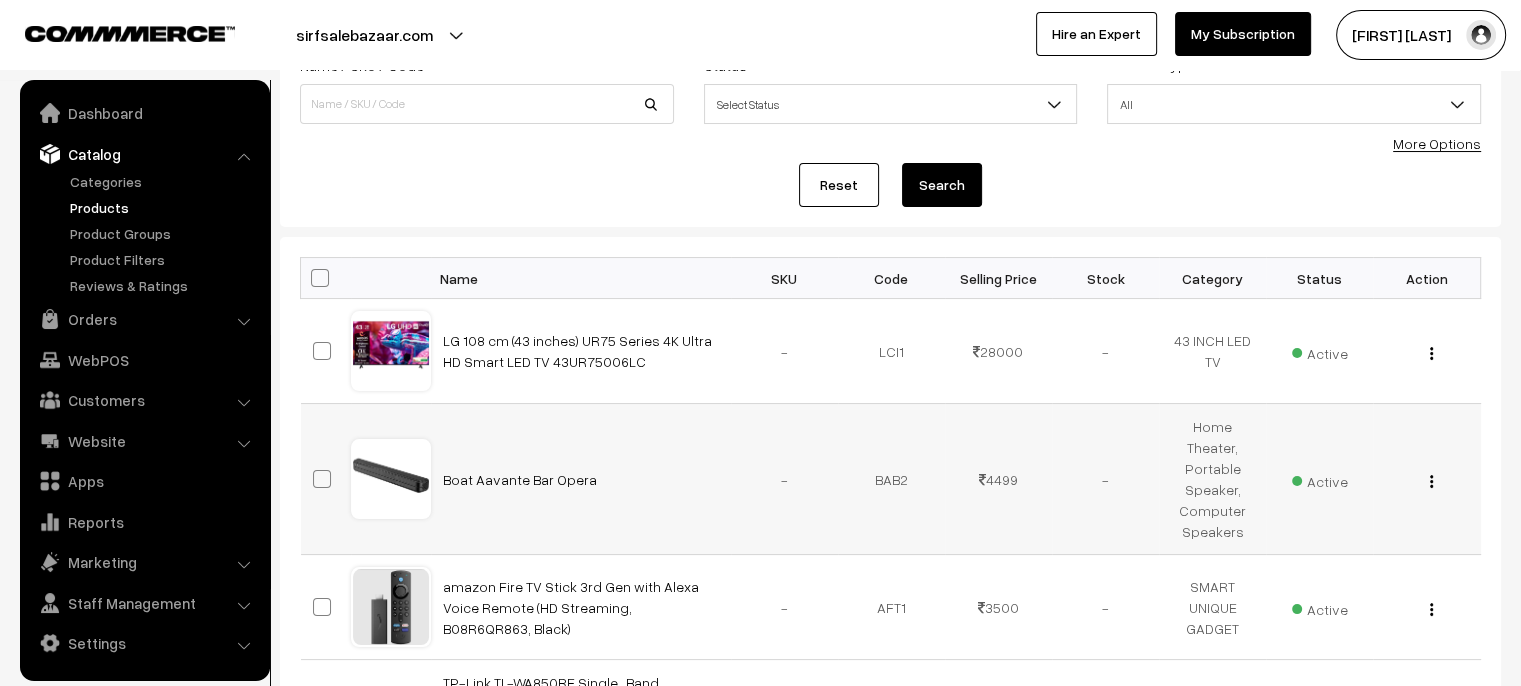 scroll, scrollTop: 200, scrollLeft: 0, axis: vertical 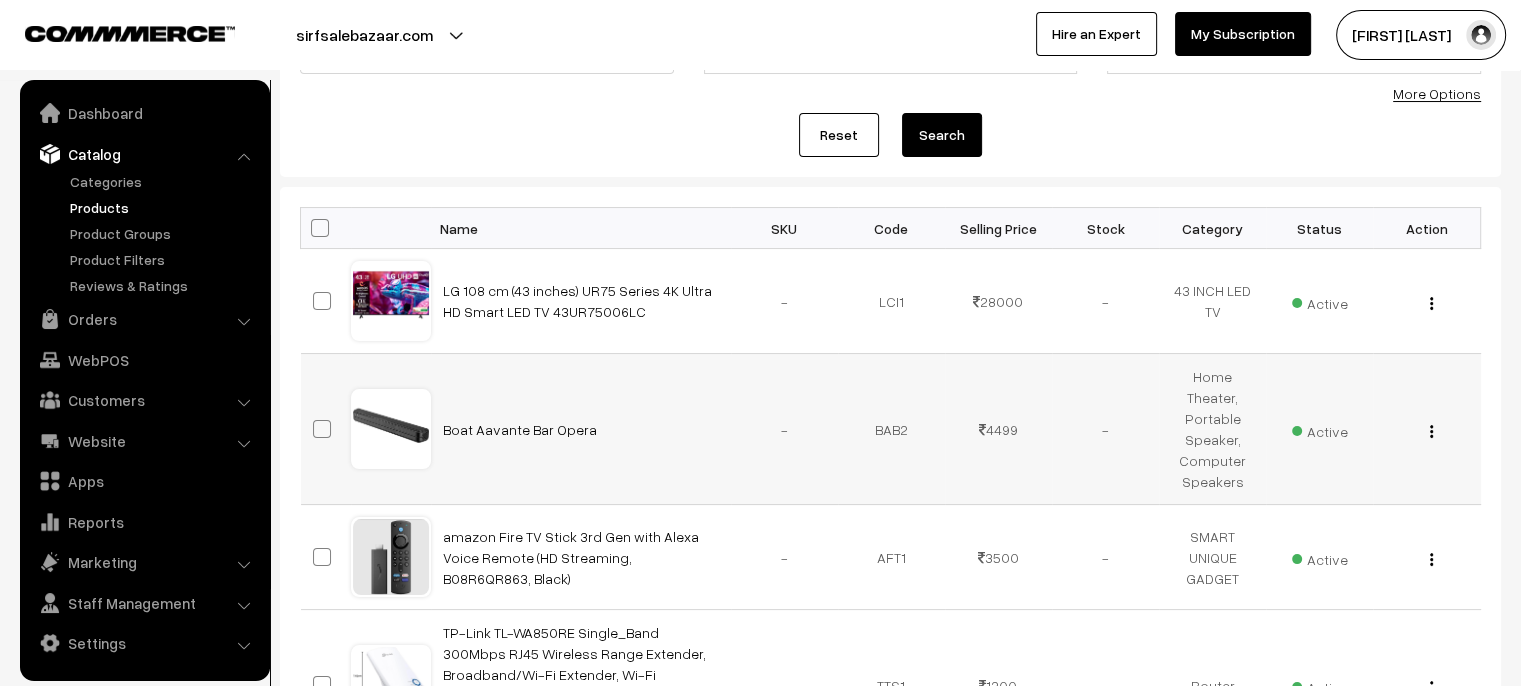 click at bounding box center [322, 429] 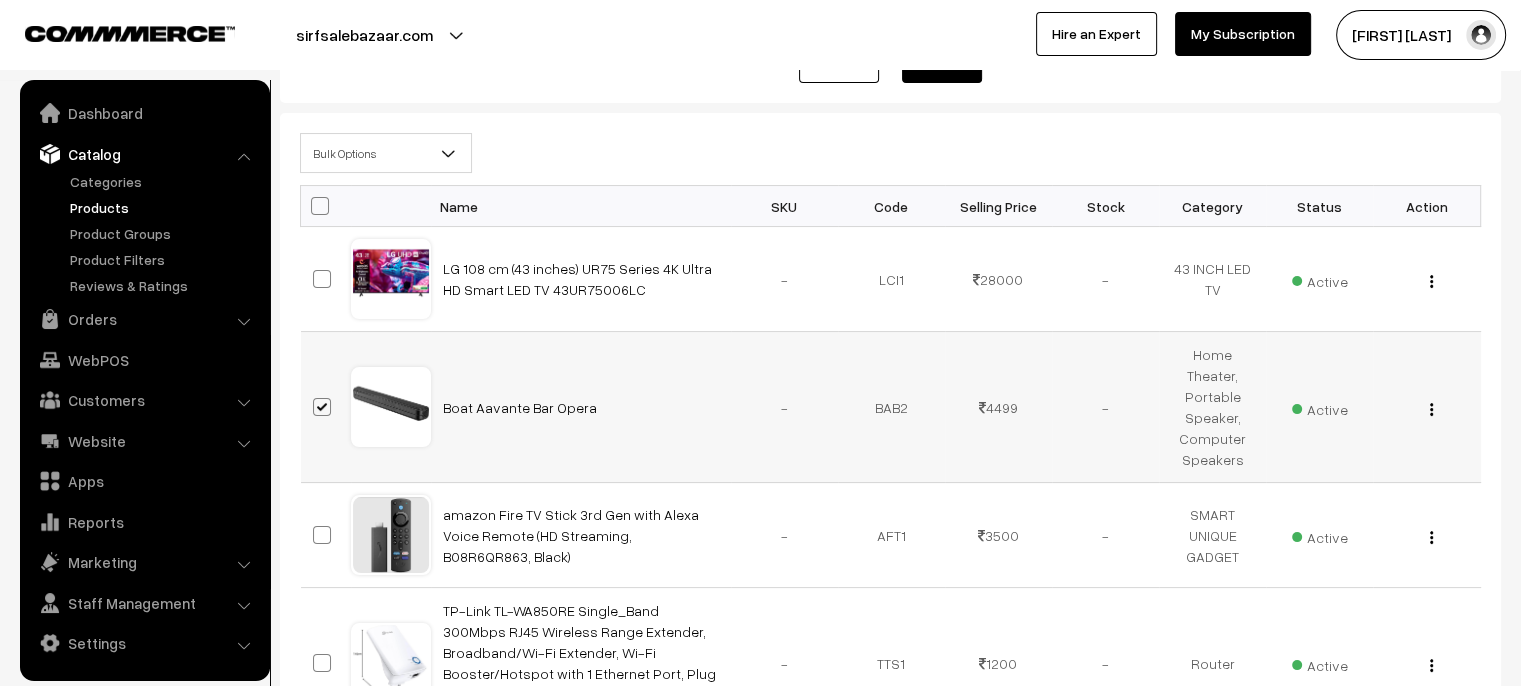 scroll, scrollTop: 400, scrollLeft: 0, axis: vertical 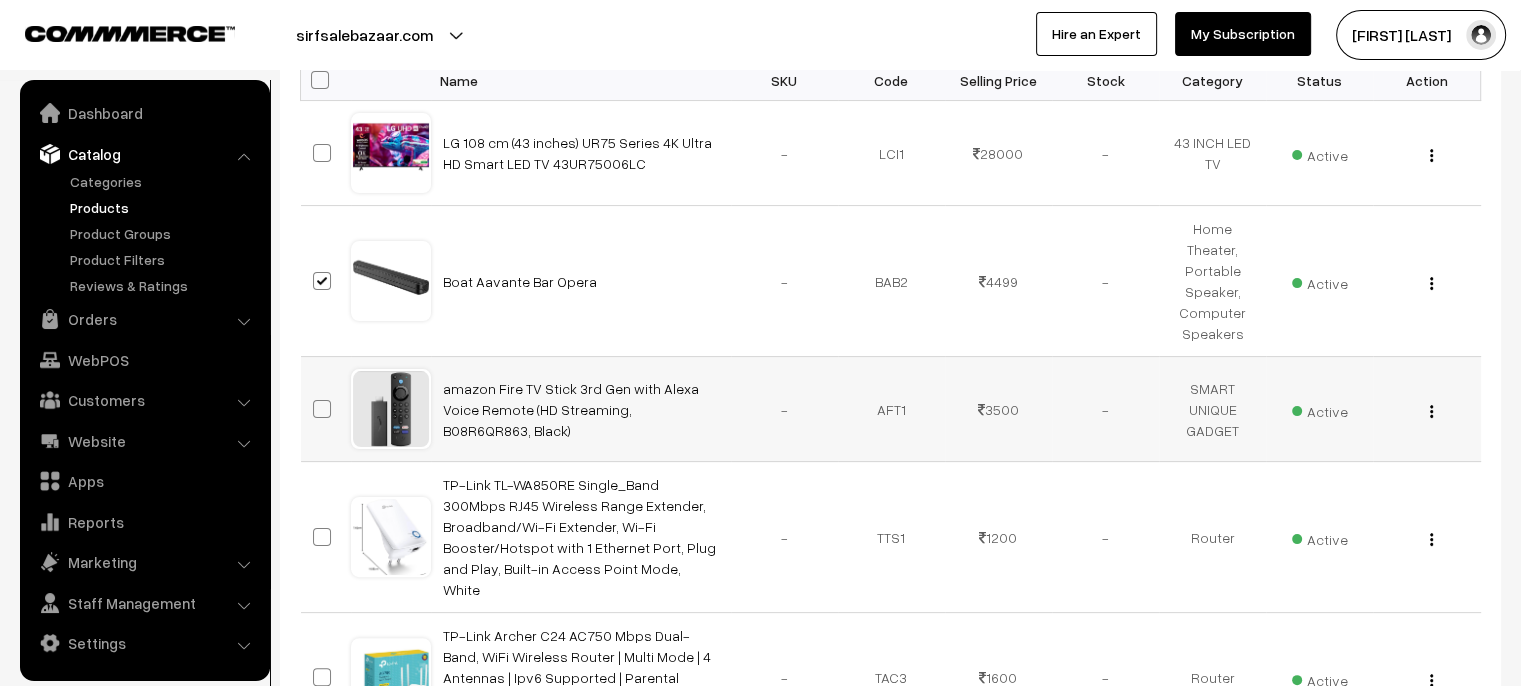 click at bounding box center (322, 409) 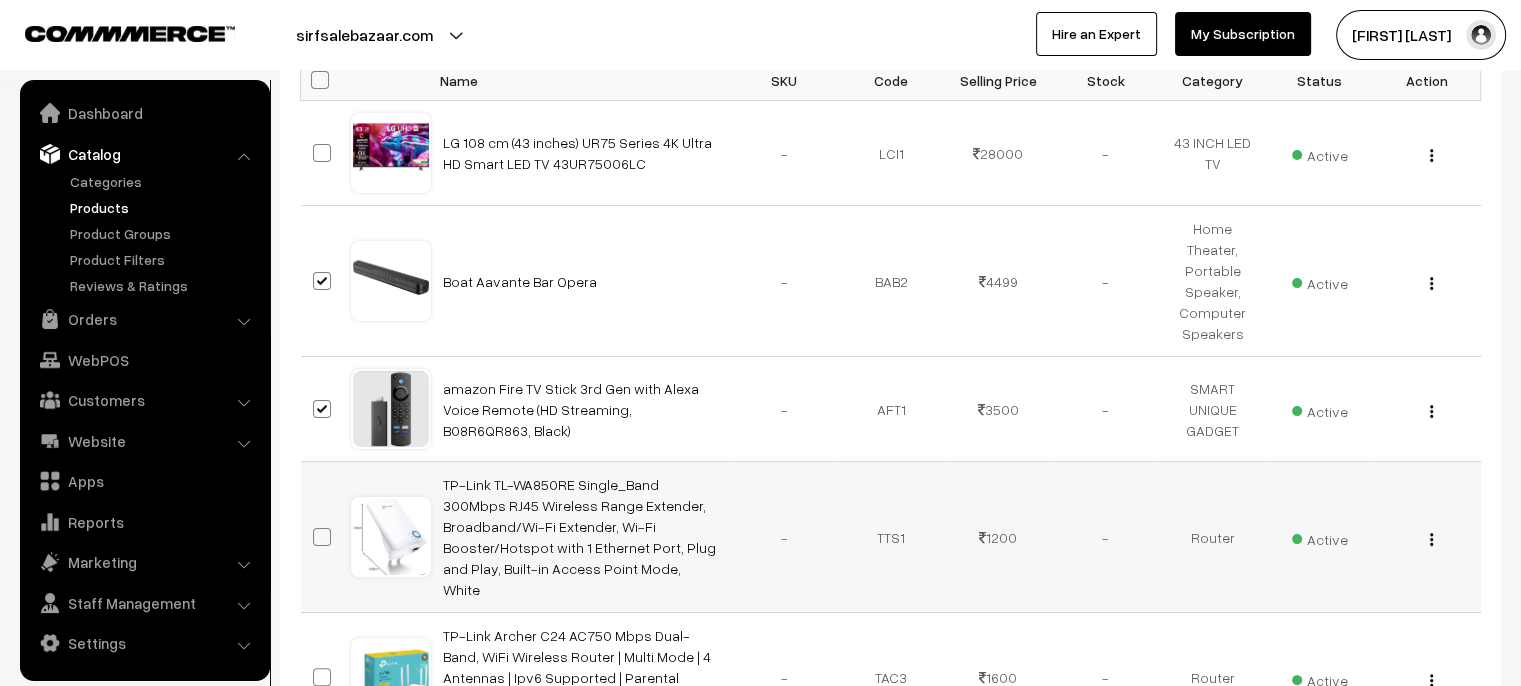 click at bounding box center [322, 537] 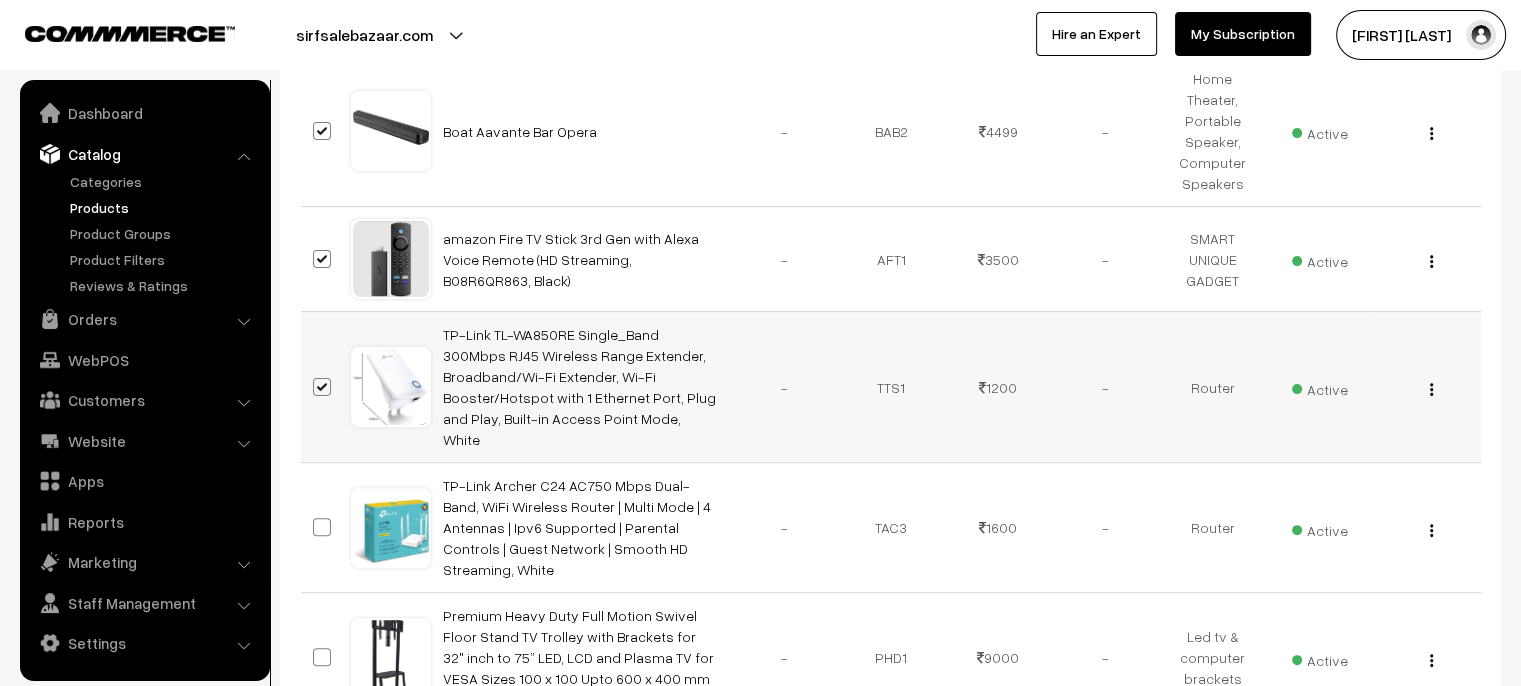 scroll, scrollTop: 700, scrollLeft: 0, axis: vertical 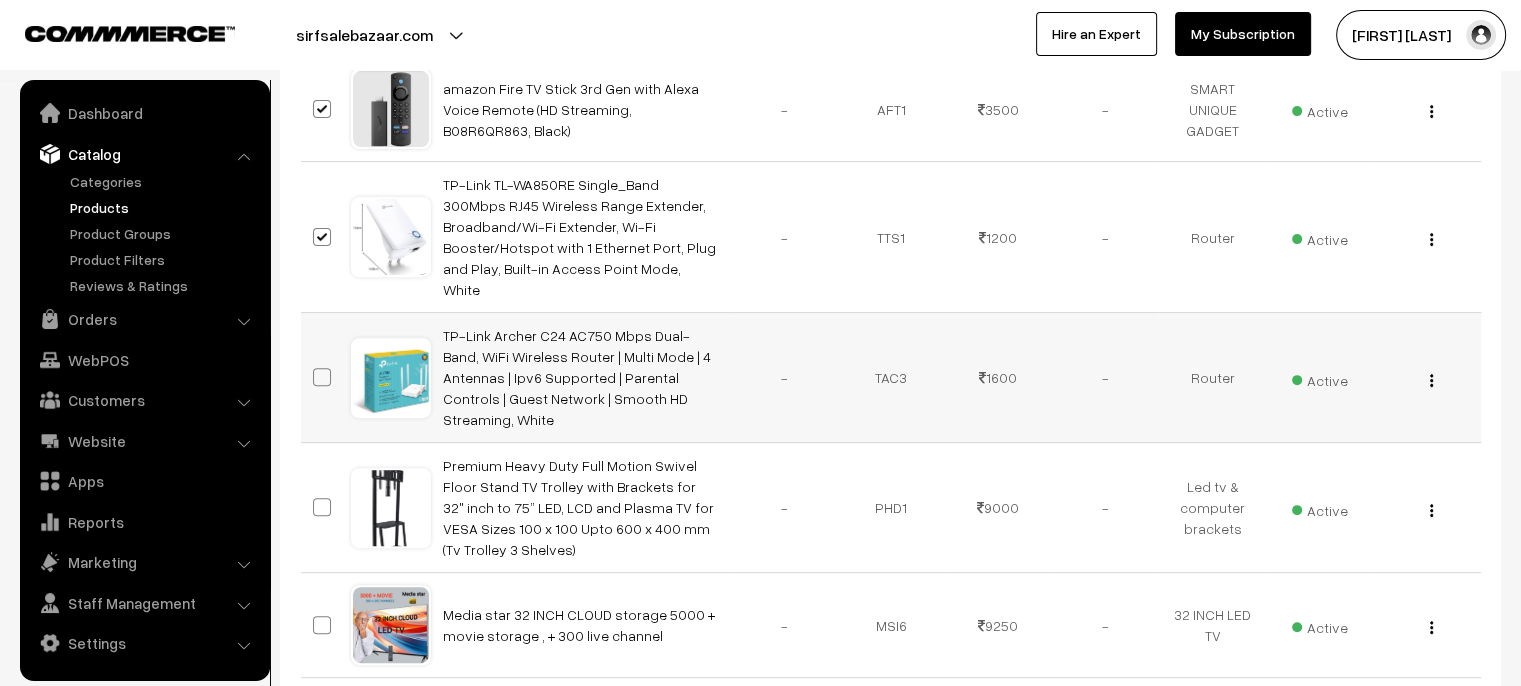 click at bounding box center (322, 377) 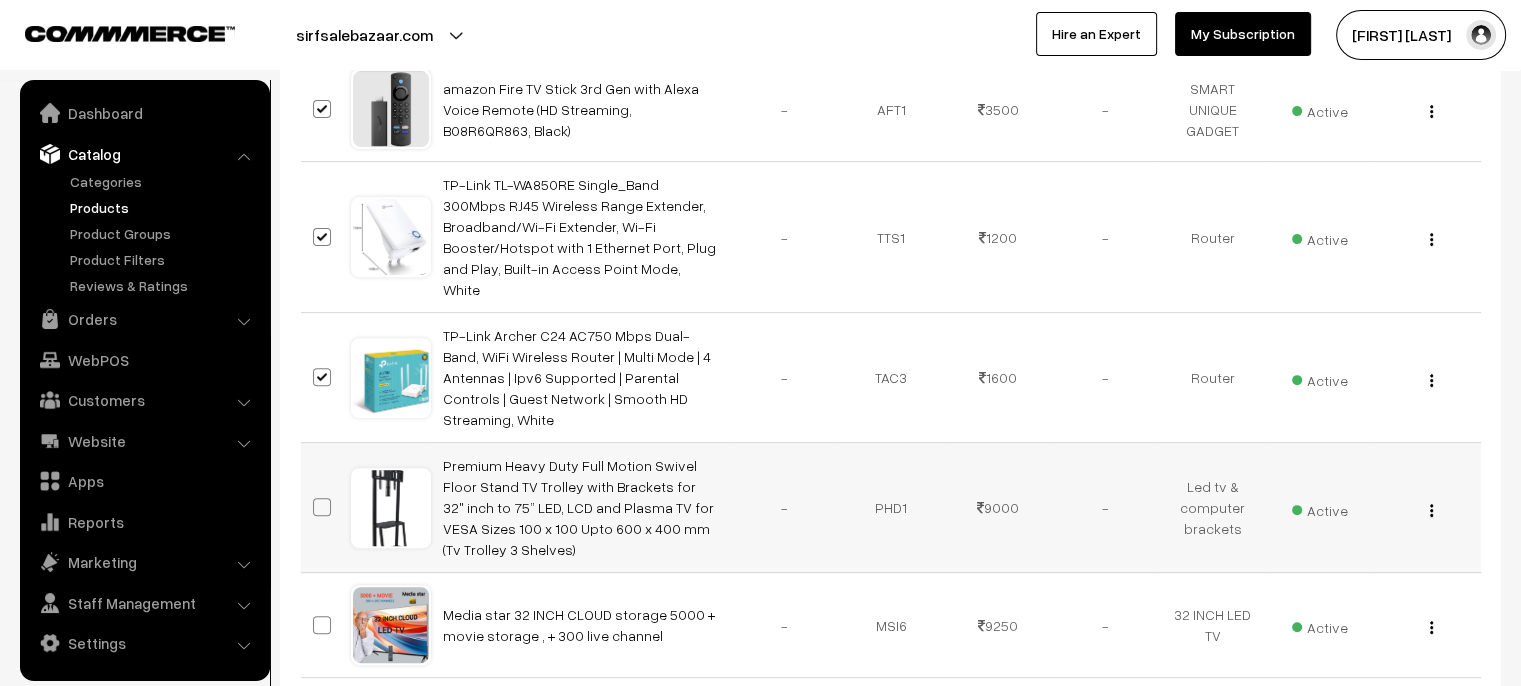 click at bounding box center [322, 507] 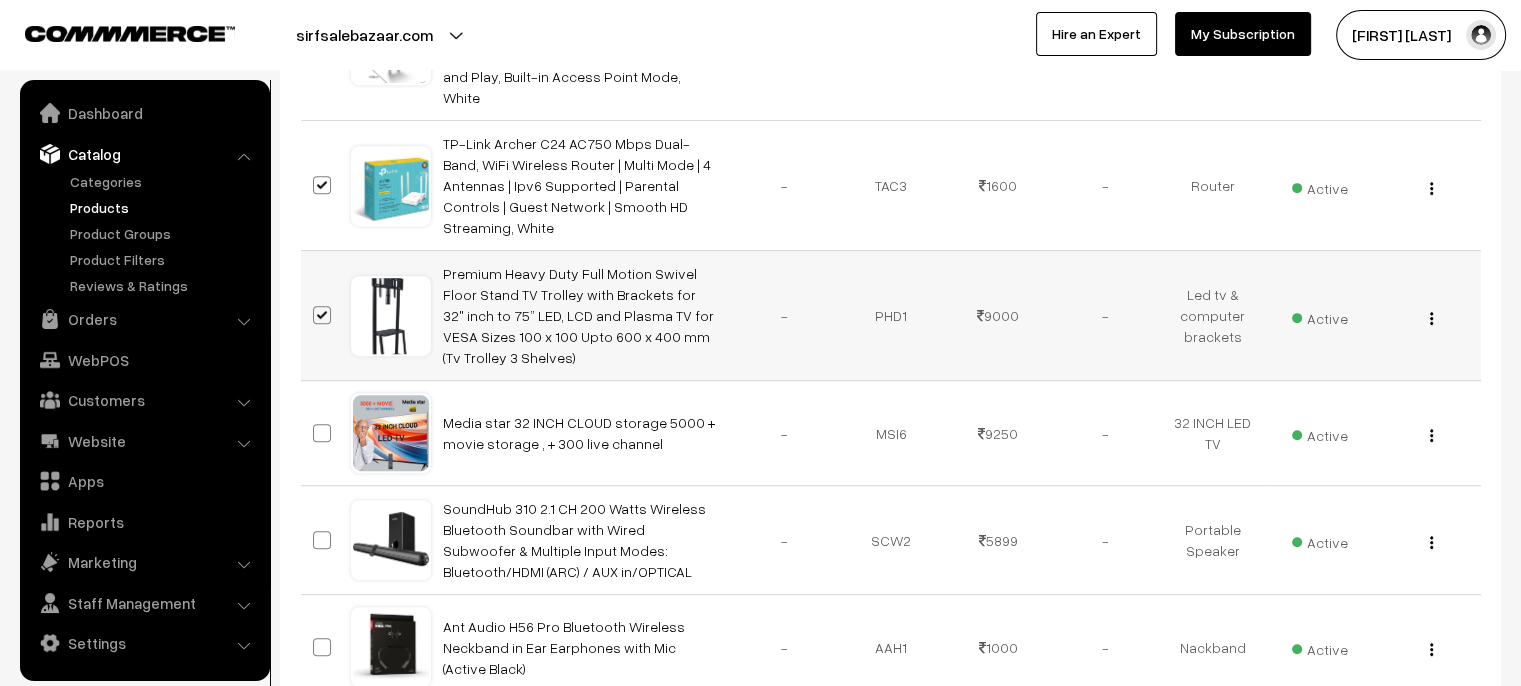 scroll, scrollTop: 900, scrollLeft: 0, axis: vertical 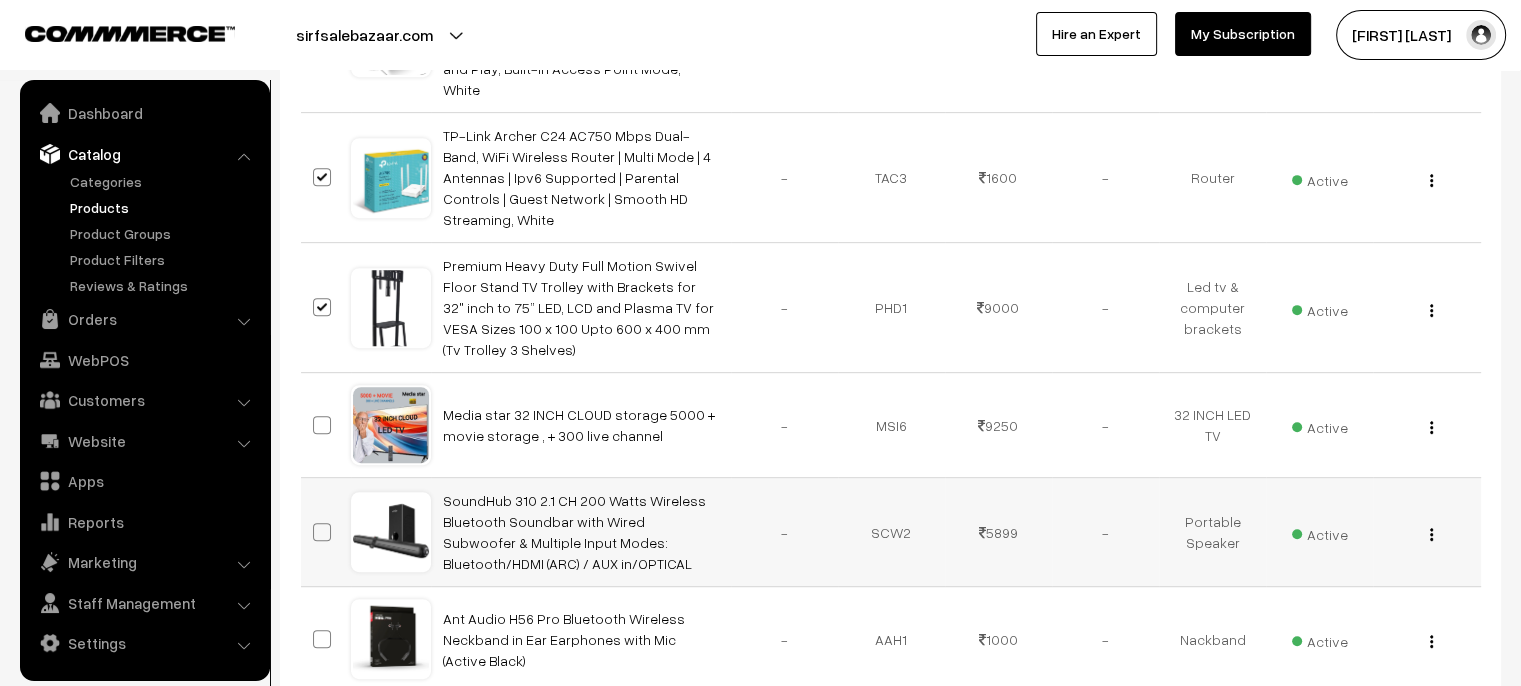 click at bounding box center (322, 532) 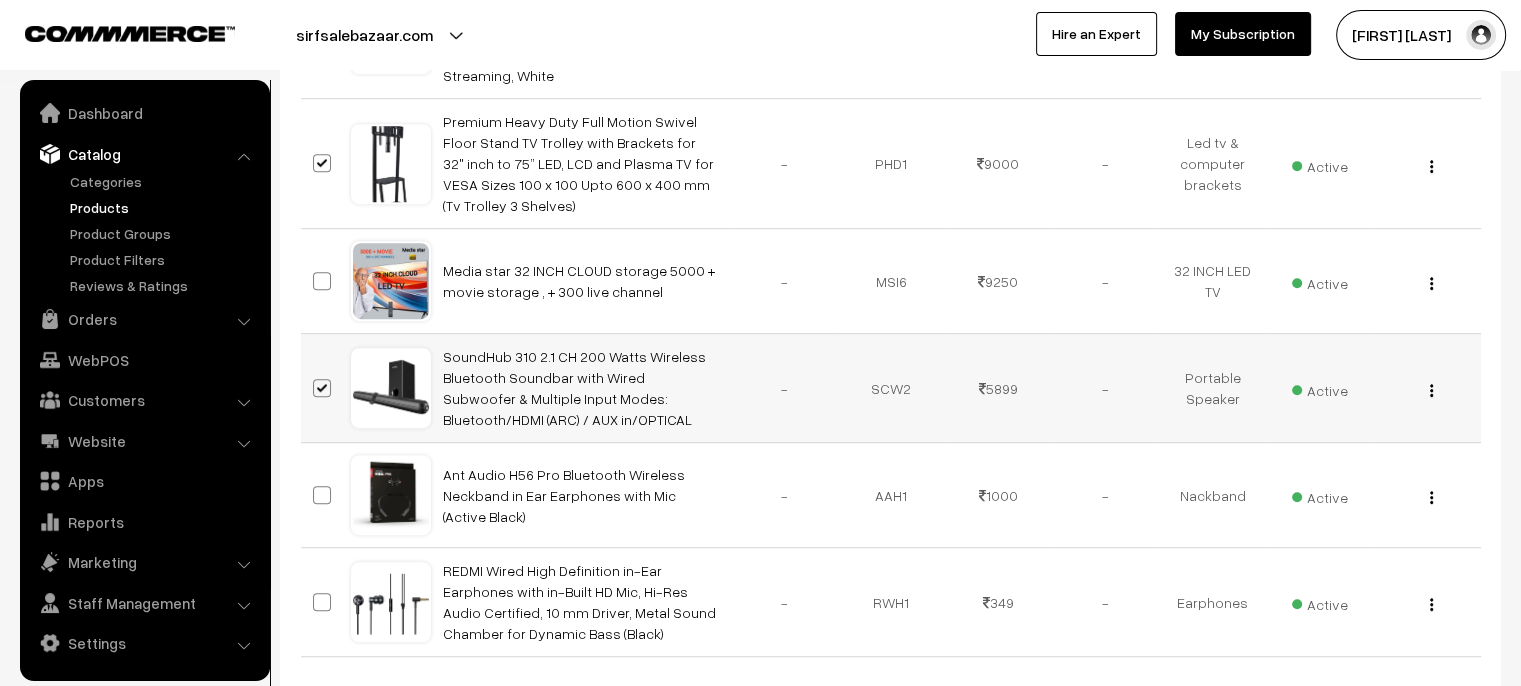scroll, scrollTop: 1100, scrollLeft: 0, axis: vertical 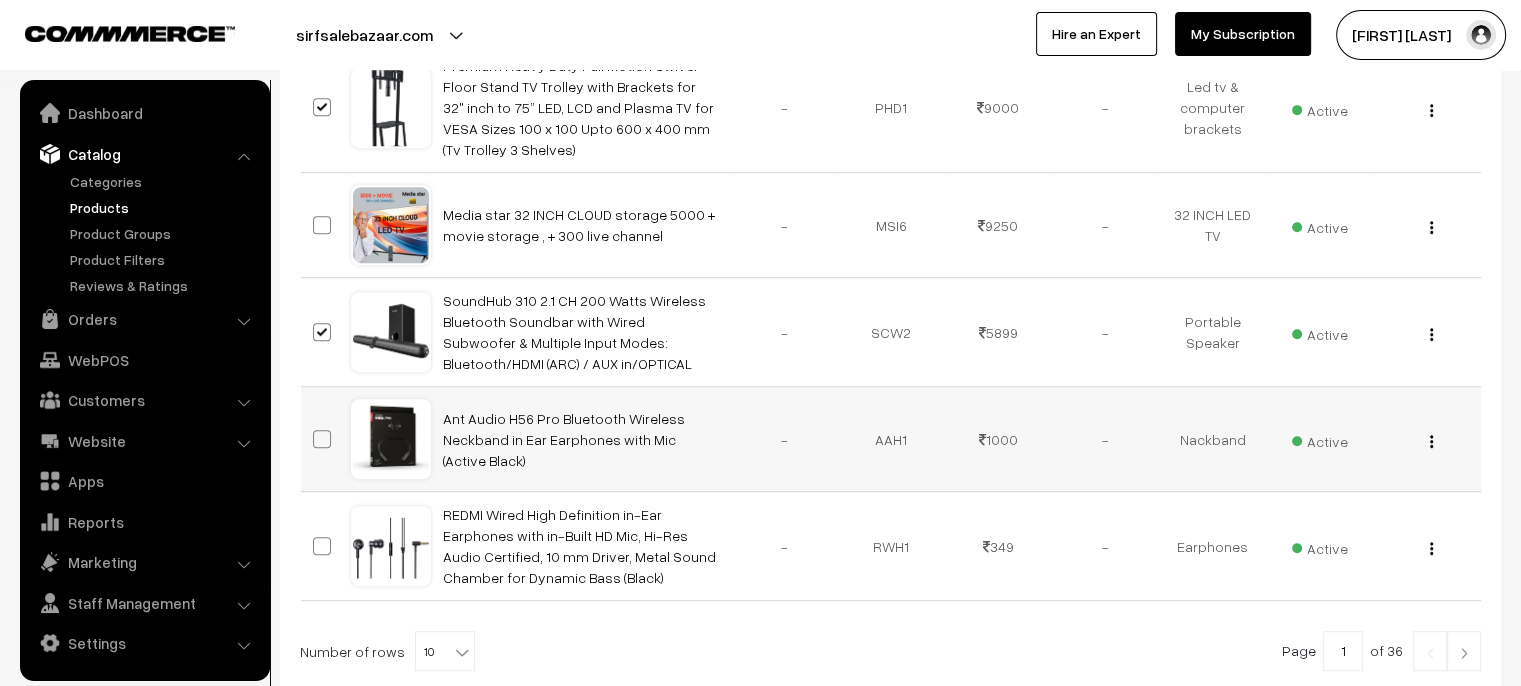 click at bounding box center [325, 439] 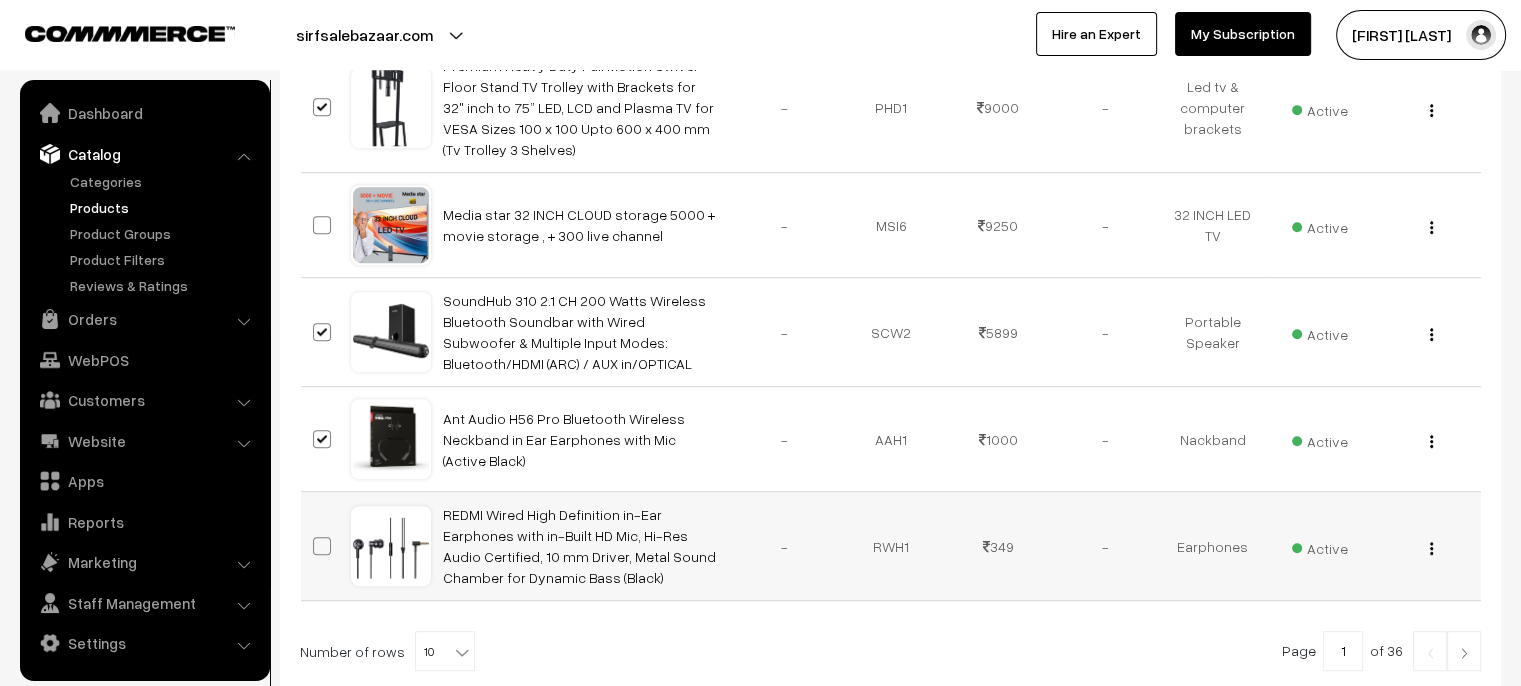 click at bounding box center (322, 546) 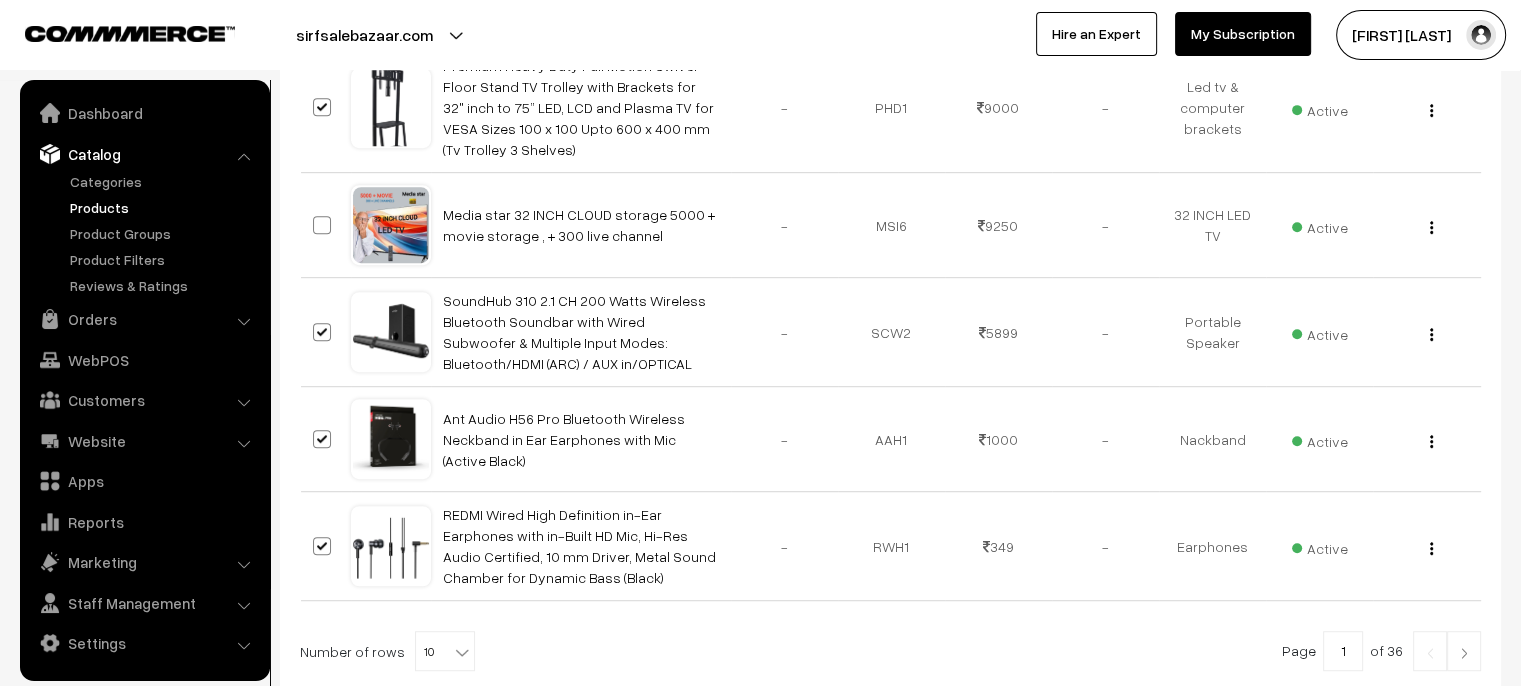 click at bounding box center [462, 652] 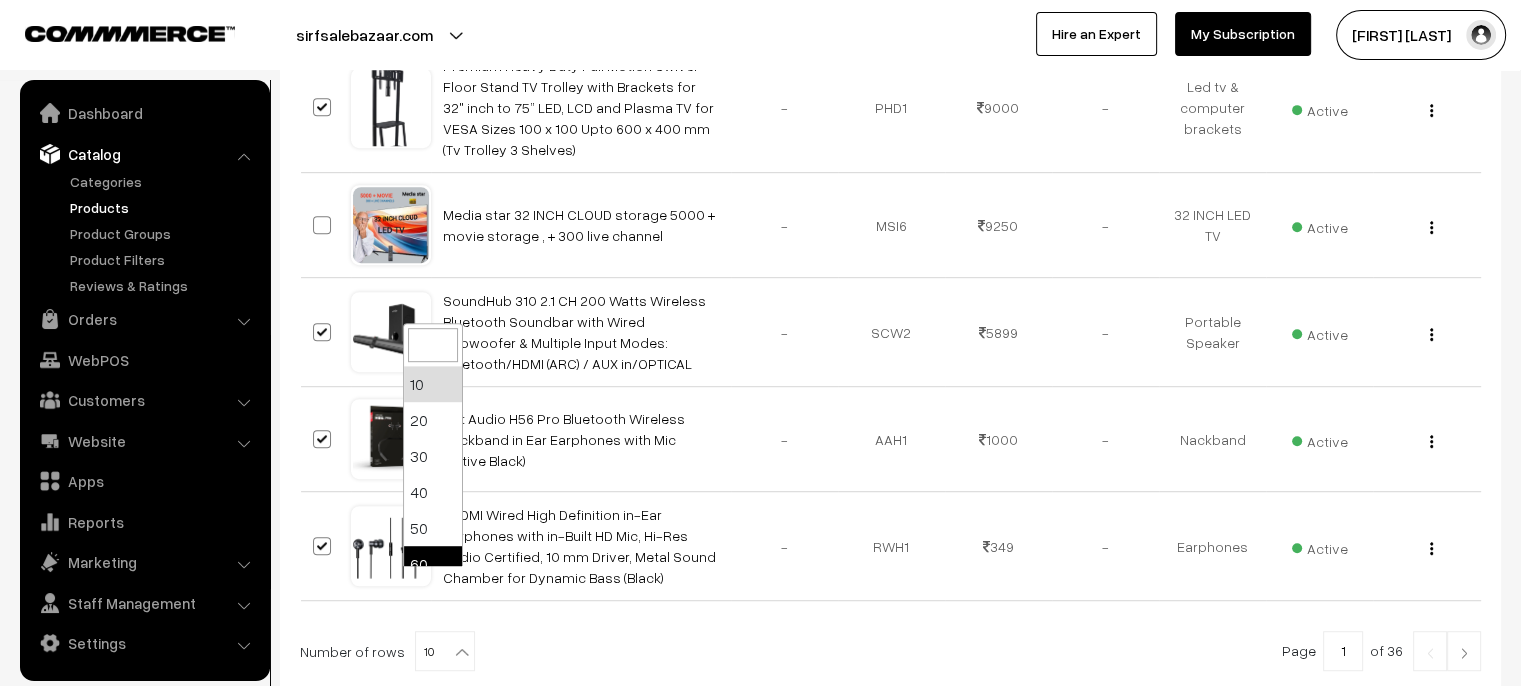 select on "60" 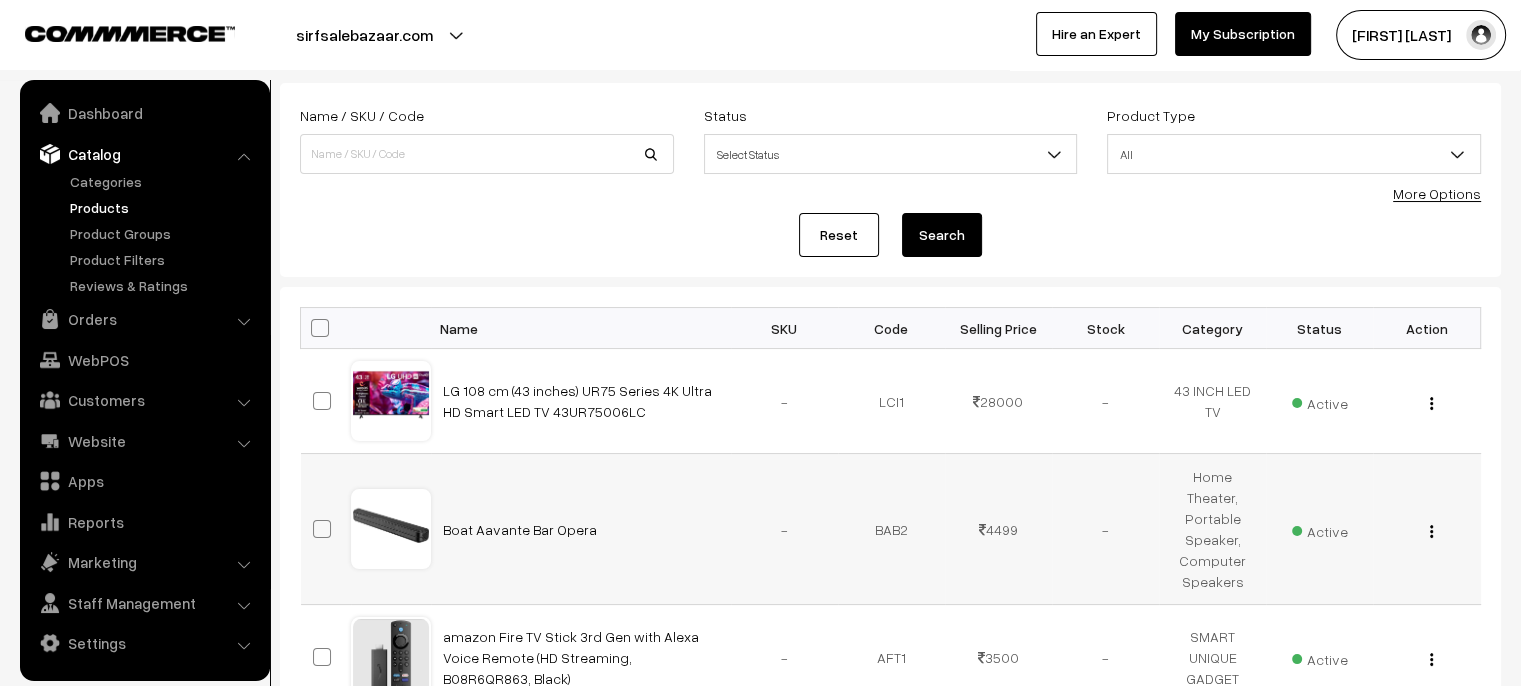 scroll, scrollTop: 100, scrollLeft: 0, axis: vertical 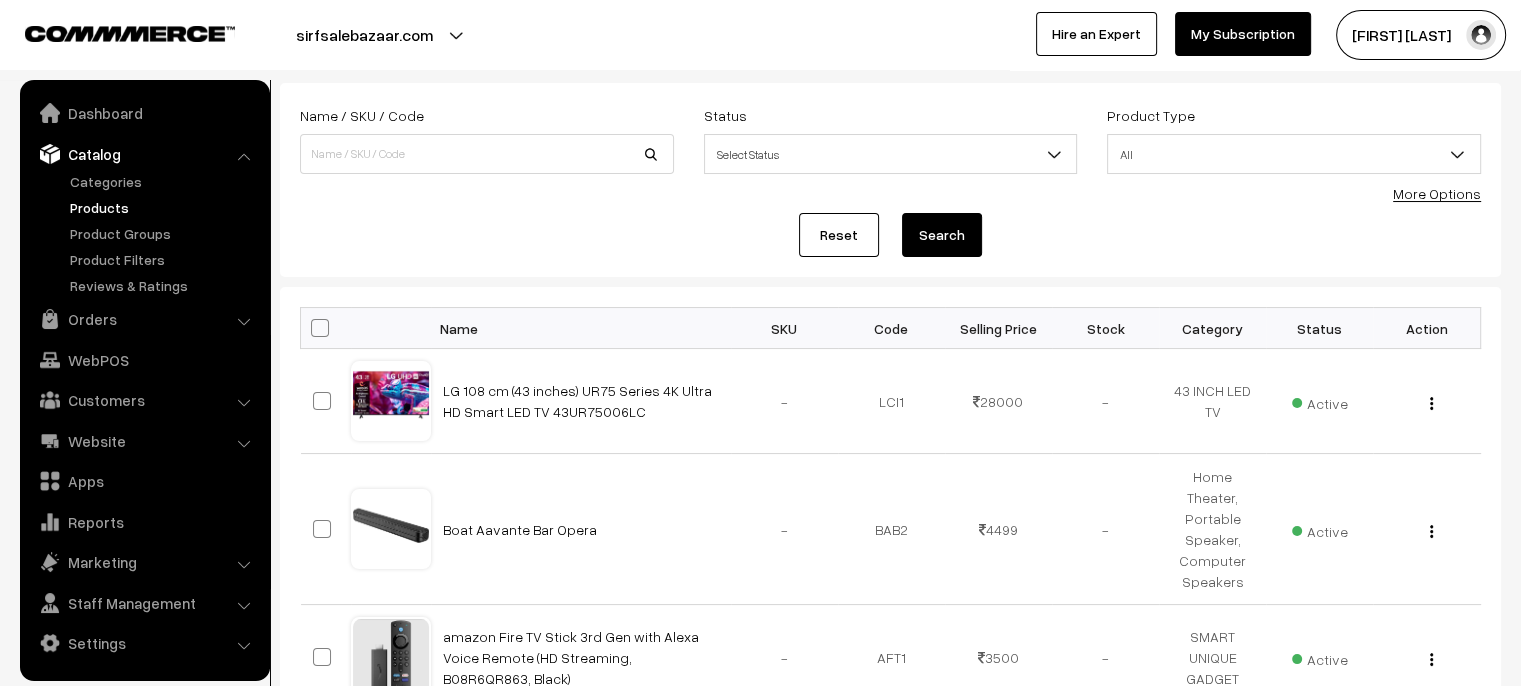 click at bounding box center (320, 328) 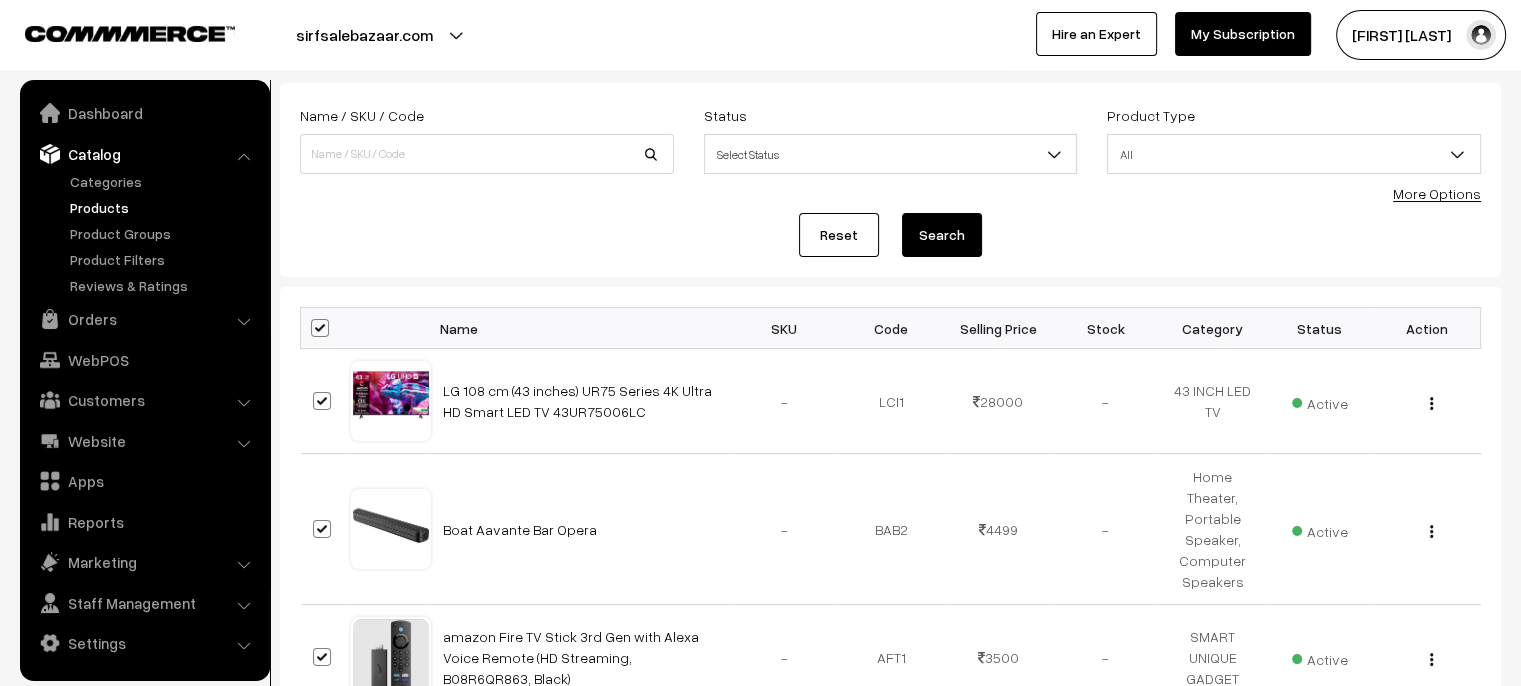 checkbox on "true" 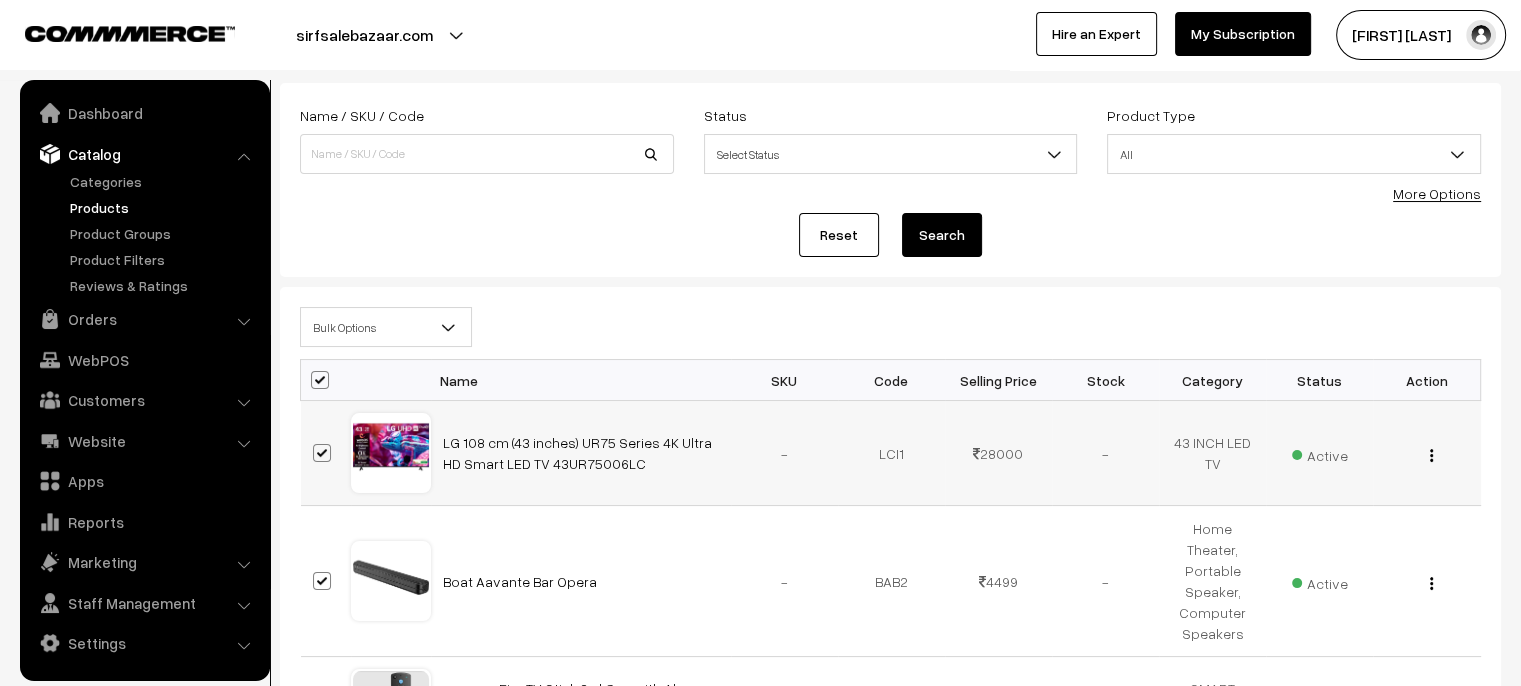 click at bounding box center [322, 453] 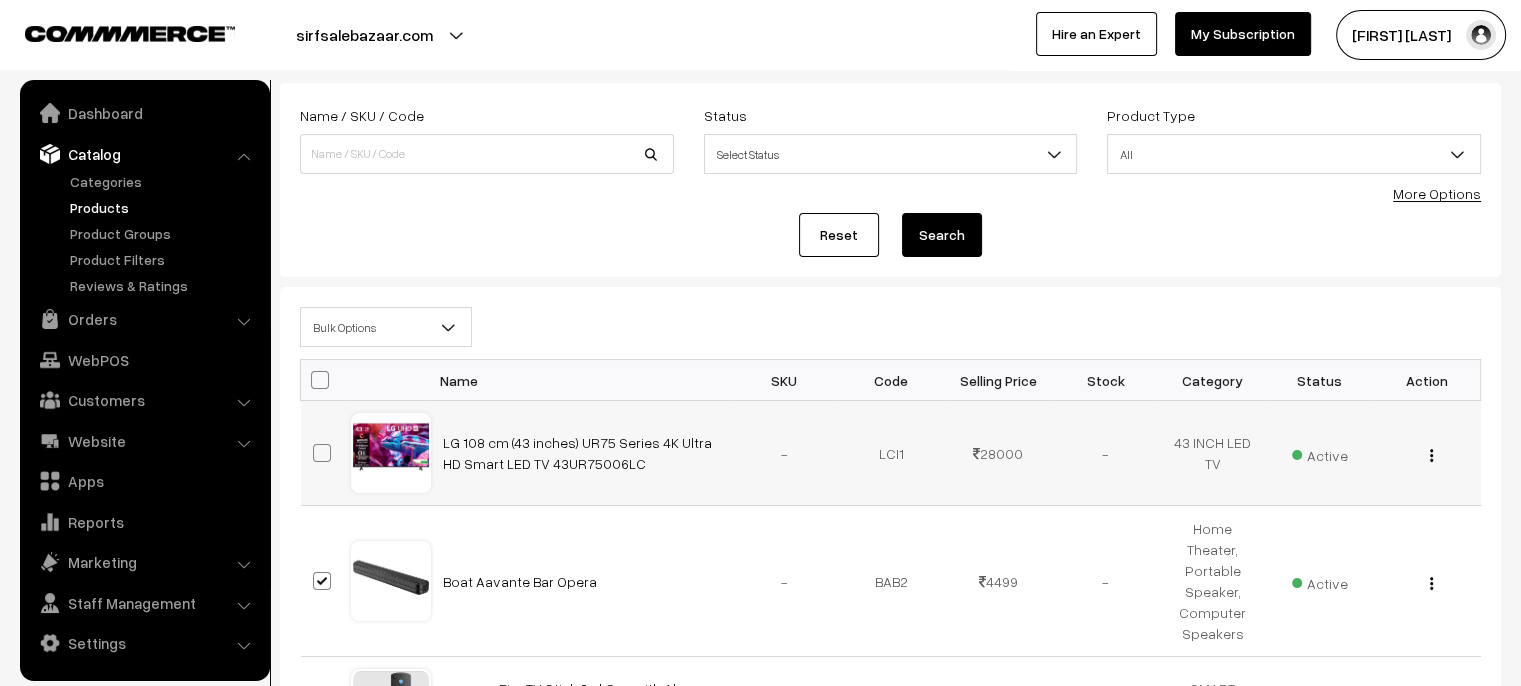 checkbox on "false" 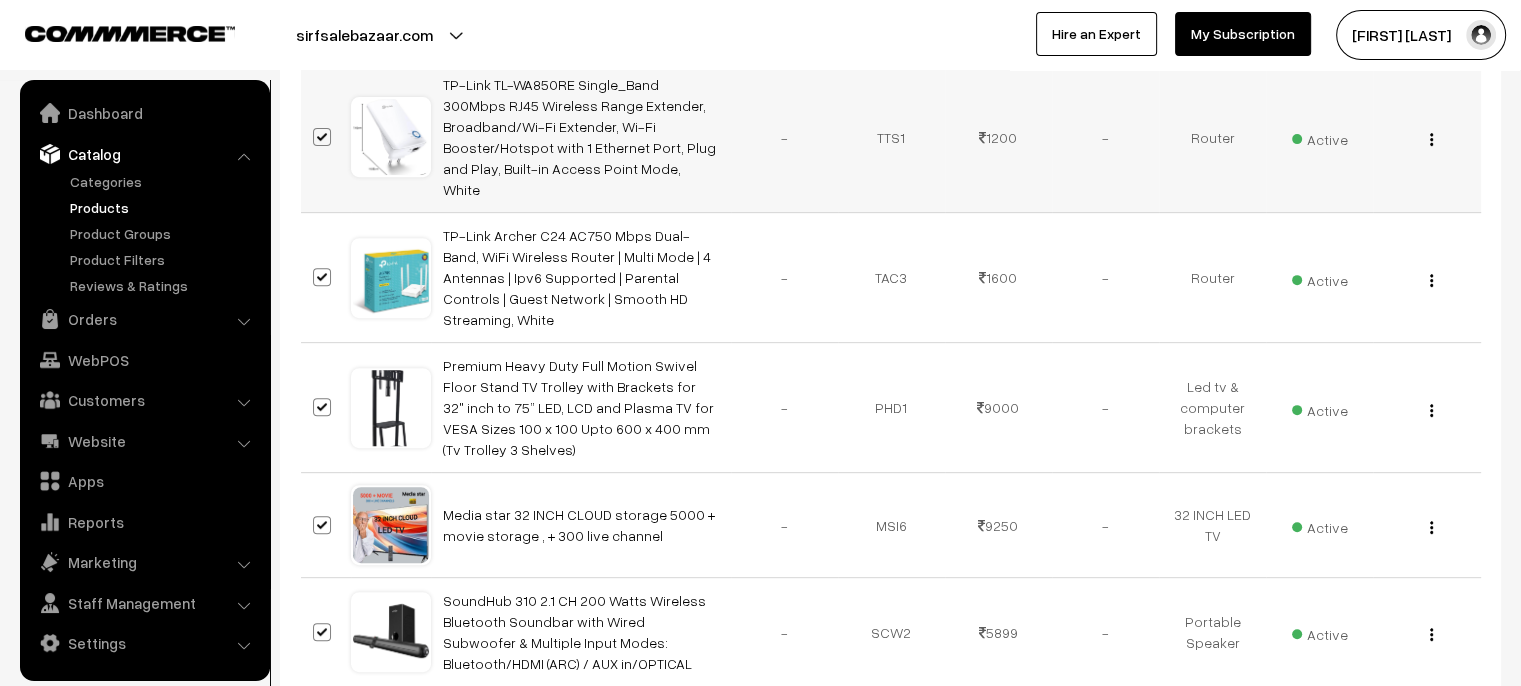 scroll, scrollTop: 900, scrollLeft: 0, axis: vertical 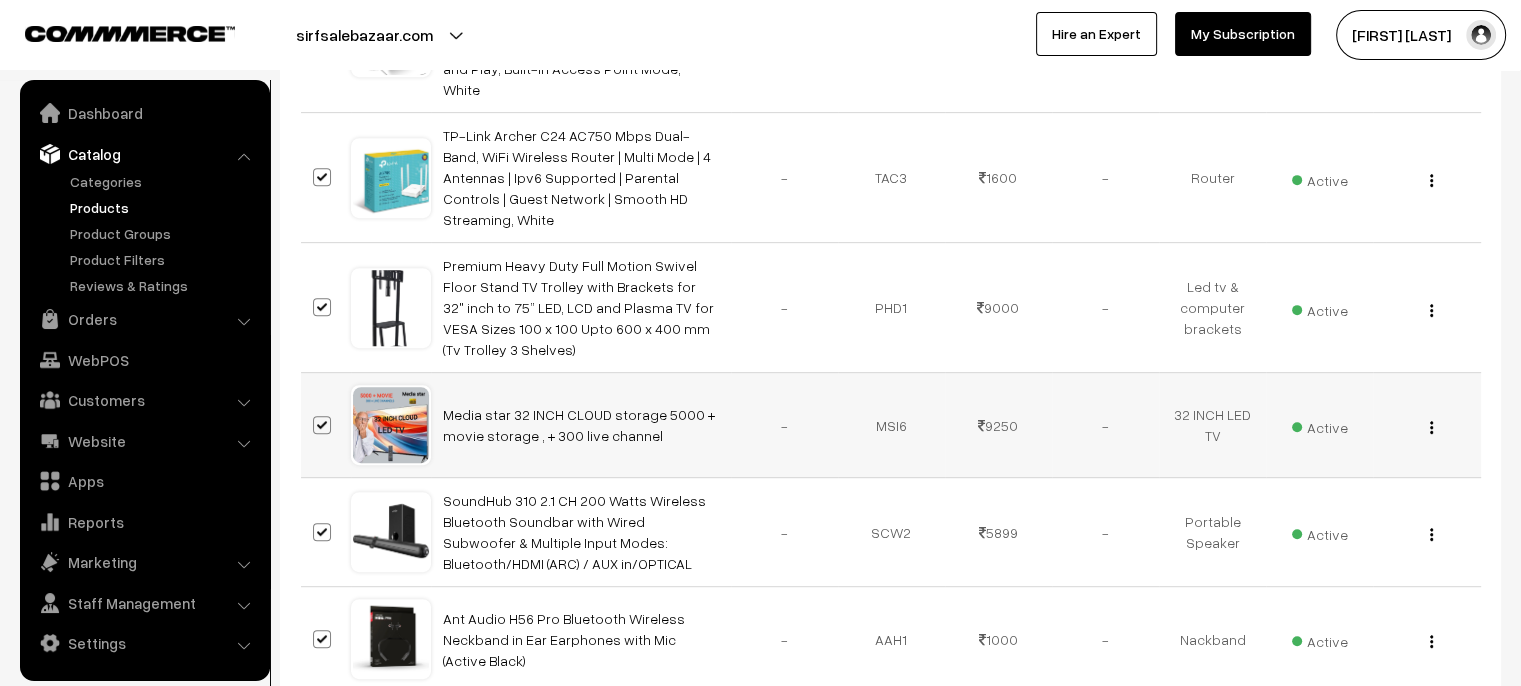 click at bounding box center [322, 425] 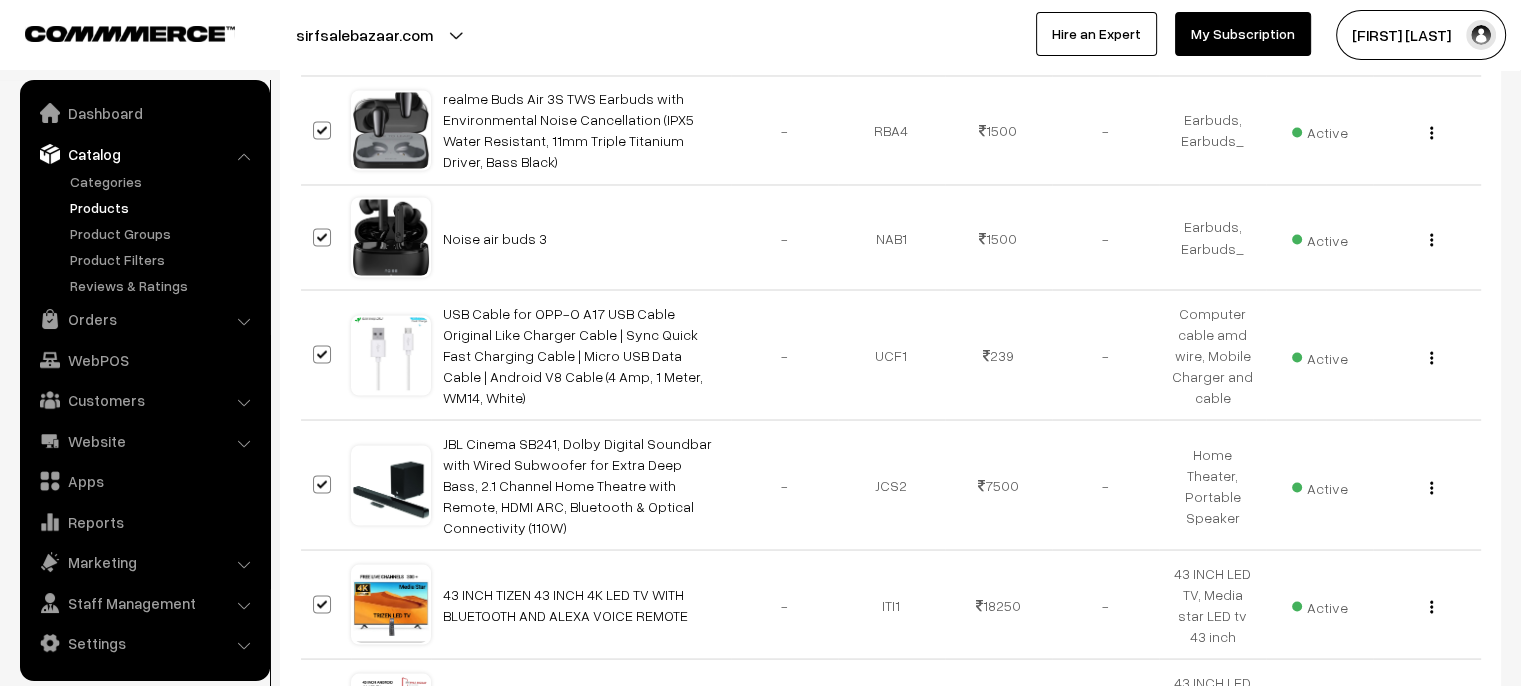 scroll, scrollTop: 3600, scrollLeft: 0, axis: vertical 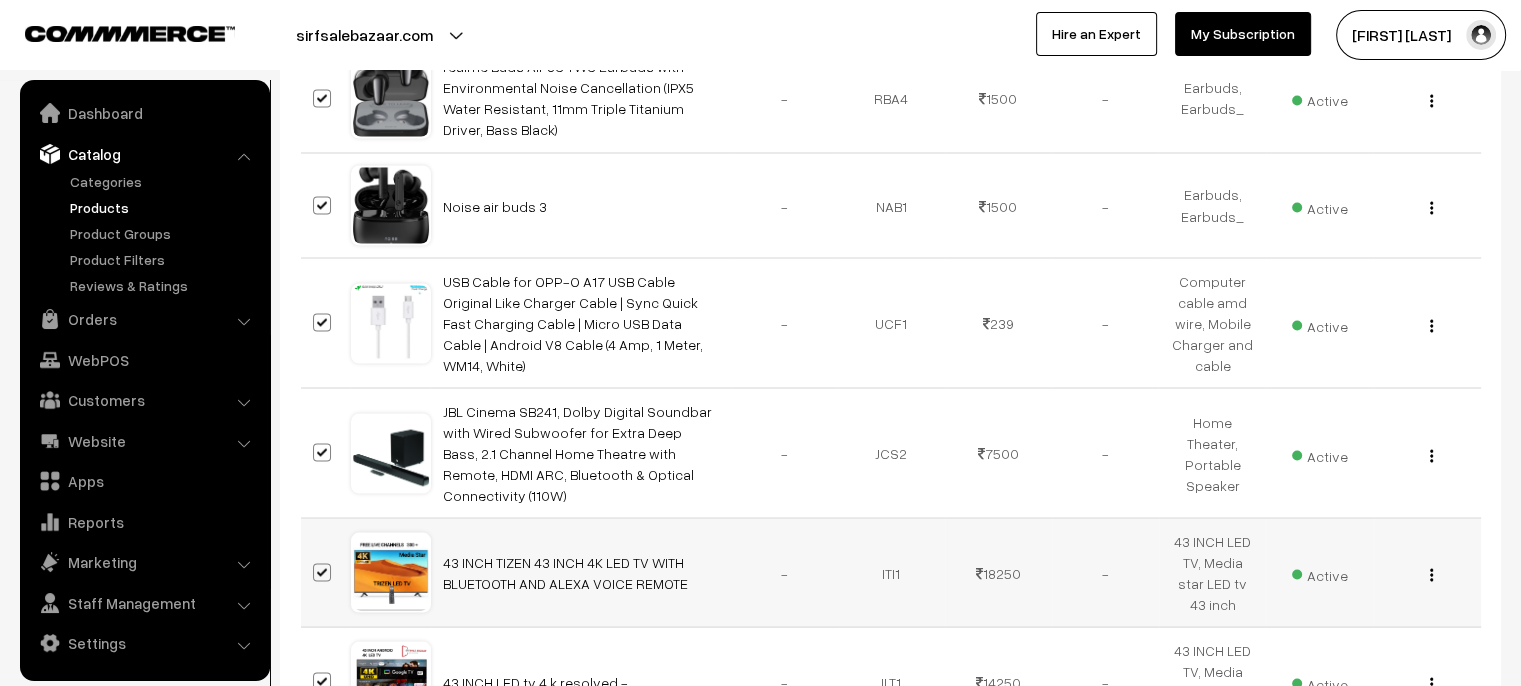 click at bounding box center (322, 572) 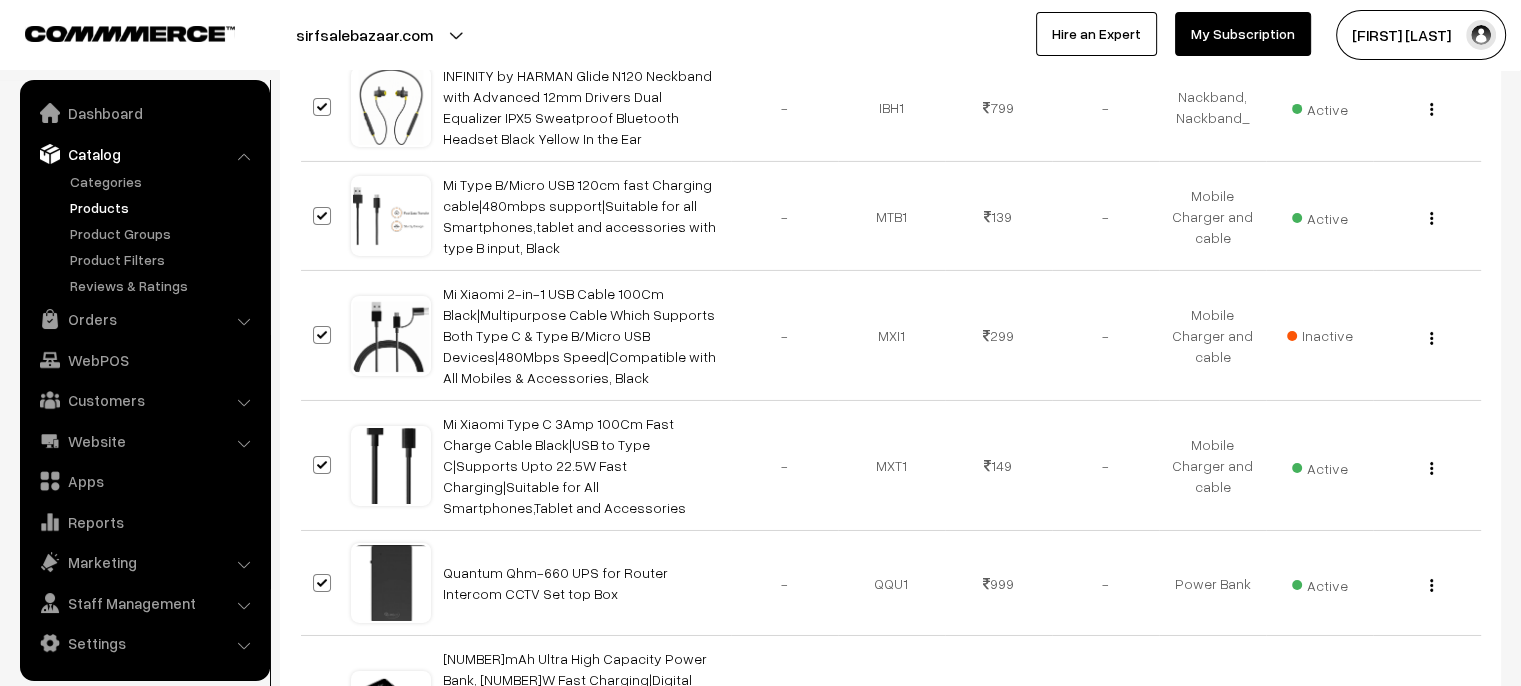 scroll, scrollTop: 6772, scrollLeft: 0, axis: vertical 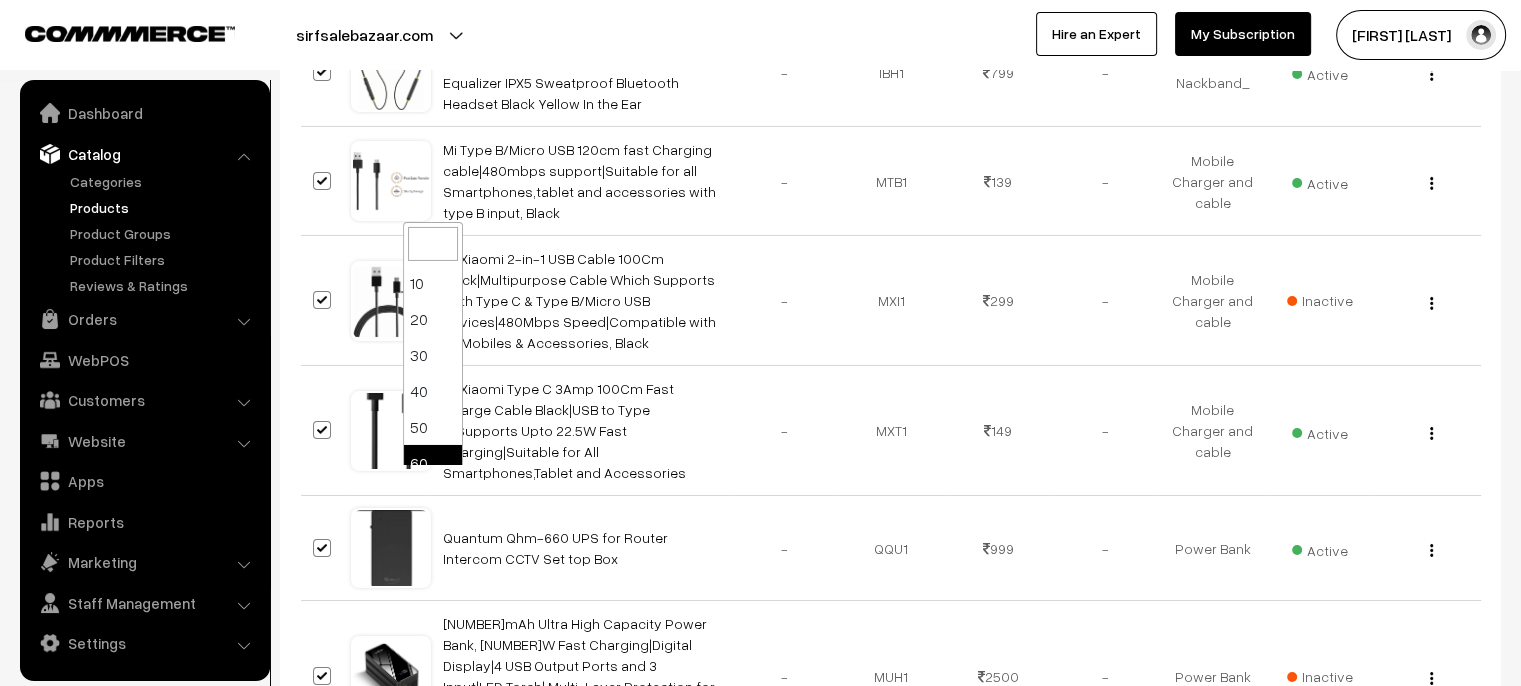 click at bounding box center [462, 803] 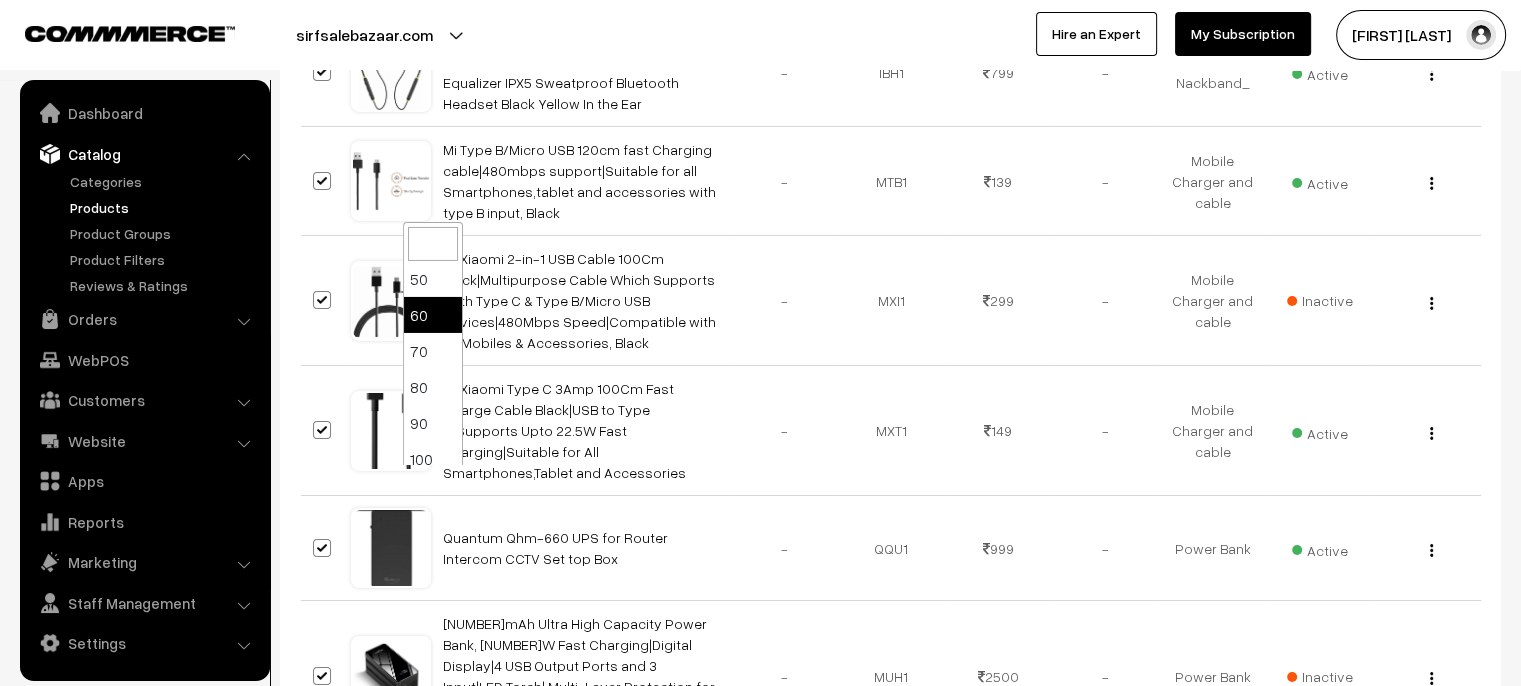 scroll, scrollTop: 160, scrollLeft: 0, axis: vertical 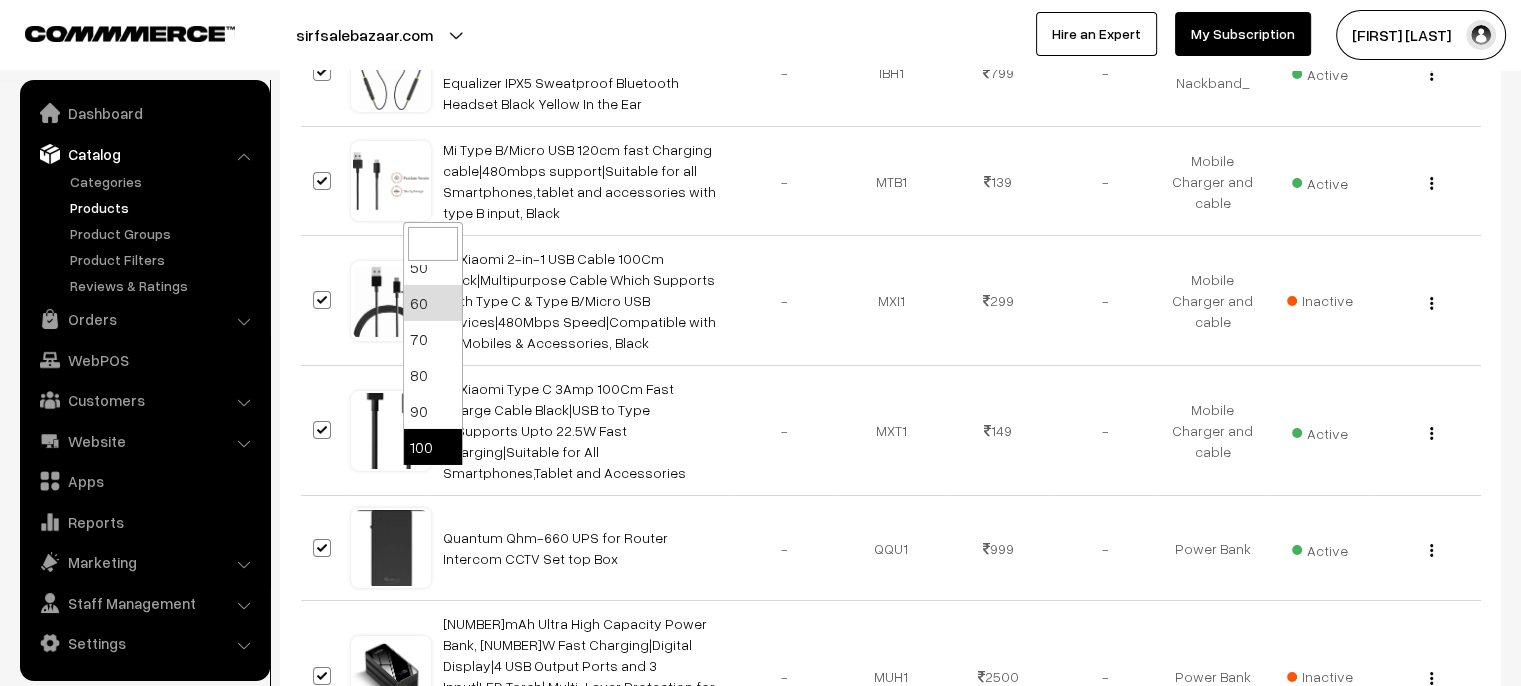 select on "100" 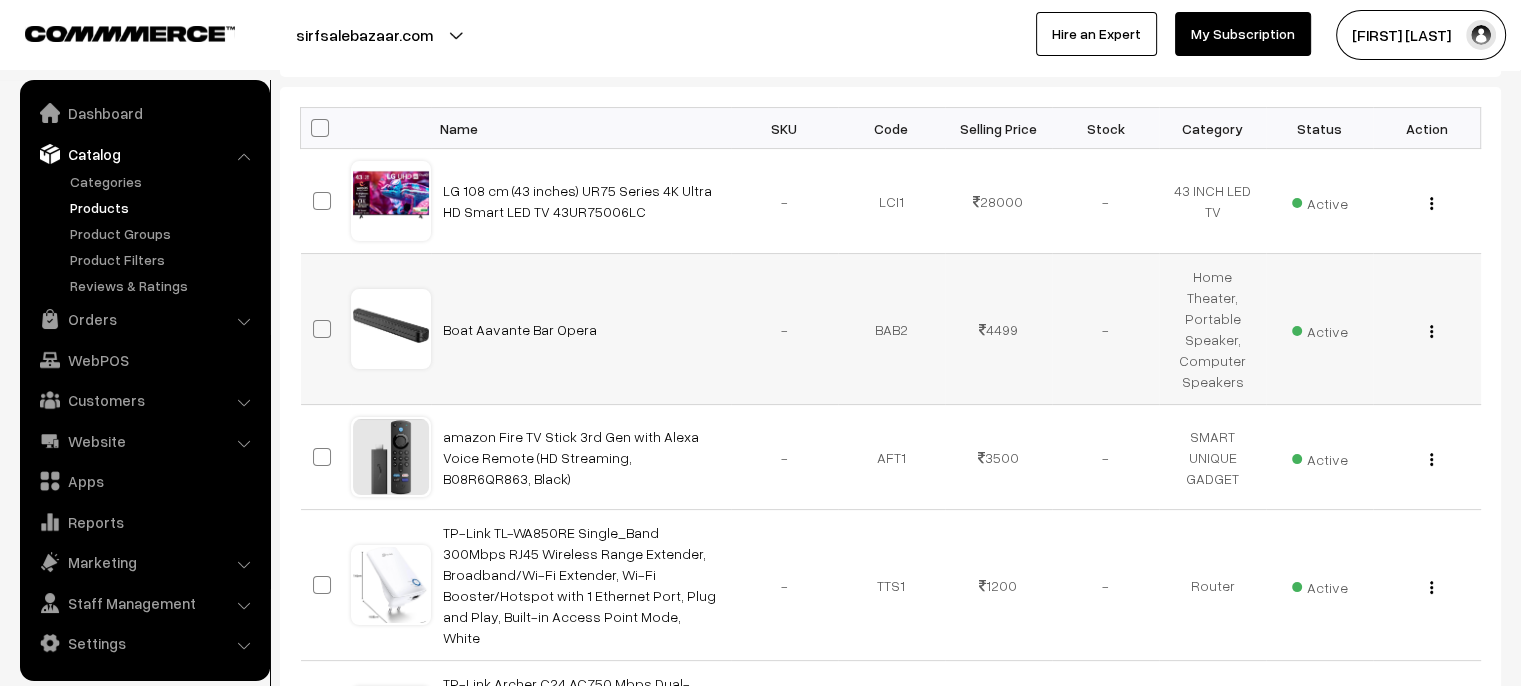 scroll, scrollTop: 300, scrollLeft: 0, axis: vertical 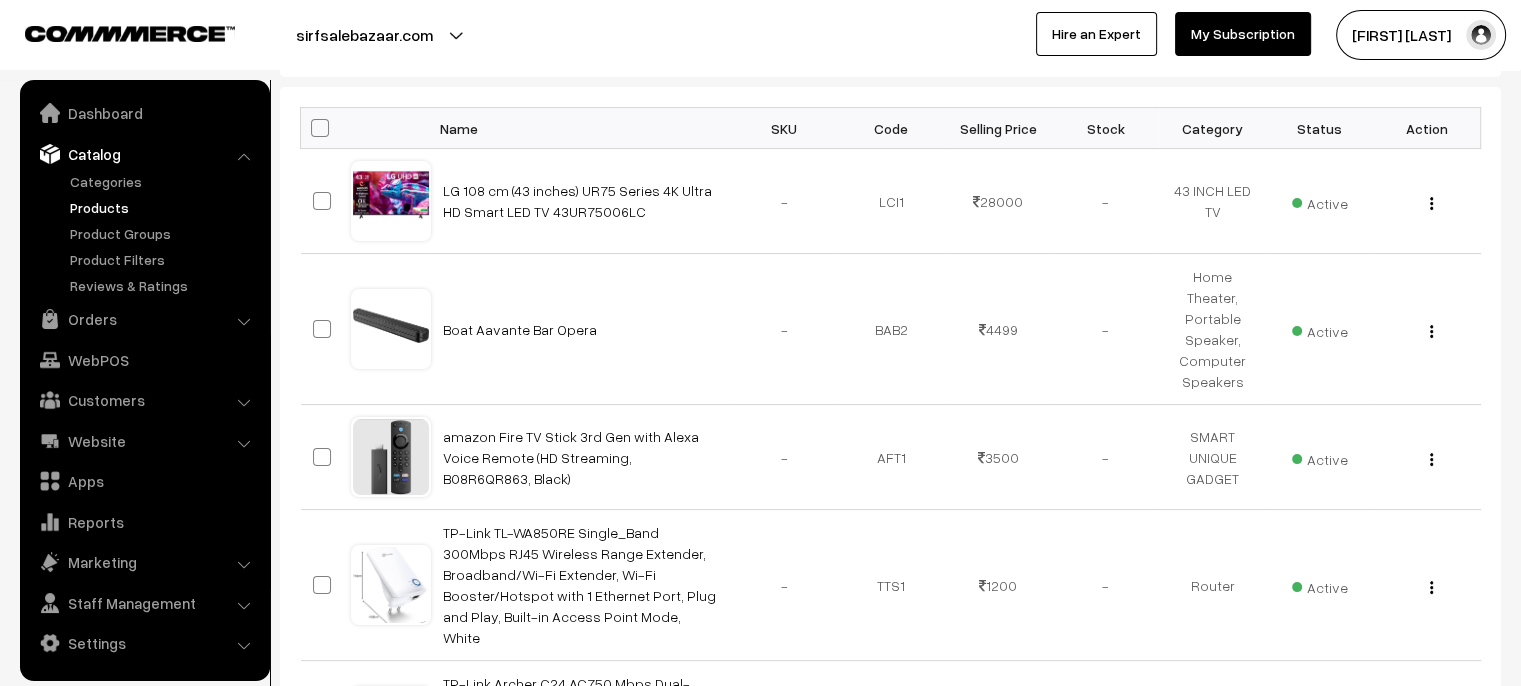 drag, startPoint x: 320, startPoint y: 125, endPoint x: 318, endPoint y: 135, distance: 10.198039 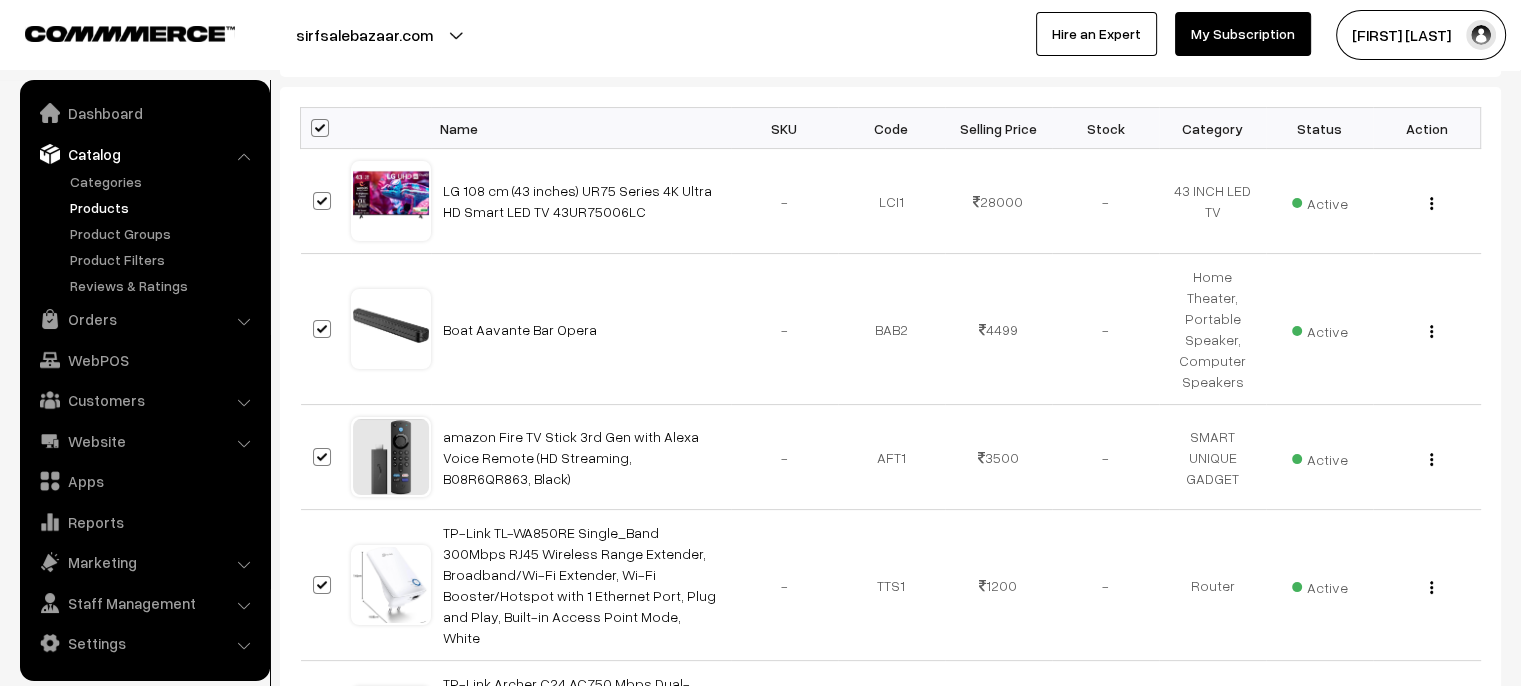 checkbox on "true" 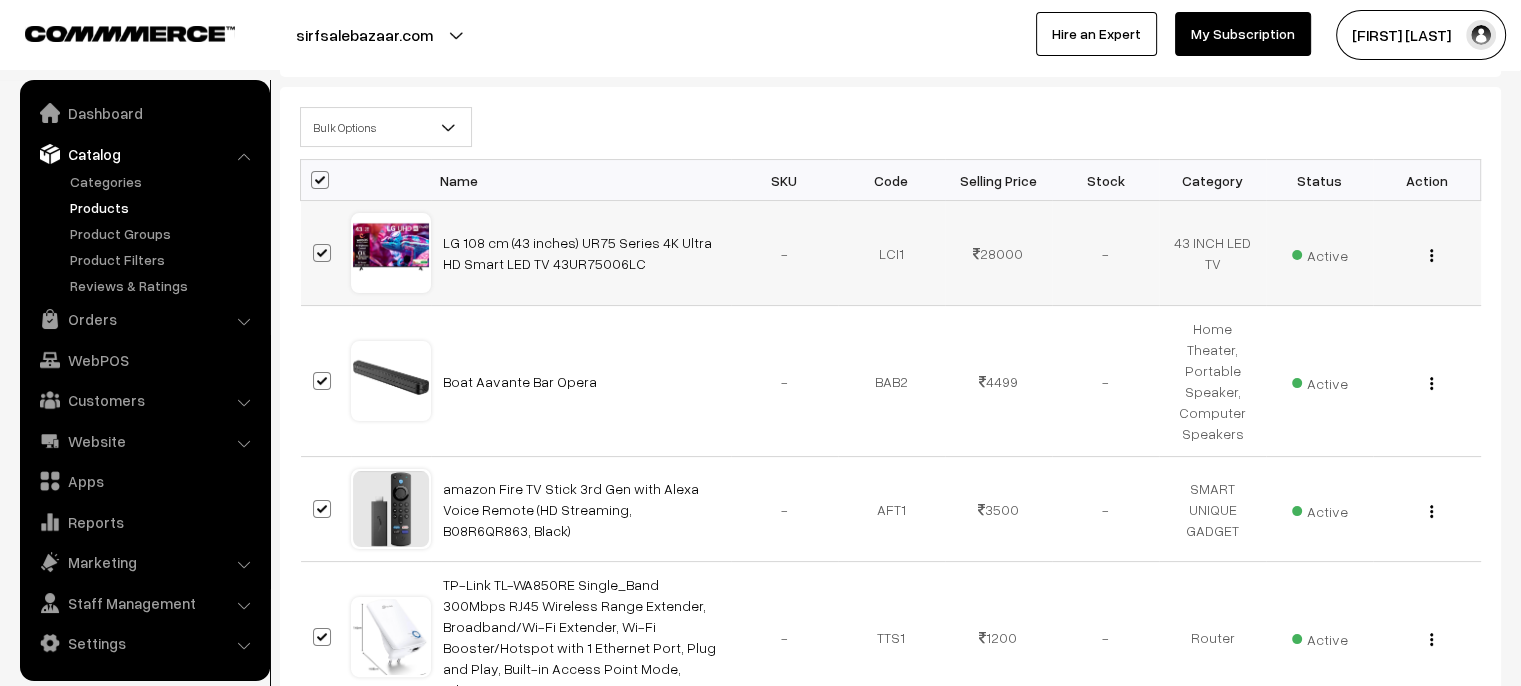 click at bounding box center [322, 253] 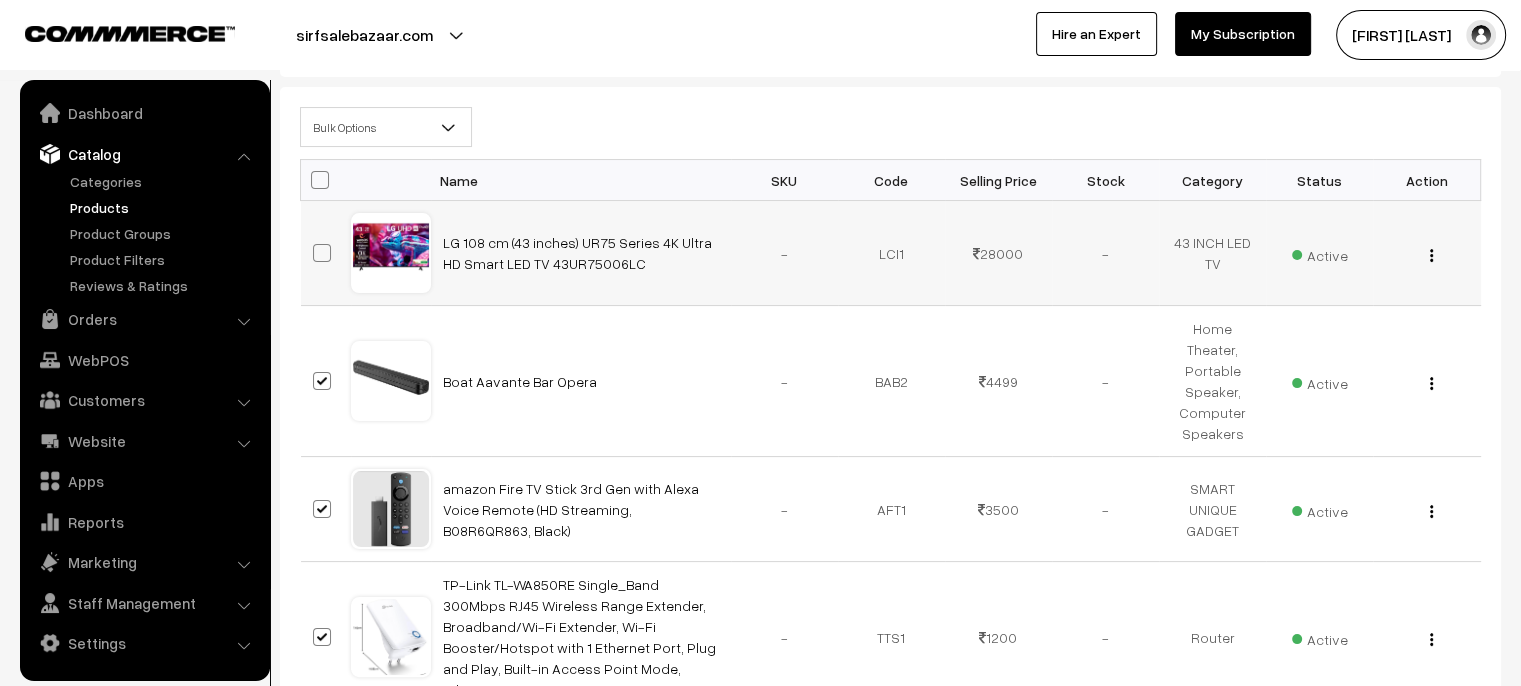 checkbox on "false" 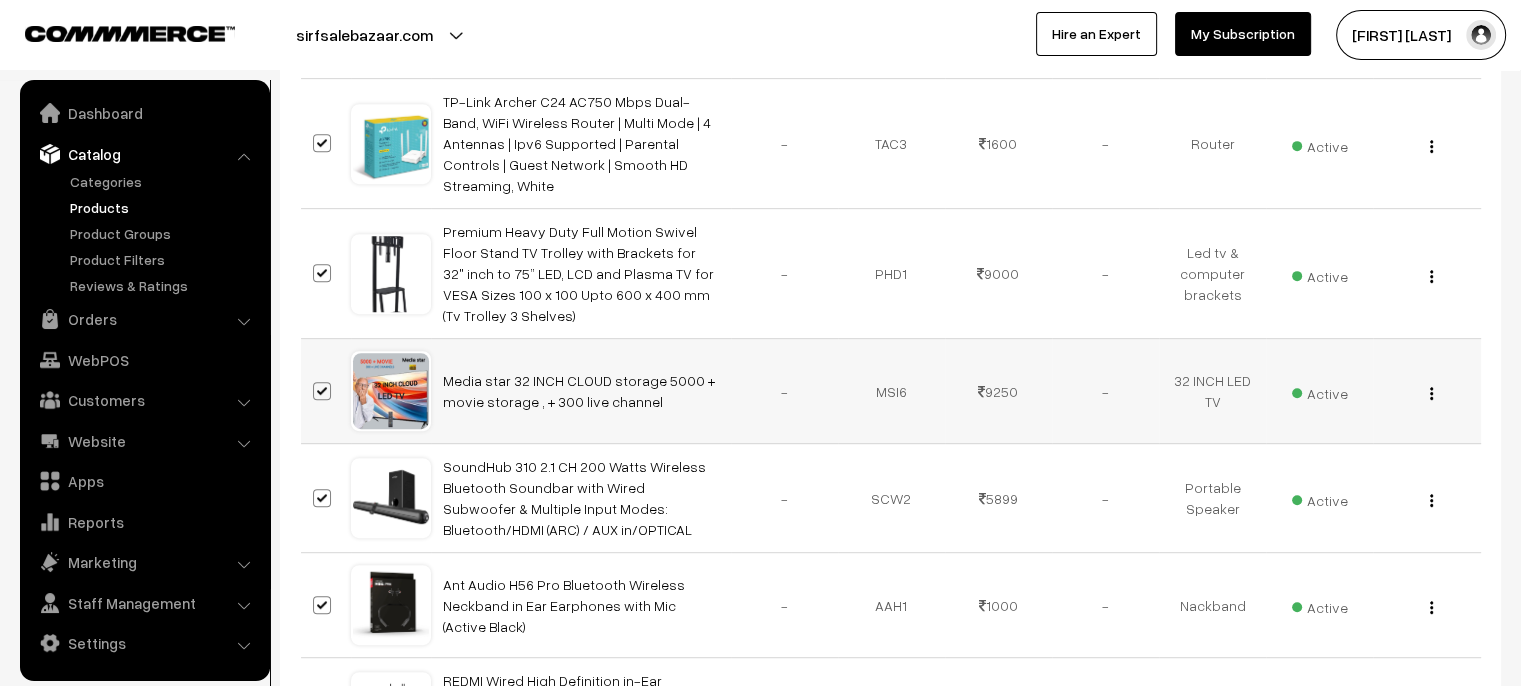 scroll, scrollTop: 900, scrollLeft: 0, axis: vertical 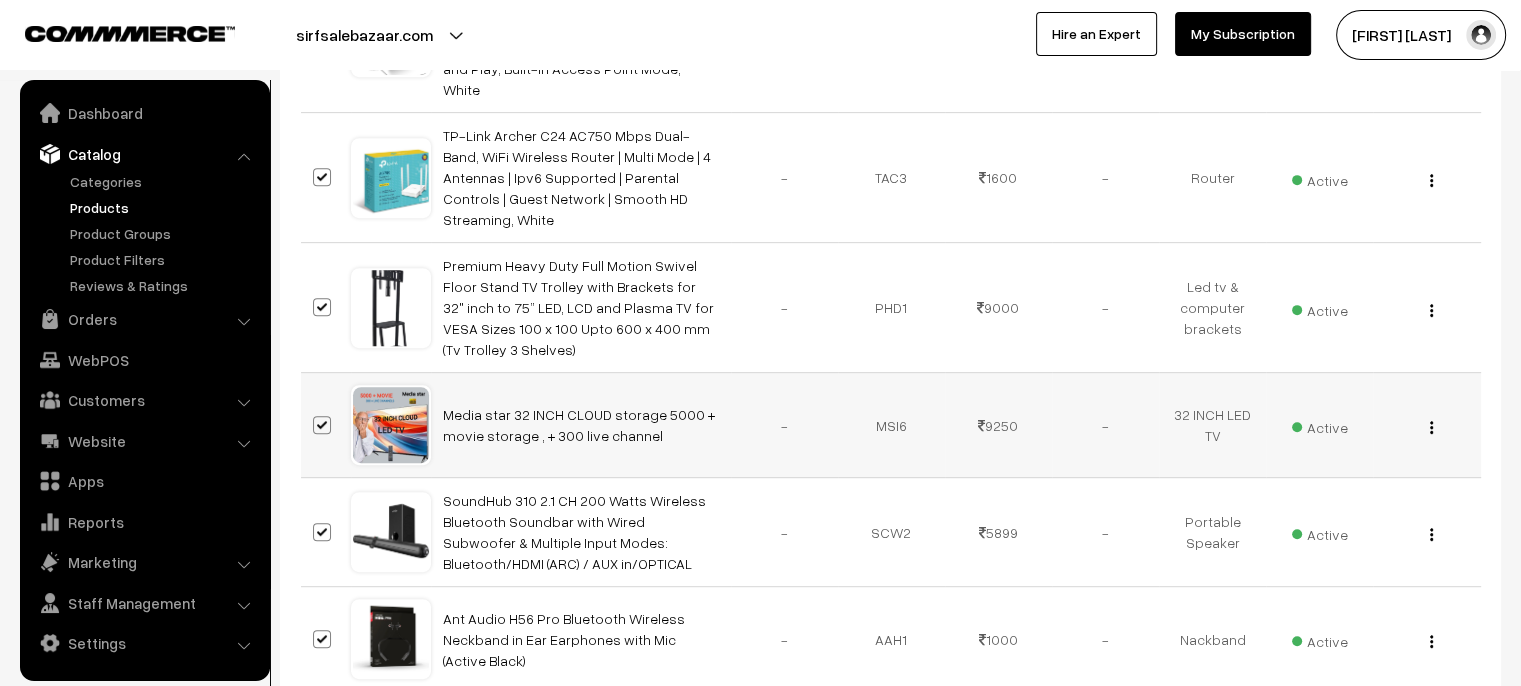 click at bounding box center [322, 425] 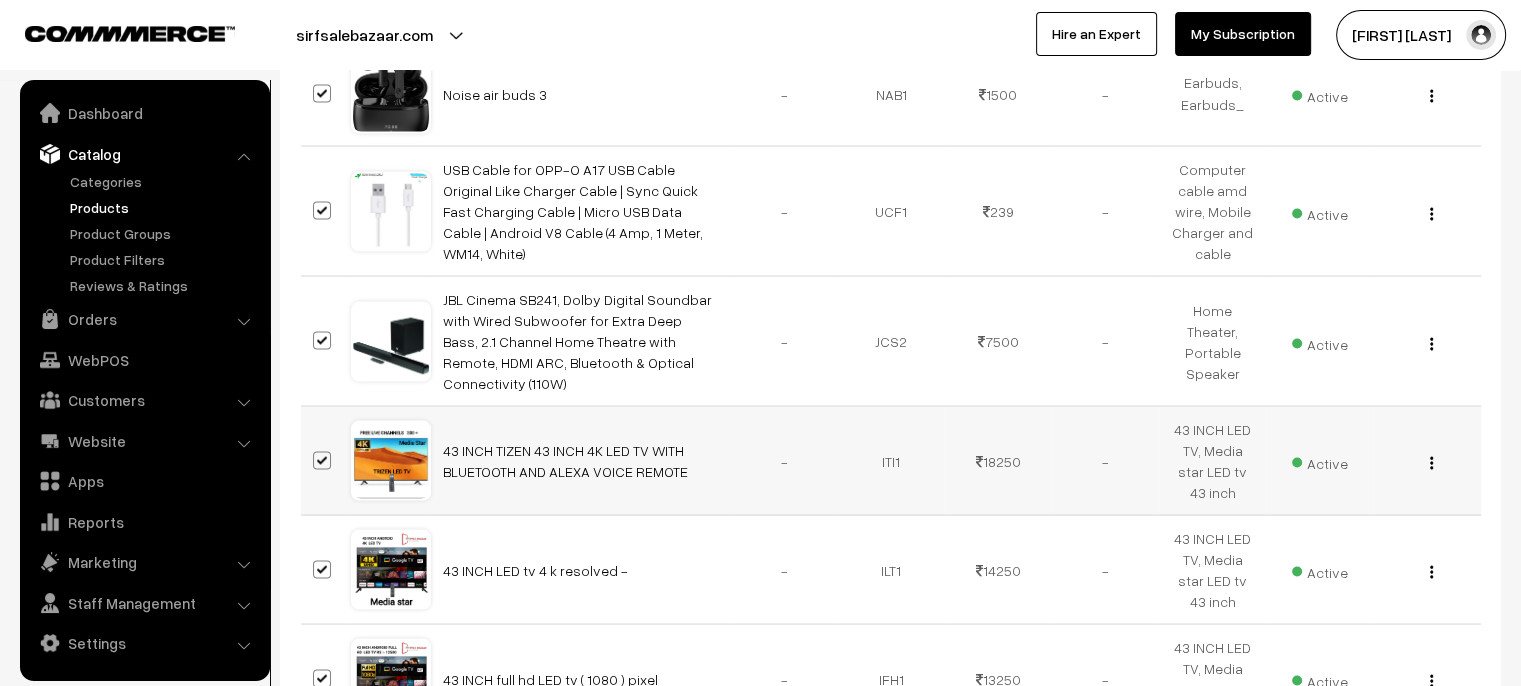 scroll, scrollTop: 3700, scrollLeft: 0, axis: vertical 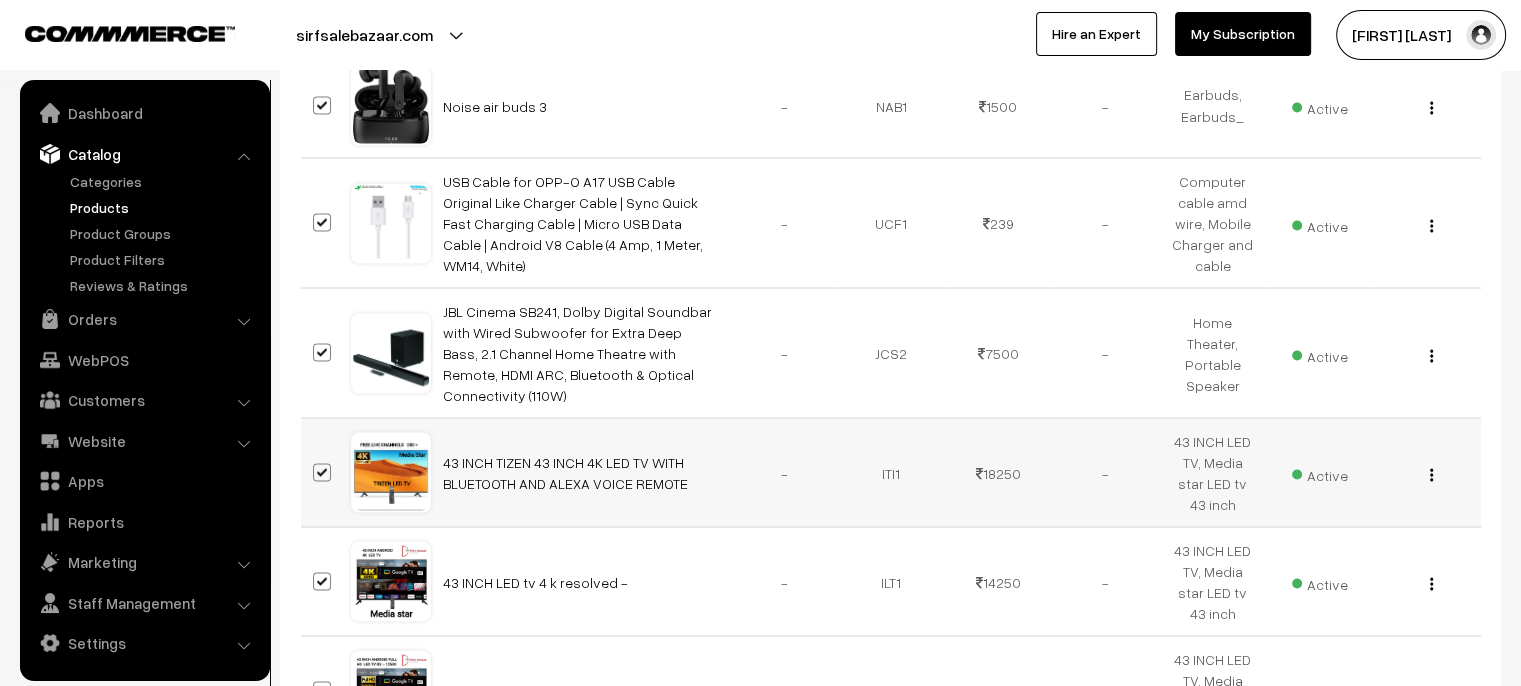 click at bounding box center [322, 472] 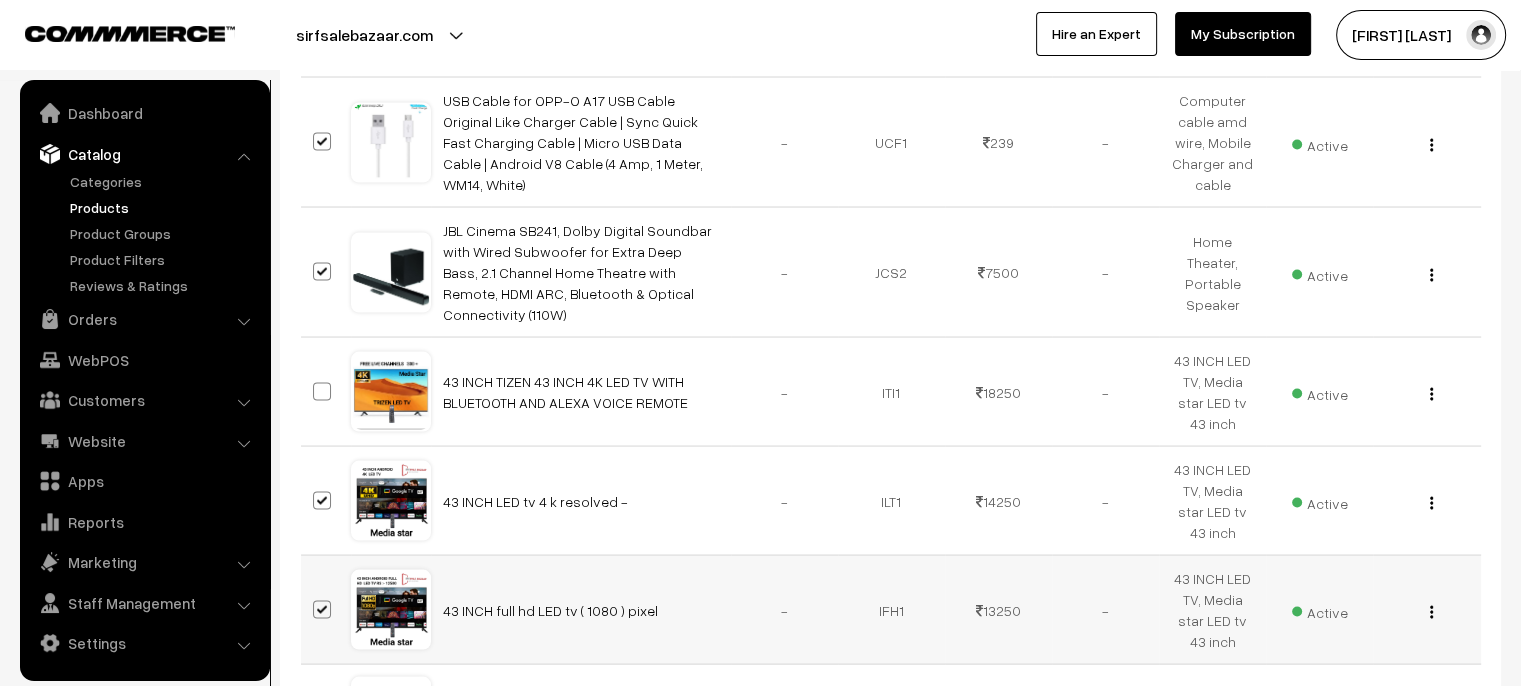 scroll, scrollTop: 3900, scrollLeft: 0, axis: vertical 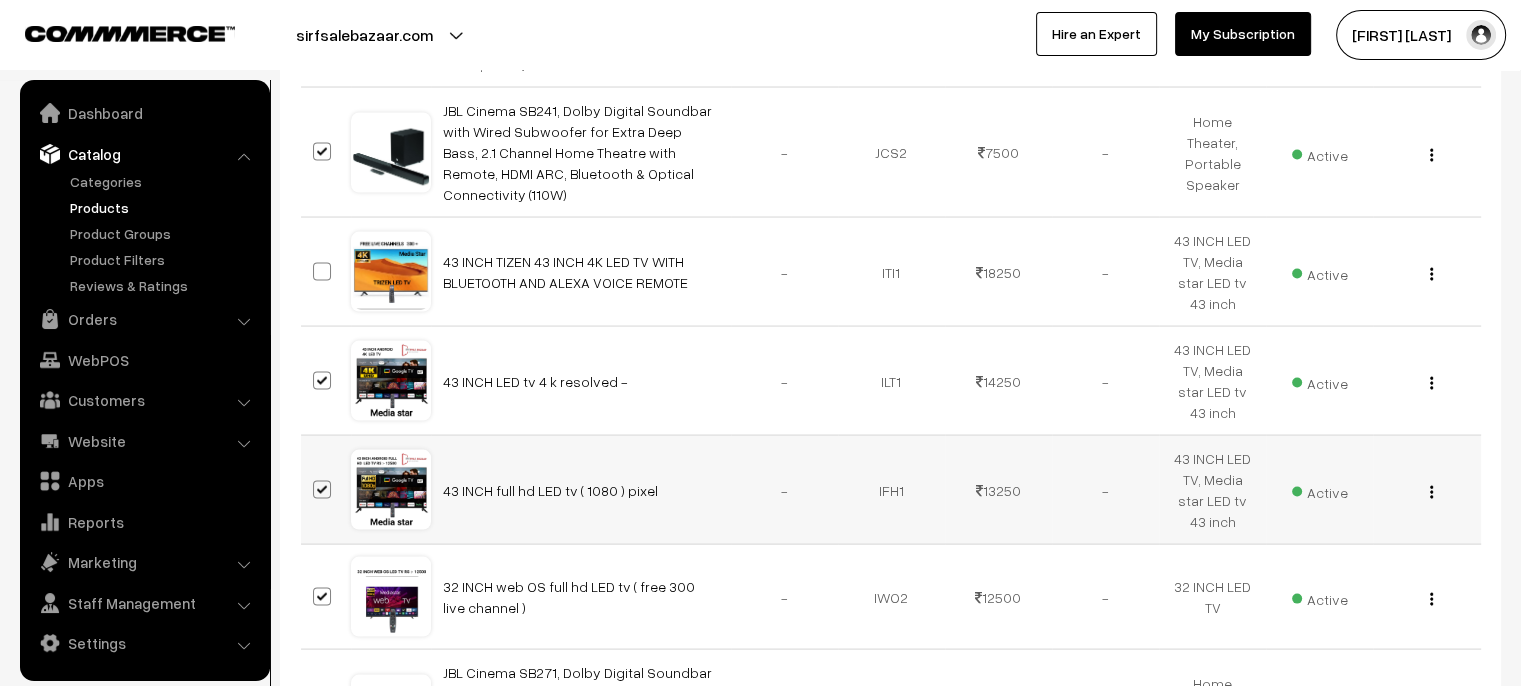 click at bounding box center (322, 490) 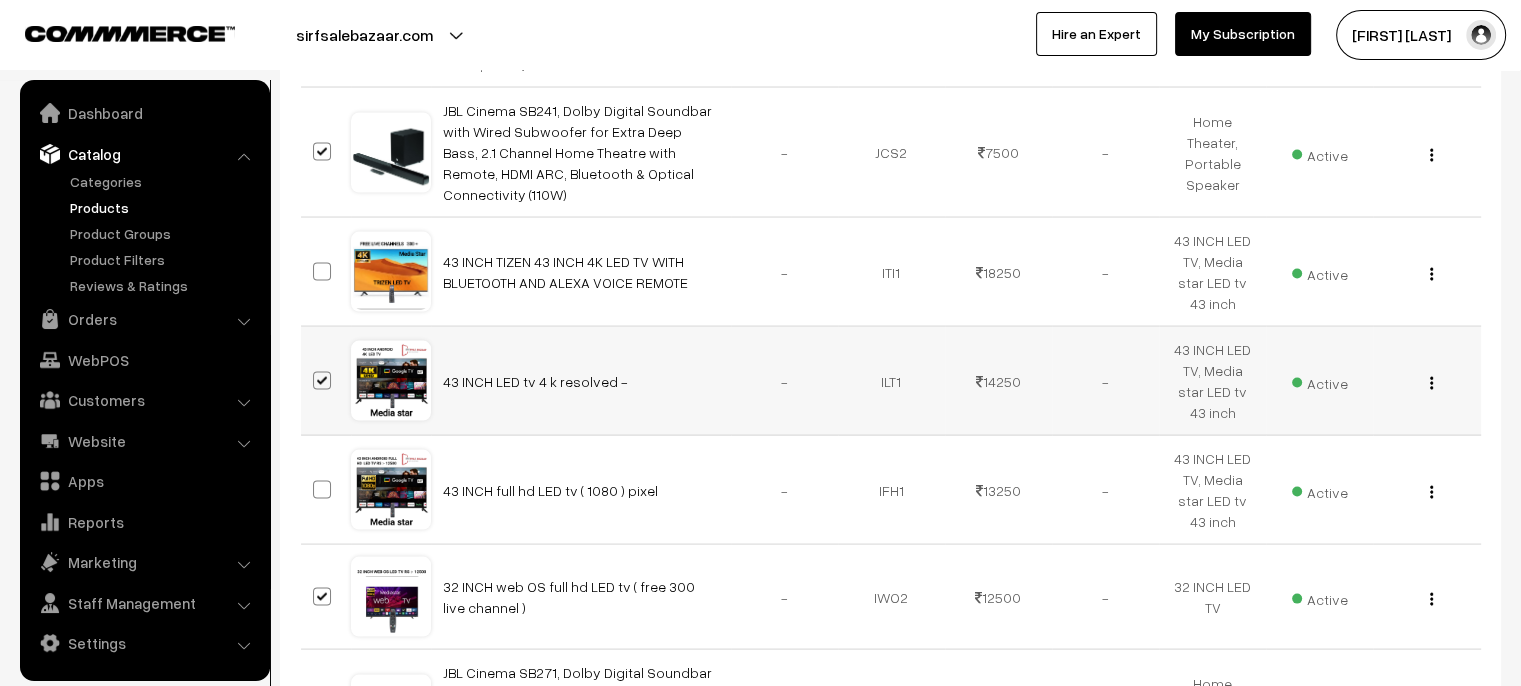 click at bounding box center (322, 381) 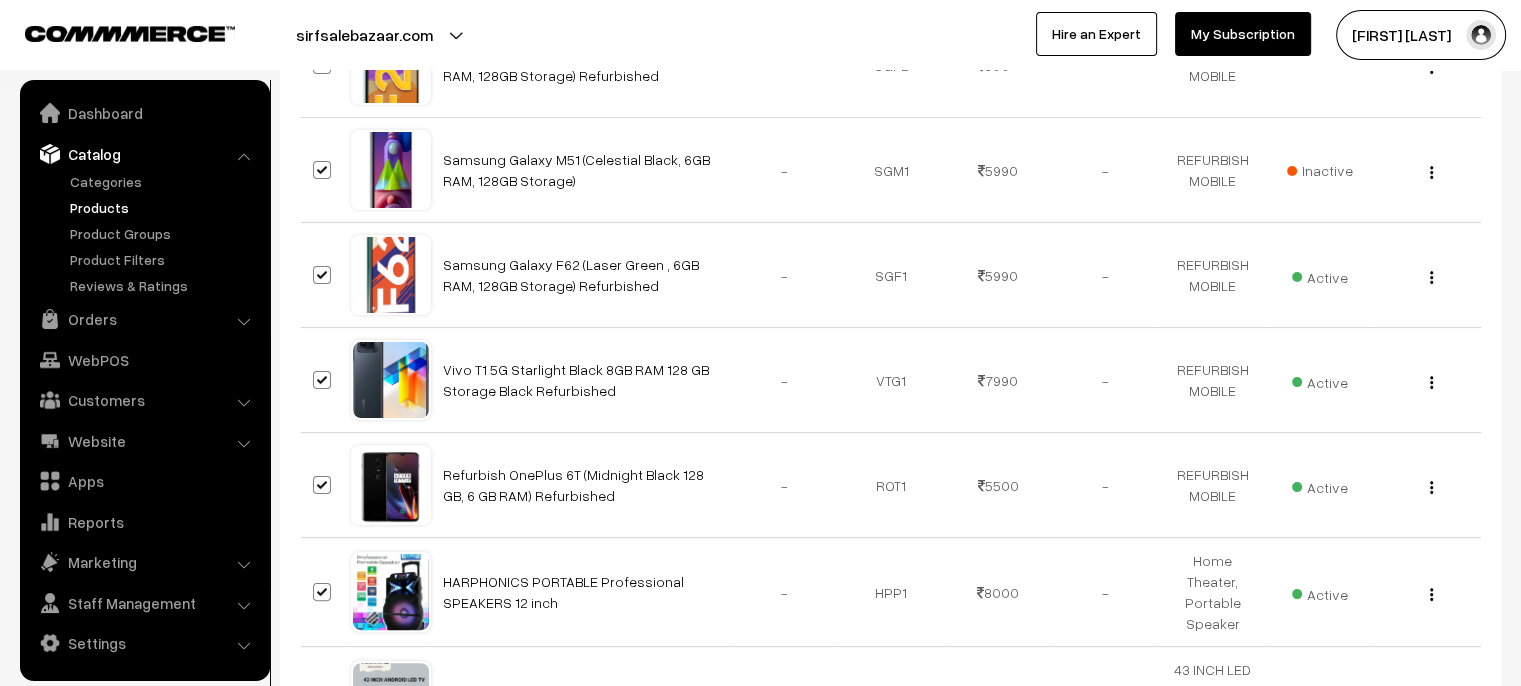 scroll, scrollTop: 7900, scrollLeft: 0, axis: vertical 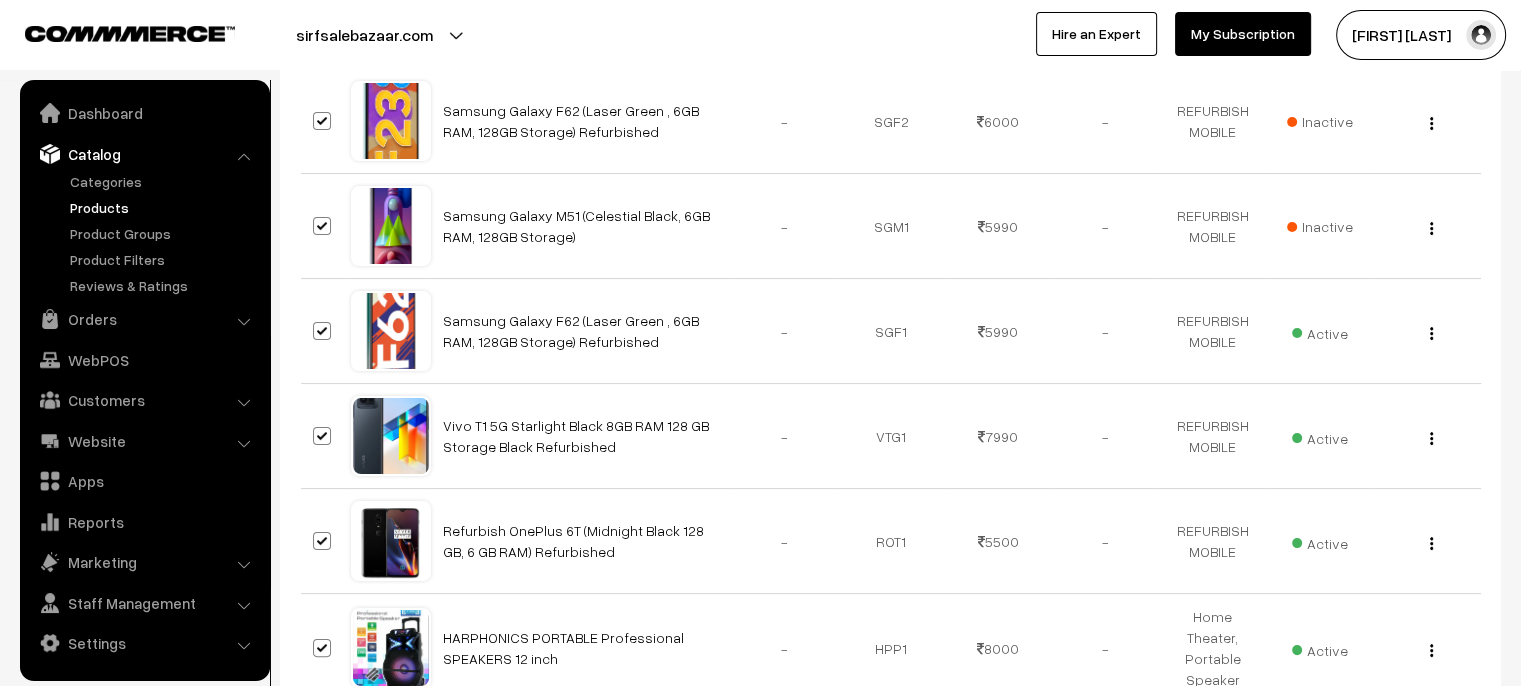 click at bounding box center [322, 757] 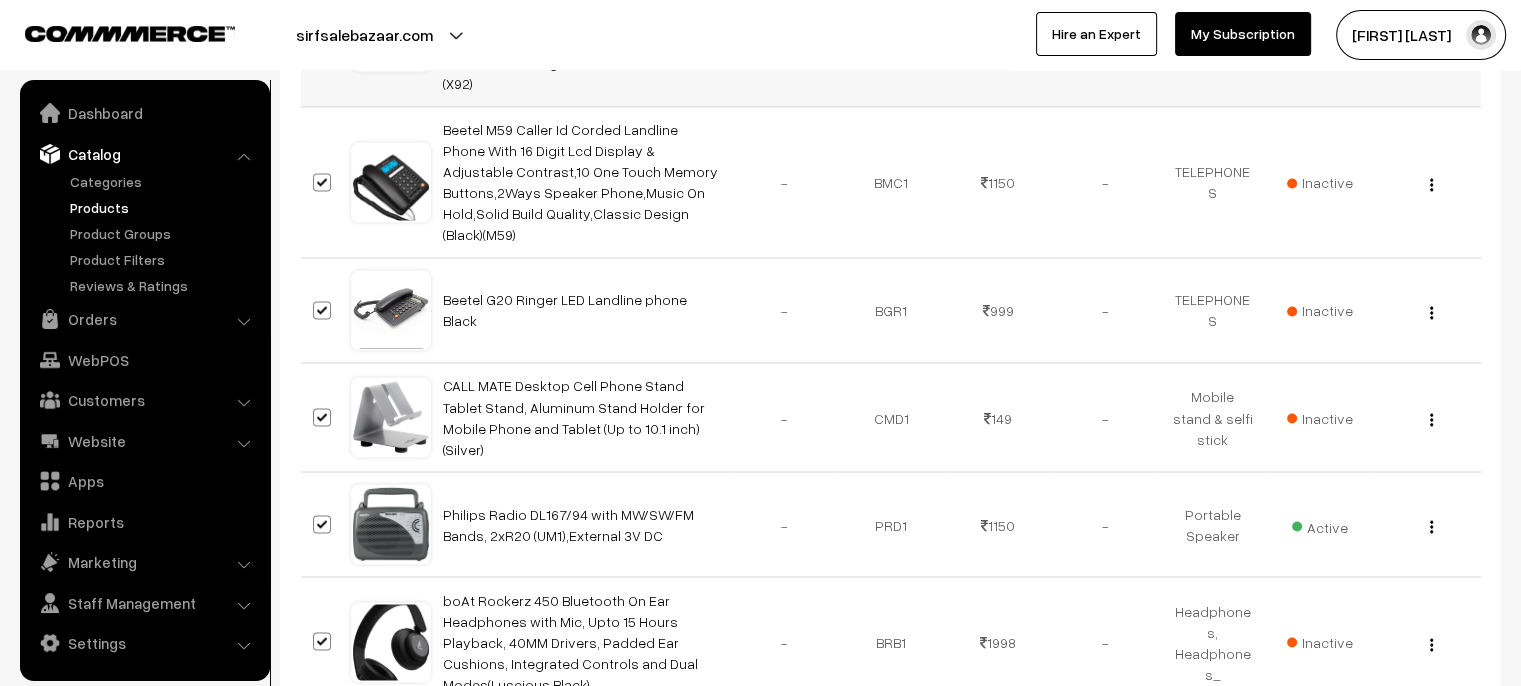 scroll, scrollTop: 11100, scrollLeft: 0, axis: vertical 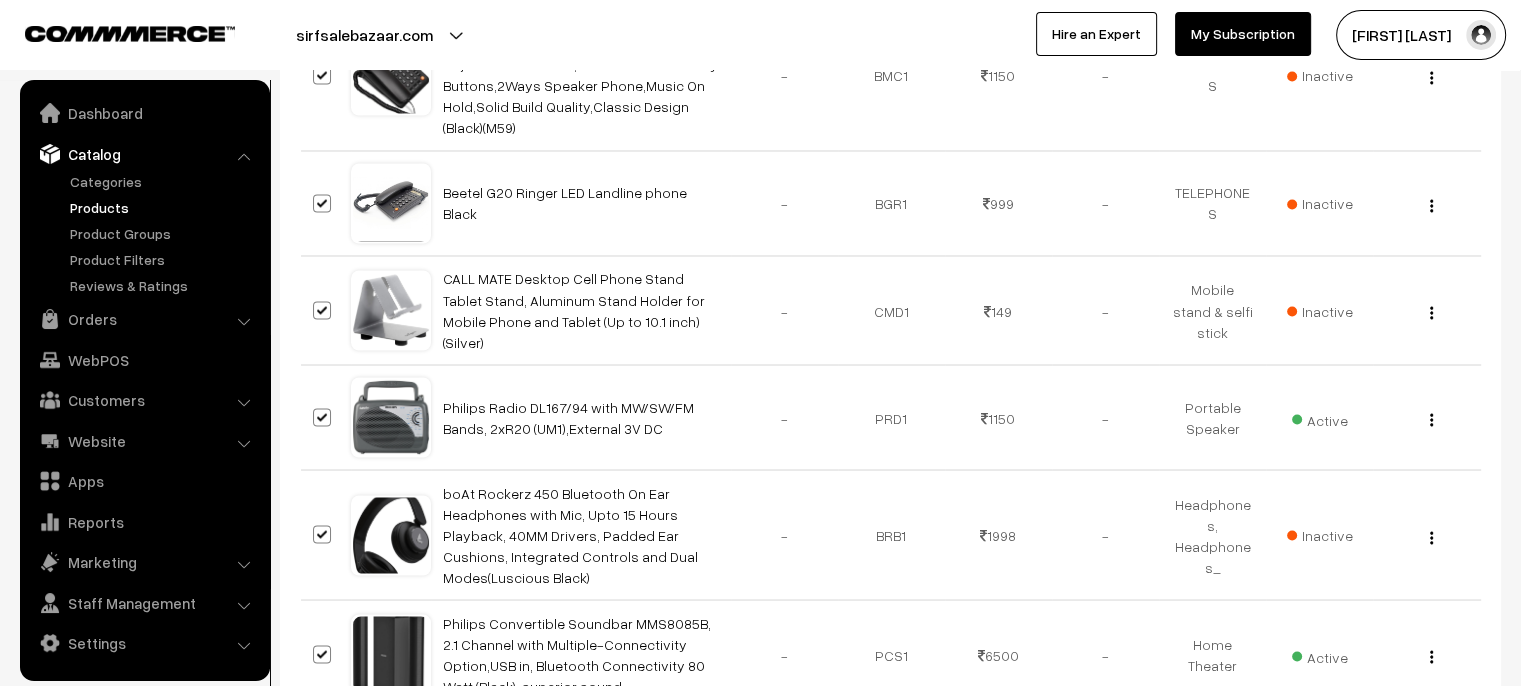 click at bounding box center (322, 998) 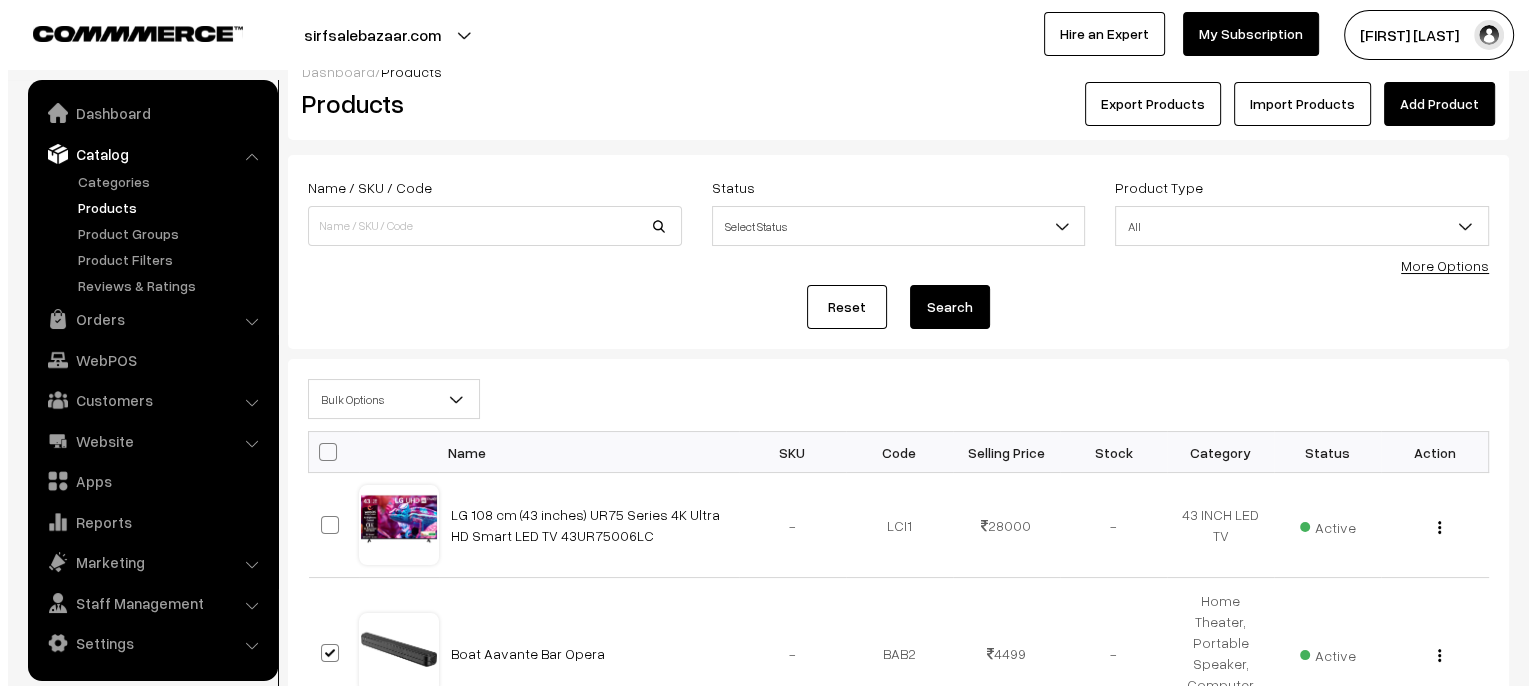 scroll, scrollTop: 0, scrollLeft: 0, axis: both 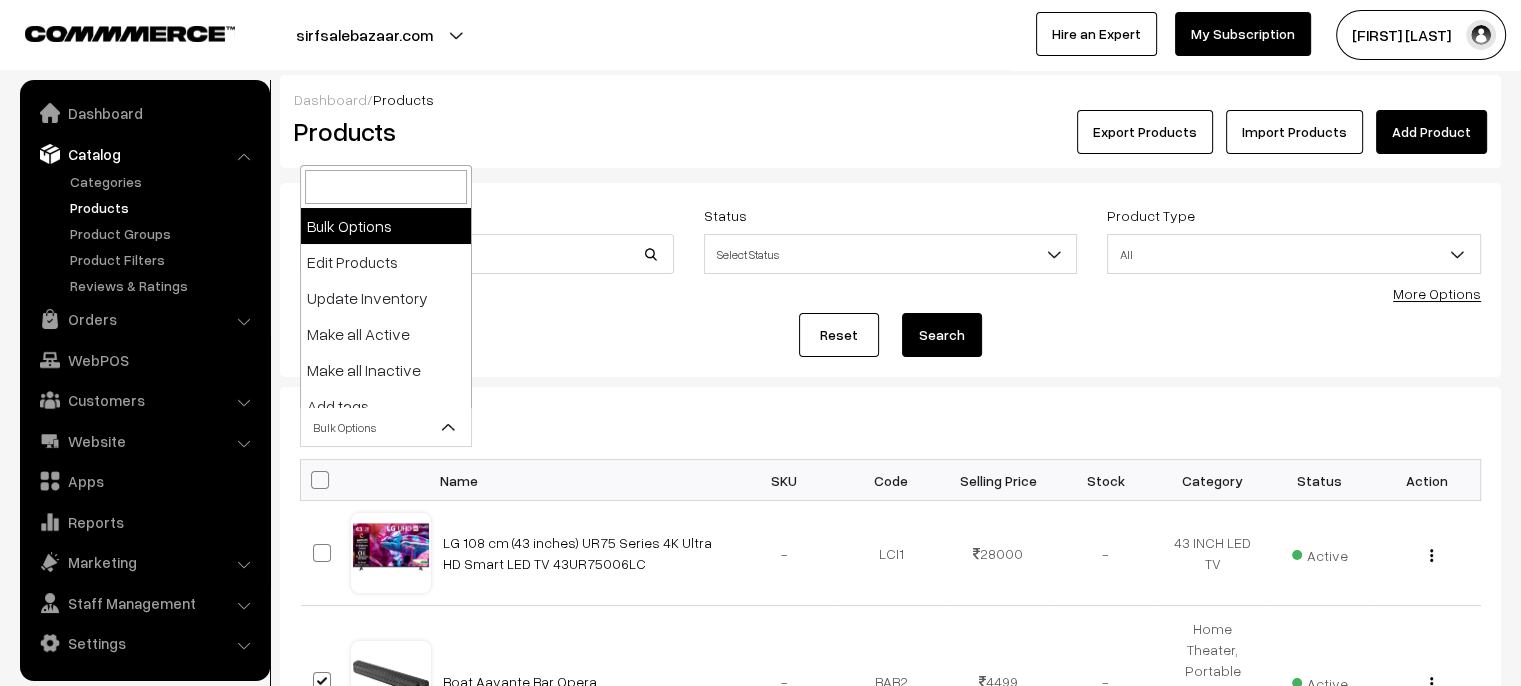 click at bounding box center (449, 427) 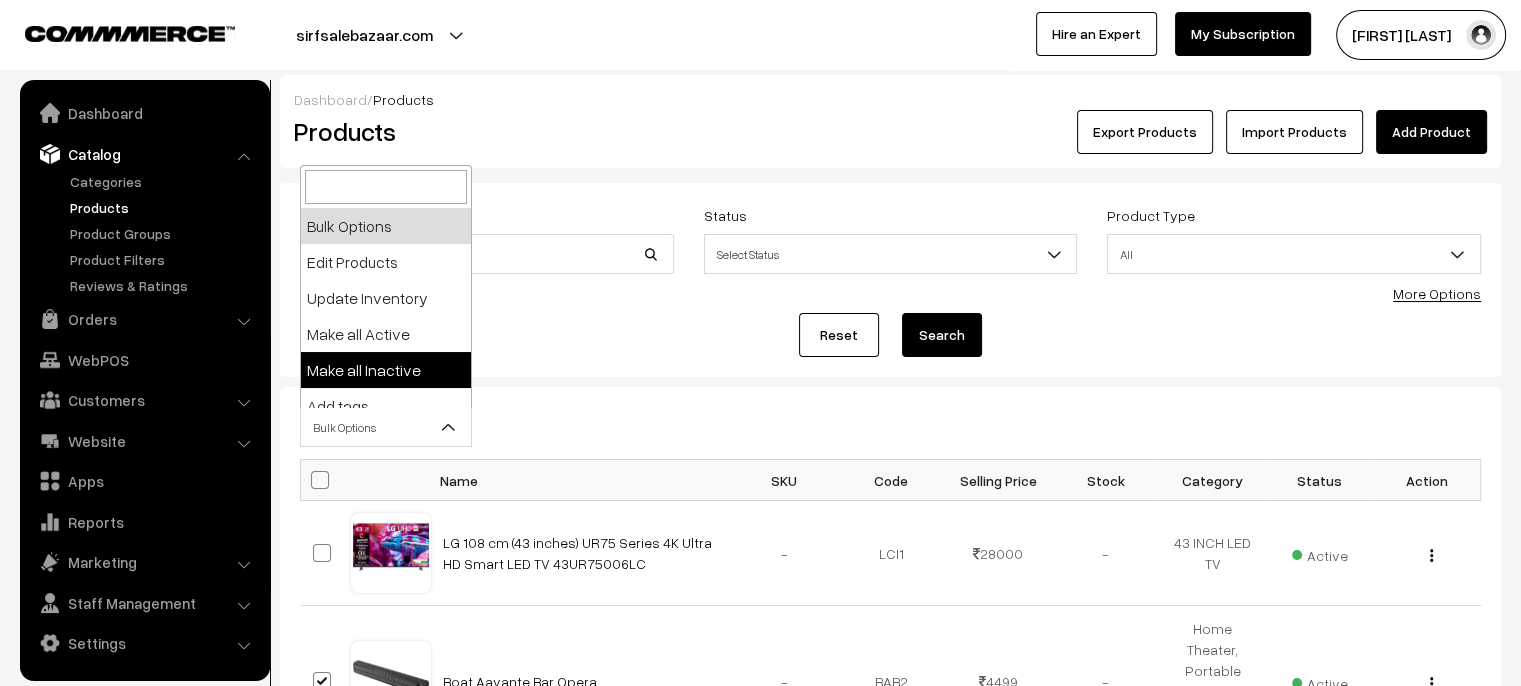 select on "inactive" 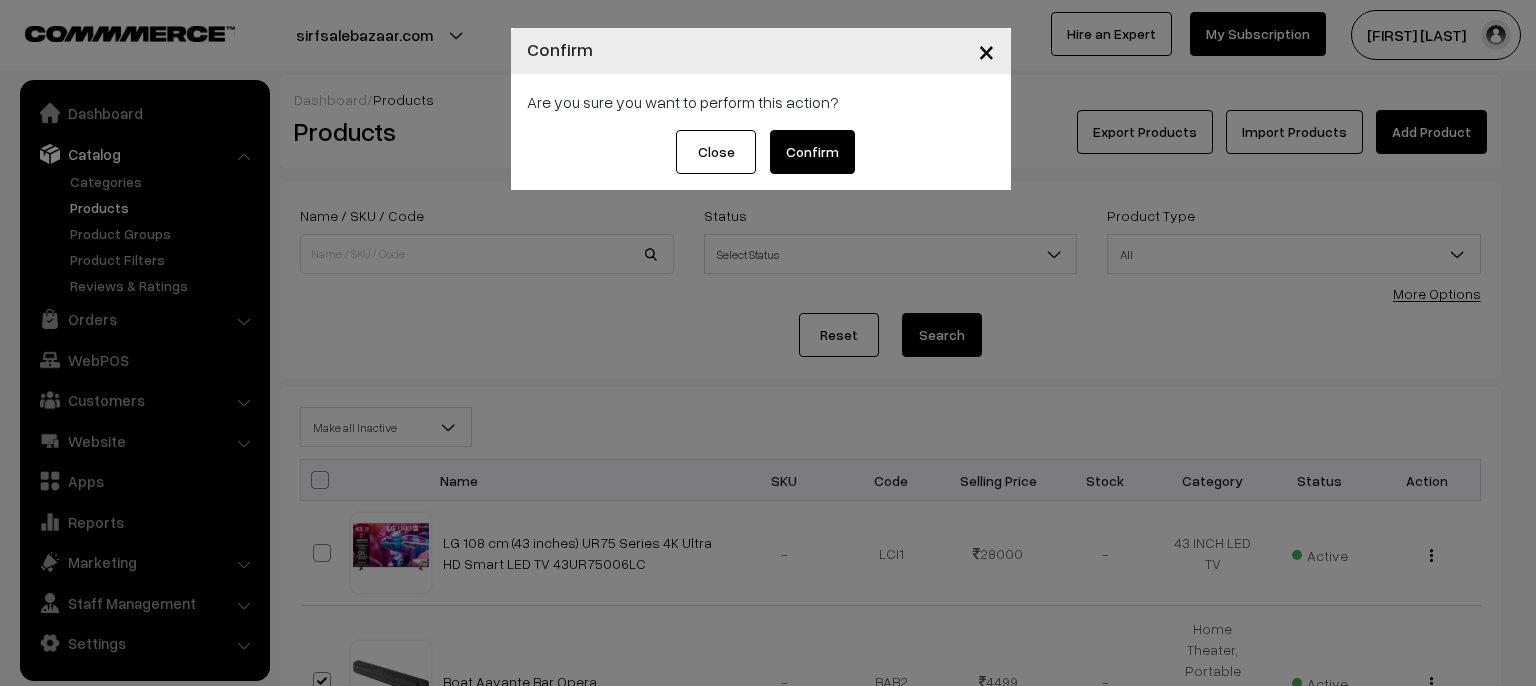 click on "Confirm" at bounding box center [812, 152] 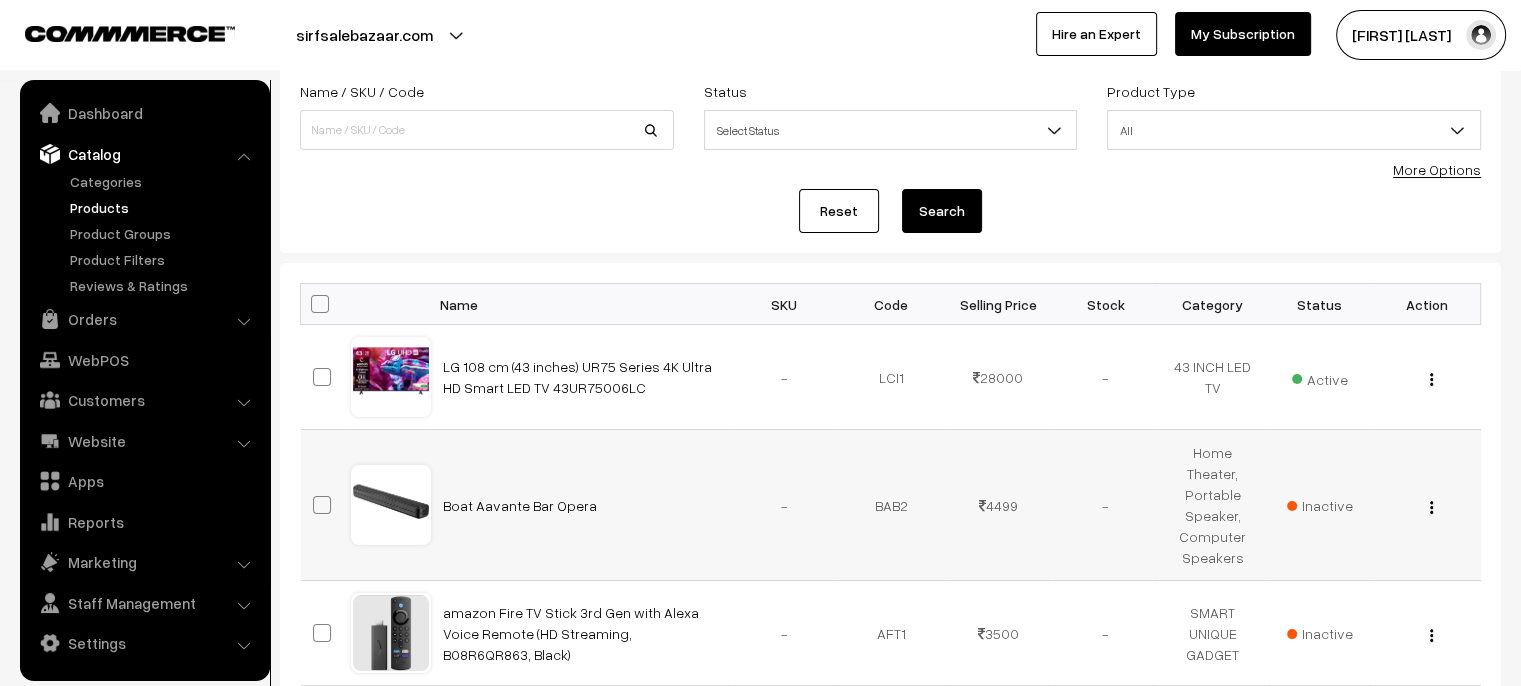 scroll, scrollTop: 0, scrollLeft: 0, axis: both 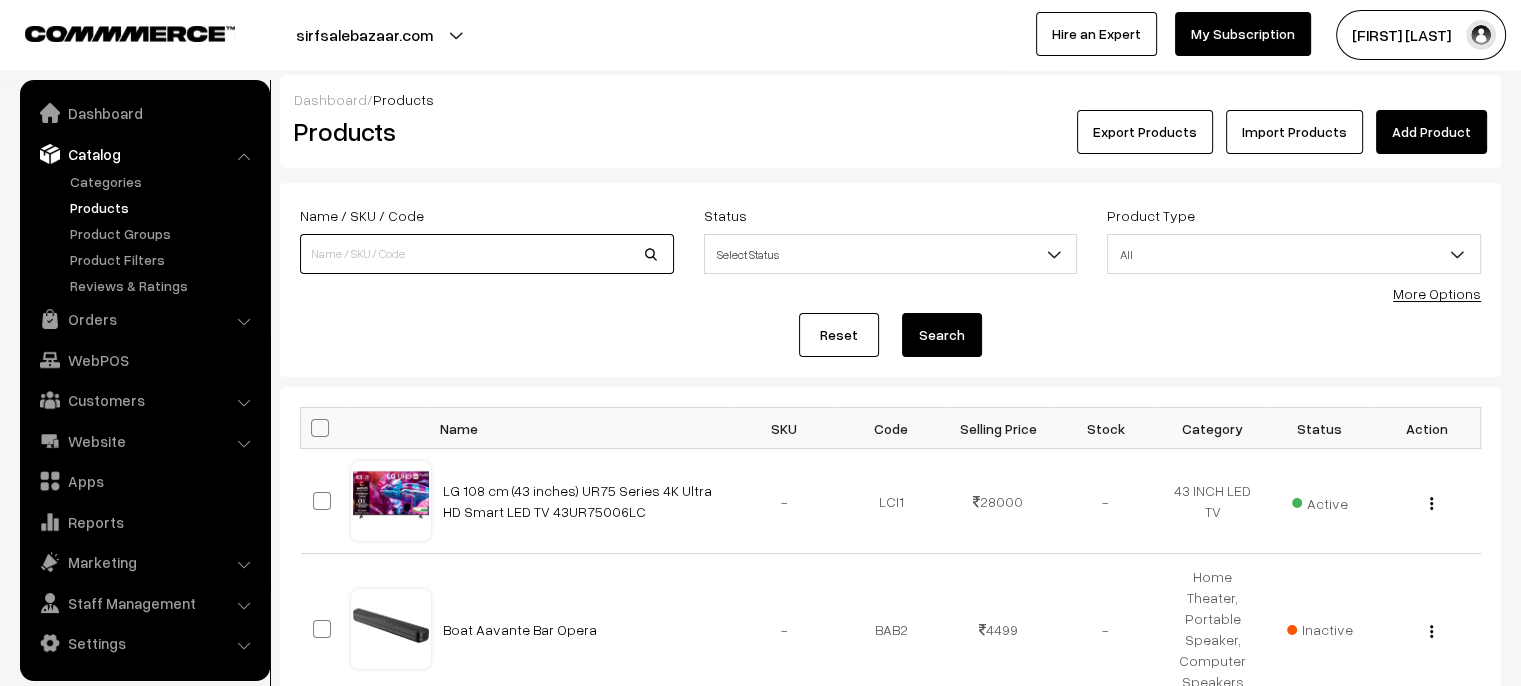 click at bounding box center (487, 254) 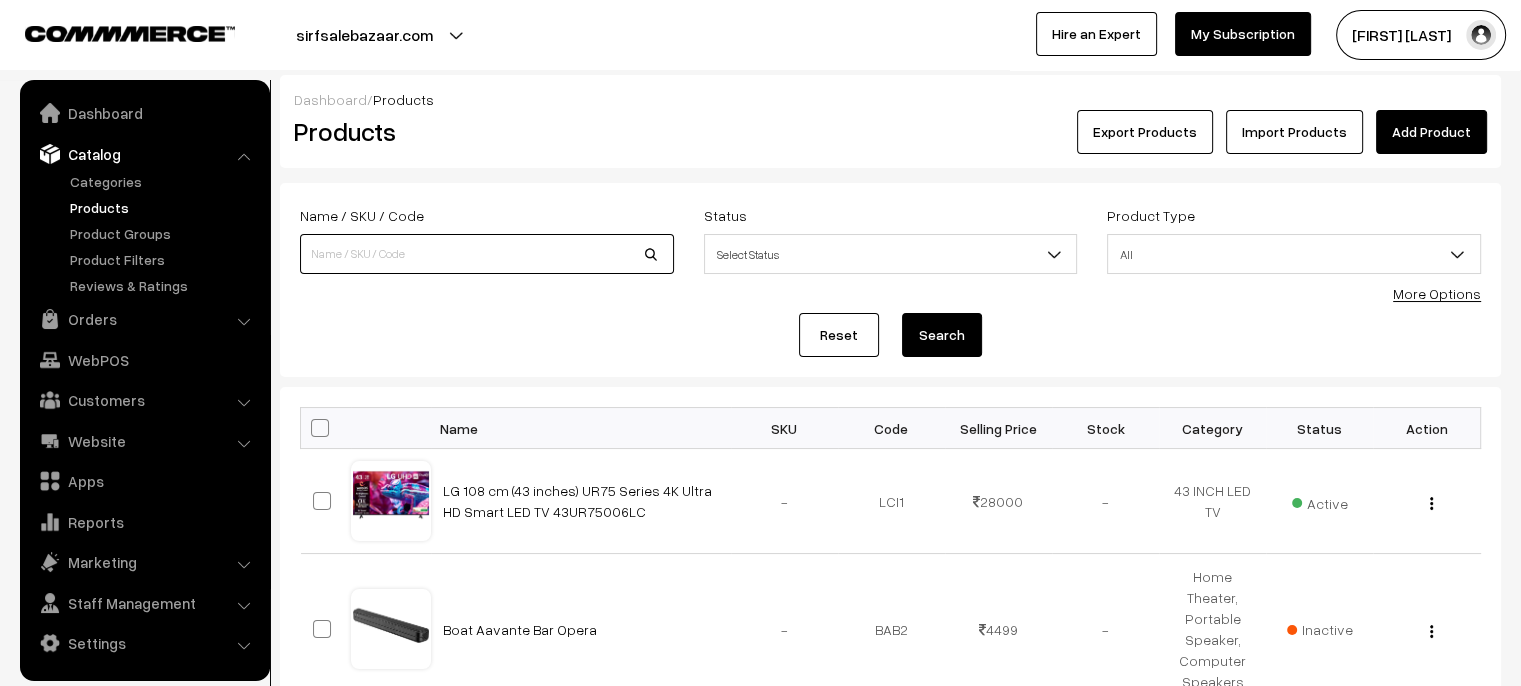 click at bounding box center [487, 254] 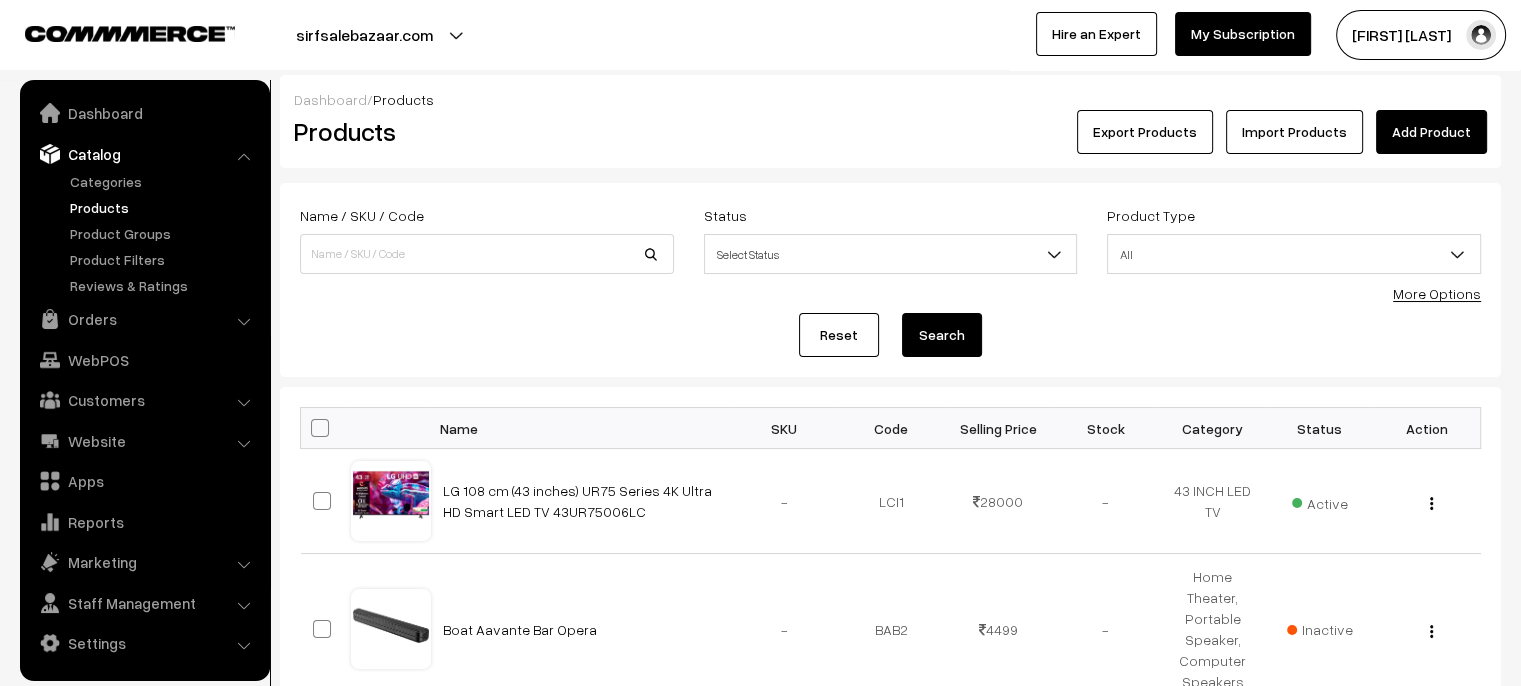 click on "Reset
Search" at bounding box center (890, 335) 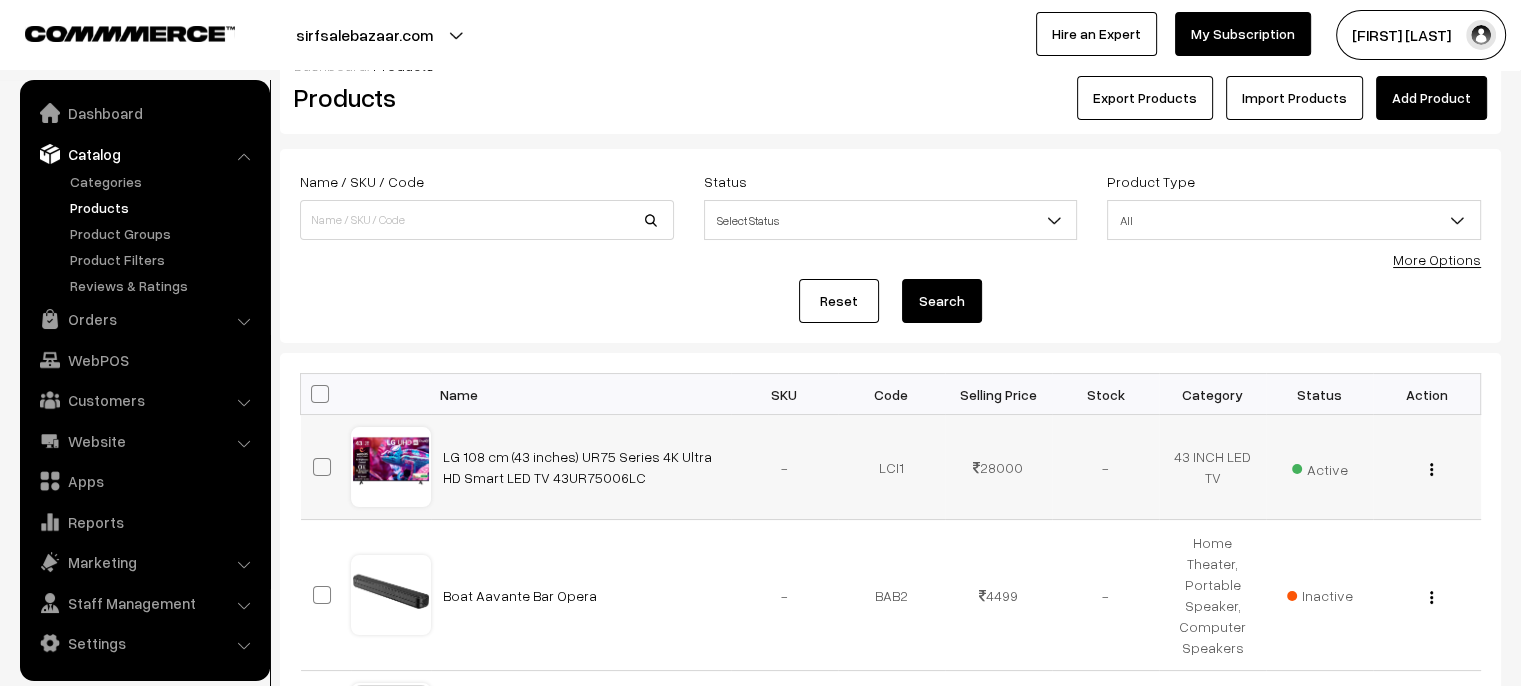 scroll, scrollTop: 0, scrollLeft: 0, axis: both 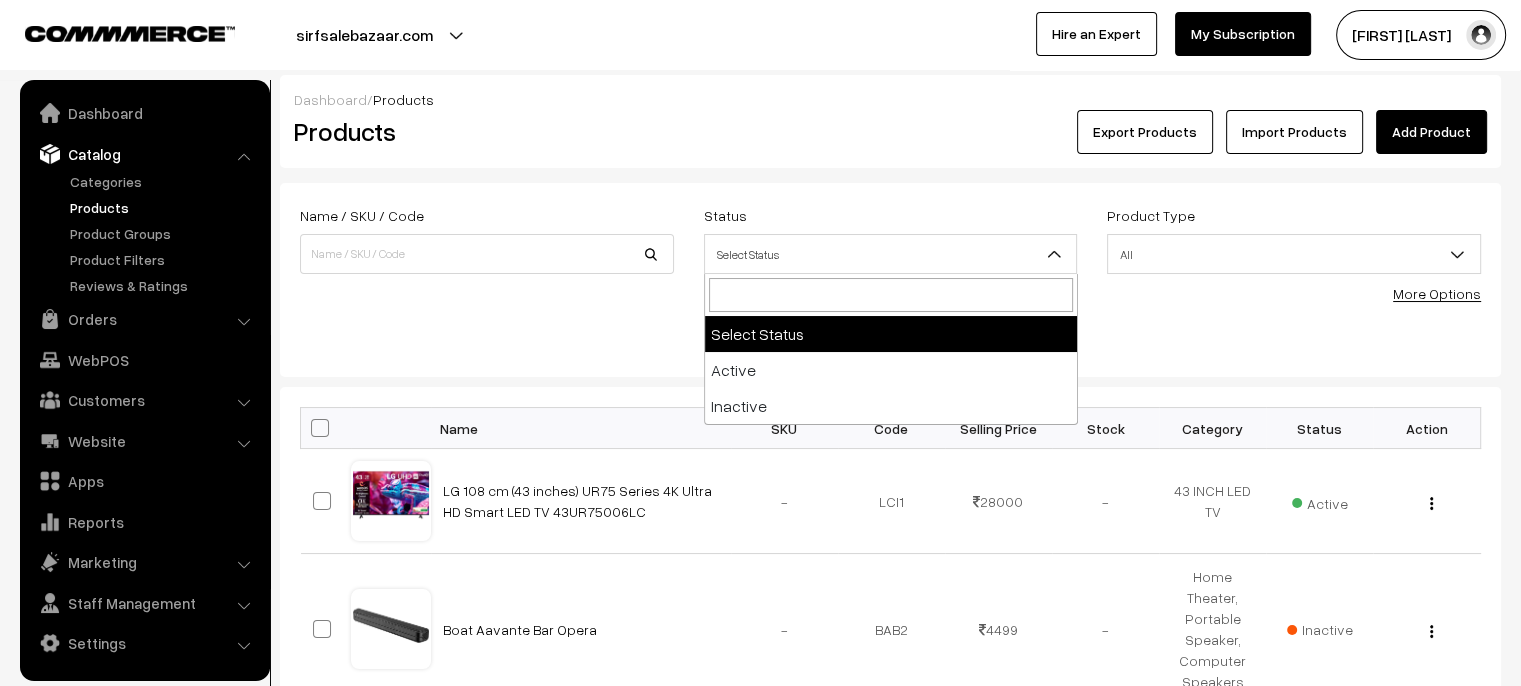 click on "Select Status" at bounding box center [891, 254] 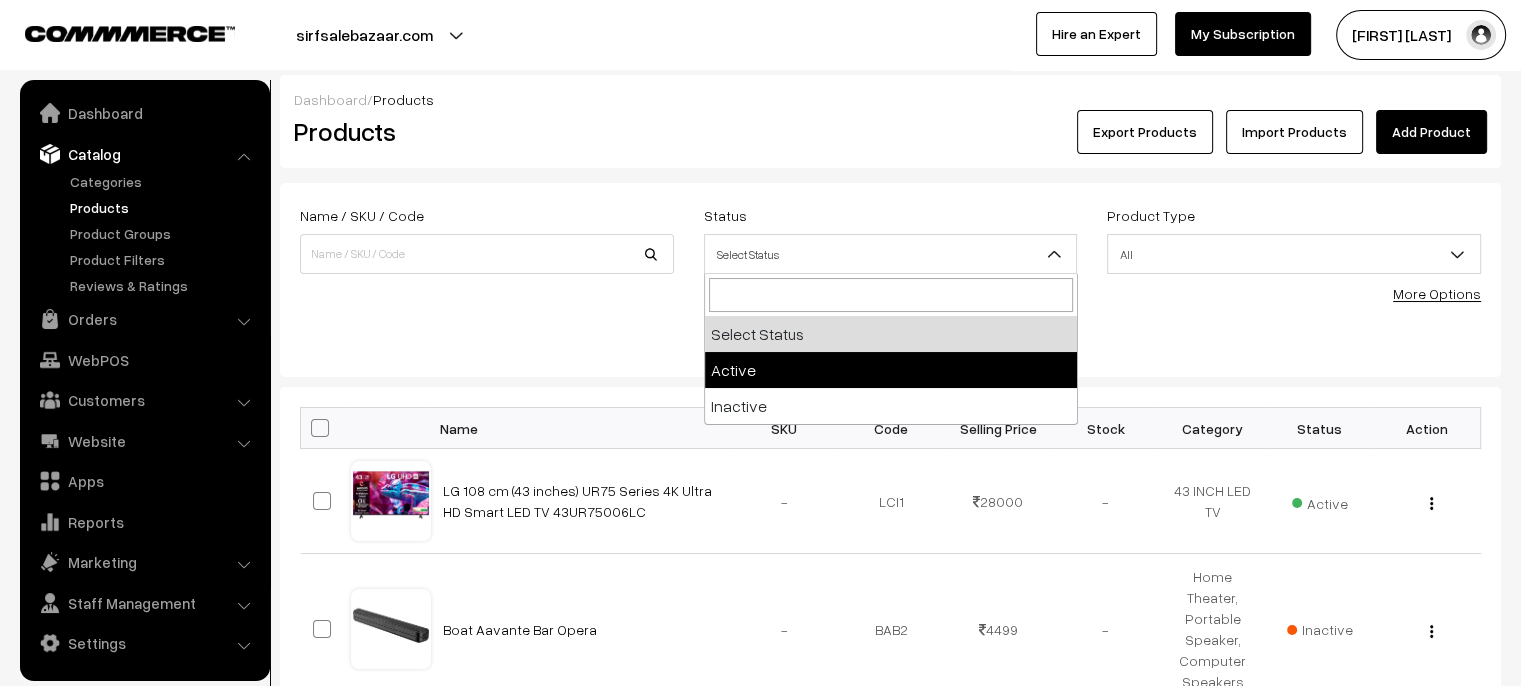 select on "active" 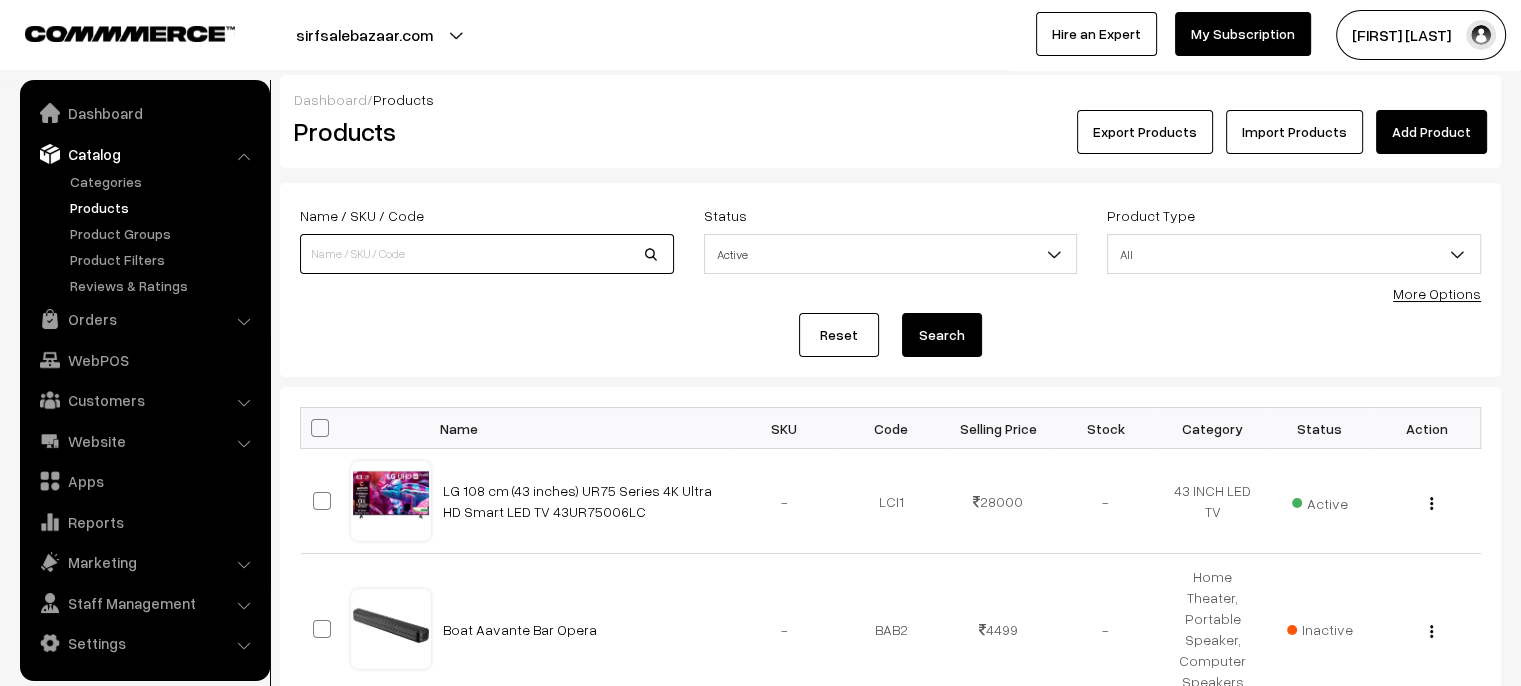 click at bounding box center [487, 254] 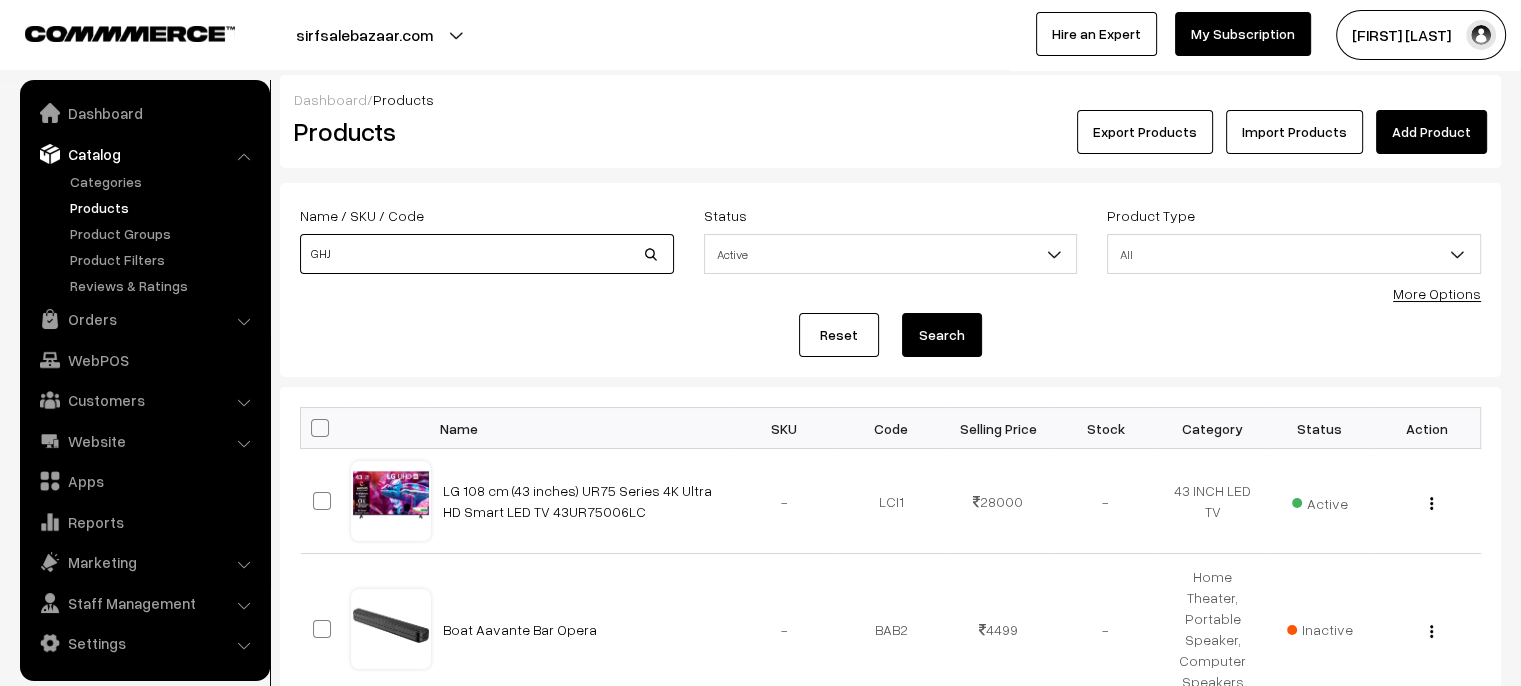 type on "GHJ" 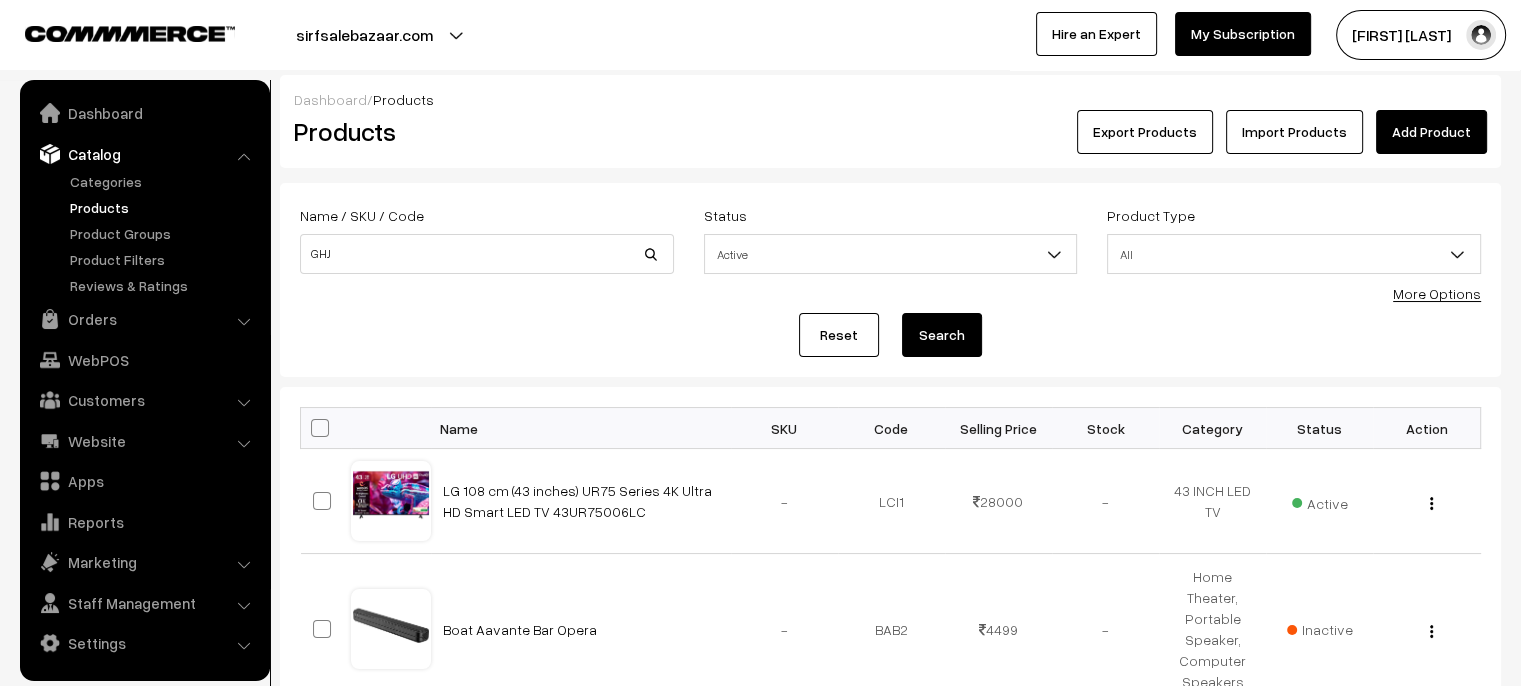 drag, startPoint x: 538, startPoint y: 334, endPoint x: 918, endPoint y: 338, distance: 380.02106 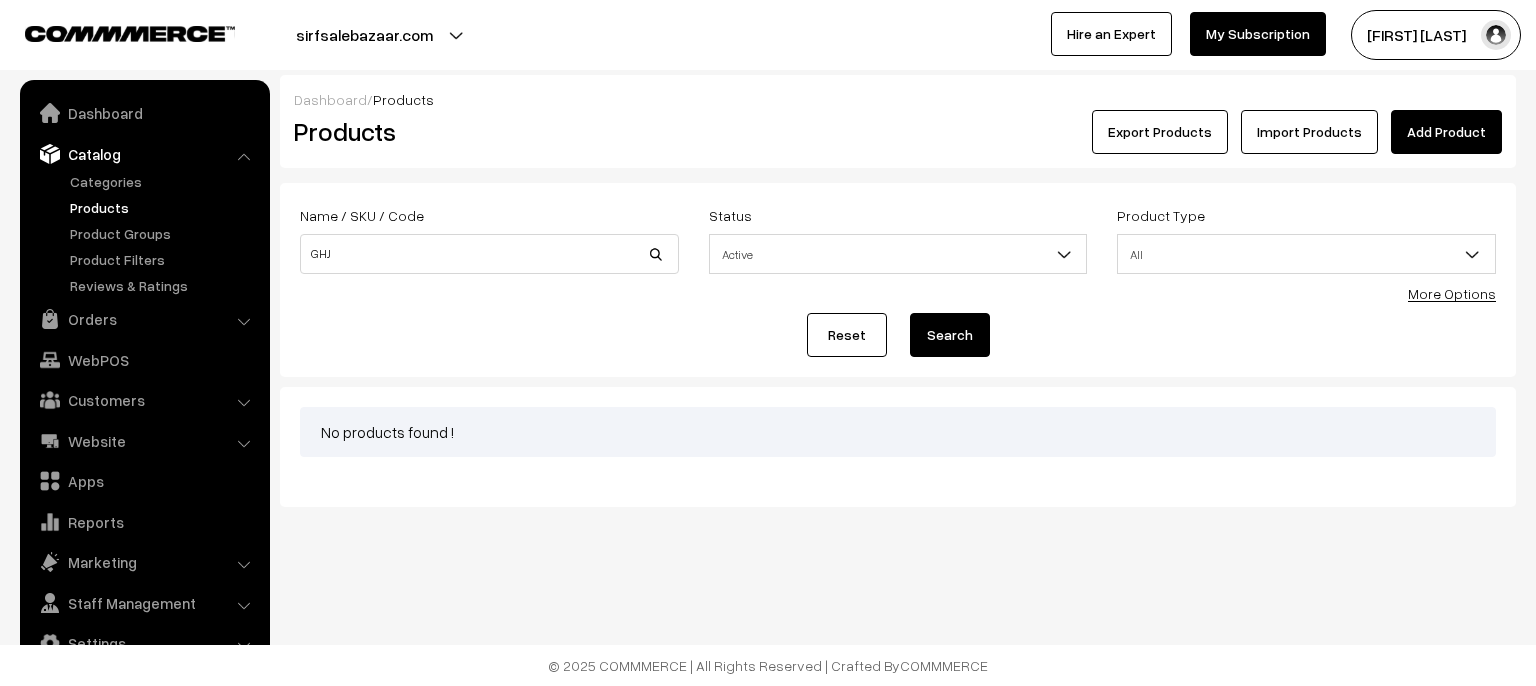 scroll, scrollTop: 0, scrollLeft: 0, axis: both 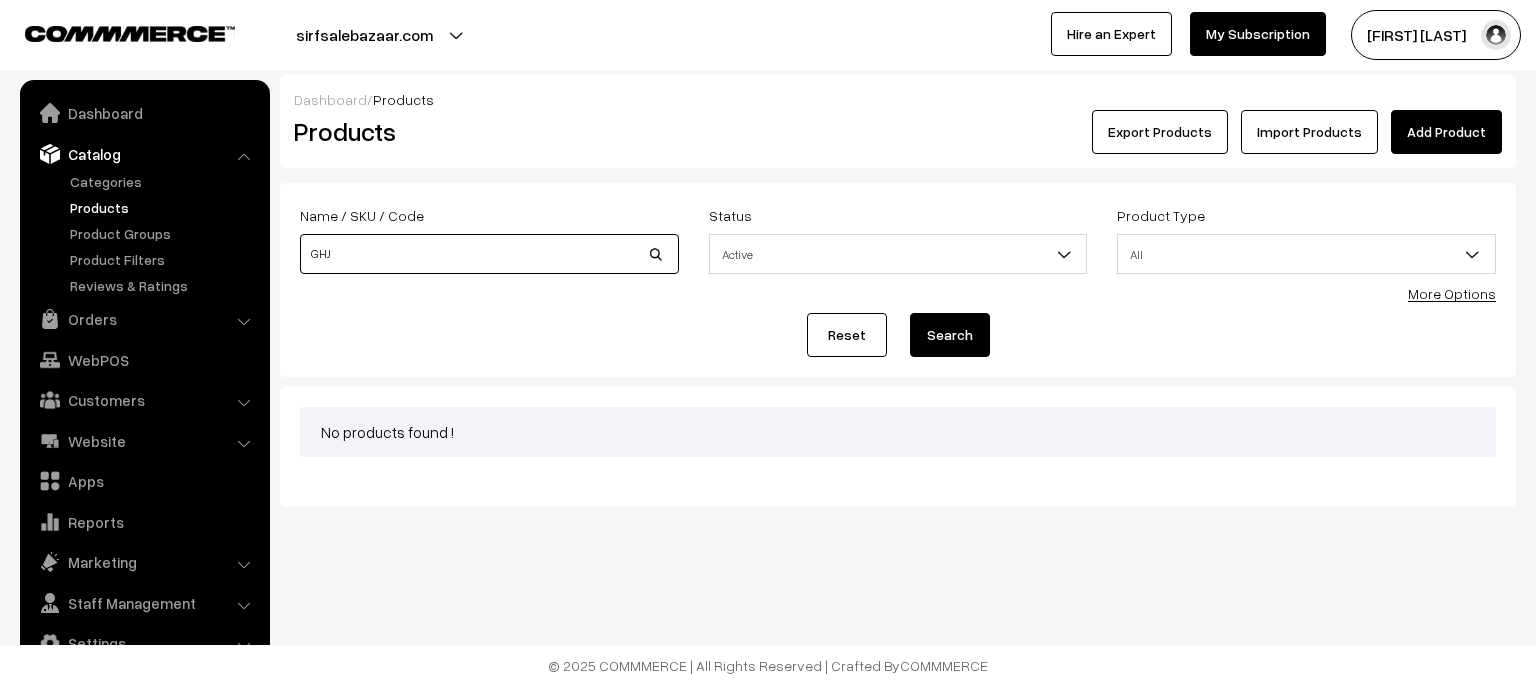 click on "GHJ" at bounding box center [489, 254] 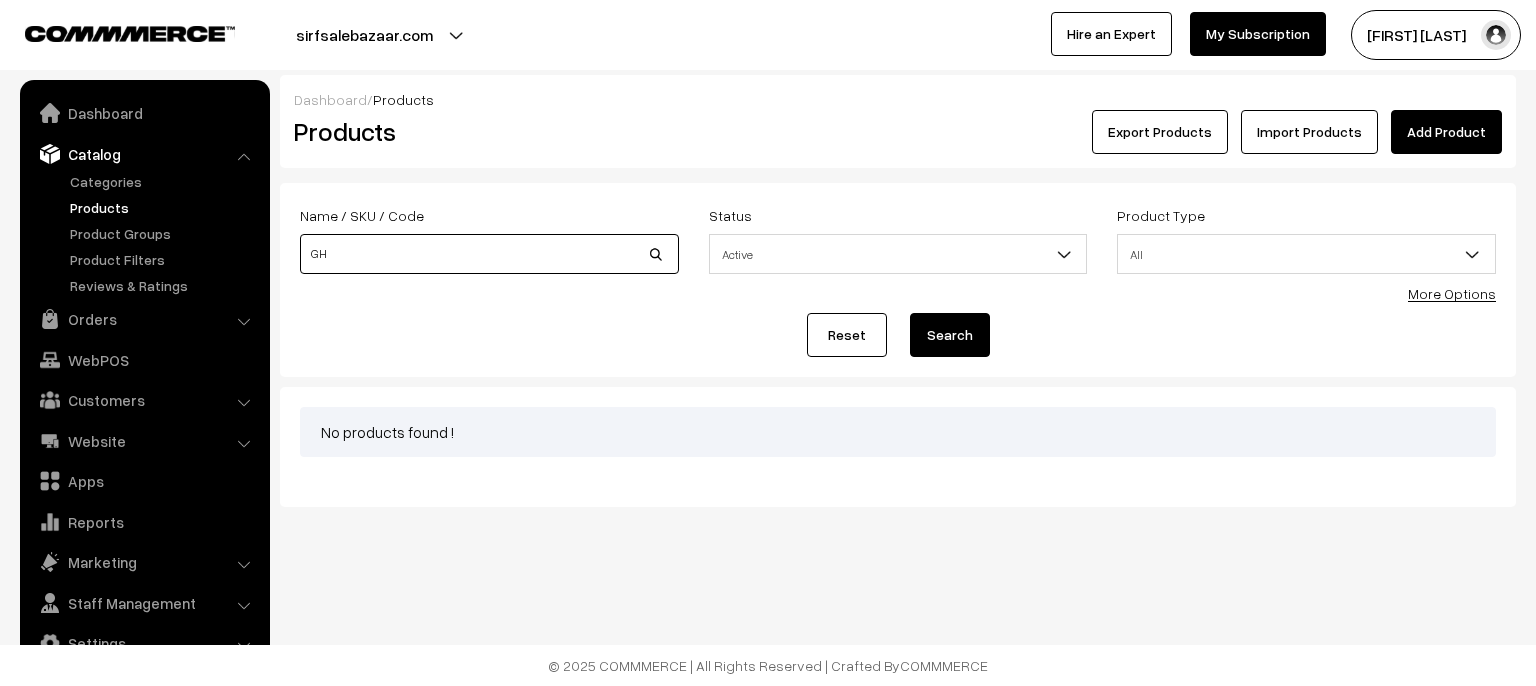 type on "G" 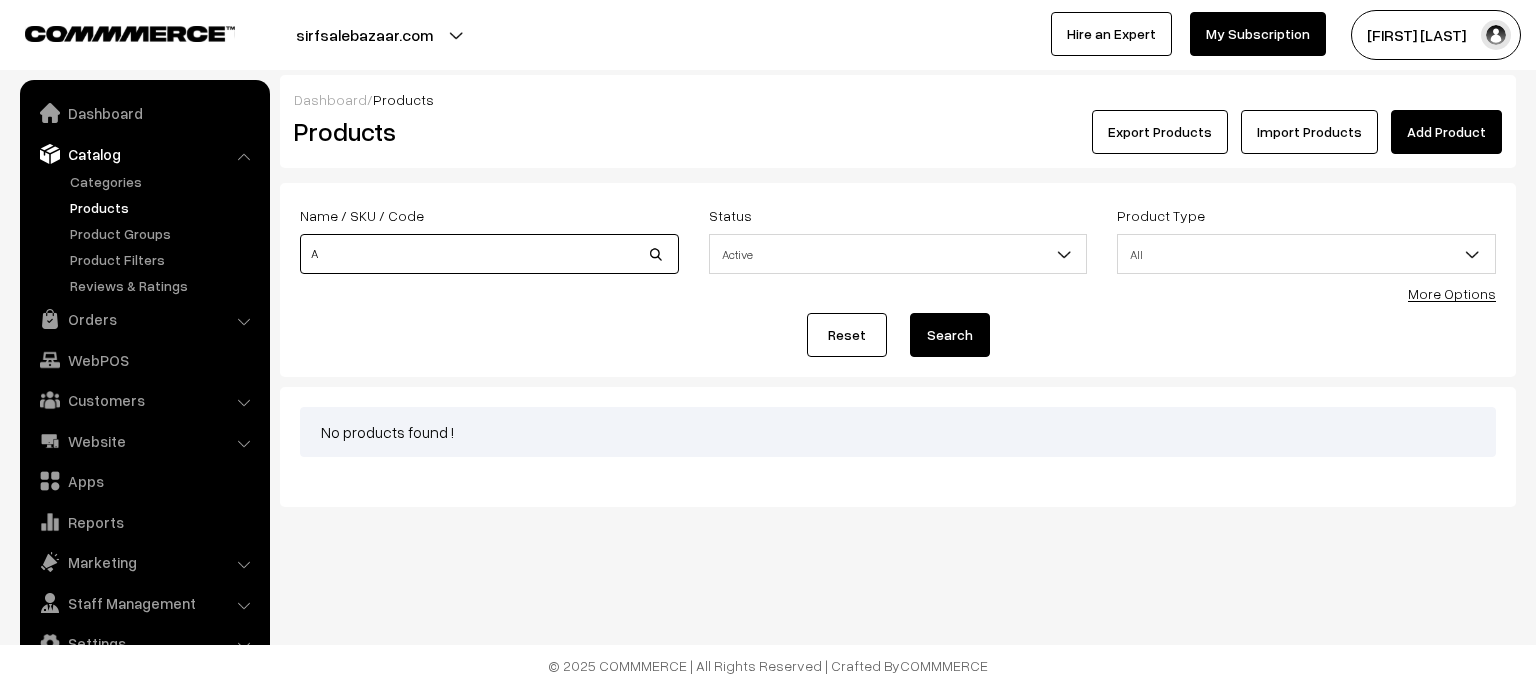 type on "A" 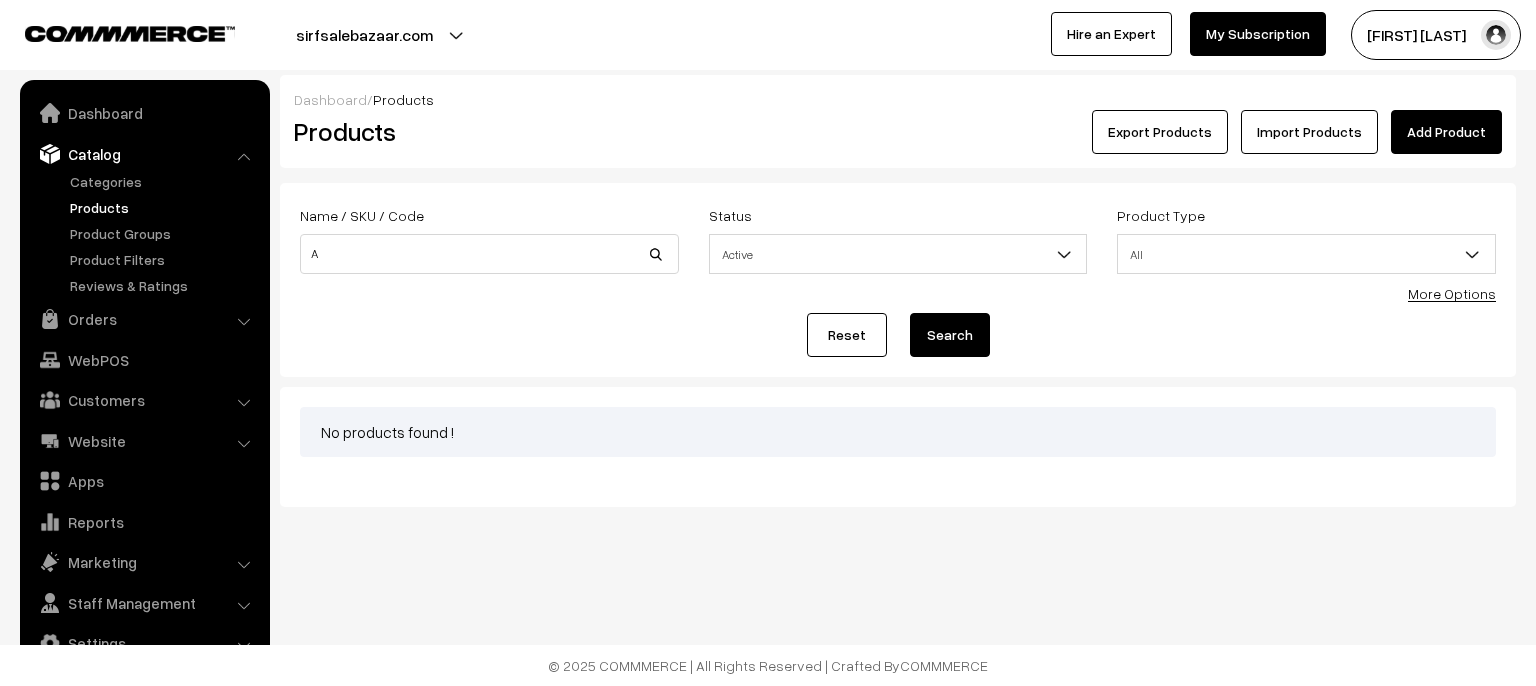 click on "Search" at bounding box center (950, 335) 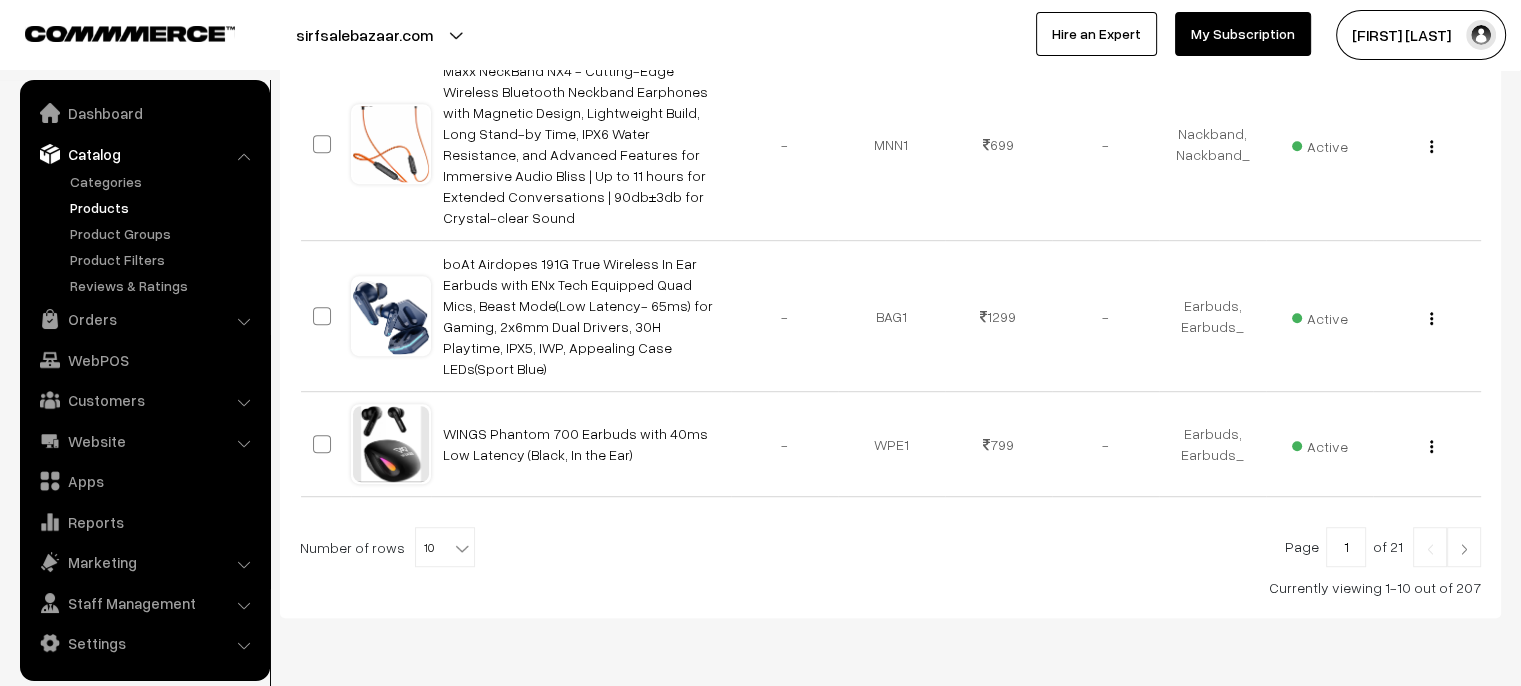 scroll, scrollTop: 1153, scrollLeft: 0, axis: vertical 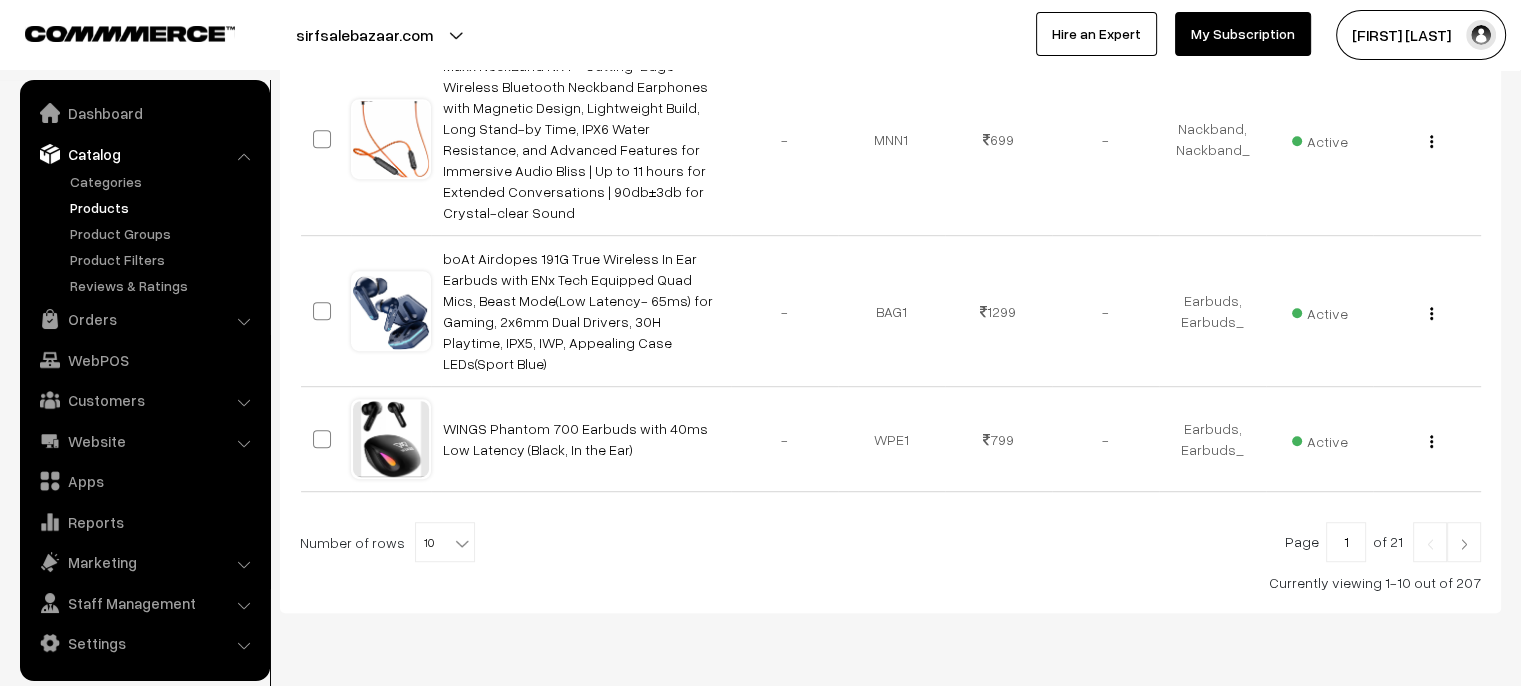 click at bounding box center (462, 543) 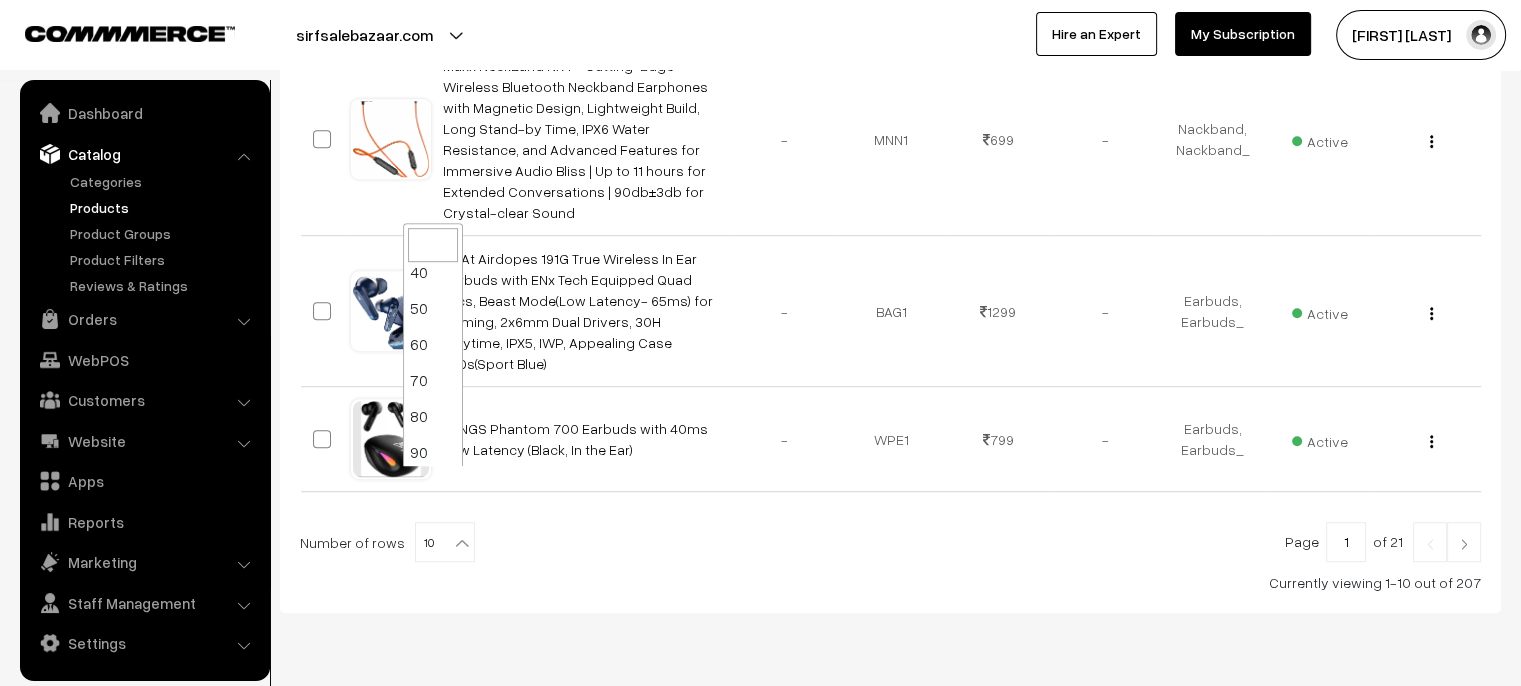 scroll, scrollTop: 160, scrollLeft: 0, axis: vertical 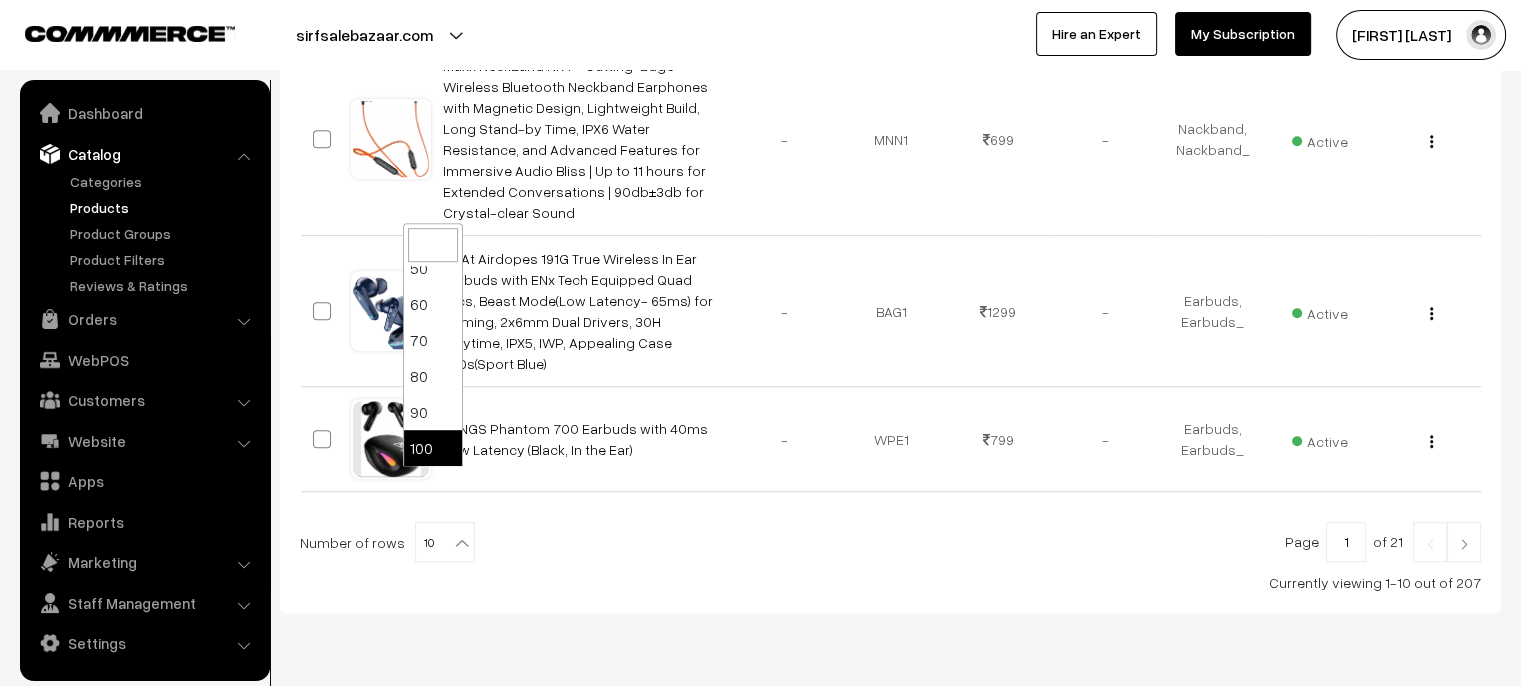 select on "100" 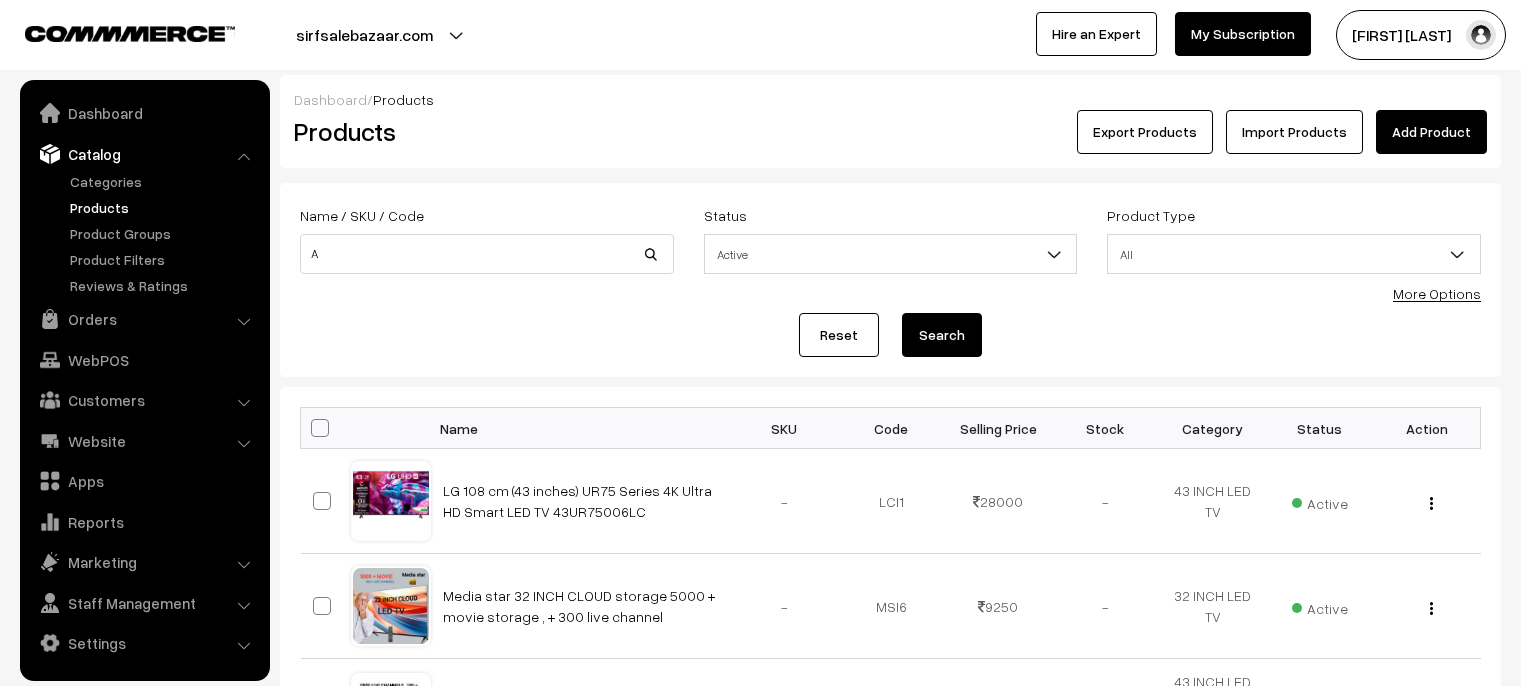 scroll, scrollTop: 0, scrollLeft: 0, axis: both 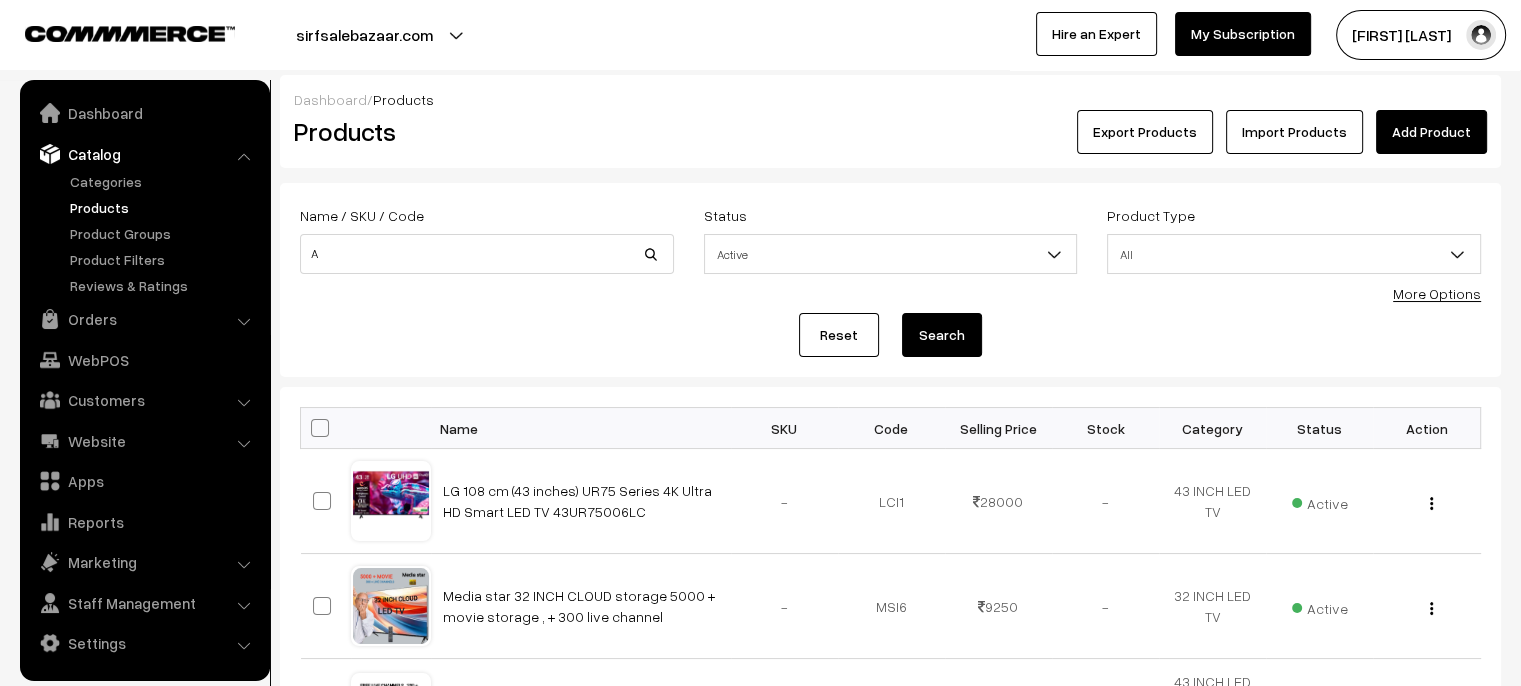 click at bounding box center [320, 428] 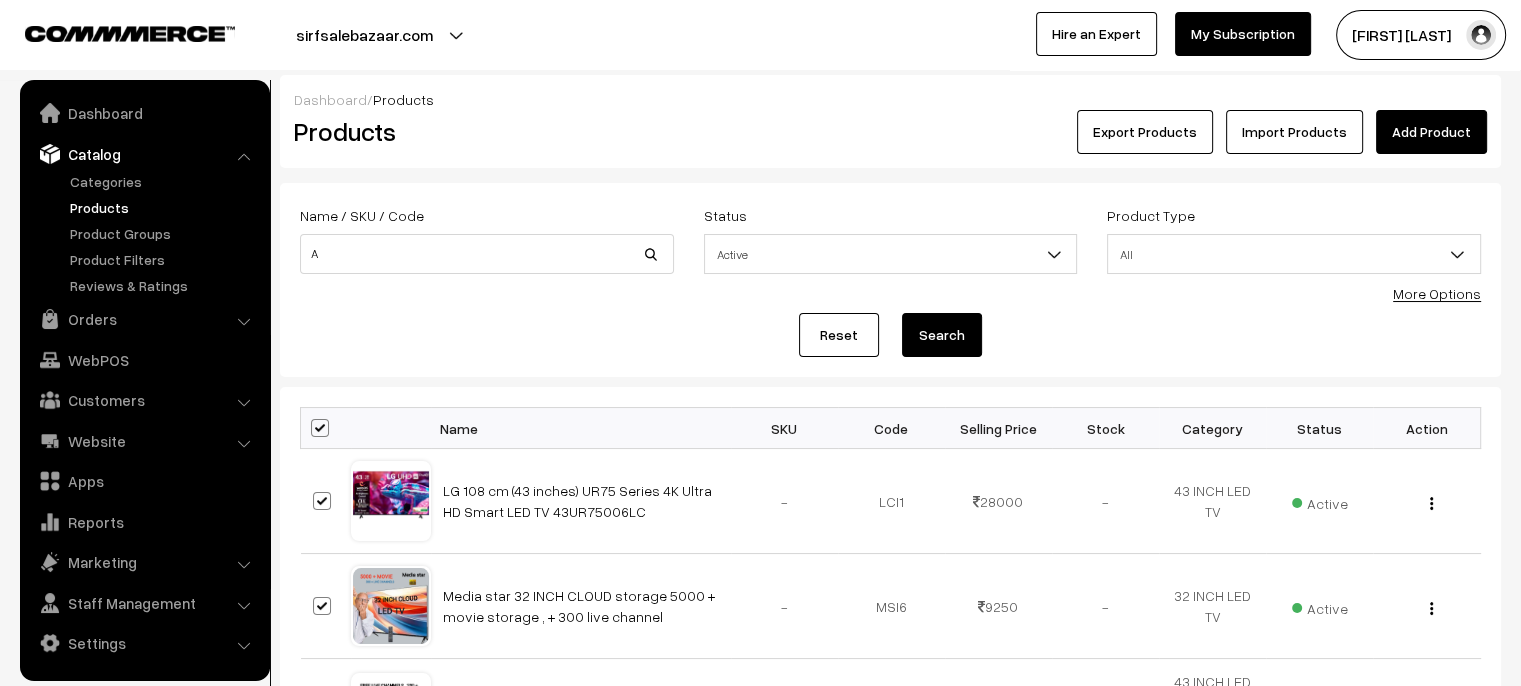 checkbox on "true" 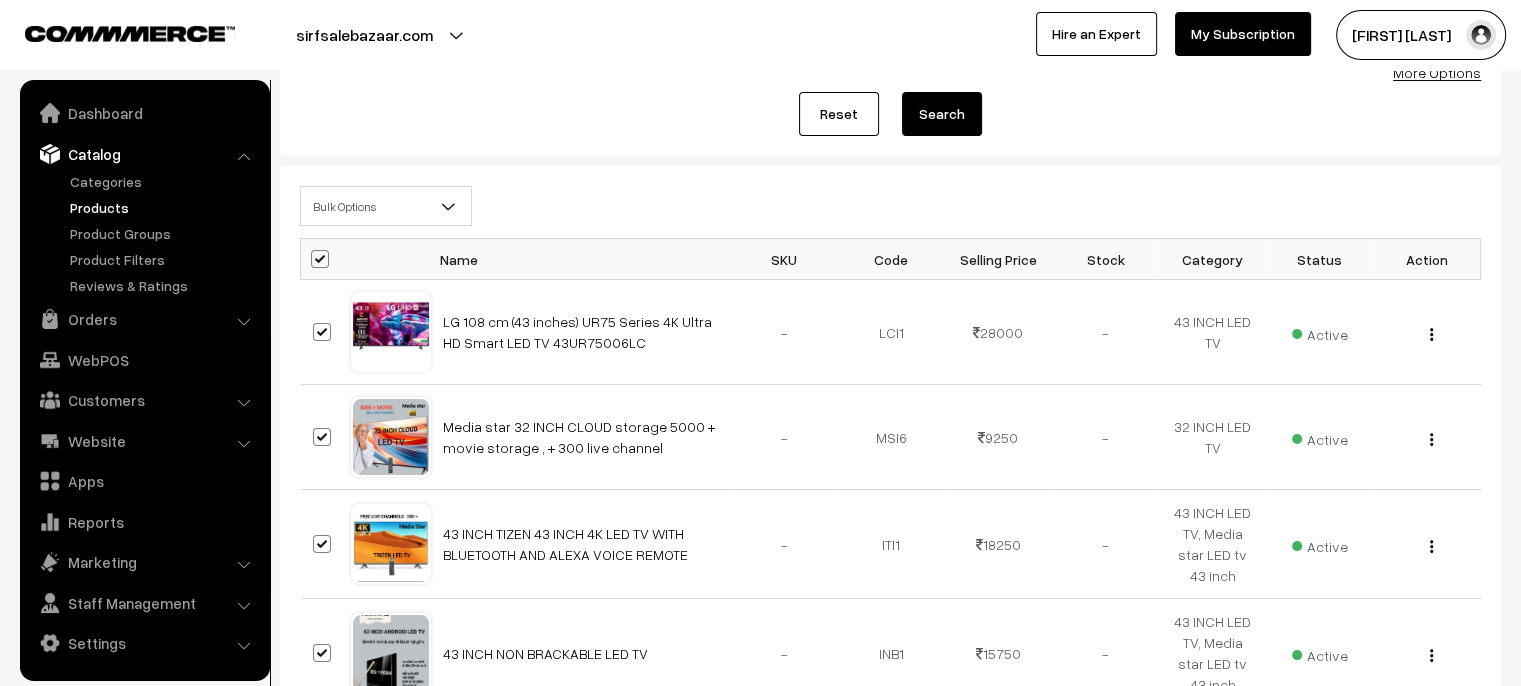 scroll, scrollTop: 100, scrollLeft: 0, axis: vertical 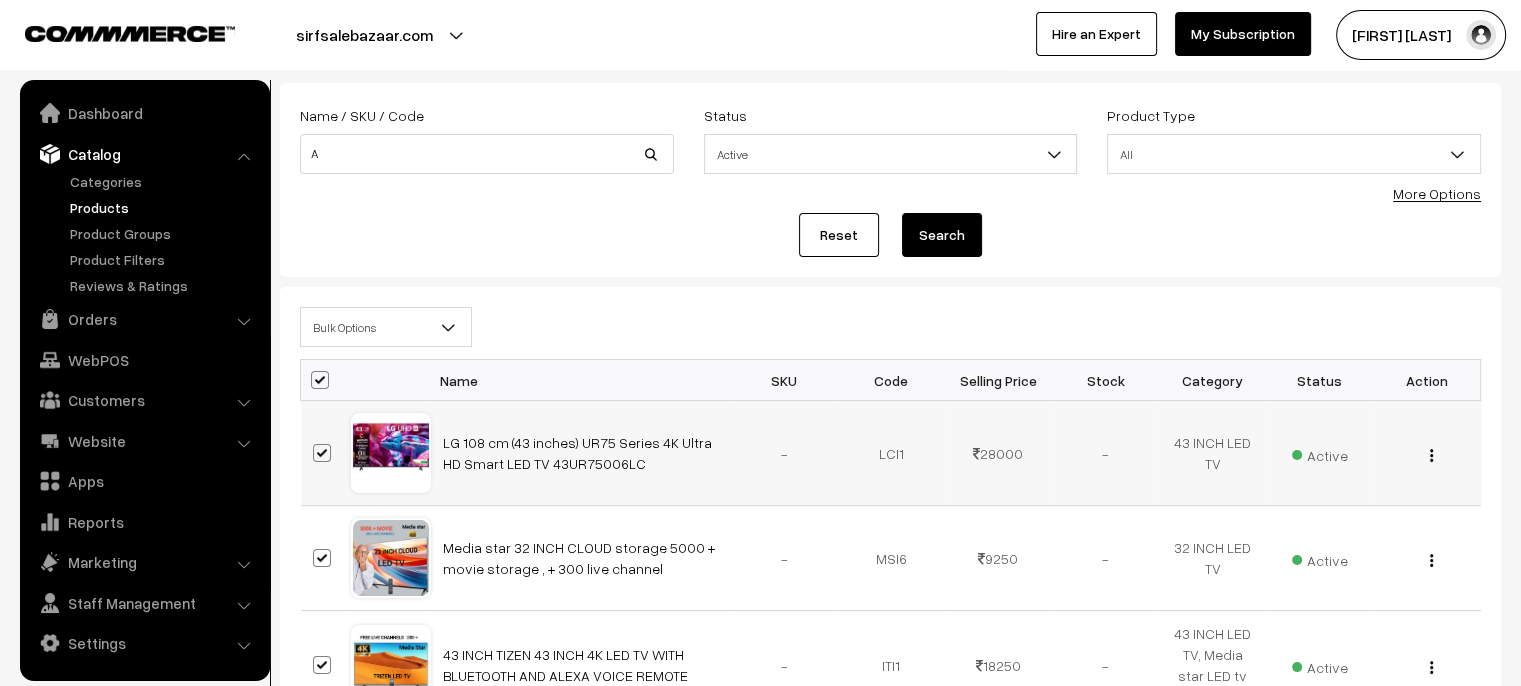 click at bounding box center (322, 453) 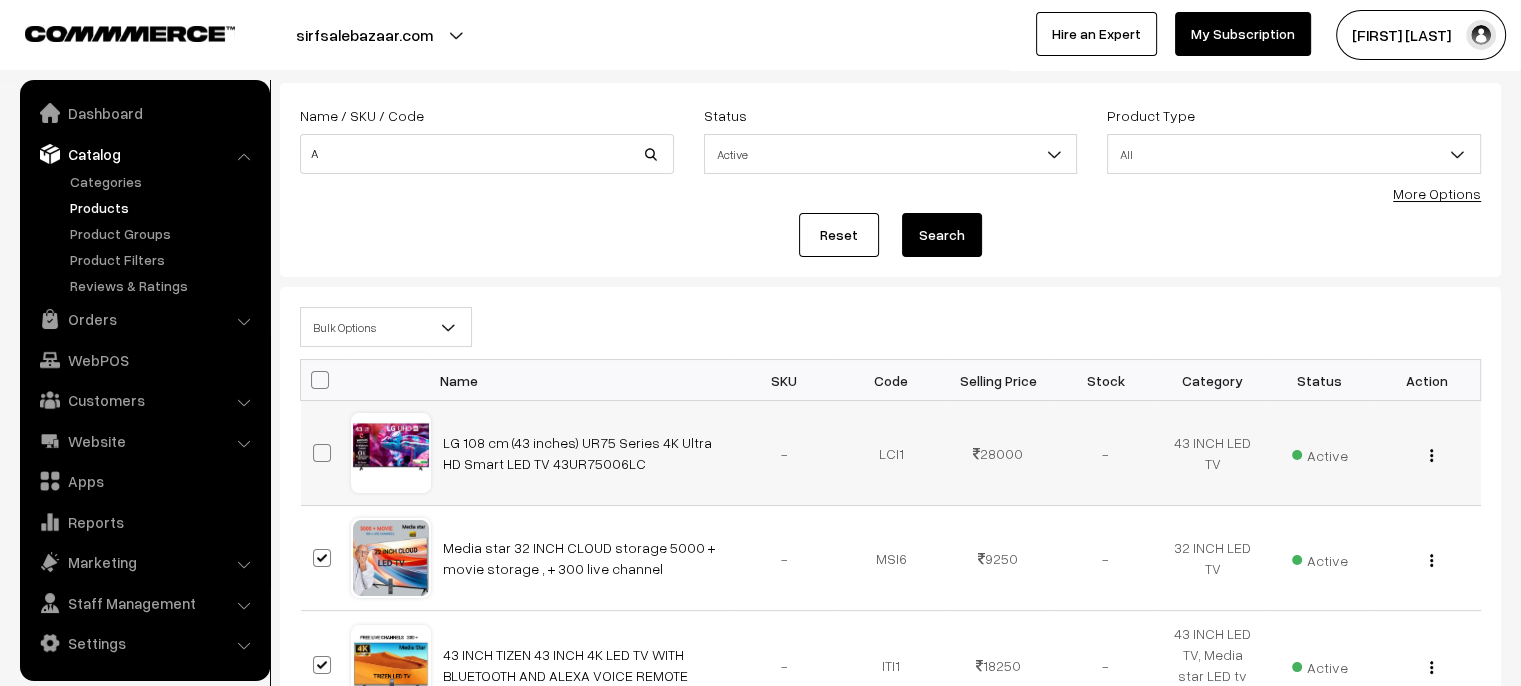 checkbox on "false" 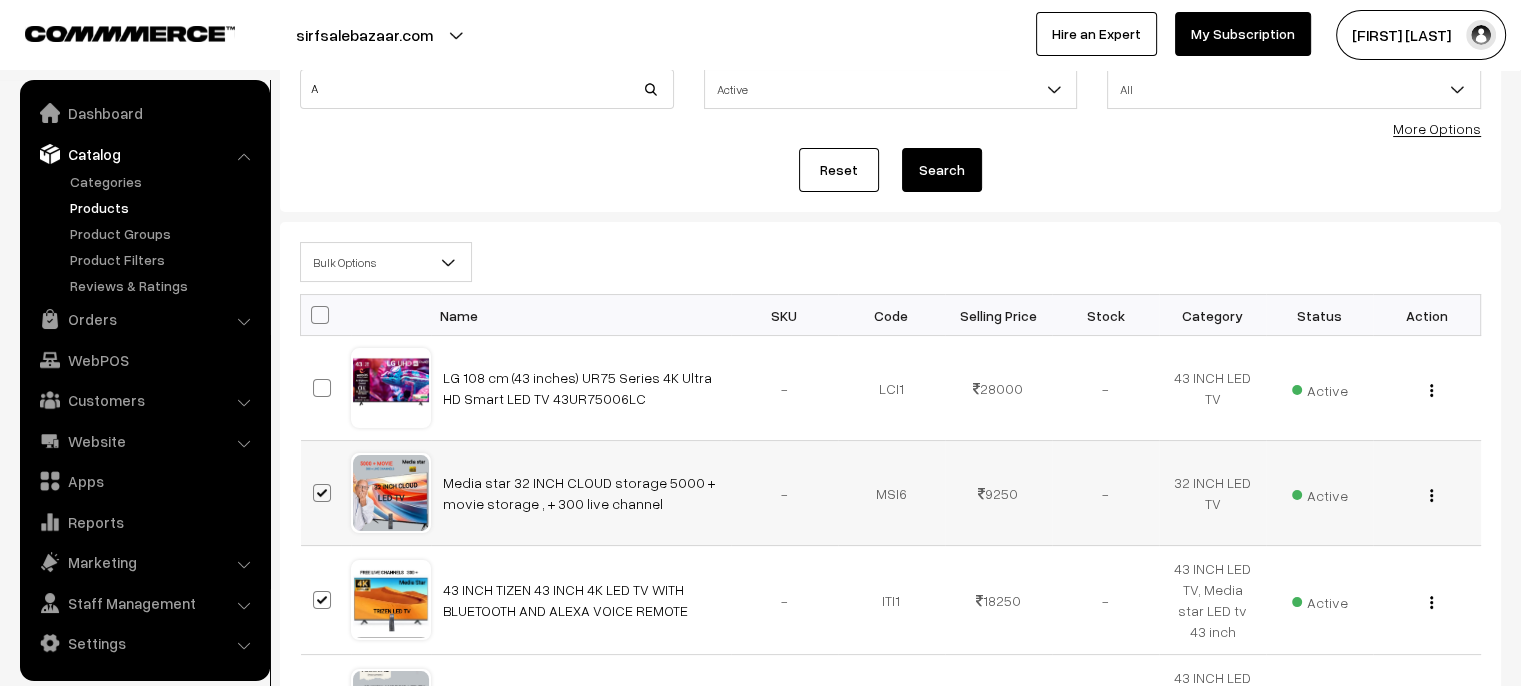 scroll, scrollTop: 200, scrollLeft: 0, axis: vertical 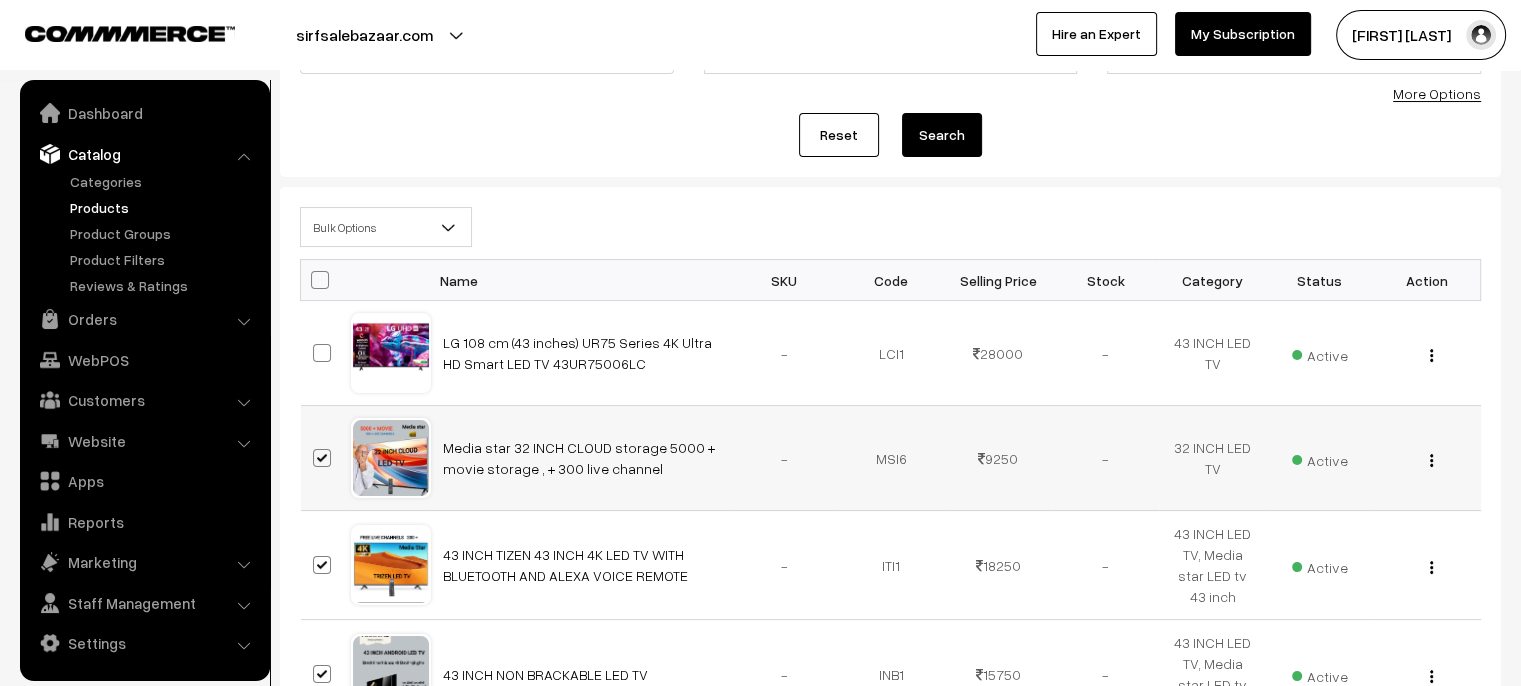 drag, startPoint x: 328, startPoint y: 453, endPoint x: 328, endPoint y: 467, distance: 14 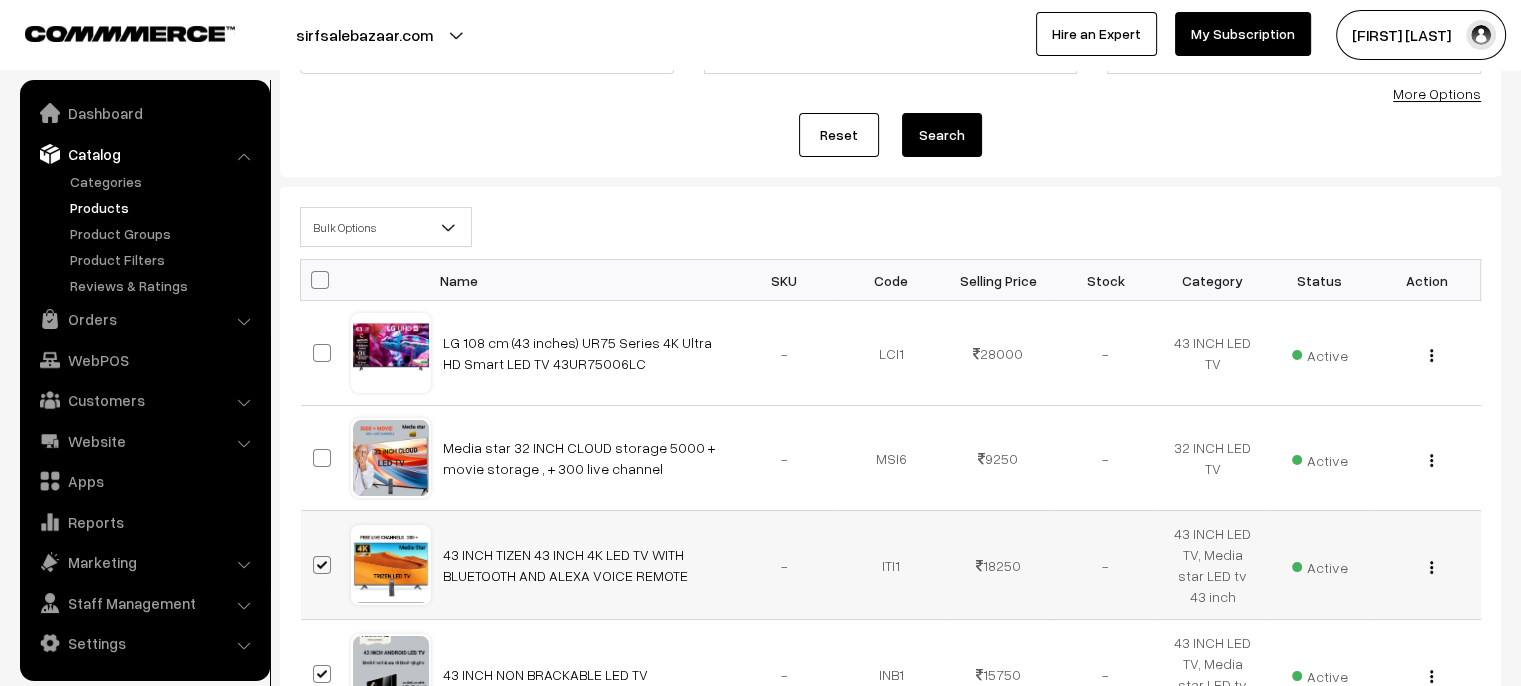 click at bounding box center [322, 565] 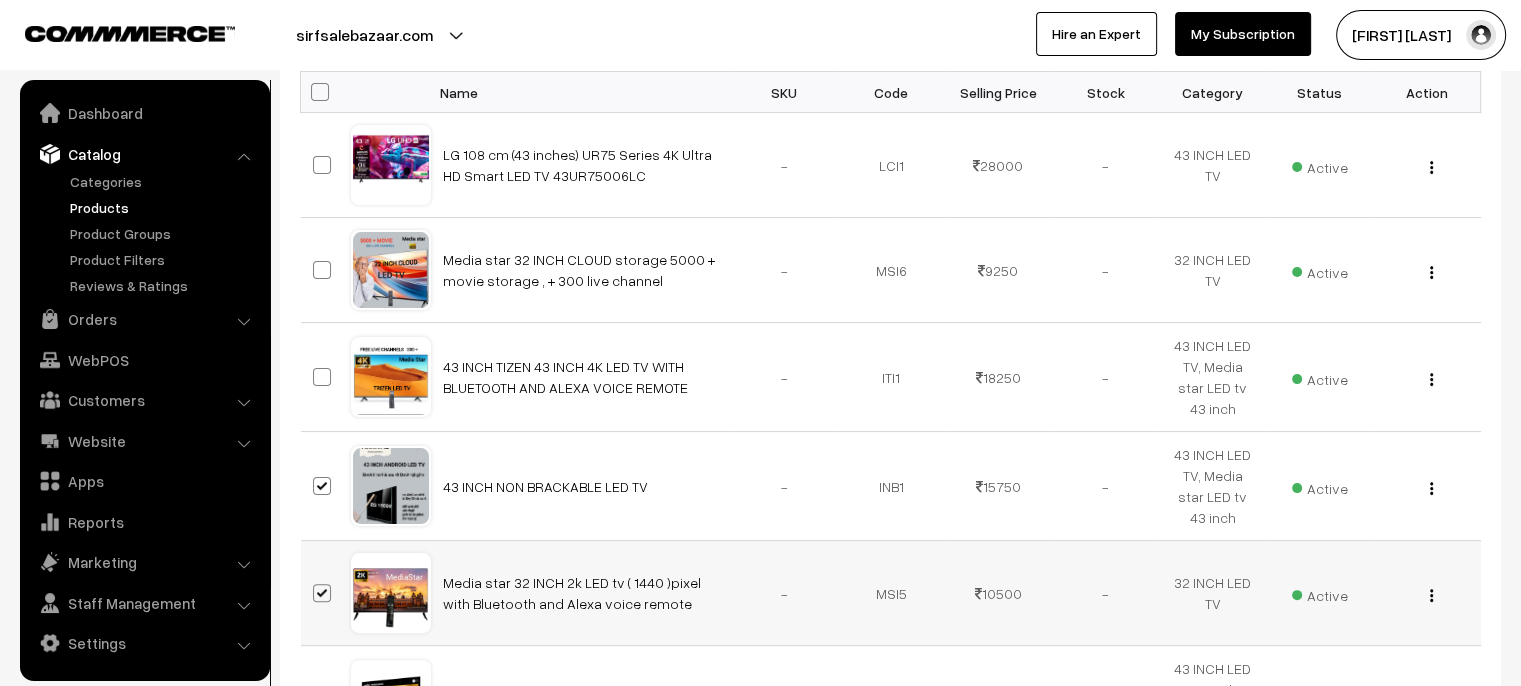 scroll, scrollTop: 400, scrollLeft: 0, axis: vertical 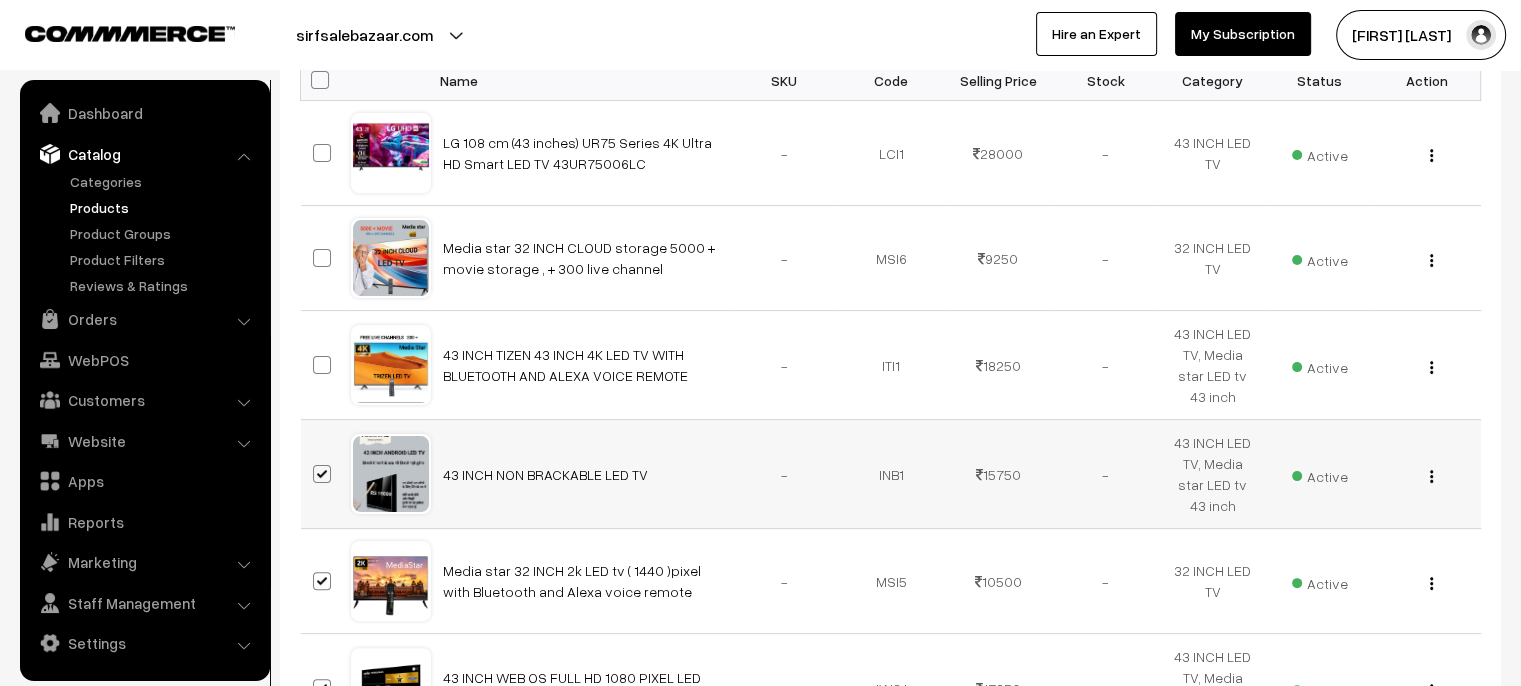 drag, startPoint x: 324, startPoint y: 467, endPoint x: 318, endPoint y: 486, distance: 19.924858 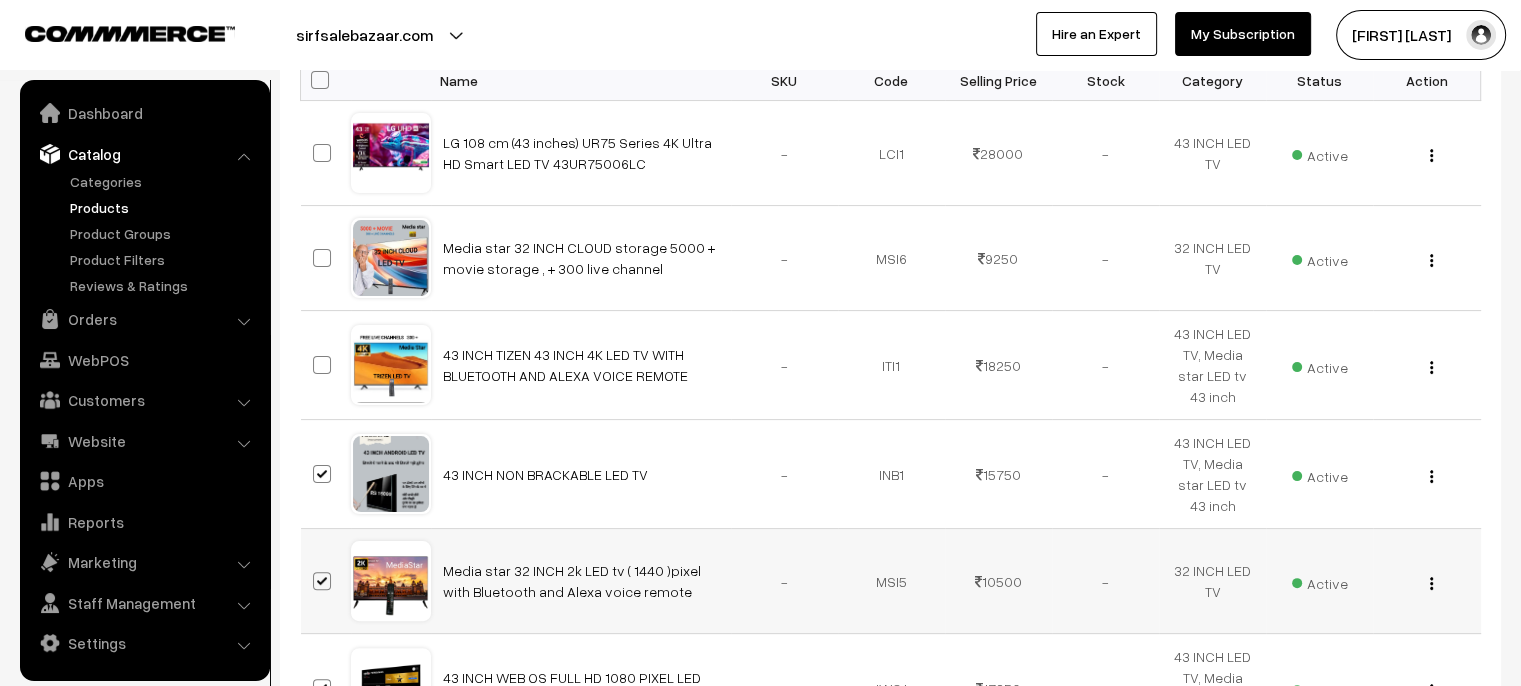 click at bounding box center (322, 581) 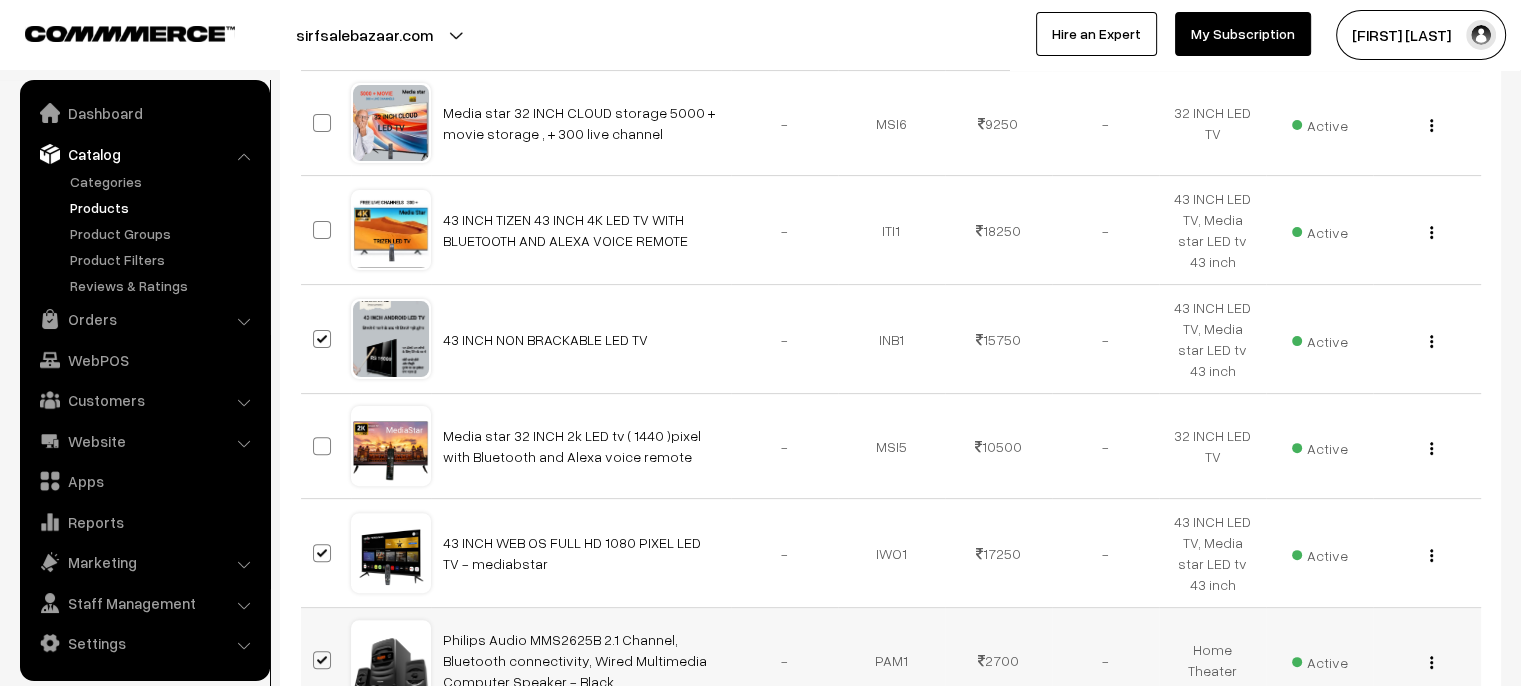 scroll, scrollTop: 600, scrollLeft: 0, axis: vertical 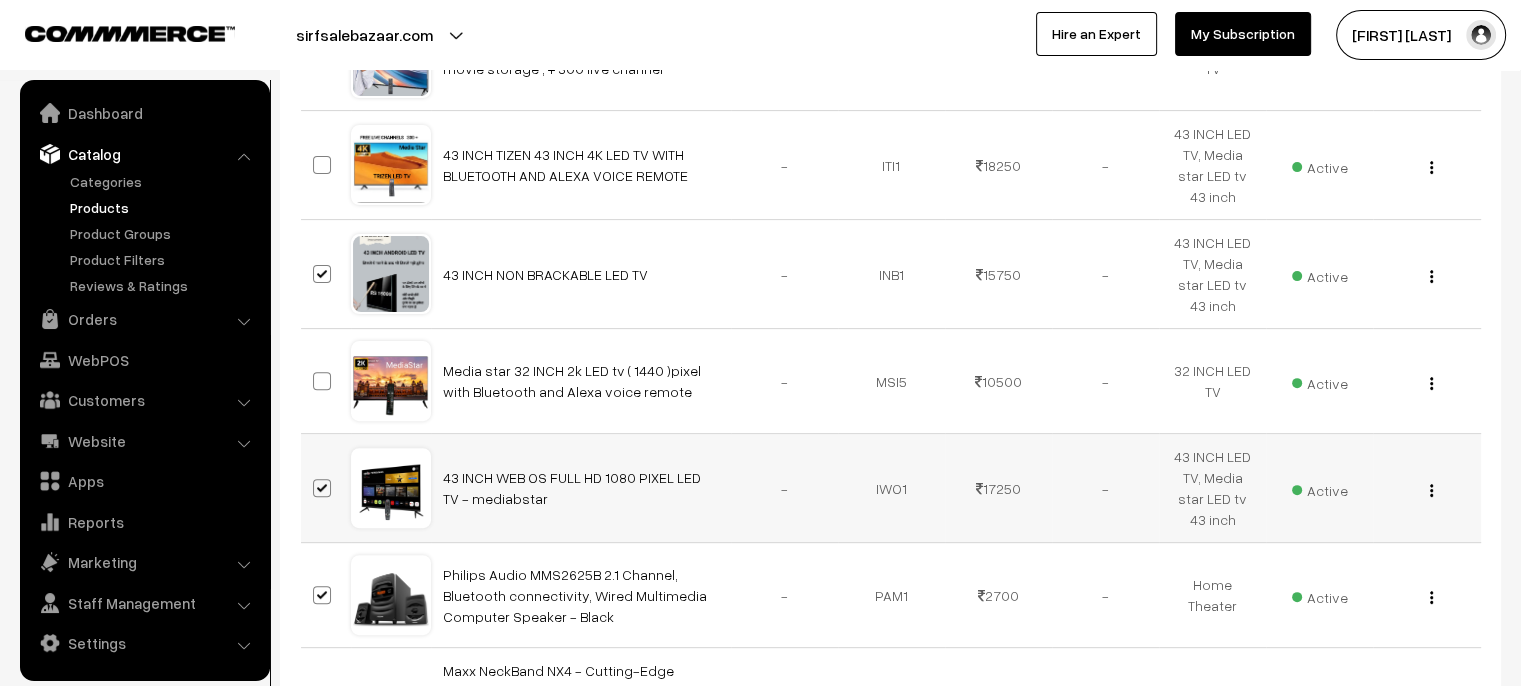 click at bounding box center (322, 488) 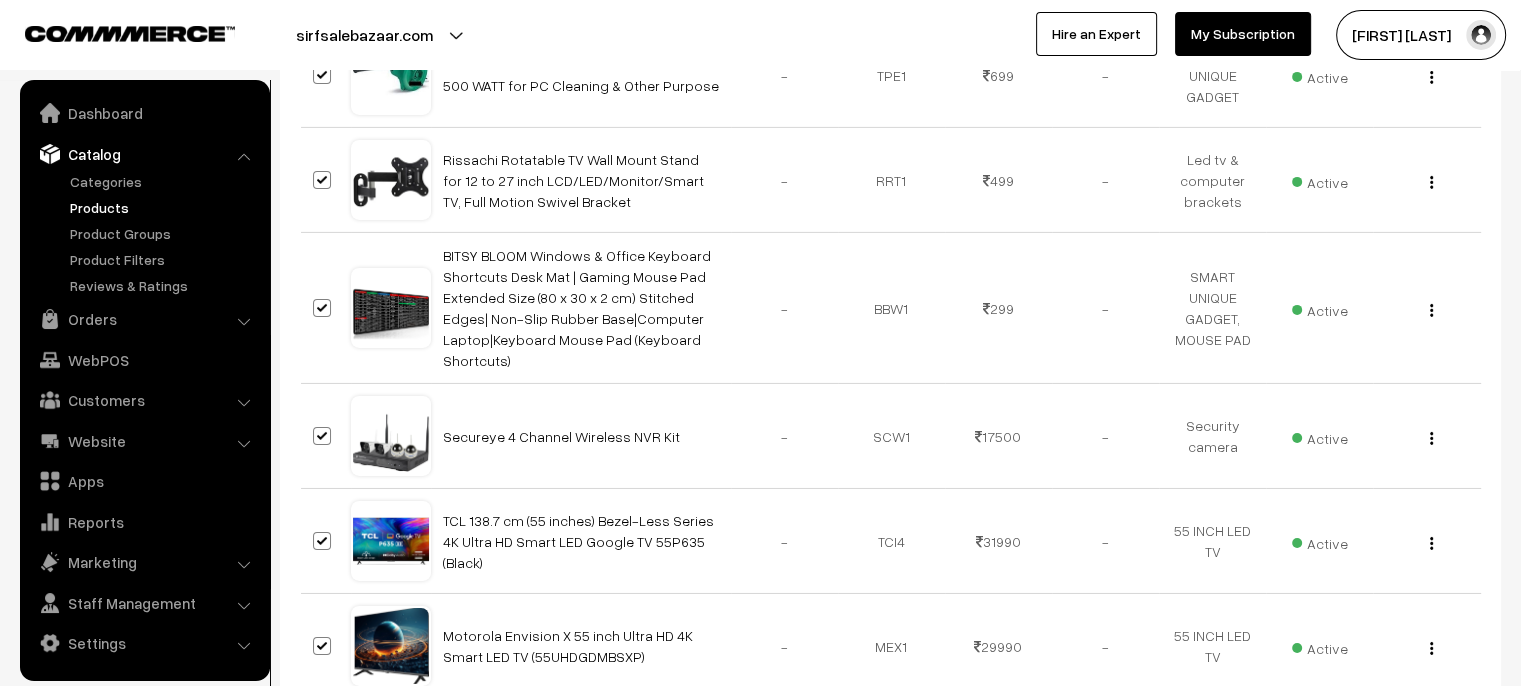 scroll, scrollTop: 6500, scrollLeft: 0, axis: vertical 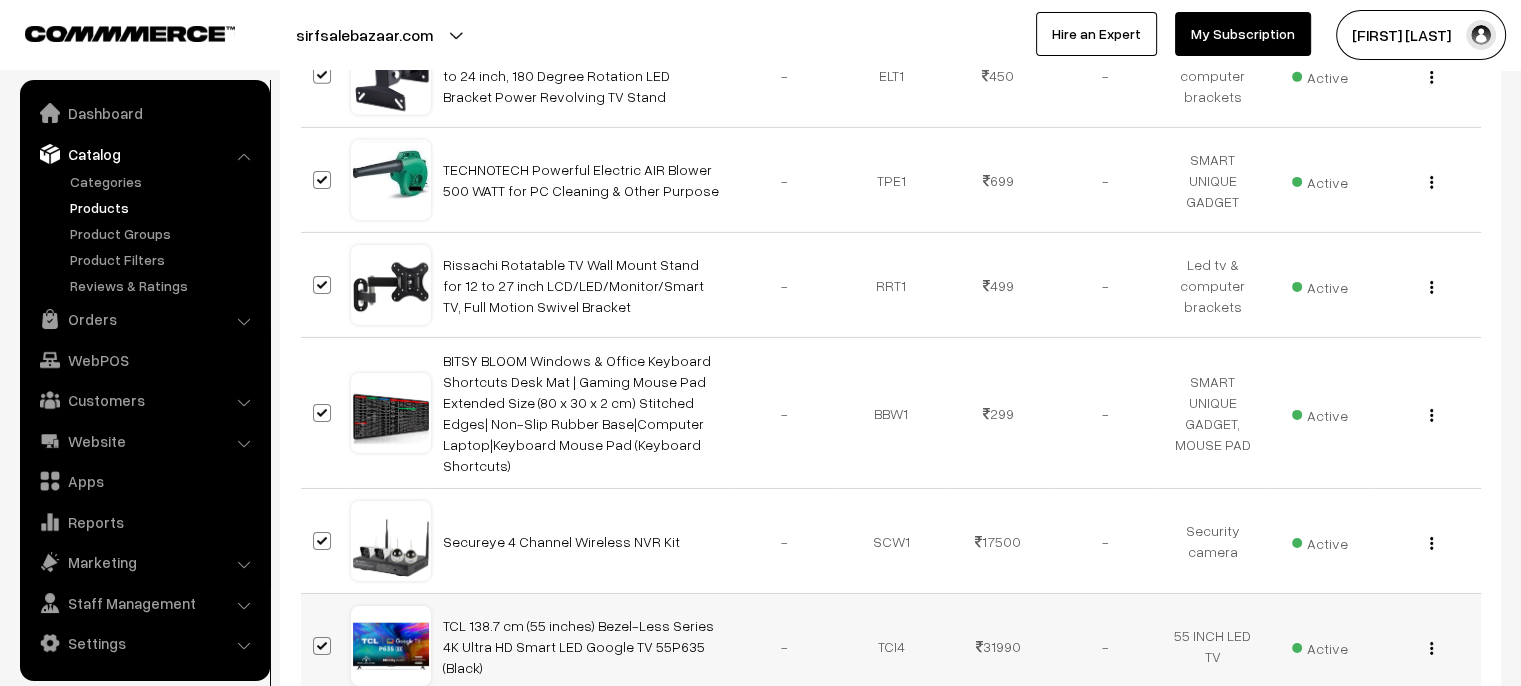 drag, startPoint x: 320, startPoint y: 407, endPoint x: 326, endPoint y: 439, distance: 32.55764 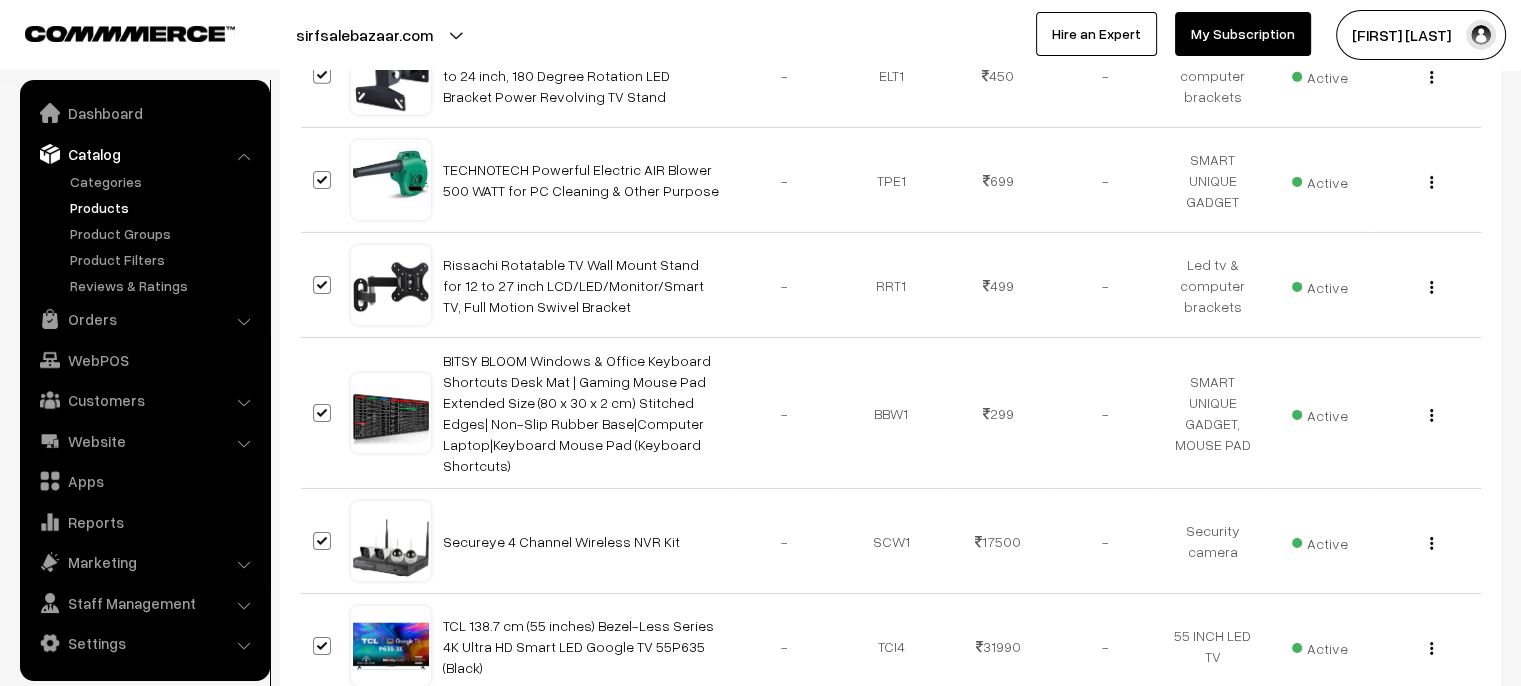click at bounding box center (322, 751) 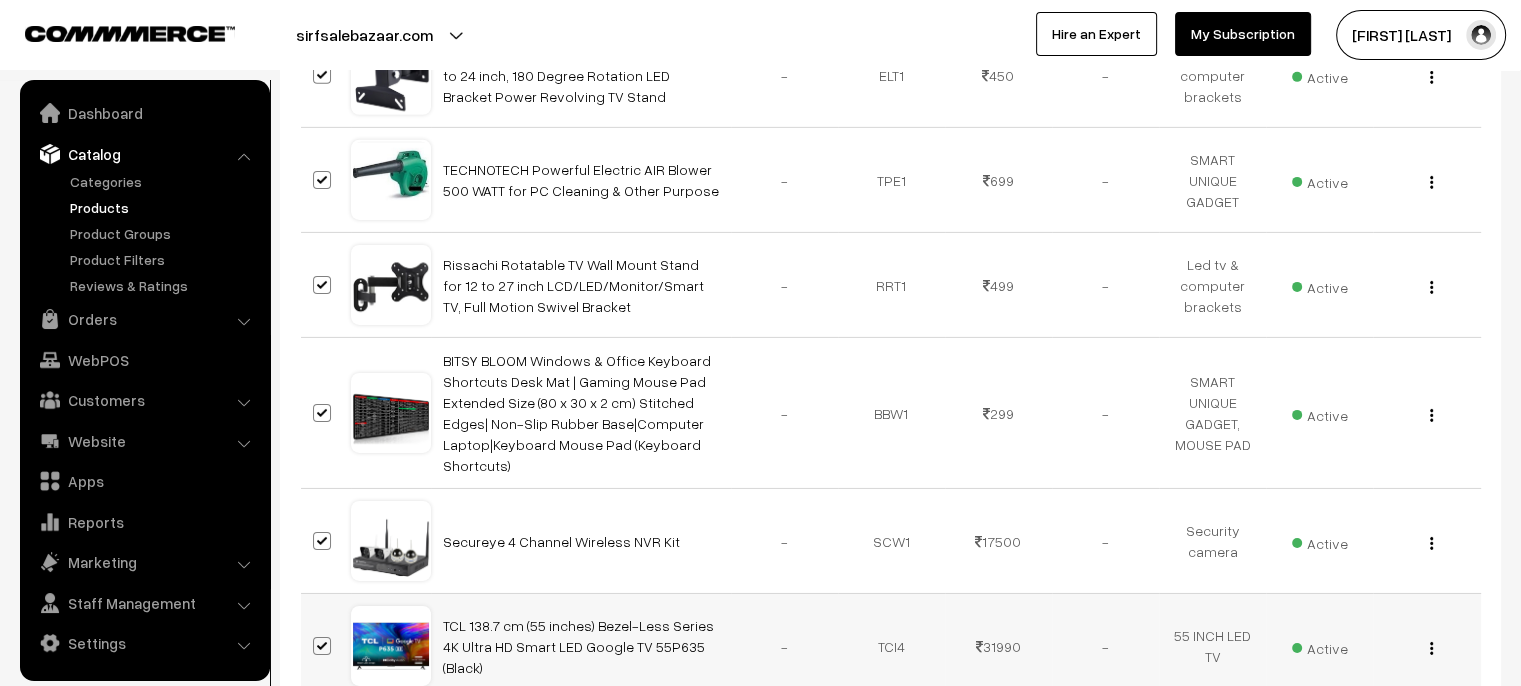 drag, startPoint x: 323, startPoint y: 411, endPoint x: 318, endPoint y: 434, distance: 23.537205 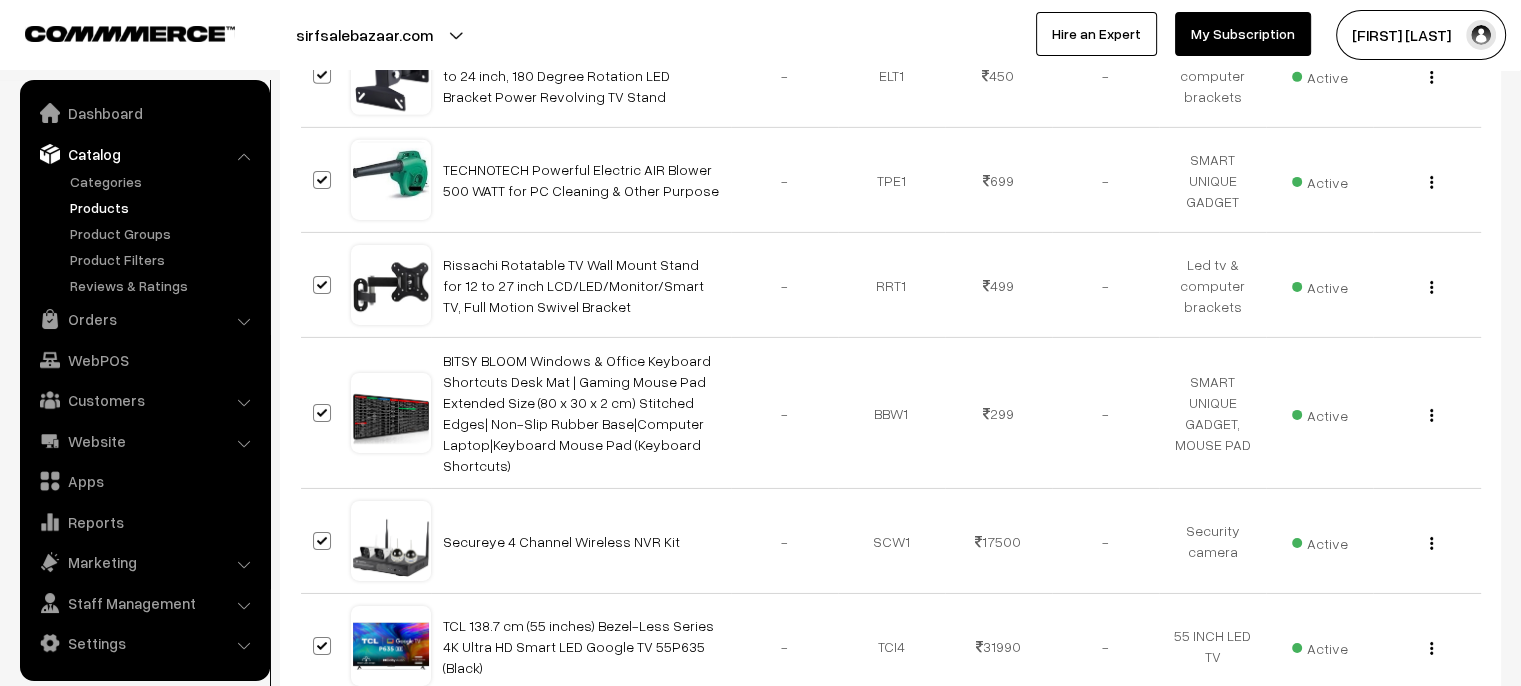 click at bounding box center [322, 856] 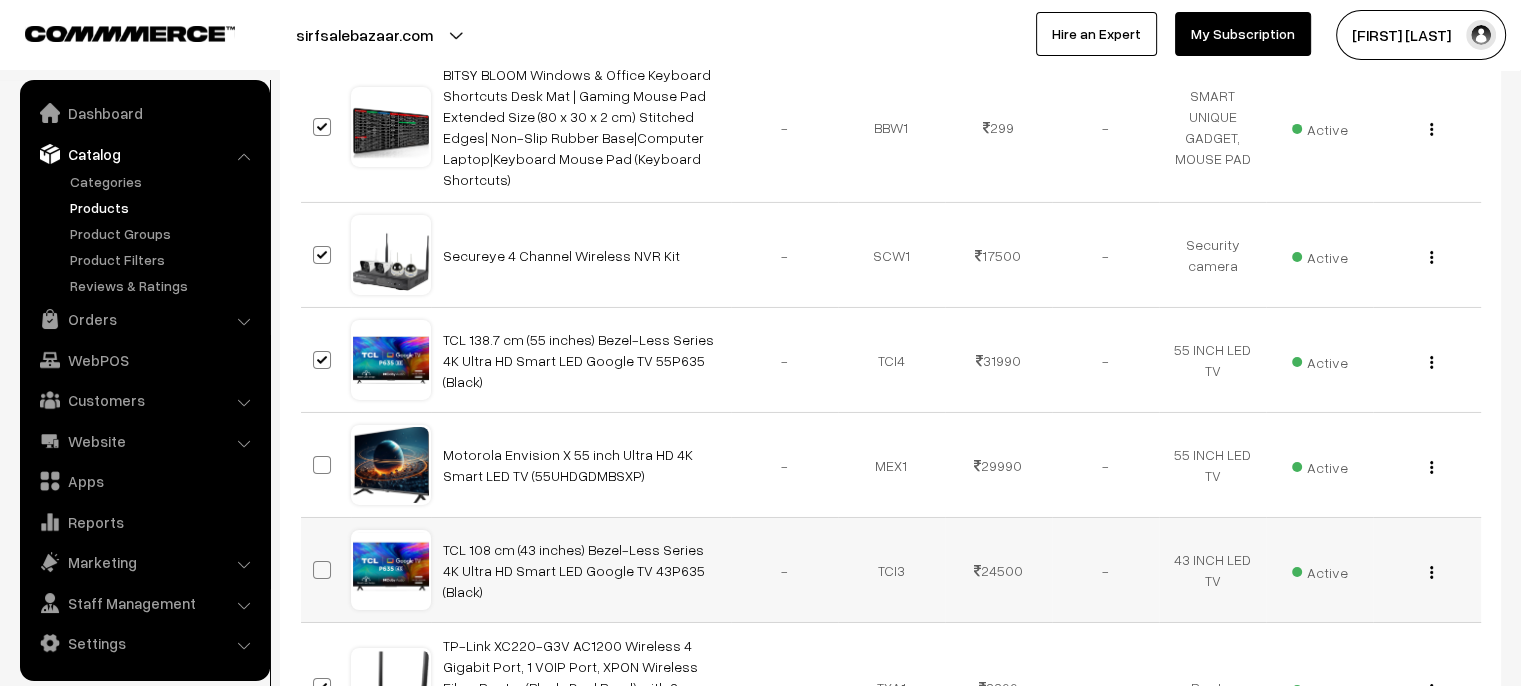 scroll, scrollTop: 6800, scrollLeft: 0, axis: vertical 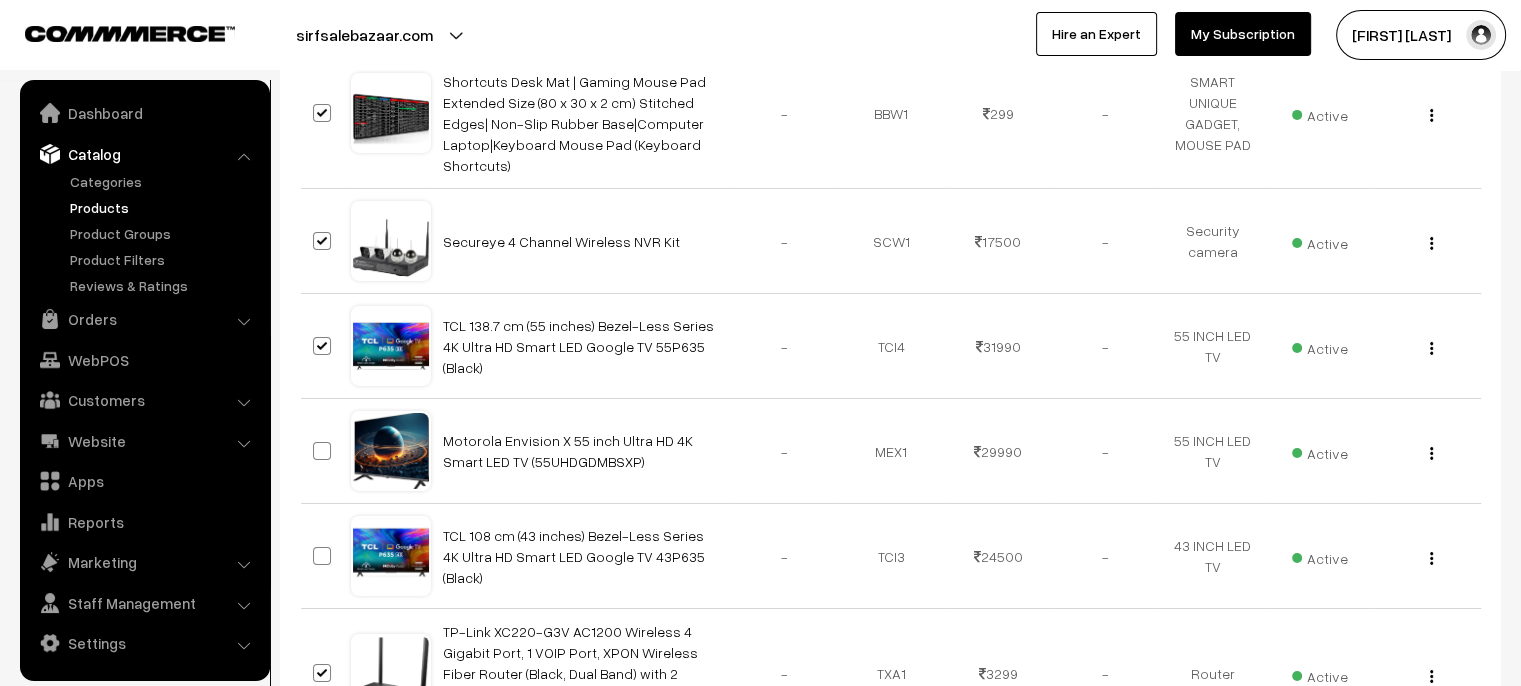 click at bounding box center (322, 791) 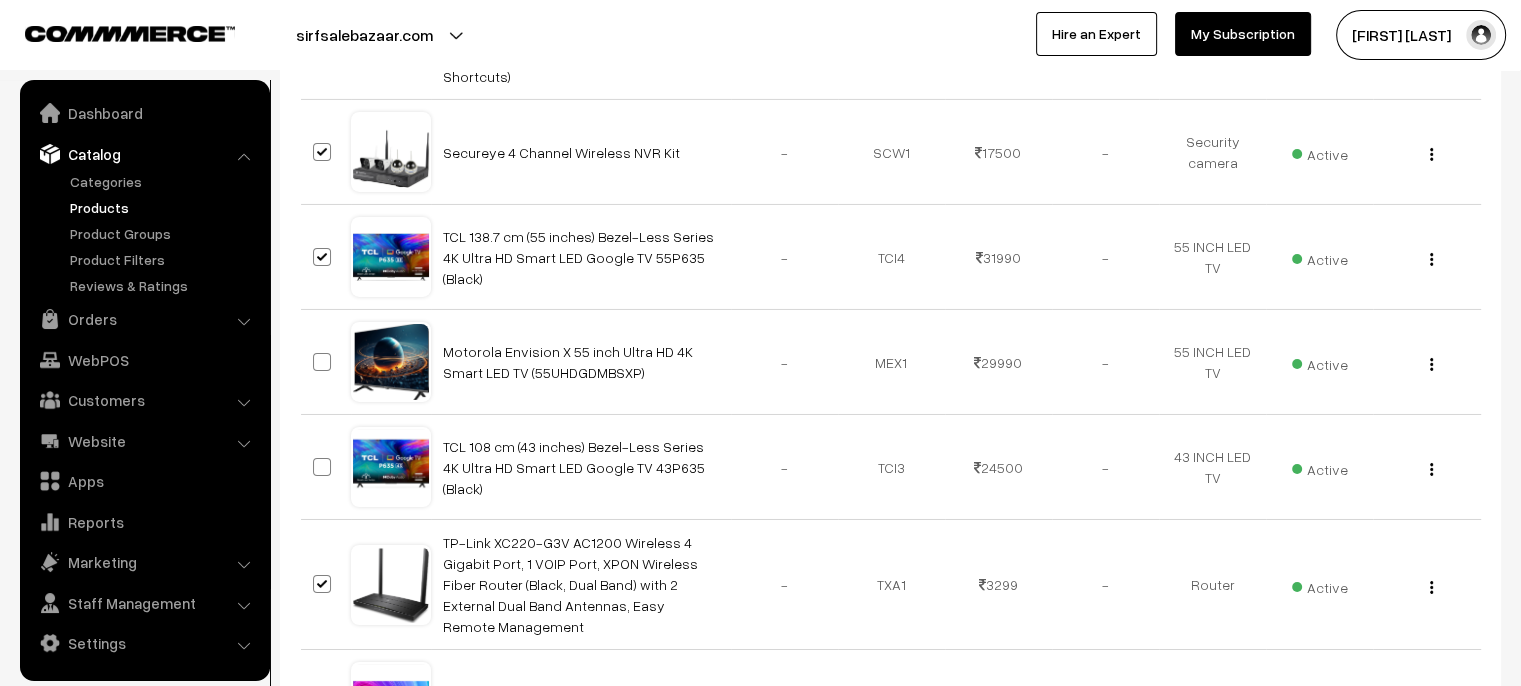 scroll, scrollTop: 7000, scrollLeft: 0, axis: vertical 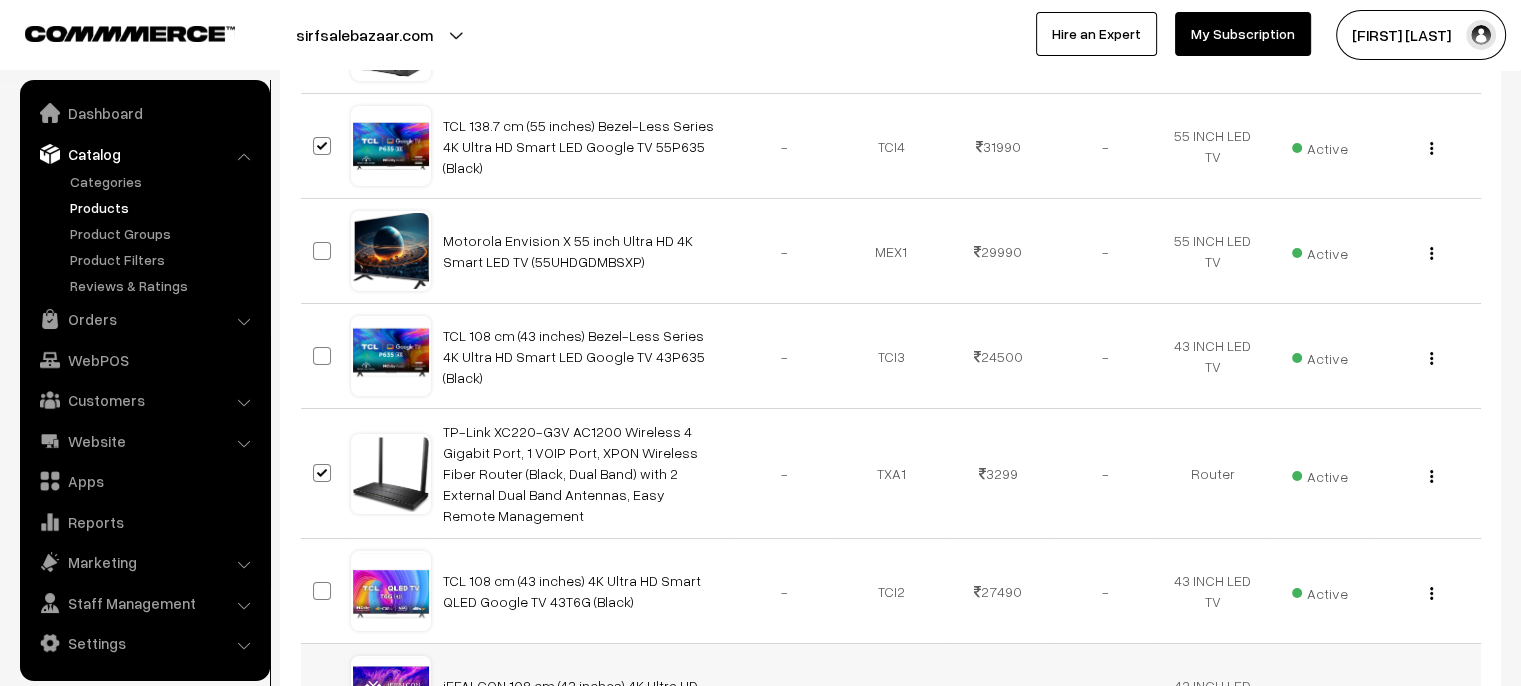 drag, startPoint x: 324, startPoint y: 453, endPoint x: 320, endPoint y: 473, distance: 20.396078 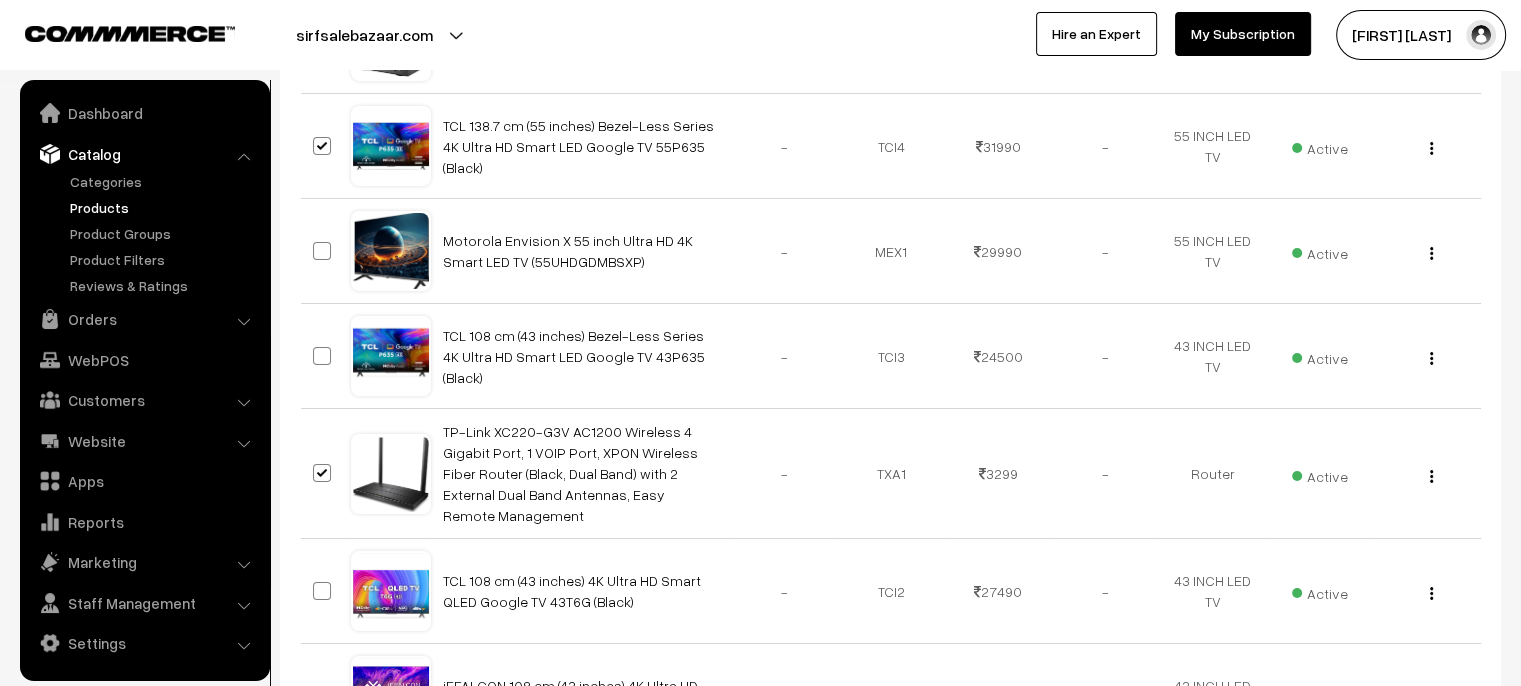 click at bounding box center [322, 801] 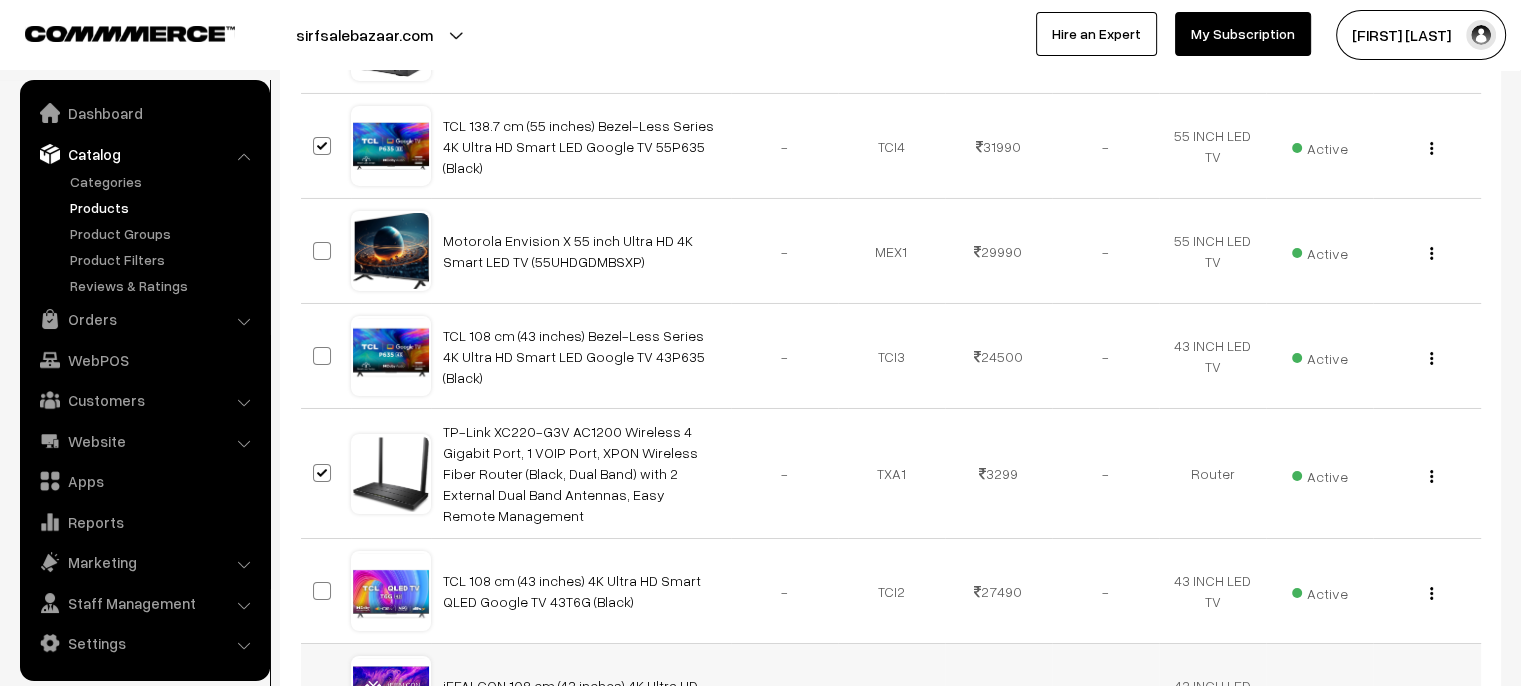 drag, startPoint x: 325, startPoint y: 433, endPoint x: 331, endPoint y: 454, distance: 21.84033 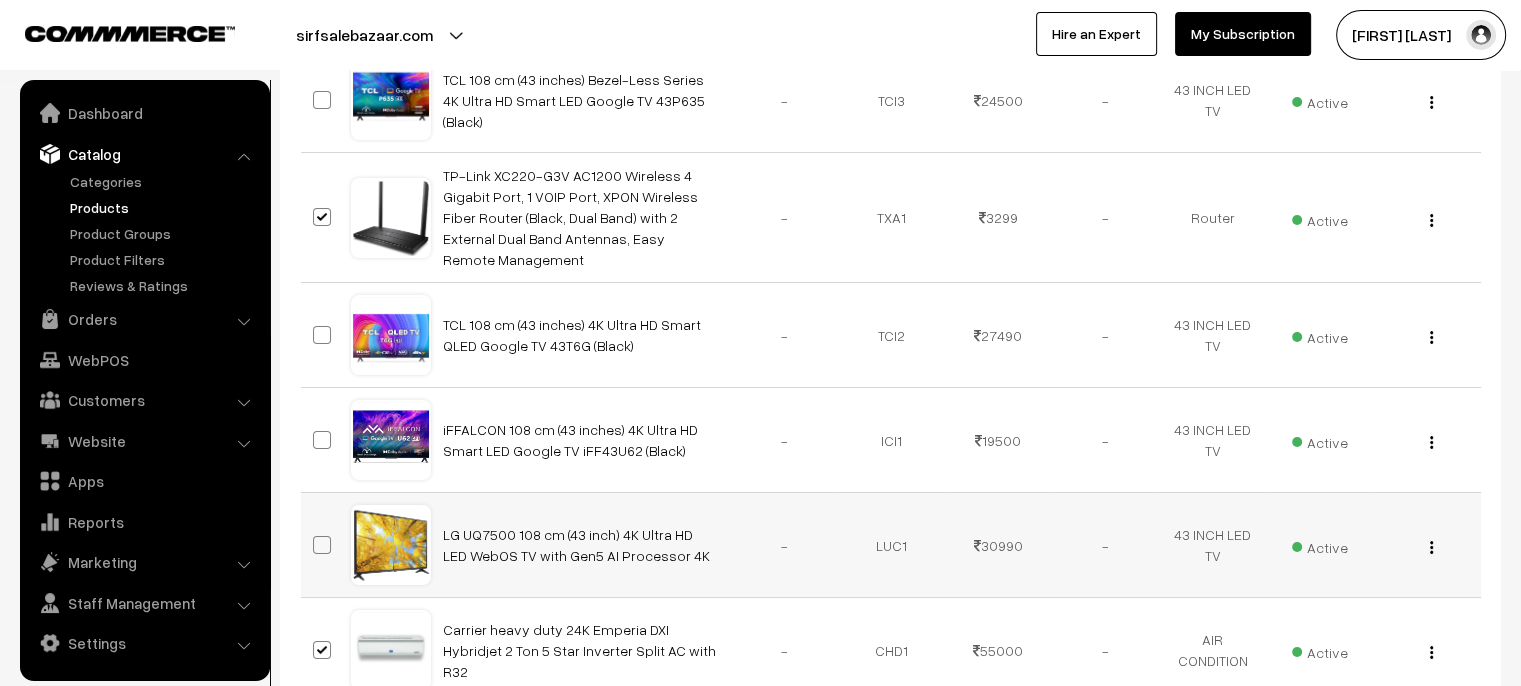 scroll, scrollTop: 7300, scrollLeft: 0, axis: vertical 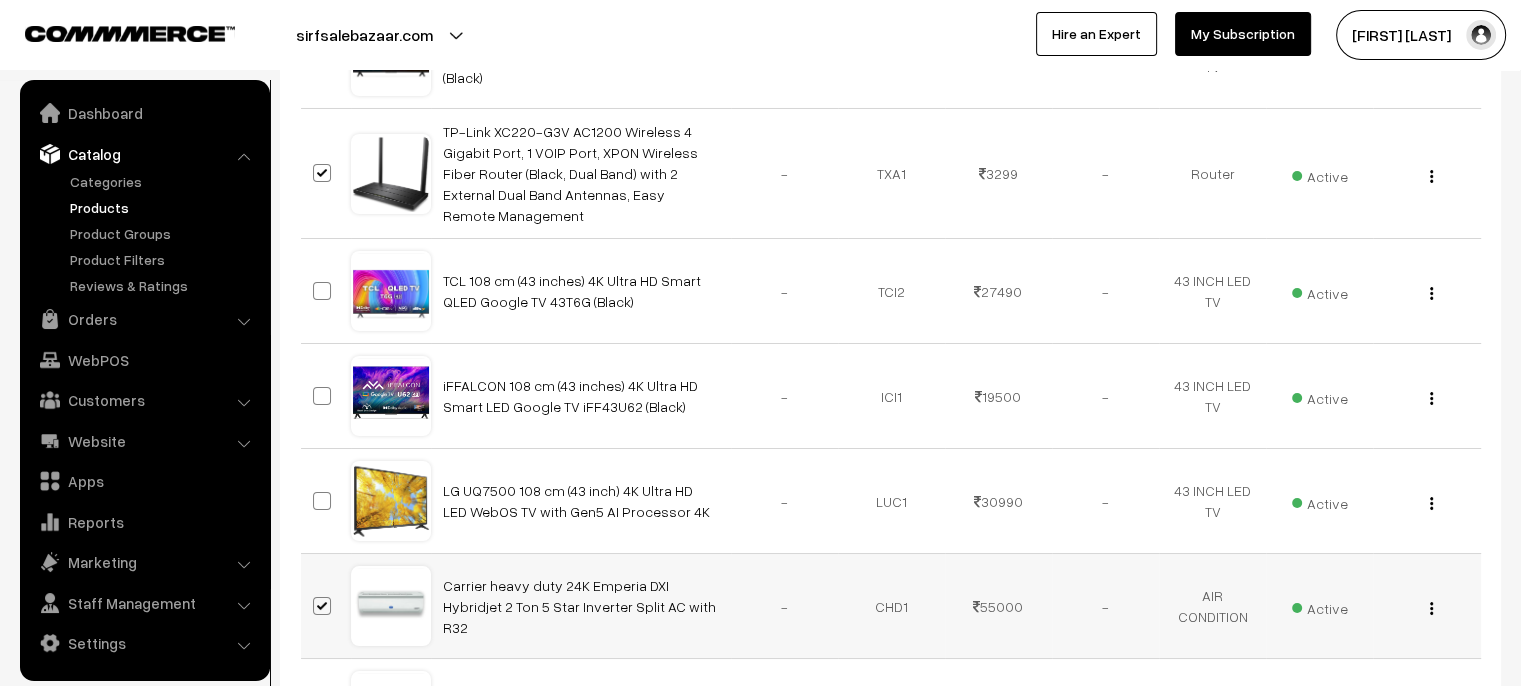 click at bounding box center [322, 606] 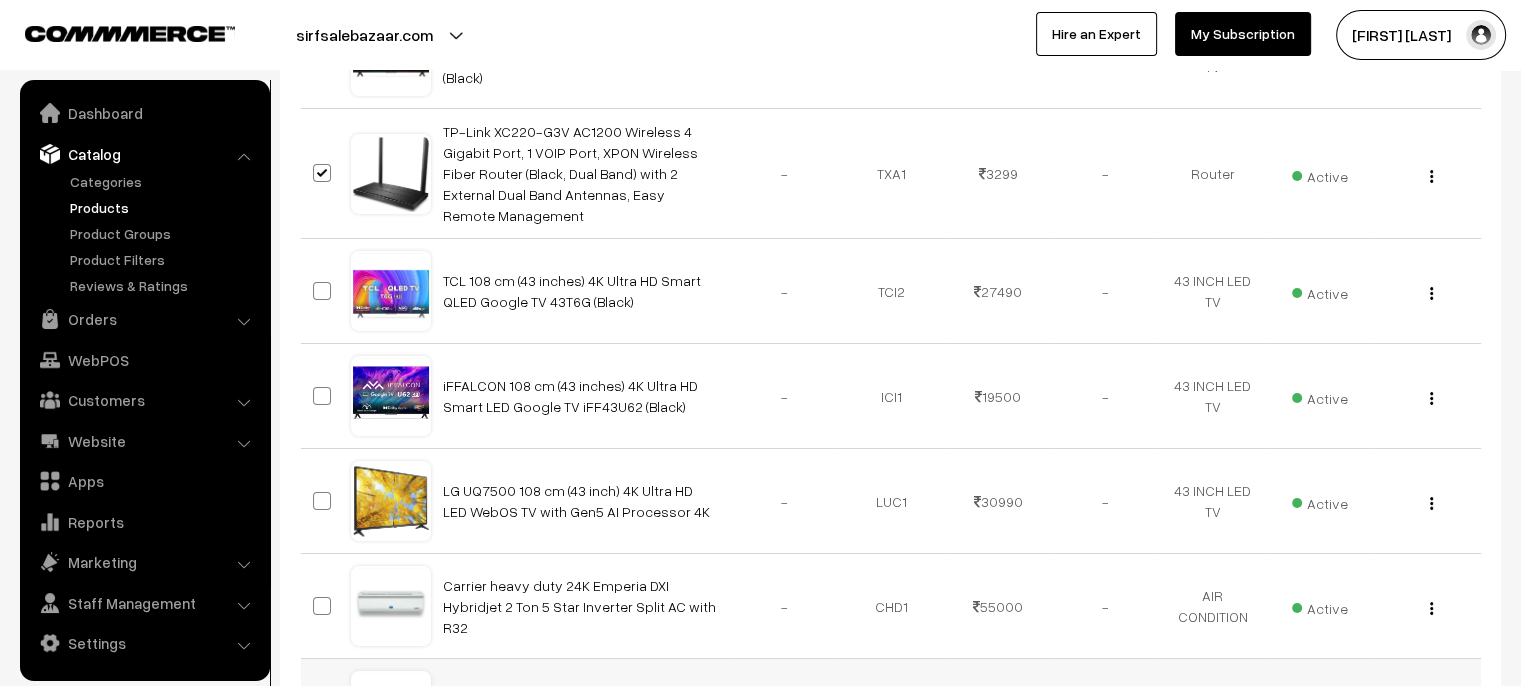 click at bounding box center [322, 711] 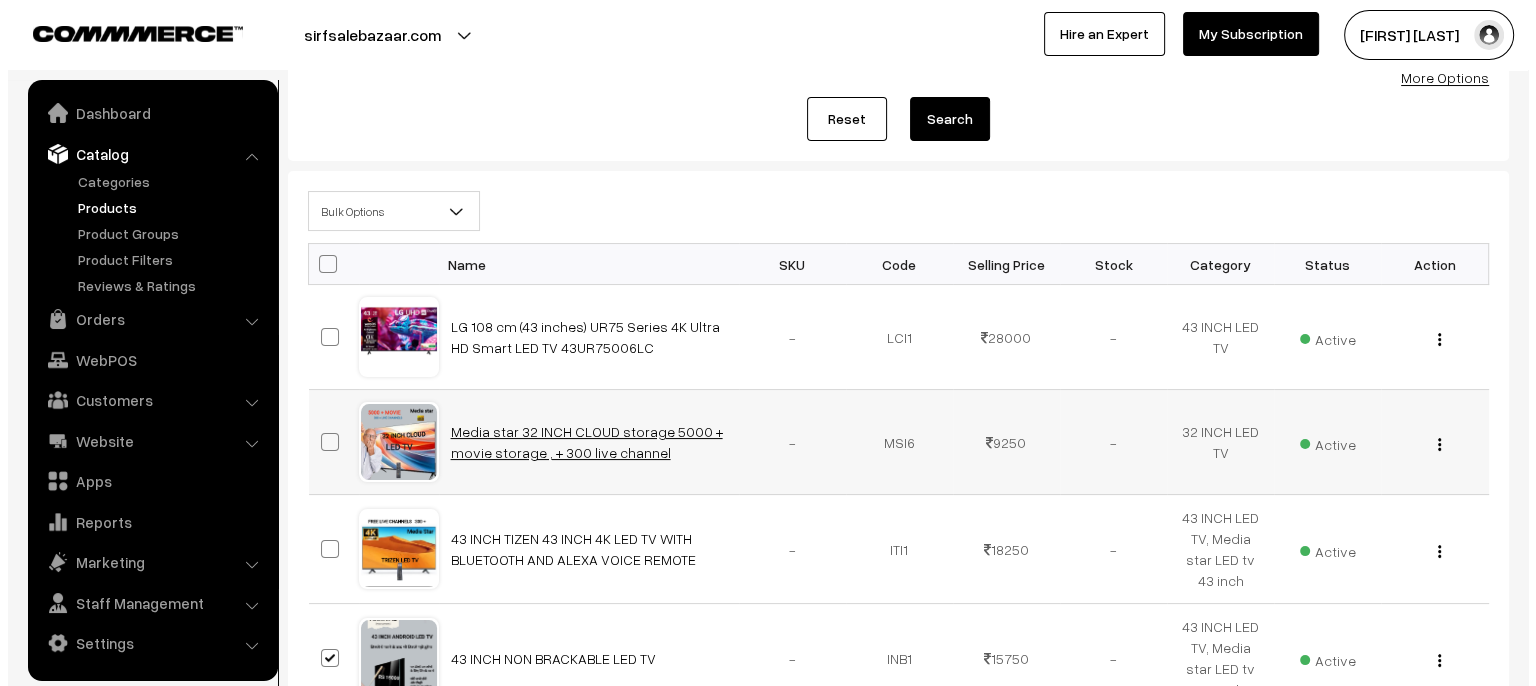 scroll, scrollTop: 0, scrollLeft: 0, axis: both 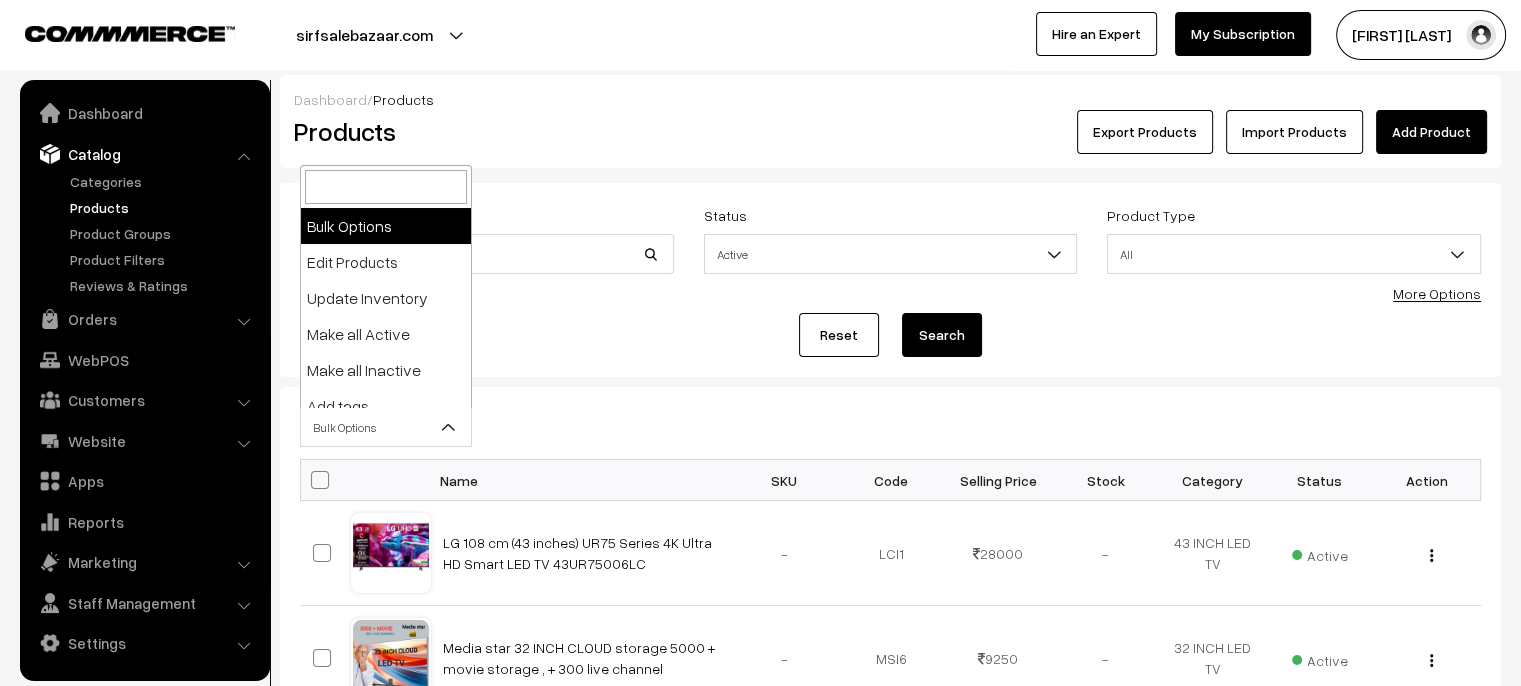 click on "Bulk Options" at bounding box center (386, 427) 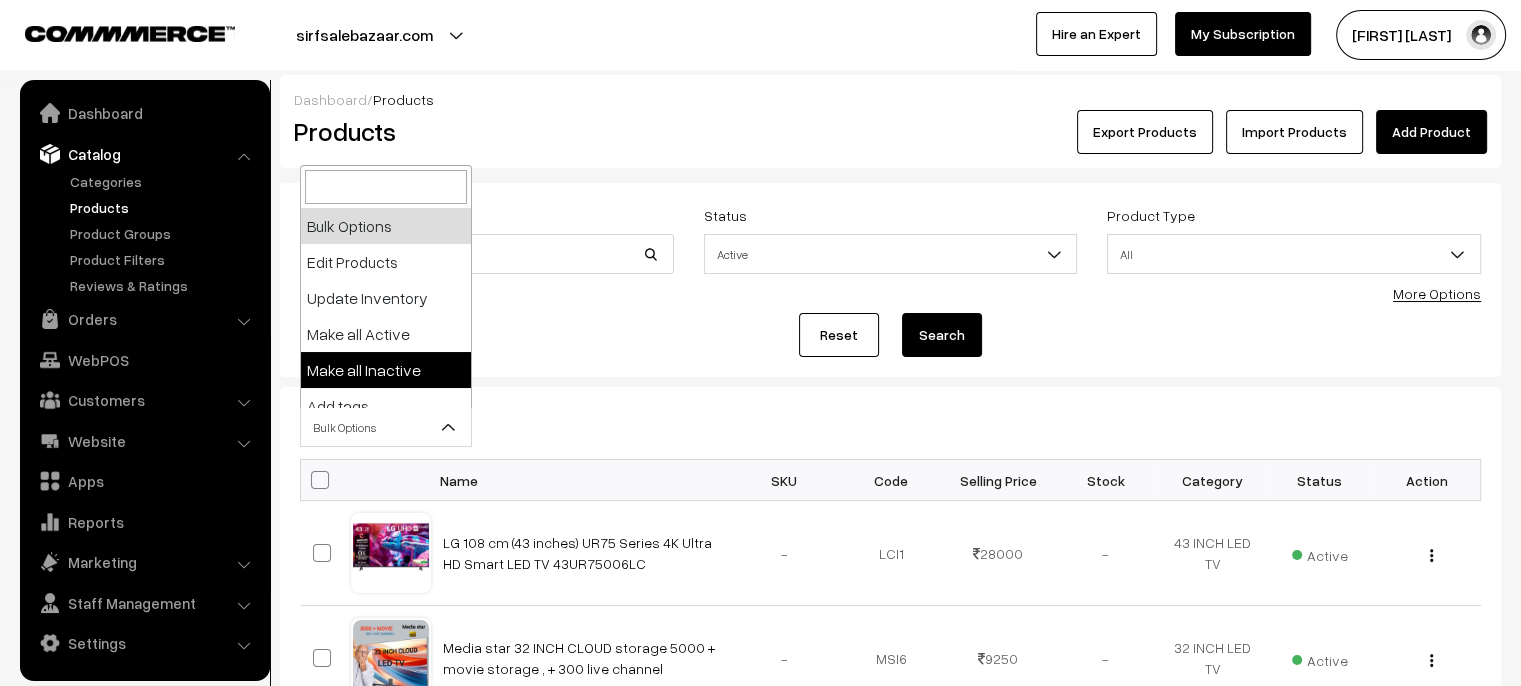 select on "inactive" 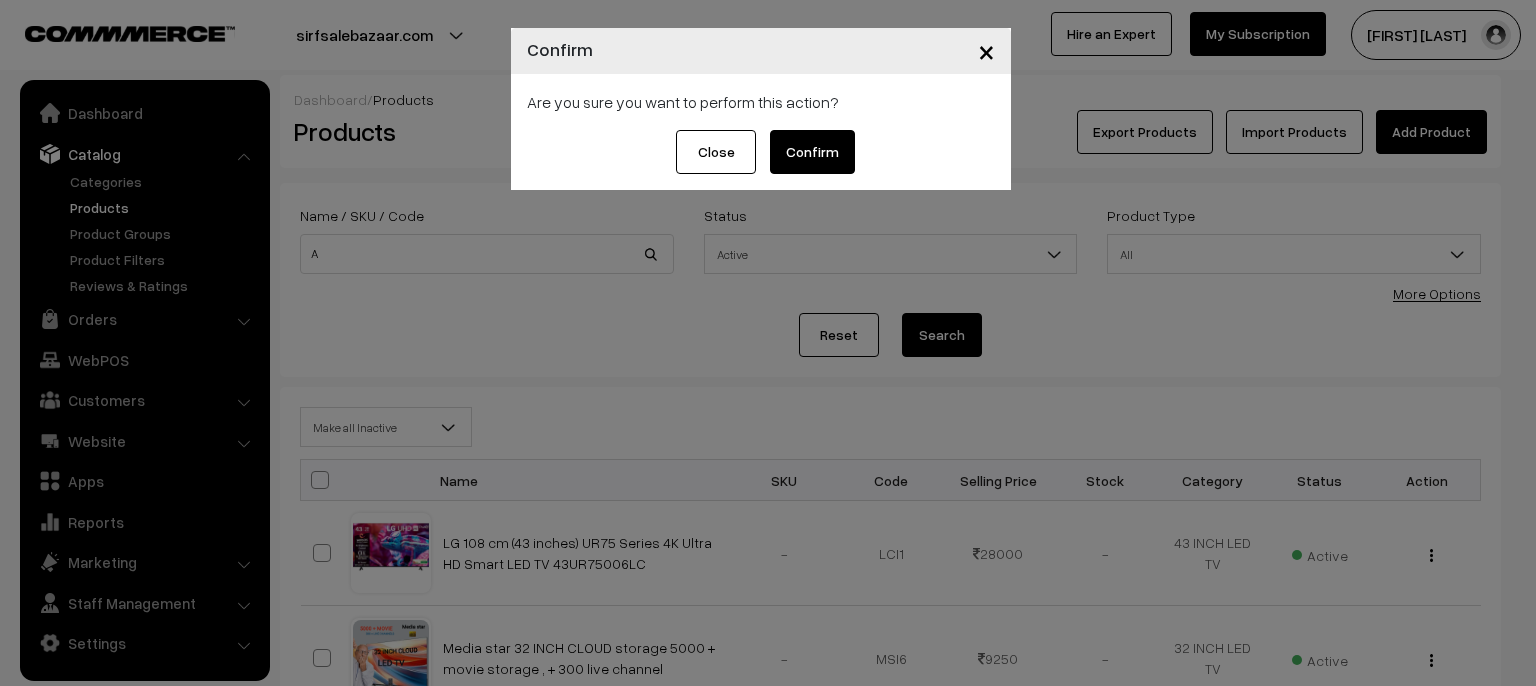 click on "Confirm" at bounding box center (812, 152) 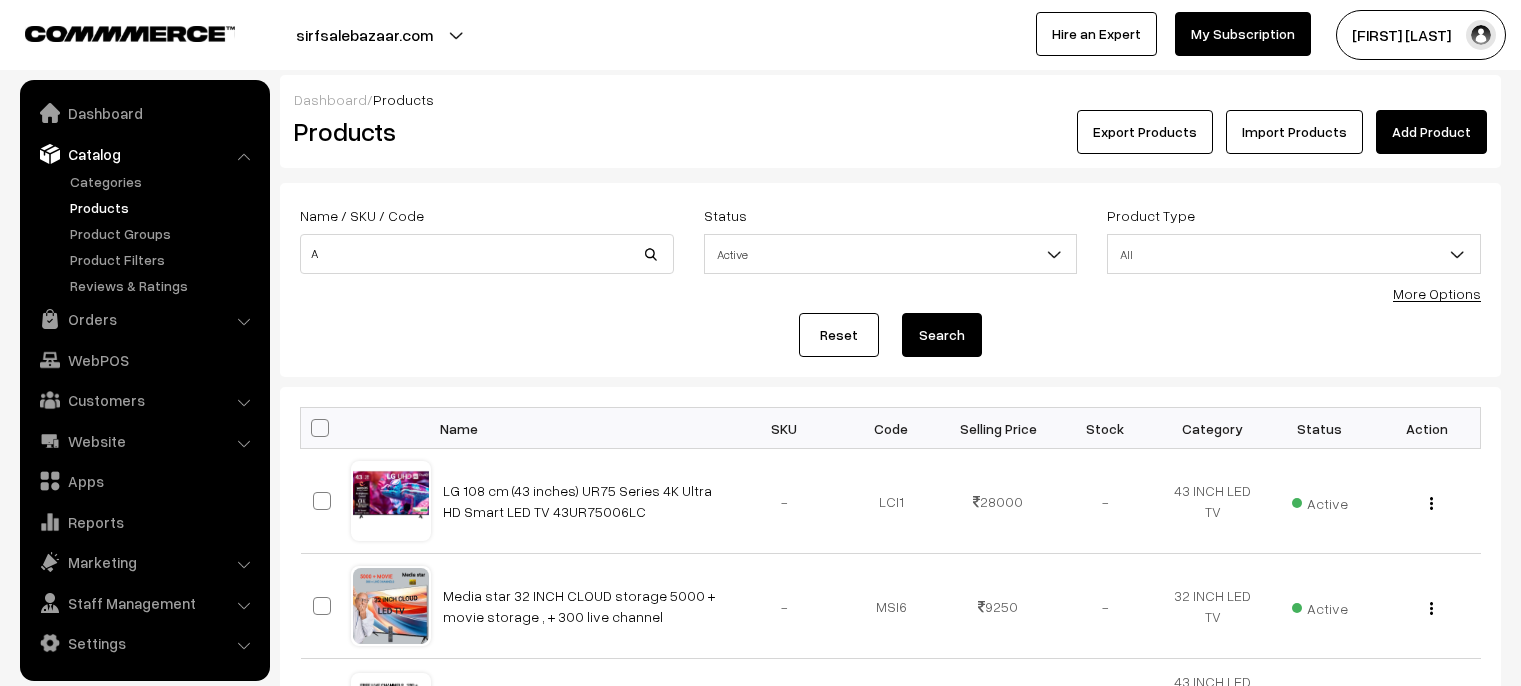 scroll, scrollTop: 0, scrollLeft: 0, axis: both 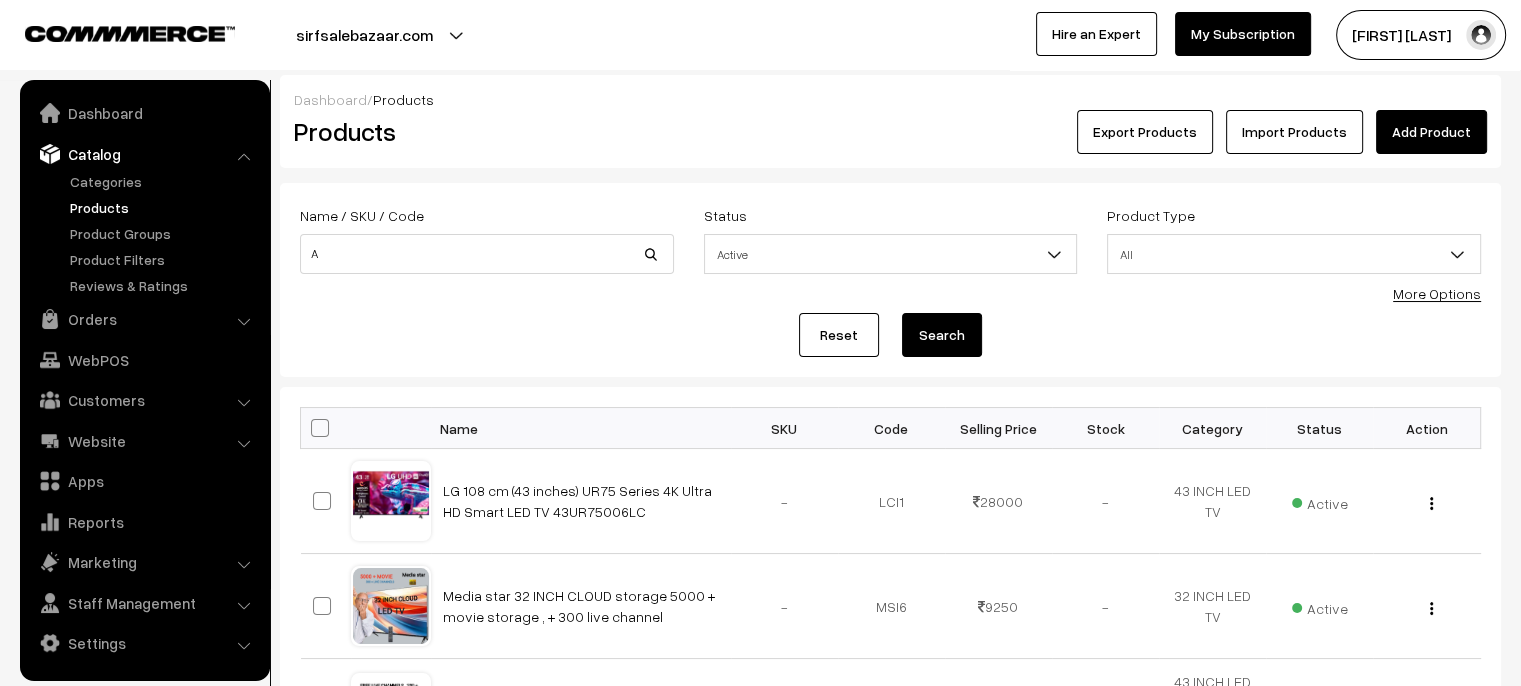 click on "Name / SKU / Code
A" at bounding box center (487, 238) 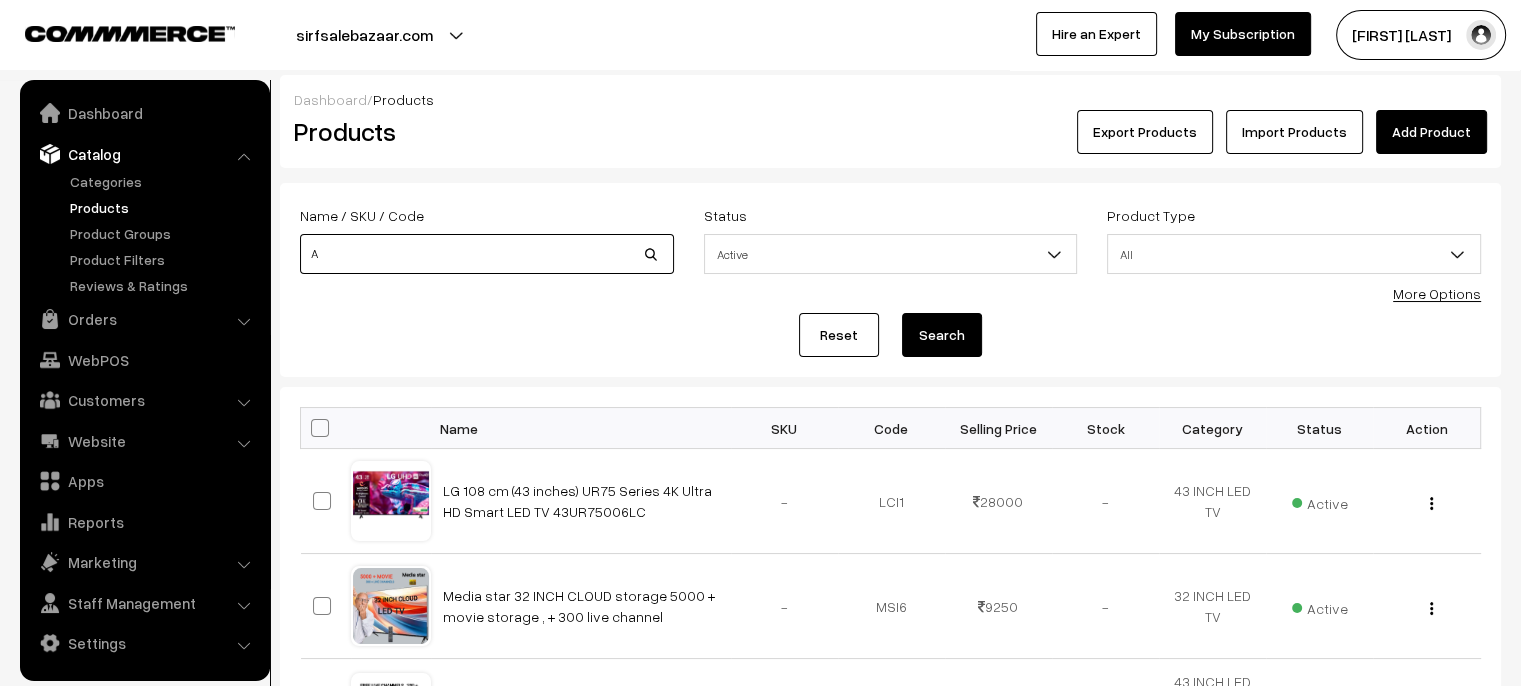 click on "A" at bounding box center (487, 254) 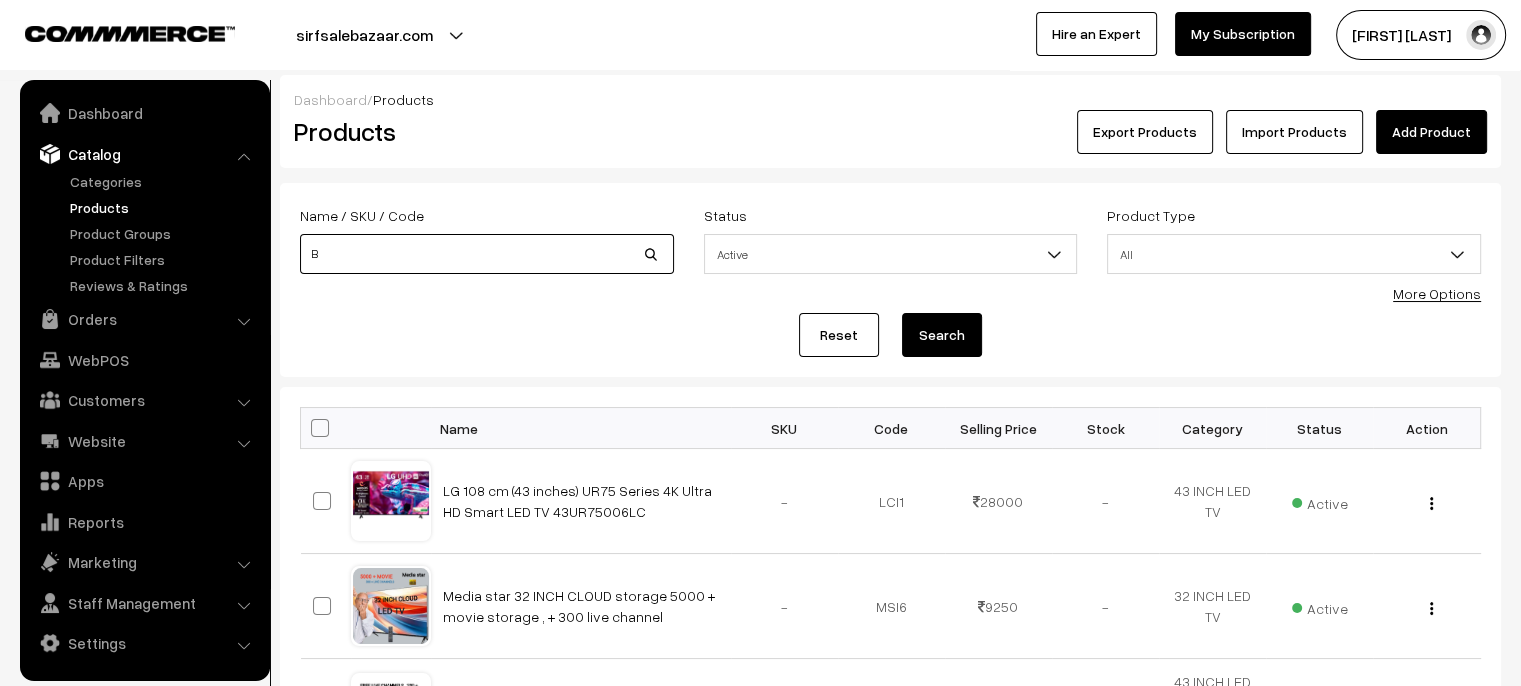 type on "B" 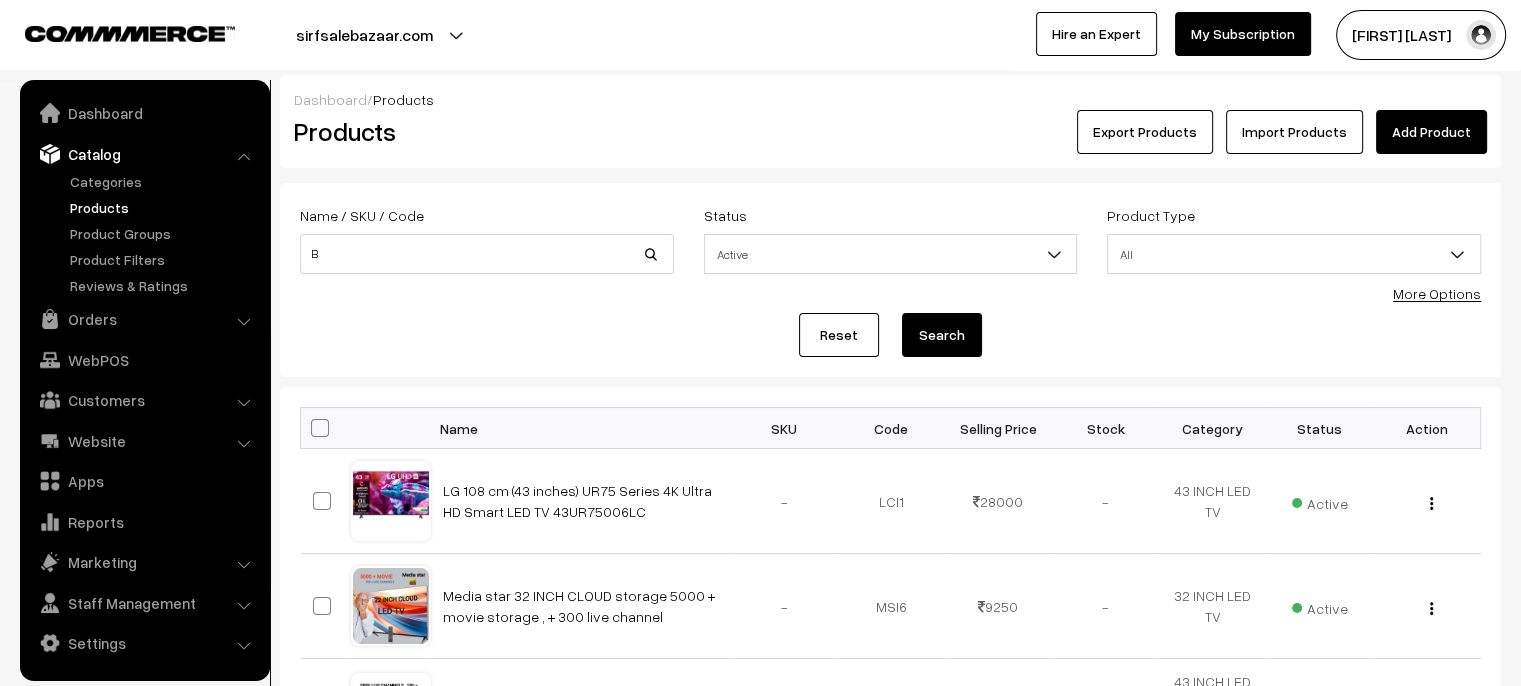 click on "Search" at bounding box center (942, 335) 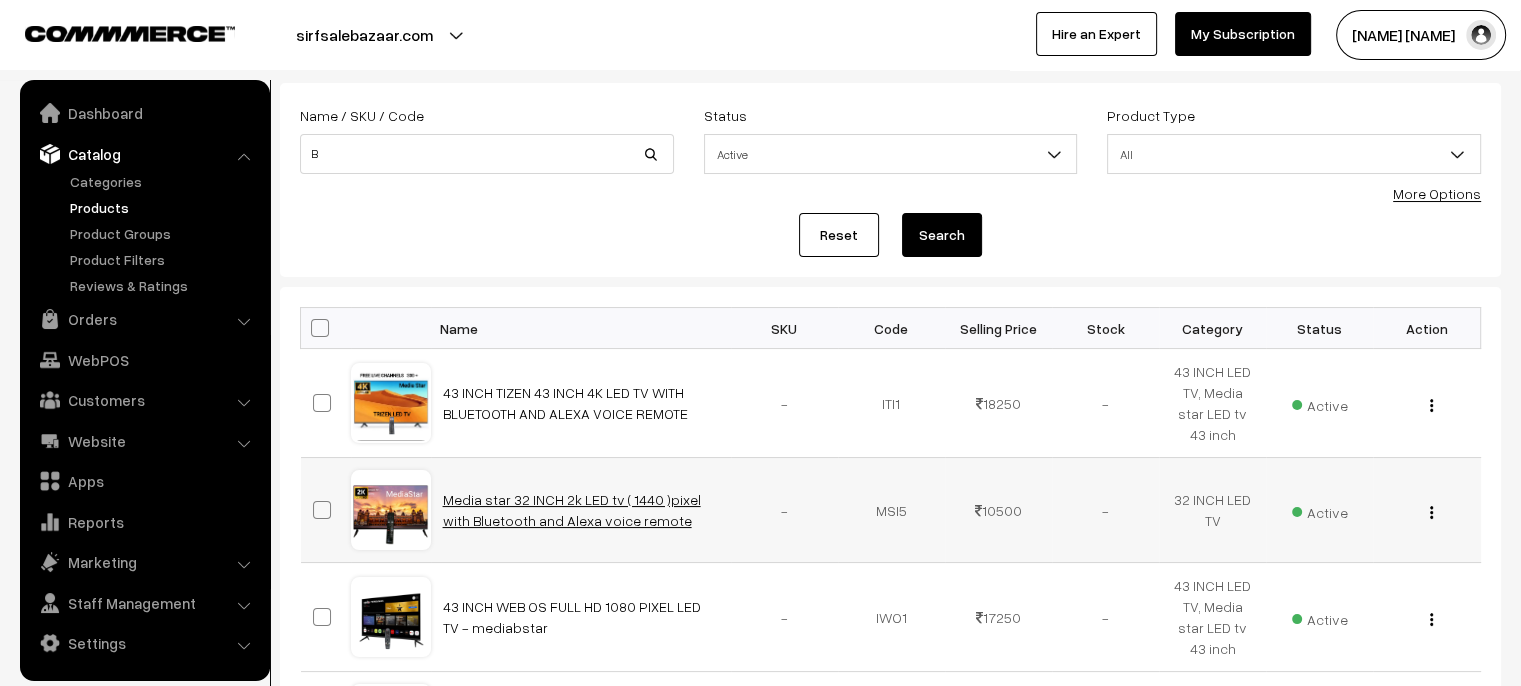 scroll, scrollTop: 200, scrollLeft: 0, axis: vertical 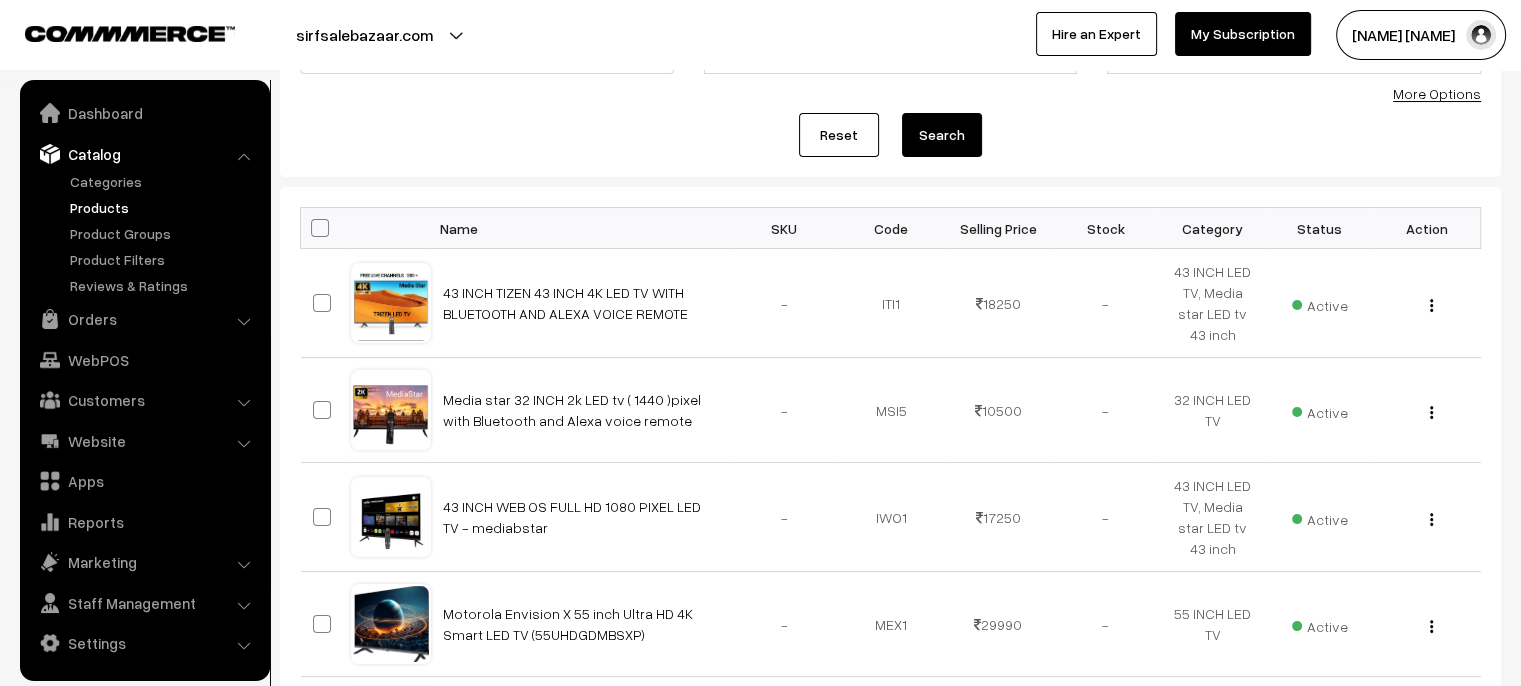click at bounding box center [320, 228] 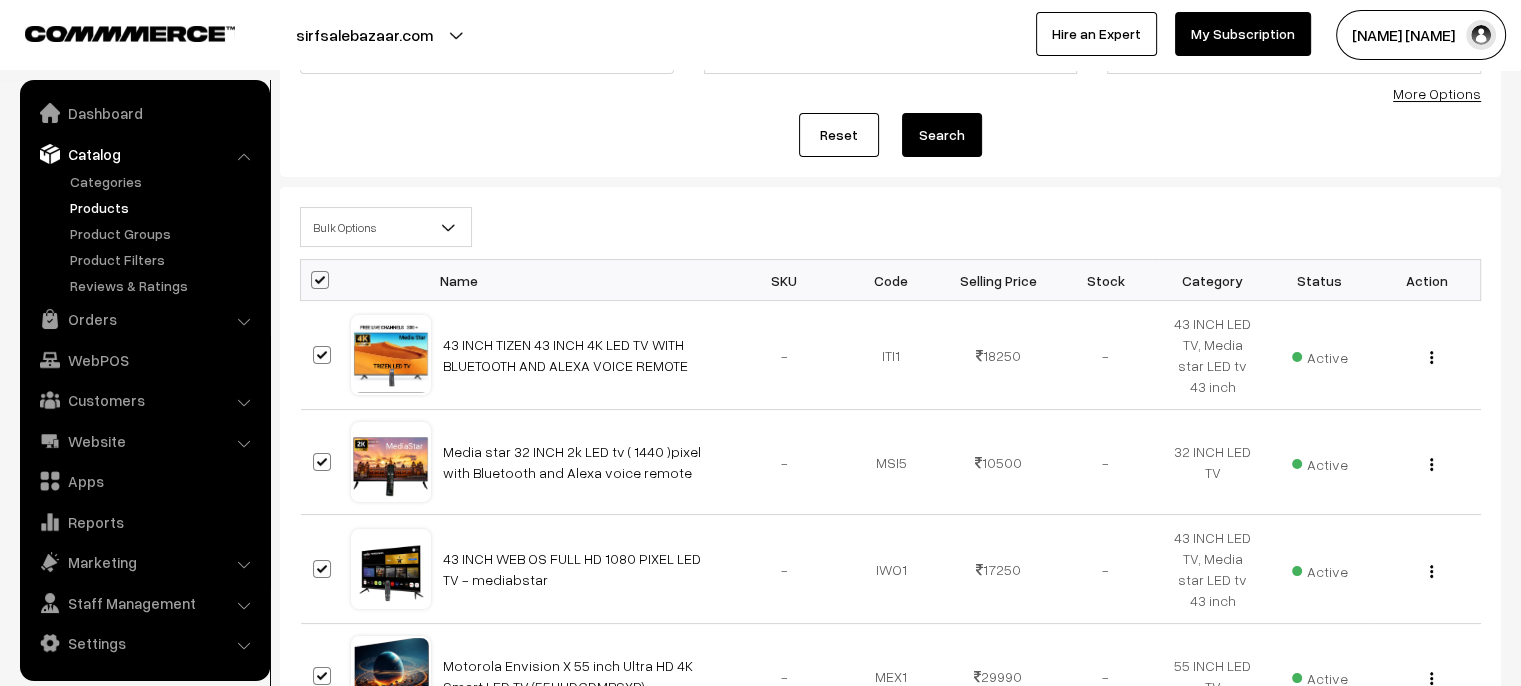 checkbox on "true" 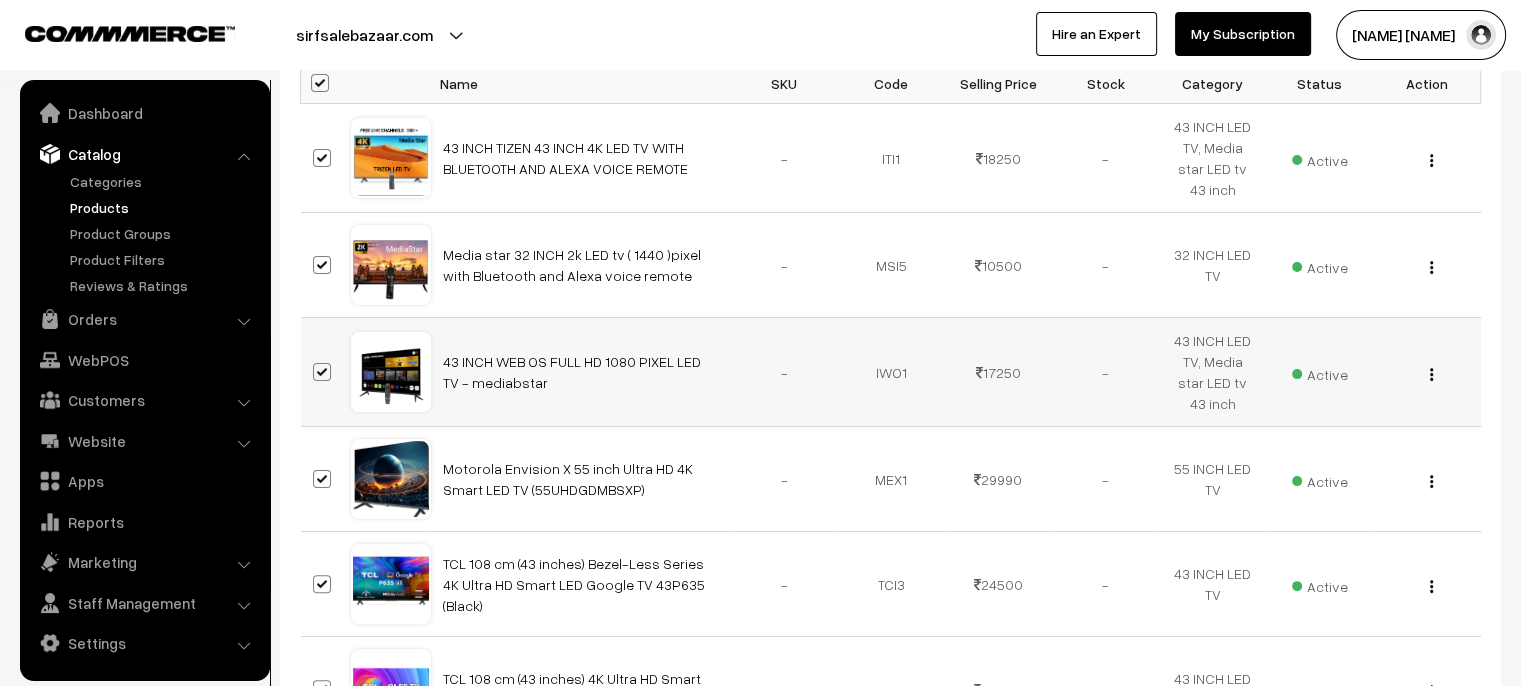 scroll, scrollTop: 400, scrollLeft: 0, axis: vertical 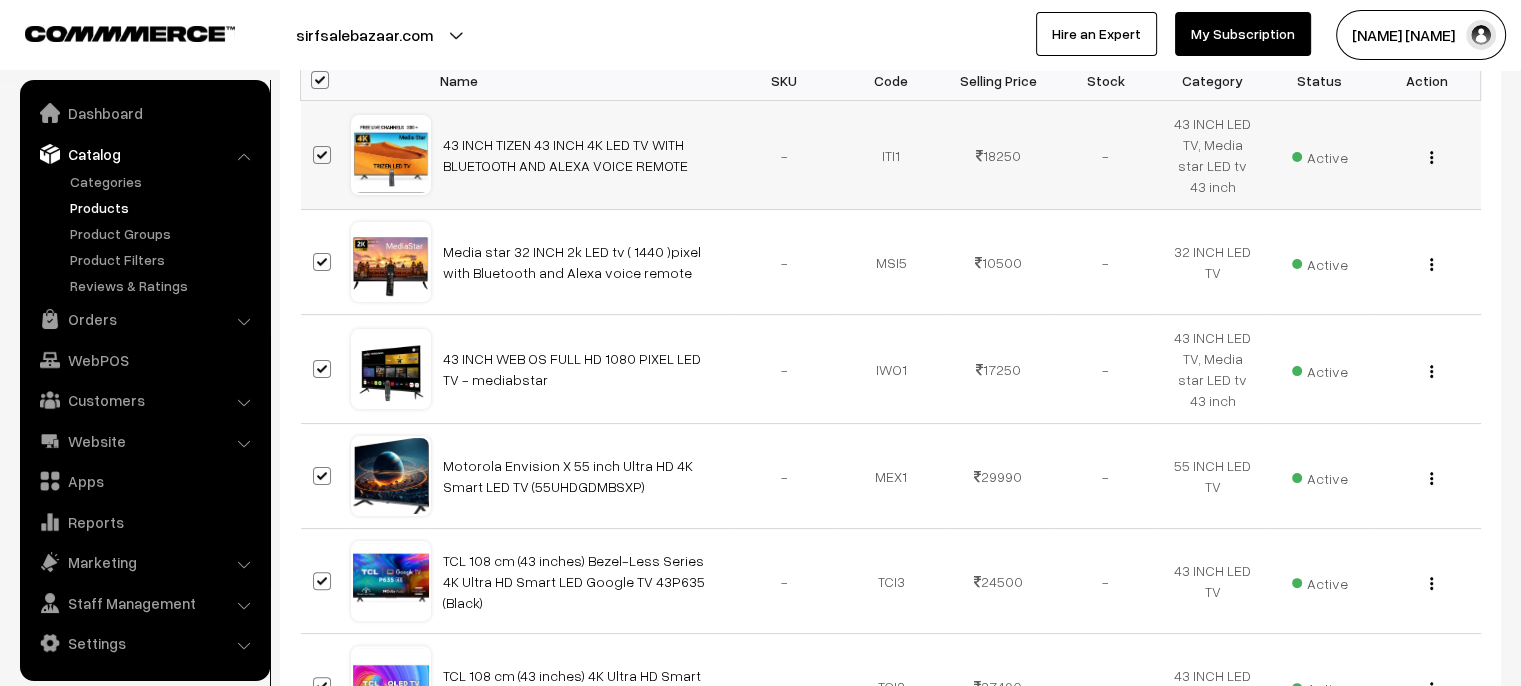 drag, startPoint x: 332, startPoint y: 150, endPoint x: 325, endPoint y: 175, distance: 25.96151 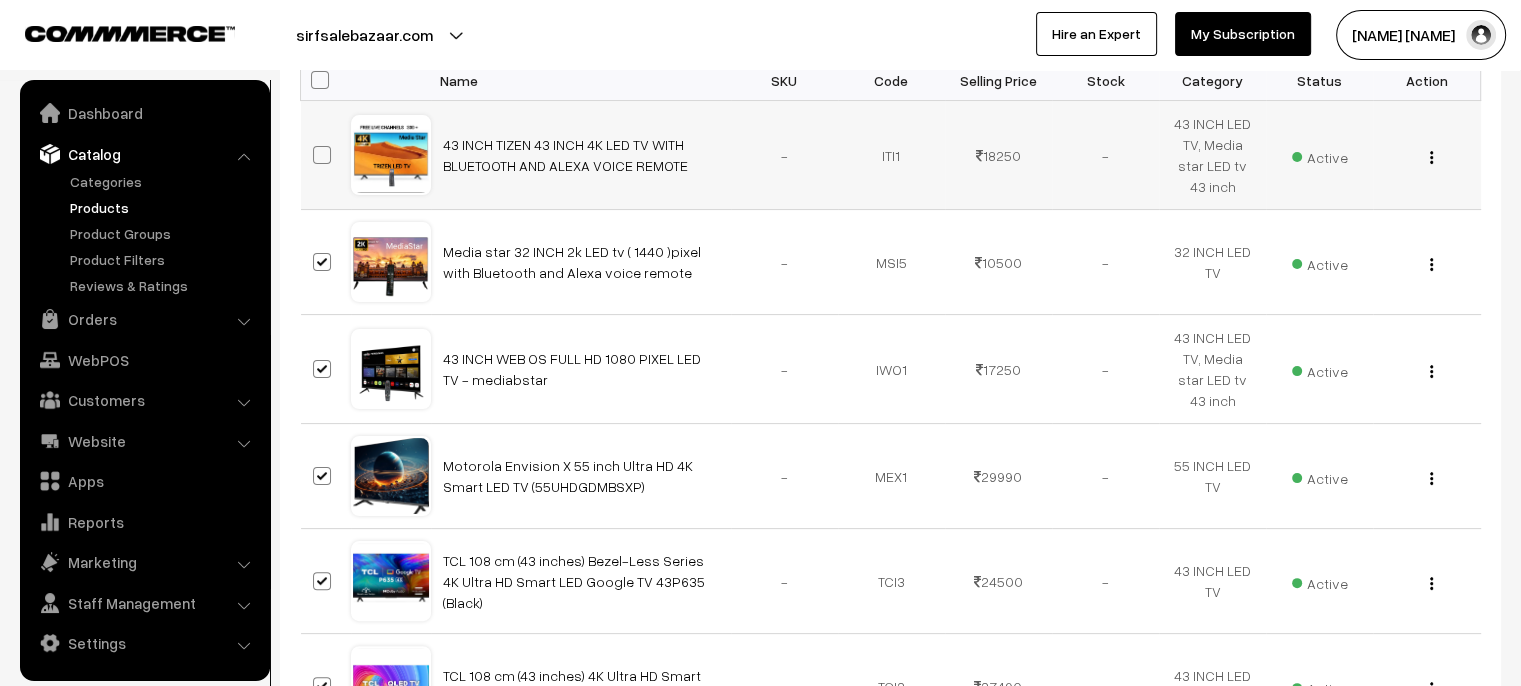 checkbox on "false" 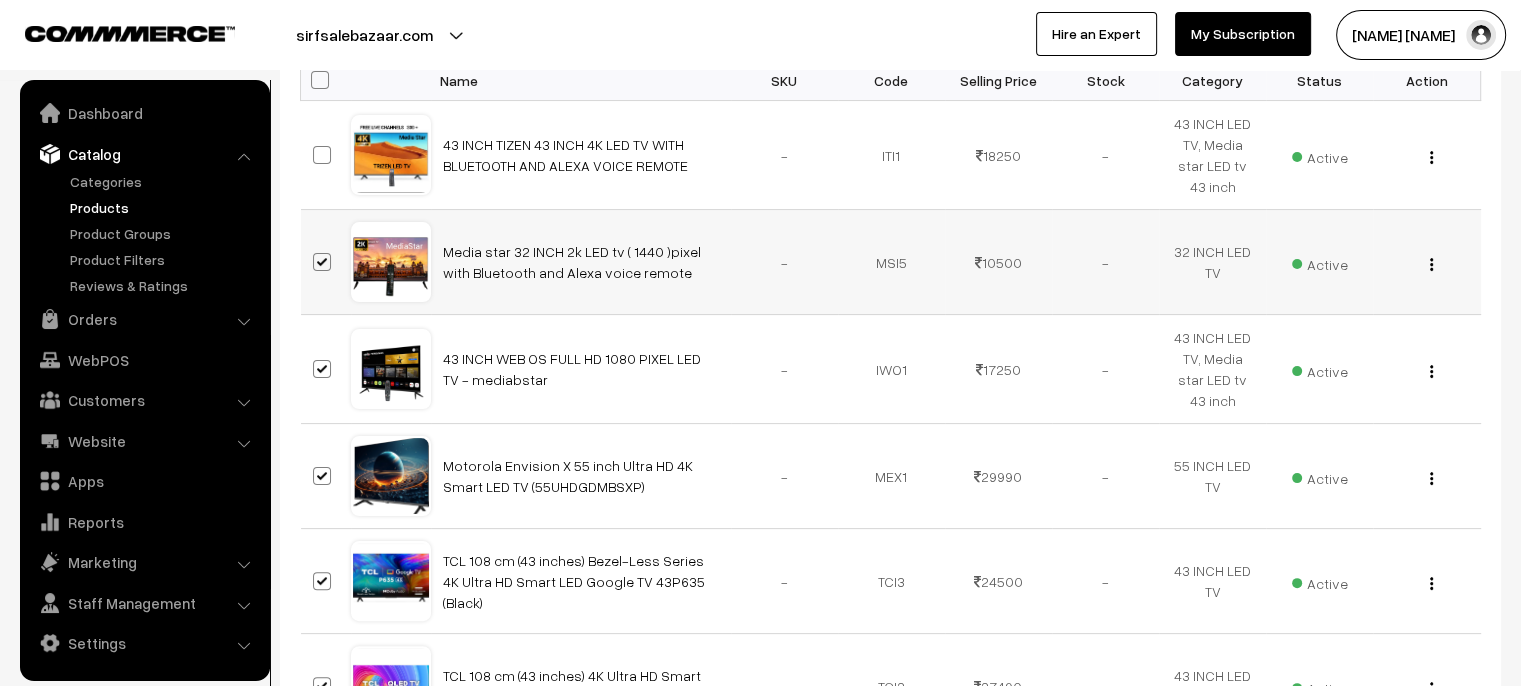 click at bounding box center (322, 262) 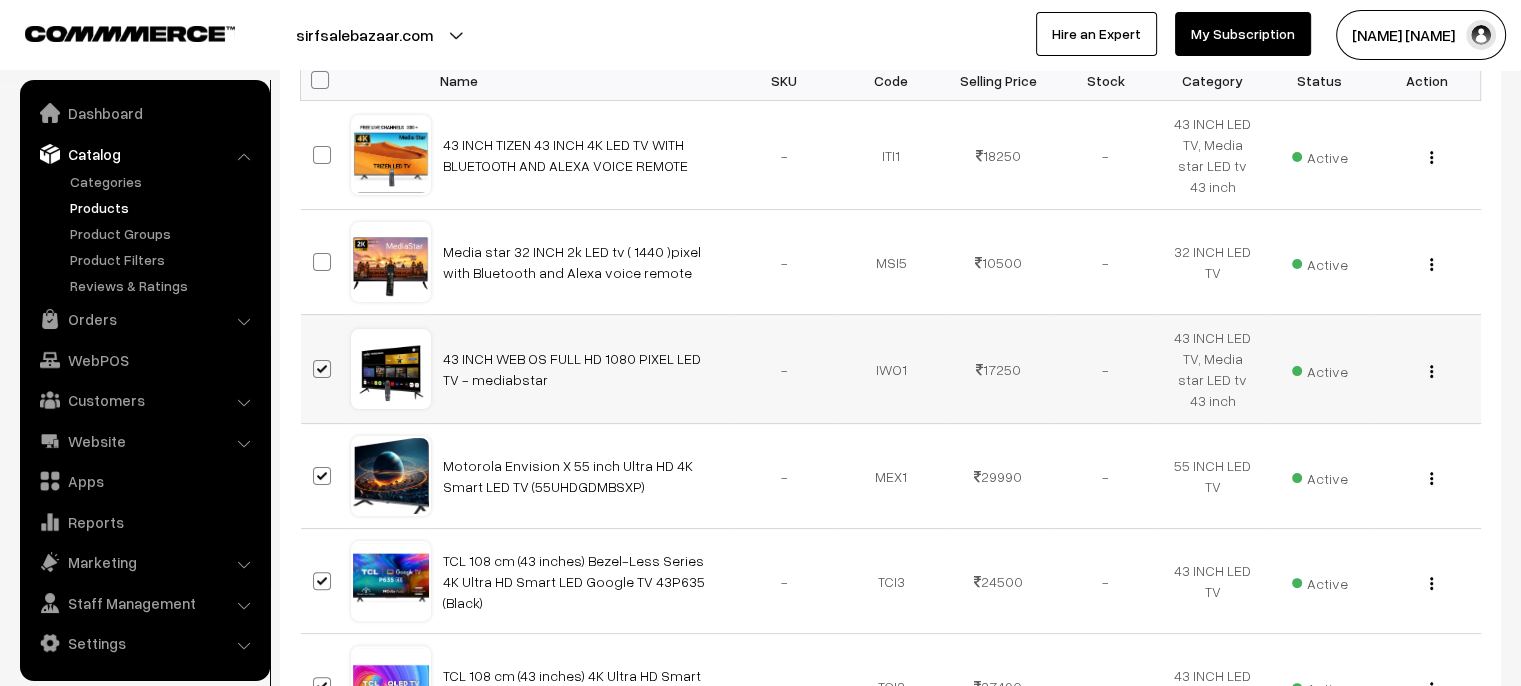 click at bounding box center [322, 369] 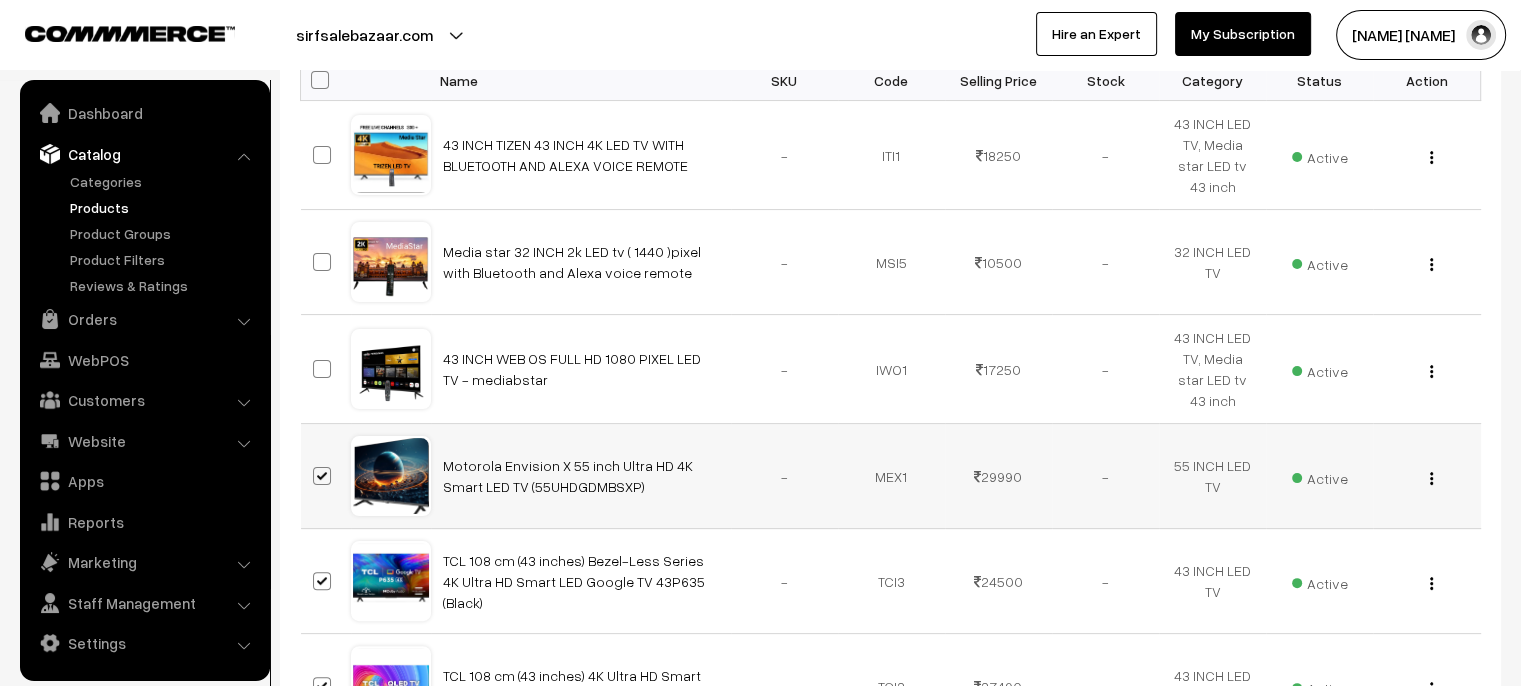 click at bounding box center [322, 476] 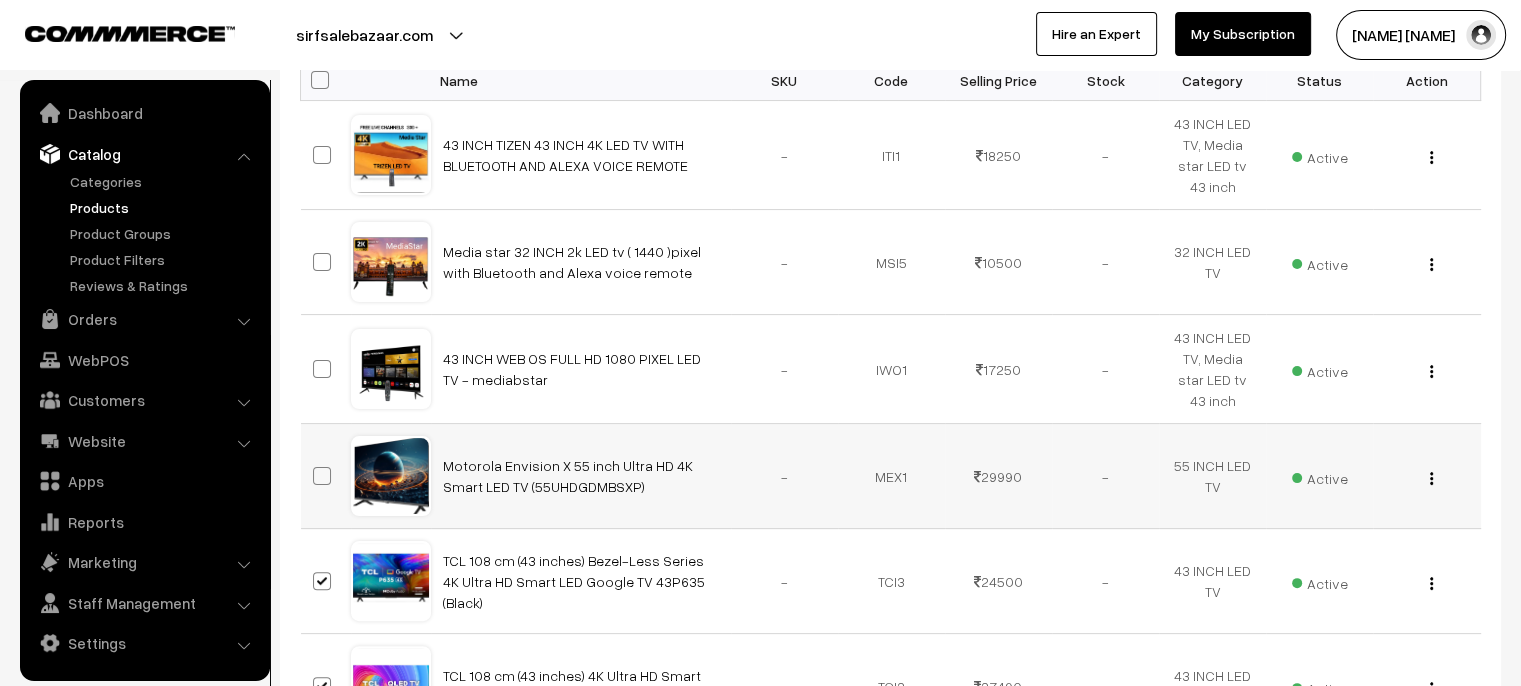 scroll, scrollTop: 500, scrollLeft: 0, axis: vertical 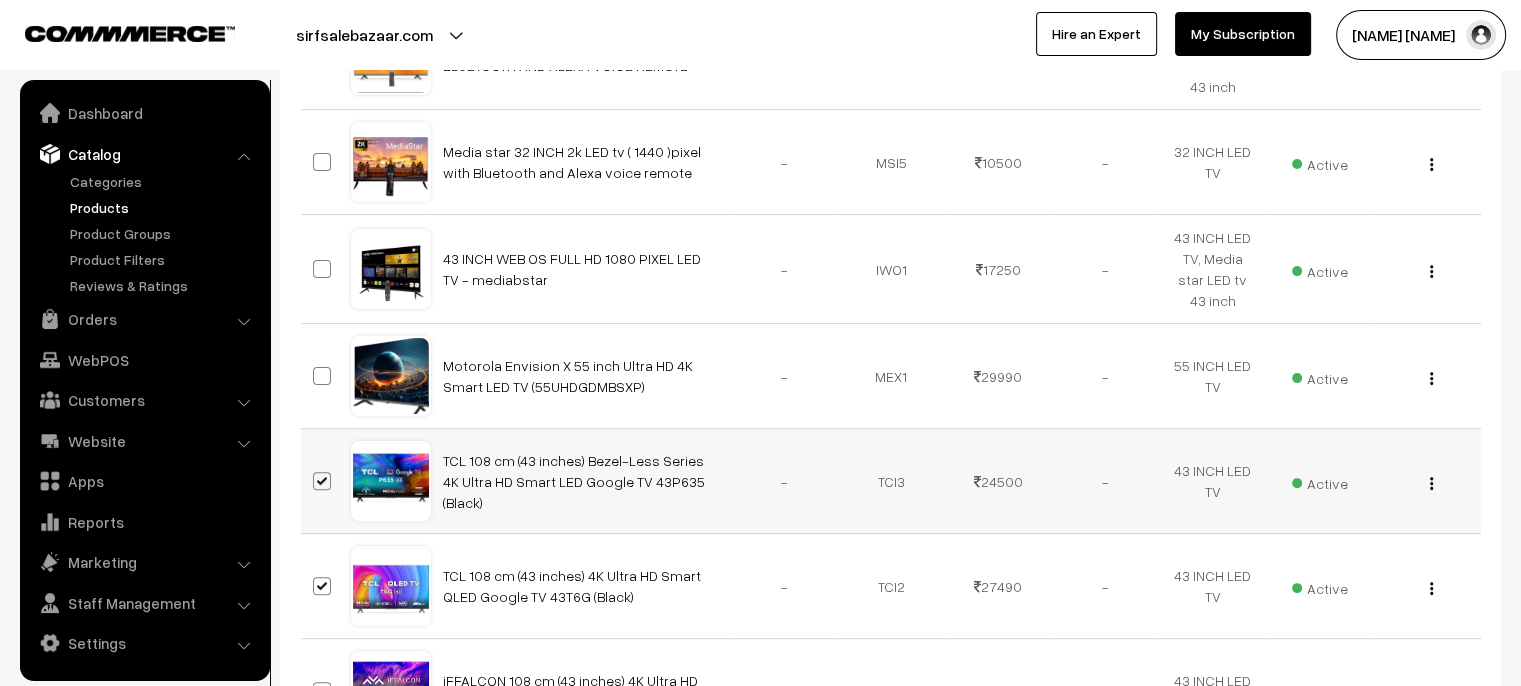 click at bounding box center (325, 481) 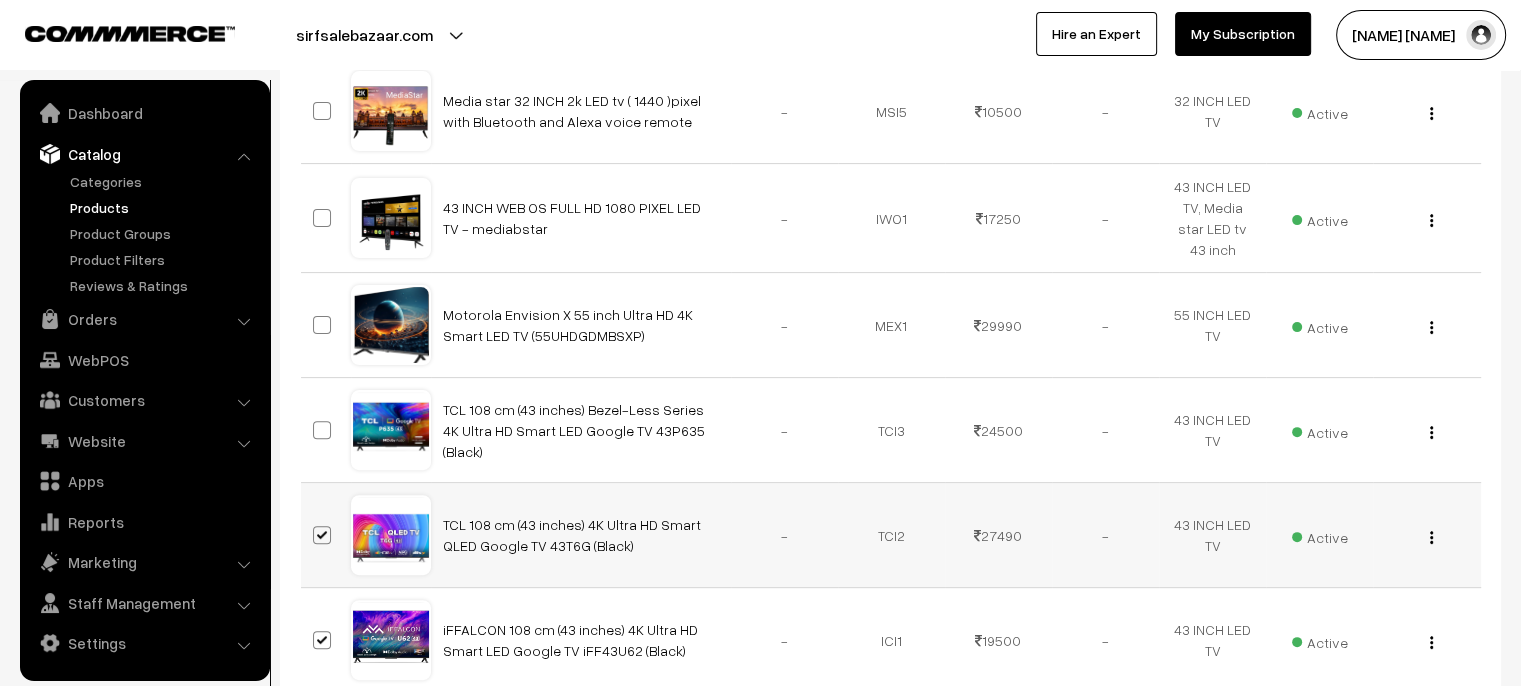 scroll, scrollTop: 600, scrollLeft: 0, axis: vertical 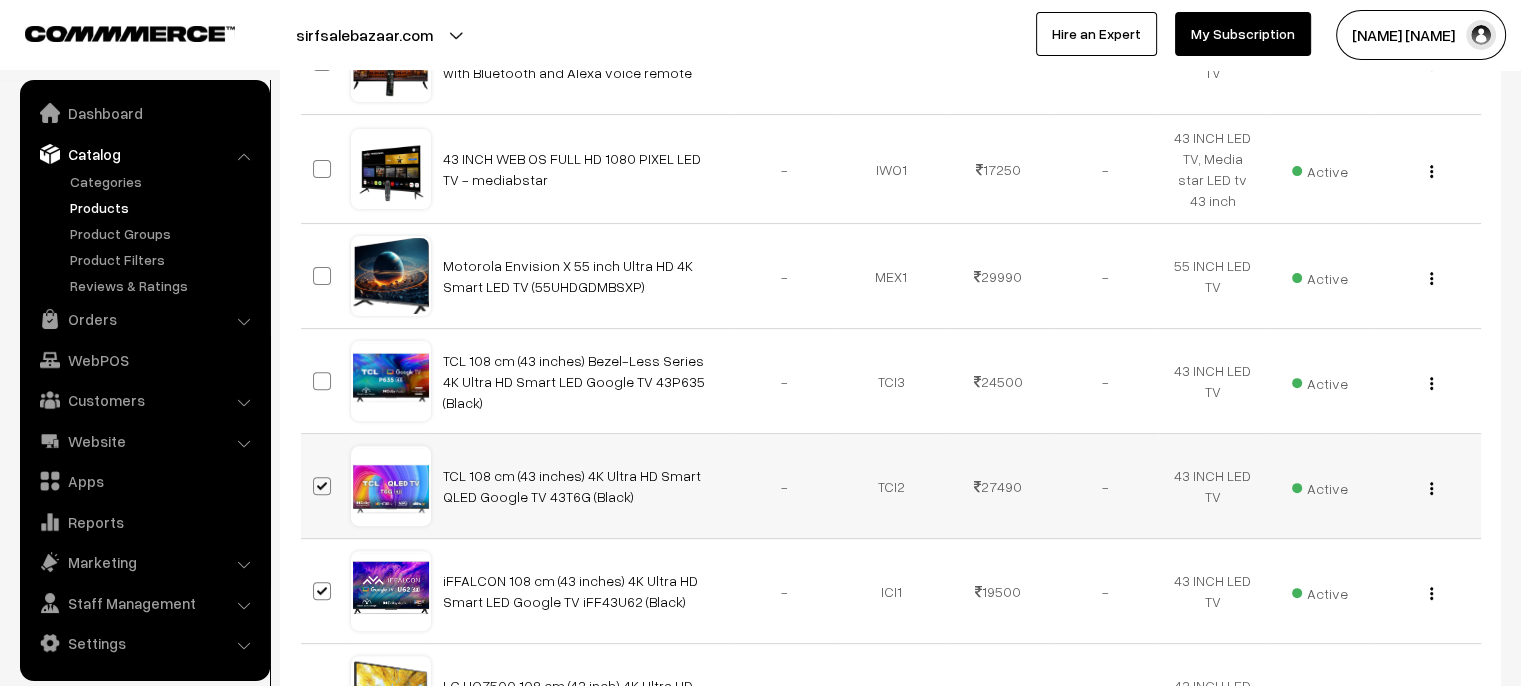 click at bounding box center (322, 486) 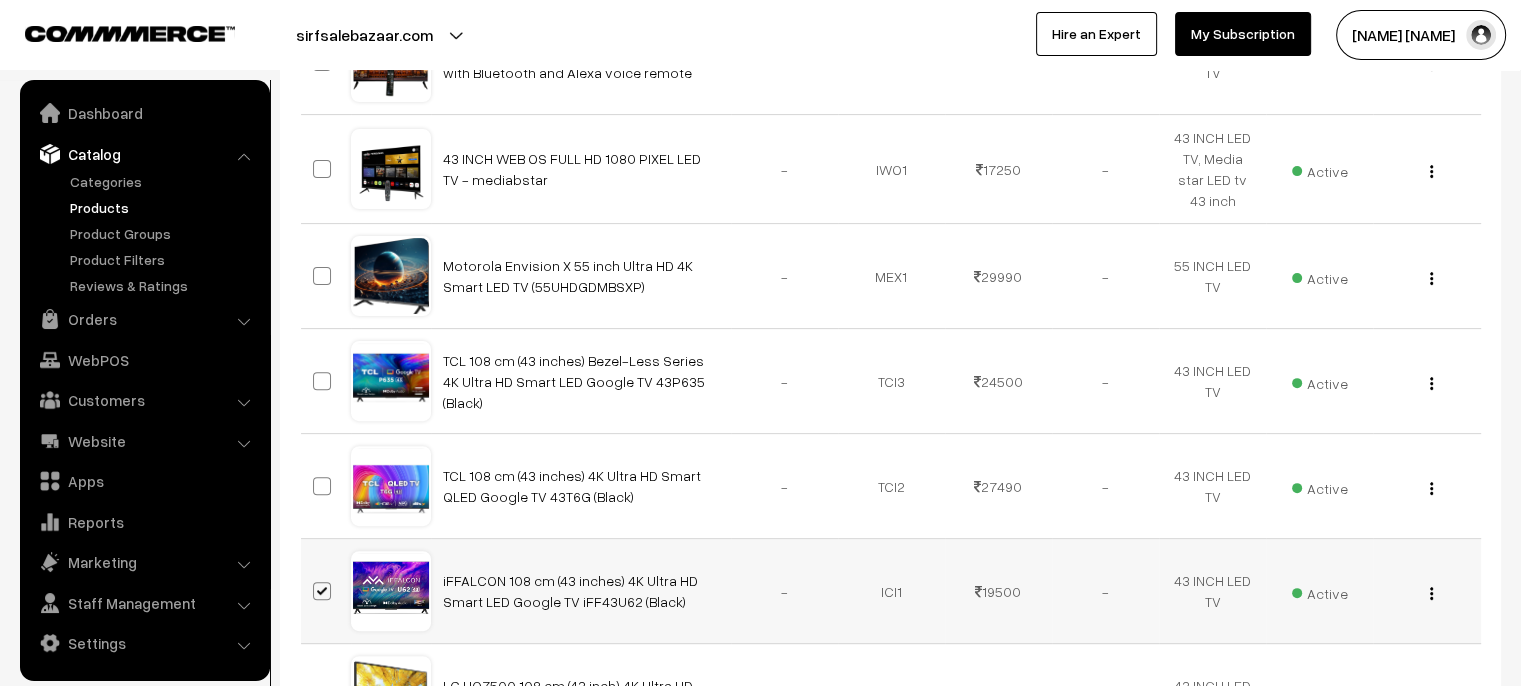 click at bounding box center [322, 591] 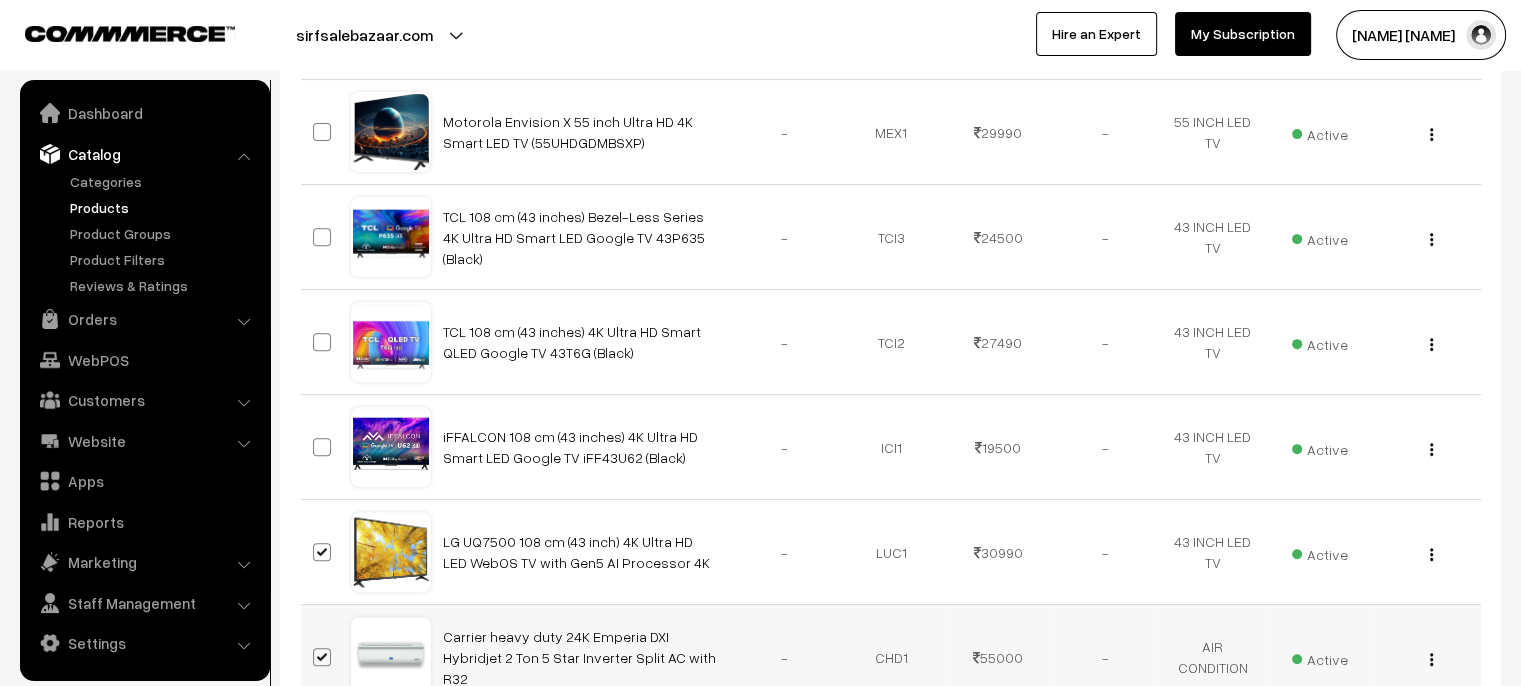 scroll, scrollTop: 800, scrollLeft: 0, axis: vertical 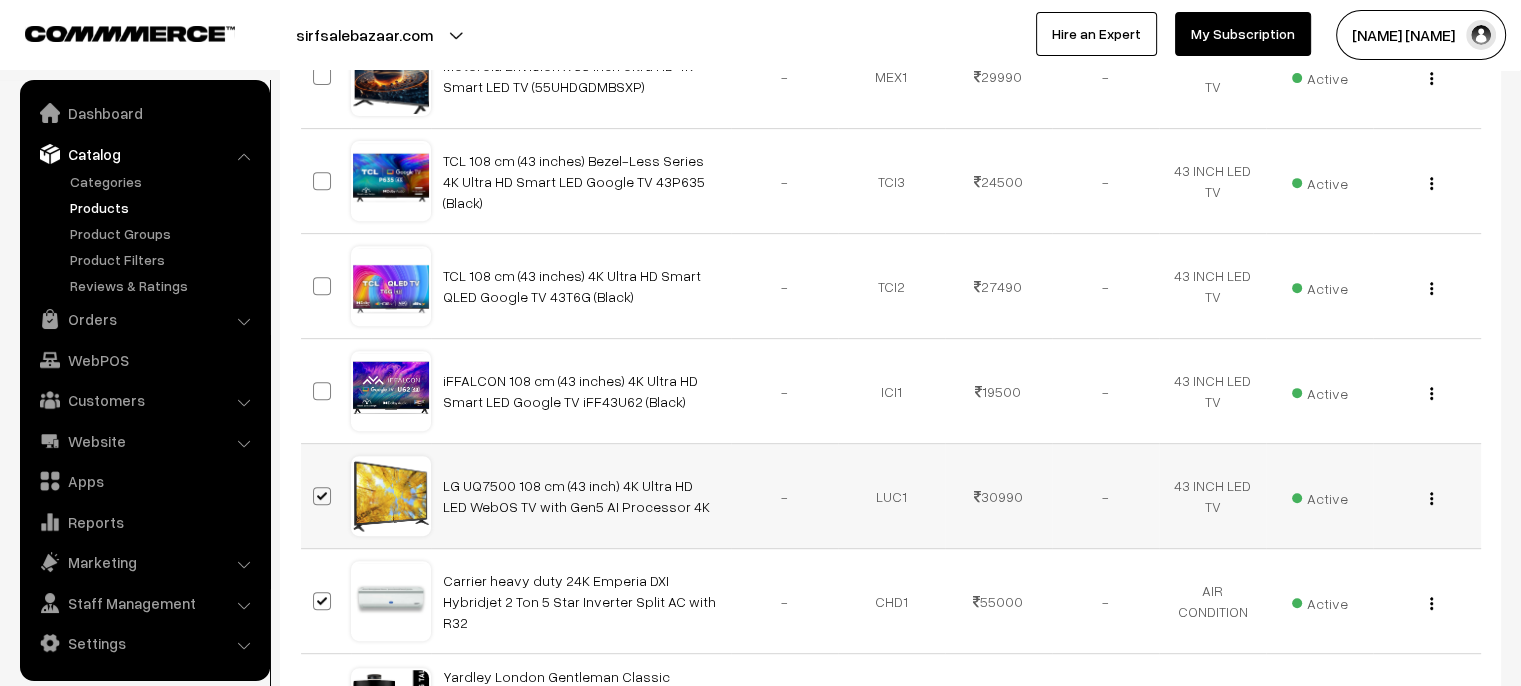 click at bounding box center [326, 496] 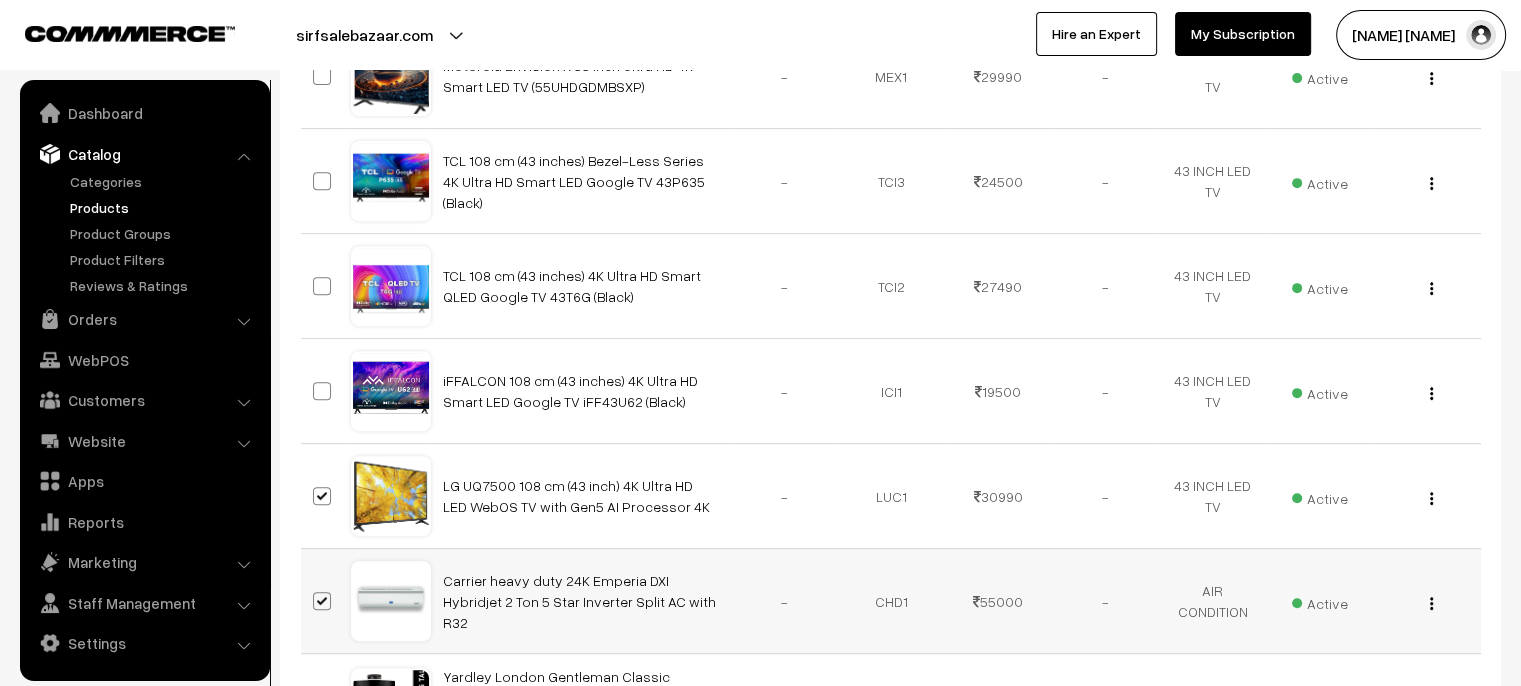 click at bounding box center [322, 601] 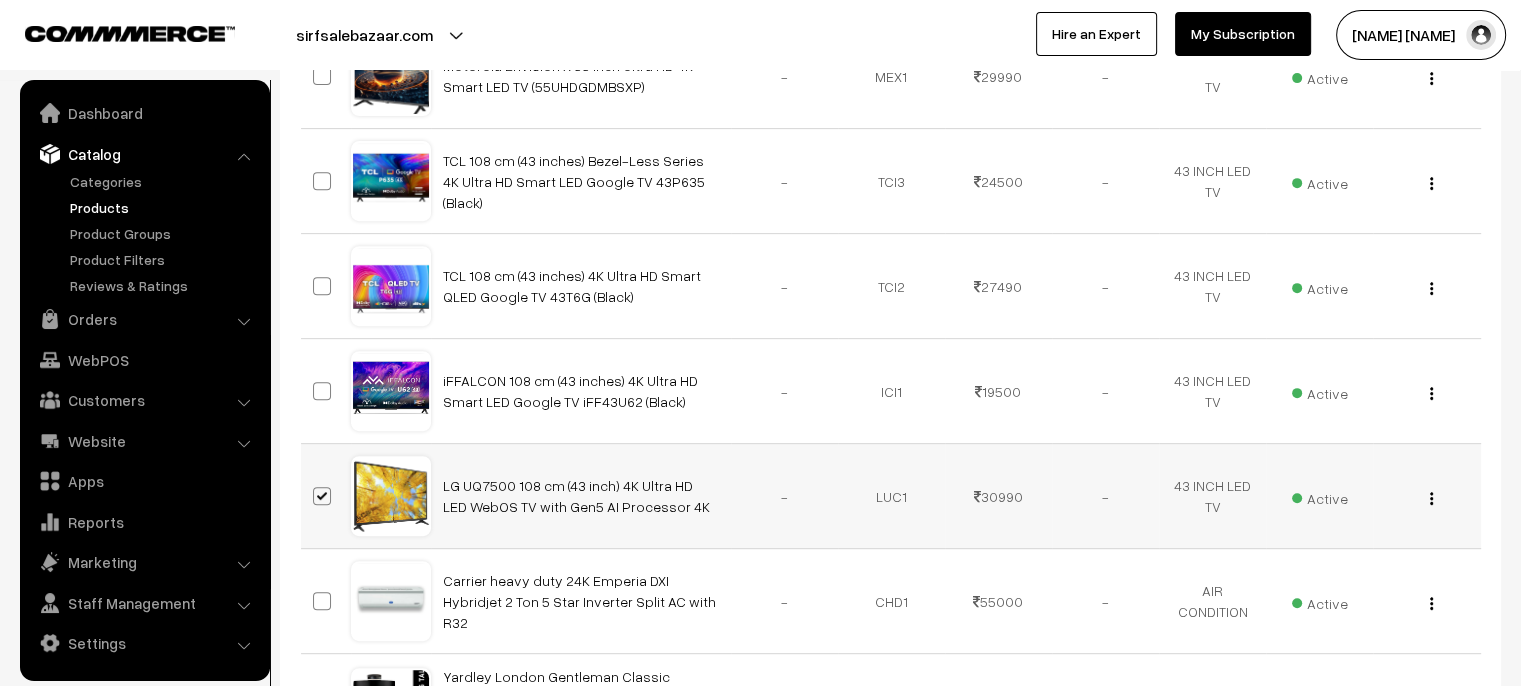 click at bounding box center [325, 496] 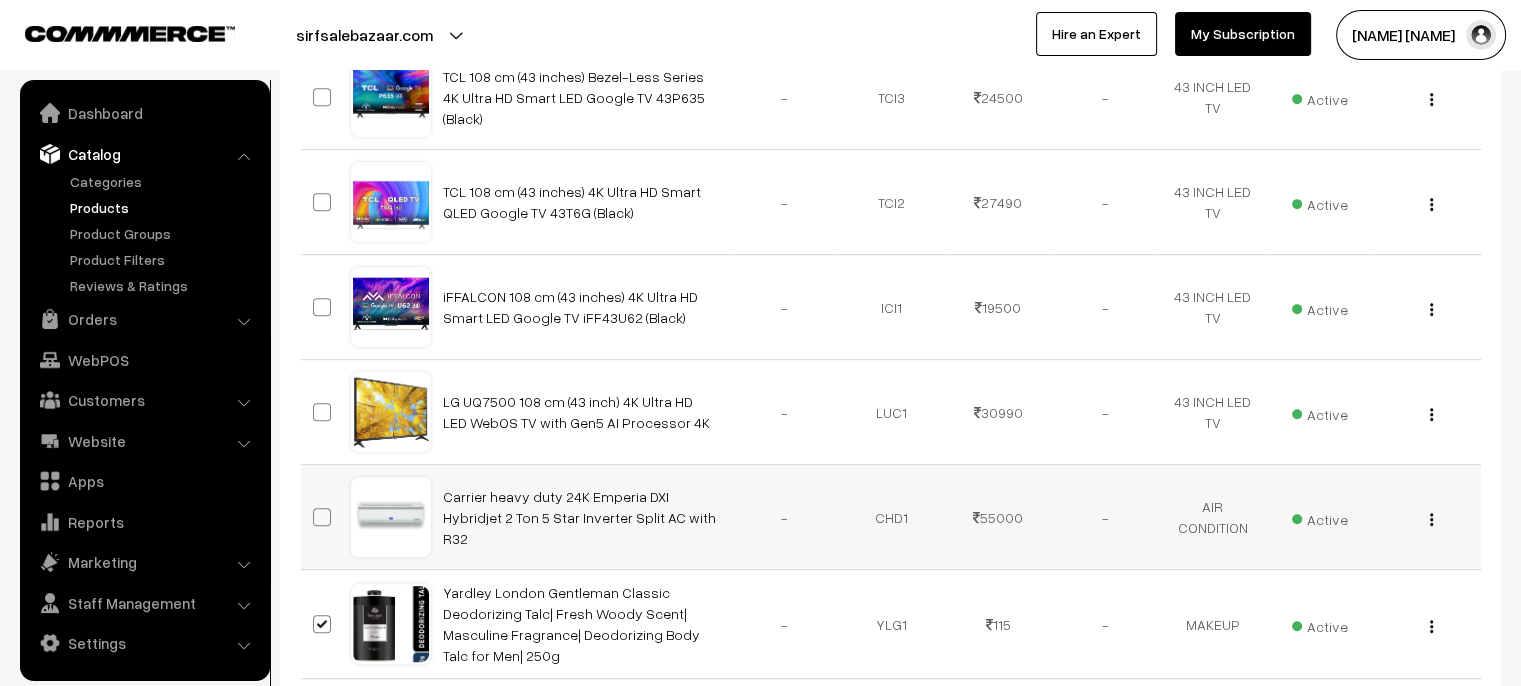 scroll, scrollTop: 1000, scrollLeft: 0, axis: vertical 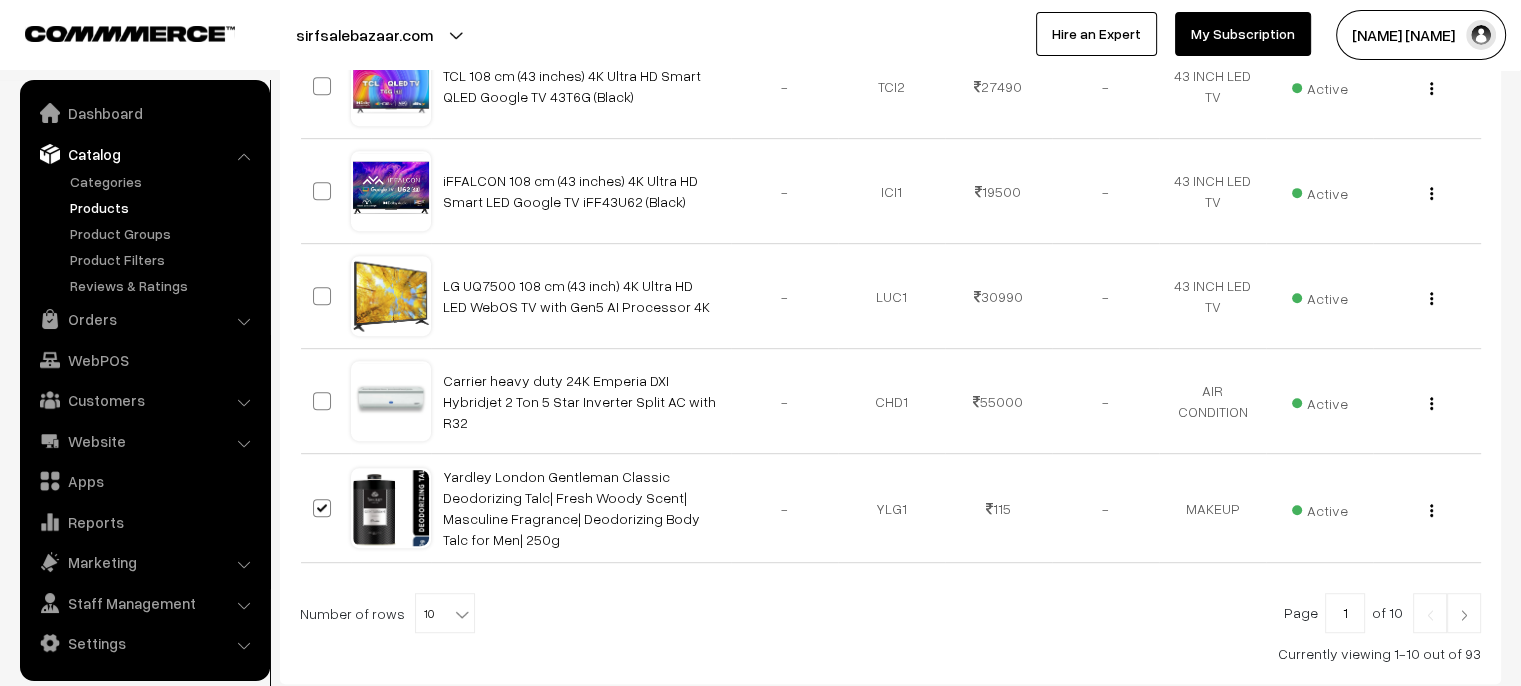 click at bounding box center (462, 614) 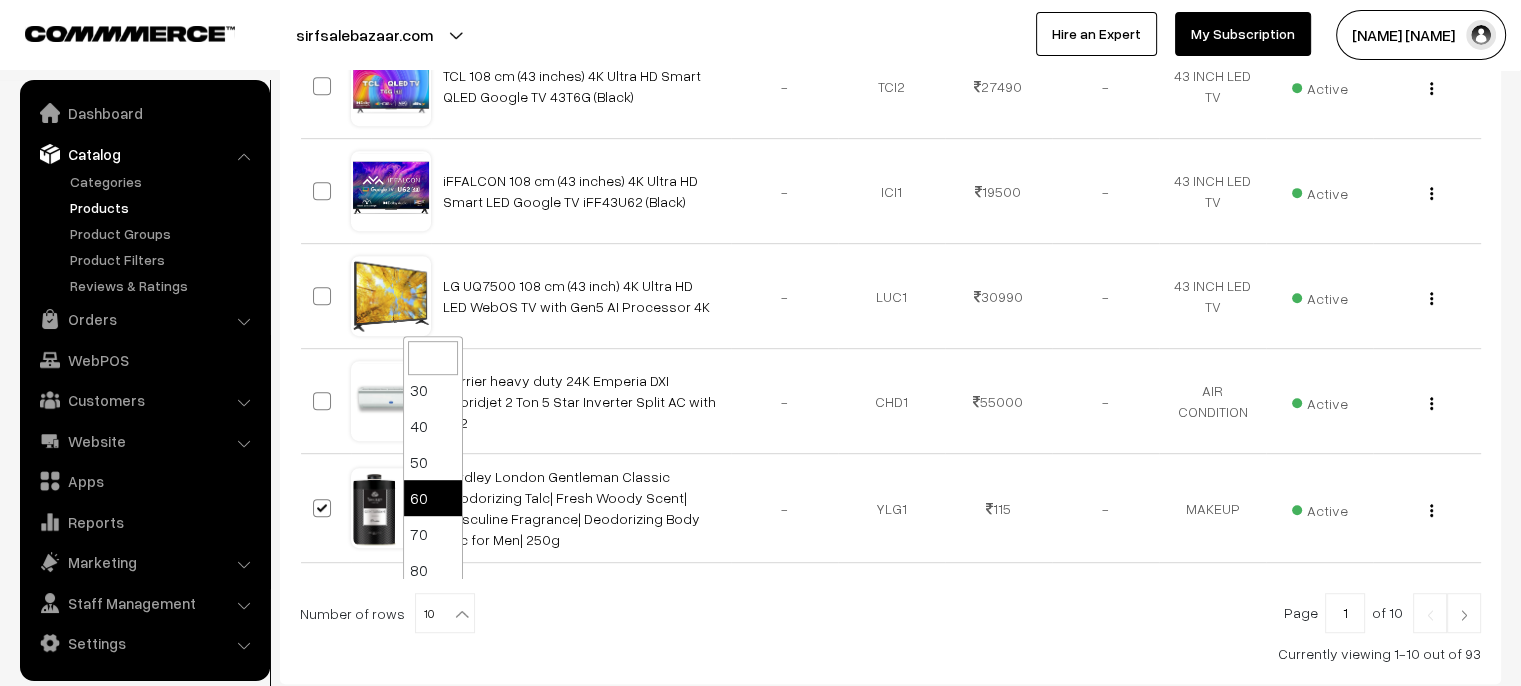 scroll, scrollTop: 160, scrollLeft: 0, axis: vertical 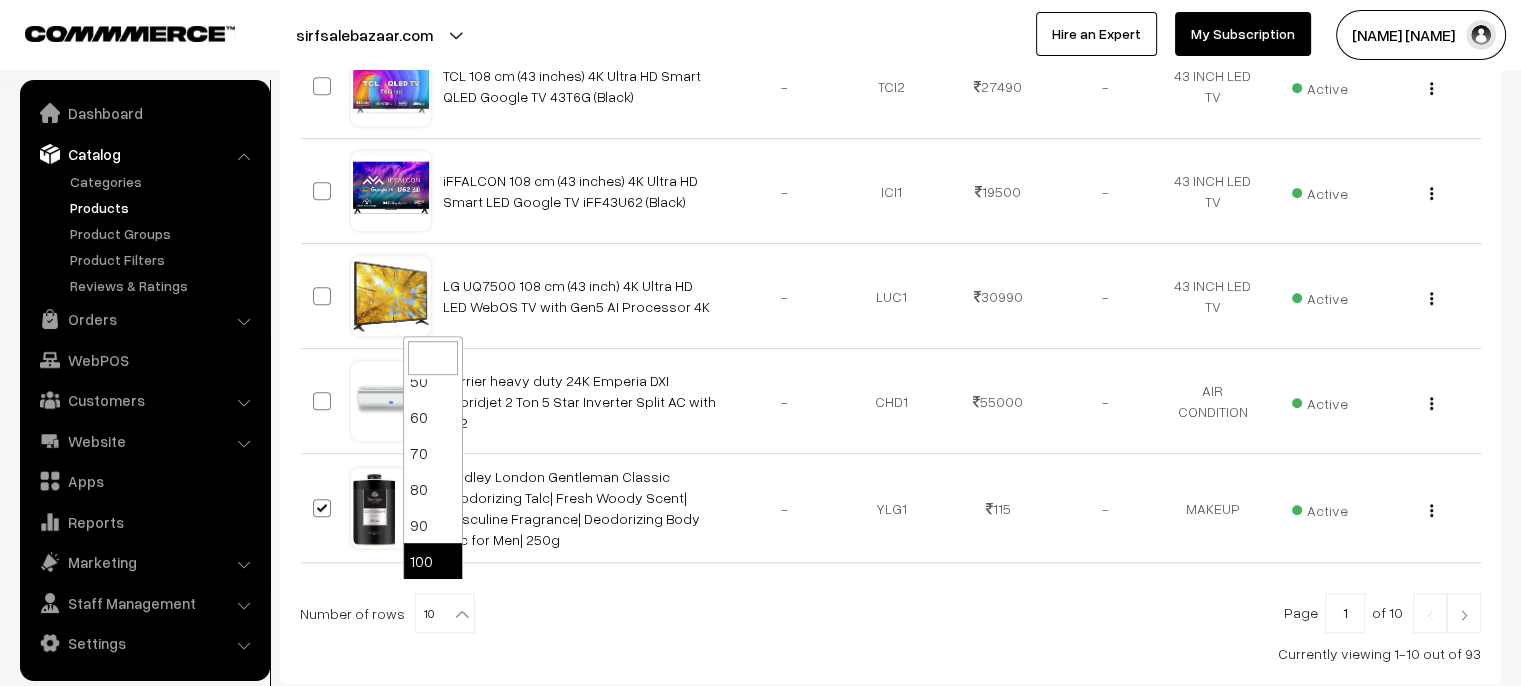 select on "100" 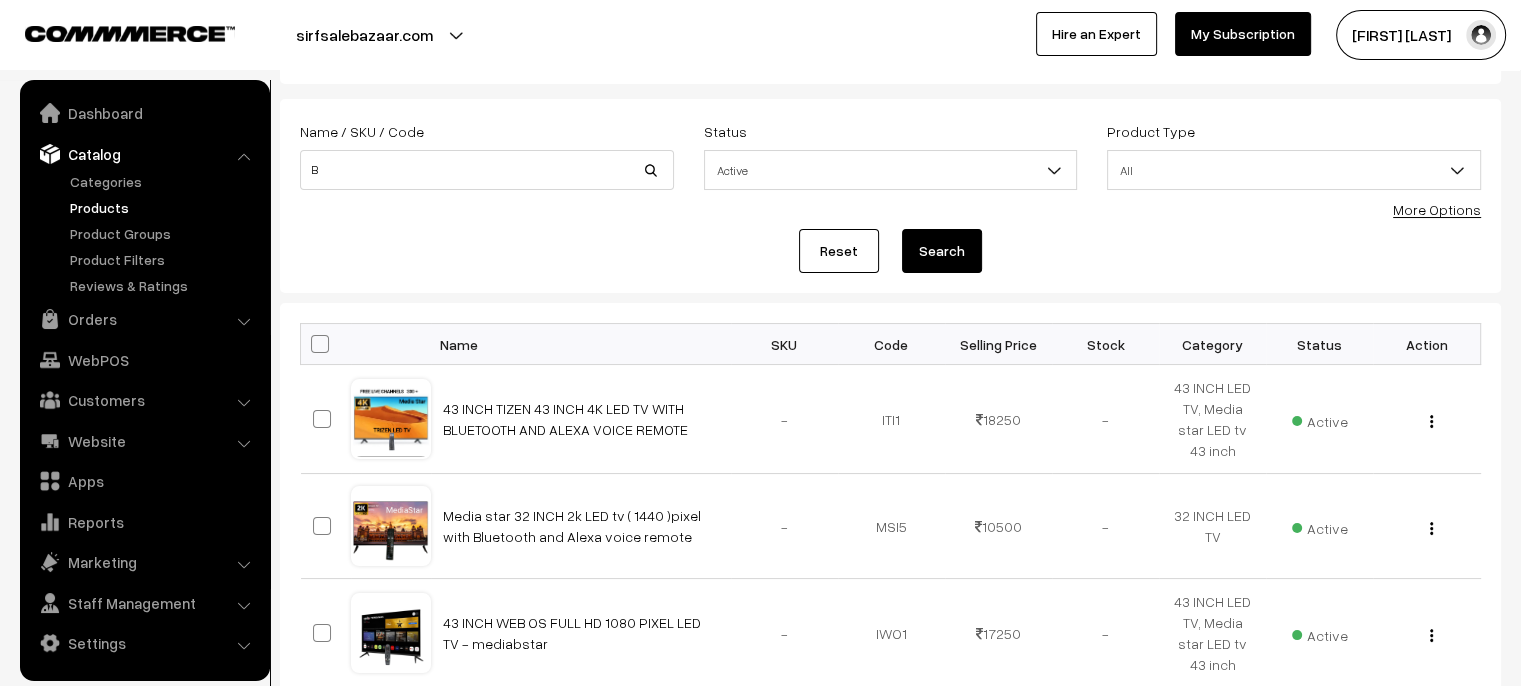 scroll, scrollTop: 0, scrollLeft: 0, axis: both 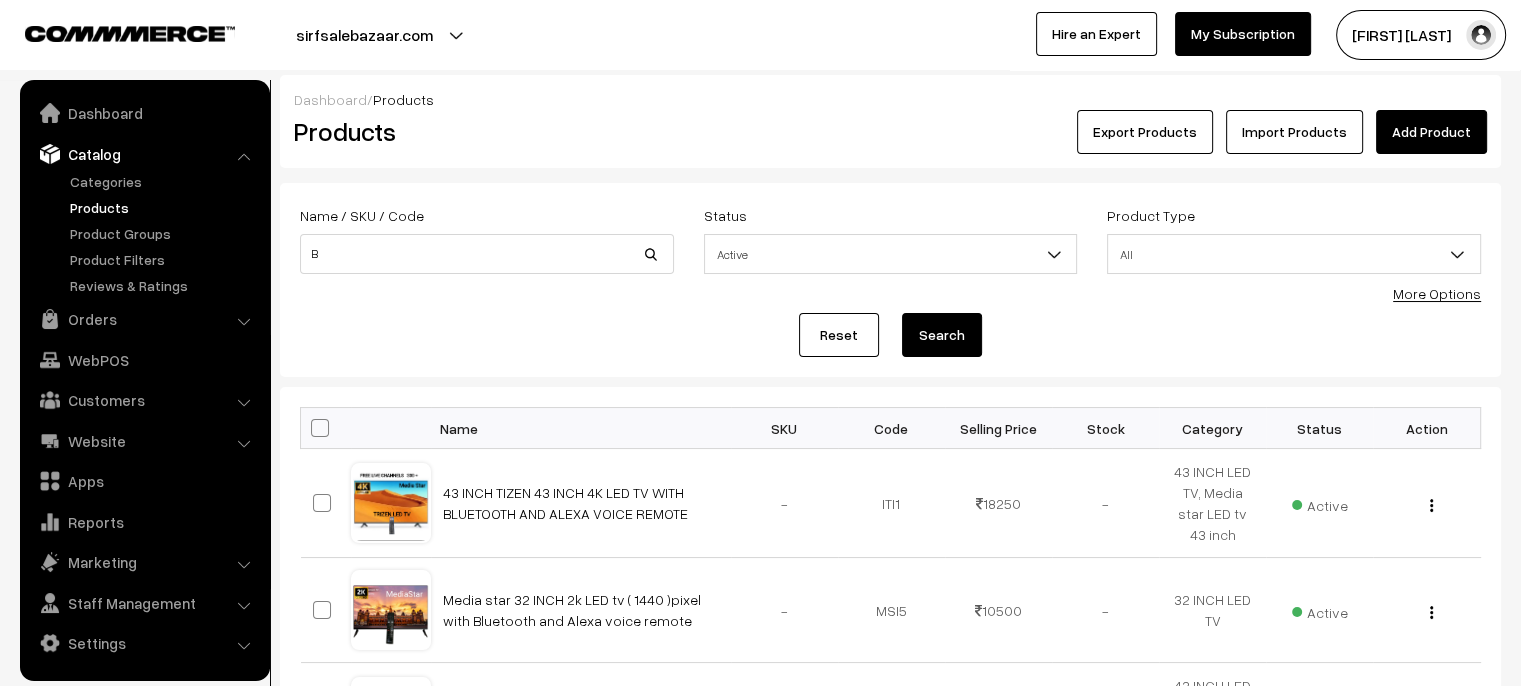 click at bounding box center (320, 428) 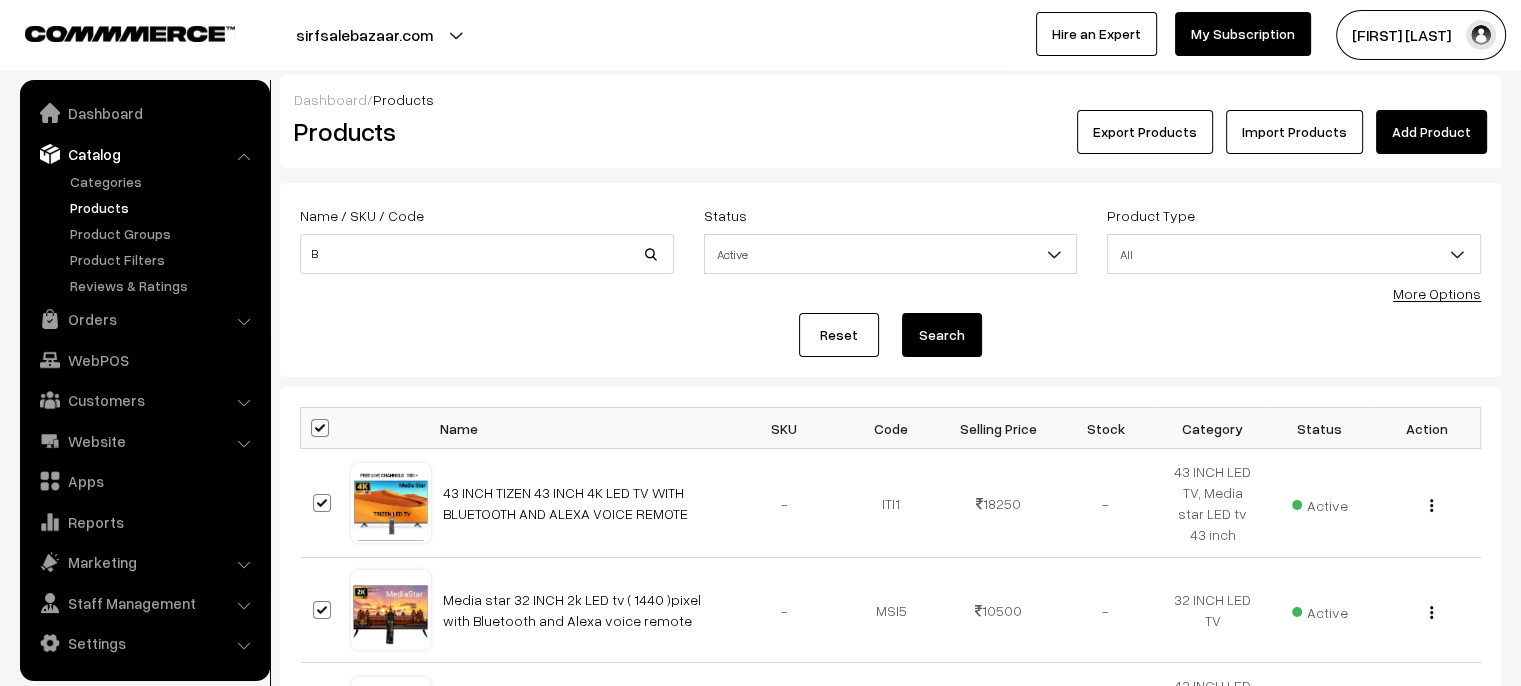 checkbox on "true" 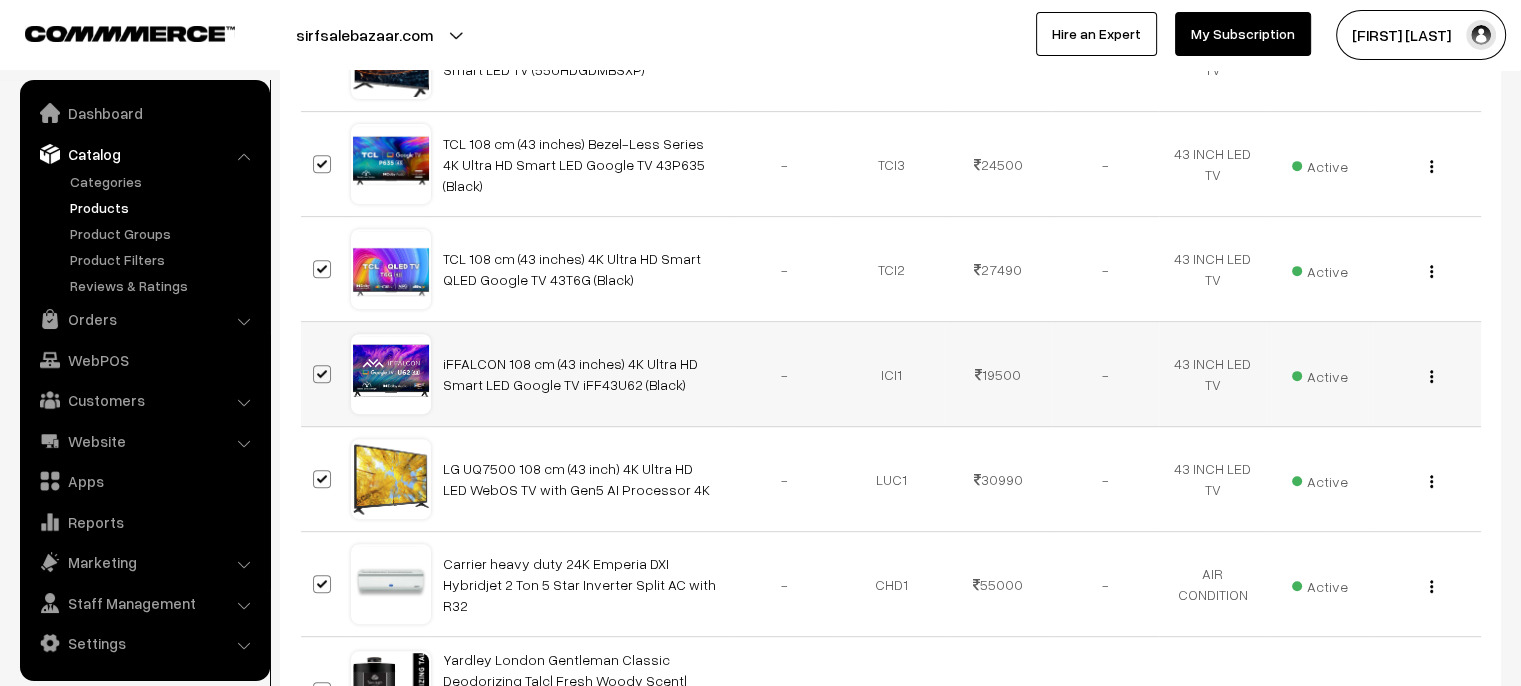 scroll, scrollTop: 800, scrollLeft: 0, axis: vertical 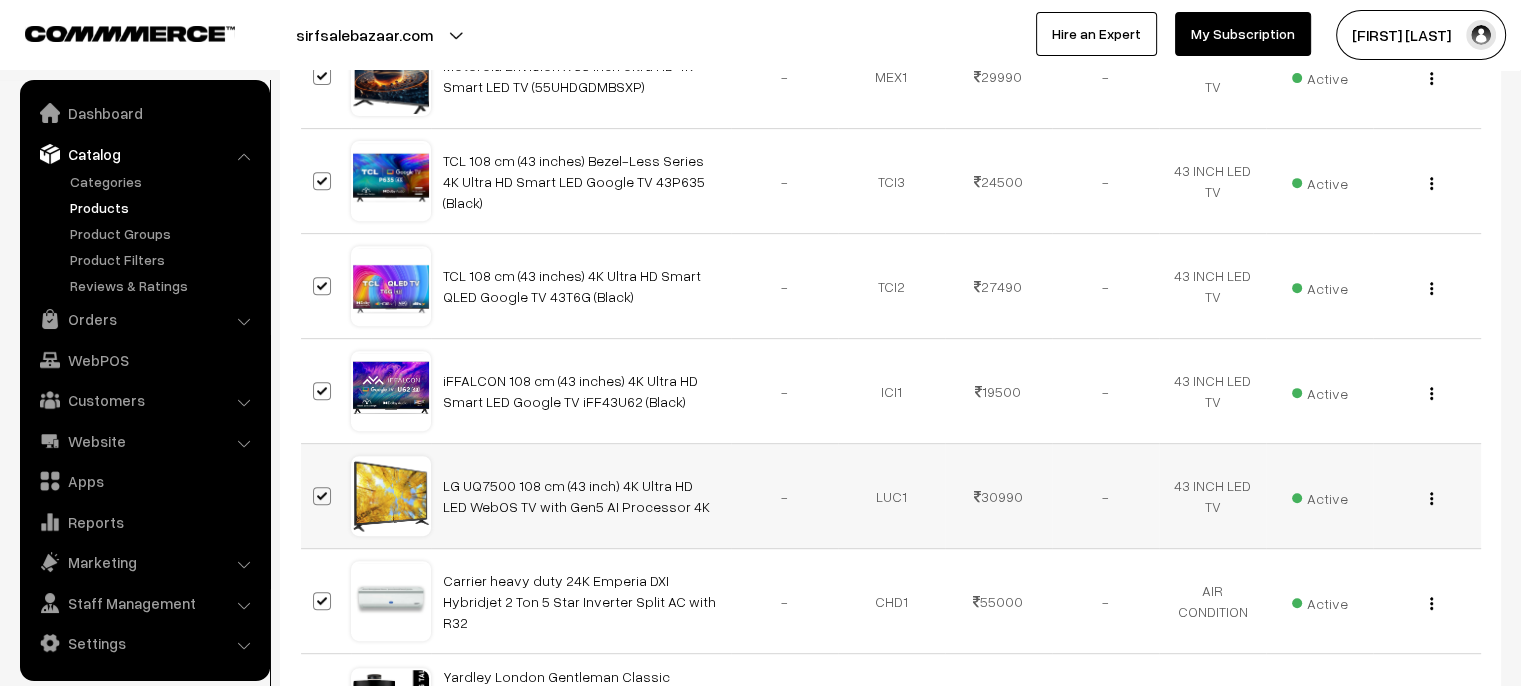 click at bounding box center (322, 496) 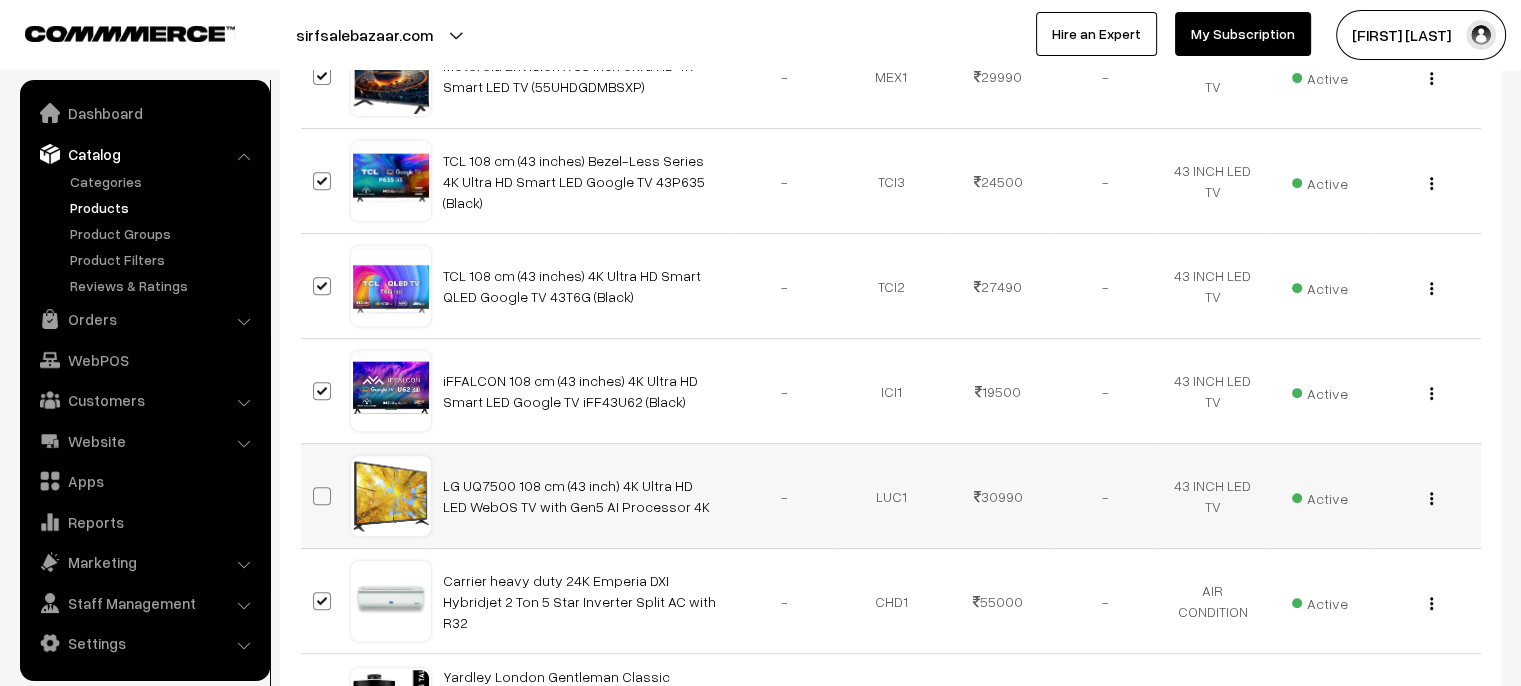 checkbox on "false" 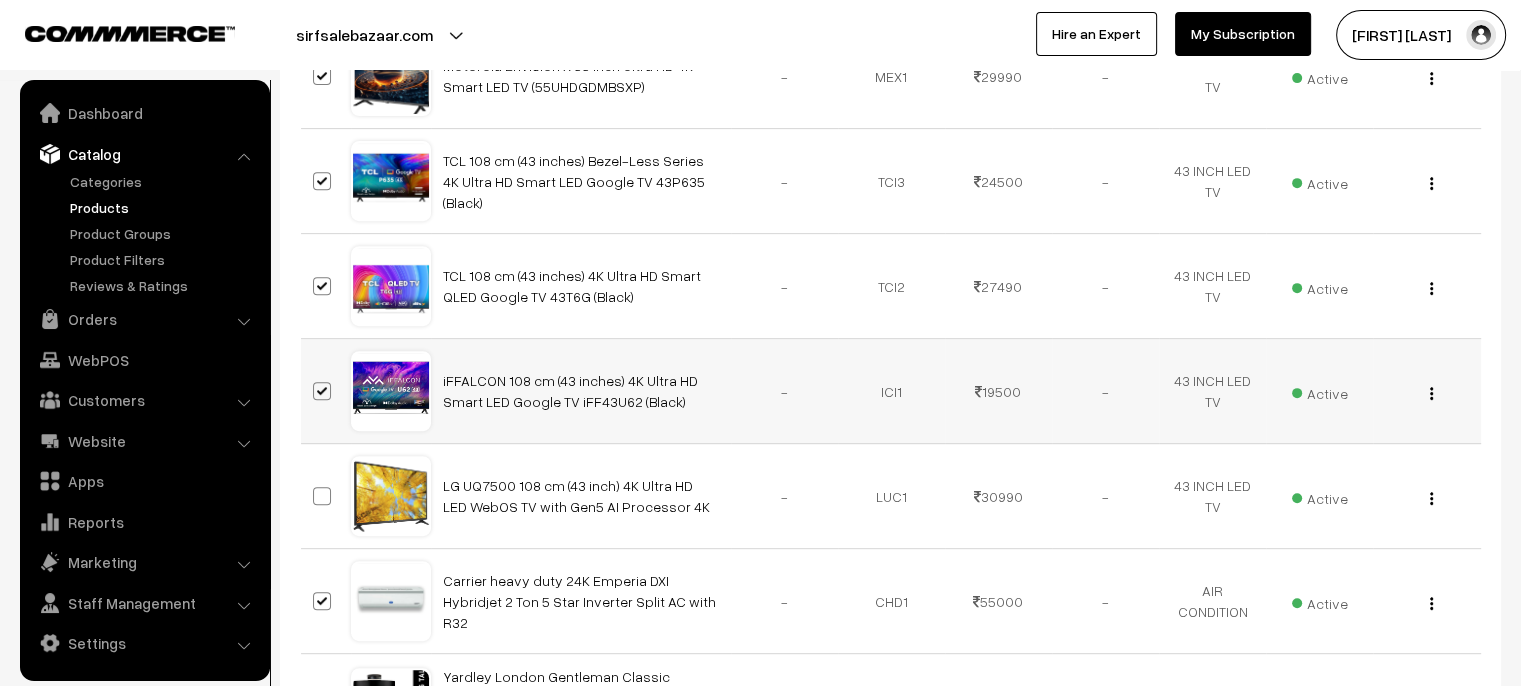 click at bounding box center (322, 391) 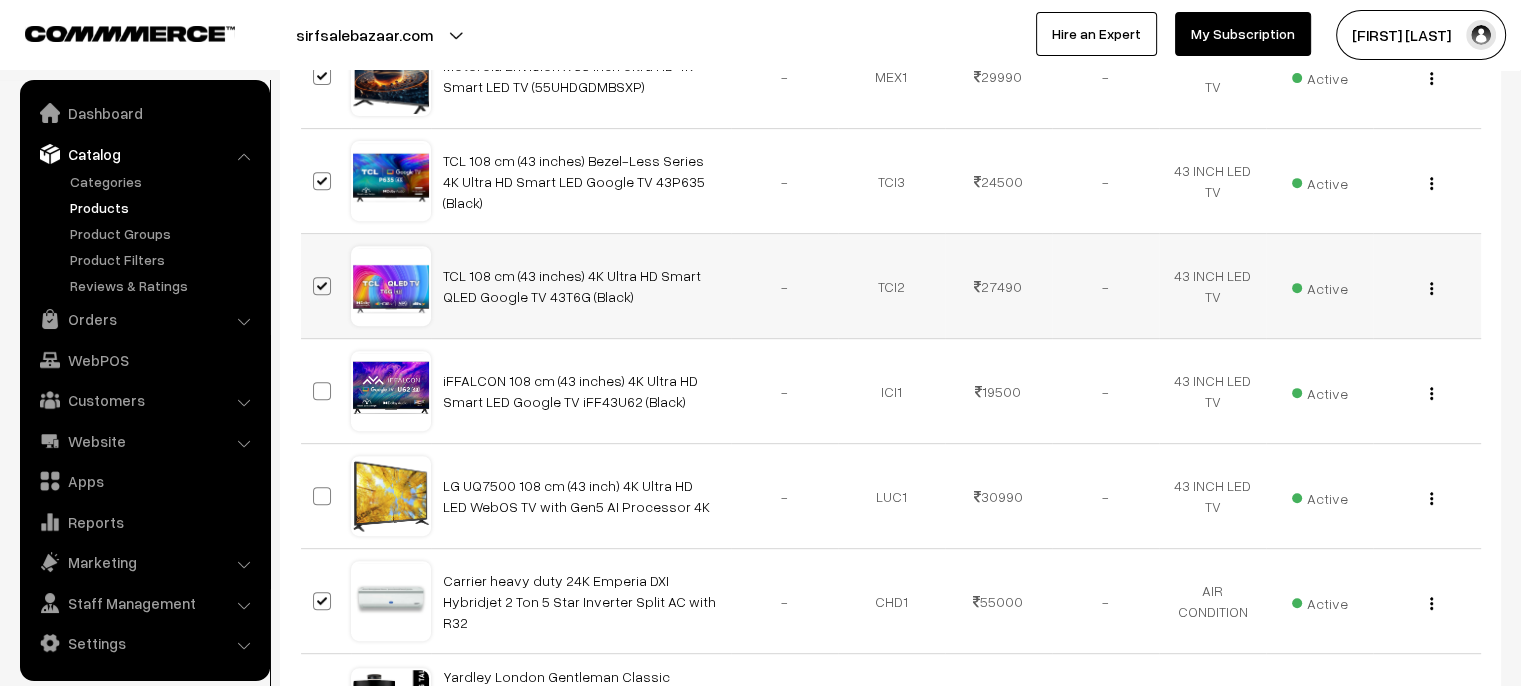 click at bounding box center (322, 286) 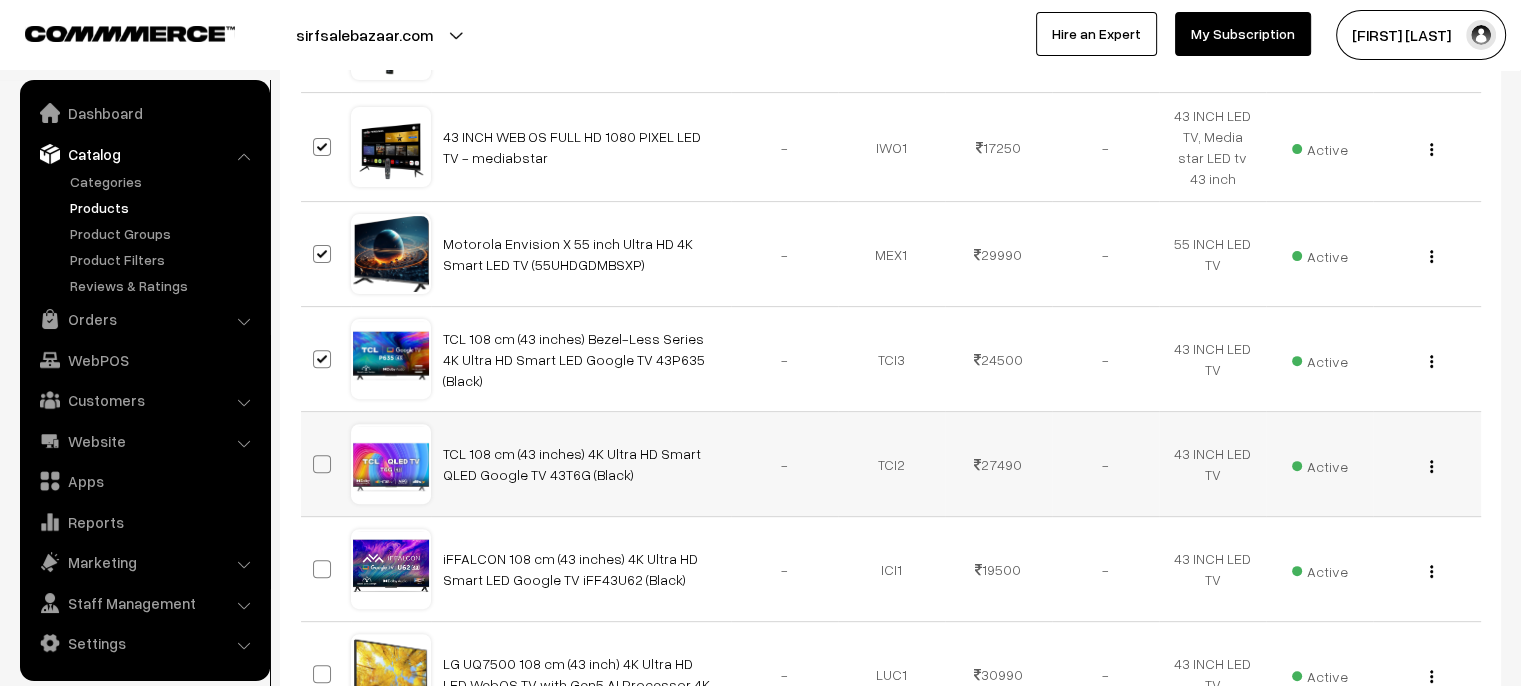 scroll, scrollTop: 600, scrollLeft: 0, axis: vertical 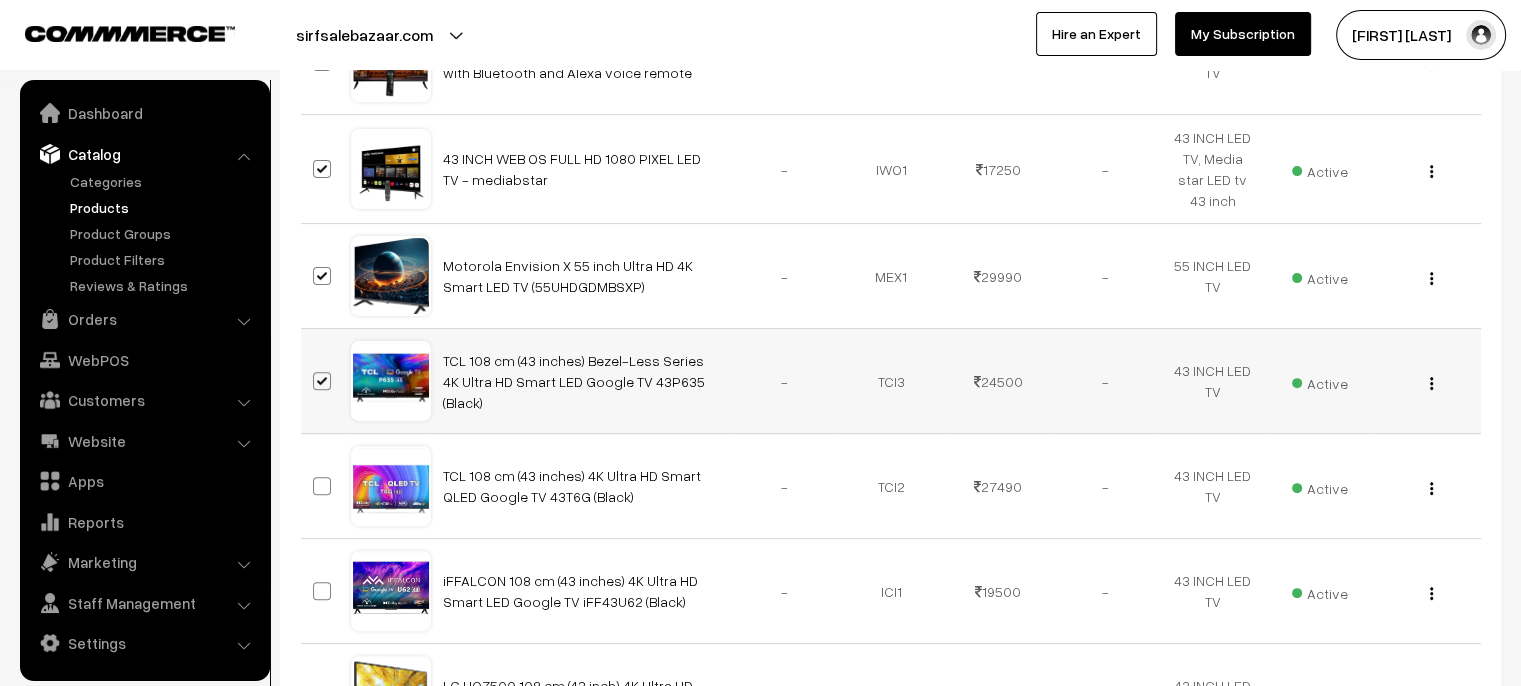 click at bounding box center (322, 381) 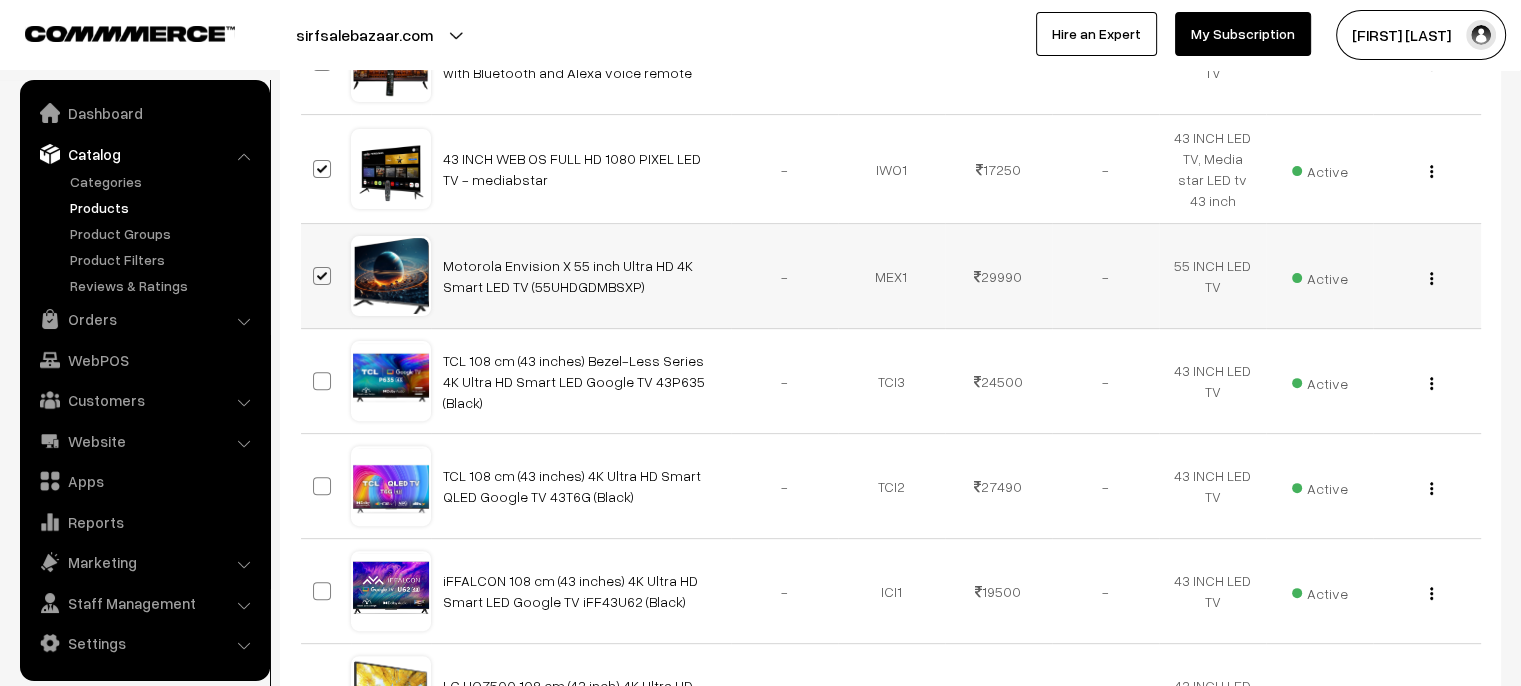 click at bounding box center (322, 276) 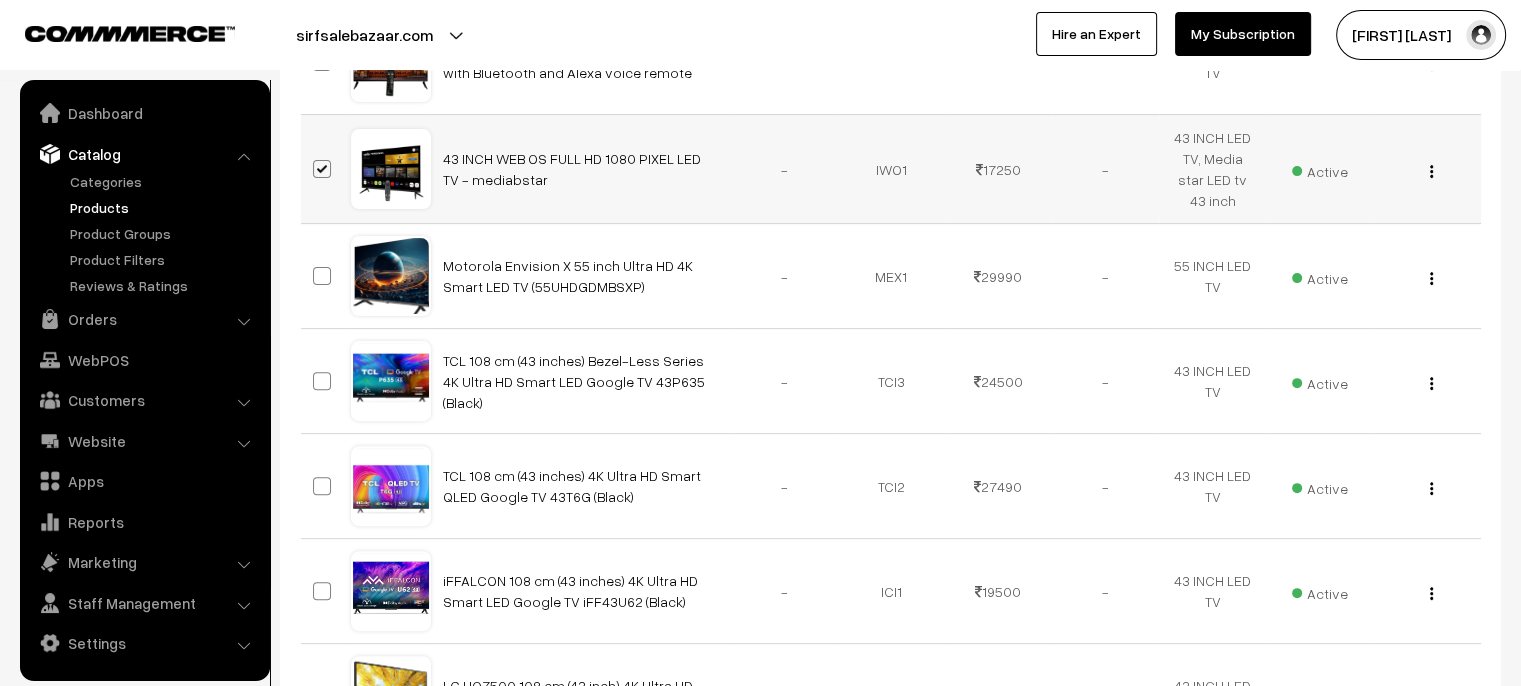 click at bounding box center [322, 169] 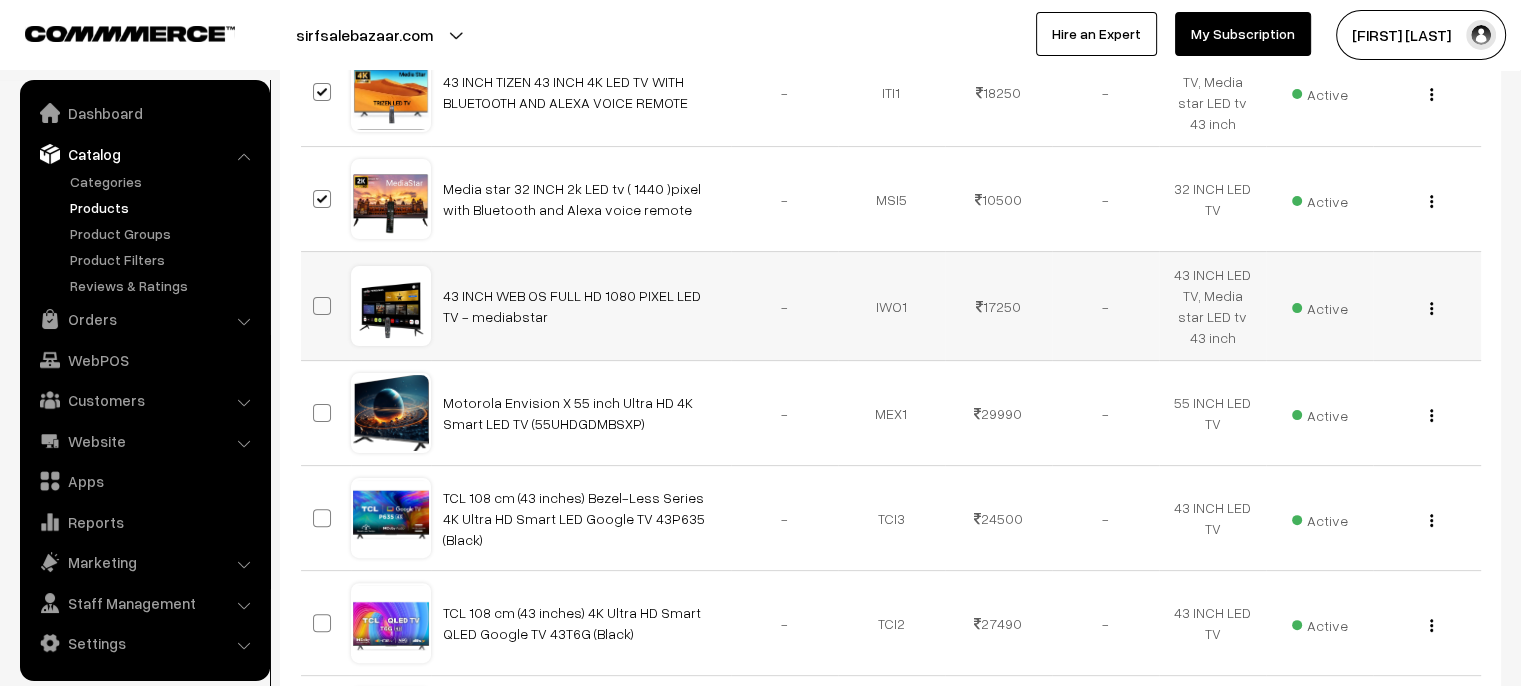 scroll, scrollTop: 400, scrollLeft: 0, axis: vertical 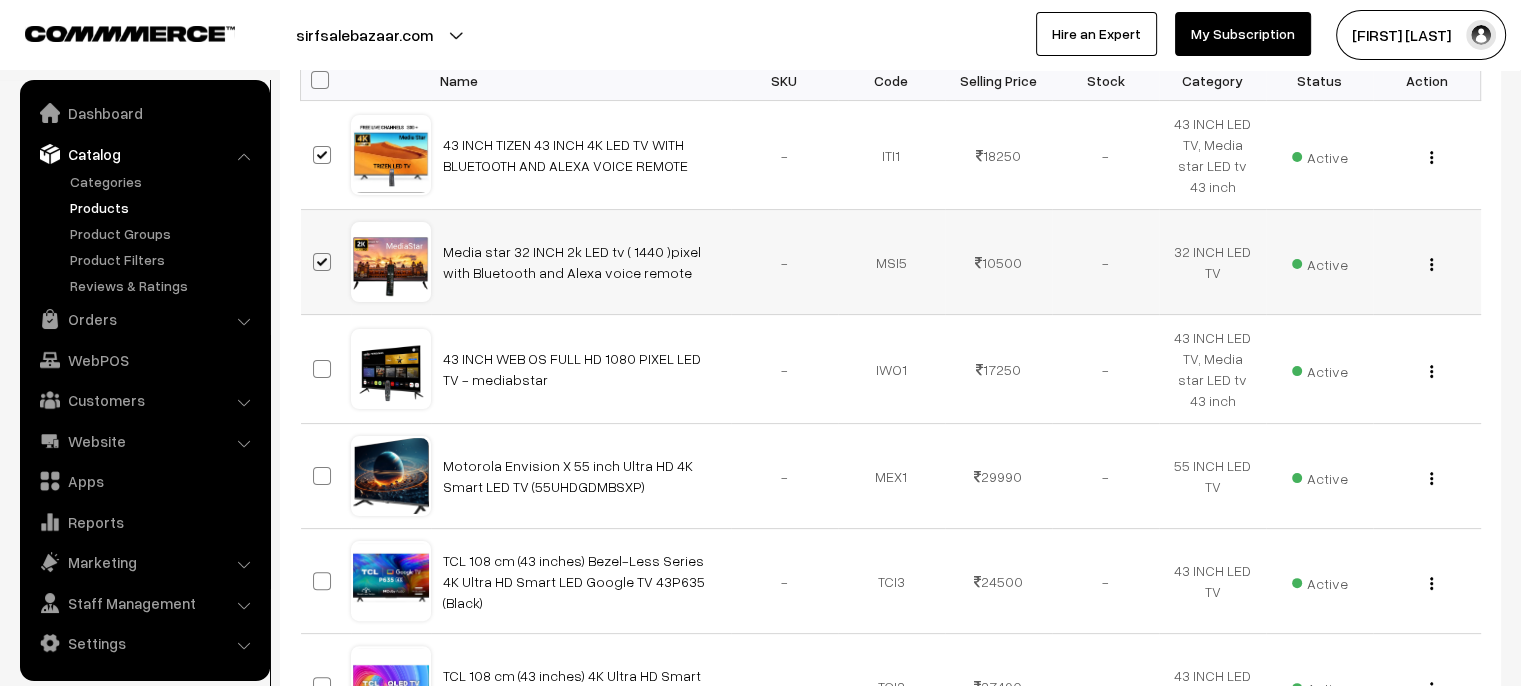 click at bounding box center [322, 262] 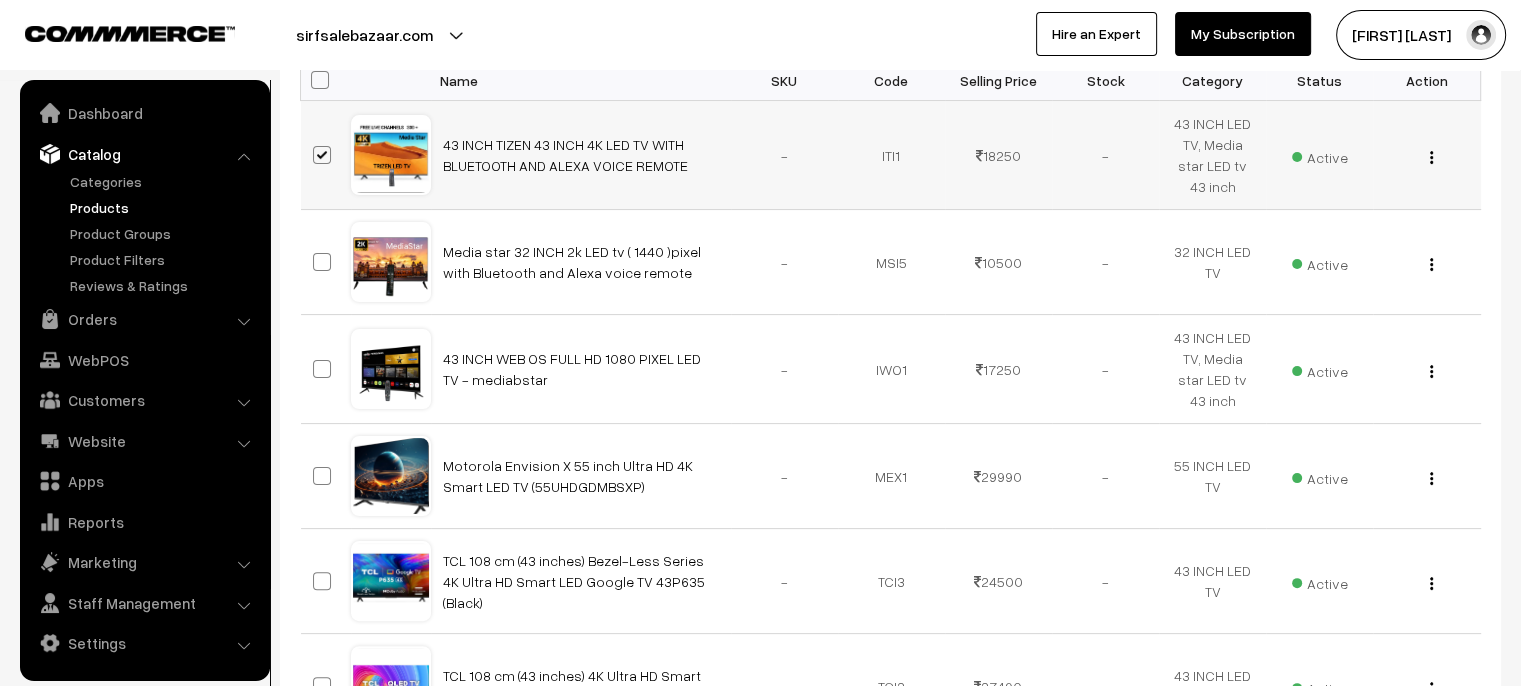 click at bounding box center (322, 155) 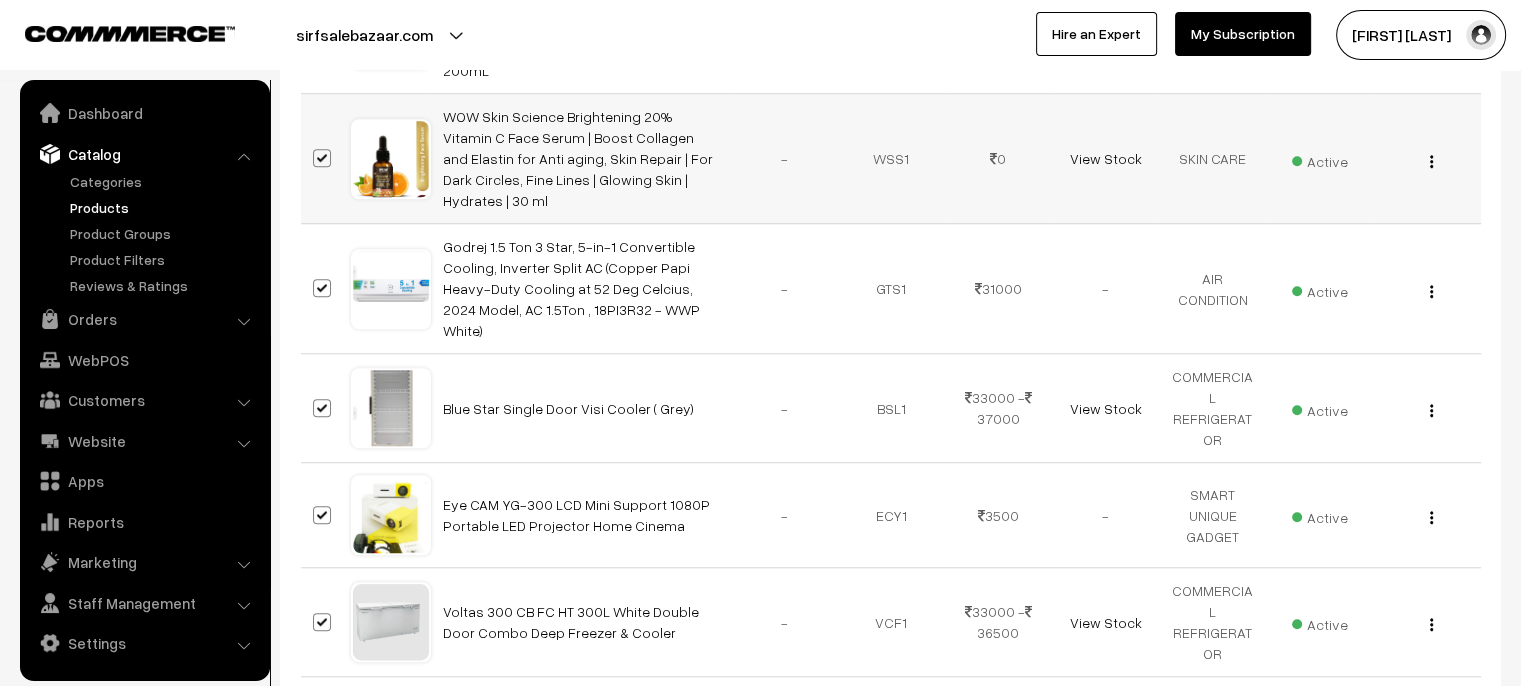 scroll, scrollTop: 1600, scrollLeft: 0, axis: vertical 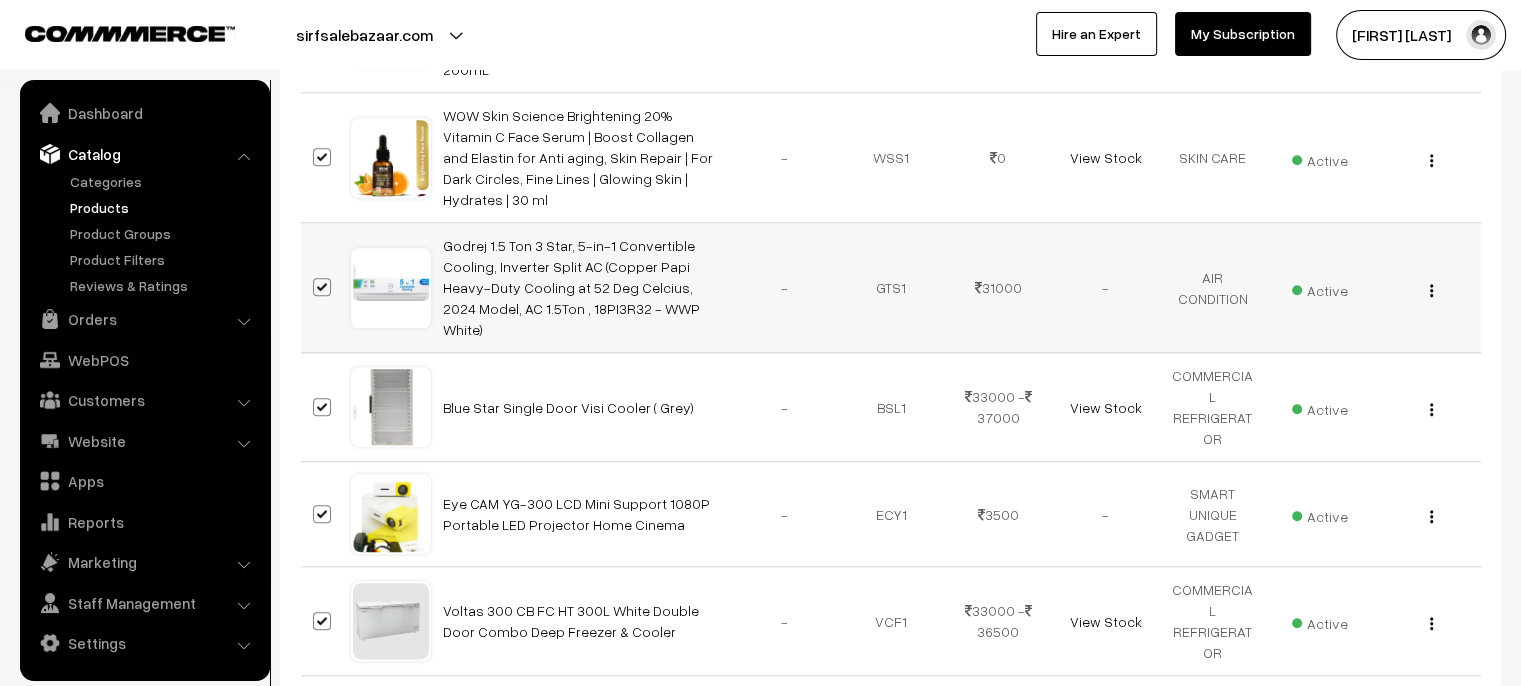 click at bounding box center [322, 287] 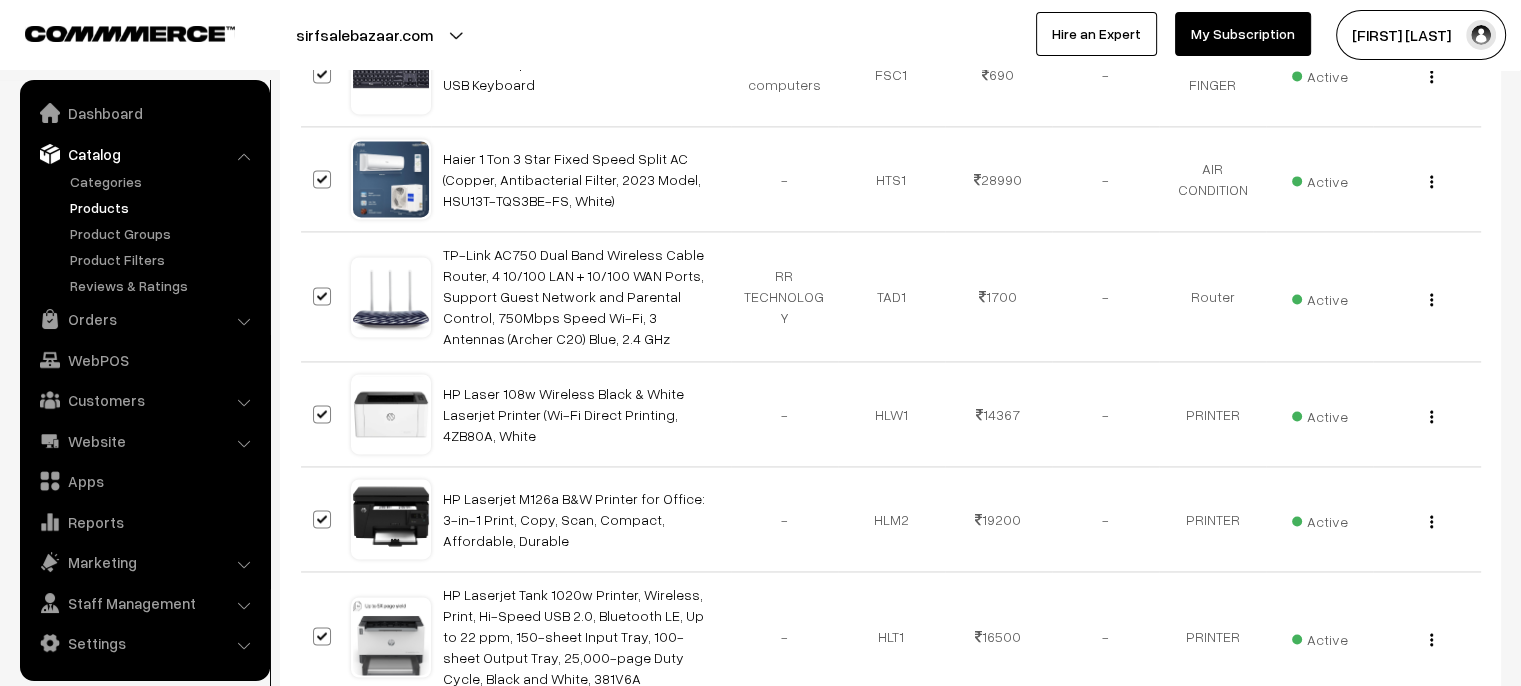 scroll, scrollTop: 2800, scrollLeft: 0, axis: vertical 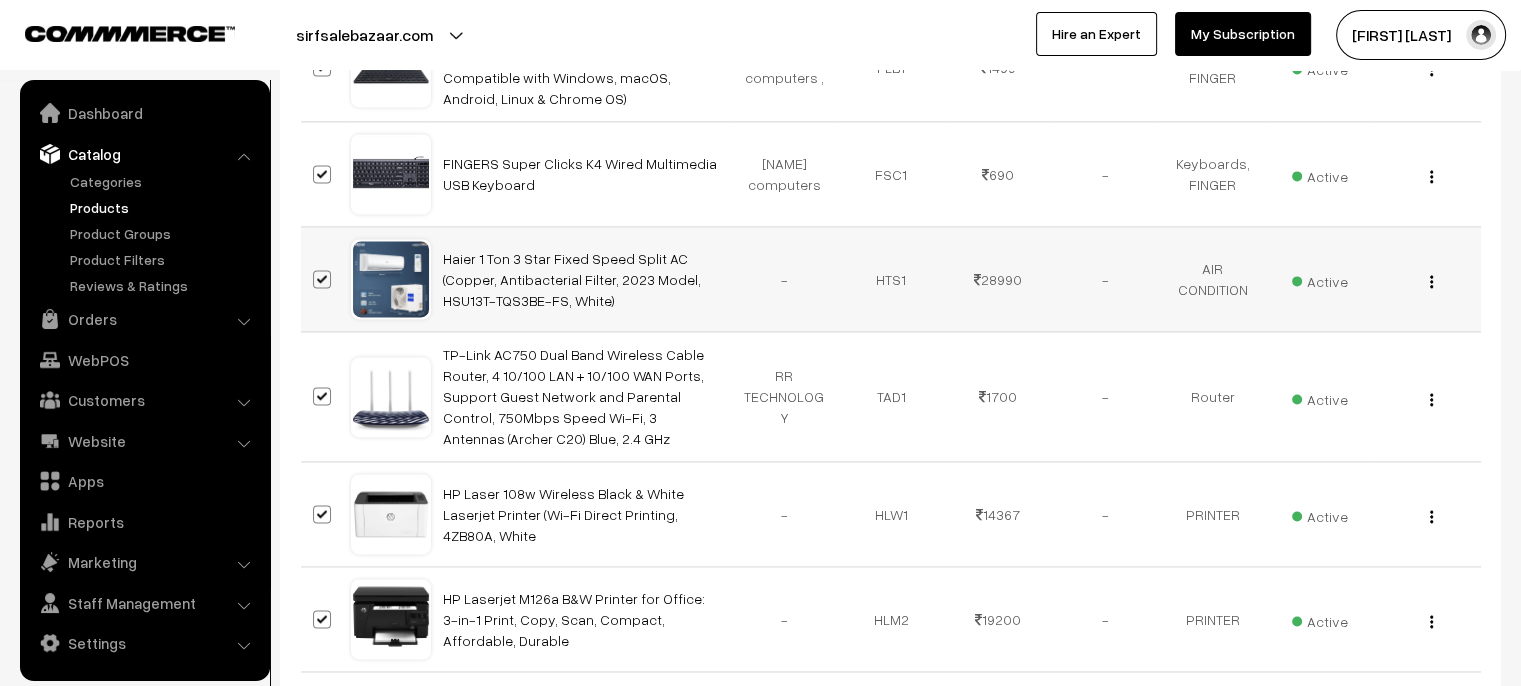 click at bounding box center (322, 279) 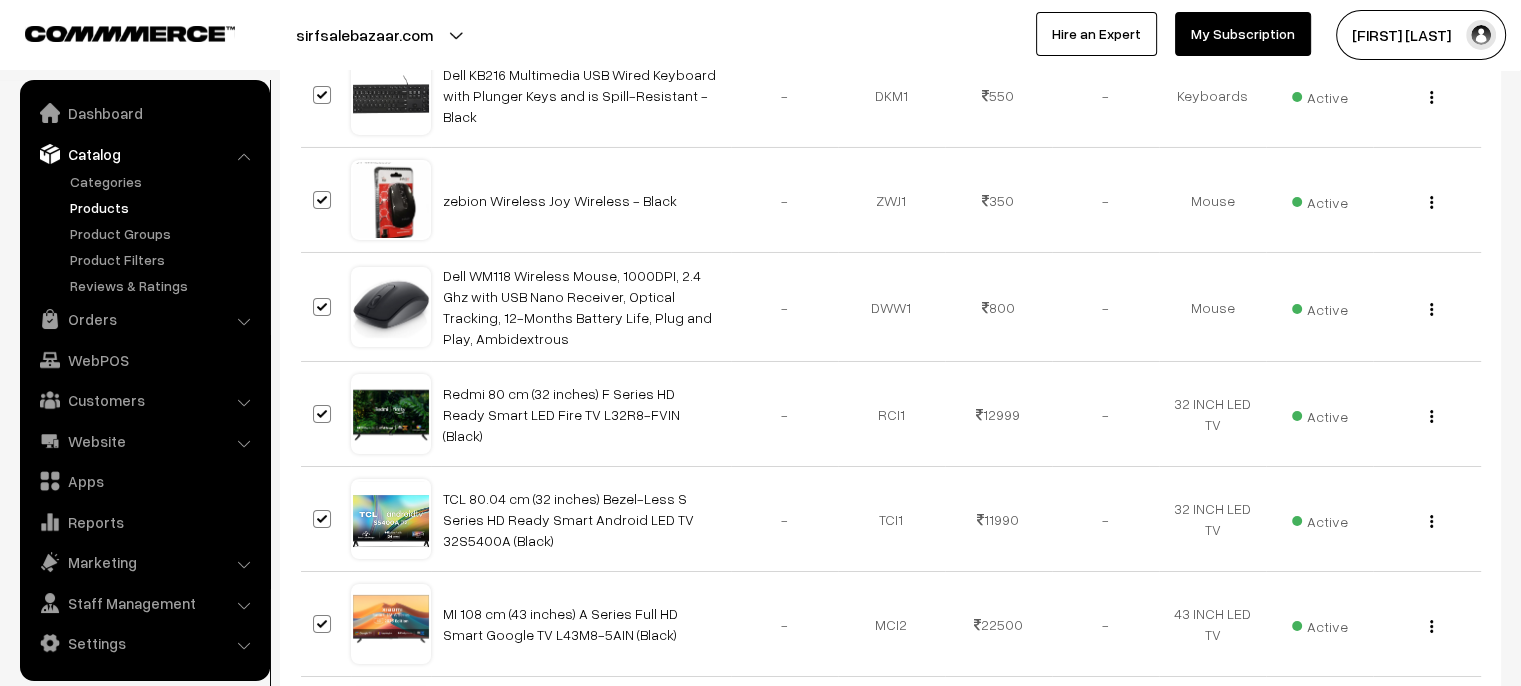 scroll, scrollTop: 7100, scrollLeft: 0, axis: vertical 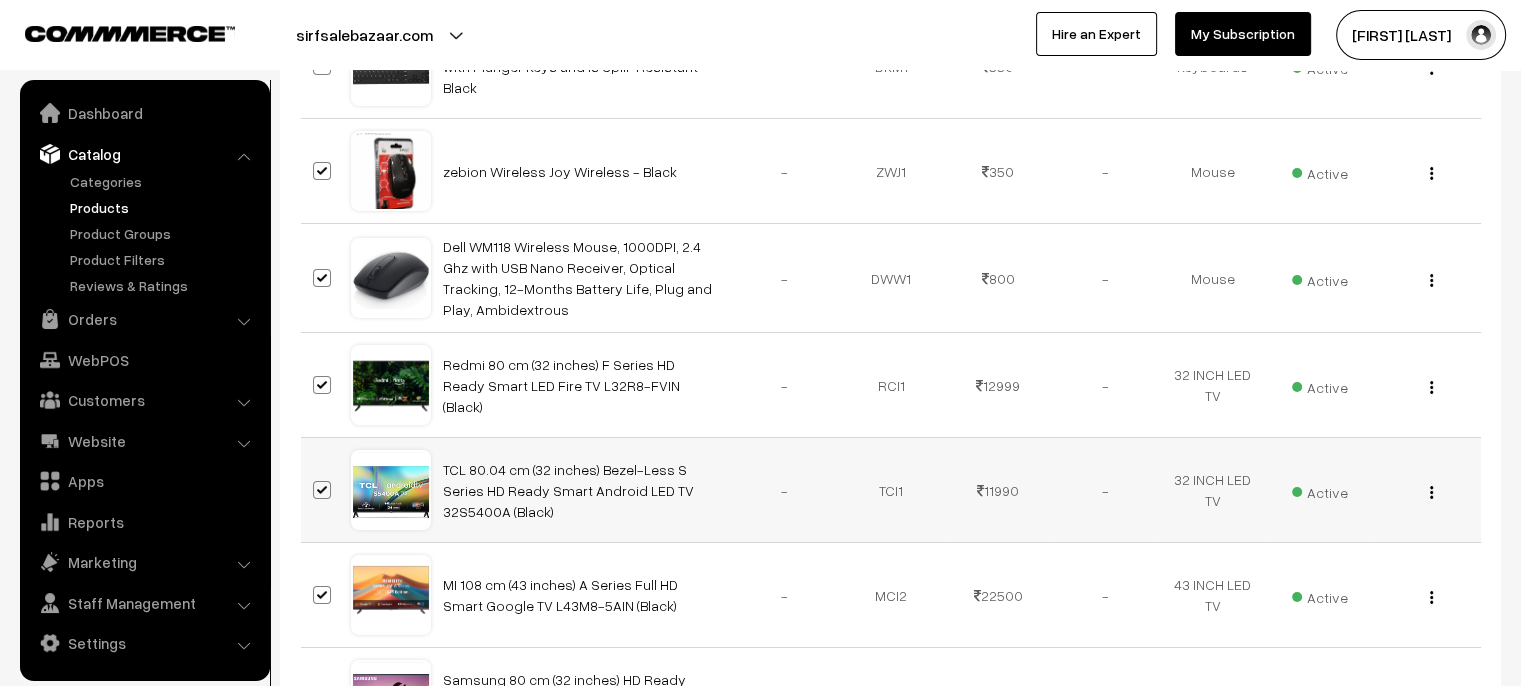 click at bounding box center (322, 490) 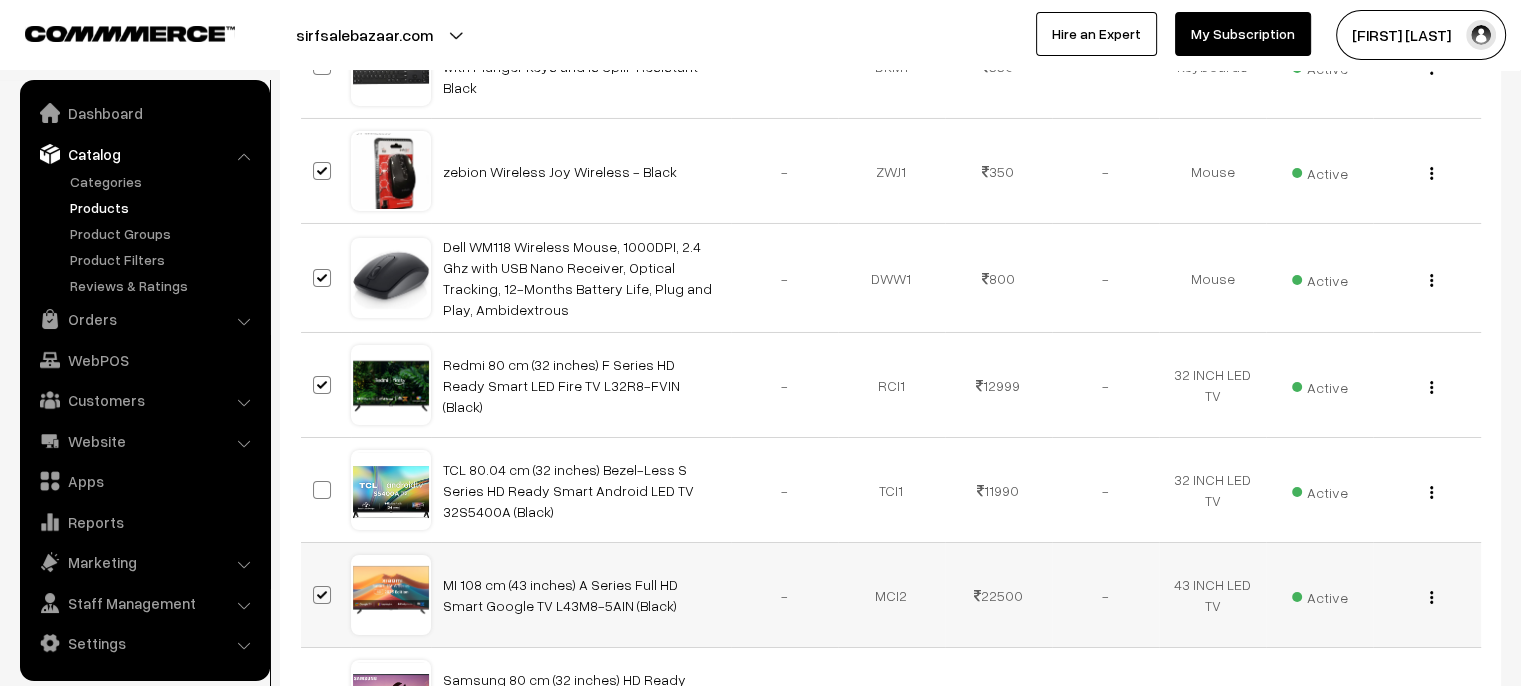 click at bounding box center (322, 595) 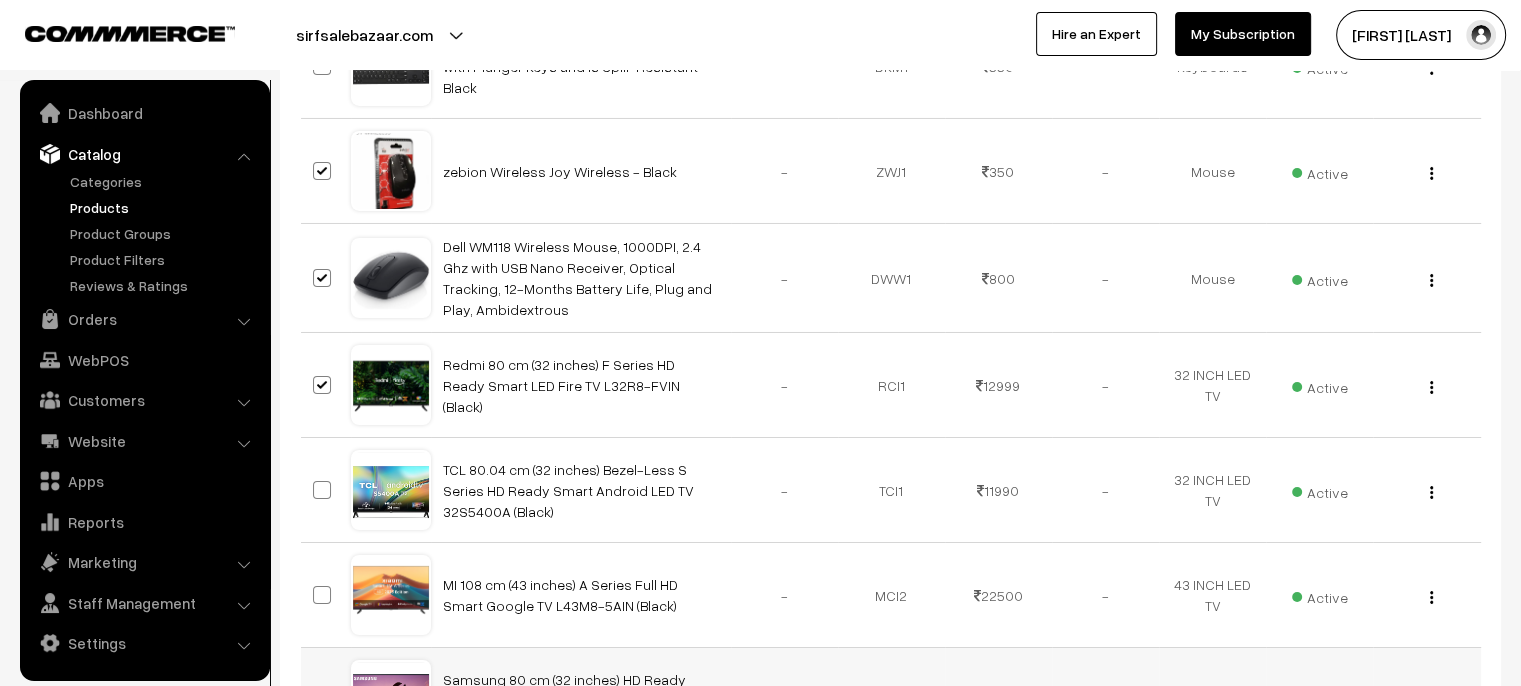 click at bounding box center (322, 700) 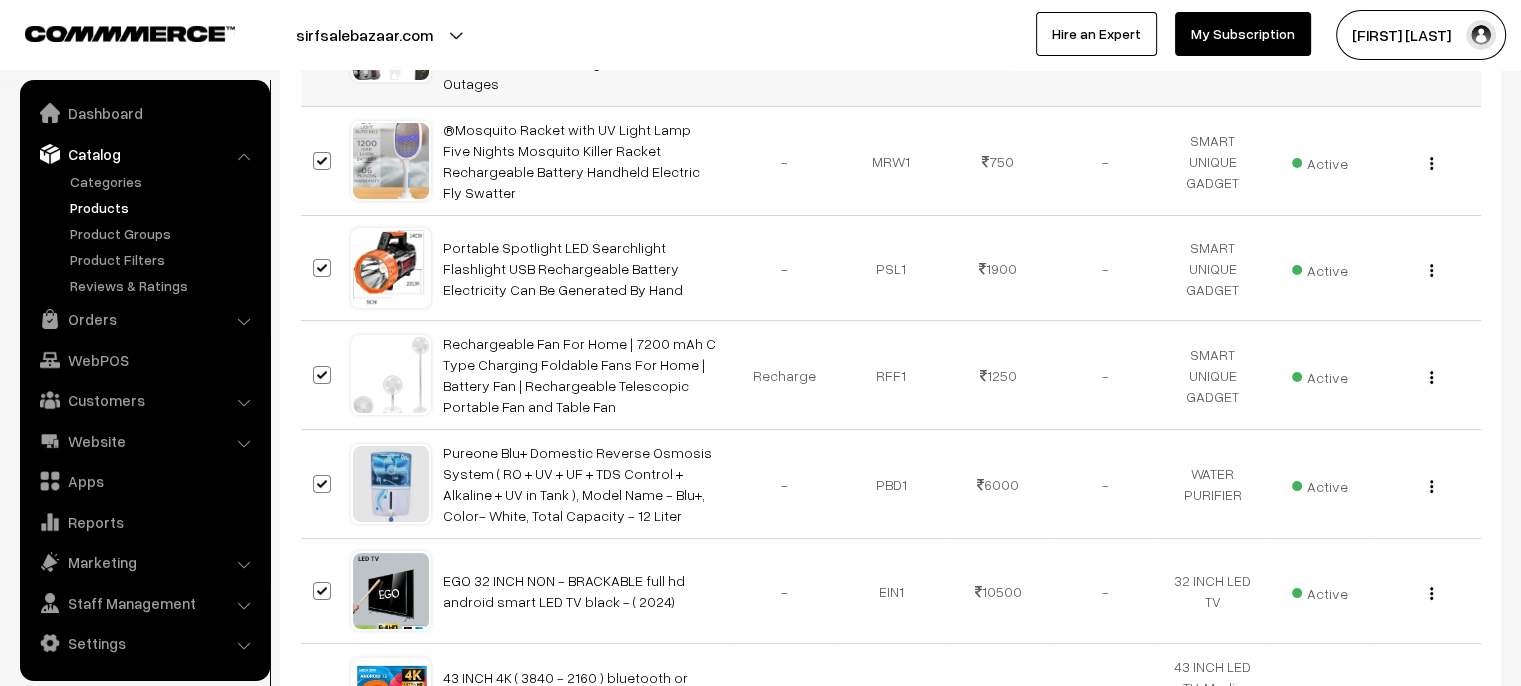 scroll, scrollTop: 7900, scrollLeft: 0, axis: vertical 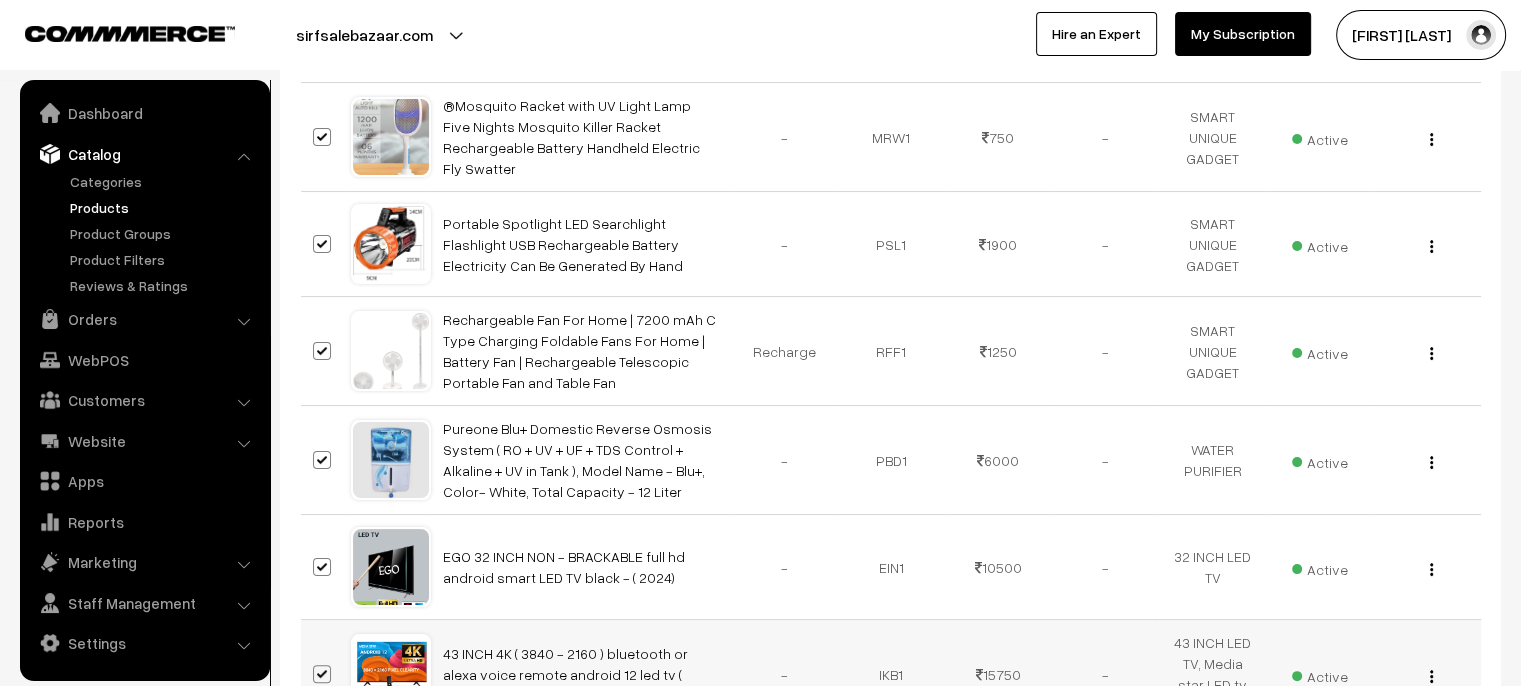 click at bounding box center (322, 674) 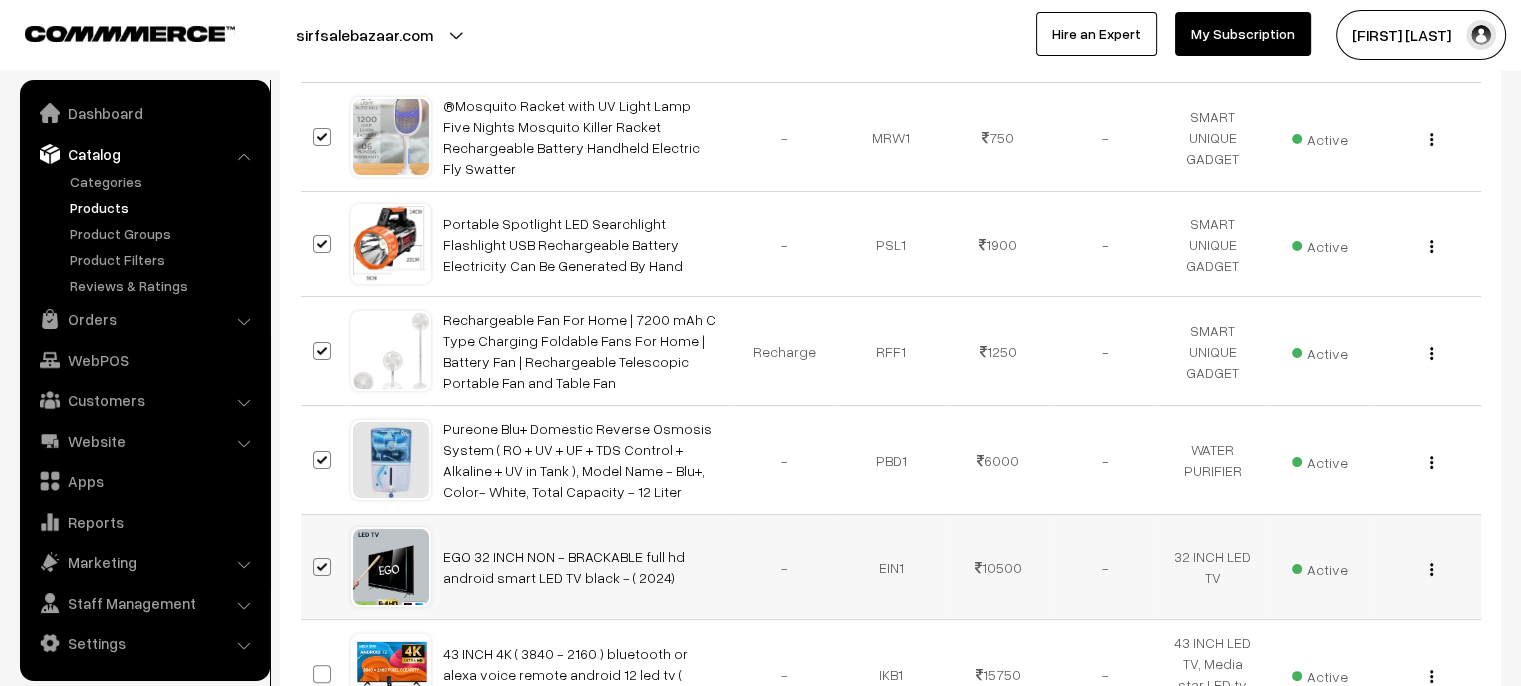 click at bounding box center (322, 567) 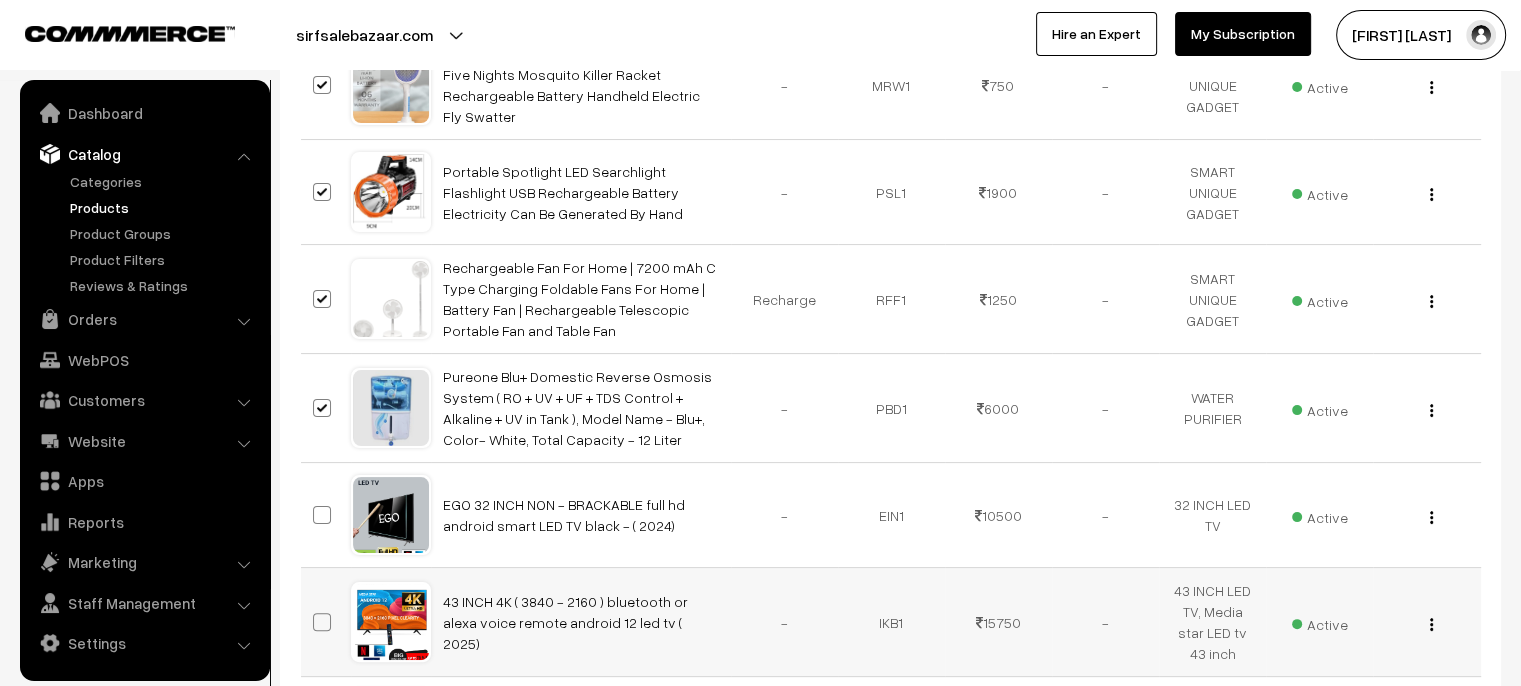 scroll, scrollTop: 8100, scrollLeft: 0, axis: vertical 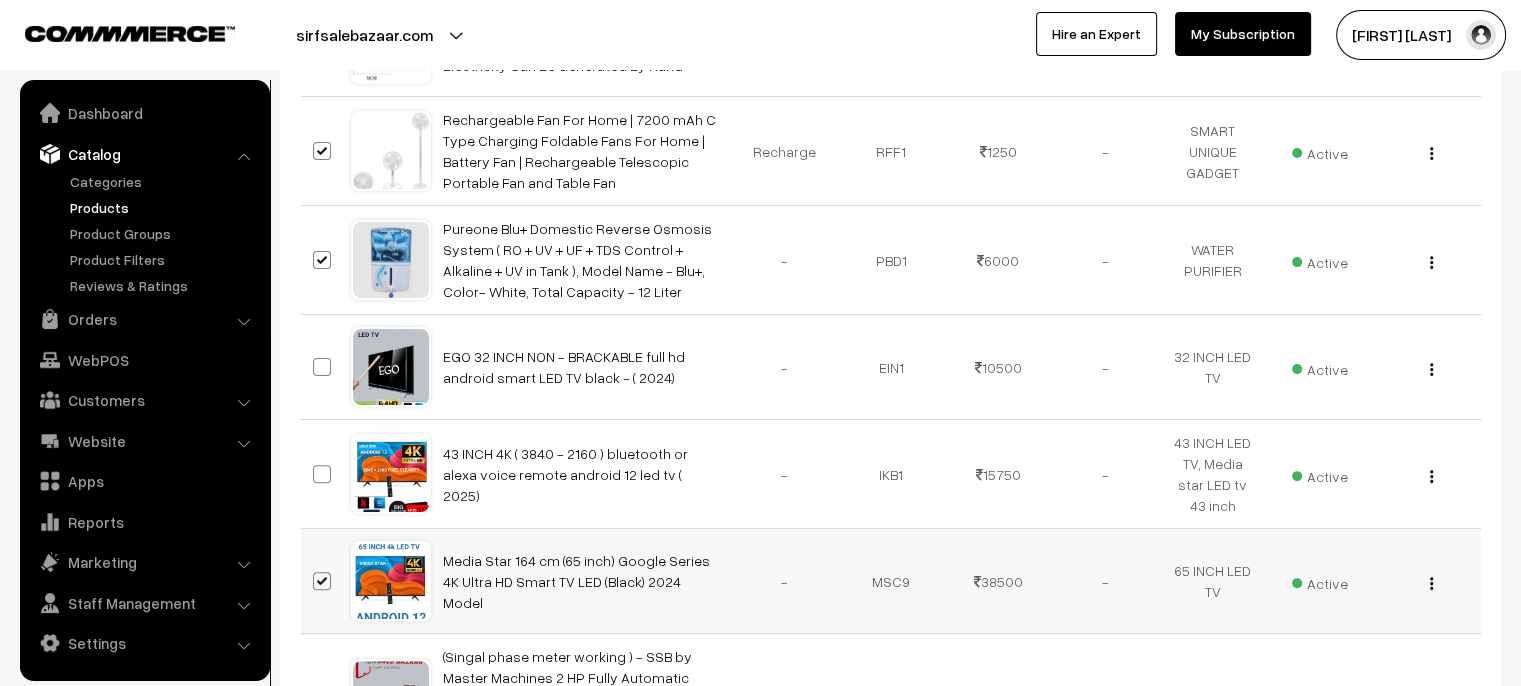 drag, startPoint x: 324, startPoint y: 320, endPoint x: 318, endPoint y: 347, distance: 27.658634 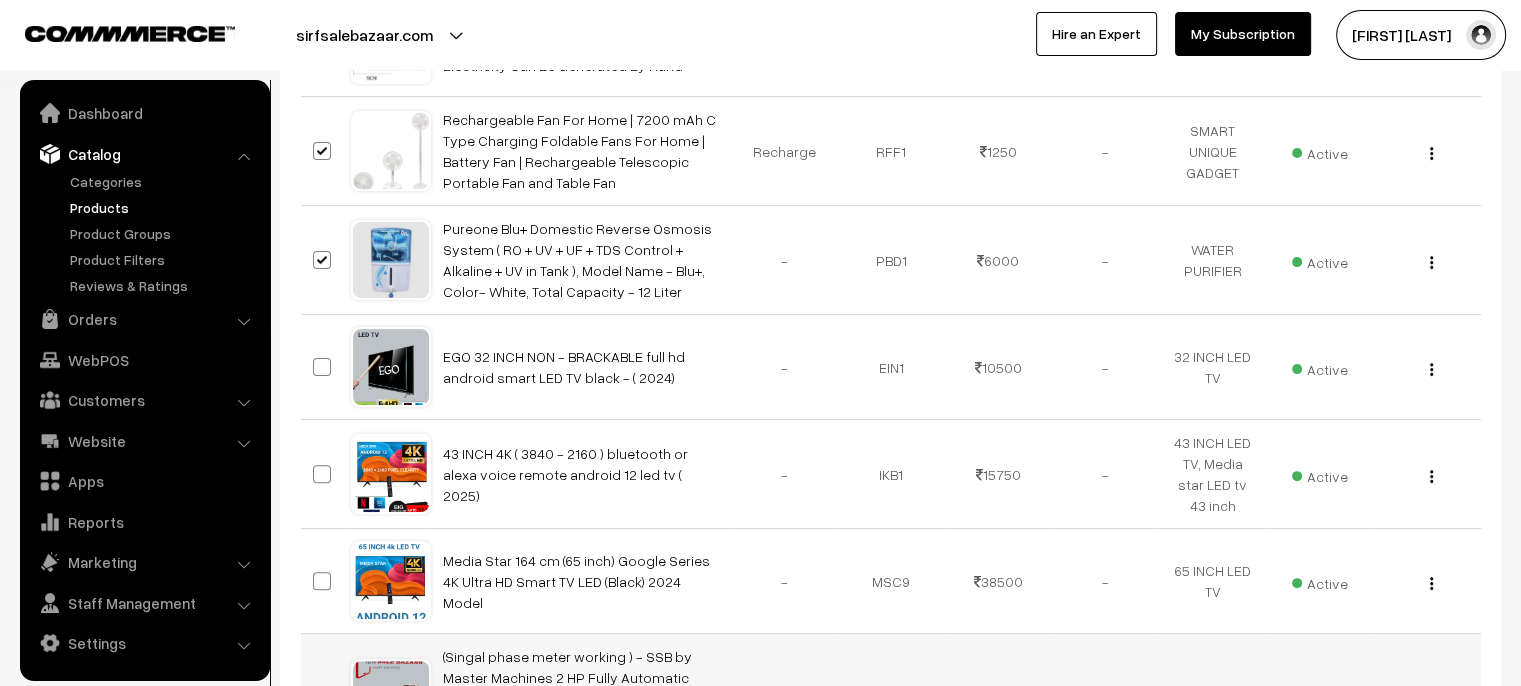 click at bounding box center [322, 698] 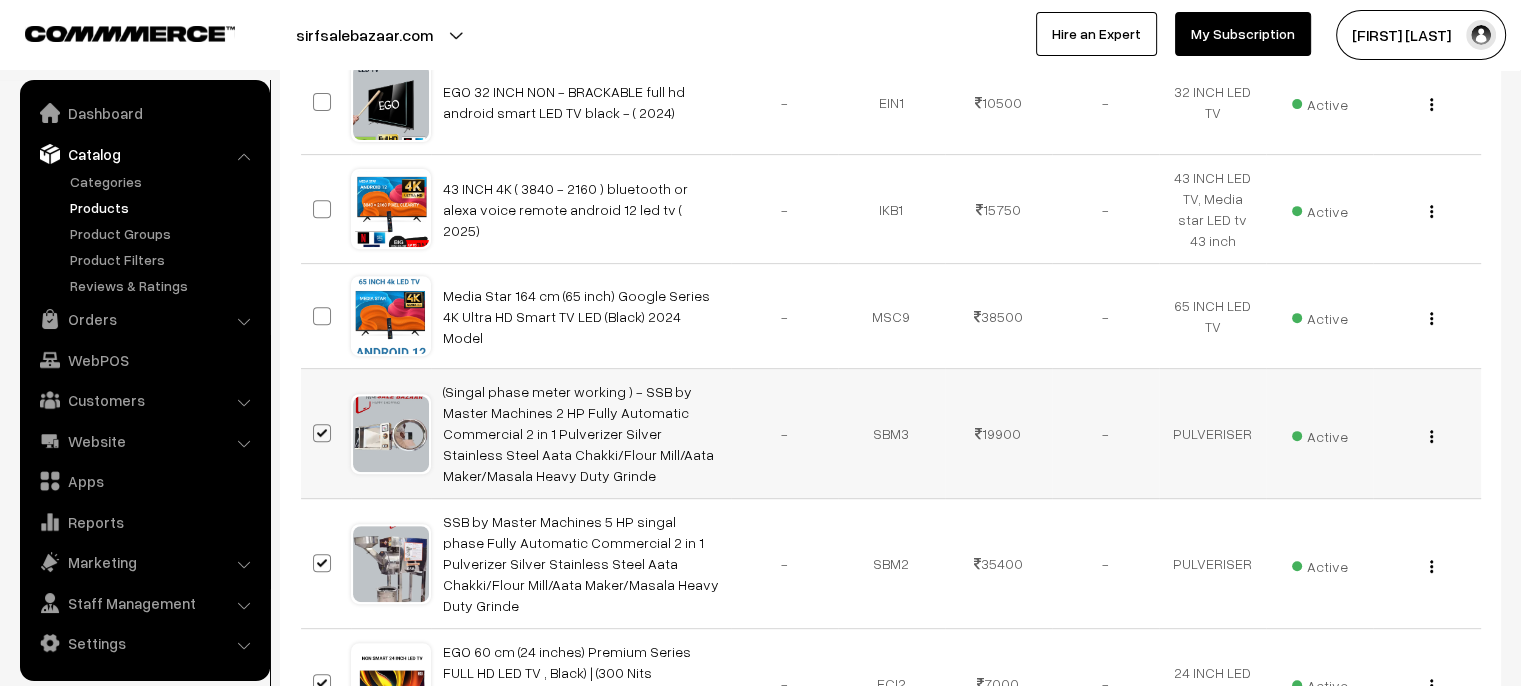 scroll, scrollTop: 8400, scrollLeft: 0, axis: vertical 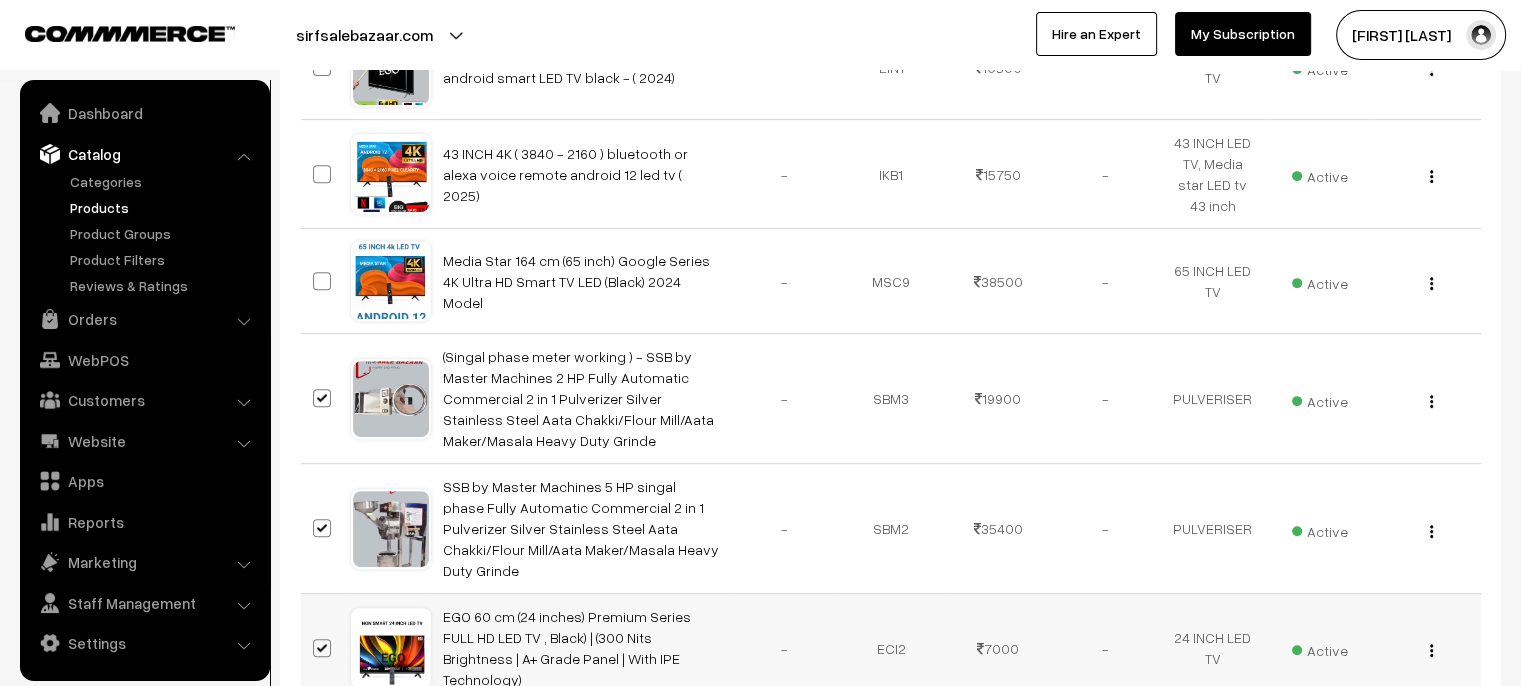 click at bounding box center [322, 648] 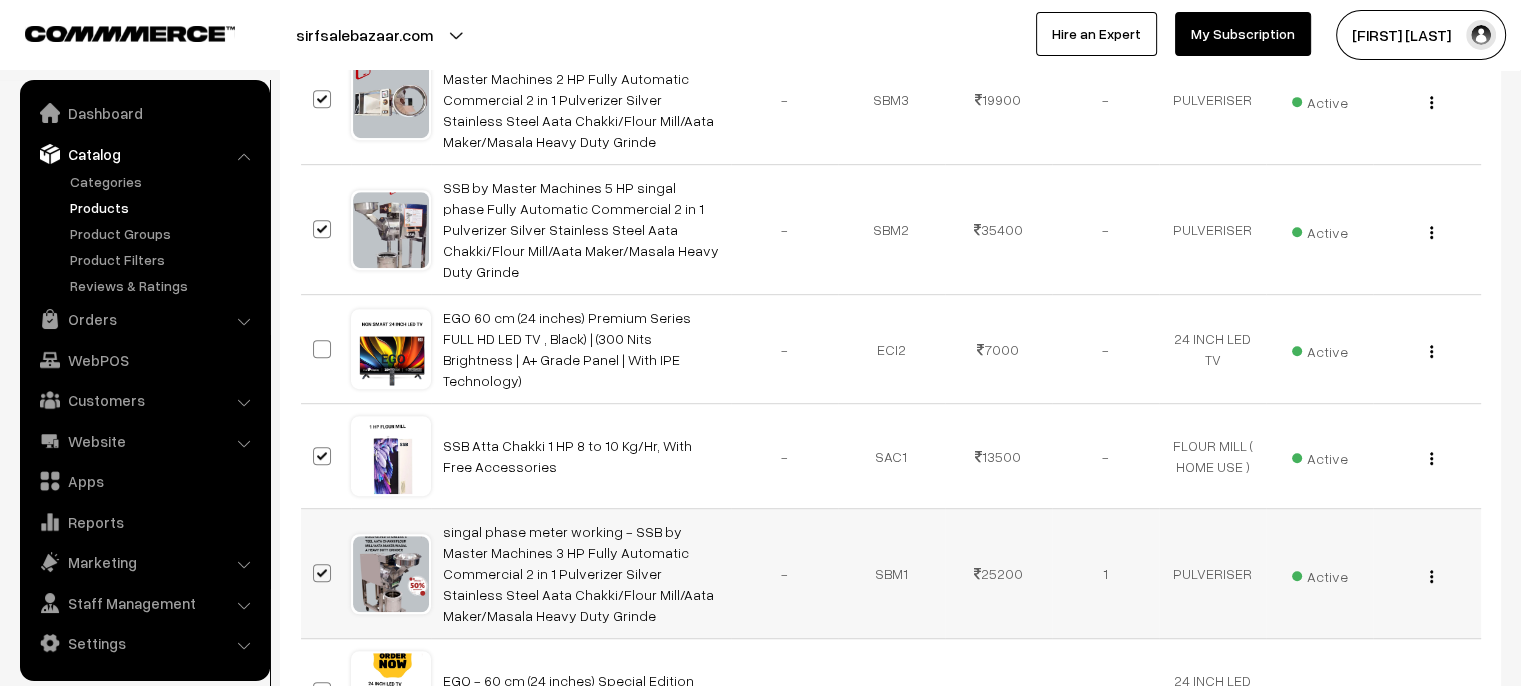 scroll, scrollTop: 8700, scrollLeft: 0, axis: vertical 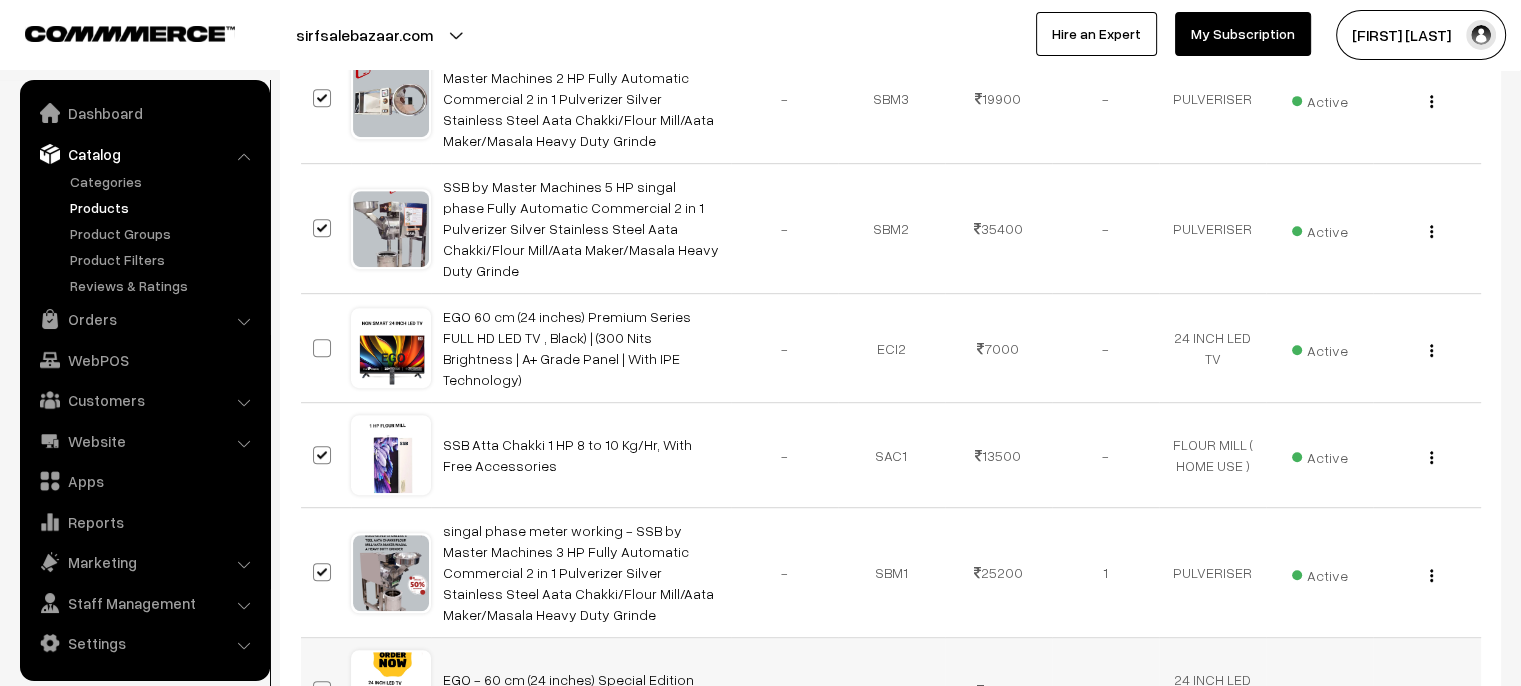 click at bounding box center [322, 690] 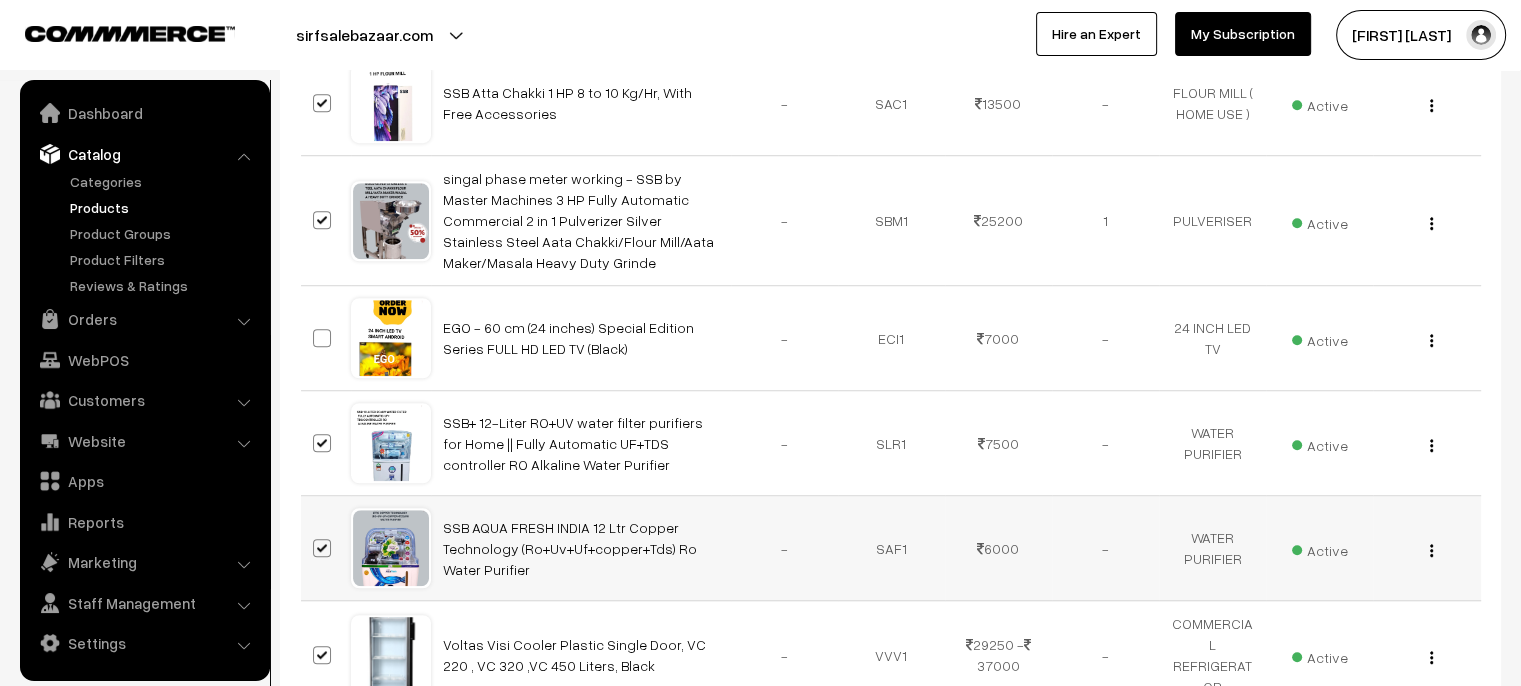 scroll, scrollTop: 9100, scrollLeft: 0, axis: vertical 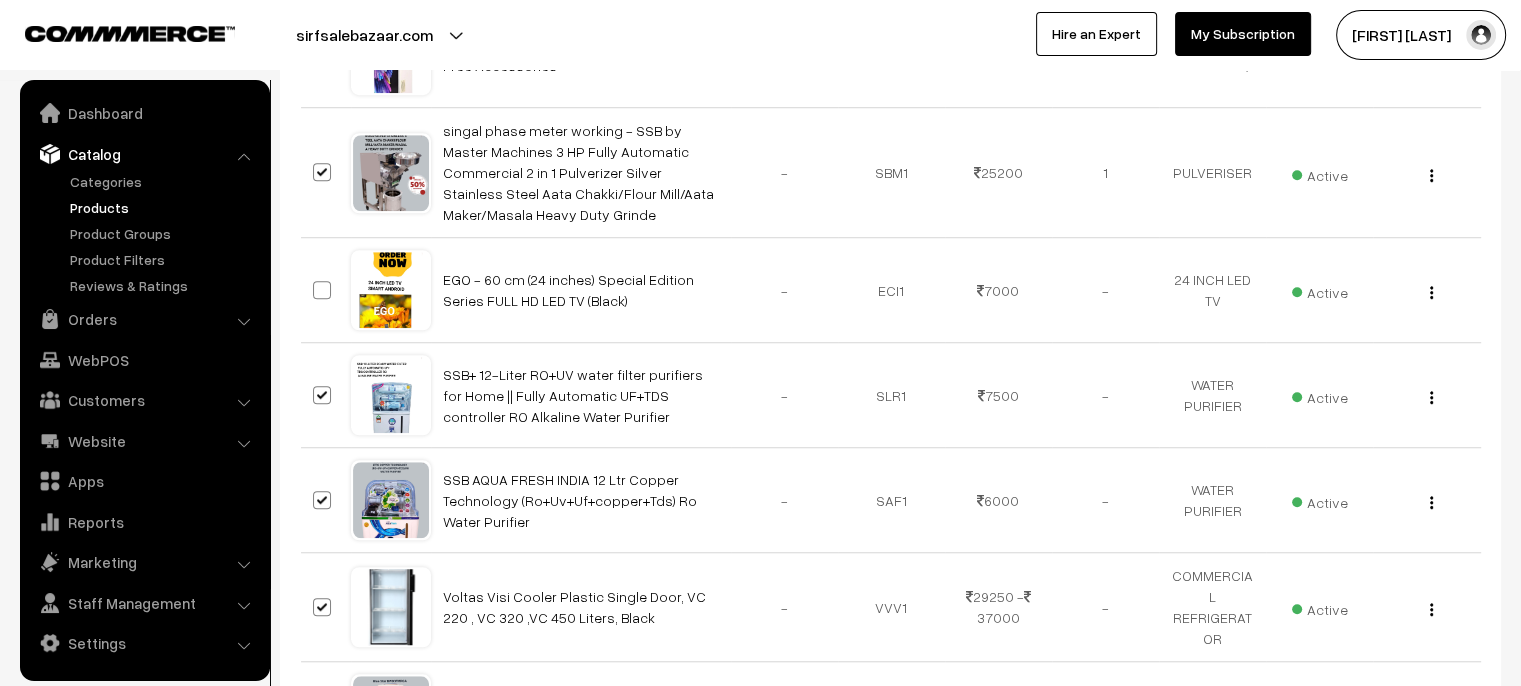 click at bounding box center (322, 819) 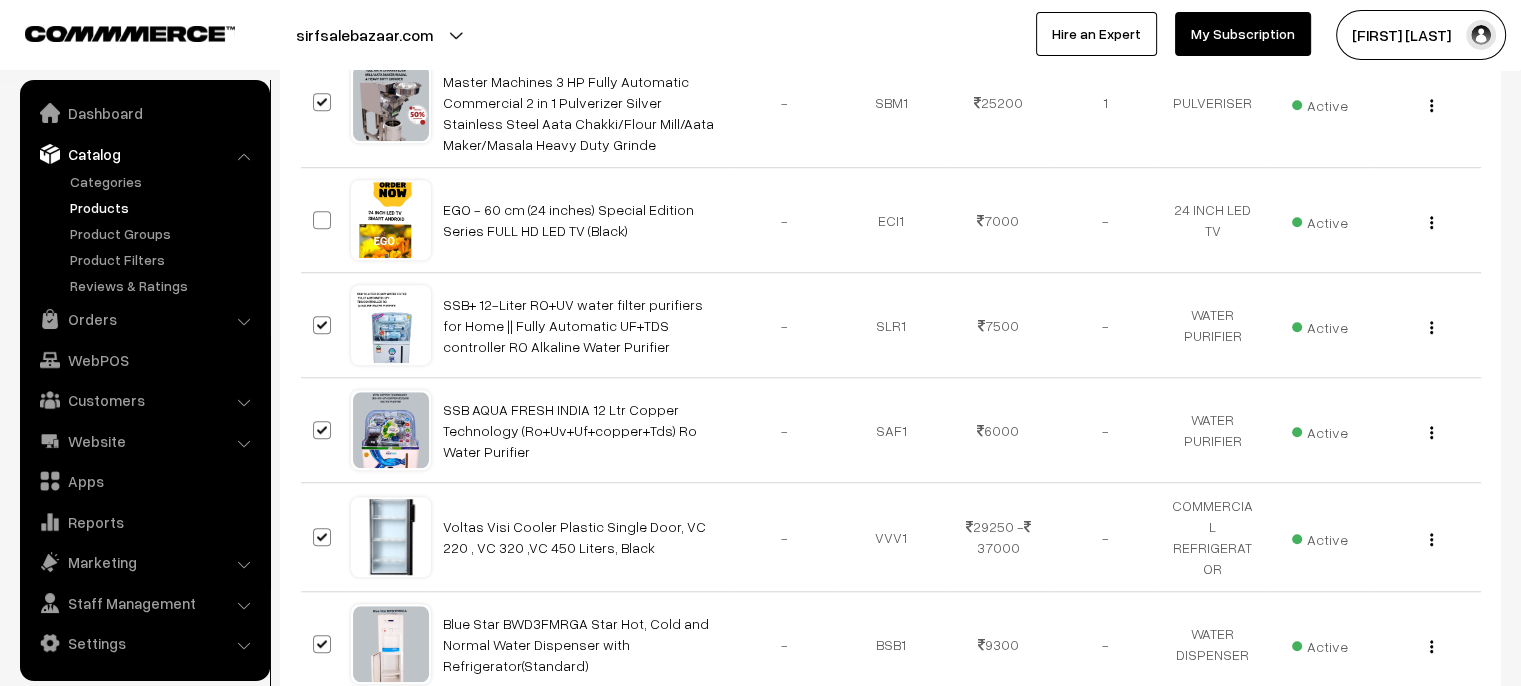 scroll, scrollTop: 9200, scrollLeft: 0, axis: vertical 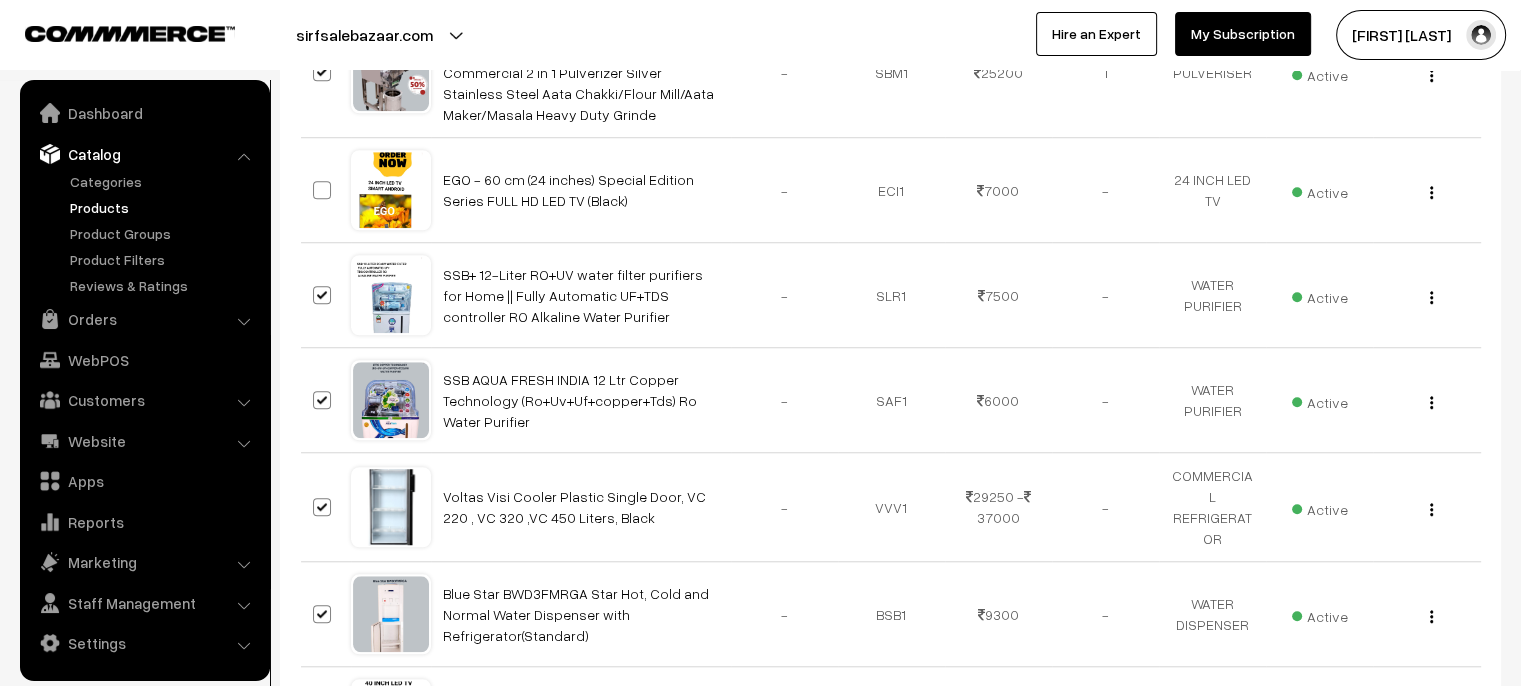 click at bounding box center [322, 824] 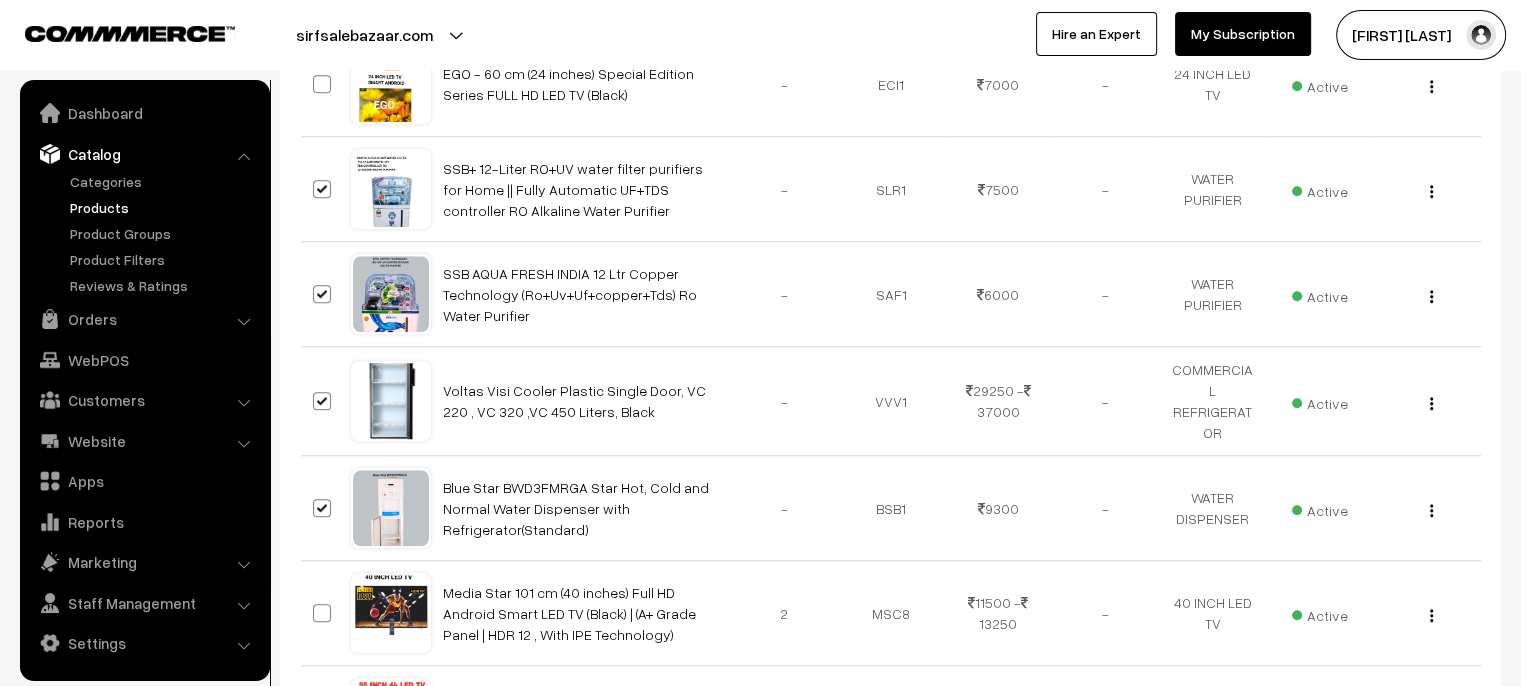 scroll, scrollTop: 9400, scrollLeft: 0, axis: vertical 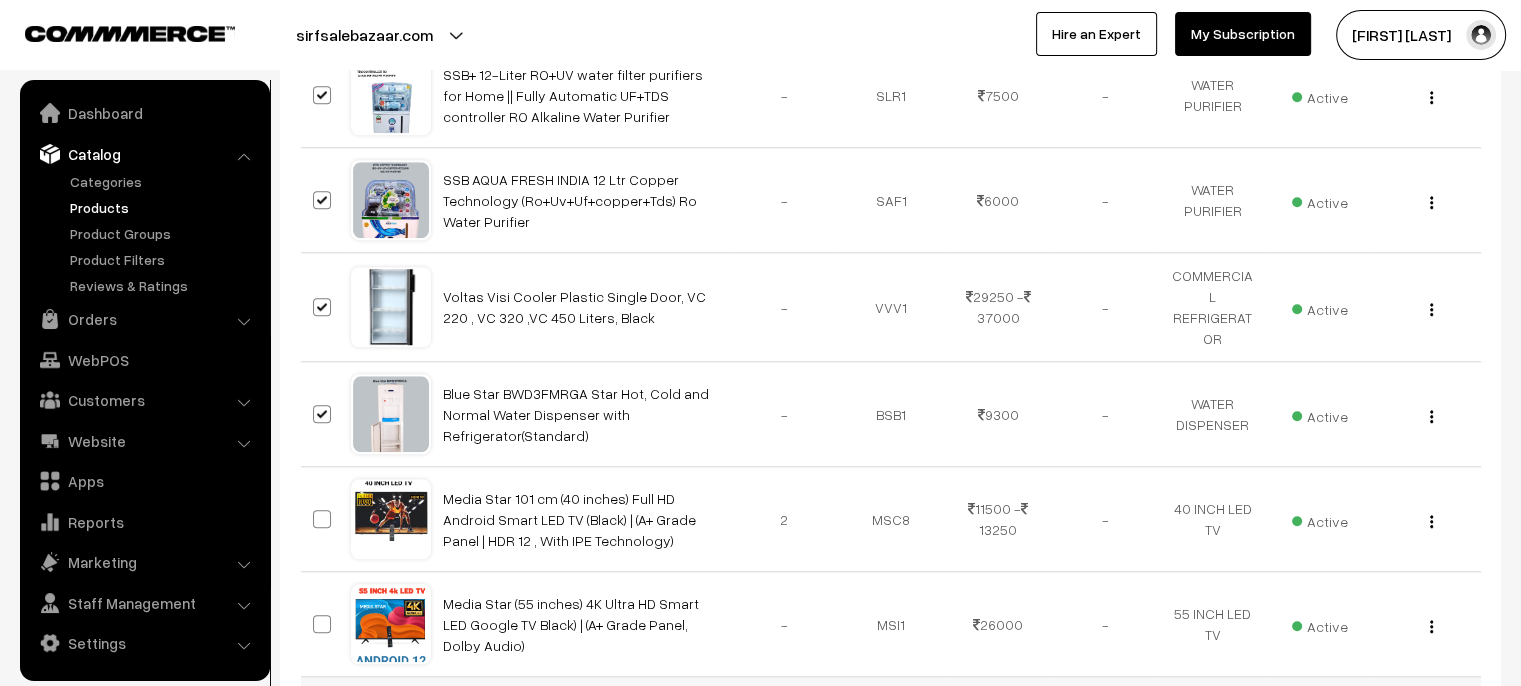 drag, startPoint x: 325, startPoint y: 434, endPoint x: 323, endPoint y: 445, distance: 11.18034 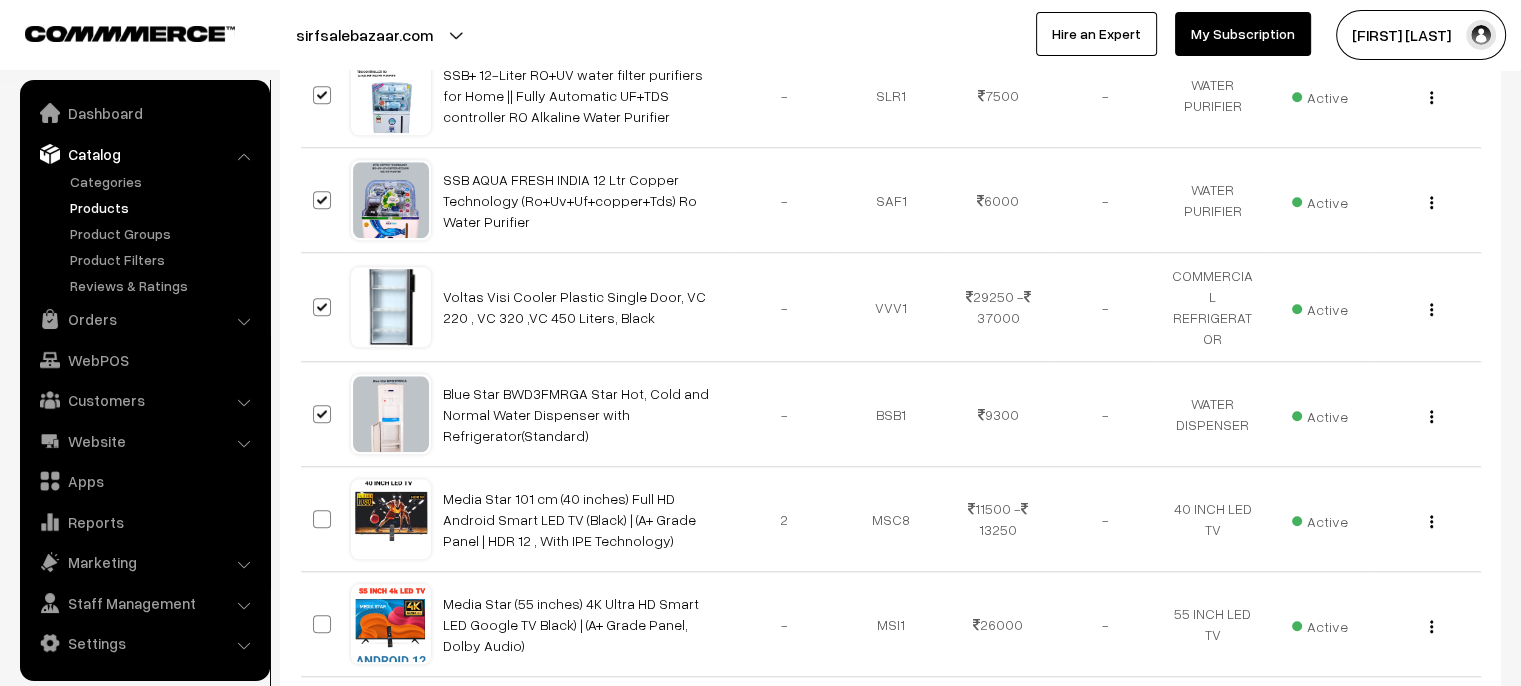 click at bounding box center [322, 836] 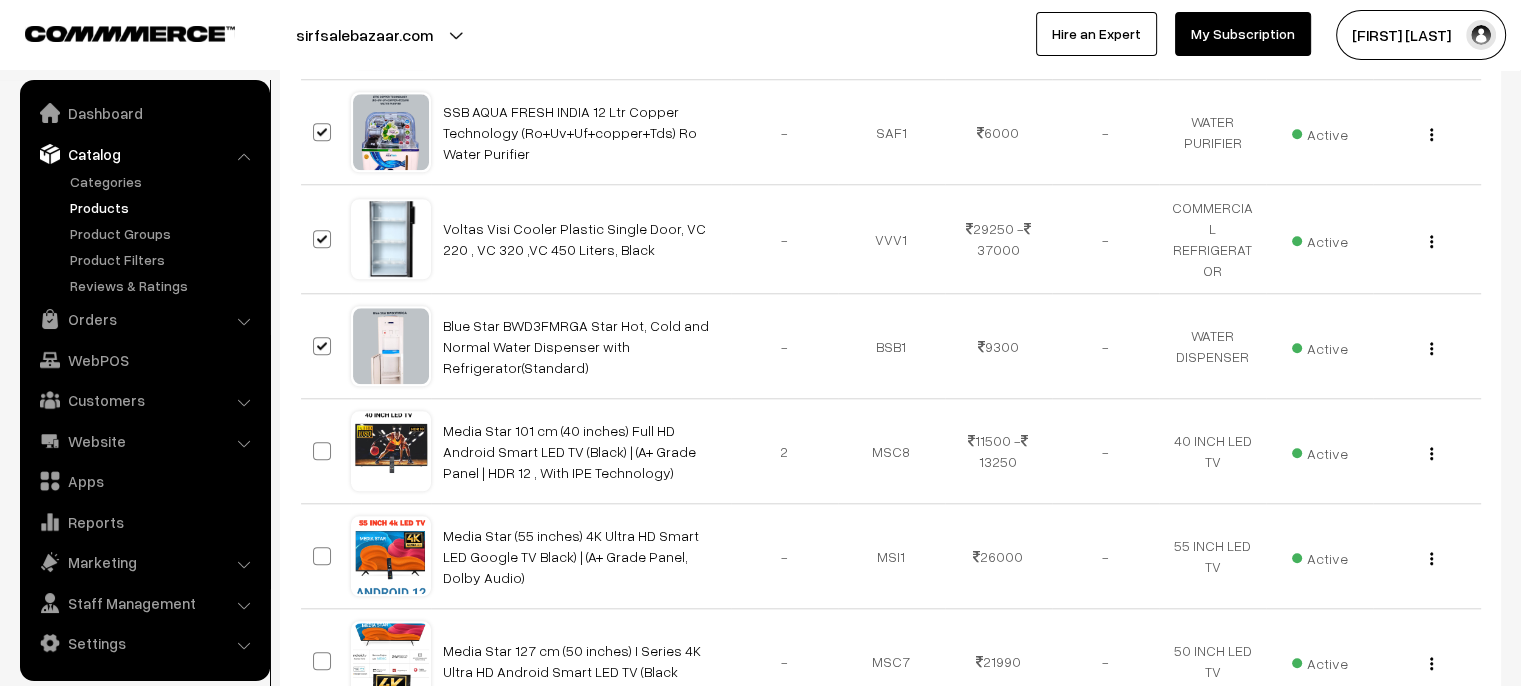 scroll, scrollTop: 9600, scrollLeft: 0, axis: vertical 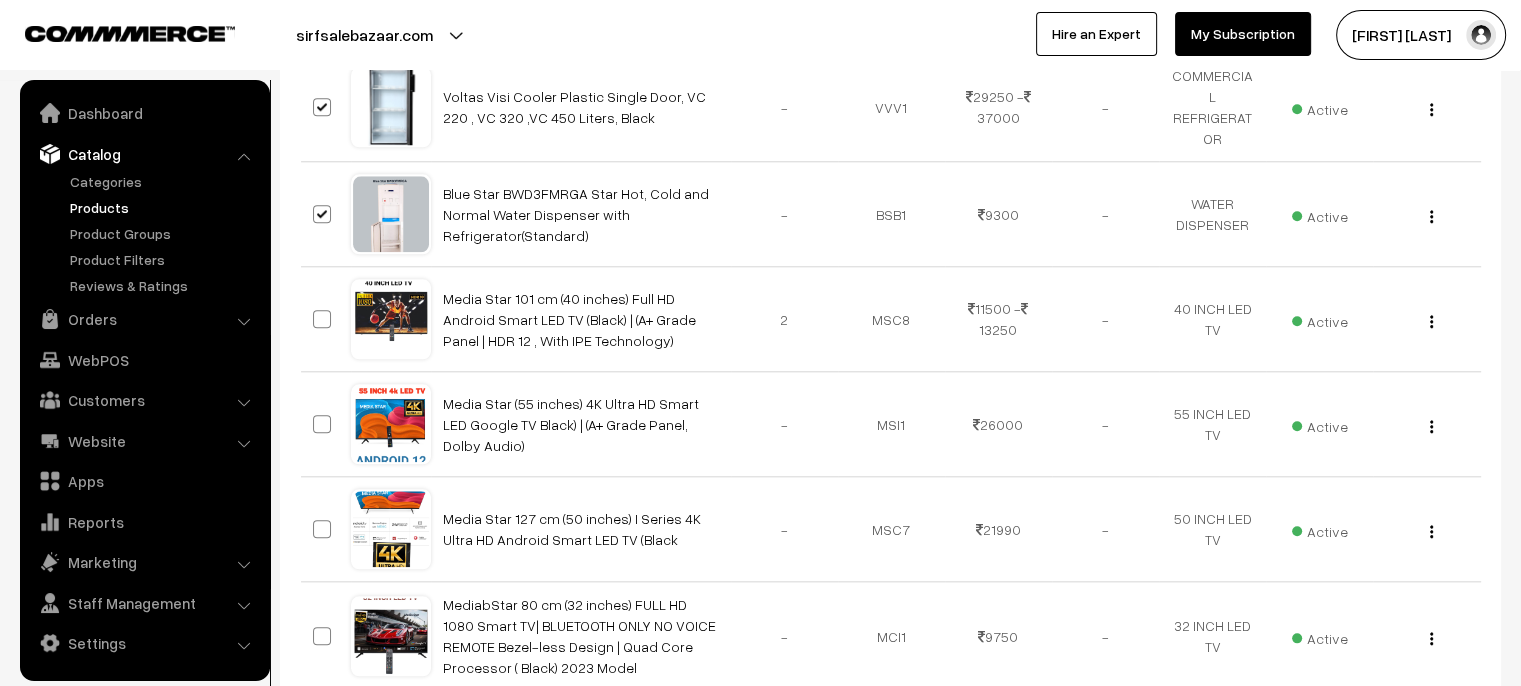 click at bounding box center (322, 873) 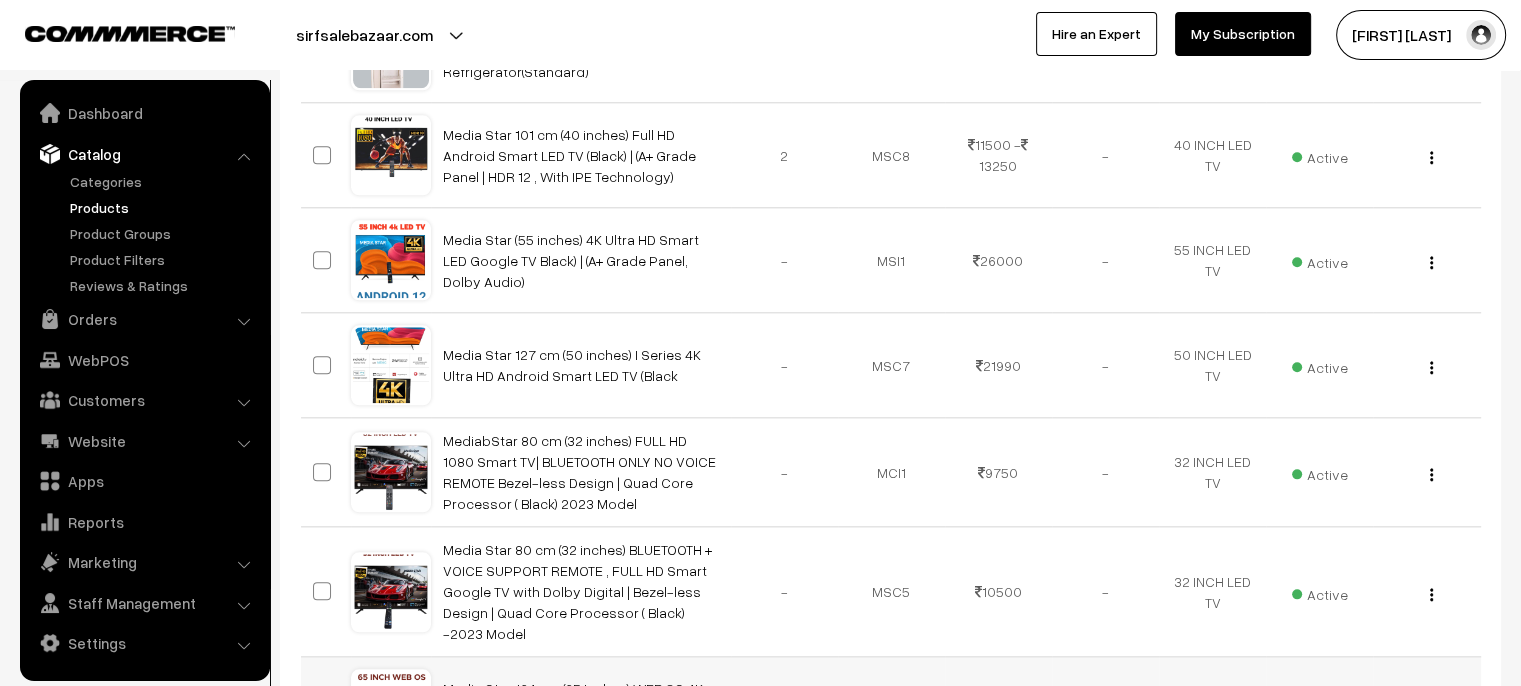 scroll, scrollTop: 9800, scrollLeft: 0, axis: vertical 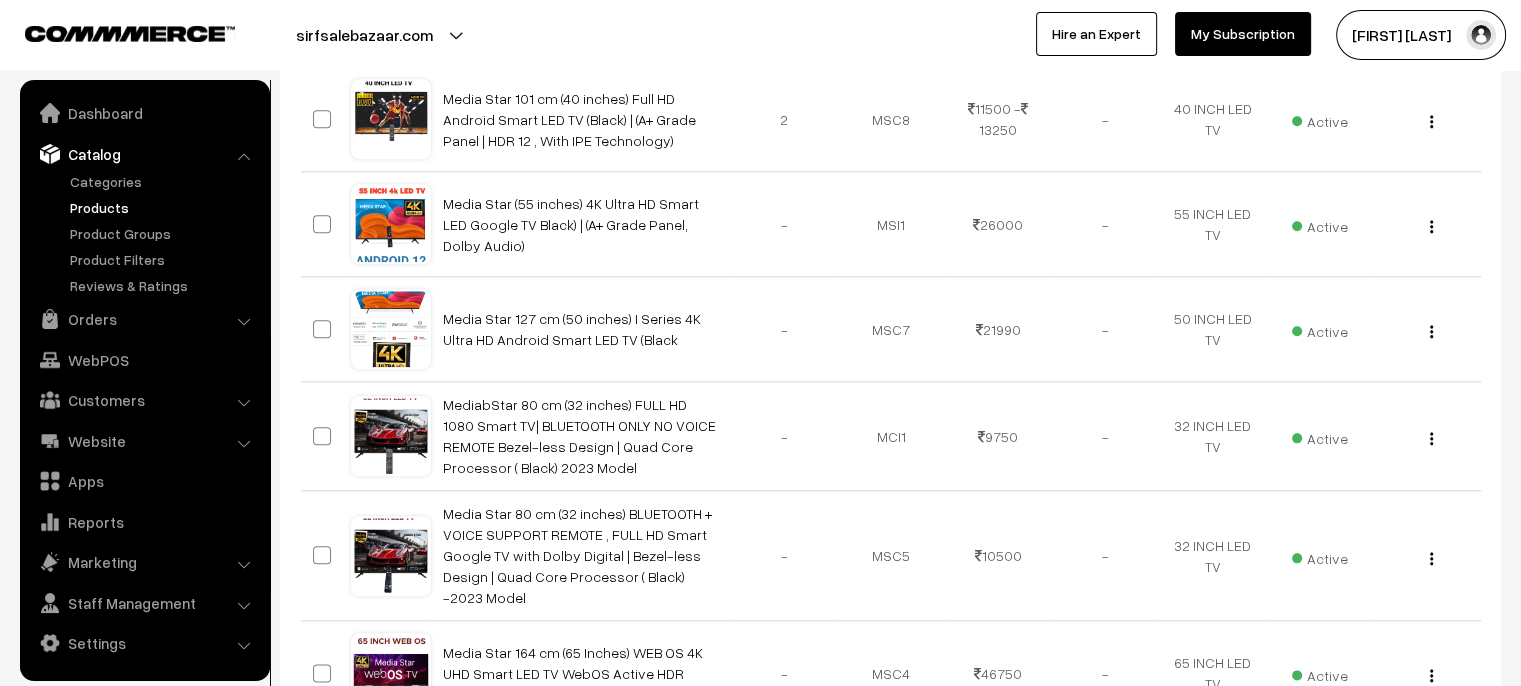 click at bounding box center (322, 778) 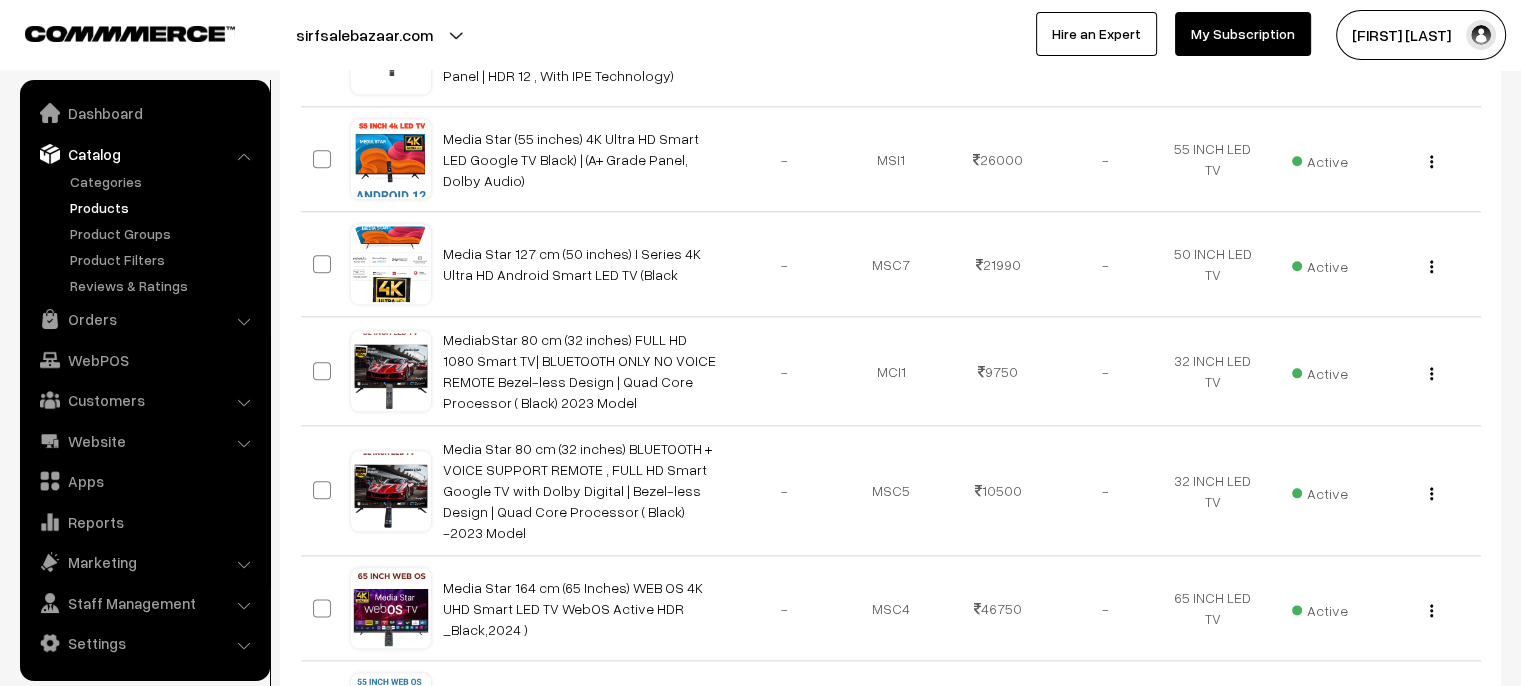 scroll, scrollTop: 9900, scrollLeft: 0, axis: vertical 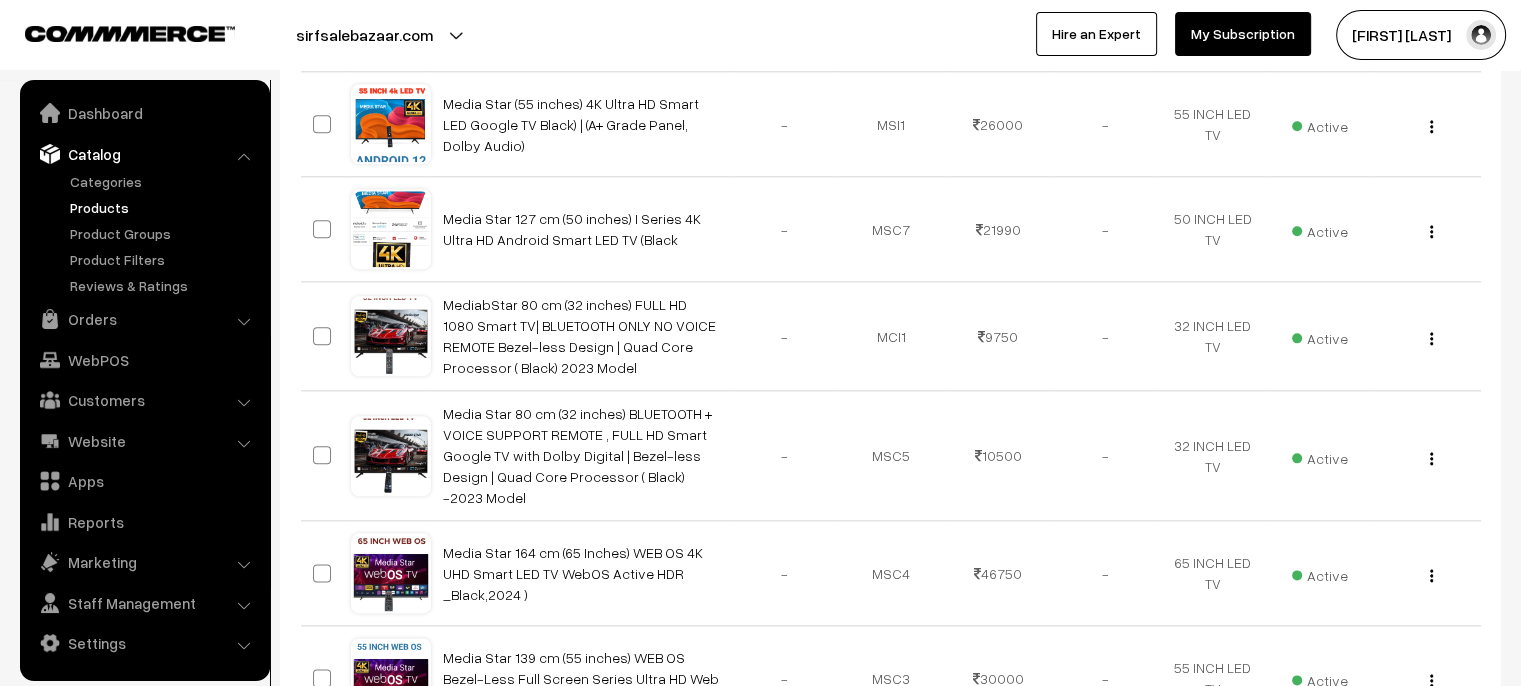 drag, startPoint x: 316, startPoint y: 477, endPoint x: 328, endPoint y: 535, distance: 59.22837 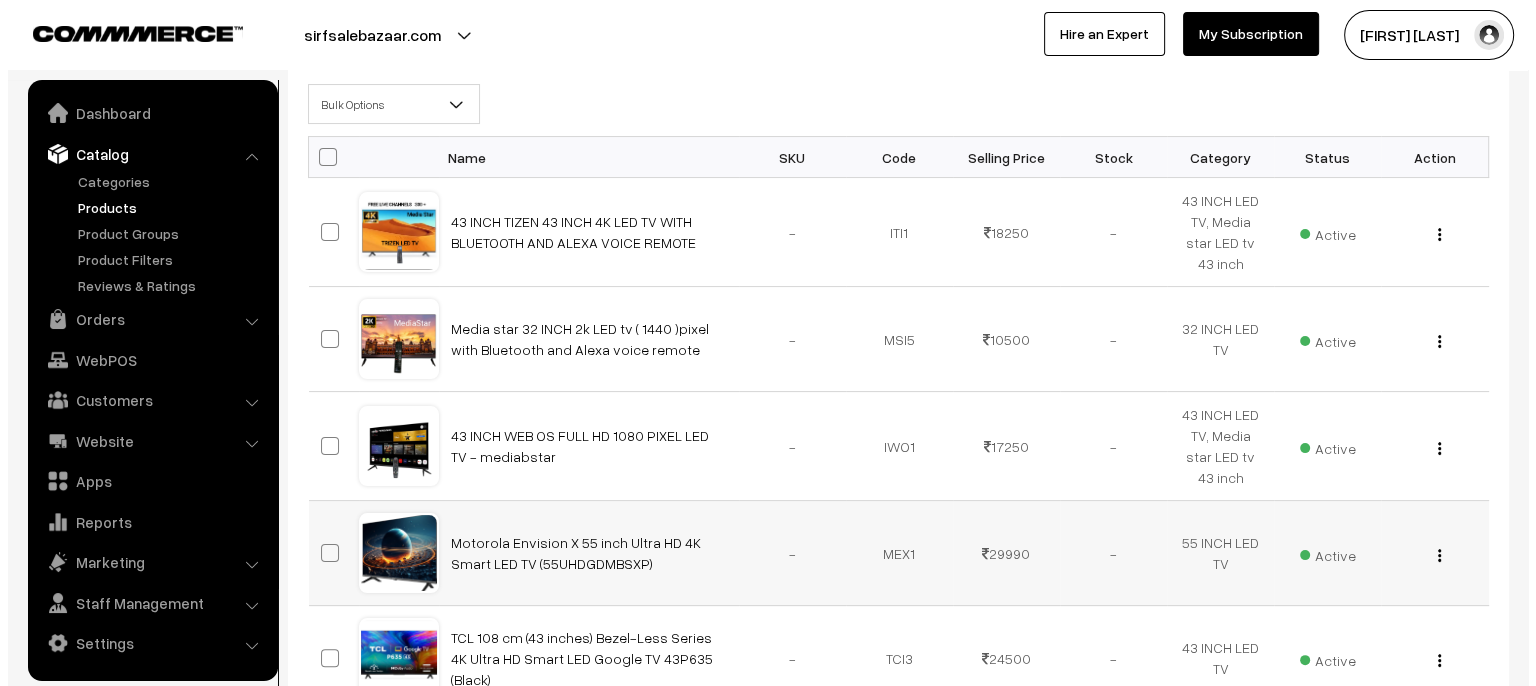 scroll, scrollTop: 0, scrollLeft: 0, axis: both 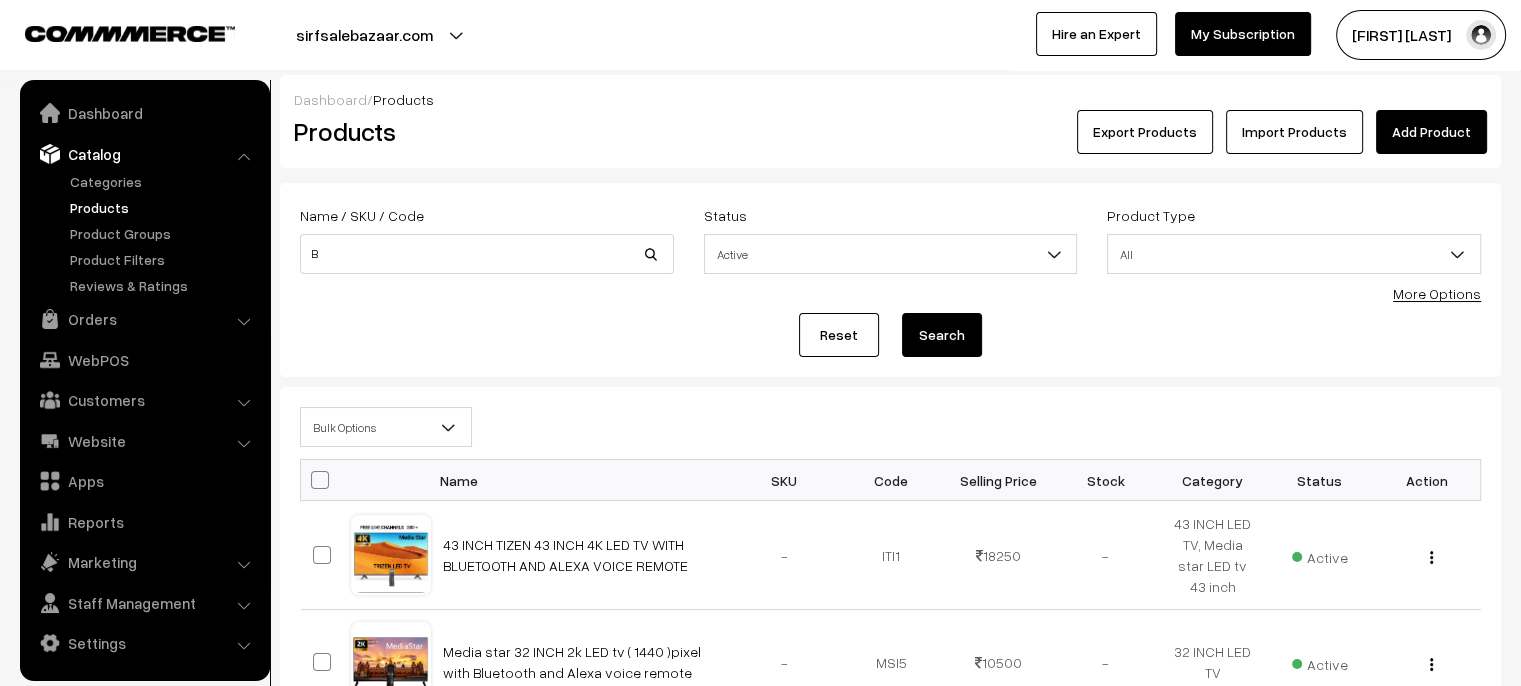 click on "Bulk Options" at bounding box center (386, 427) 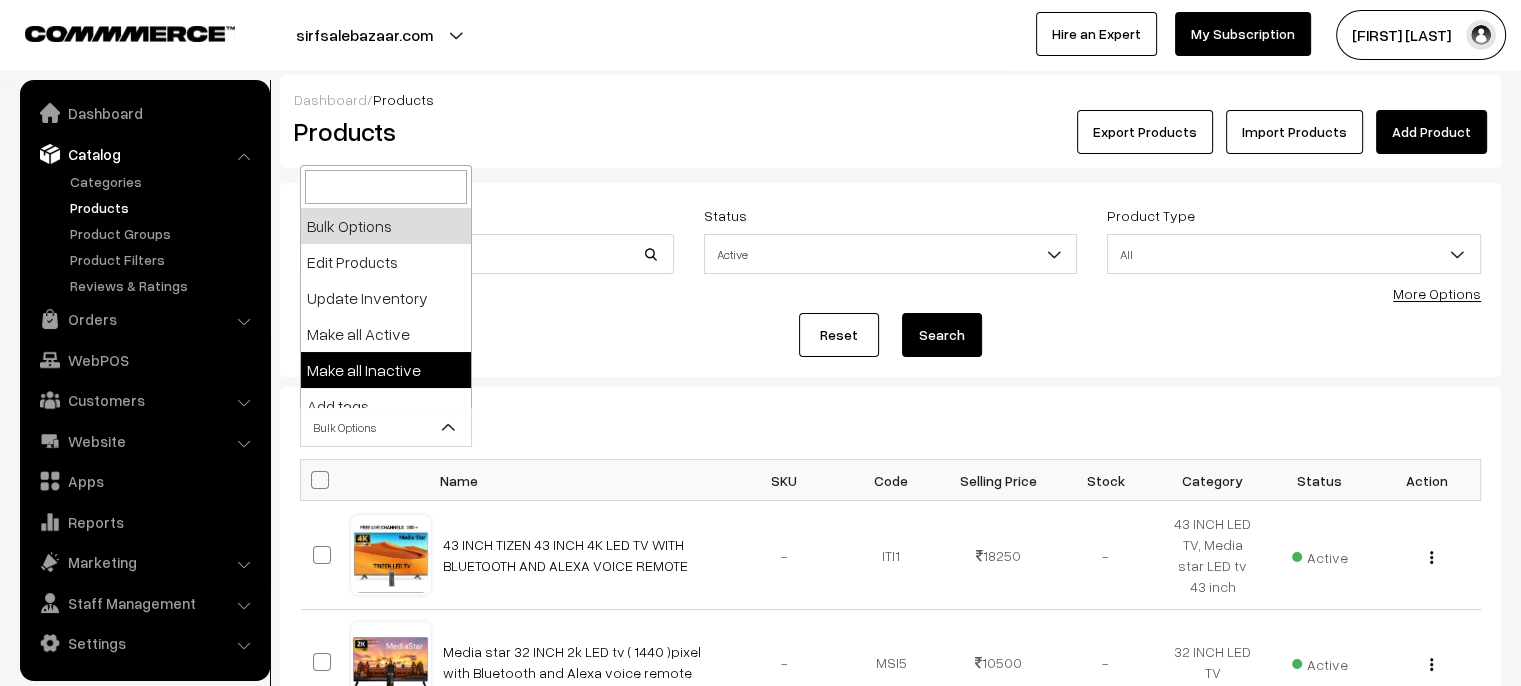 select on "inactive" 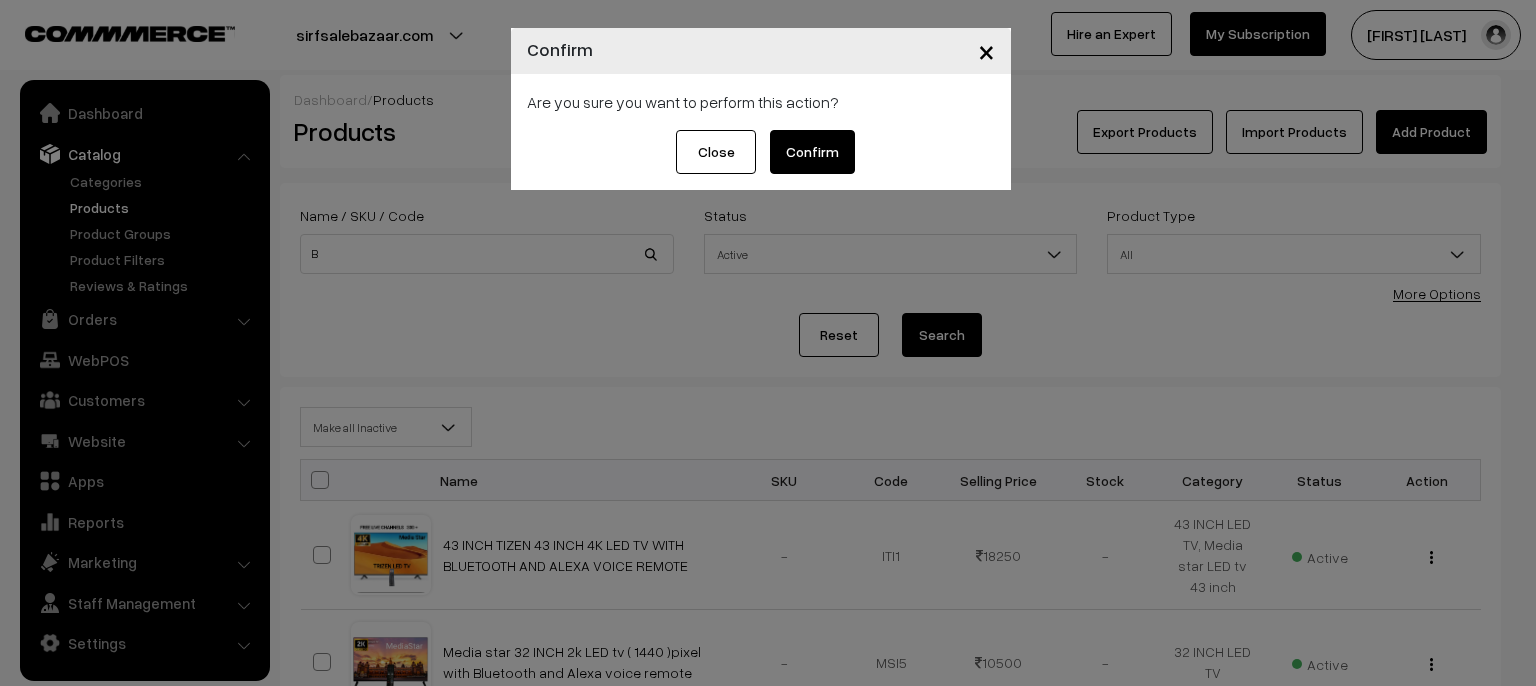 click on "Confirm" at bounding box center (812, 152) 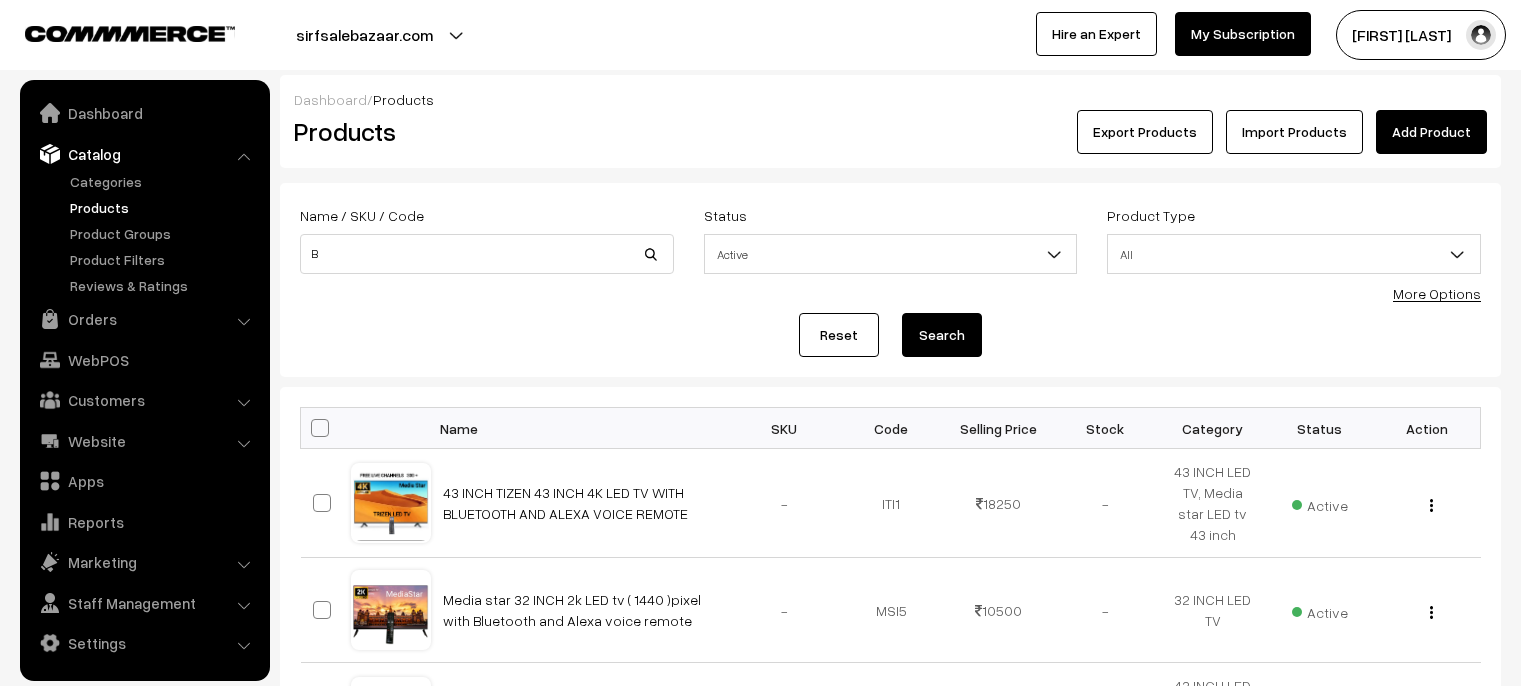 scroll, scrollTop: 0, scrollLeft: 0, axis: both 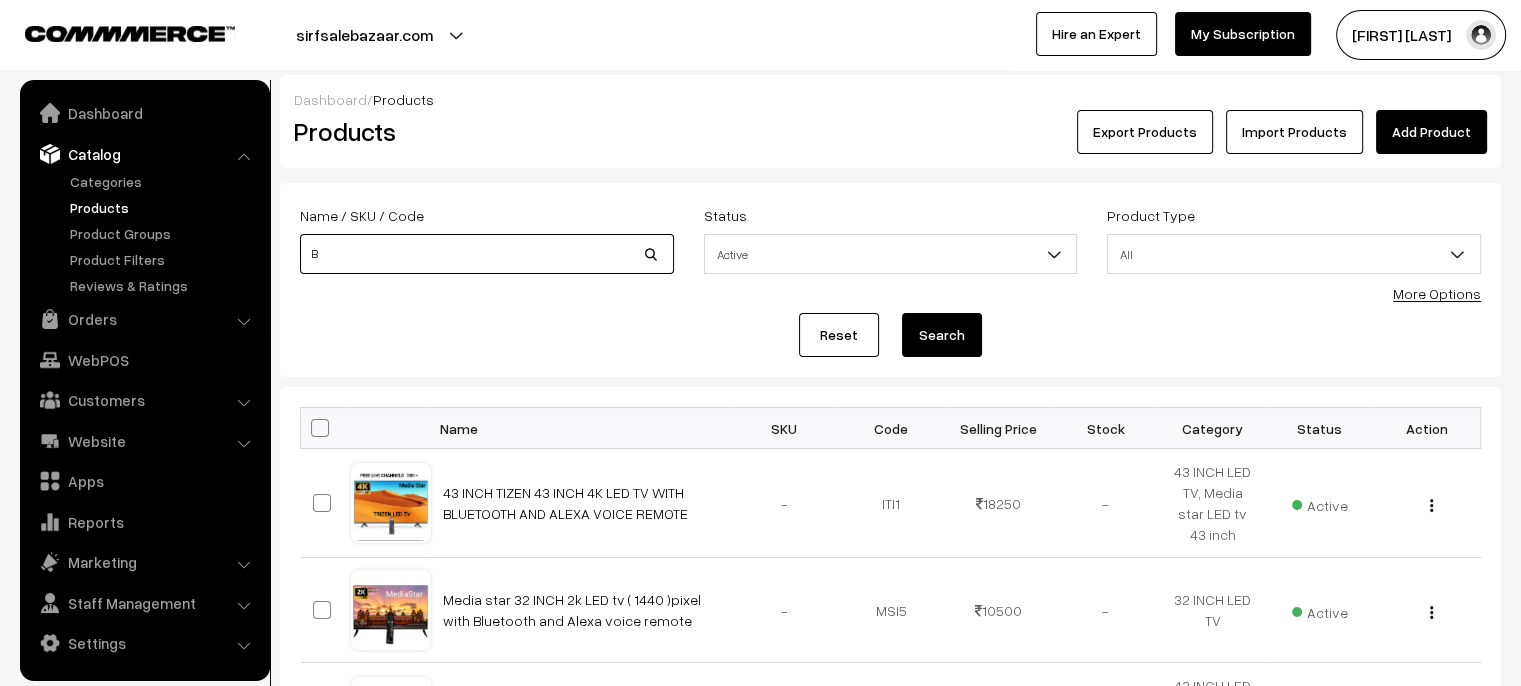 click on "B" at bounding box center (487, 254) 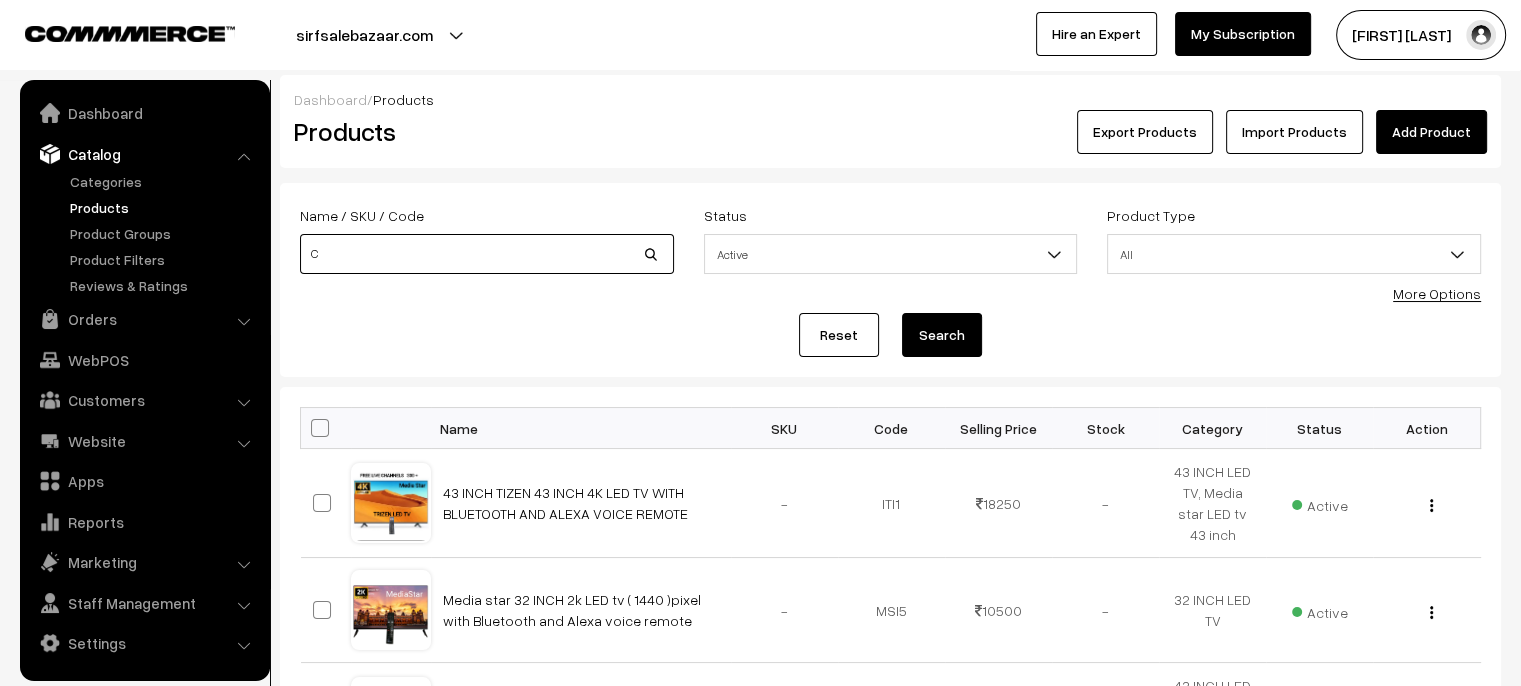 type on "C" 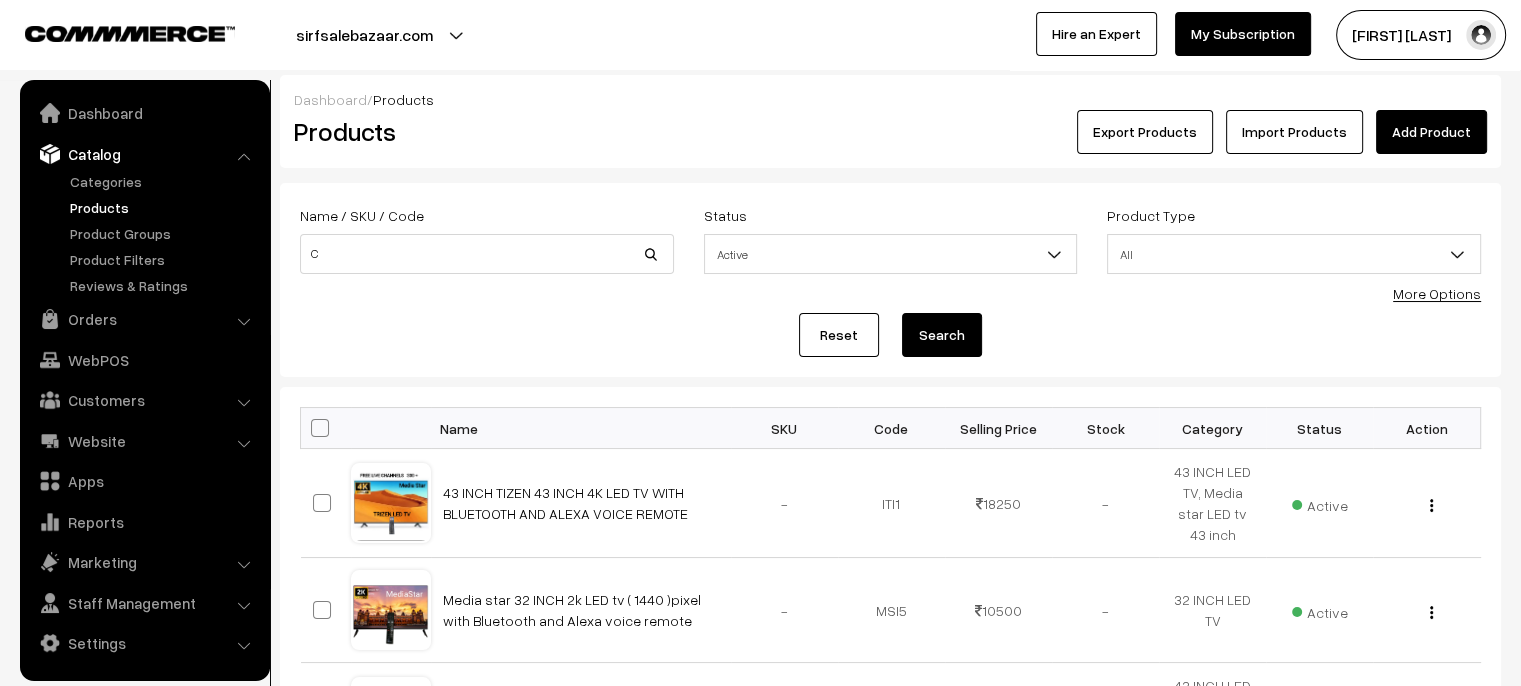 click on "Search" at bounding box center [942, 335] 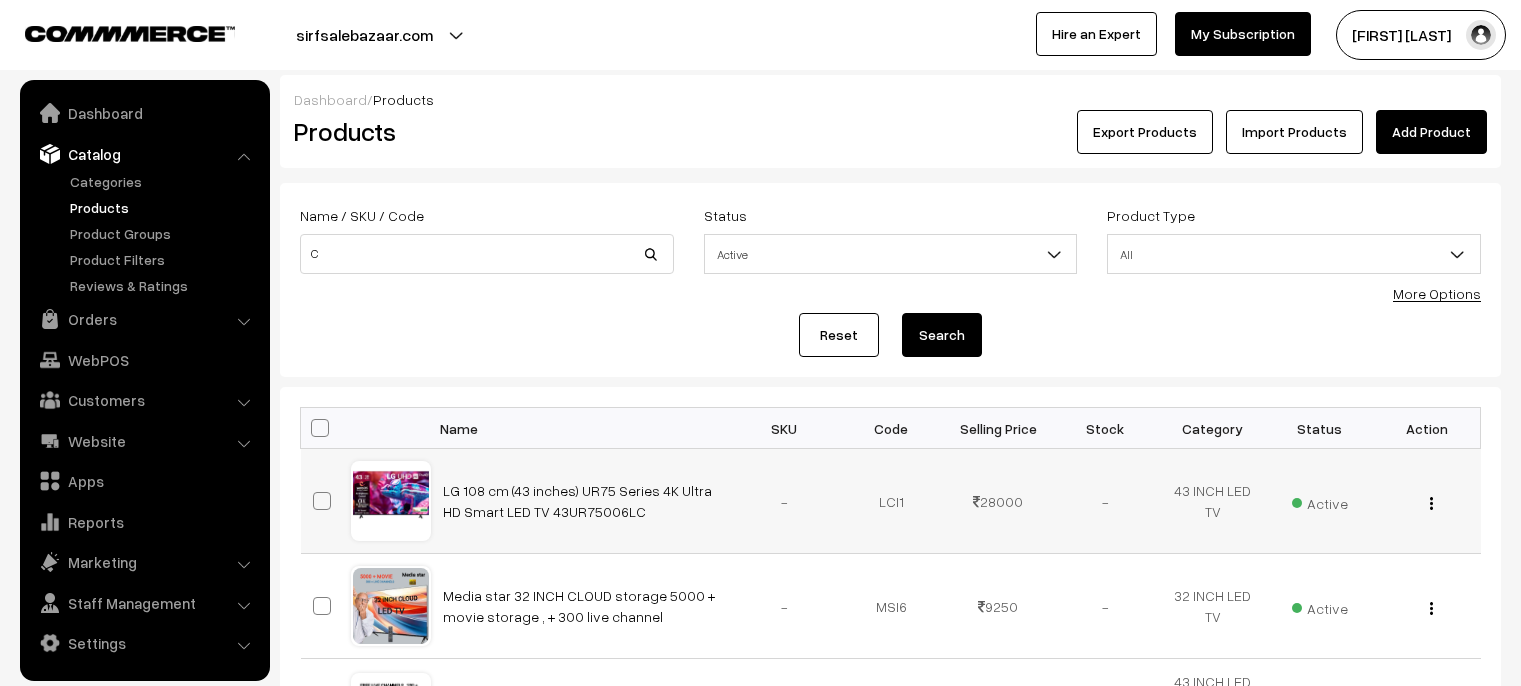 scroll, scrollTop: 0, scrollLeft: 0, axis: both 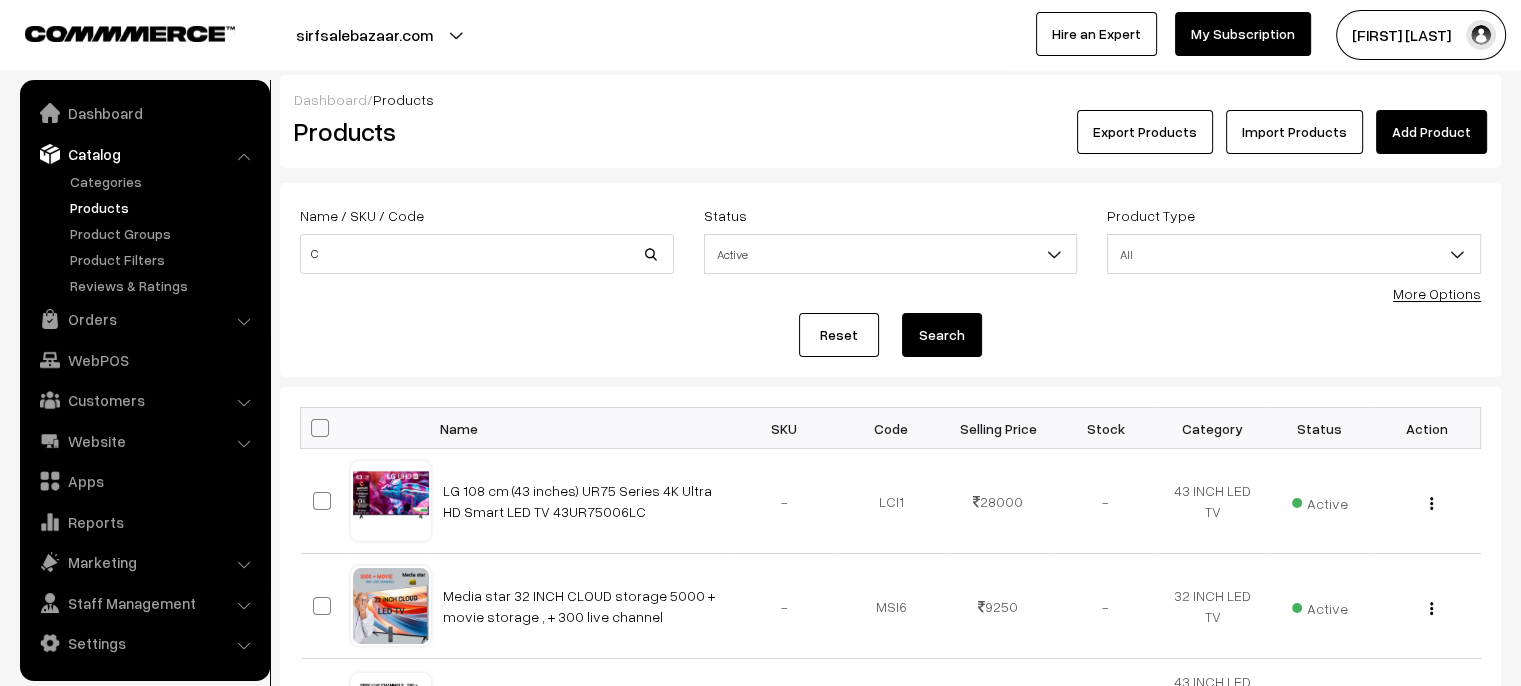 click at bounding box center (320, 428) 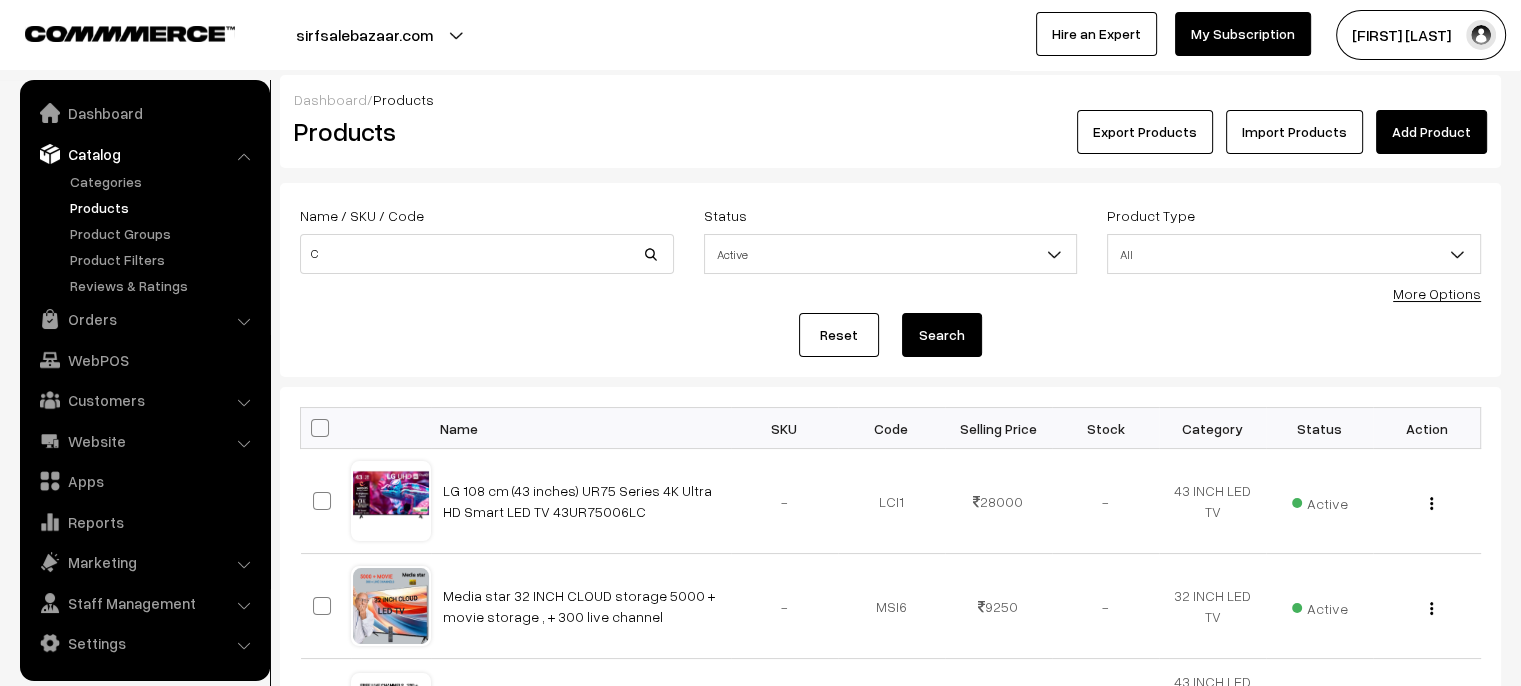 checkbox on "true" 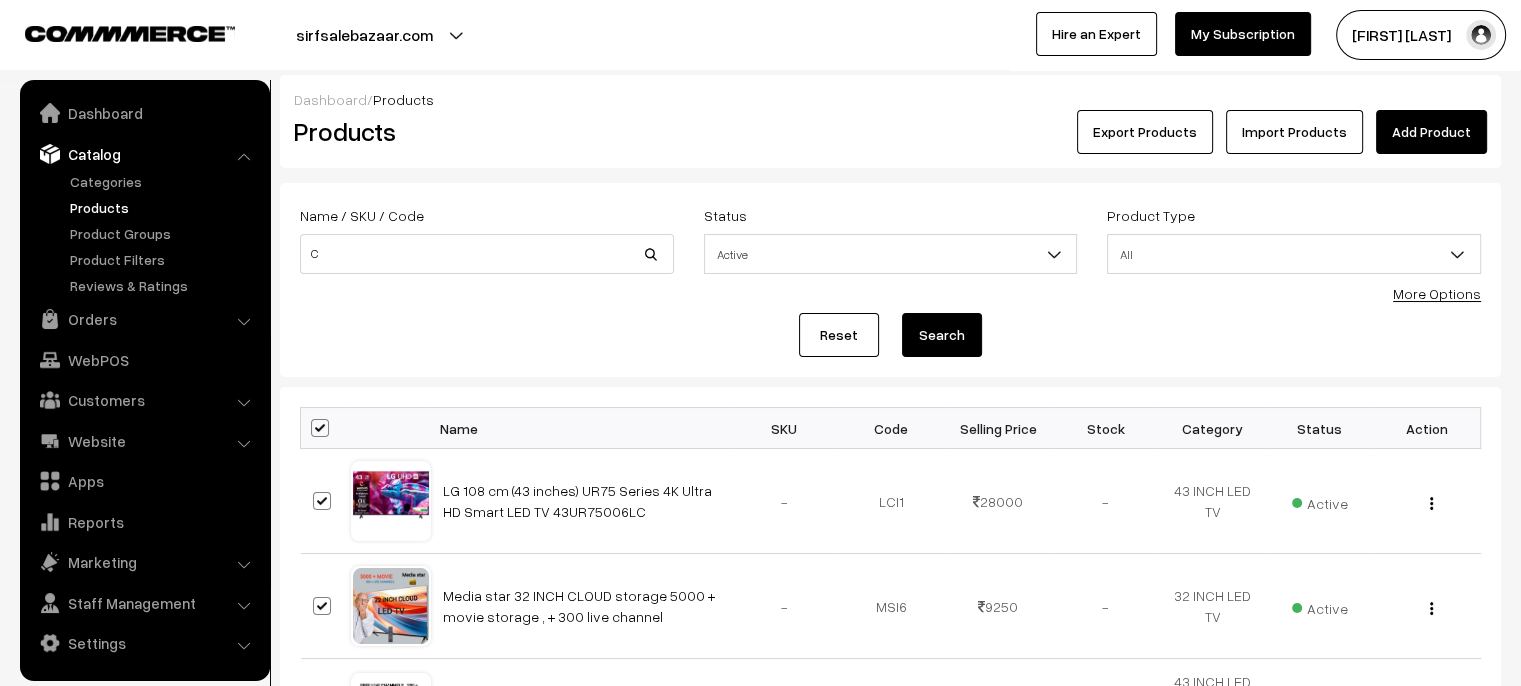 checkbox on "true" 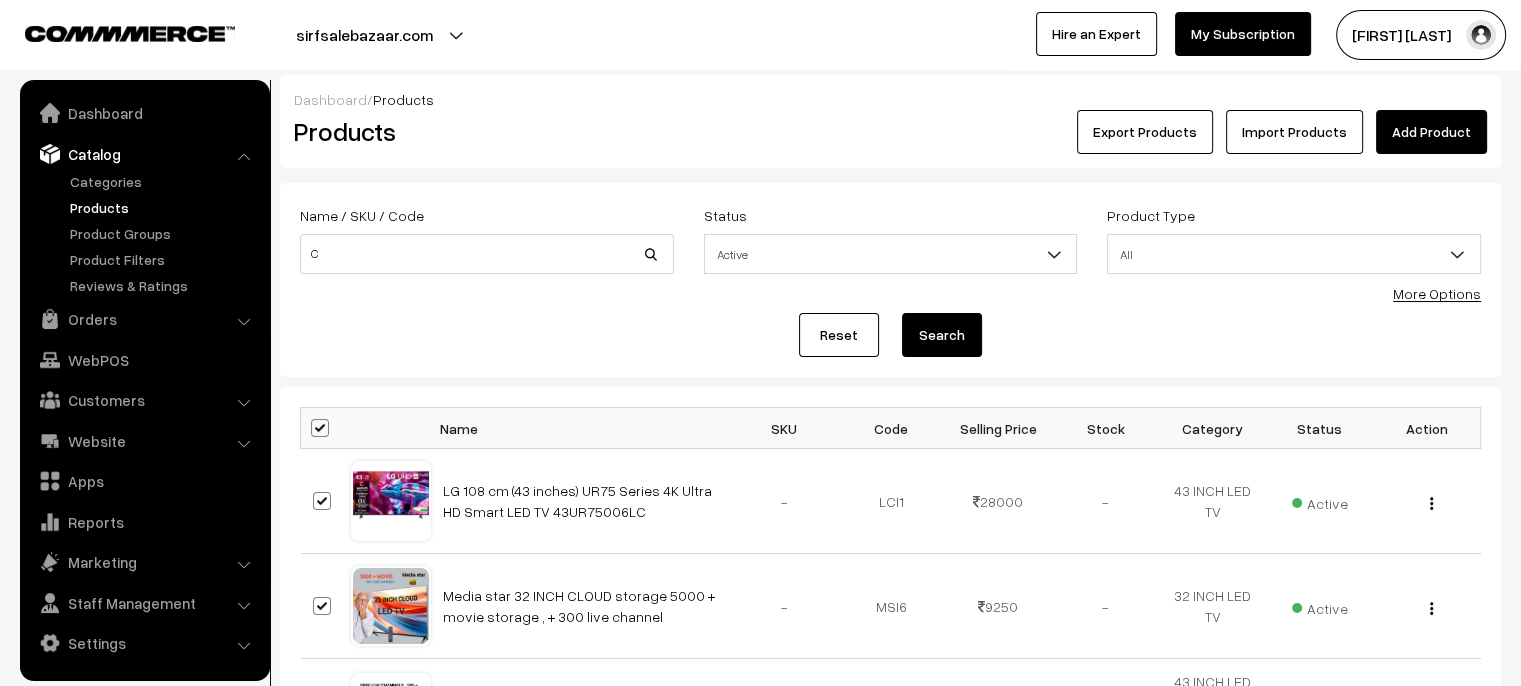 checkbox on "true" 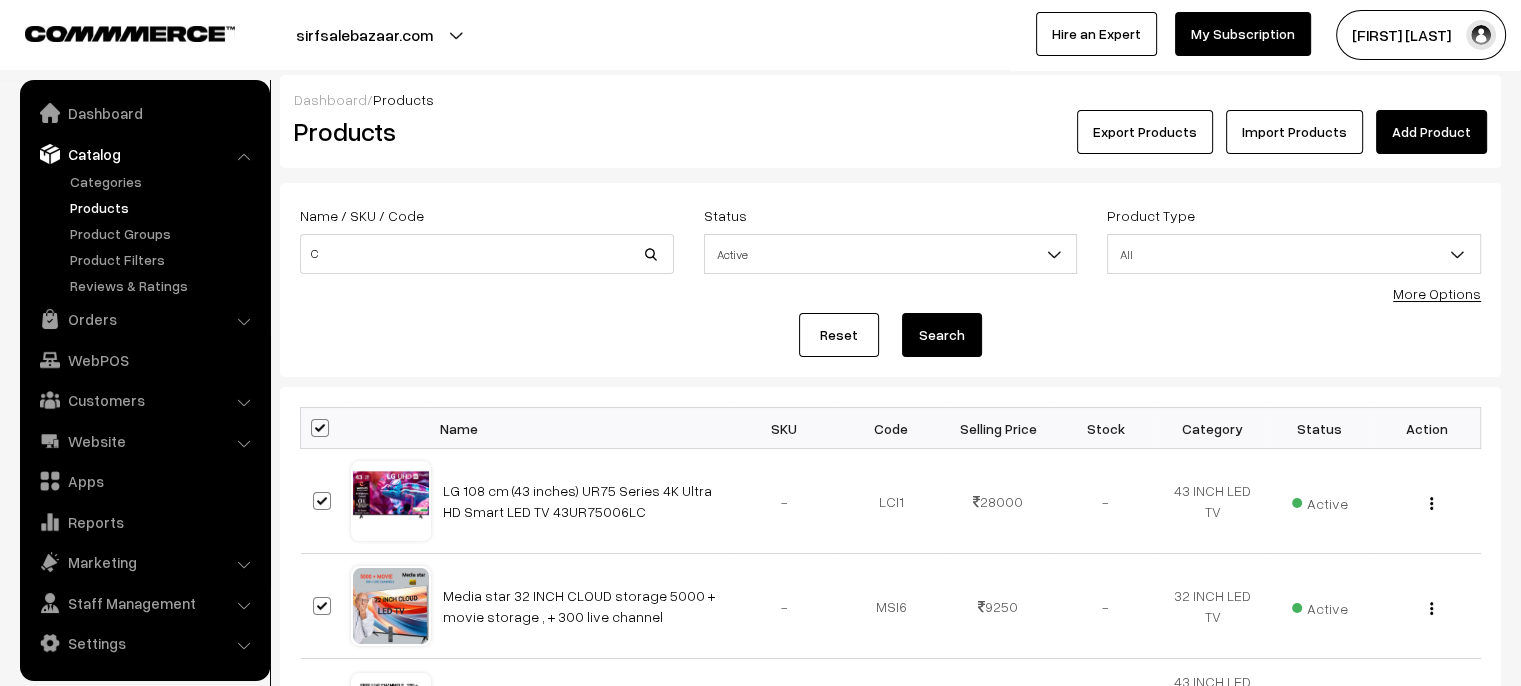 checkbox on "true" 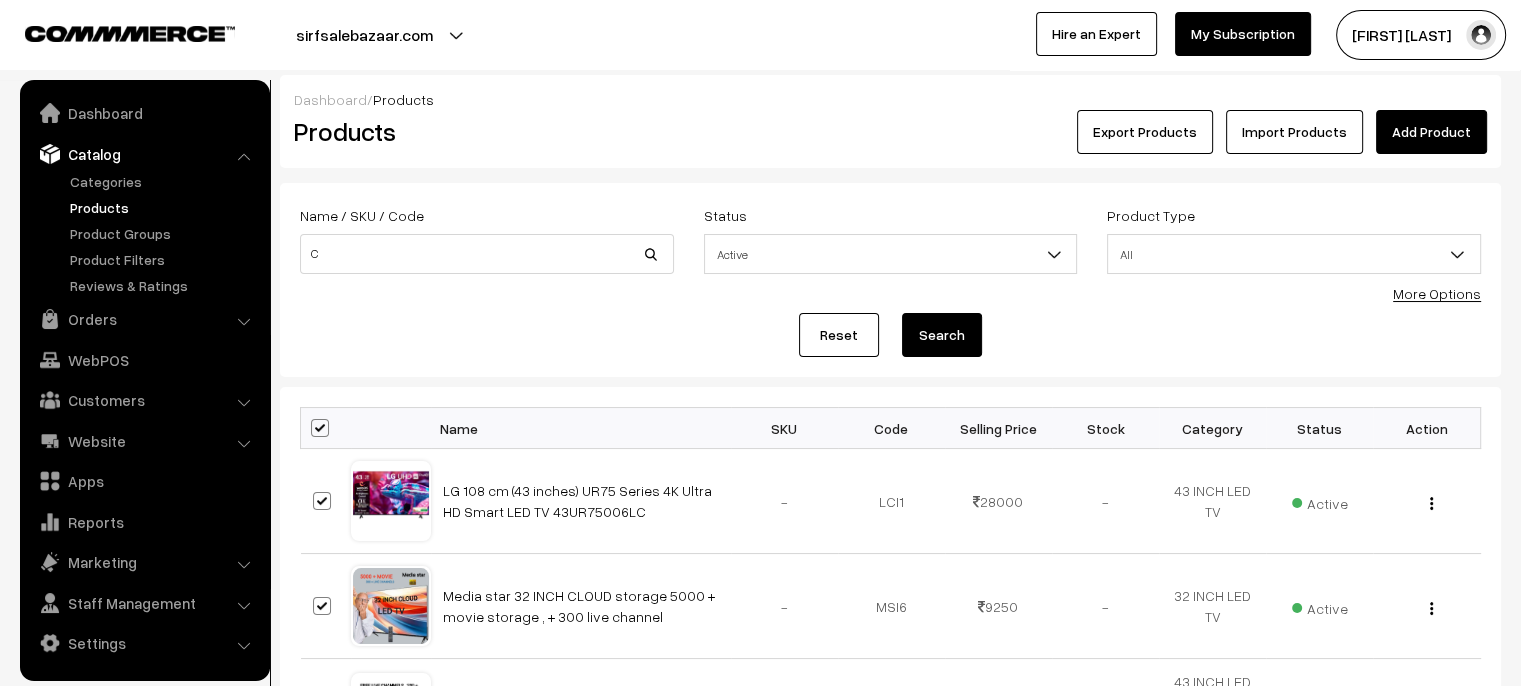 checkbox on "true" 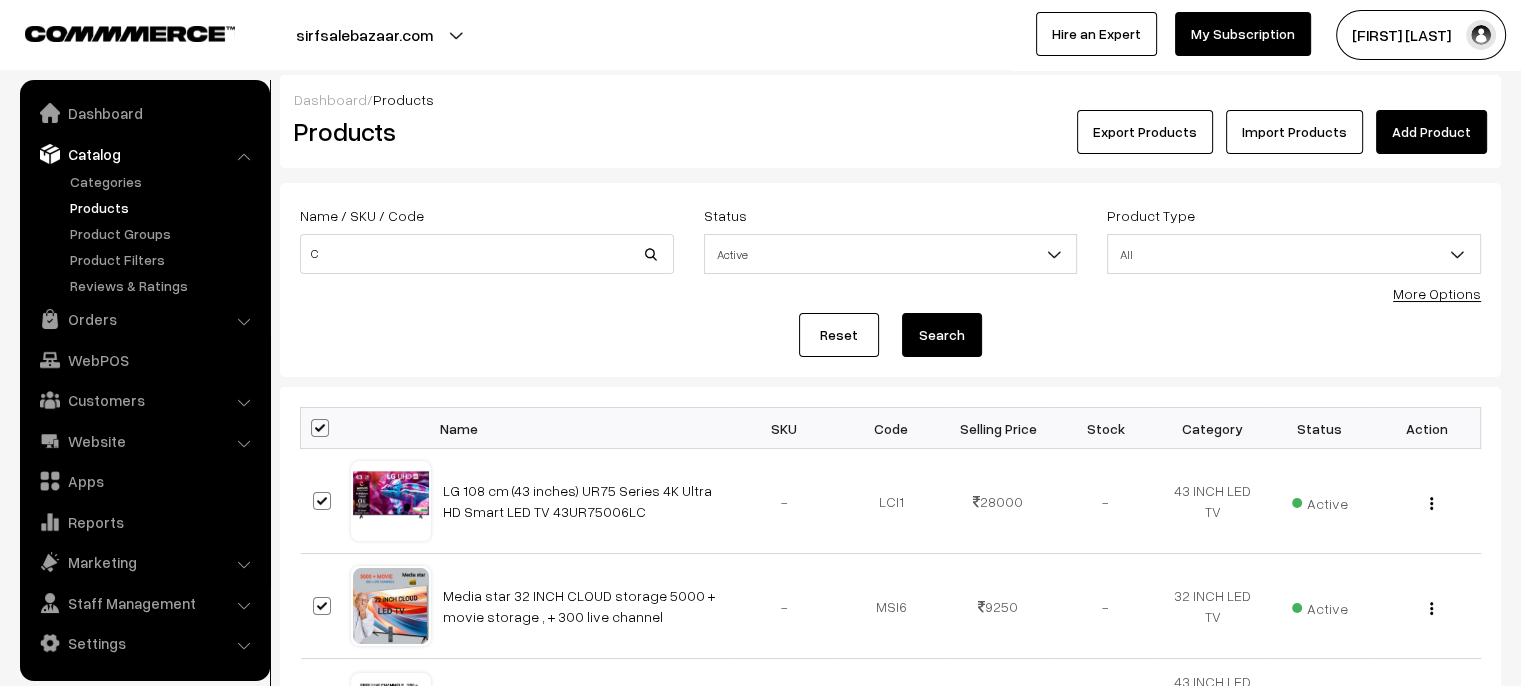 checkbox on "true" 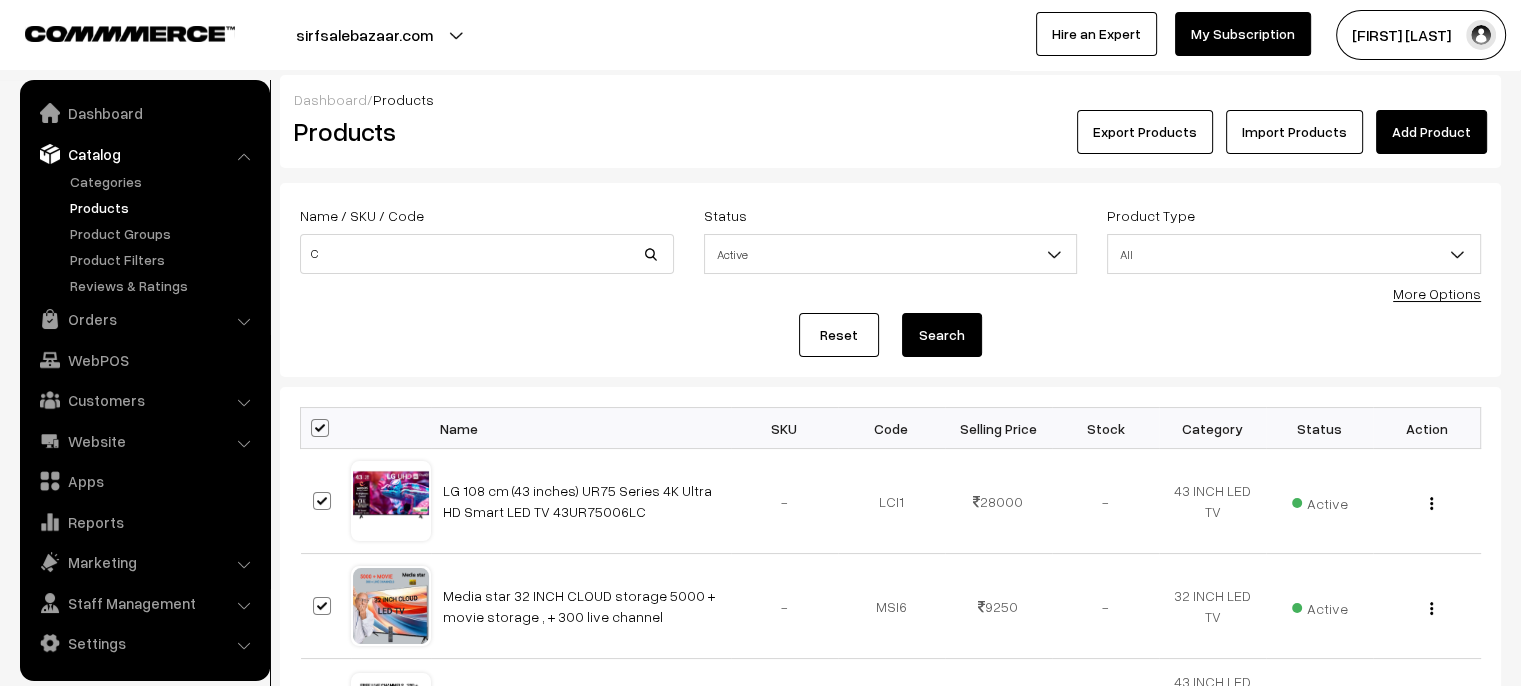 checkbox on "true" 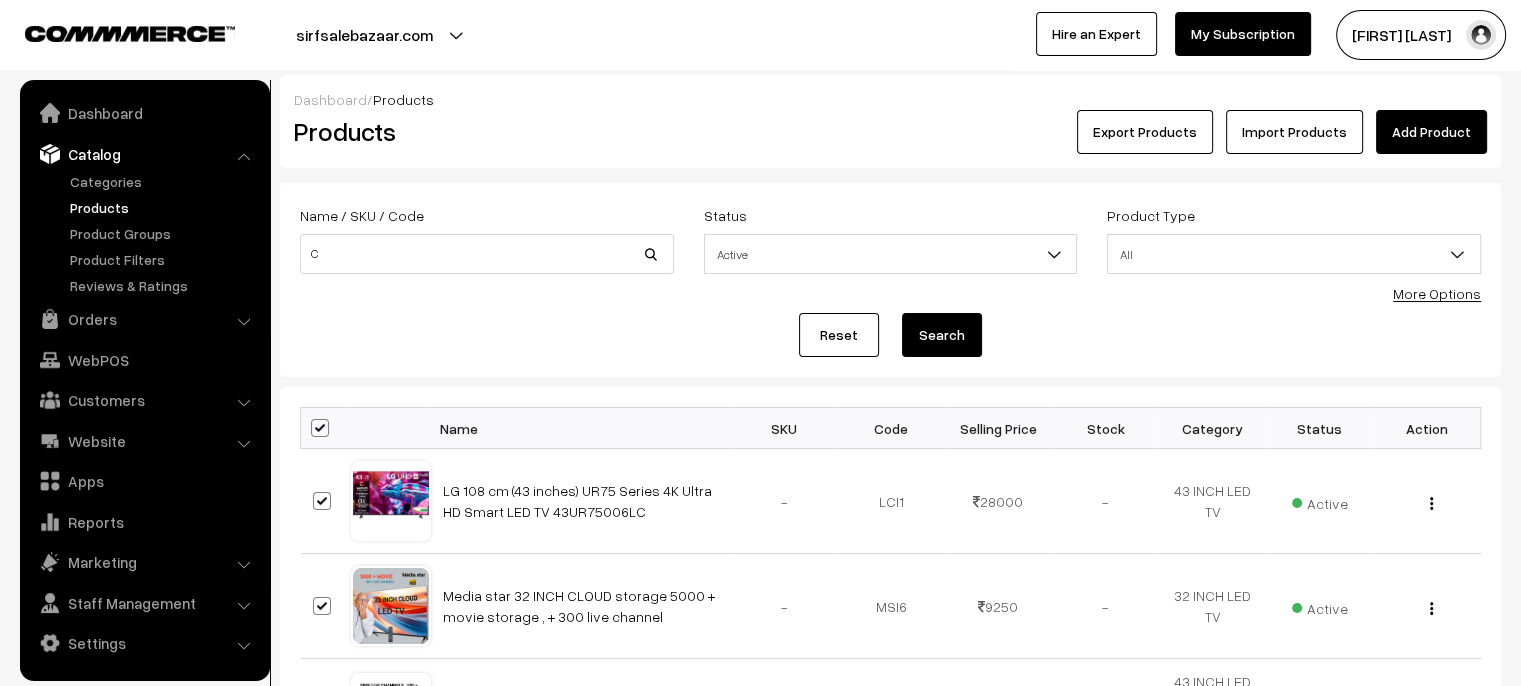checkbox on "true" 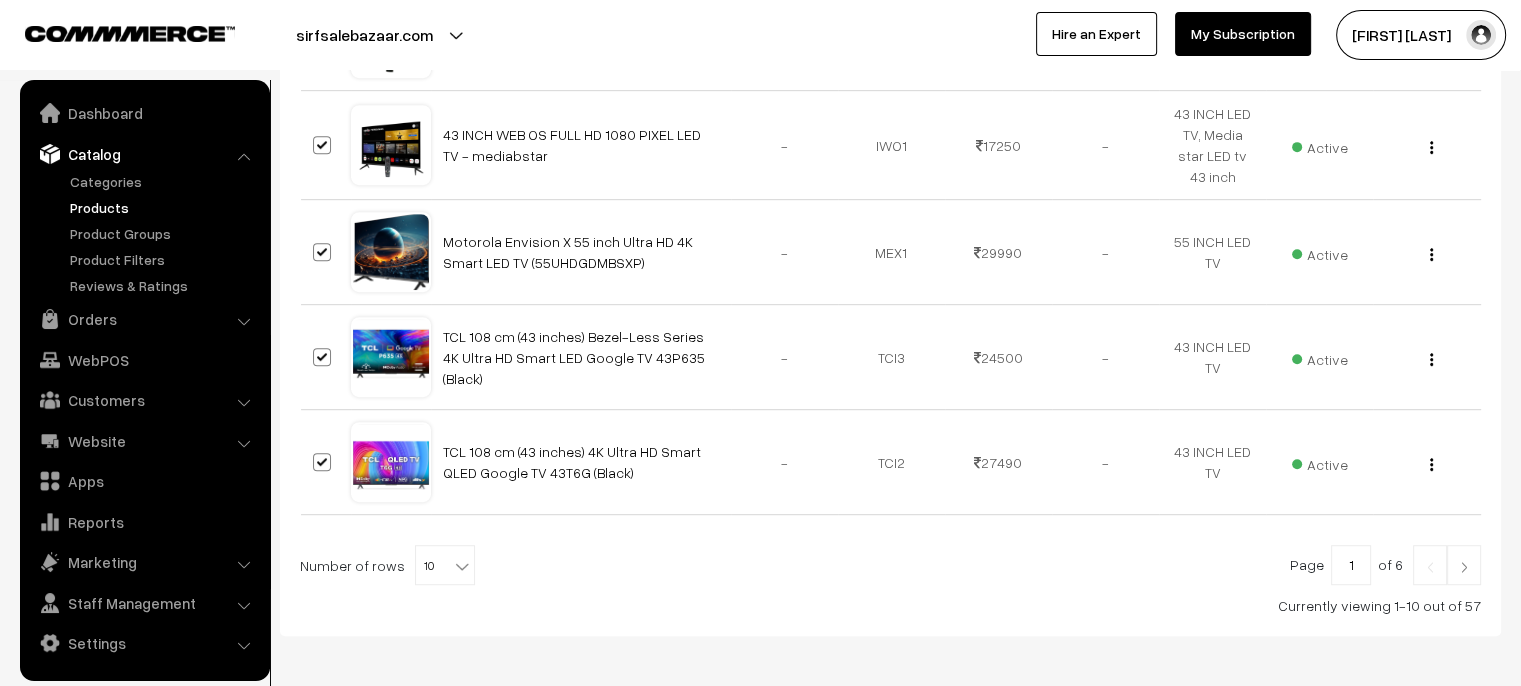 scroll, scrollTop: 1100, scrollLeft: 0, axis: vertical 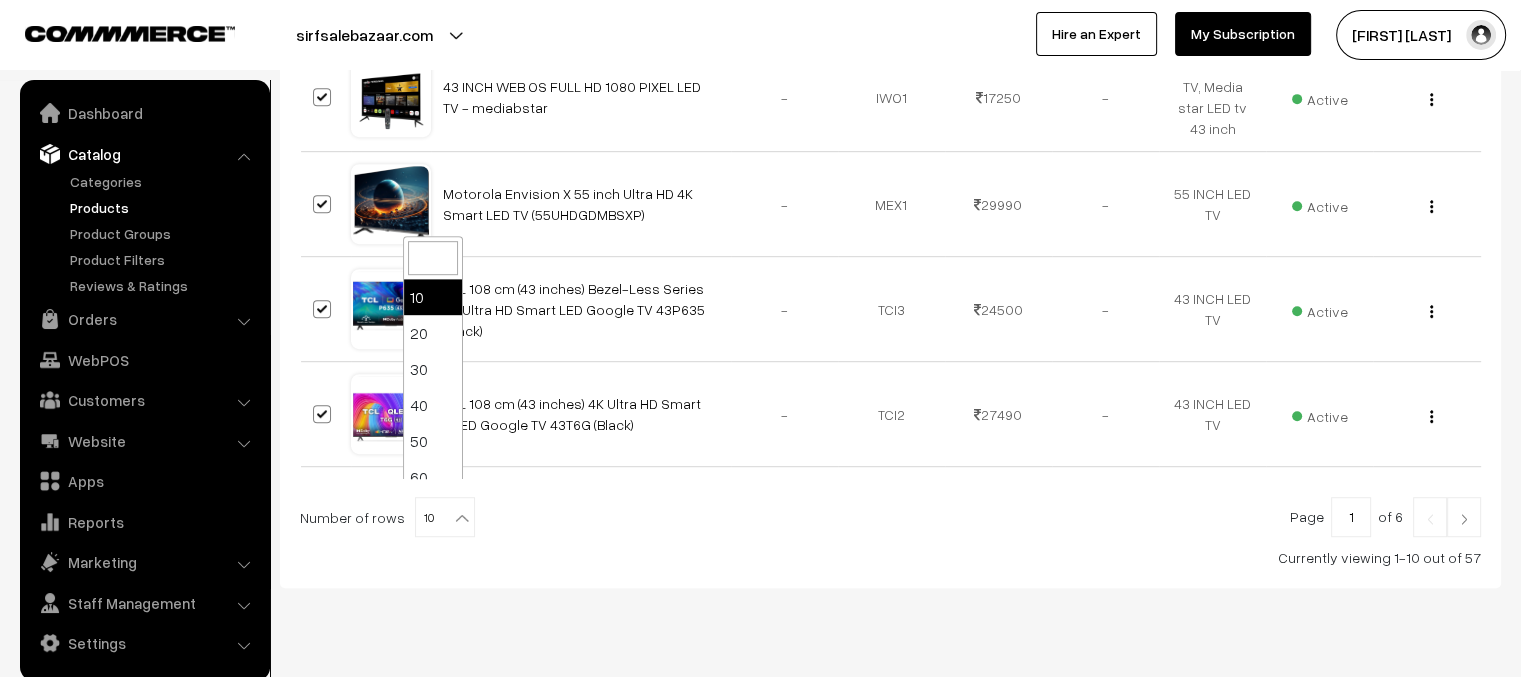 click at bounding box center (462, 518) 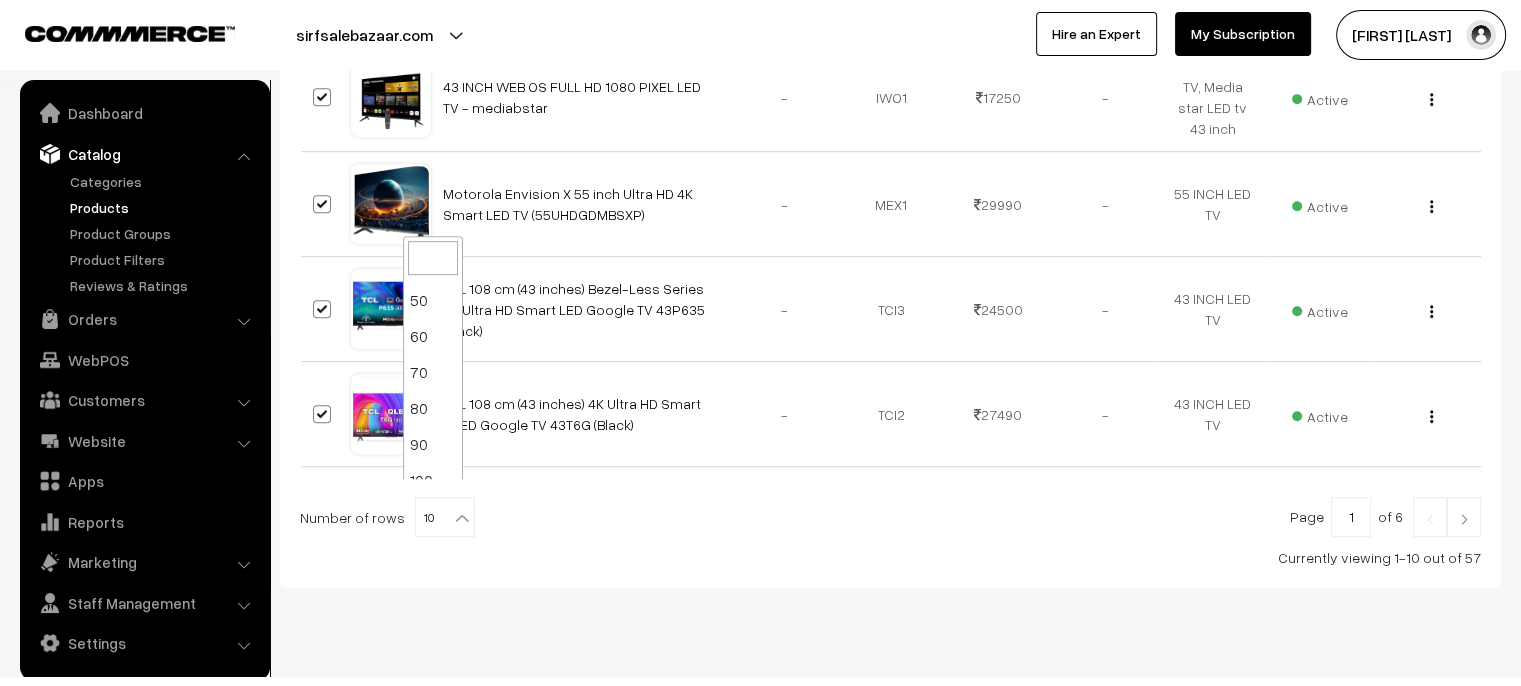 scroll, scrollTop: 160, scrollLeft: 0, axis: vertical 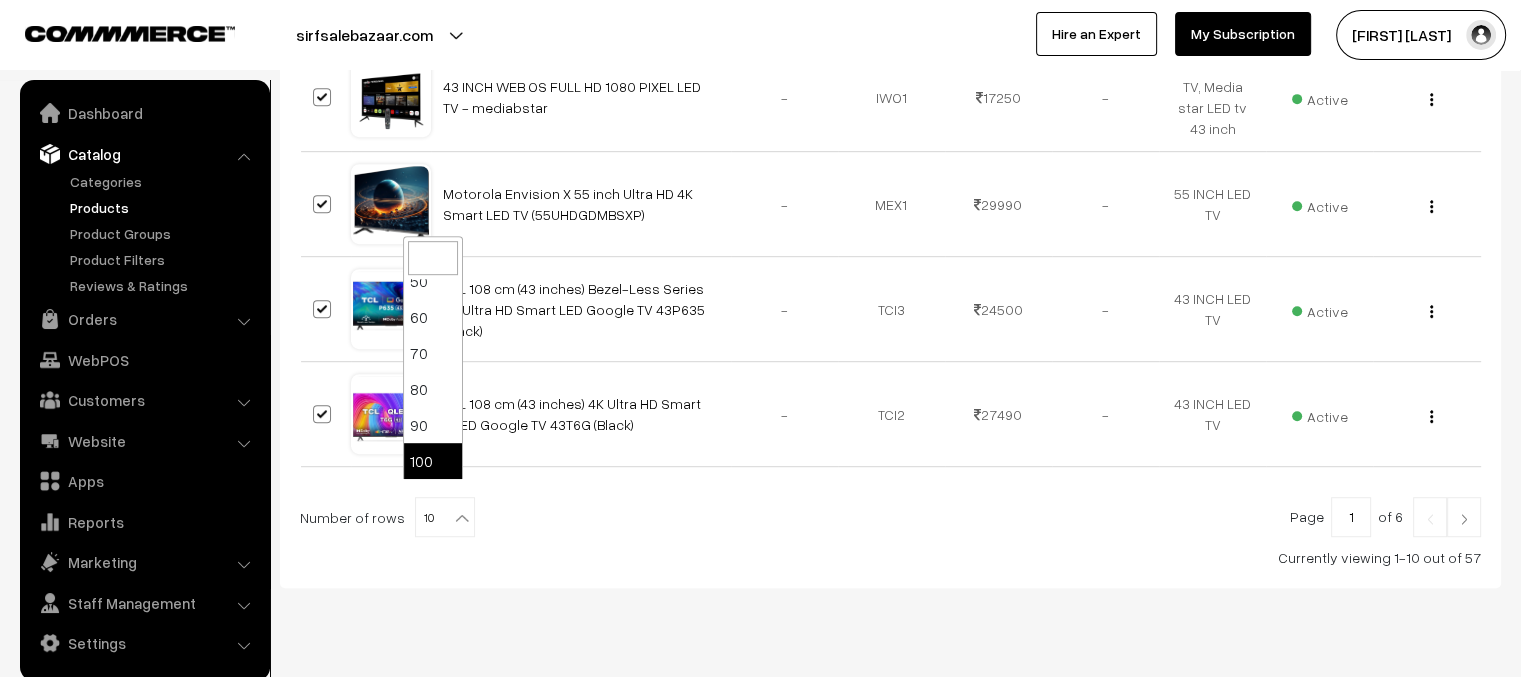 select on "100" 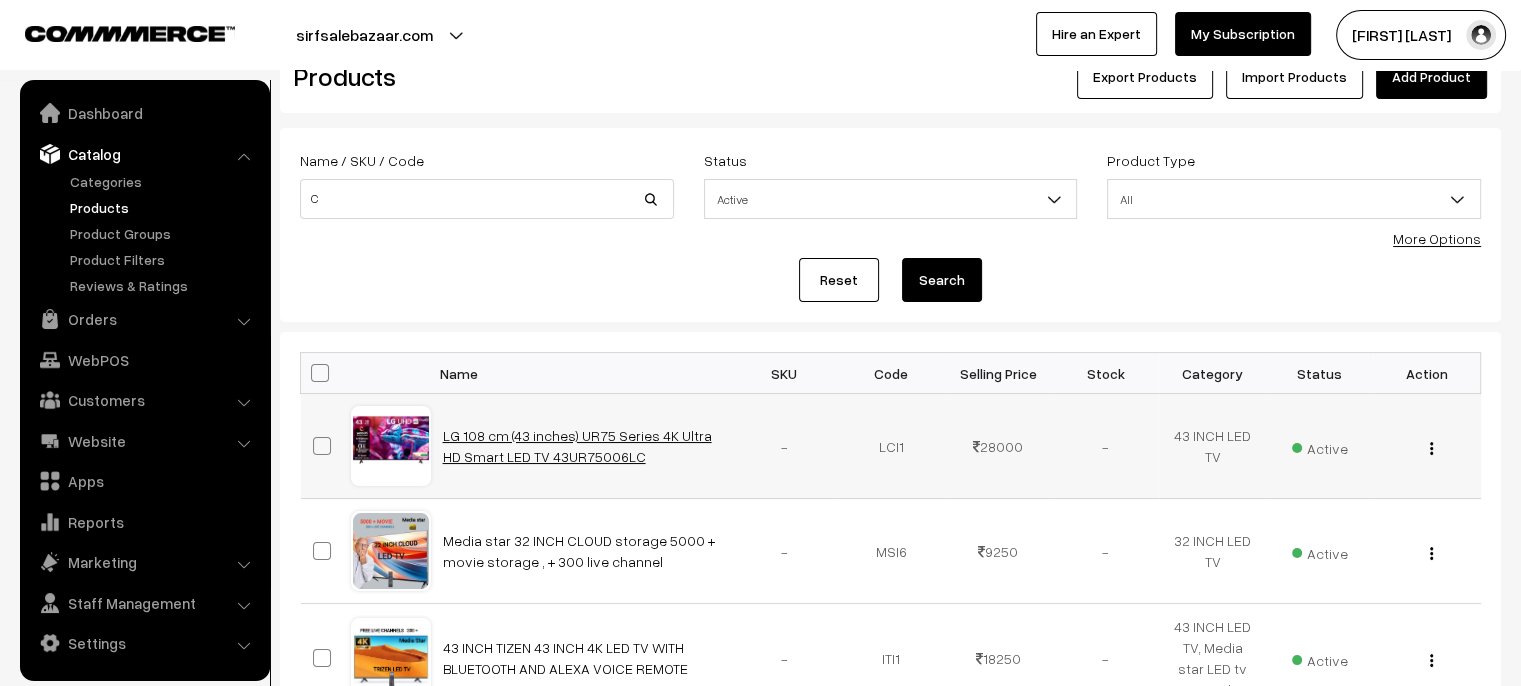 scroll, scrollTop: 0, scrollLeft: 0, axis: both 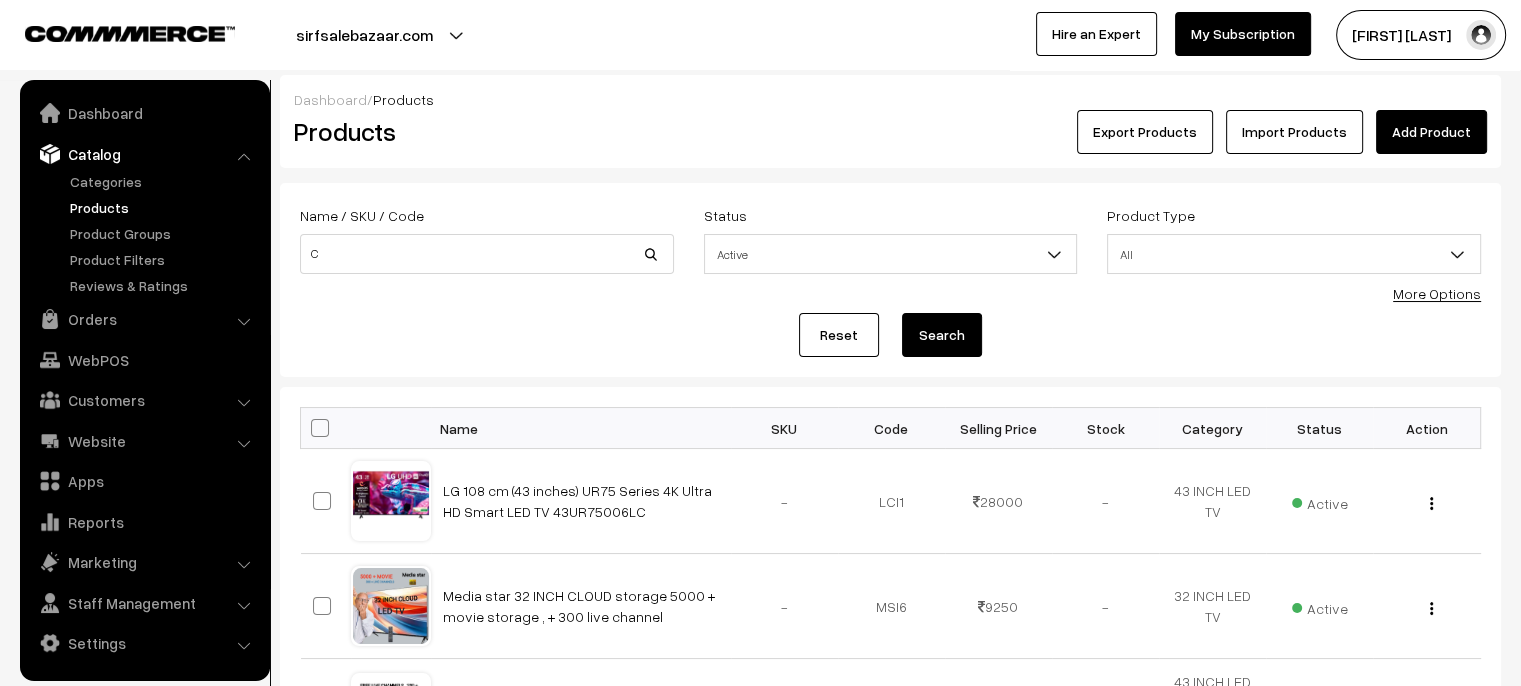 click at bounding box center [320, 428] 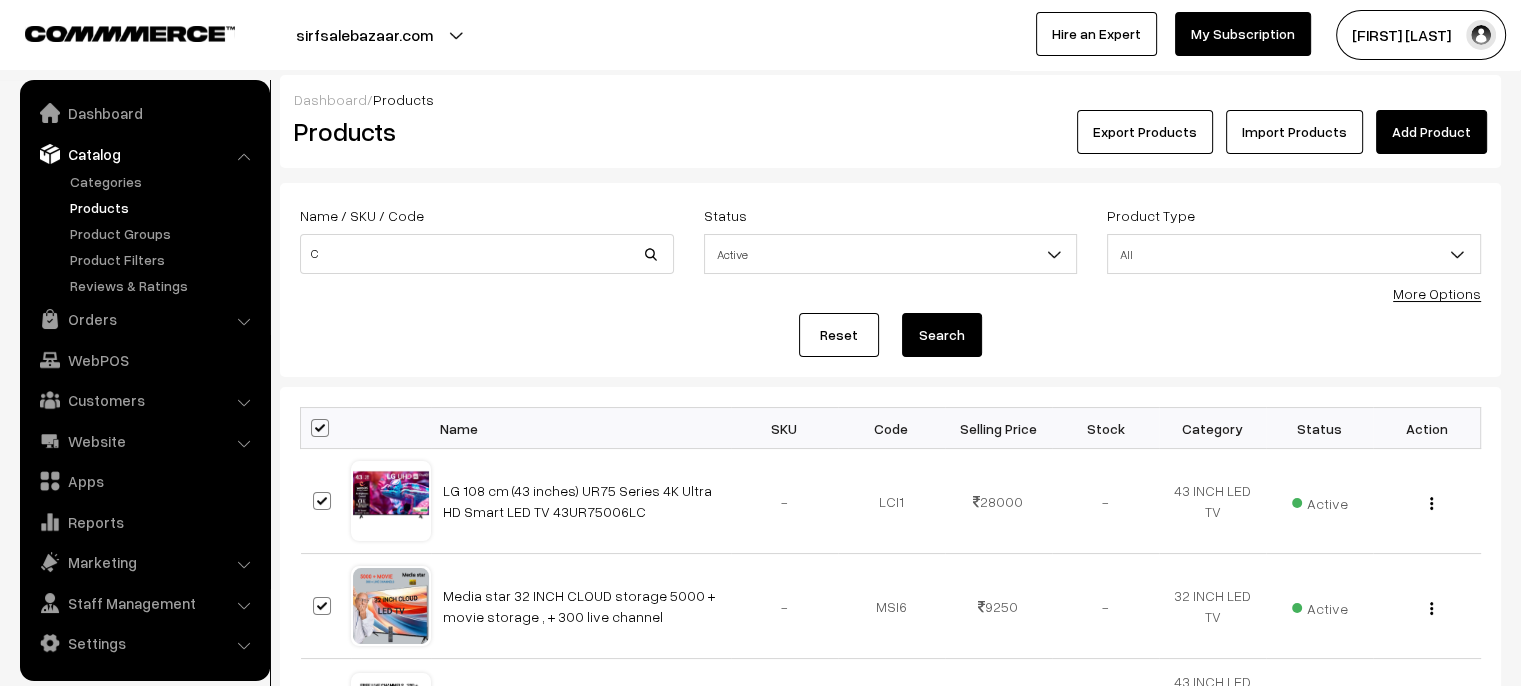 checkbox on "true" 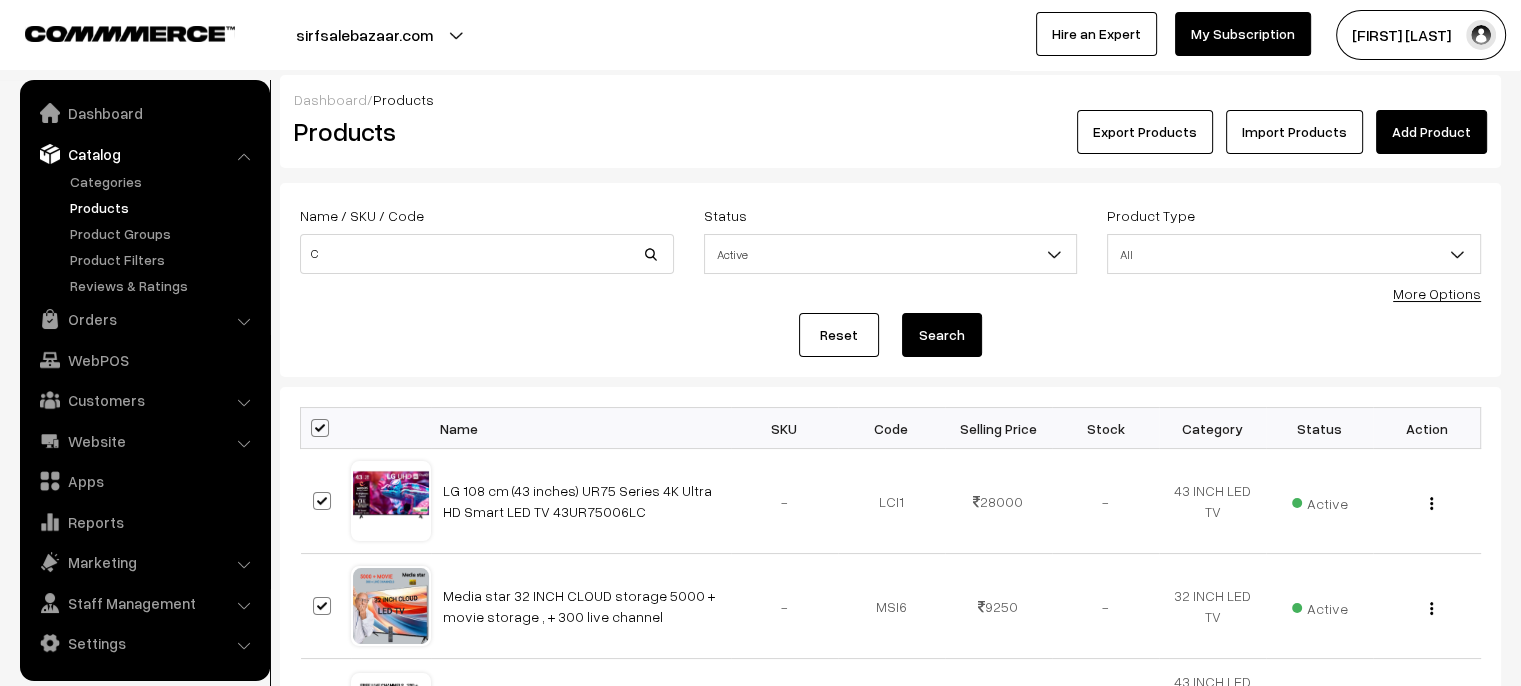 checkbox on "true" 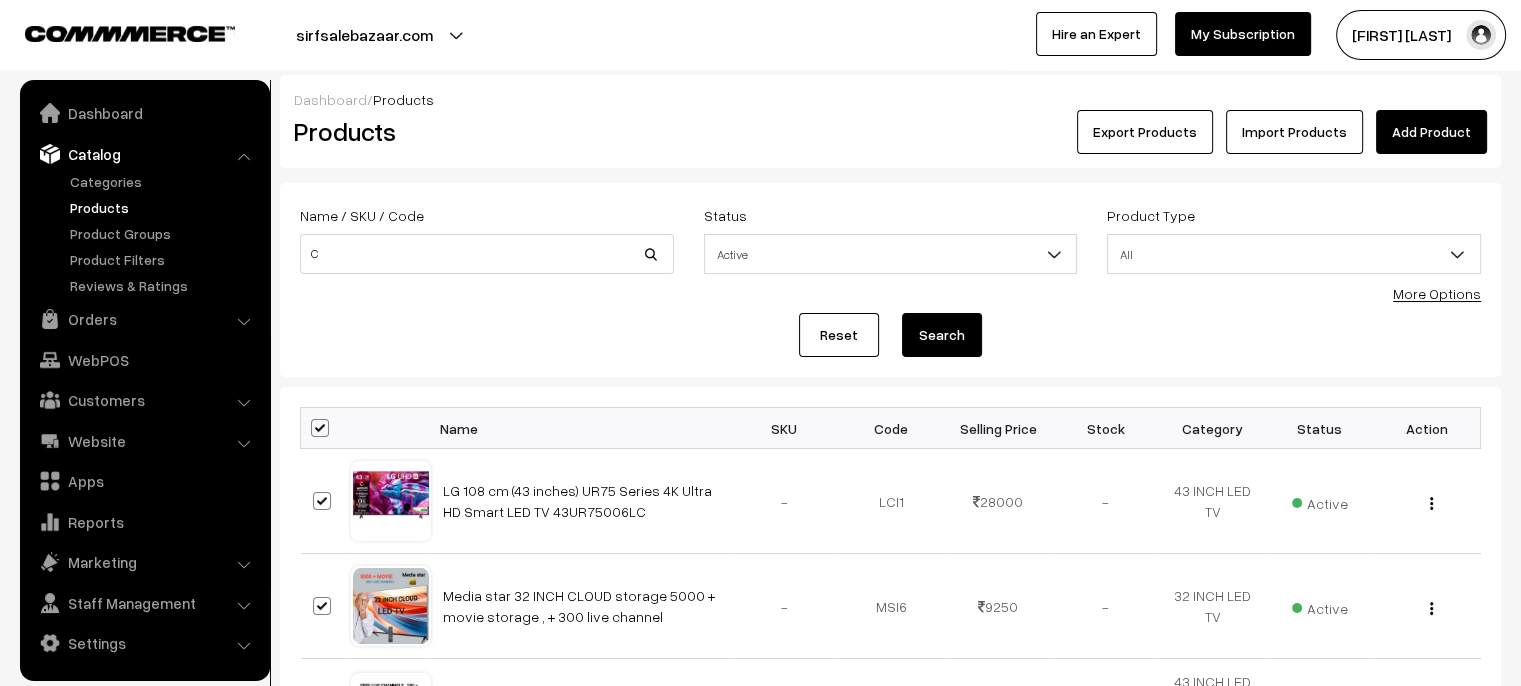checkbox on "true" 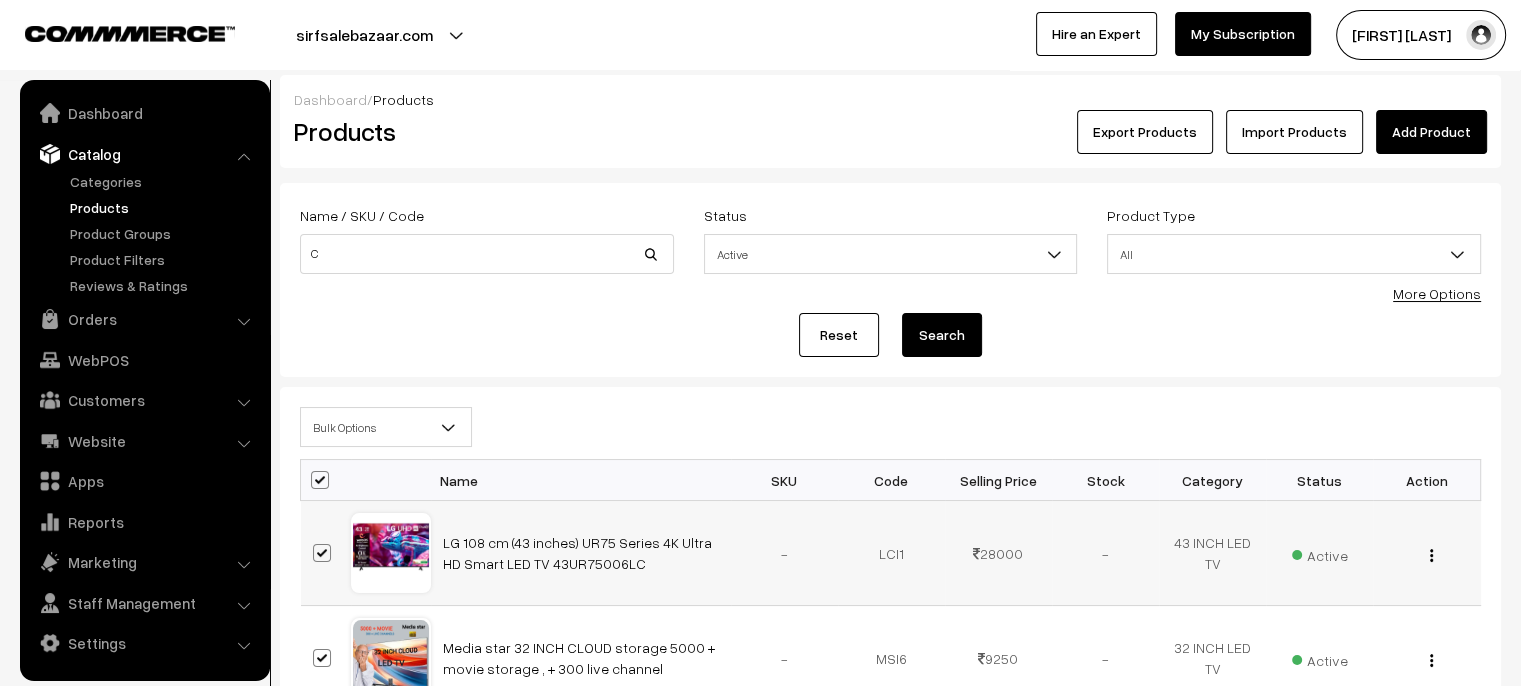 click at bounding box center (322, 553) 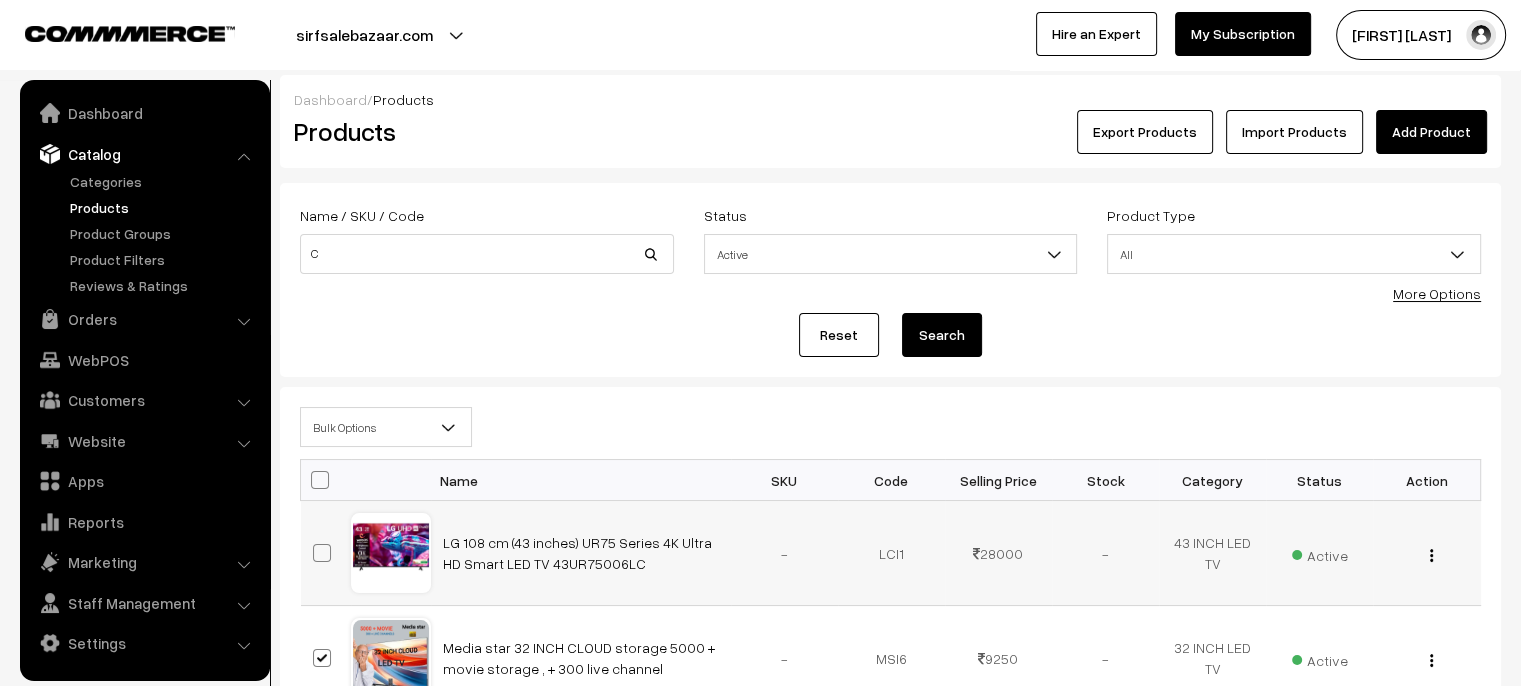 checkbox on "false" 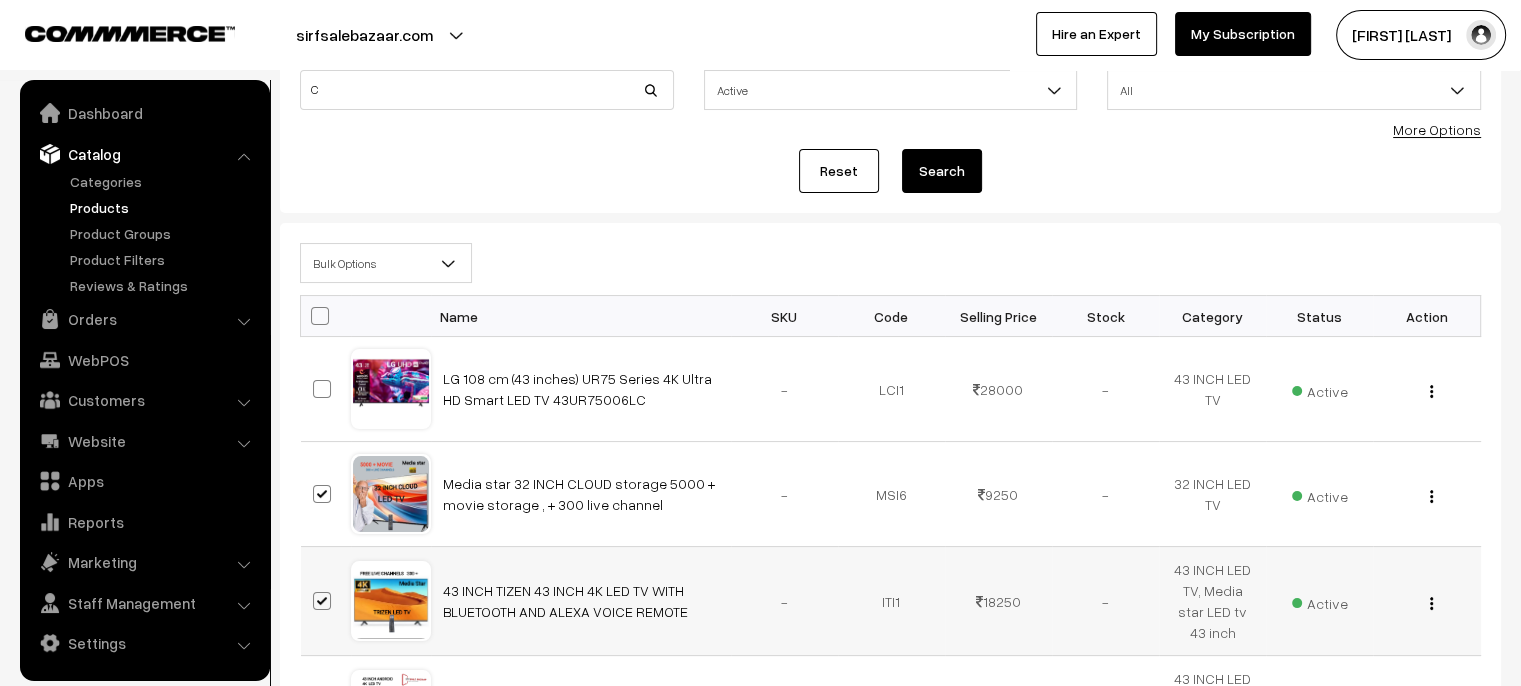 scroll, scrollTop: 200, scrollLeft: 0, axis: vertical 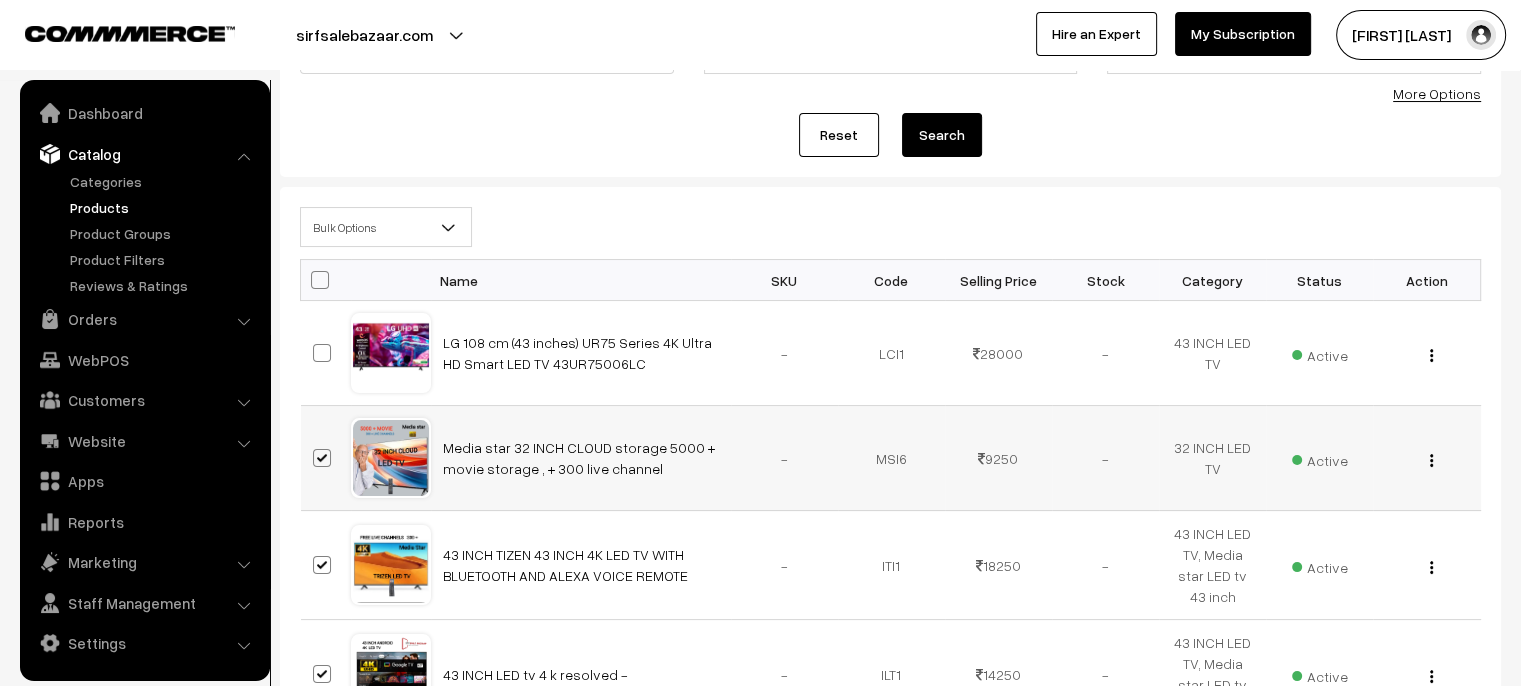 click at bounding box center [325, 458] 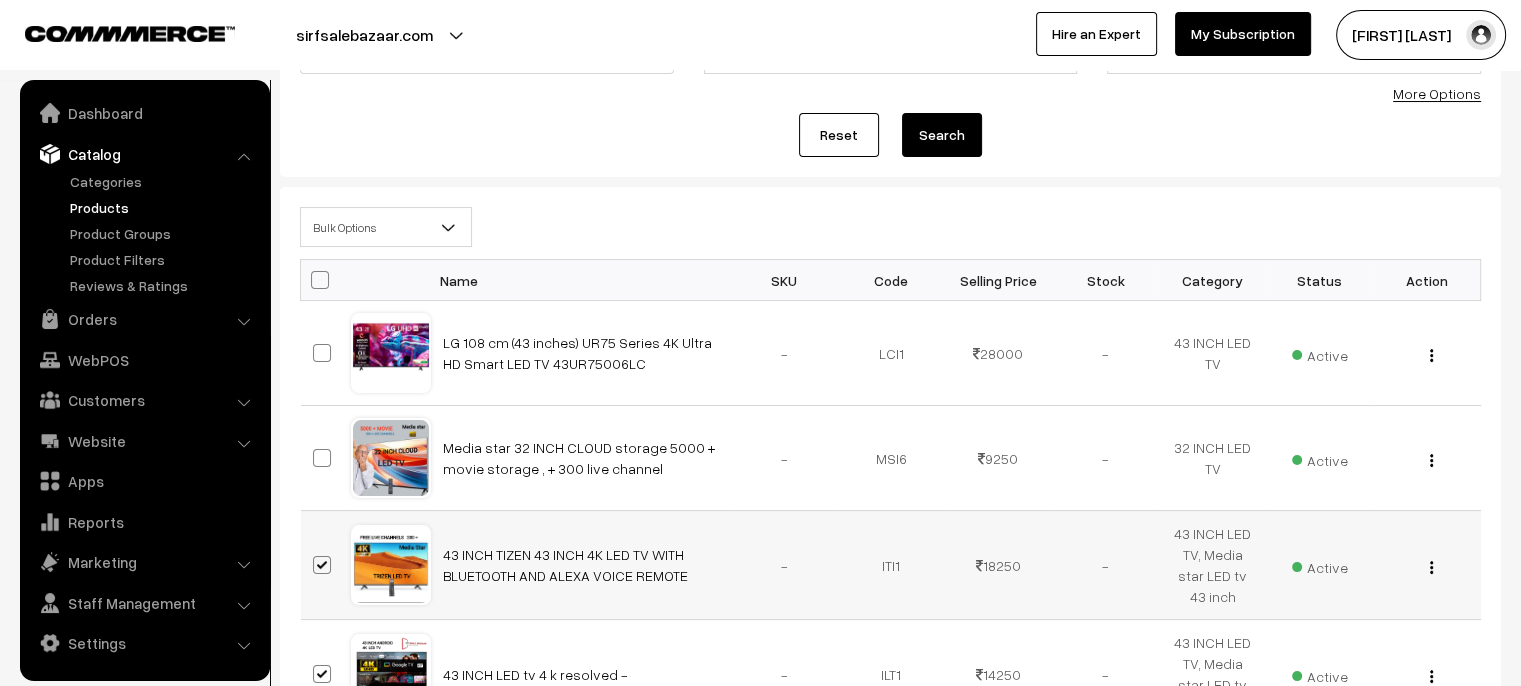 click at bounding box center [325, 565] 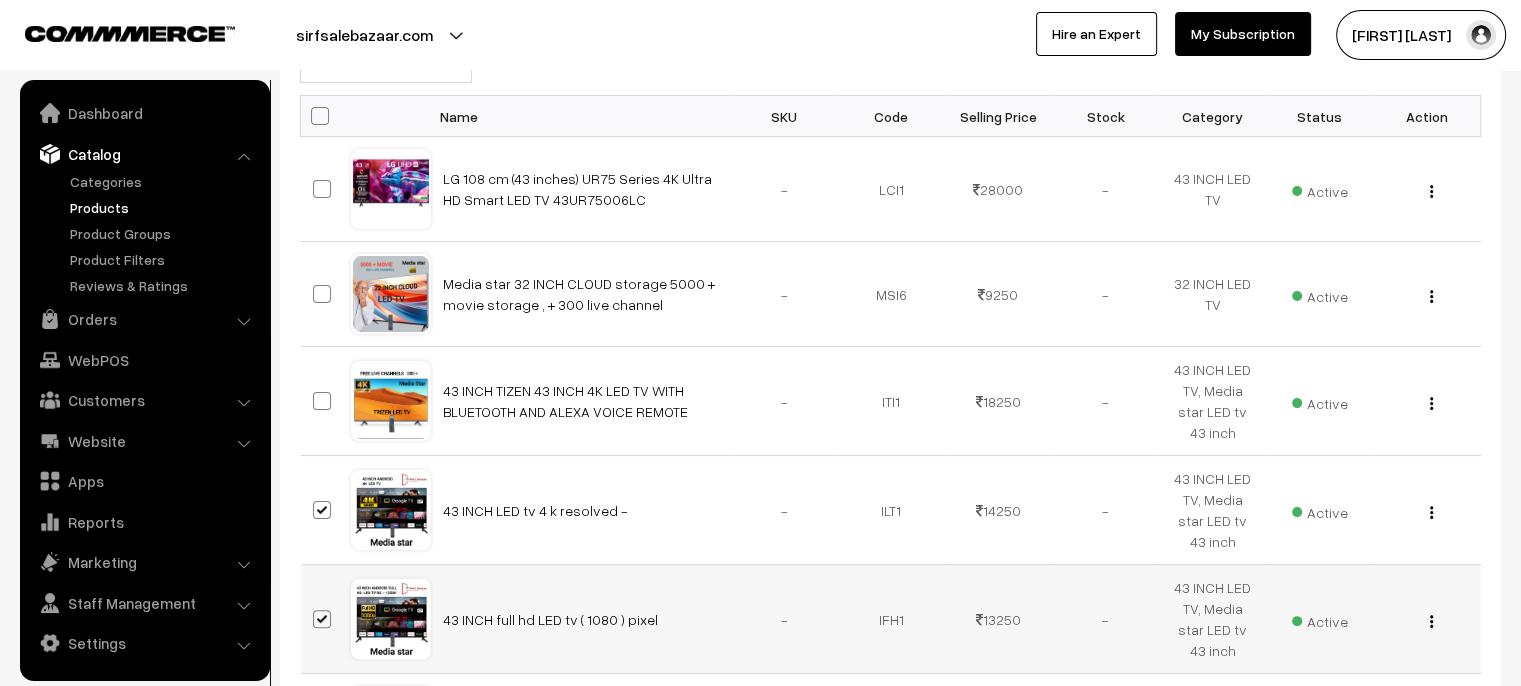 scroll, scrollTop: 400, scrollLeft: 0, axis: vertical 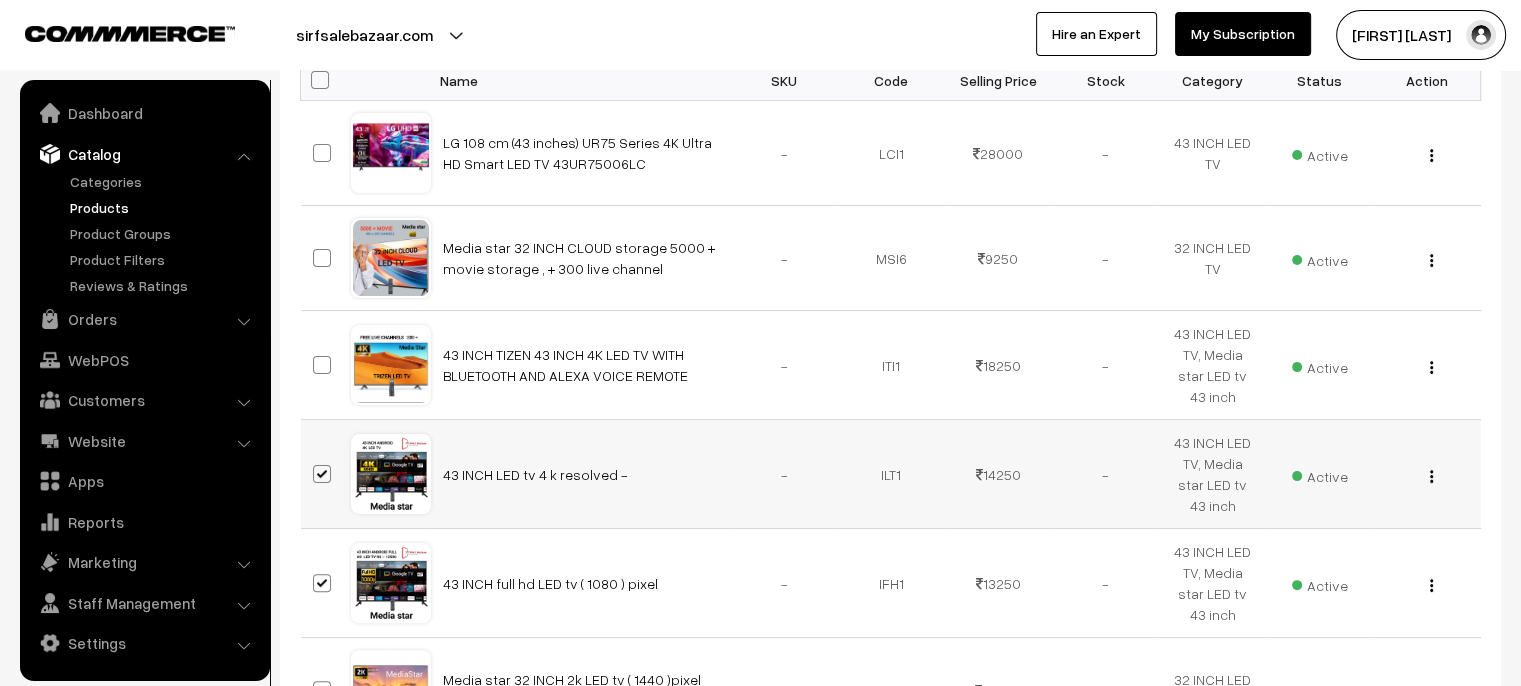 drag, startPoint x: 329, startPoint y: 473, endPoint x: 332, endPoint y: 495, distance: 22.203604 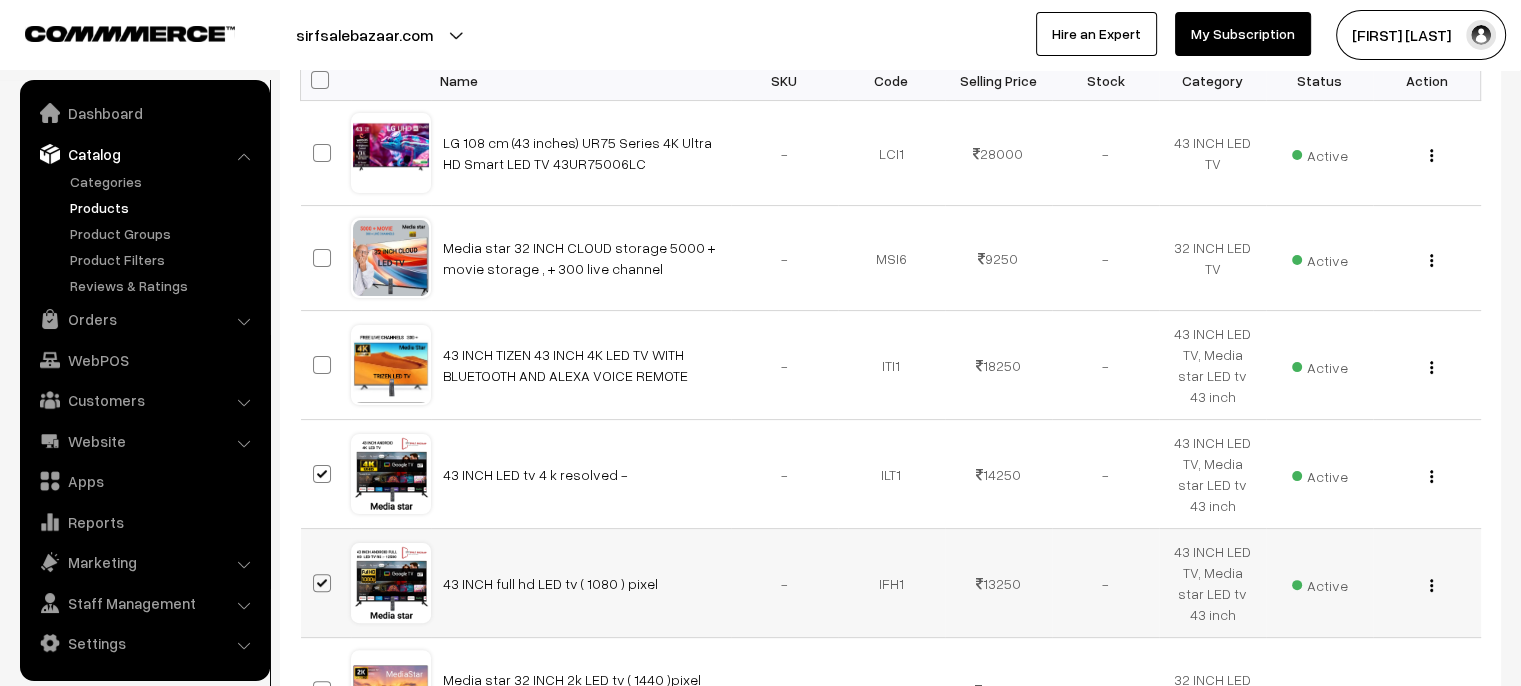click at bounding box center [322, 583] 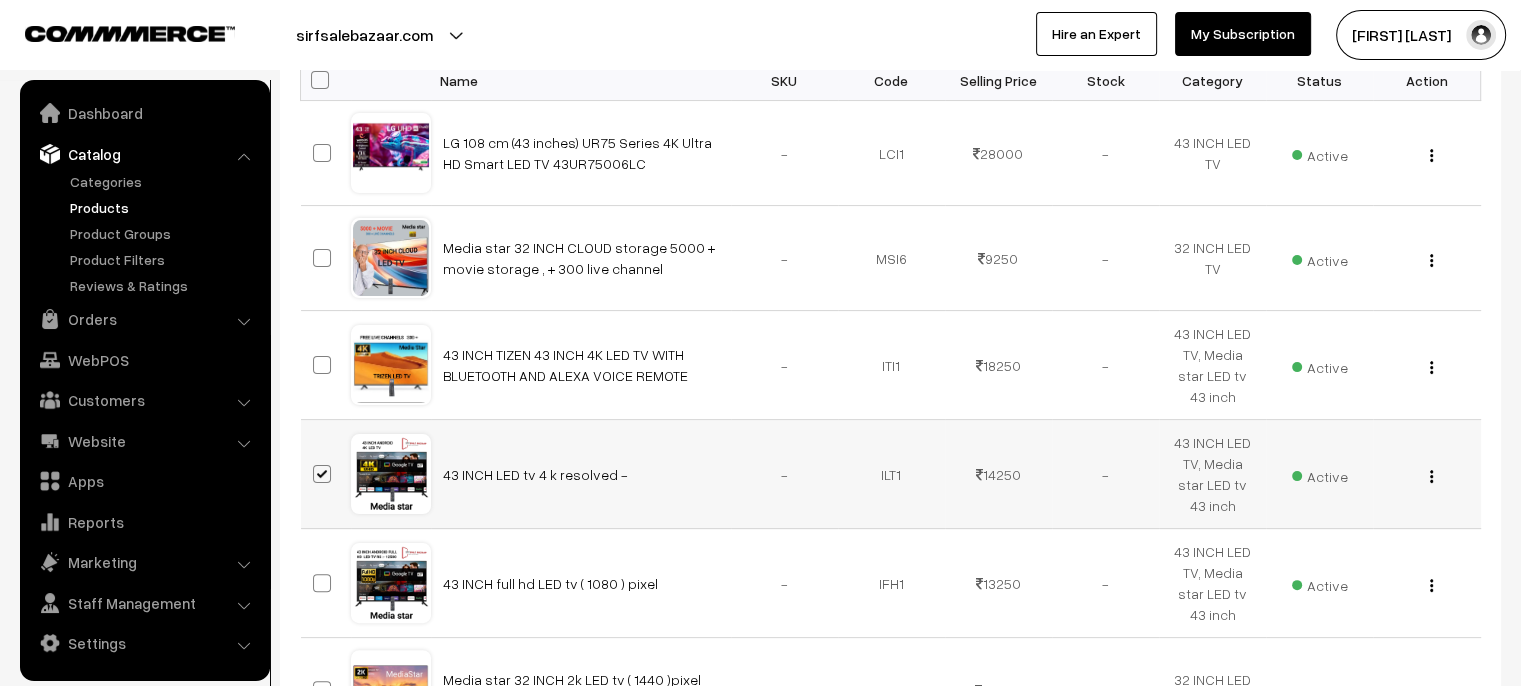 click at bounding box center (322, 474) 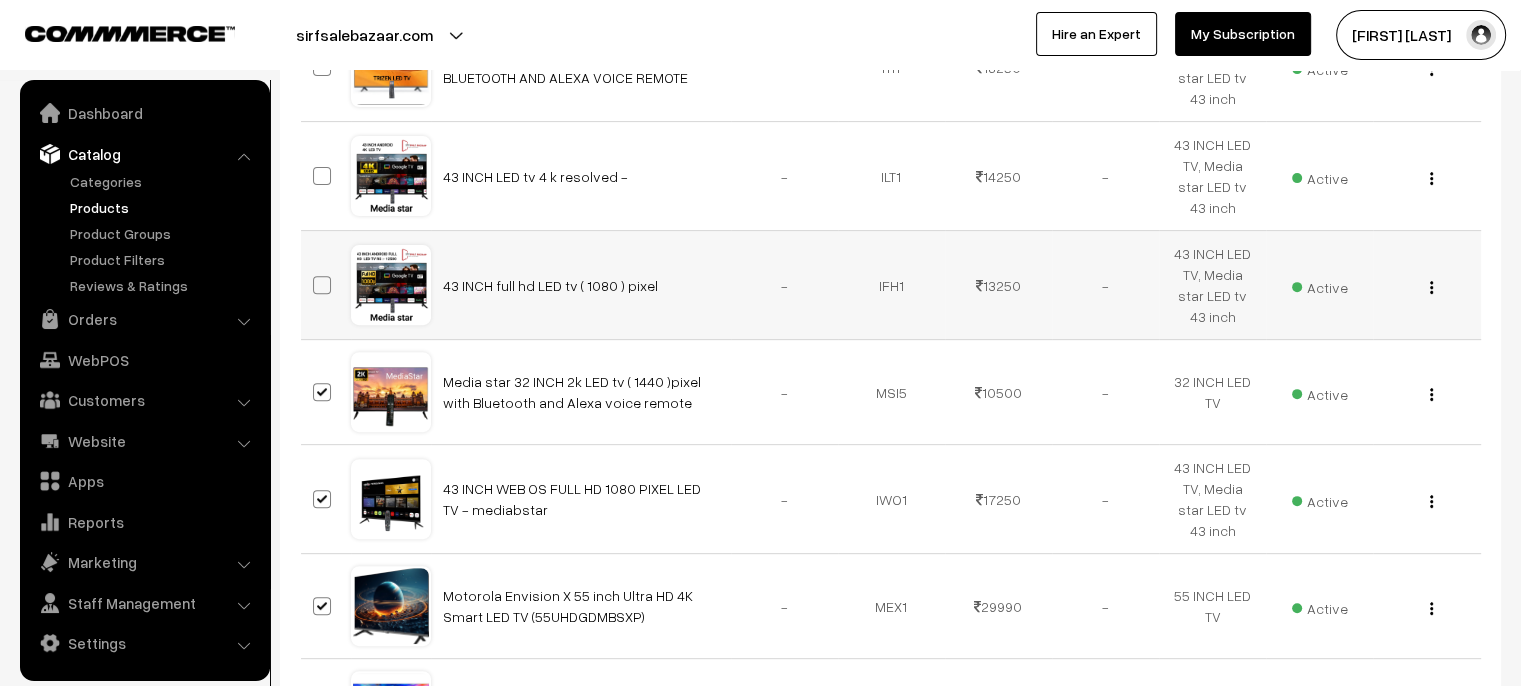 scroll, scrollTop: 700, scrollLeft: 0, axis: vertical 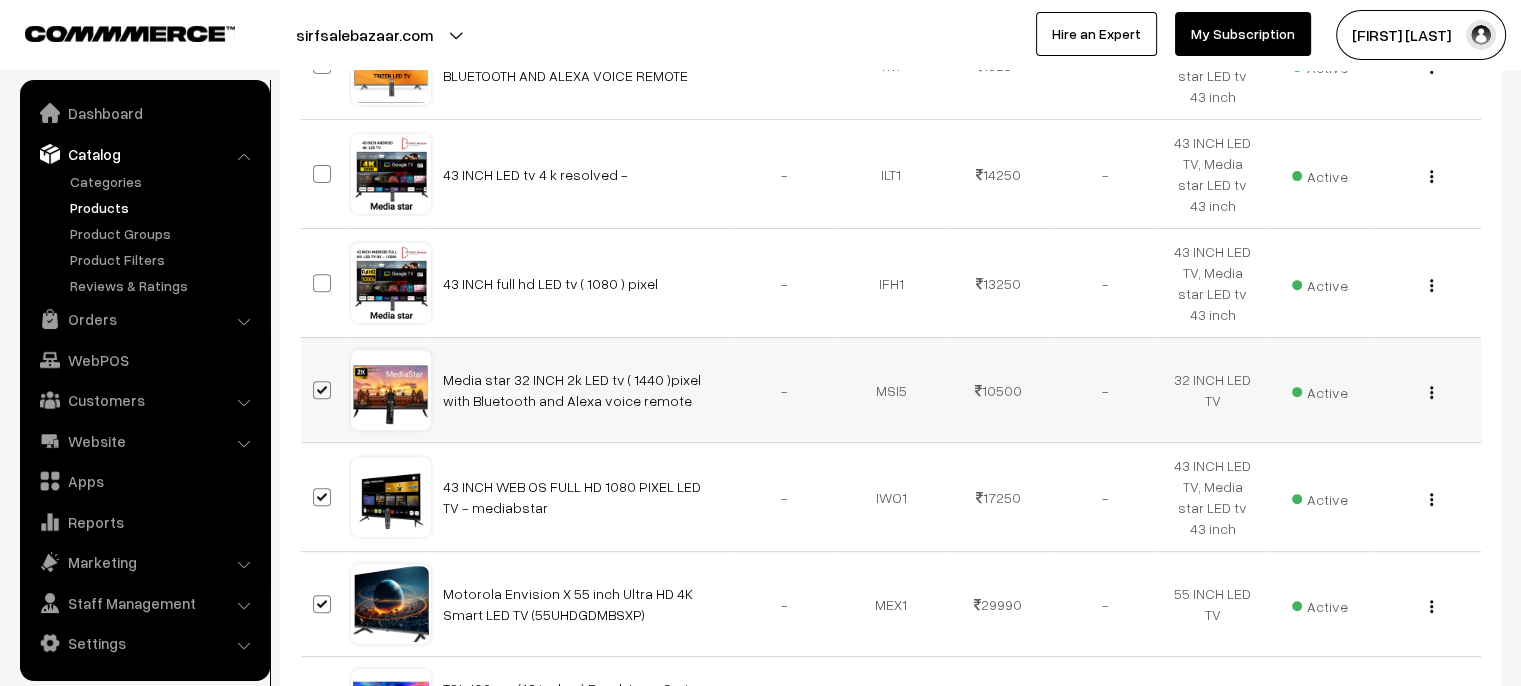 drag, startPoint x: 328, startPoint y: 387, endPoint x: 323, endPoint y: 411, distance: 24.5153 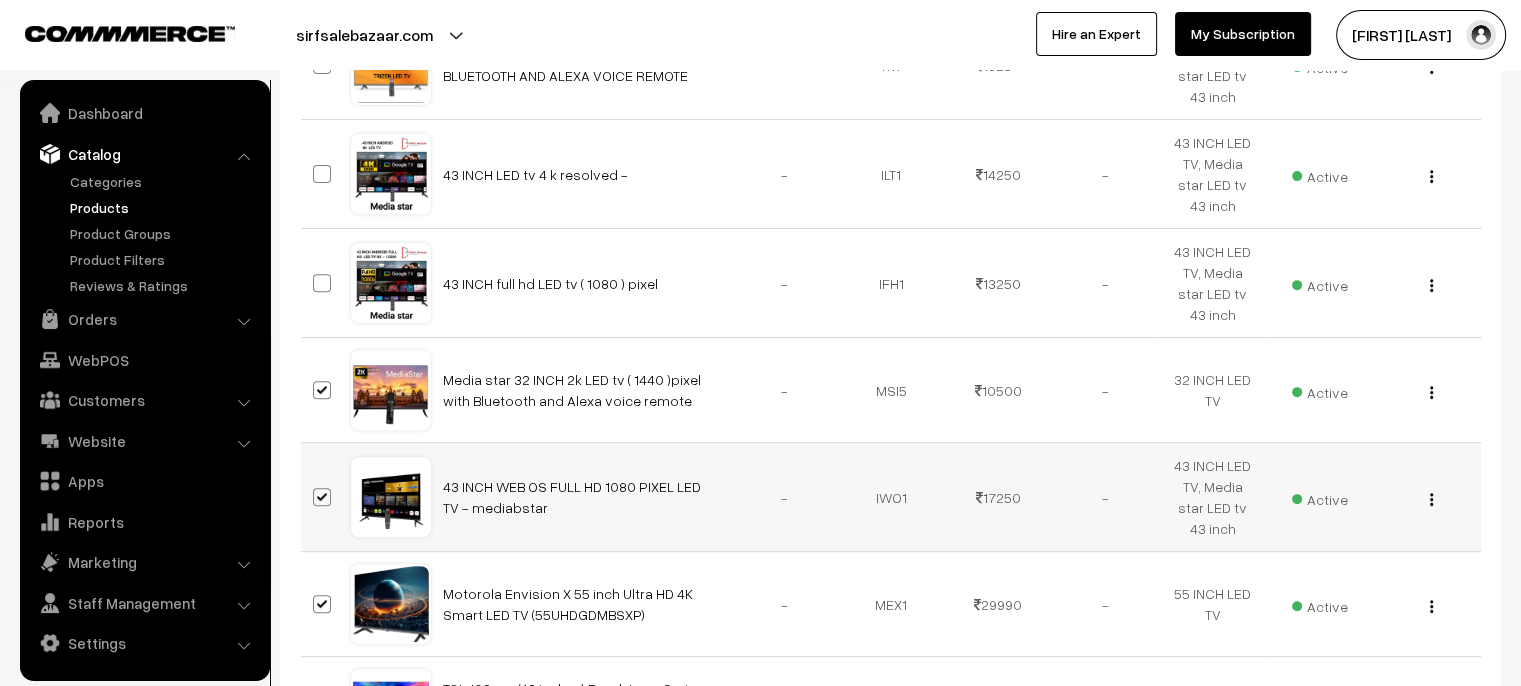 click at bounding box center (322, 497) 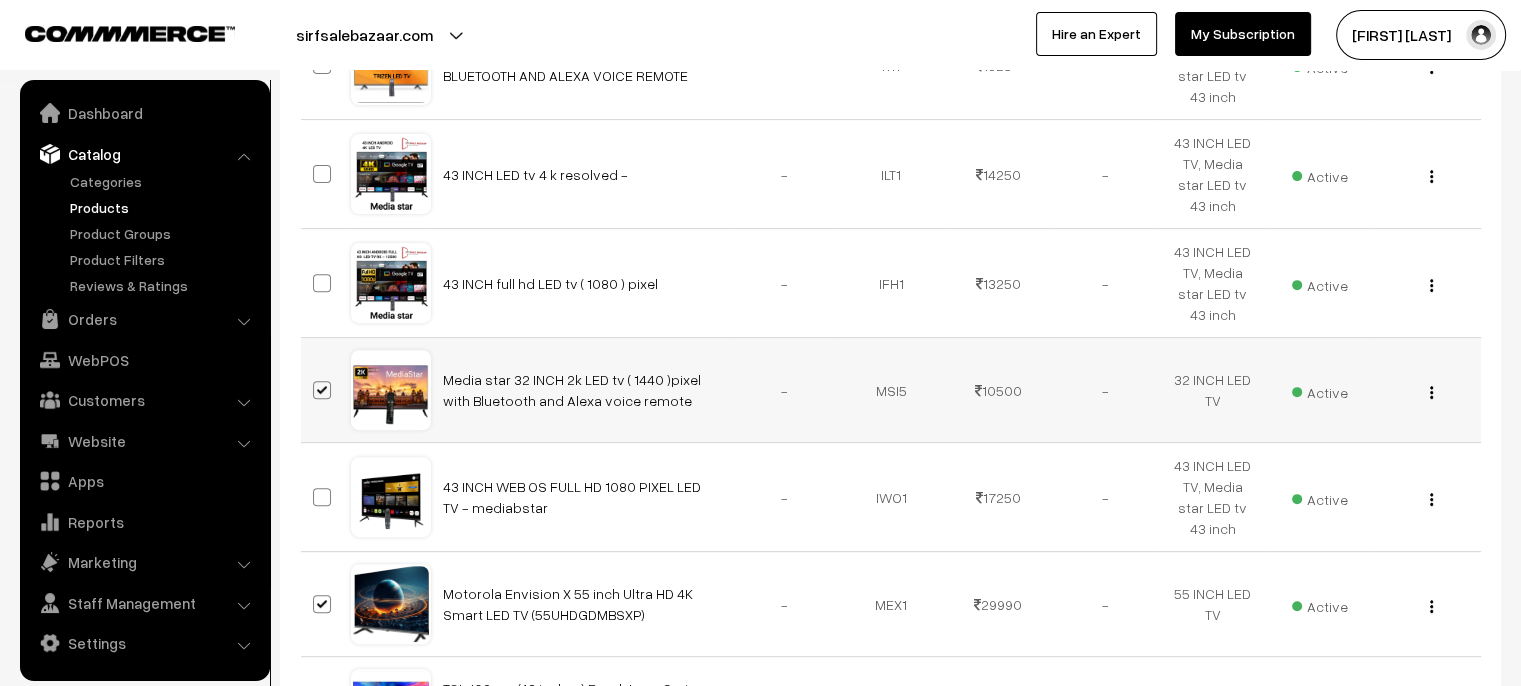 click at bounding box center (322, 390) 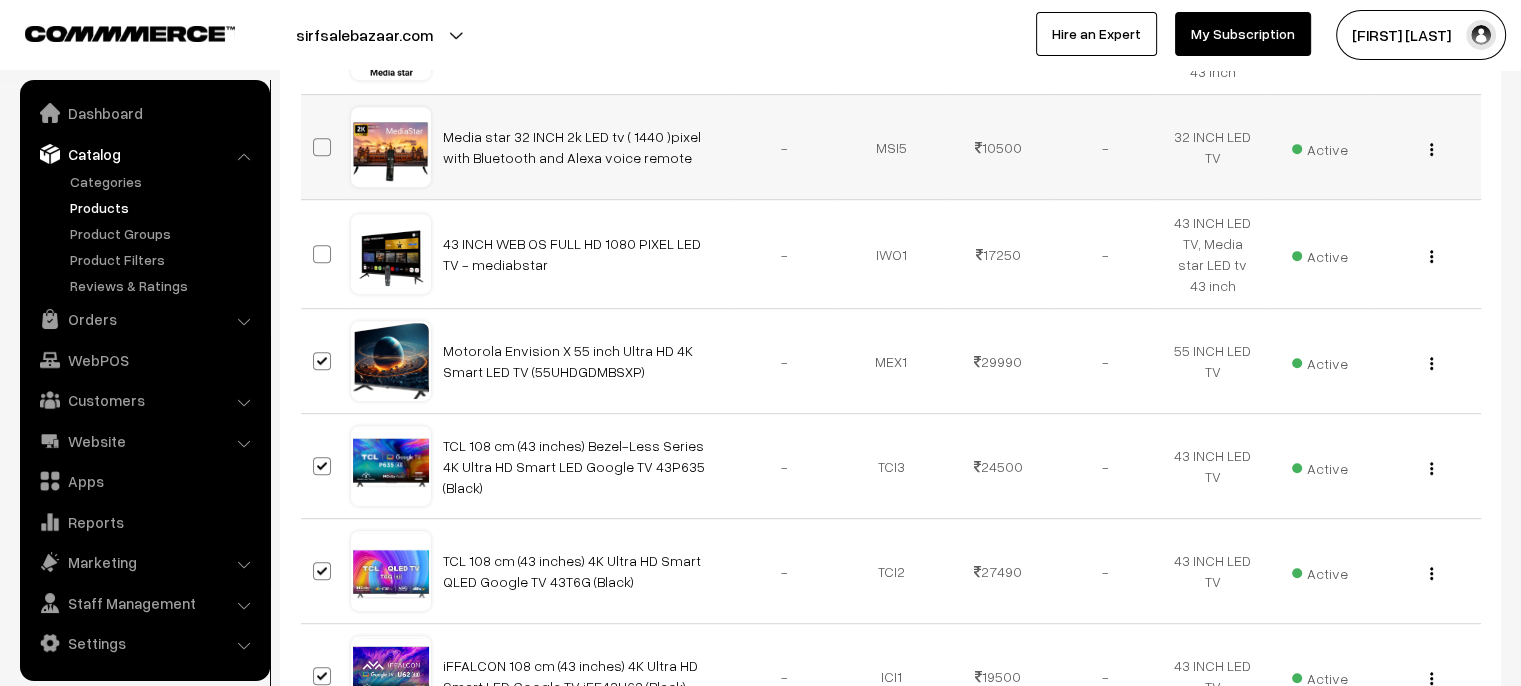 scroll, scrollTop: 1000, scrollLeft: 0, axis: vertical 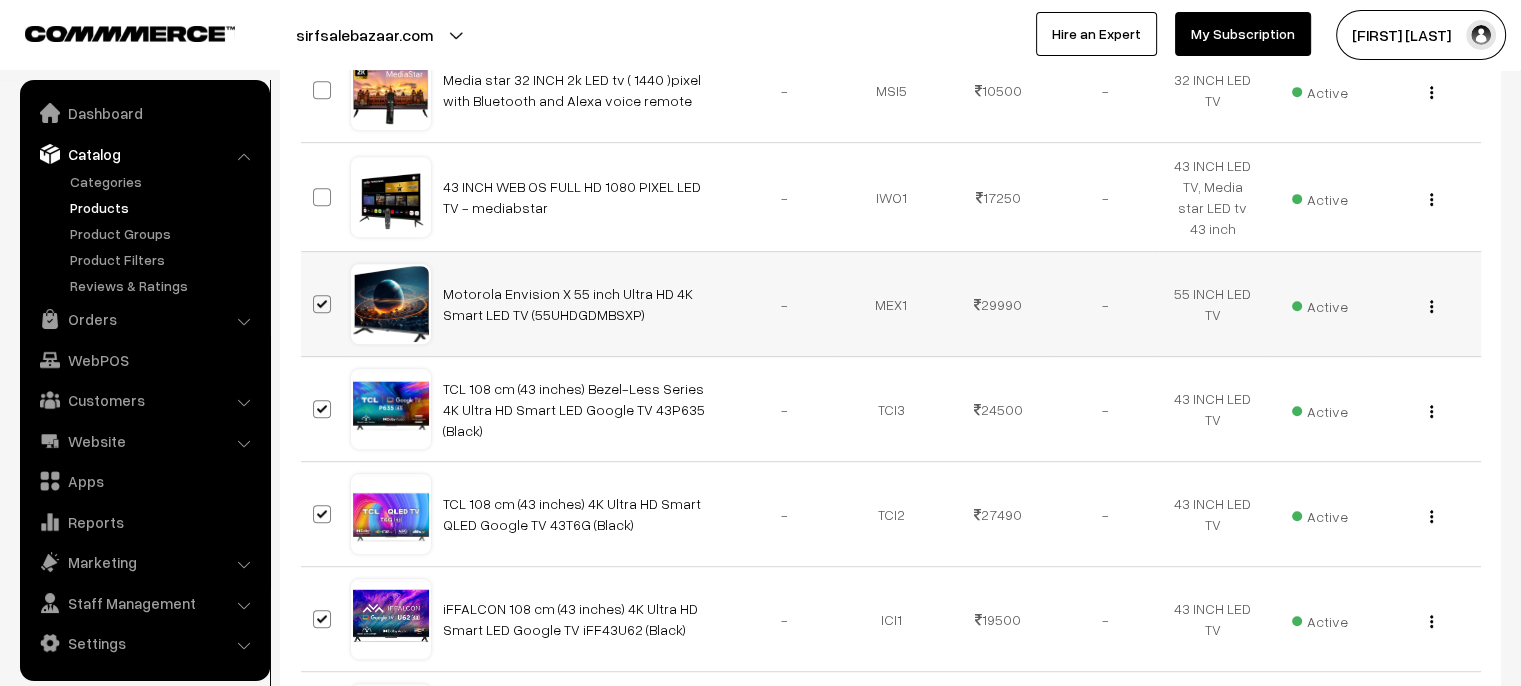 click at bounding box center (322, 304) 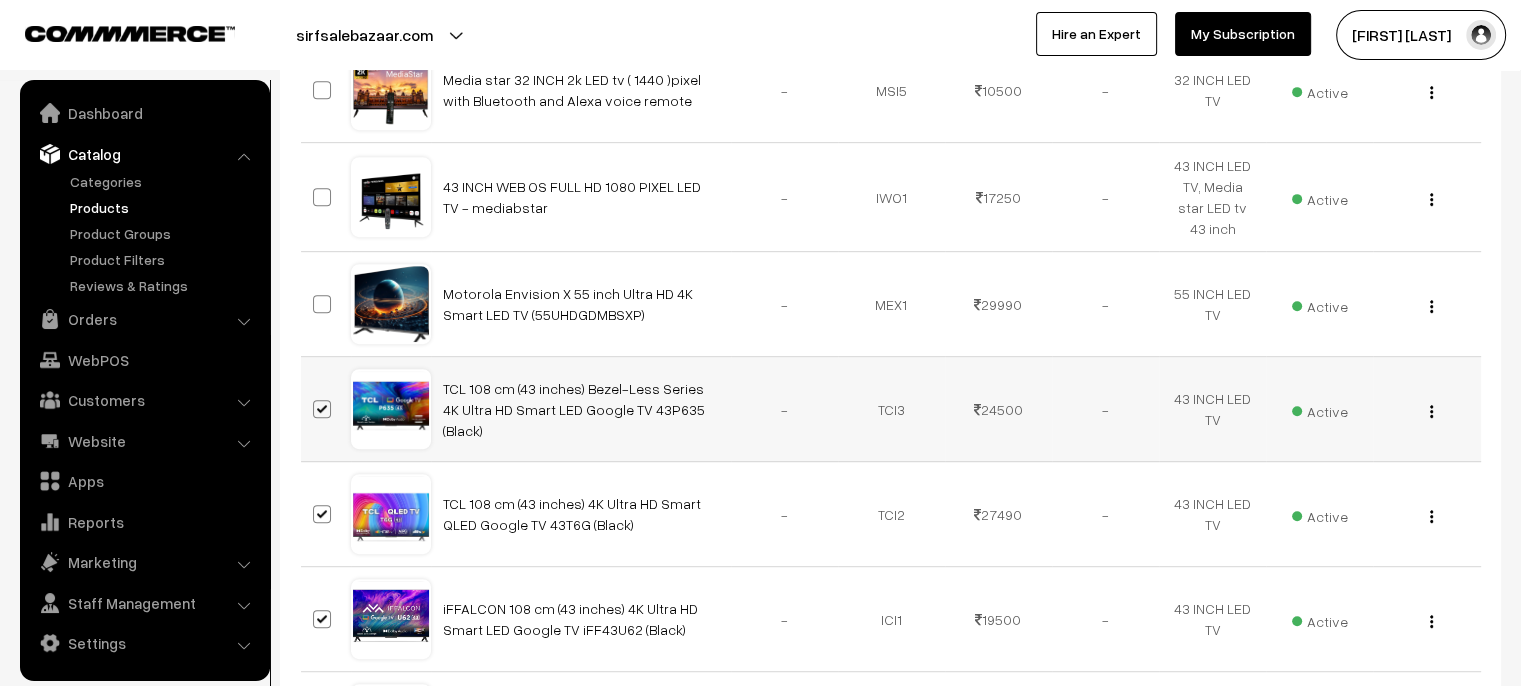 click at bounding box center (322, 409) 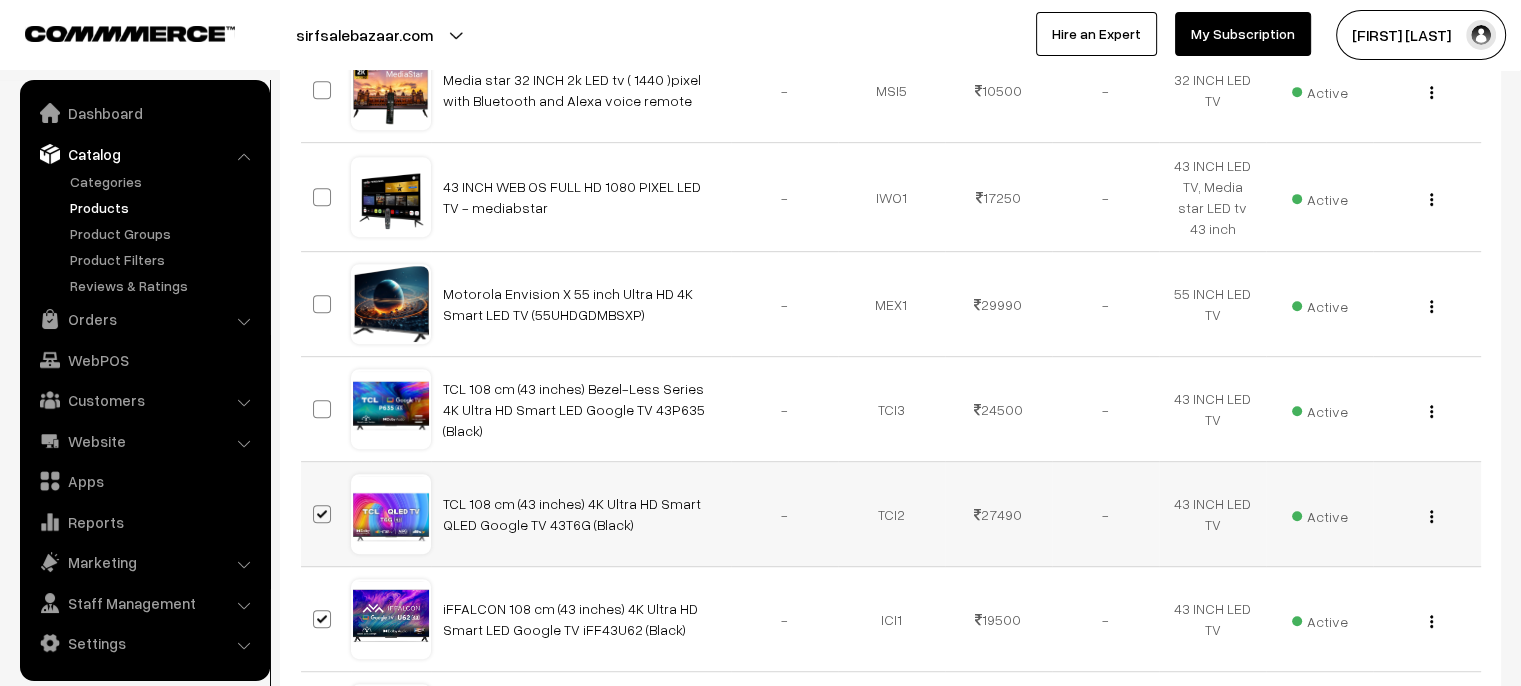 click at bounding box center (322, 514) 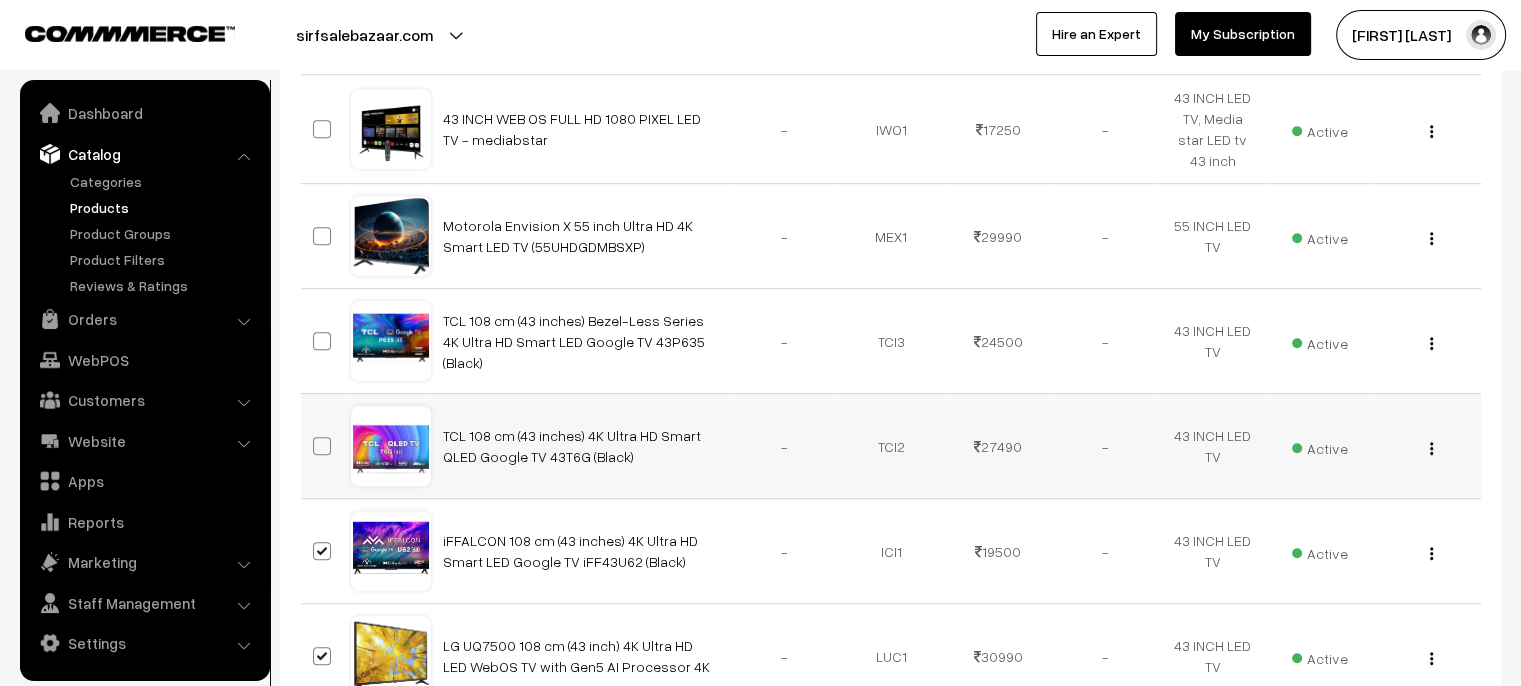 scroll, scrollTop: 1100, scrollLeft: 0, axis: vertical 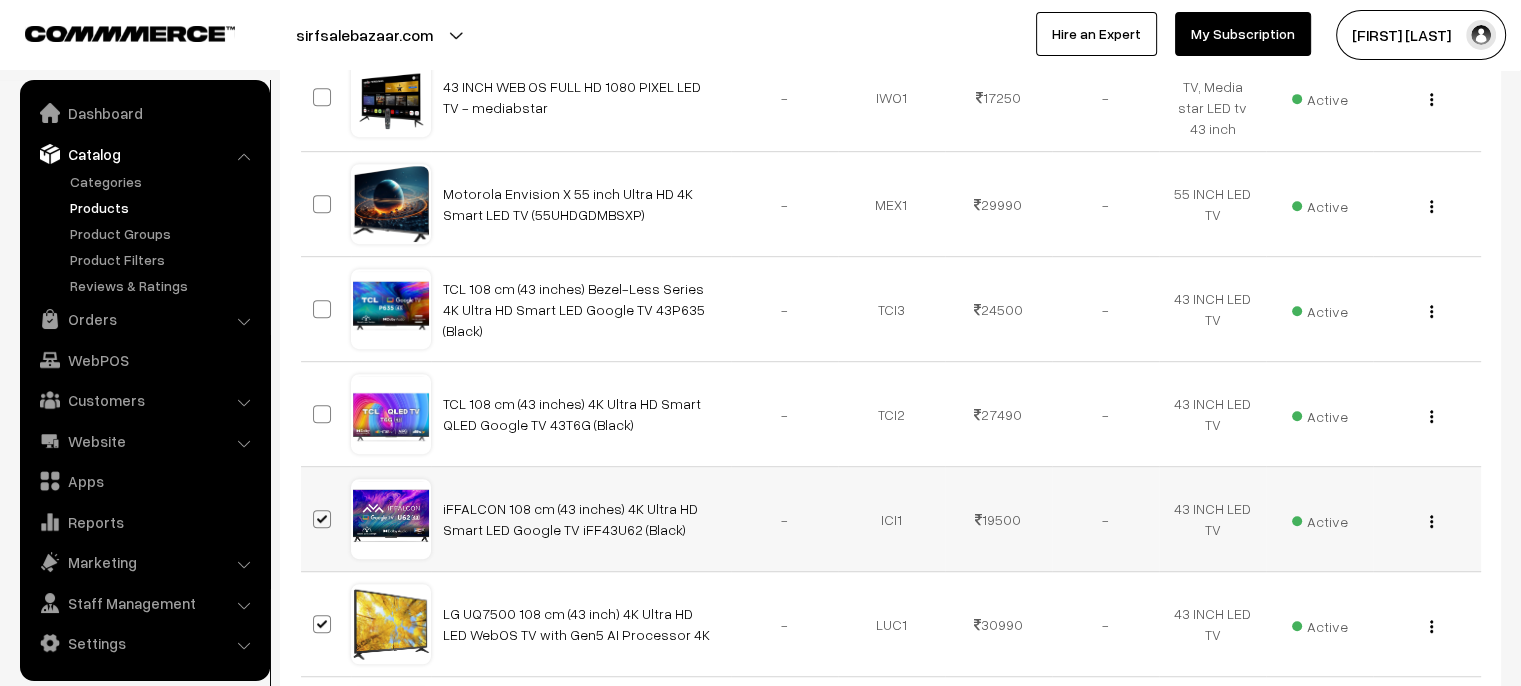 click at bounding box center (322, 519) 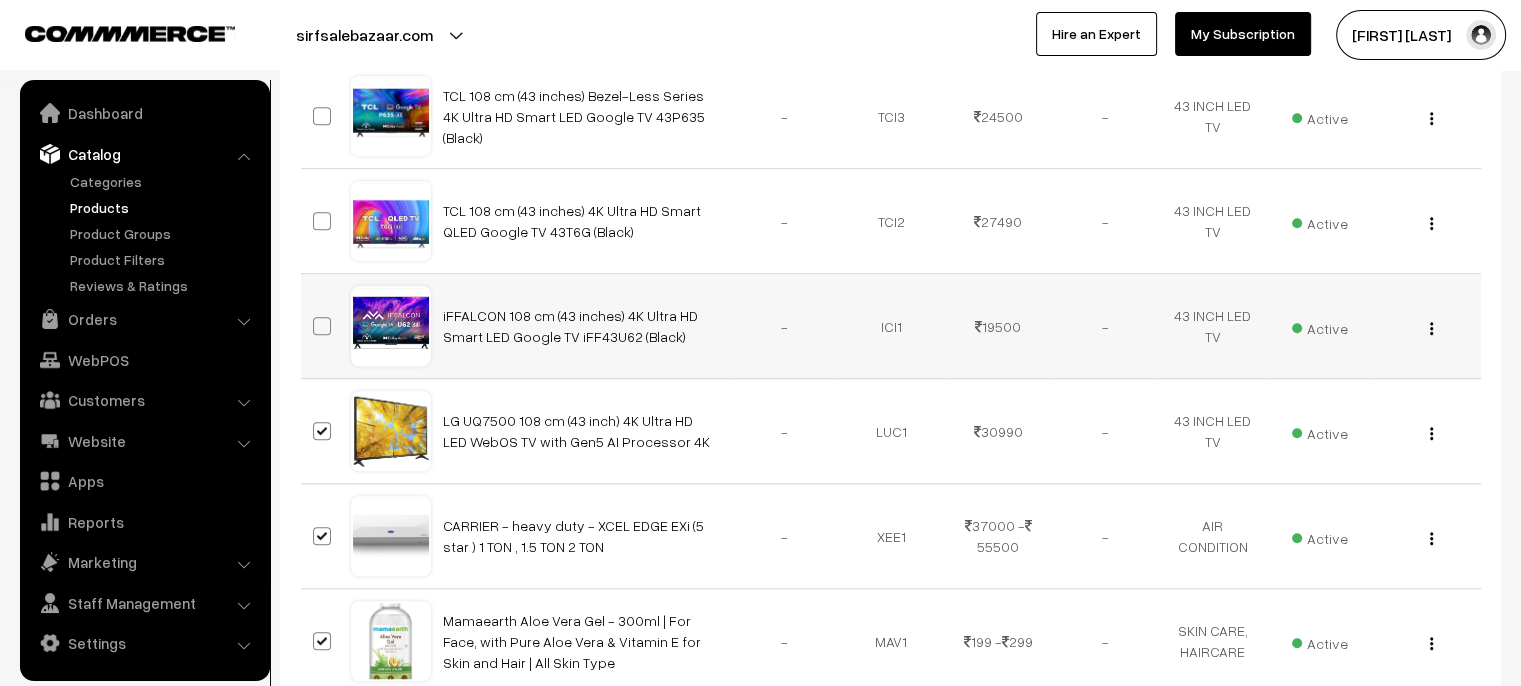 scroll, scrollTop: 1300, scrollLeft: 0, axis: vertical 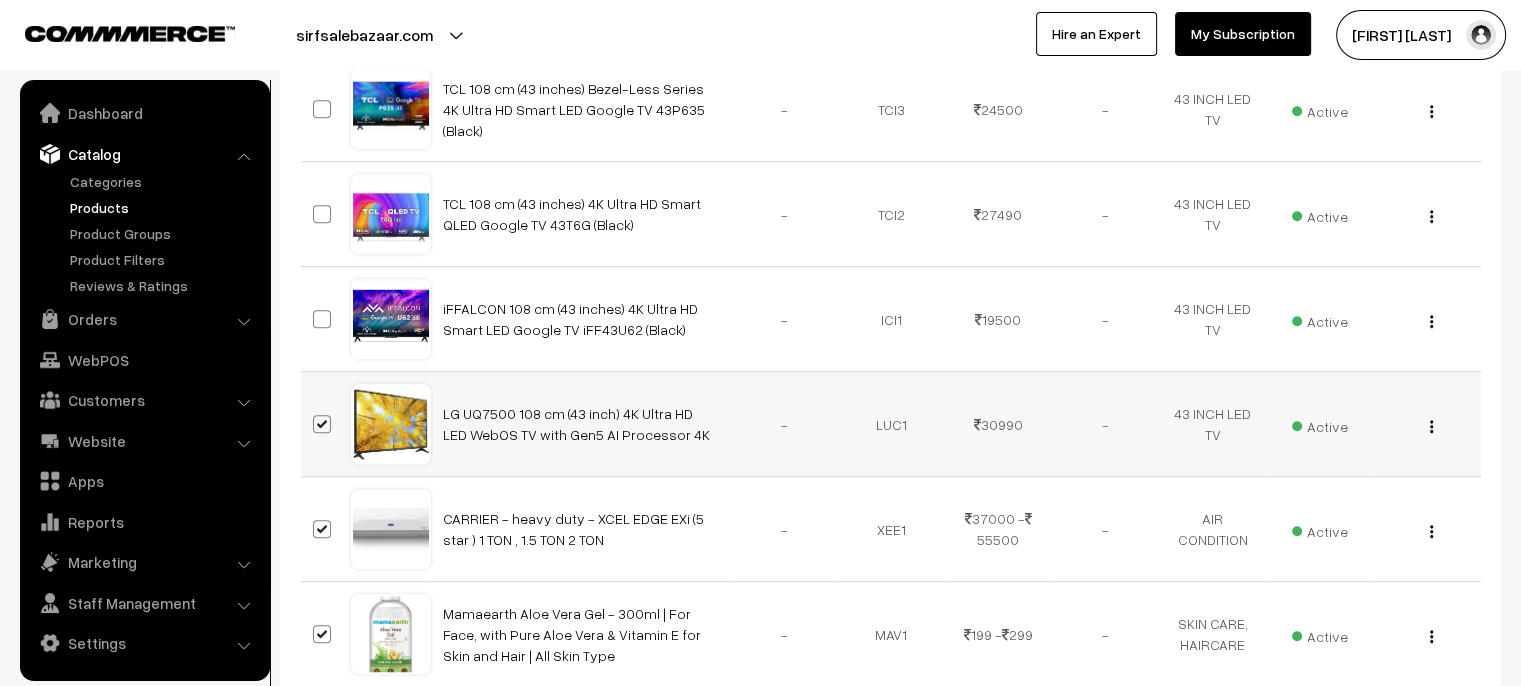 drag, startPoint x: 327, startPoint y: 402, endPoint x: 325, endPoint y: 435, distance: 33.06055 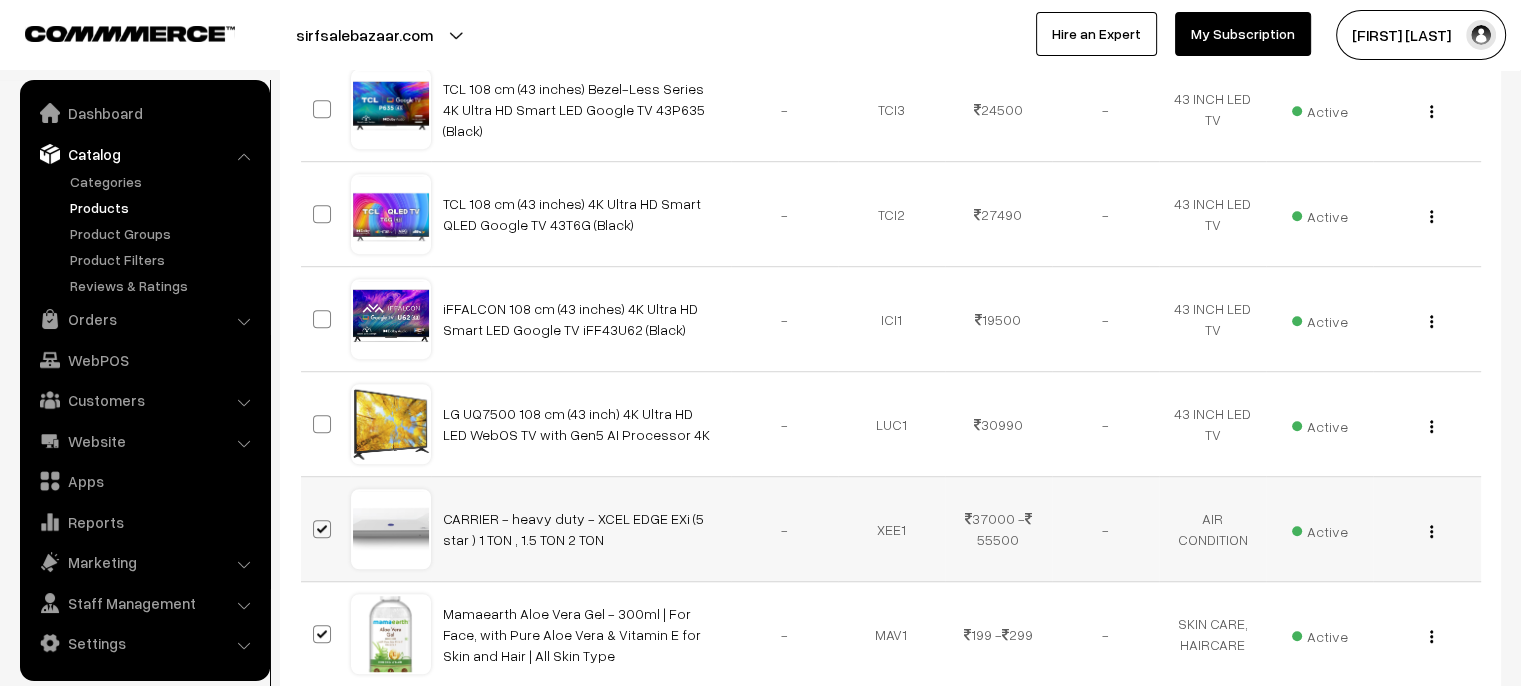click at bounding box center (322, 529) 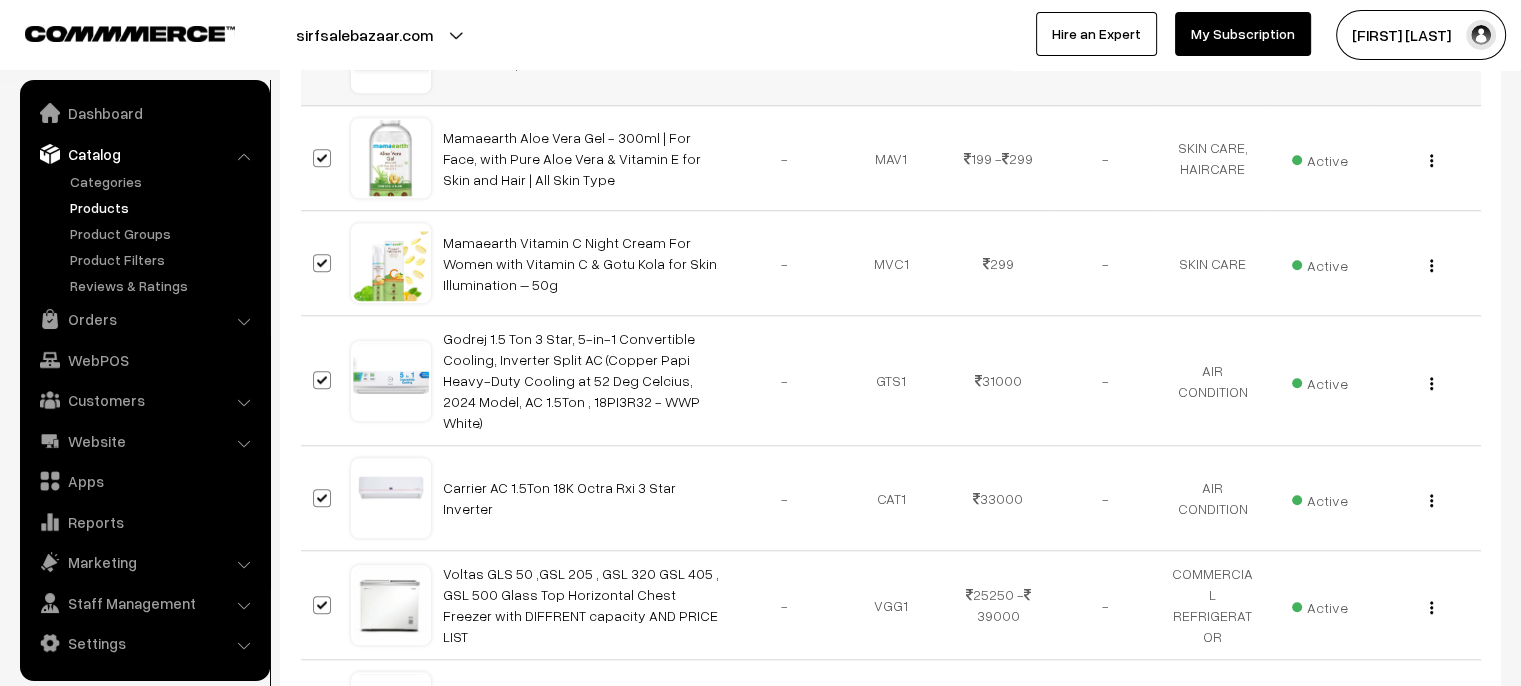 scroll, scrollTop: 1800, scrollLeft: 0, axis: vertical 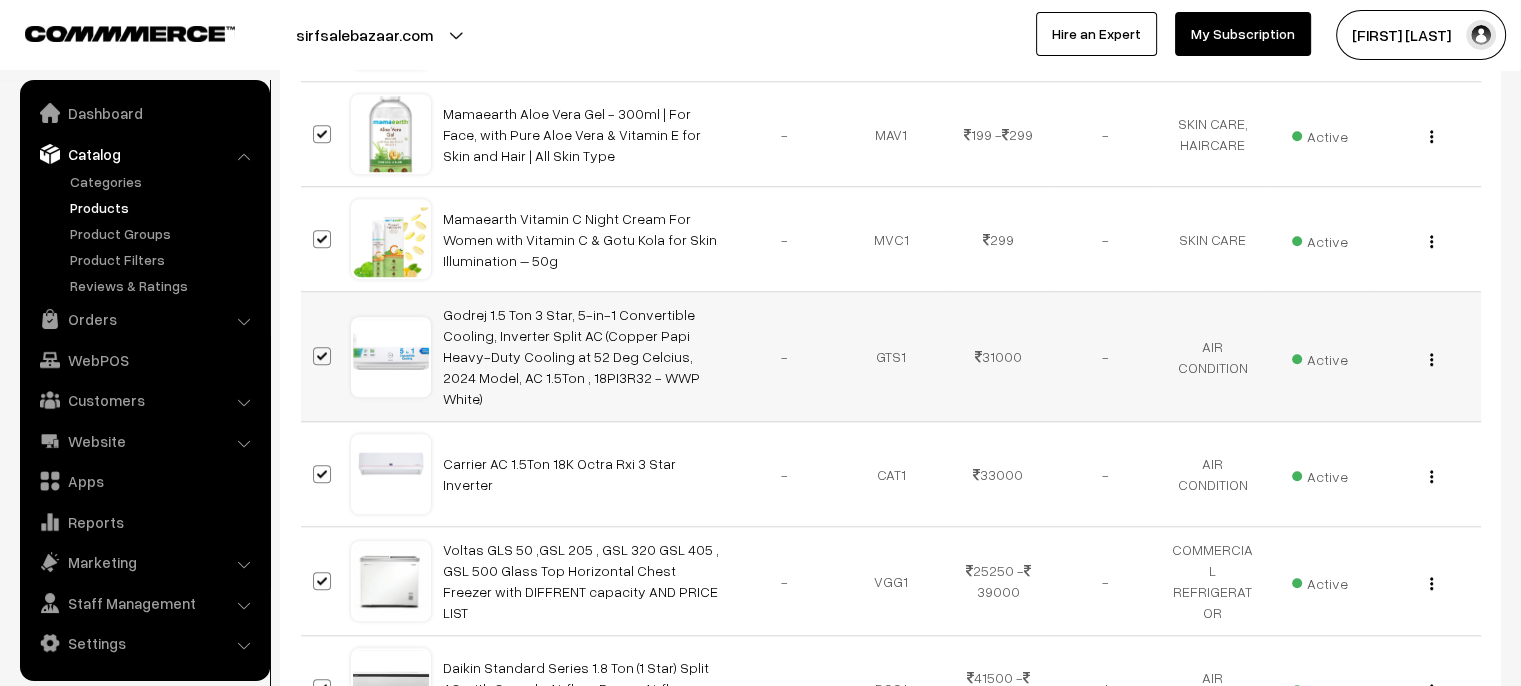 click at bounding box center (322, 356) 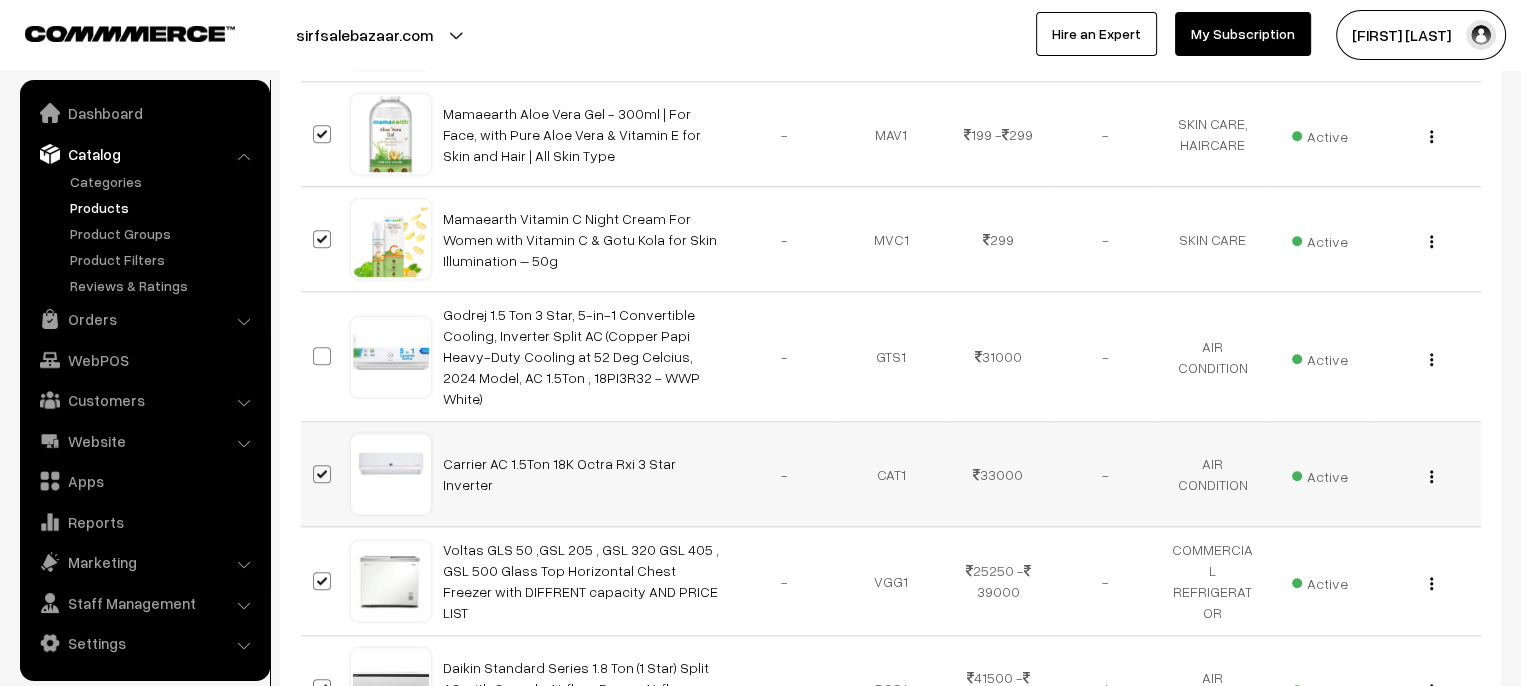 click at bounding box center [322, 474] 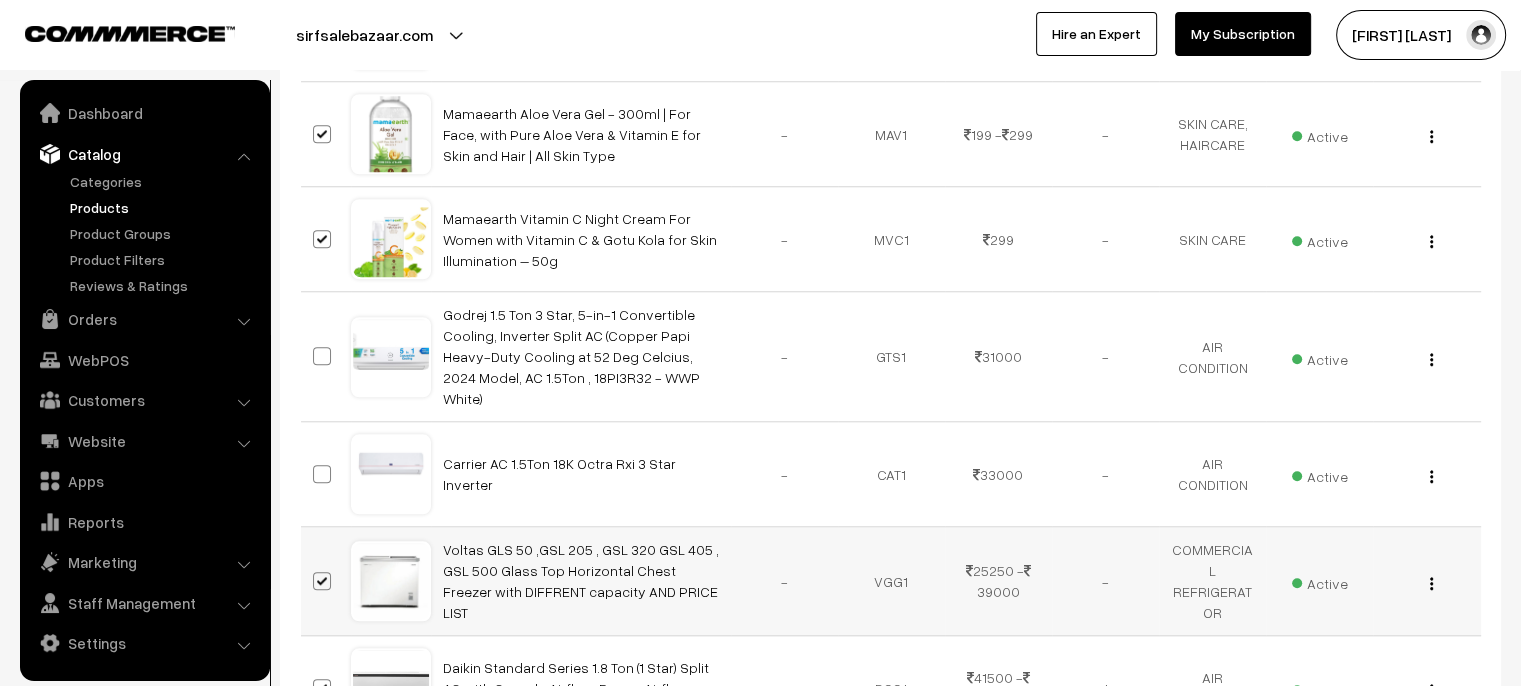 scroll, scrollTop: 1900, scrollLeft: 0, axis: vertical 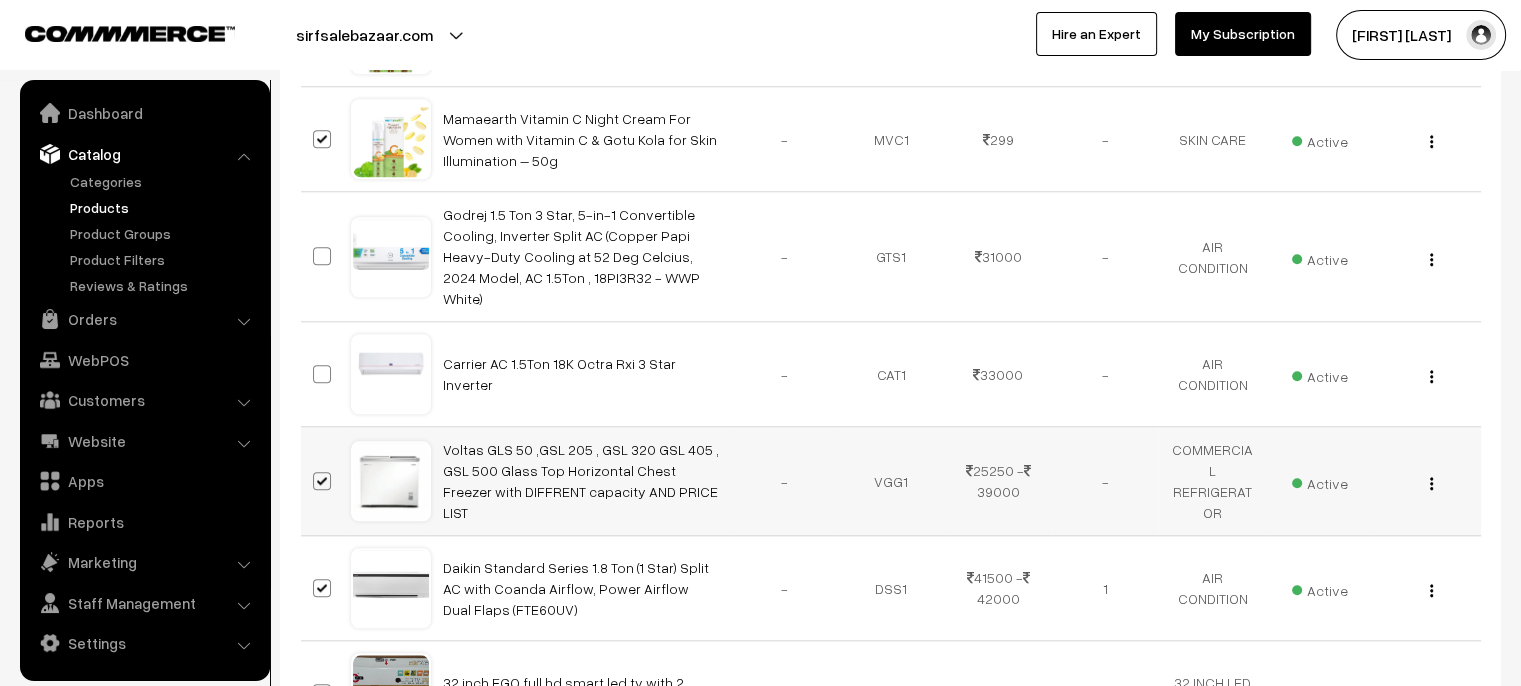 drag, startPoint x: 316, startPoint y: 429, endPoint x: 316, endPoint y: 474, distance: 45 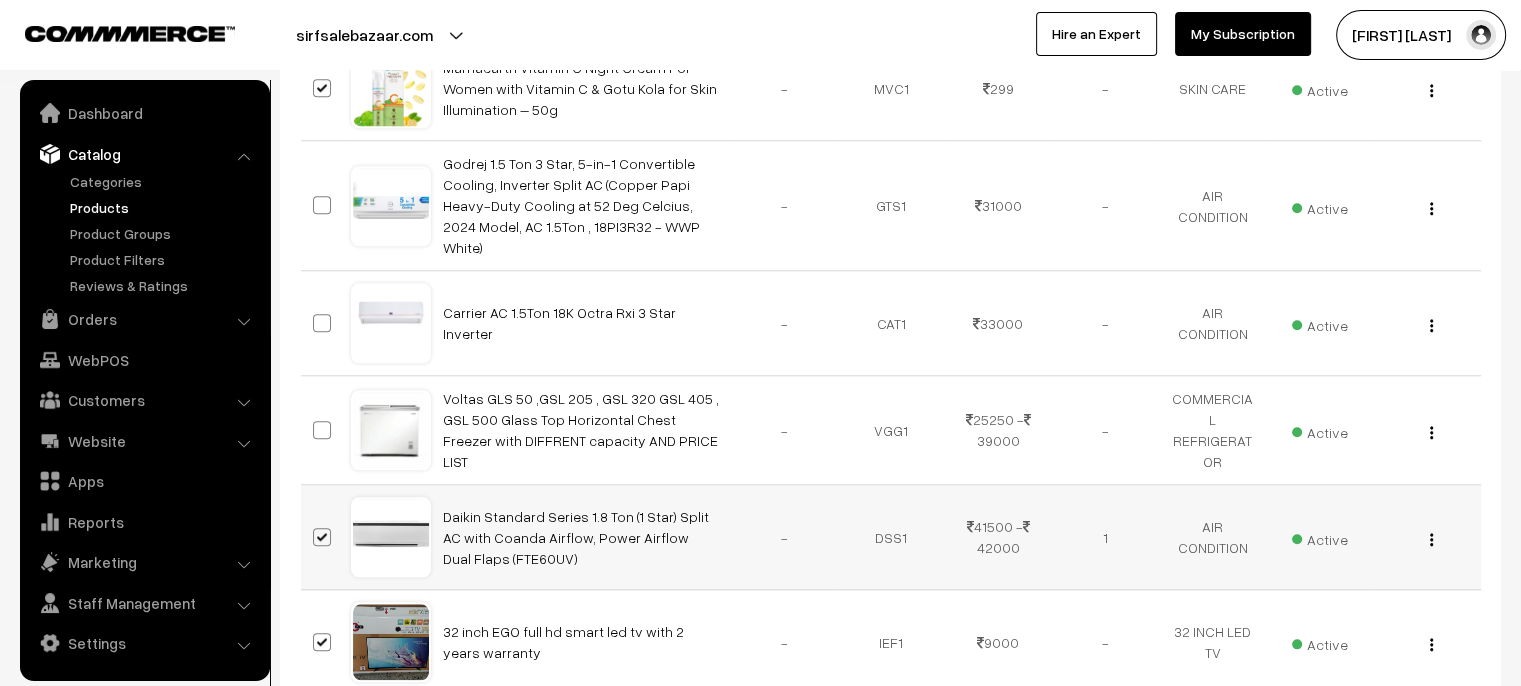scroll, scrollTop: 2000, scrollLeft: 0, axis: vertical 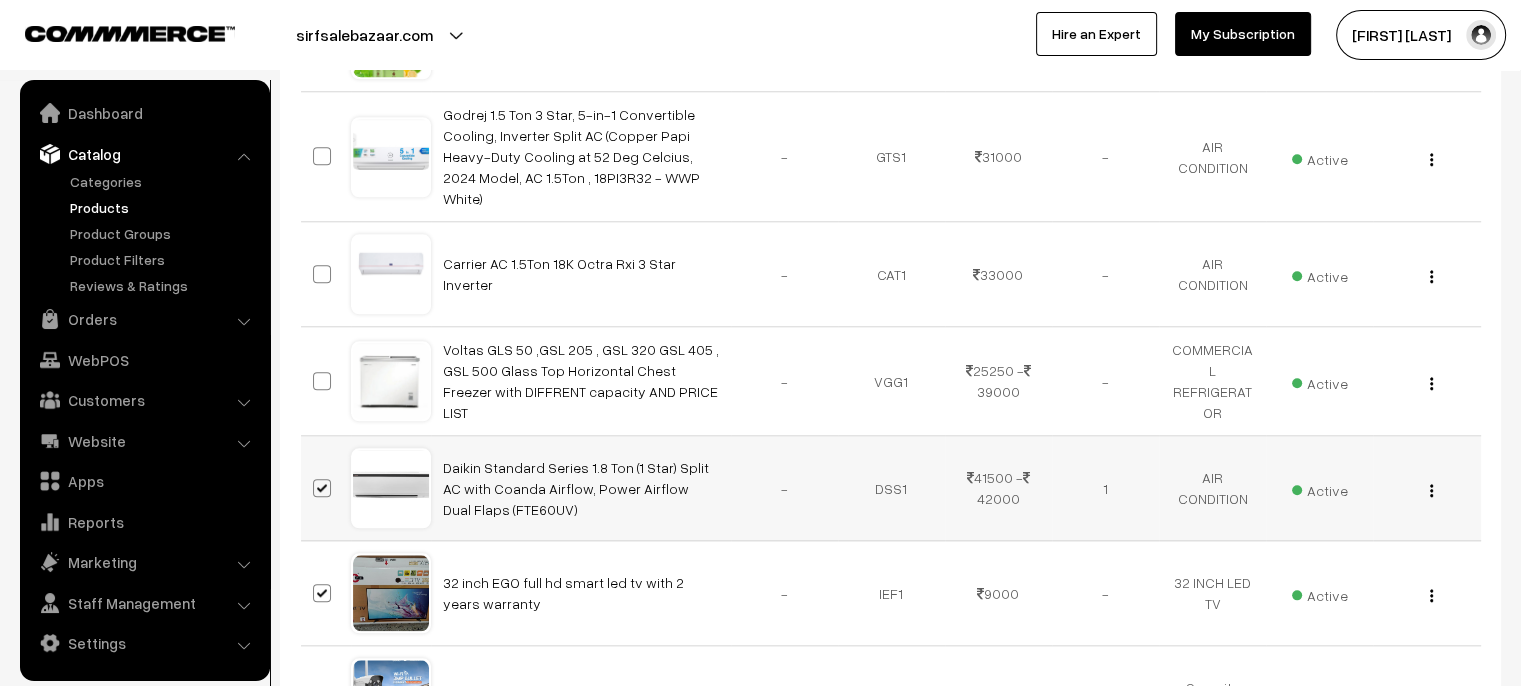 drag, startPoint x: 321, startPoint y: 444, endPoint x: 323, endPoint y: 370, distance: 74.02702 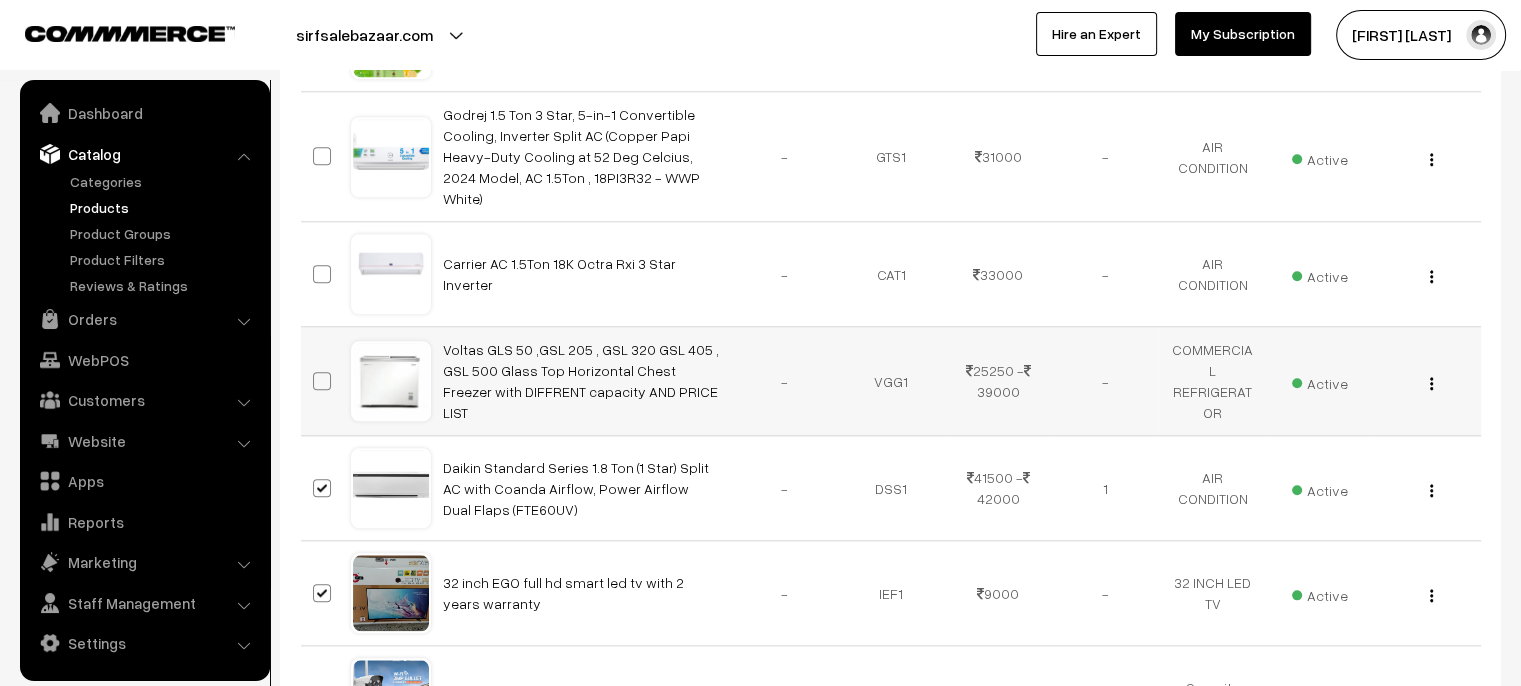 click at bounding box center [322, 488] 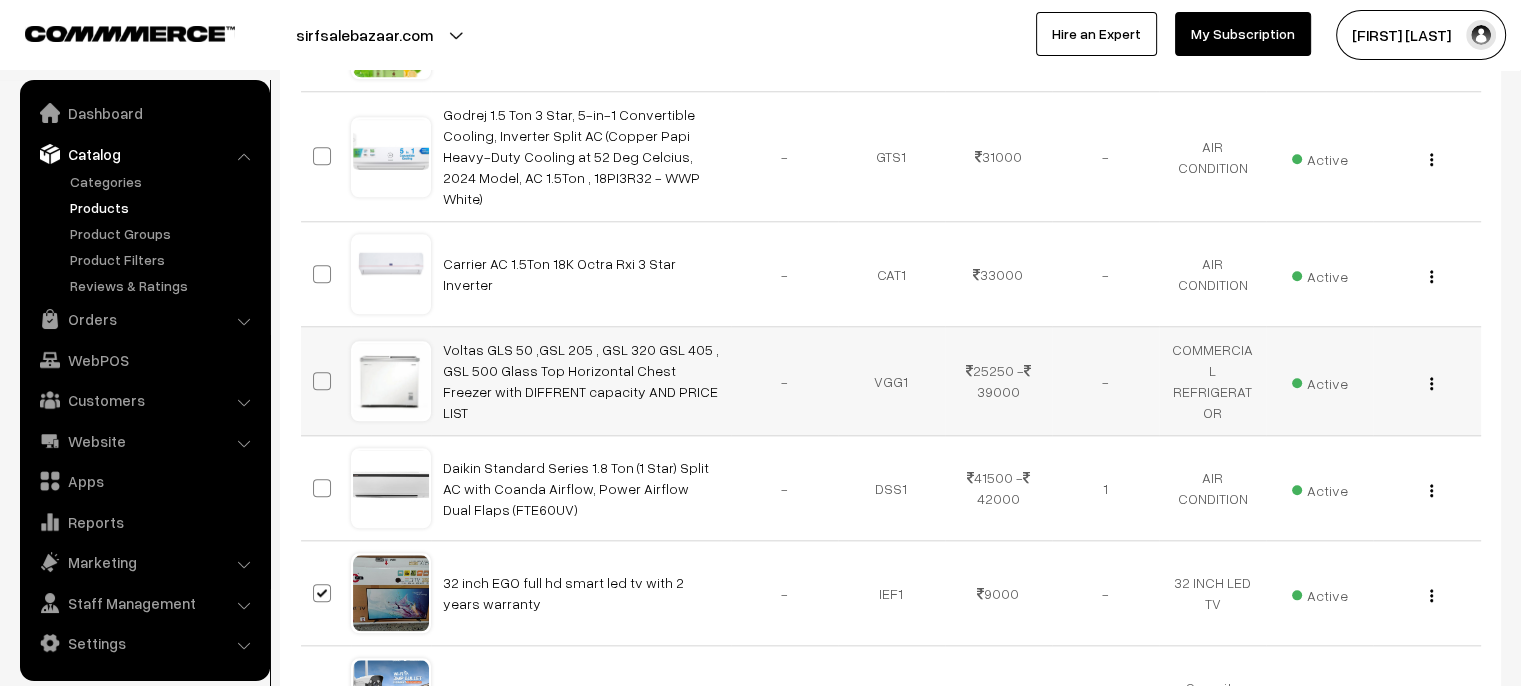 click at bounding box center (322, 381) 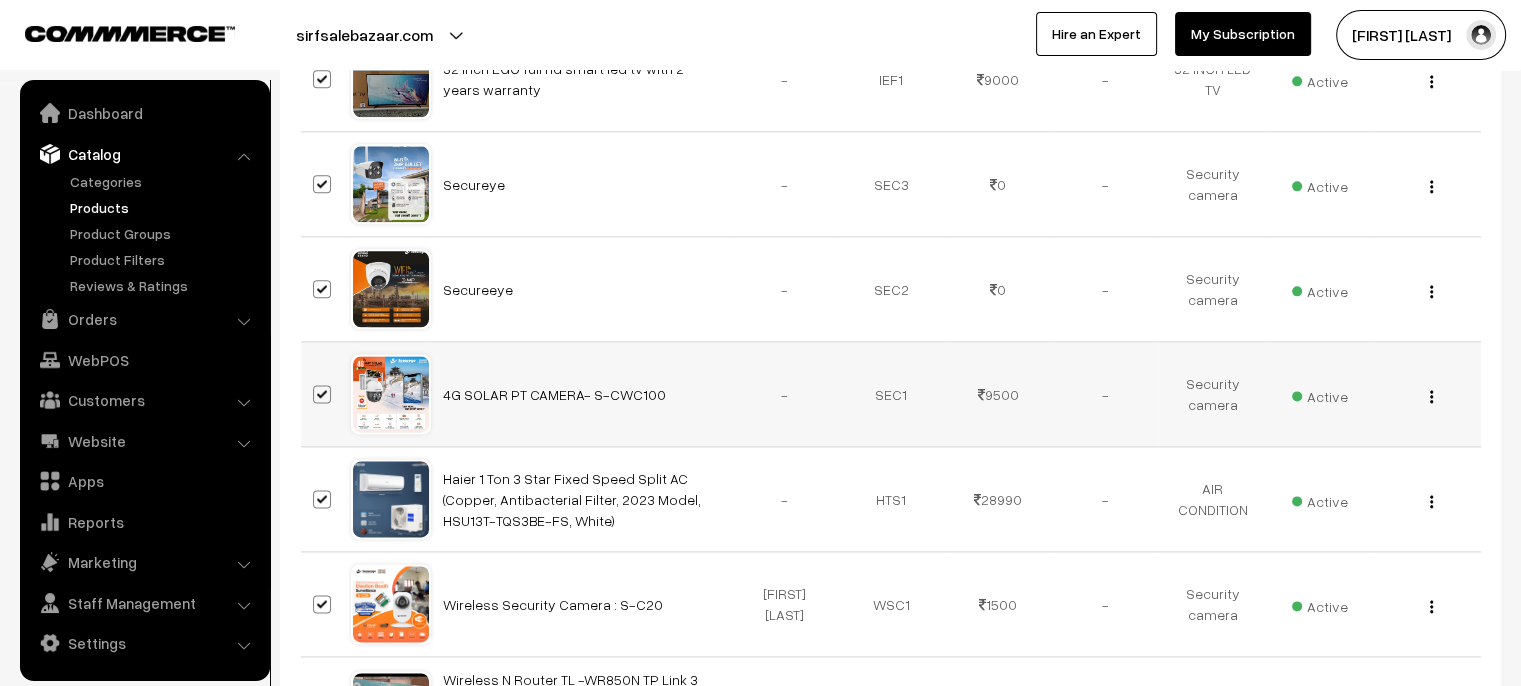 scroll, scrollTop: 2600, scrollLeft: 0, axis: vertical 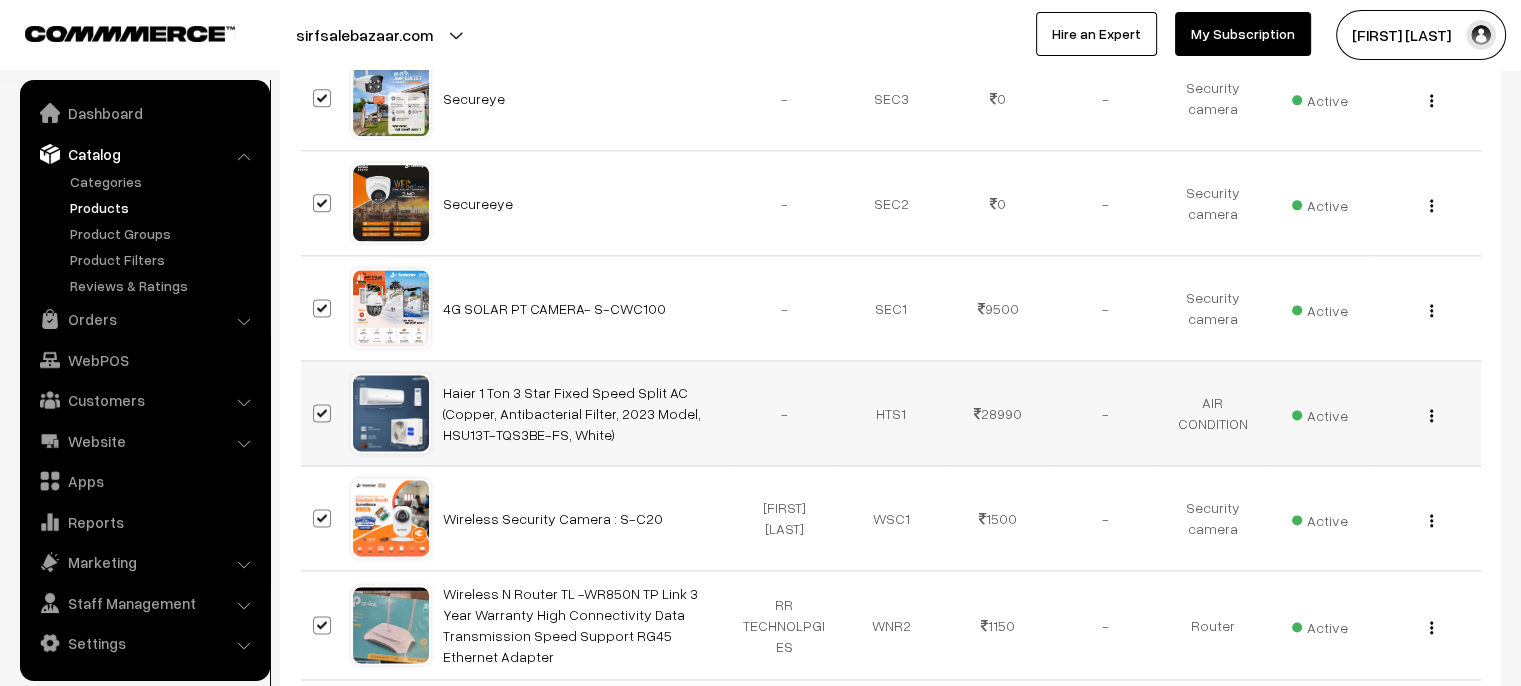 click at bounding box center [322, 413] 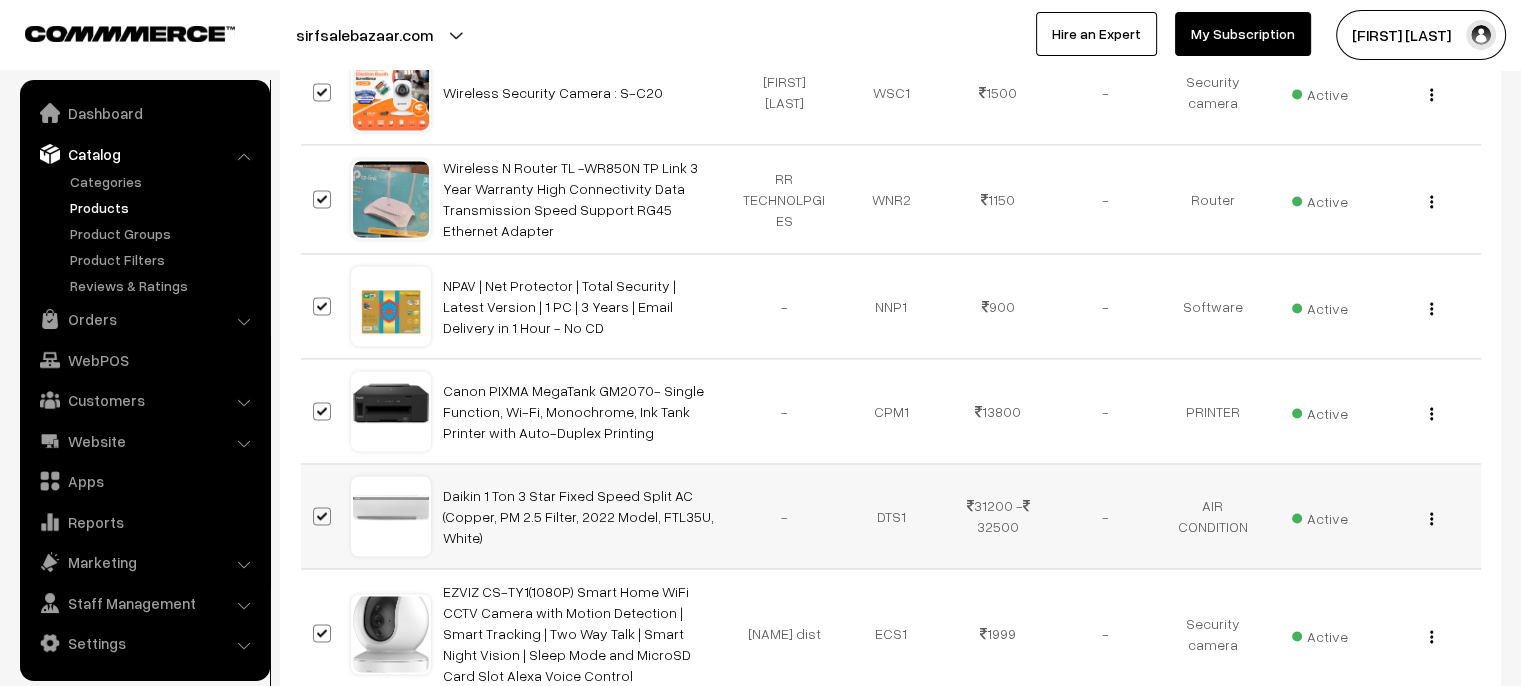 scroll, scrollTop: 3100, scrollLeft: 0, axis: vertical 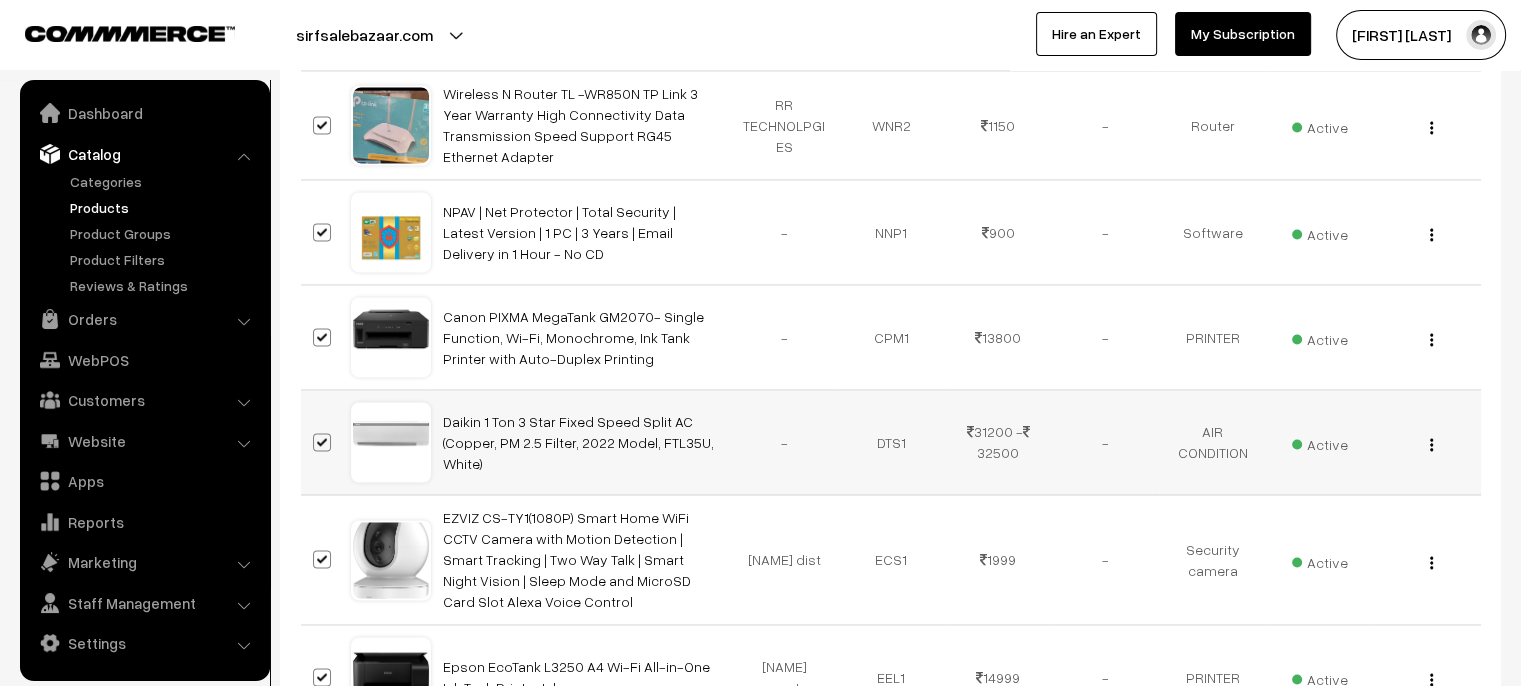drag, startPoint x: 327, startPoint y: 389, endPoint x: 331, endPoint y: 408, distance: 19.416489 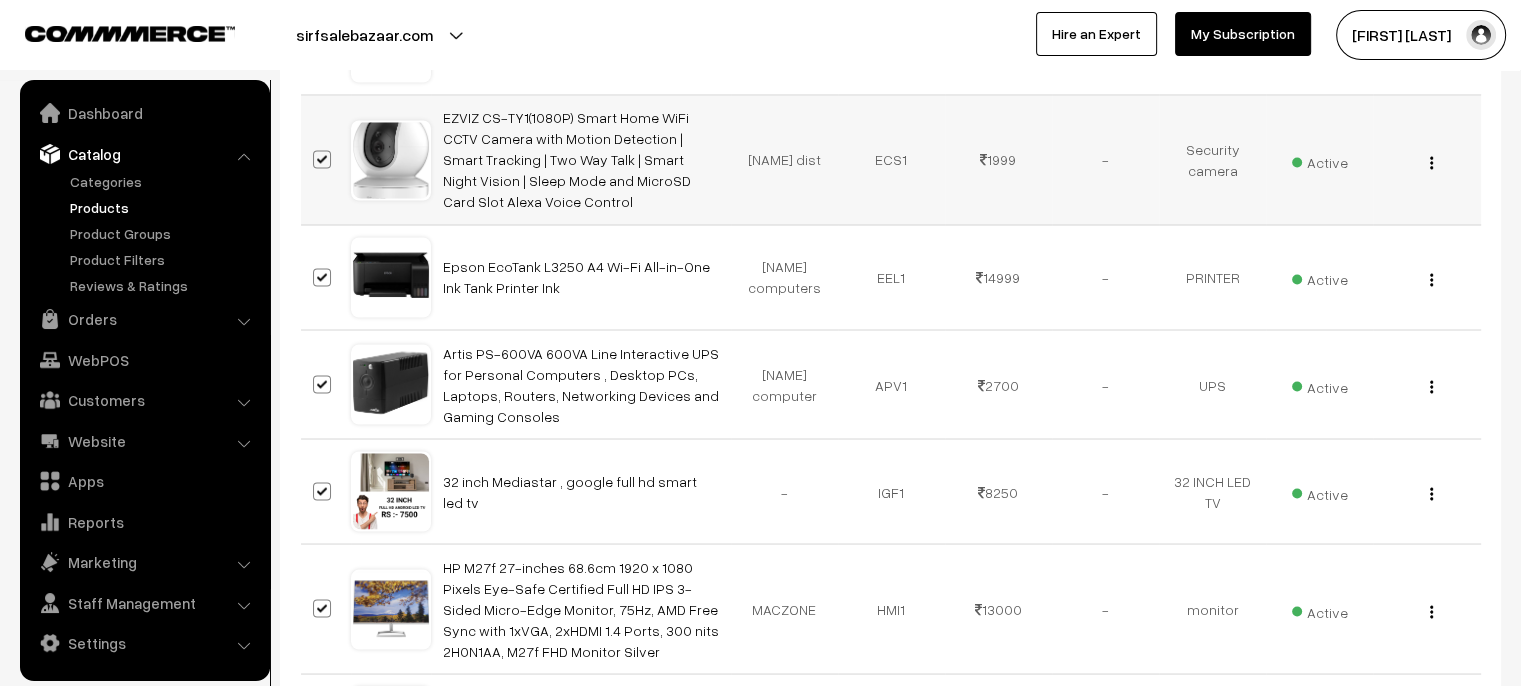 scroll, scrollTop: 3600, scrollLeft: 0, axis: vertical 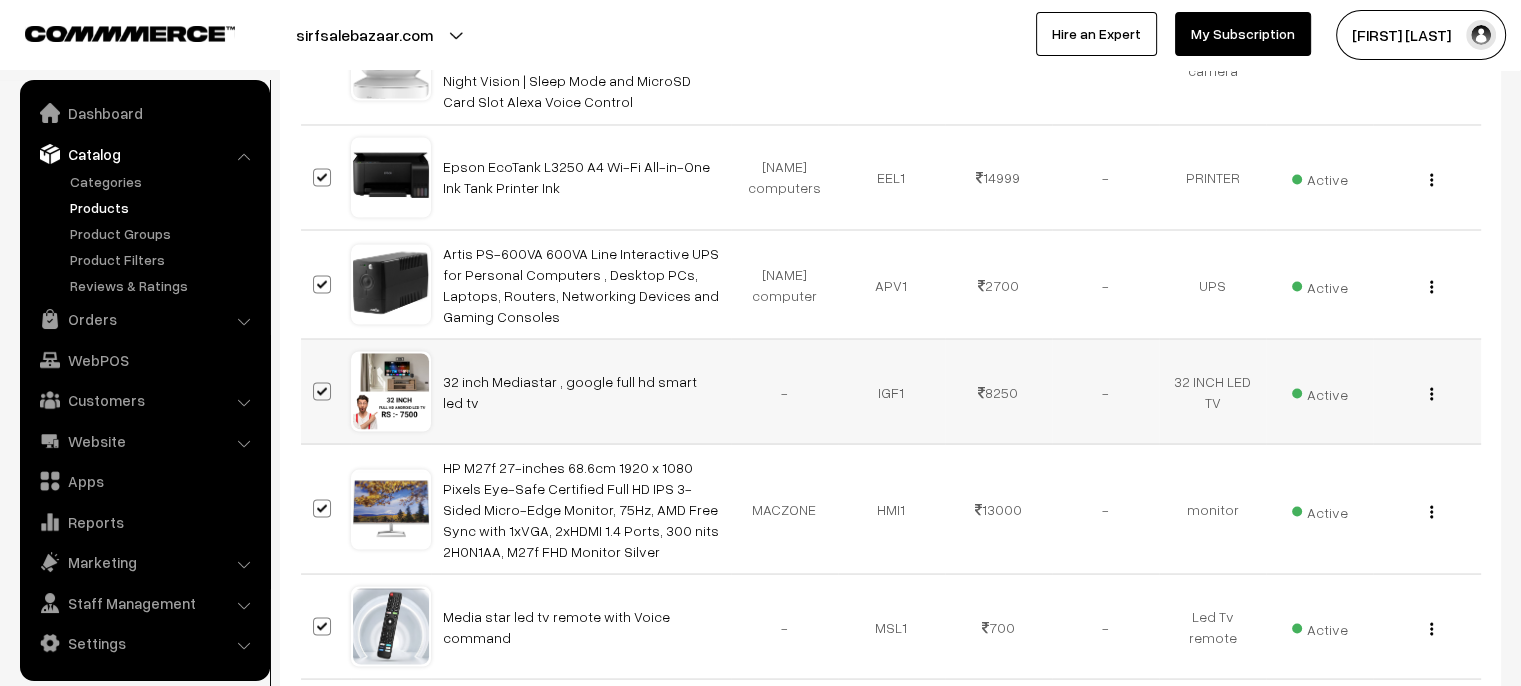click at bounding box center (322, 391) 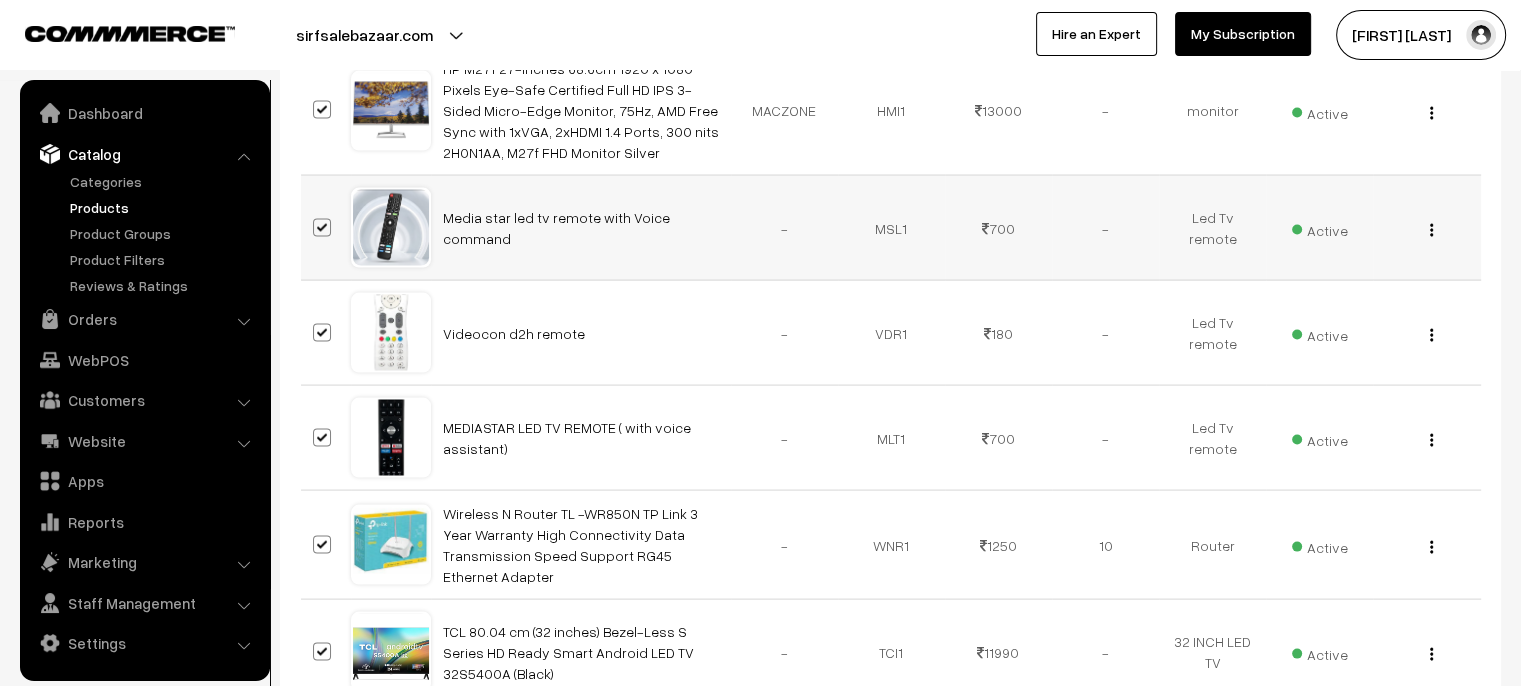 scroll, scrollTop: 4000, scrollLeft: 0, axis: vertical 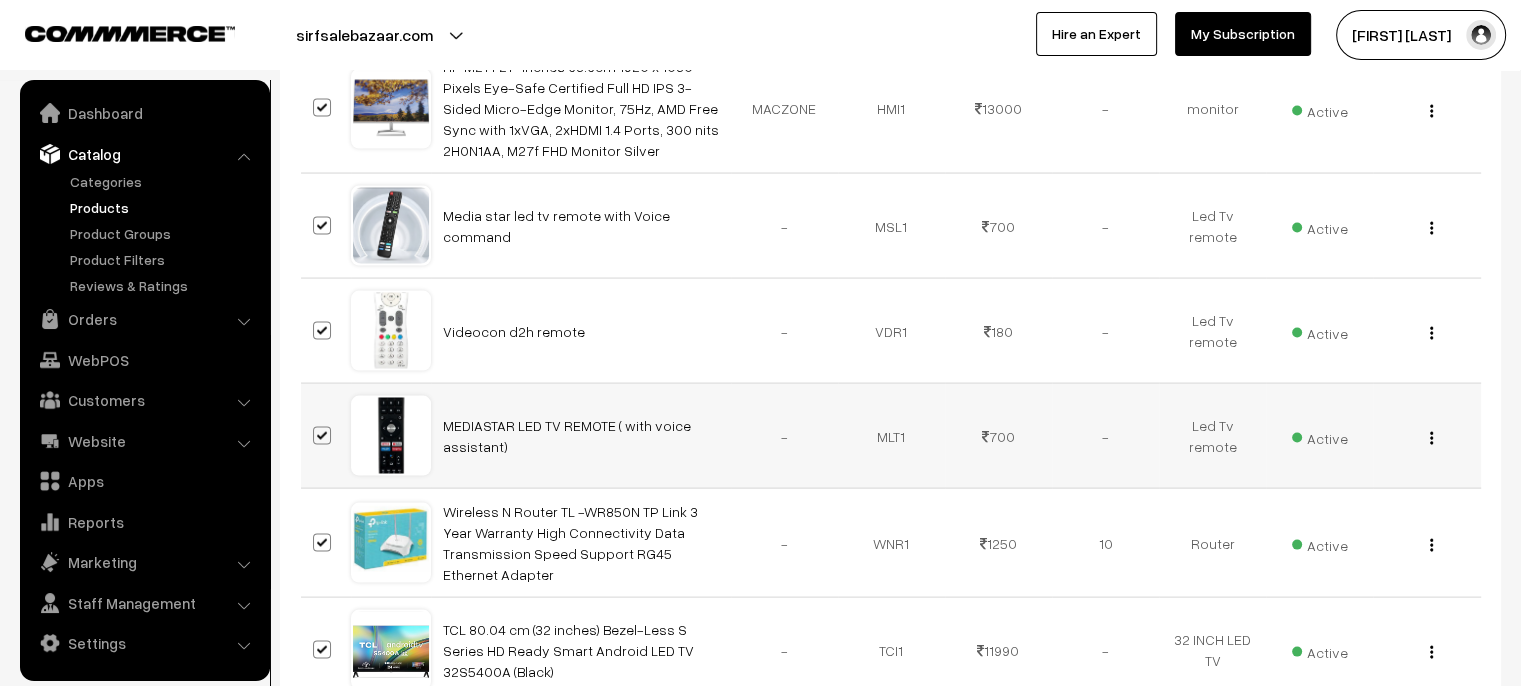 drag, startPoint x: 320, startPoint y: 382, endPoint x: 320, endPoint y: 361, distance: 21 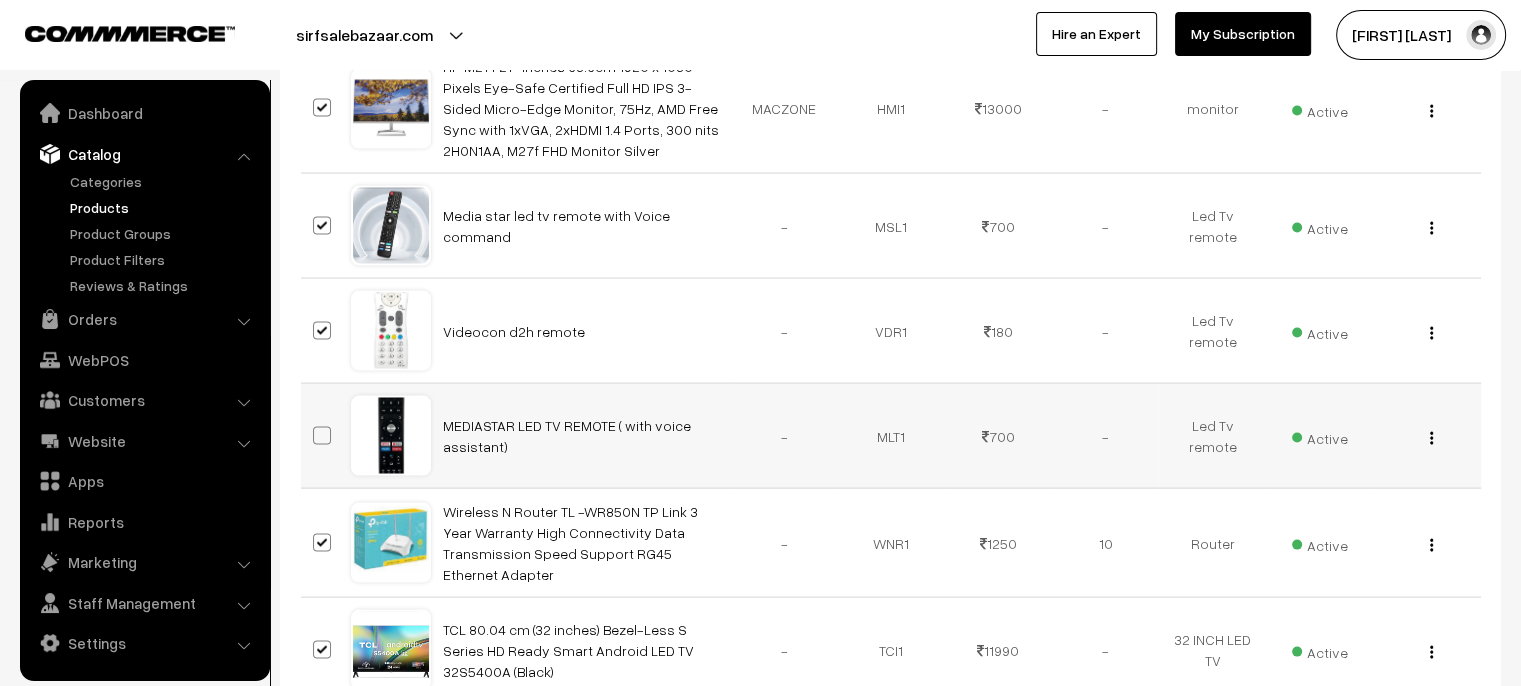 click at bounding box center (322, 436) 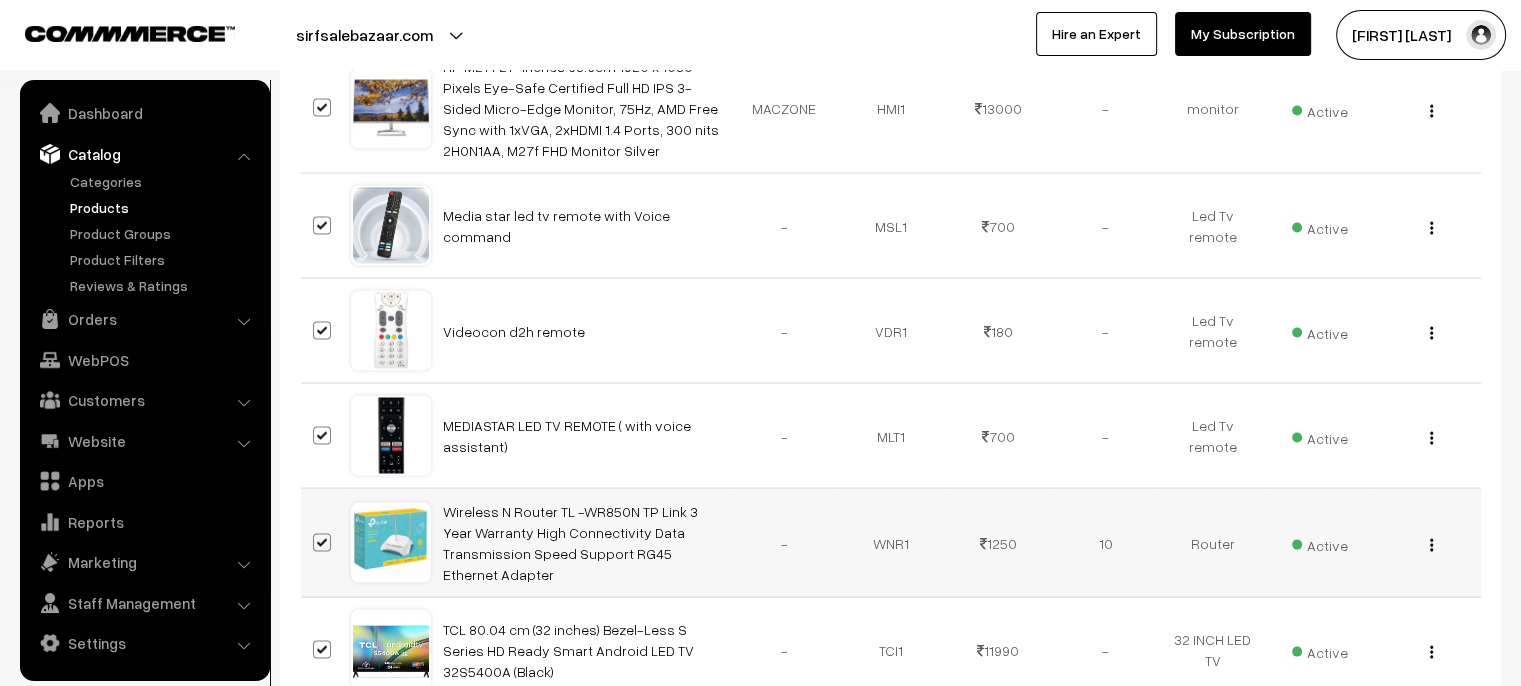 scroll, scrollTop: 4100, scrollLeft: 0, axis: vertical 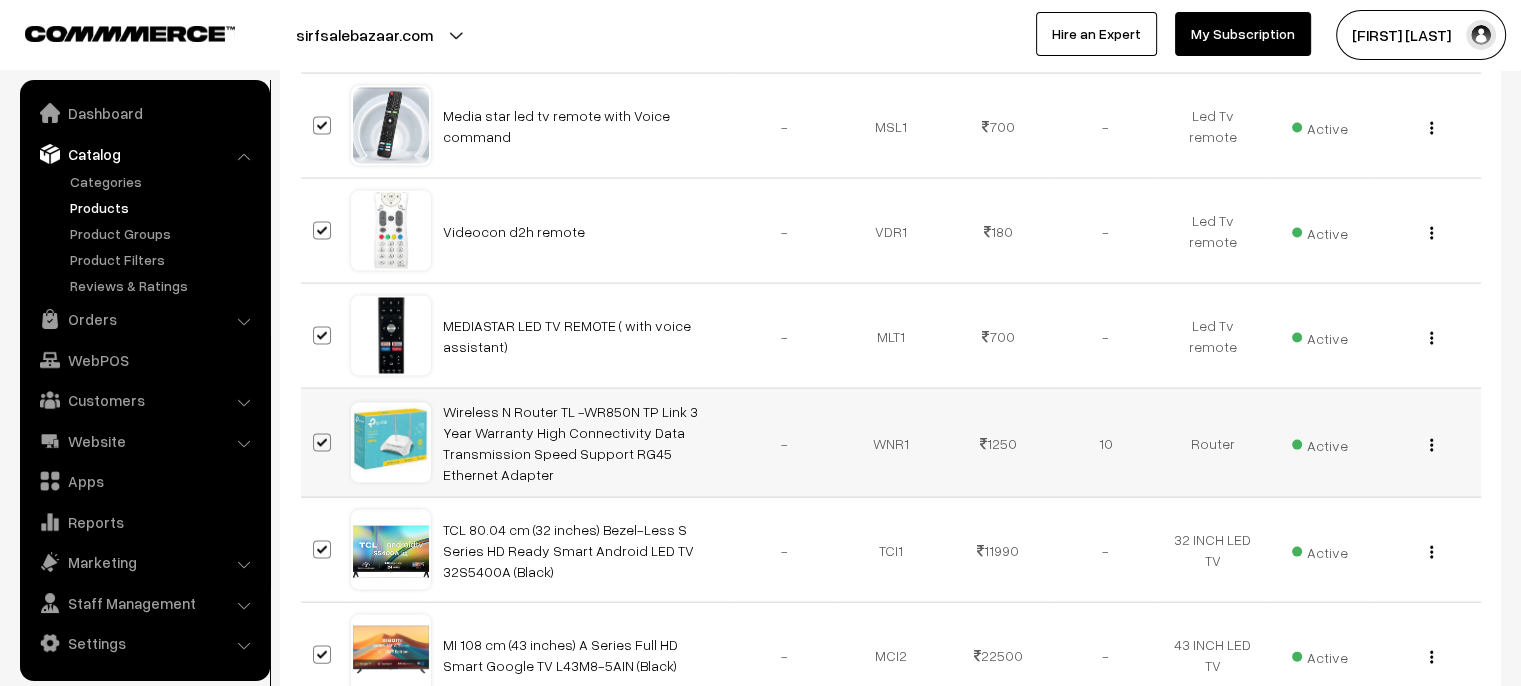 click at bounding box center (322, 443) 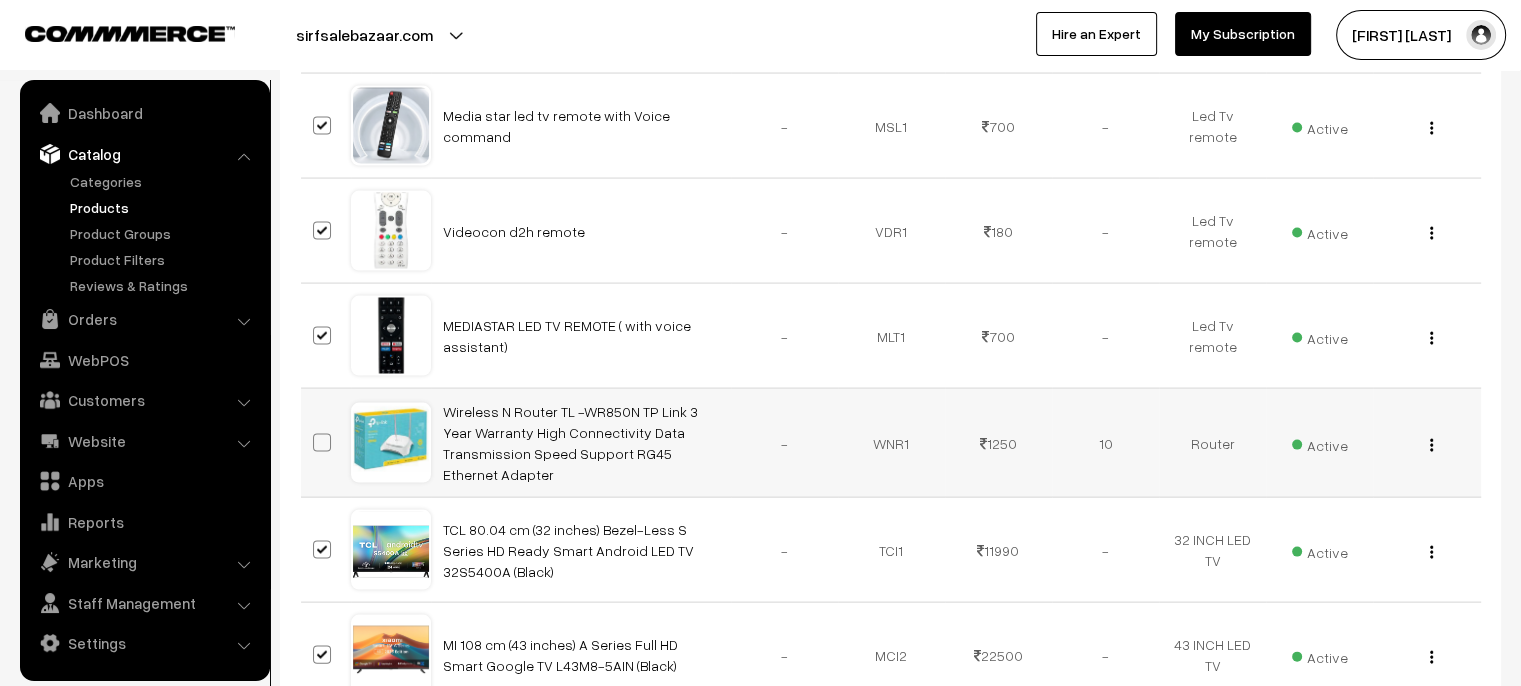drag, startPoint x: 323, startPoint y: 385, endPoint x: 322, endPoint y: 416, distance: 31.016125 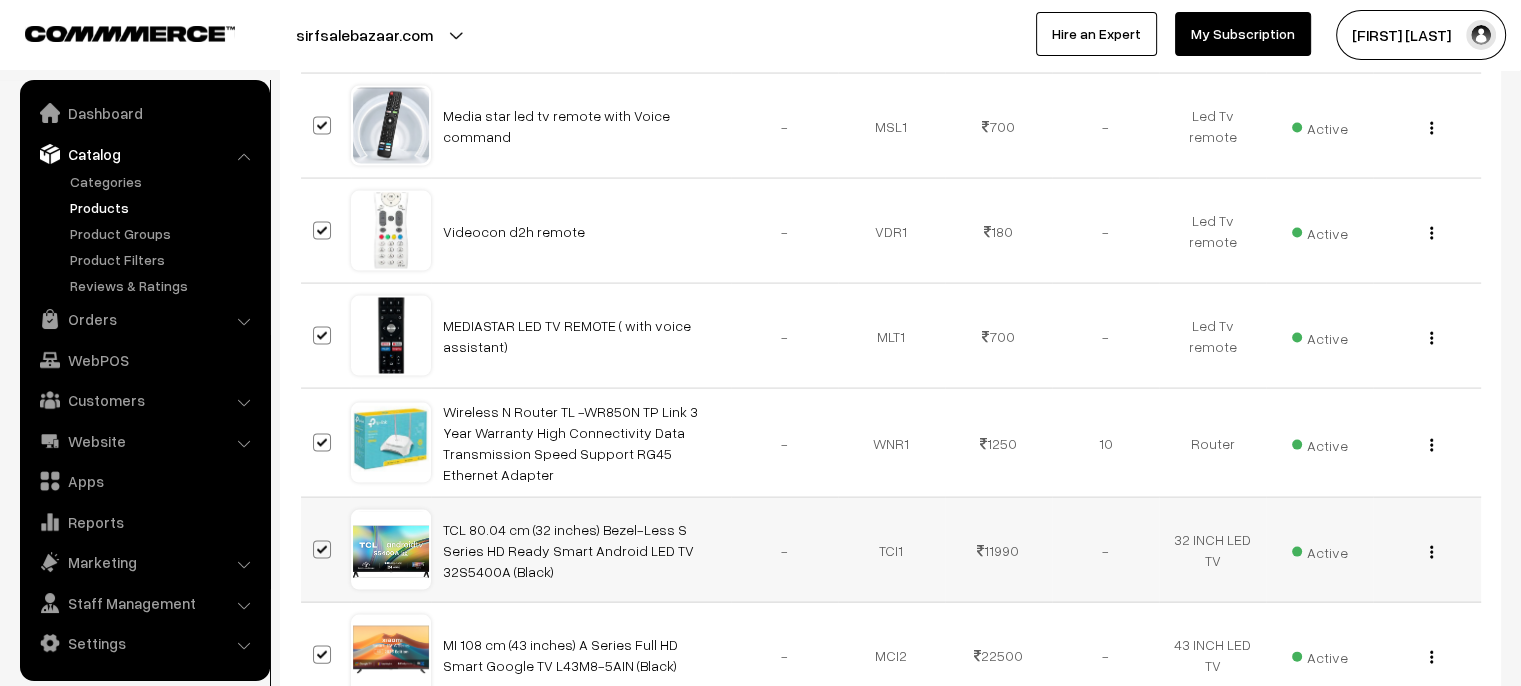 click at bounding box center [325, 550] 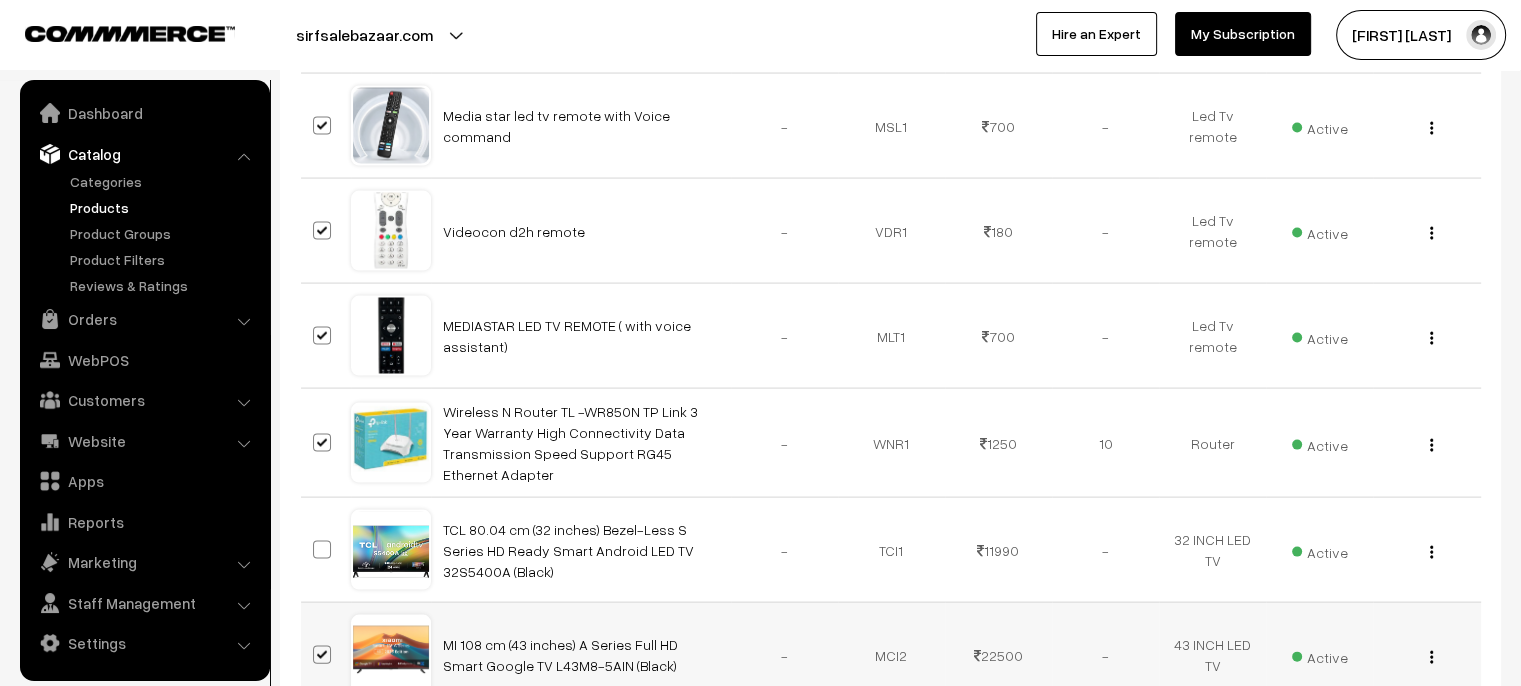 click at bounding box center [325, 655] 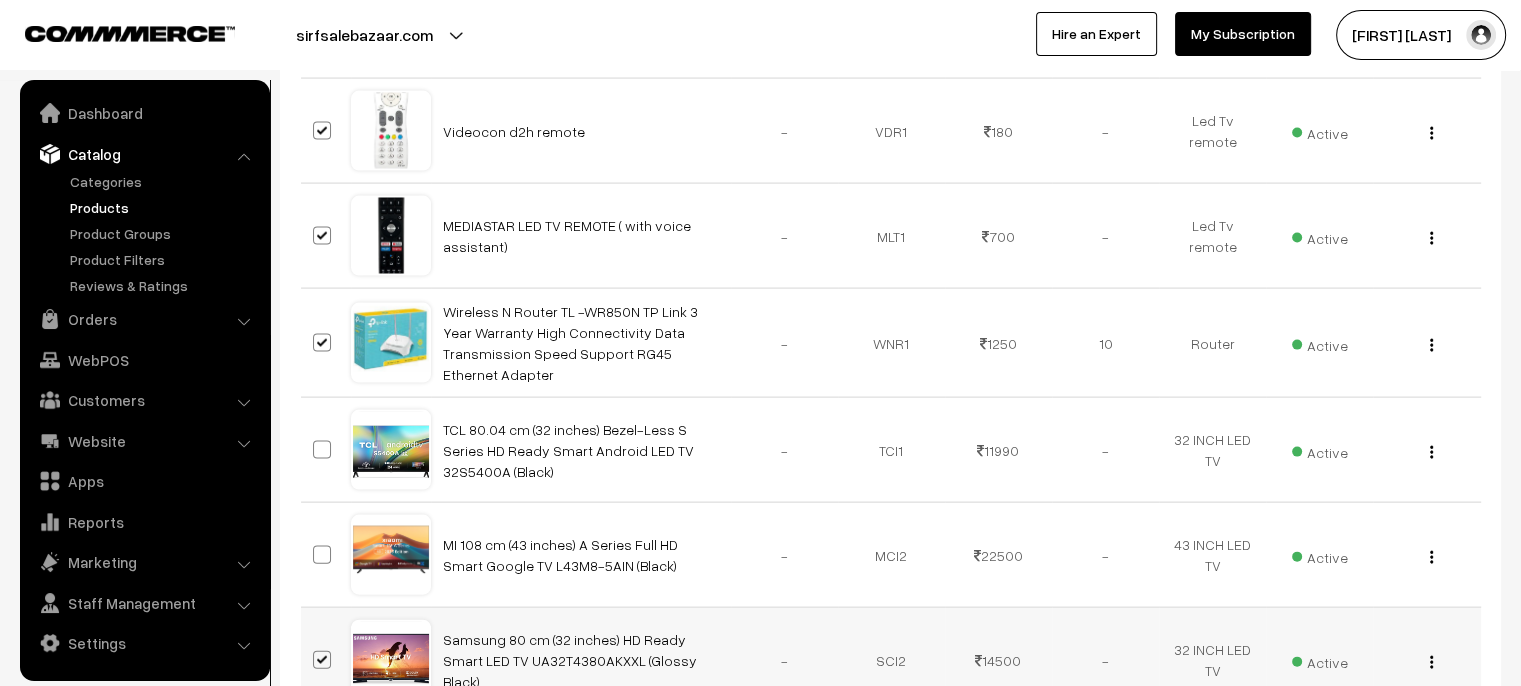 scroll, scrollTop: 4300, scrollLeft: 0, axis: vertical 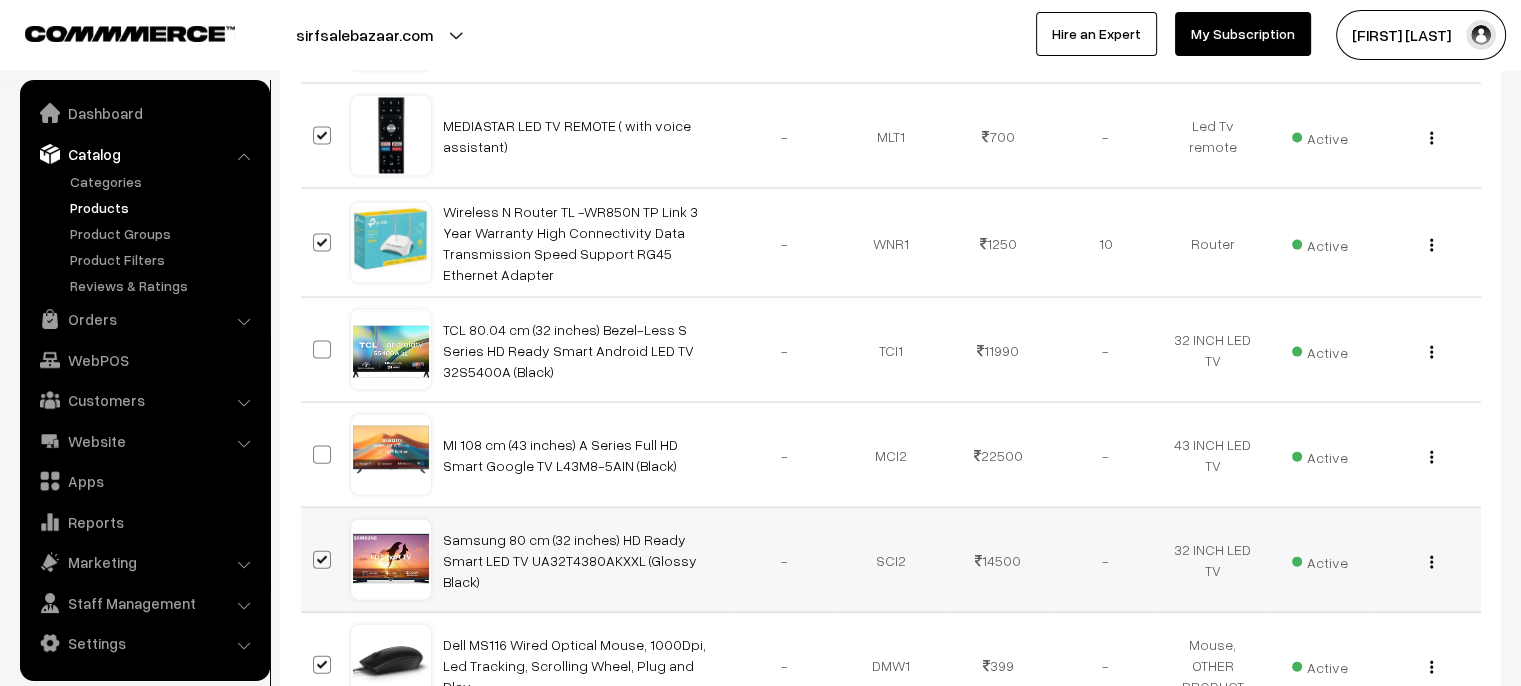 drag, startPoint x: 328, startPoint y: 501, endPoint x: 325, endPoint y: 527, distance: 26.172504 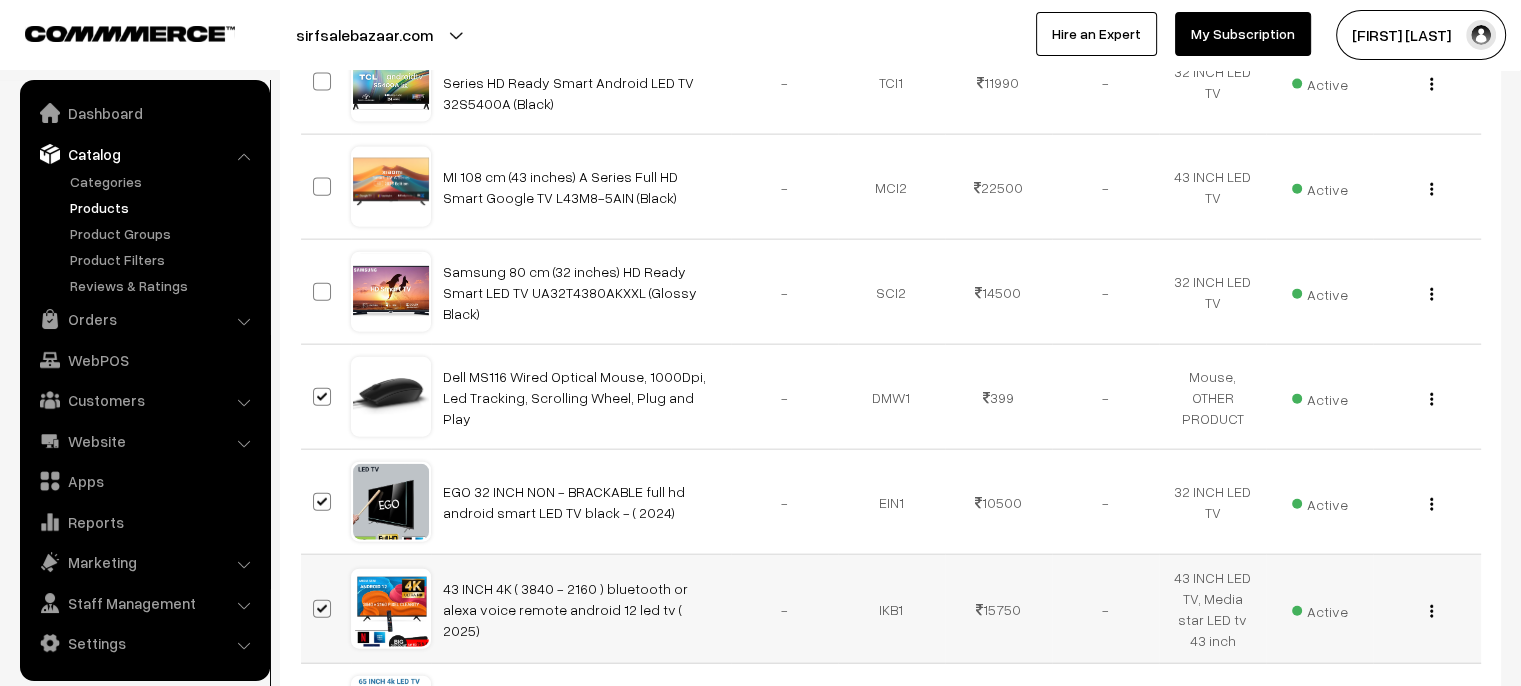 scroll, scrollTop: 4600, scrollLeft: 0, axis: vertical 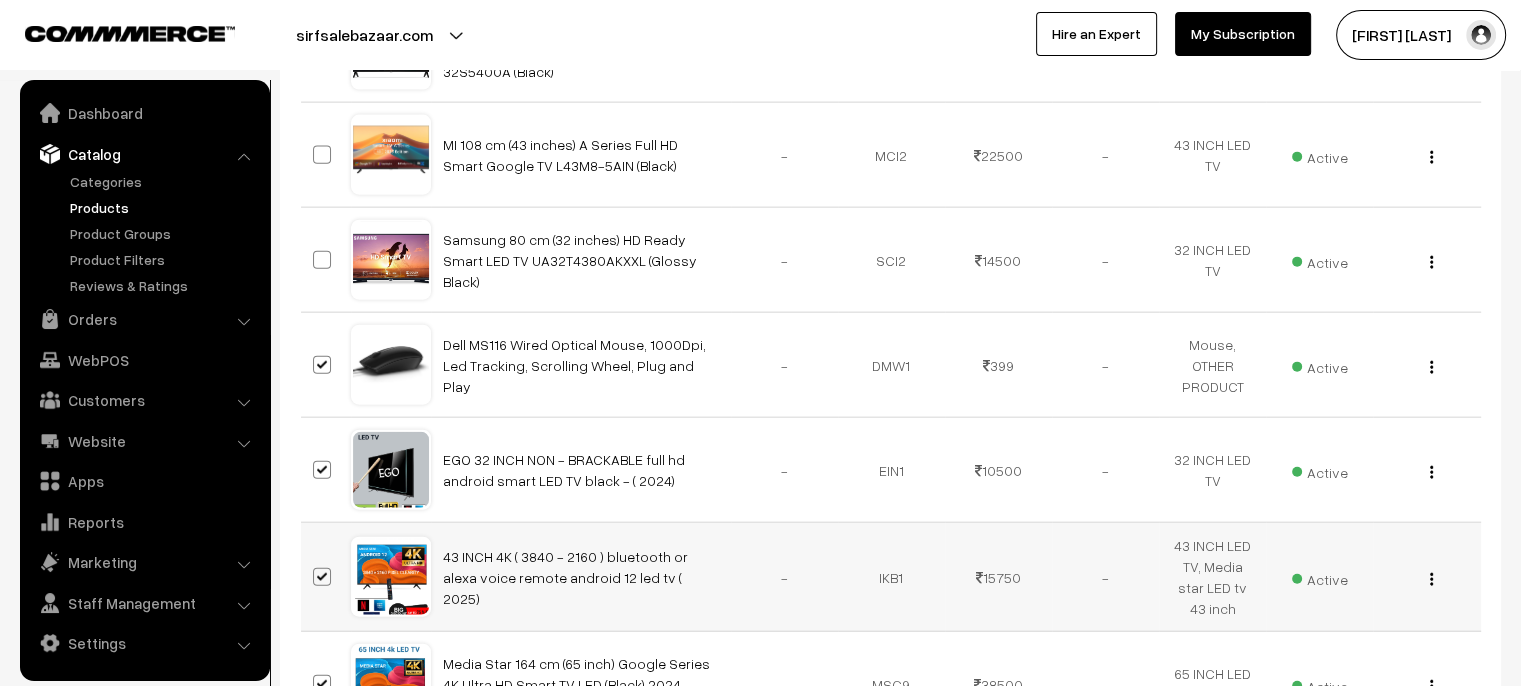 click at bounding box center (322, 577) 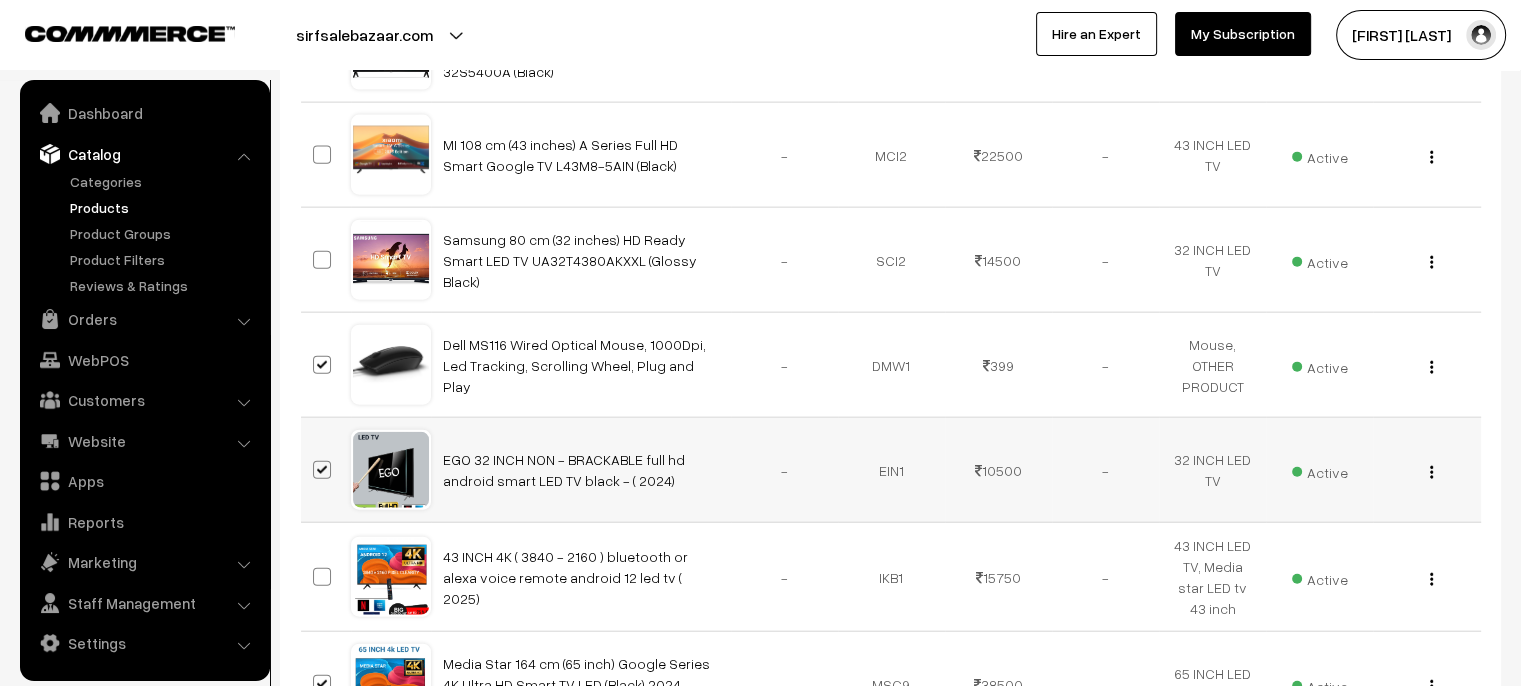 click at bounding box center [325, 470] 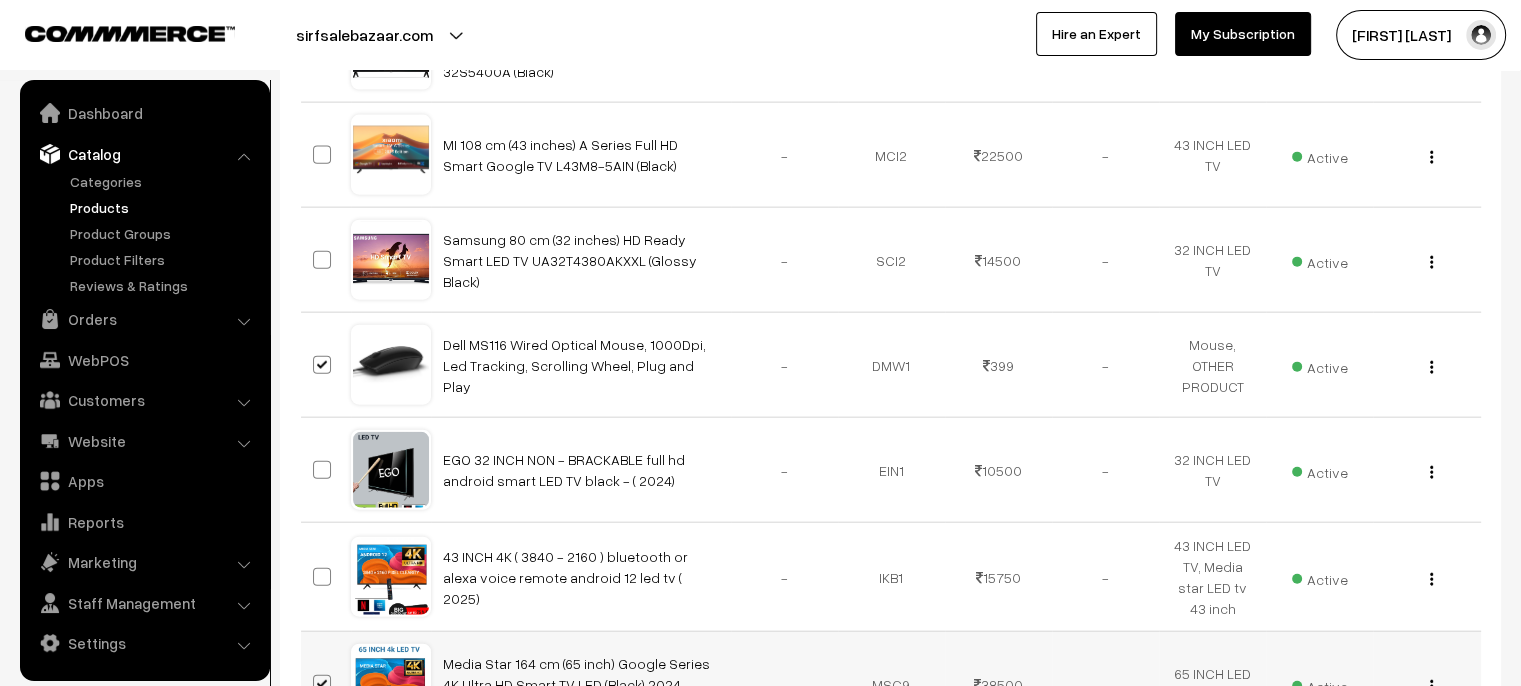 click at bounding box center [322, 684] 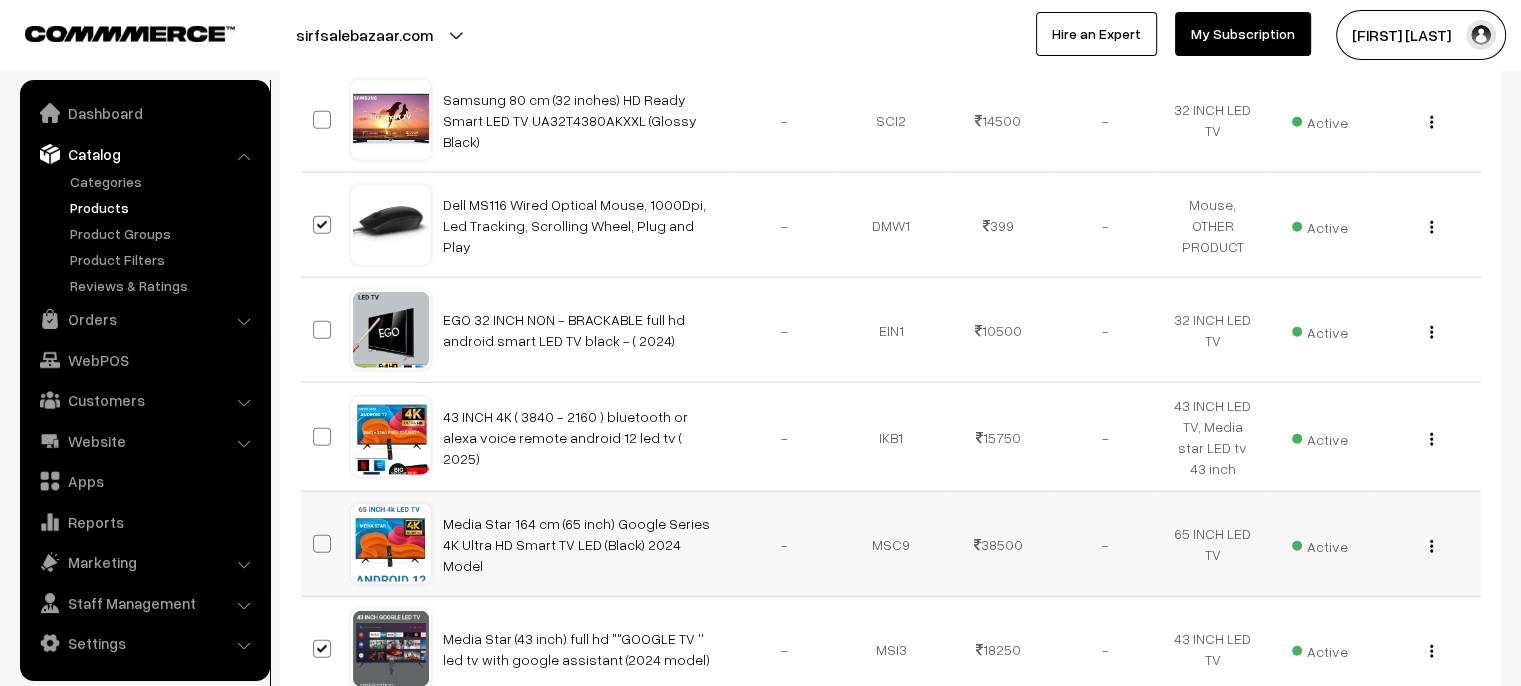 scroll, scrollTop: 4800, scrollLeft: 0, axis: vertical 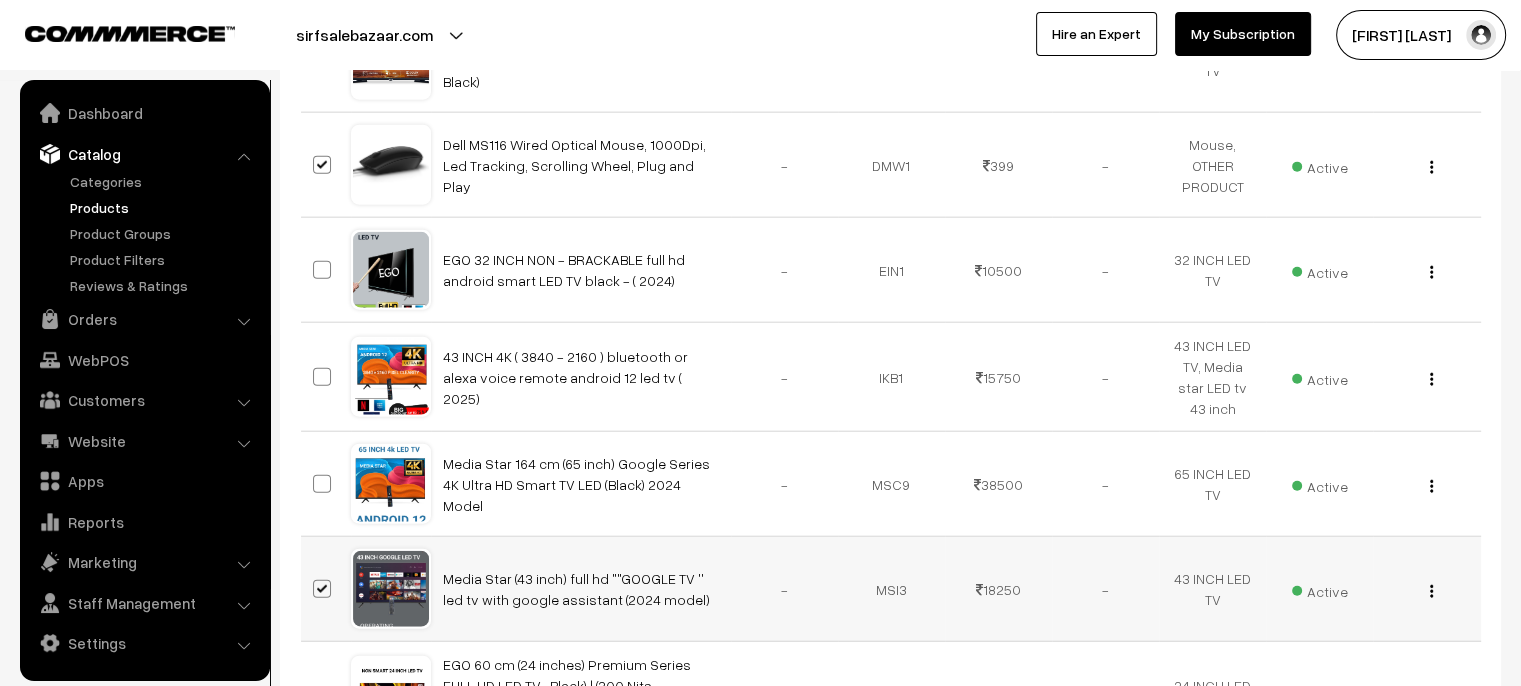 drag, startPoint x: 331, startPoint y: 523, endPoint x: 330, endPoint y: 543, distance: 20.024984 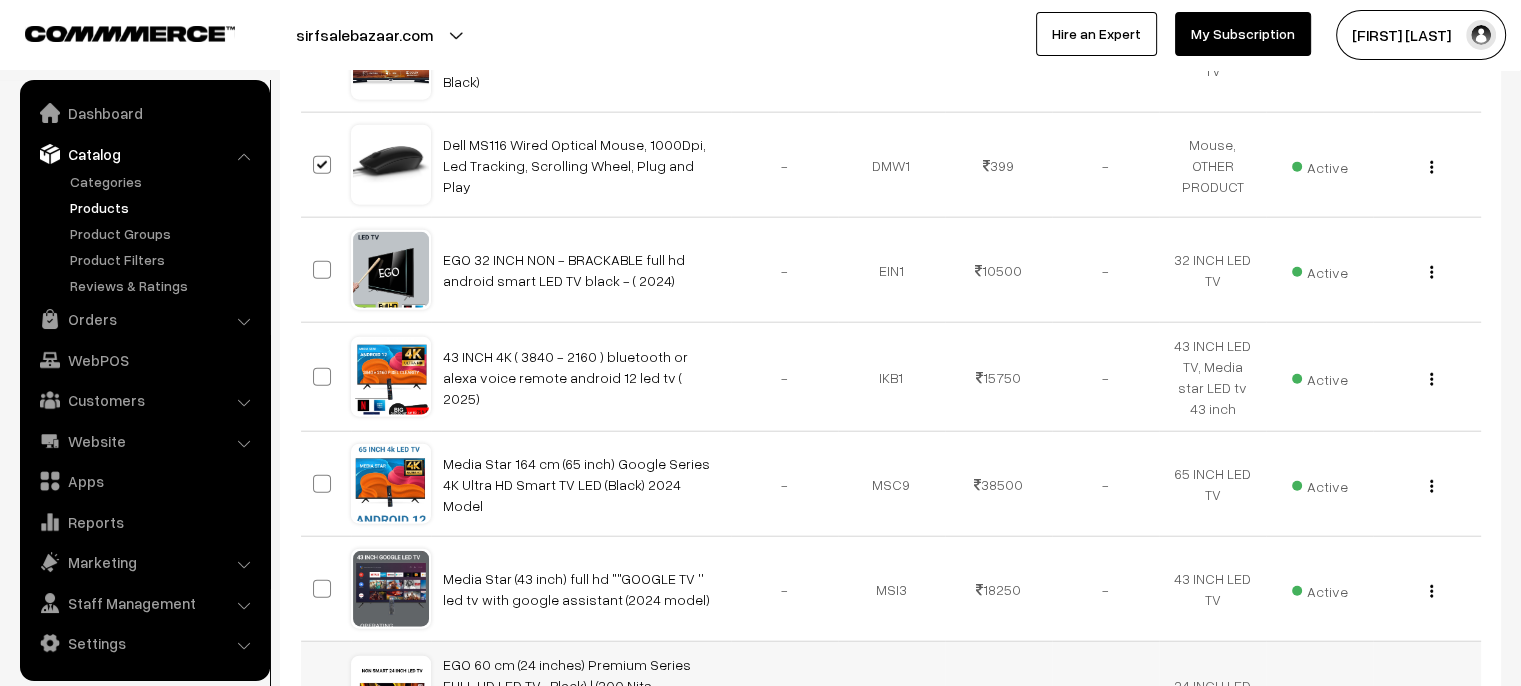 click at bounding box center (322, 696) 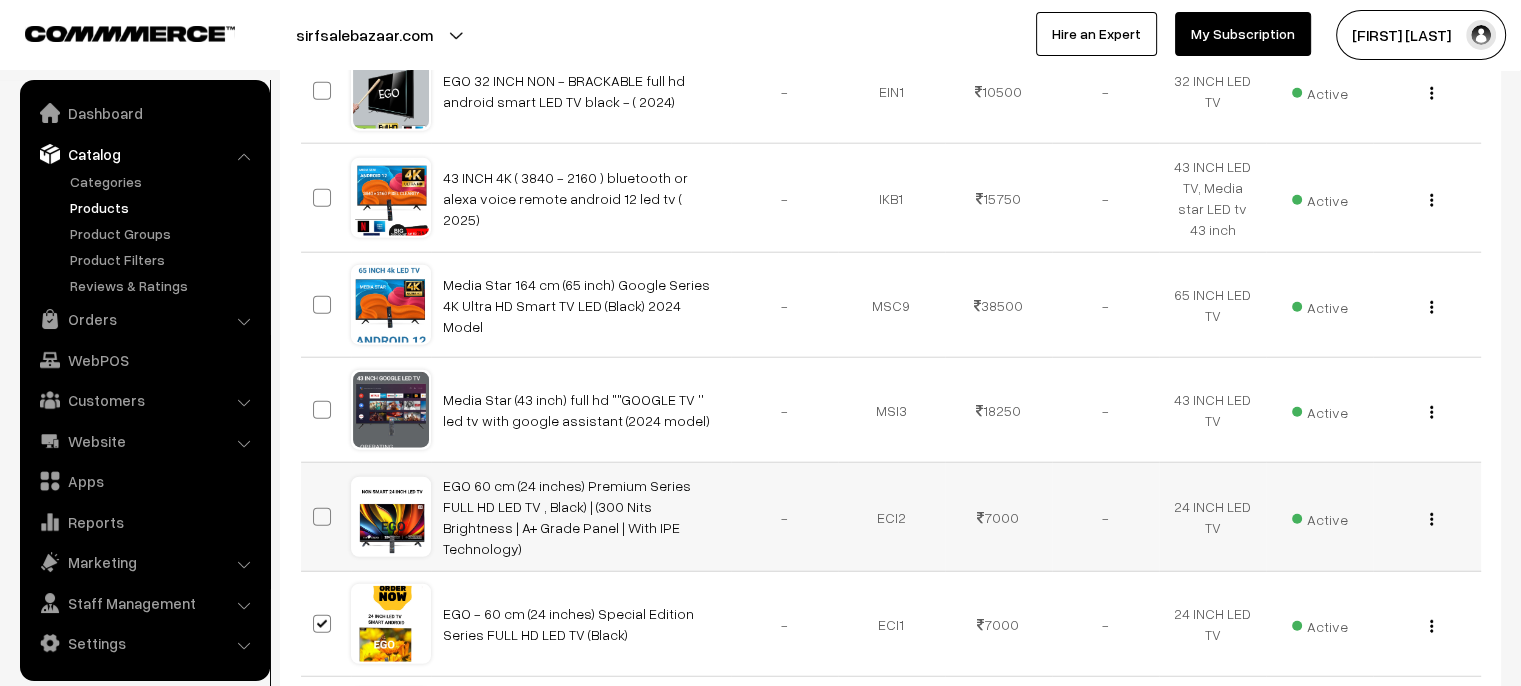 scroll, scrollTop: 5000, scrollLeft: 0, axis: vertical 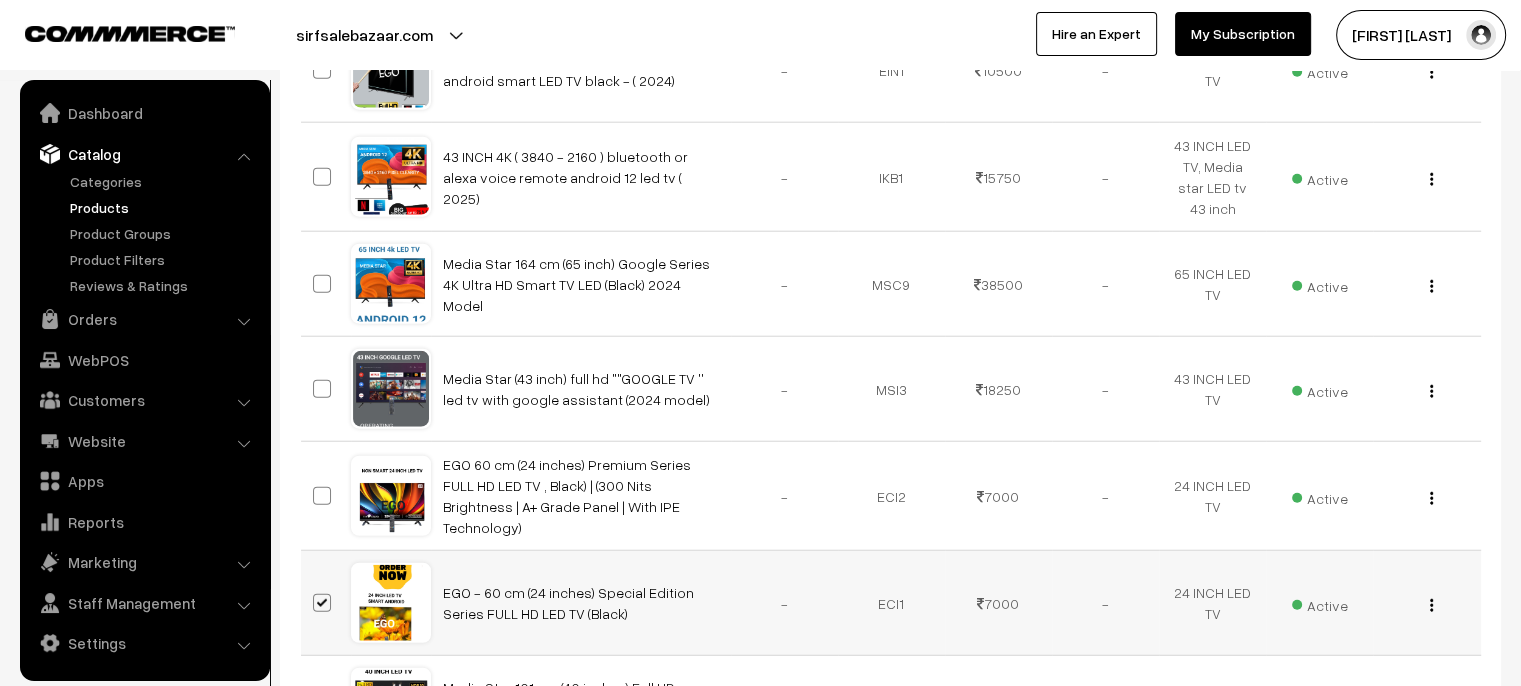 drag, startPoint x: 324, startPoint y: 527, endPoint x: 317, endPoint y: 579, distance: 52.46904 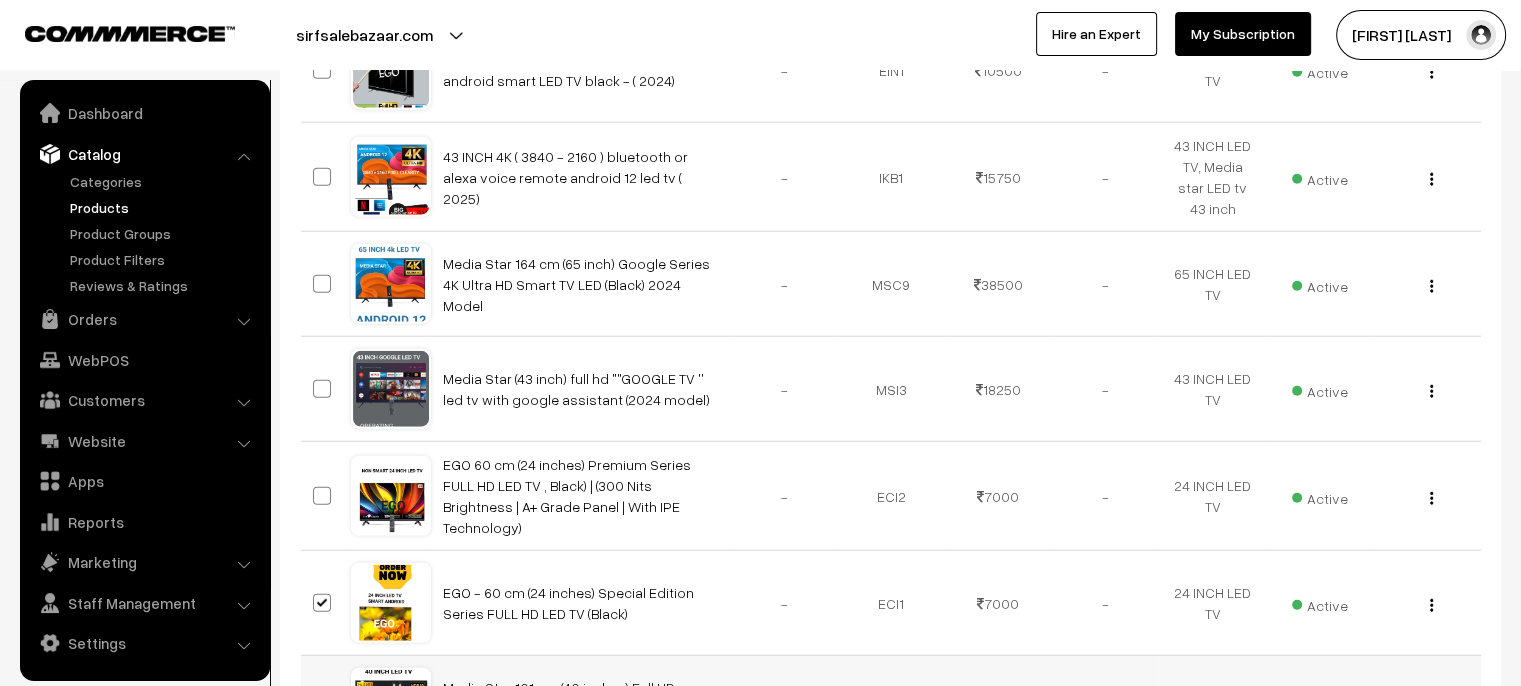click at bounding box center (322, 708) 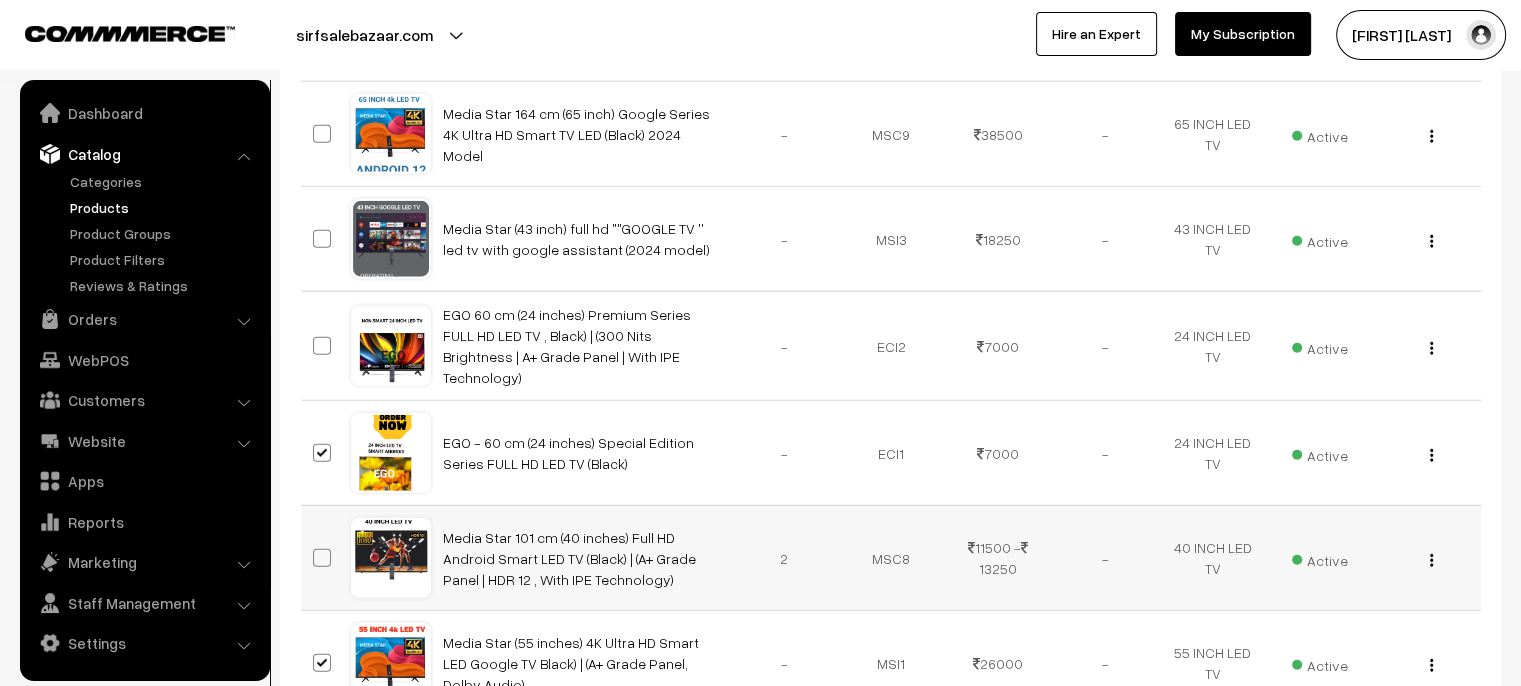 scroll, scrollTop: 5200, scrollLeft: 0, axis: vertical 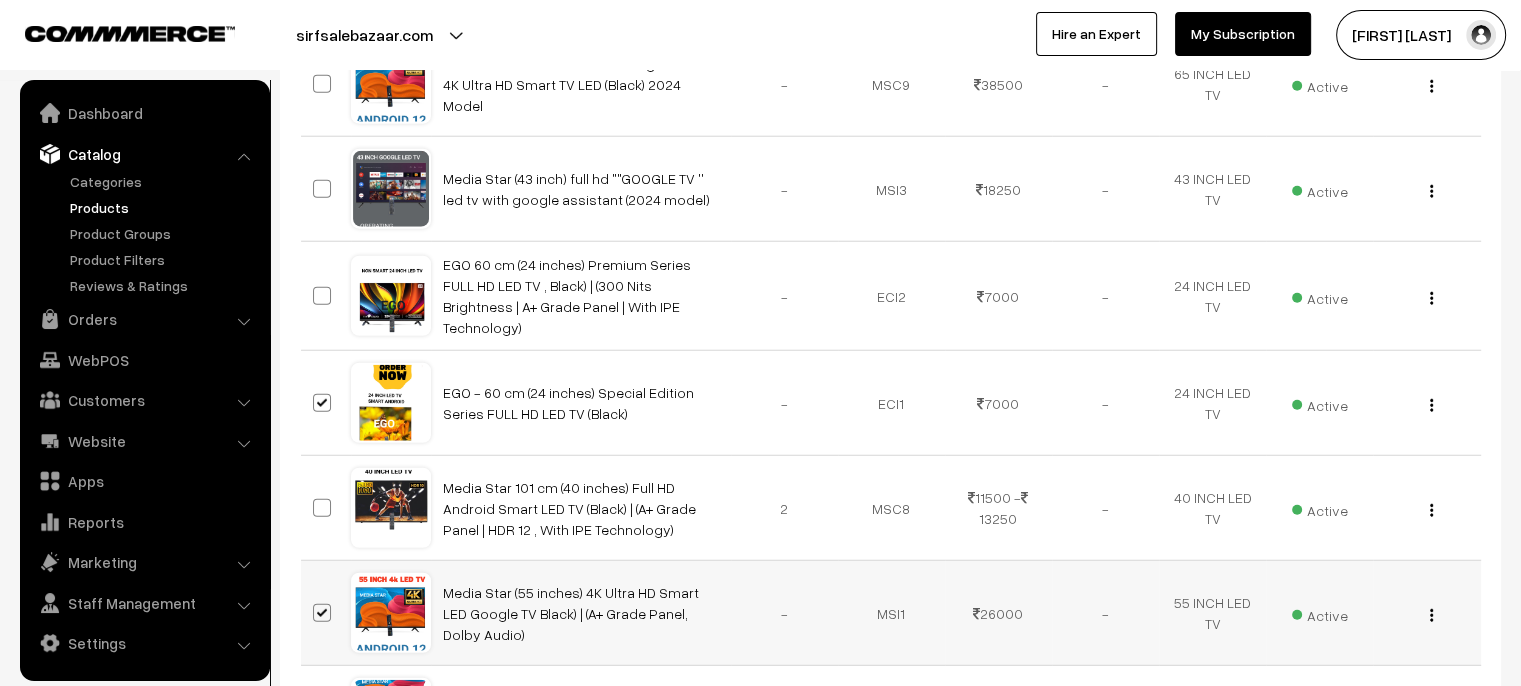 drag, startPoint x: 328, startPoint y: 545, endPoint x: 327, endPoint y: 569, distance: 24.020824 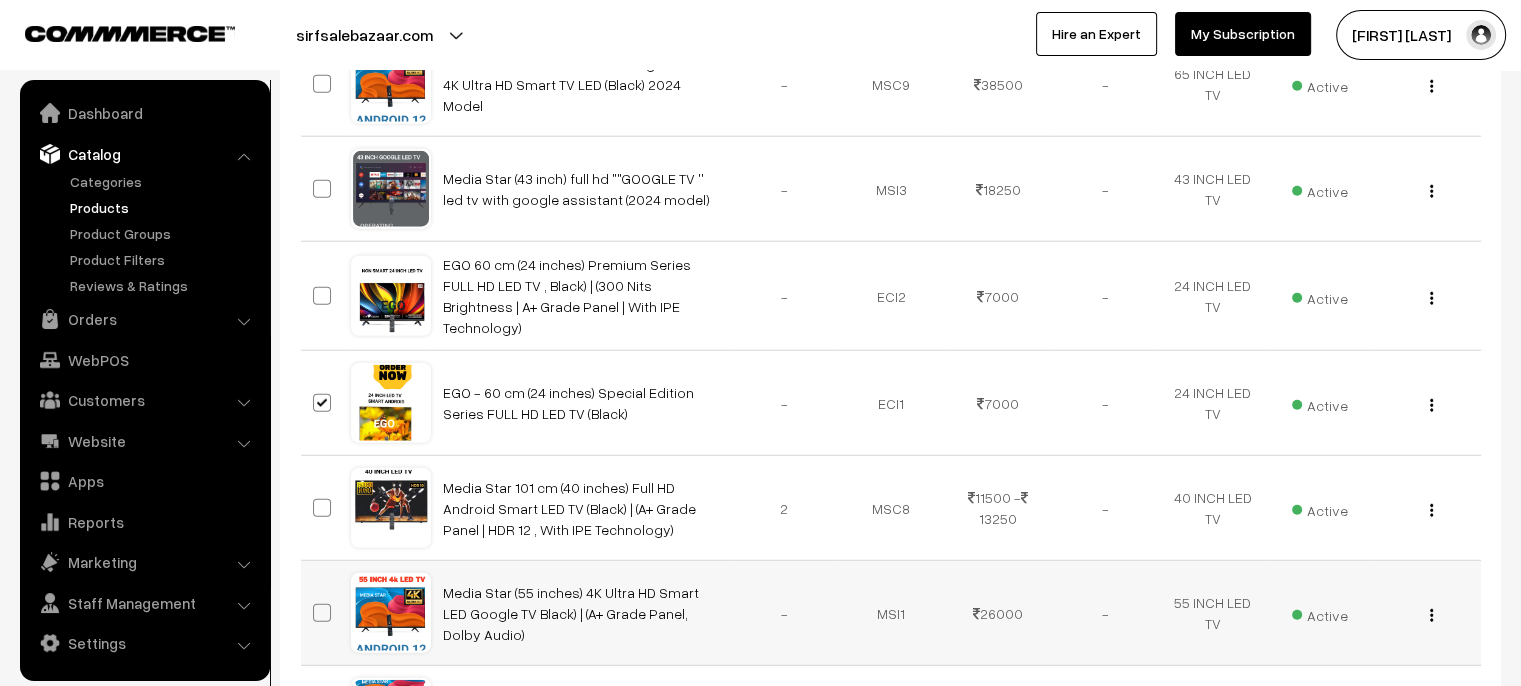 scroll, scrollTop: 5300, scrollLeft: 0, axis: vertical 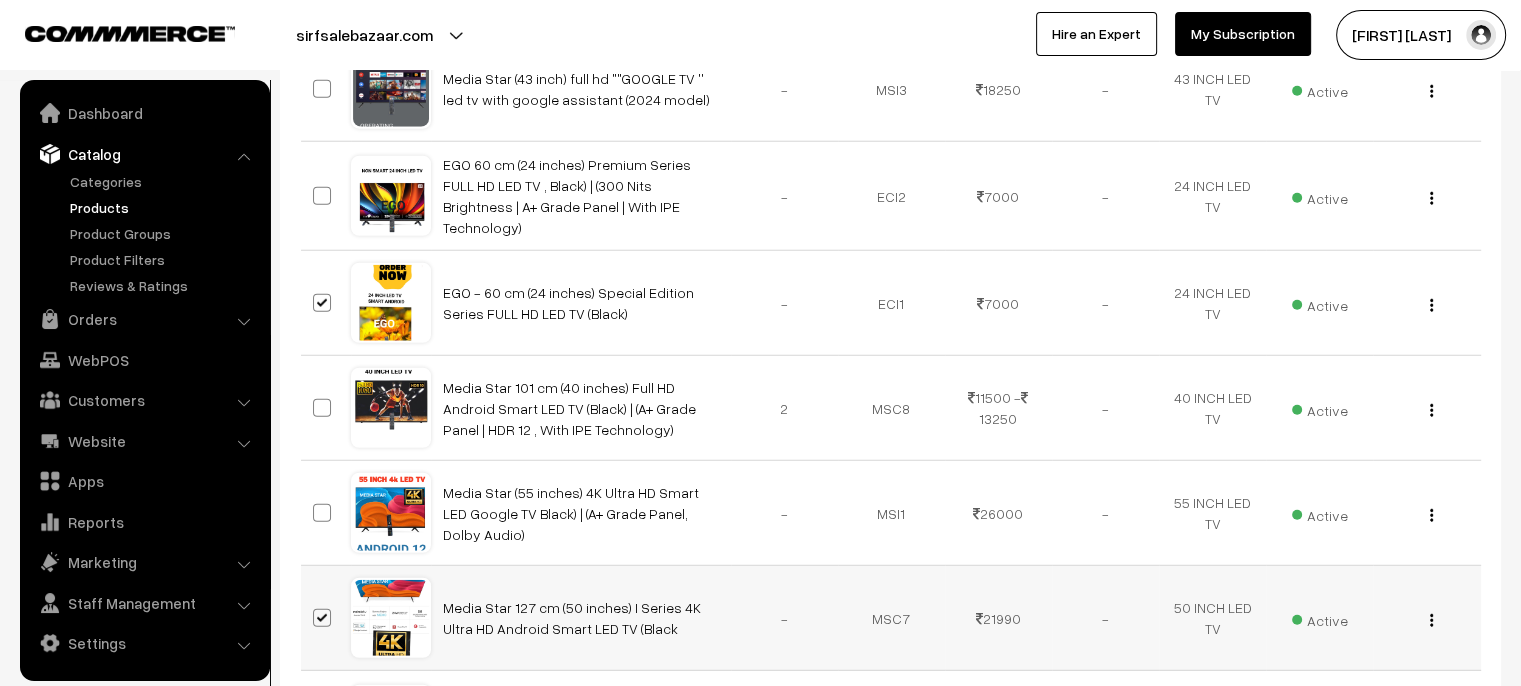 click at bounding box center [322, 618] 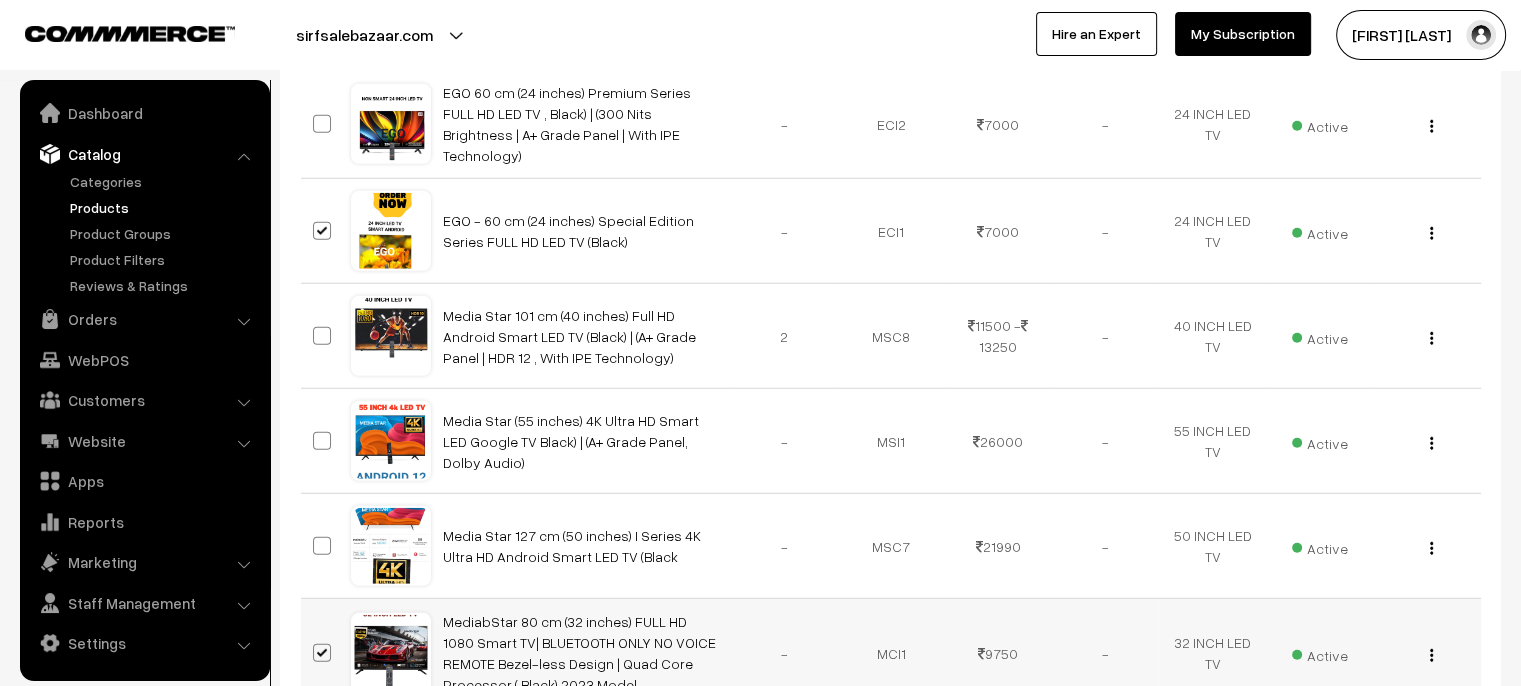 scroll, scrollTop: 5500, scrollLeft: 0, axis: vertical 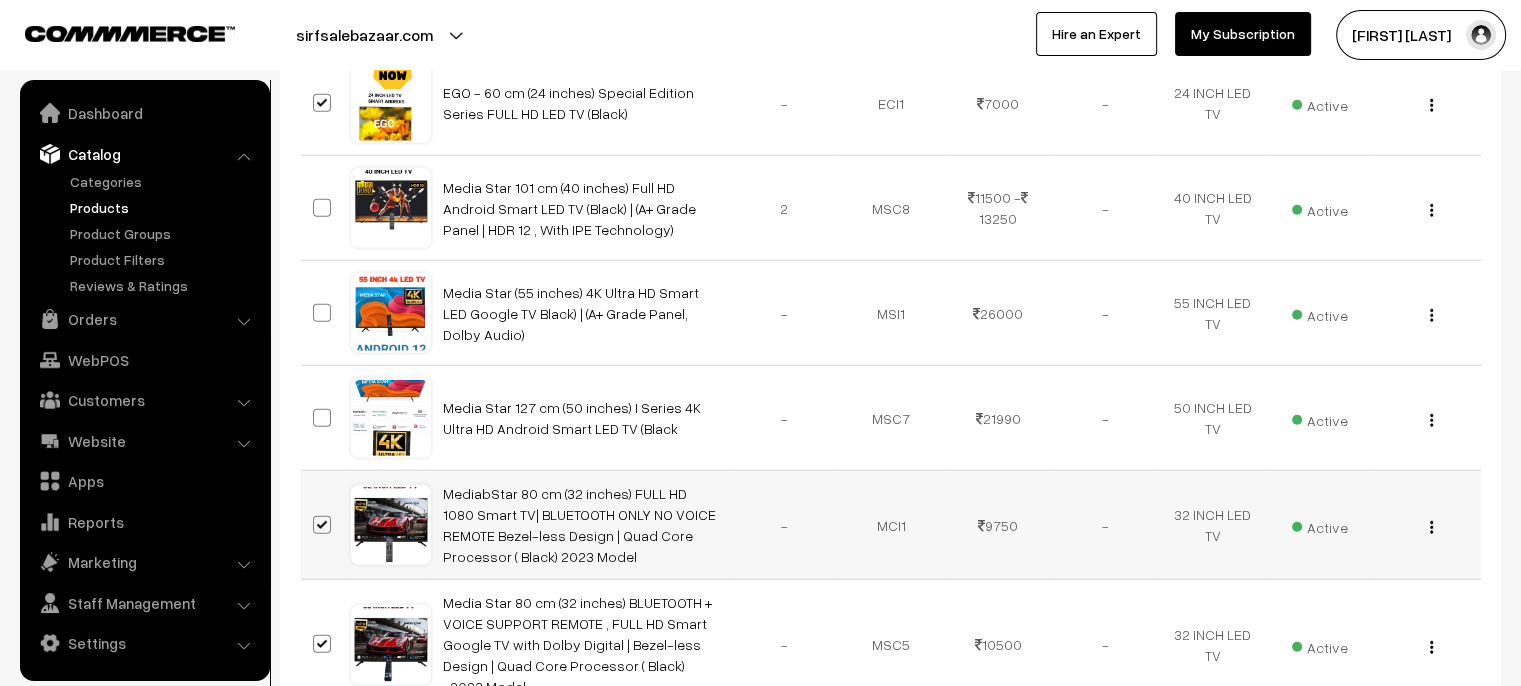 drag, startPoint x: 327, startPoint y: 458, endPoint x: 325, endPoint y: 475, distance: 17.117243 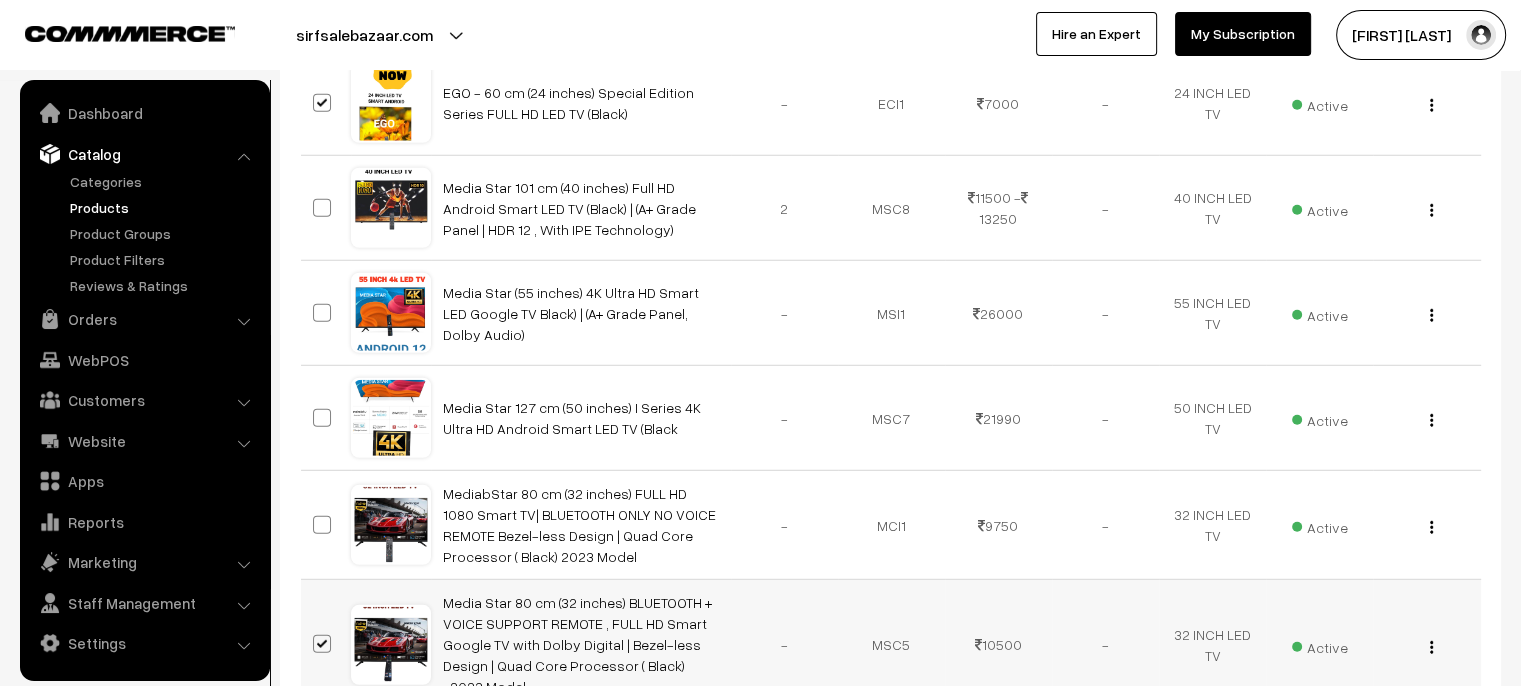 click at bounding box center (322, 644) 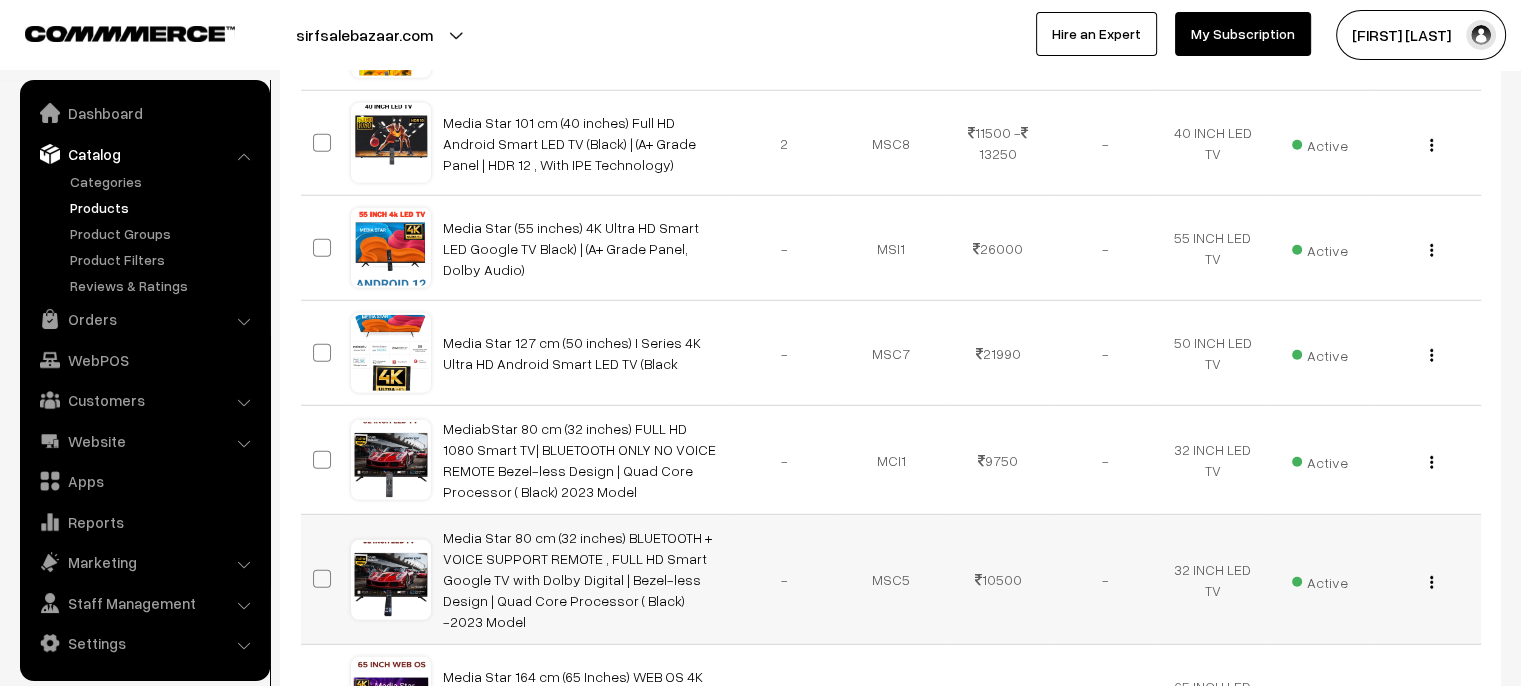 scroll, scrollTop: 5700, scrollLeft: 0, axis: vertical 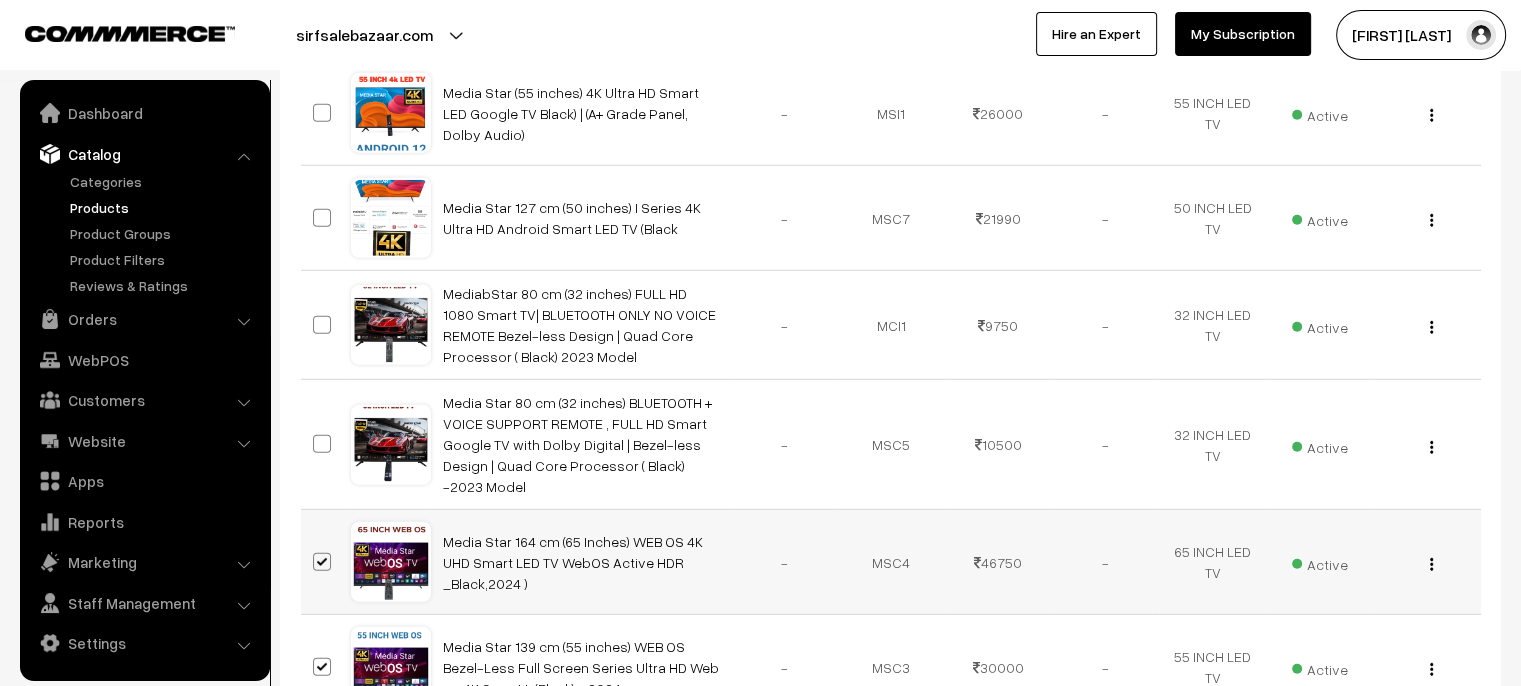 drag, startPoint x: 326, startPoint y: 489, endPoint x: 319, endPoint y: 510, distance: 22.135944 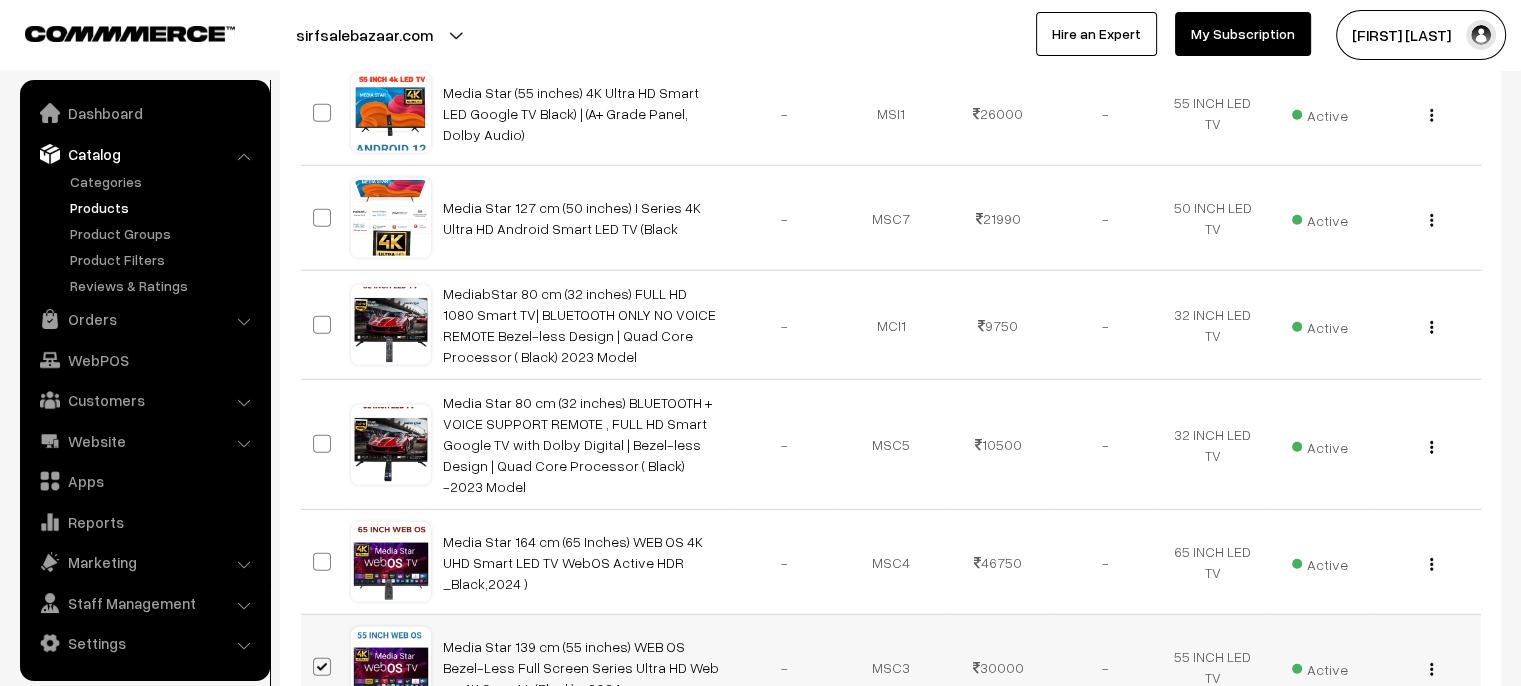 click at bounding box center [322, 667] 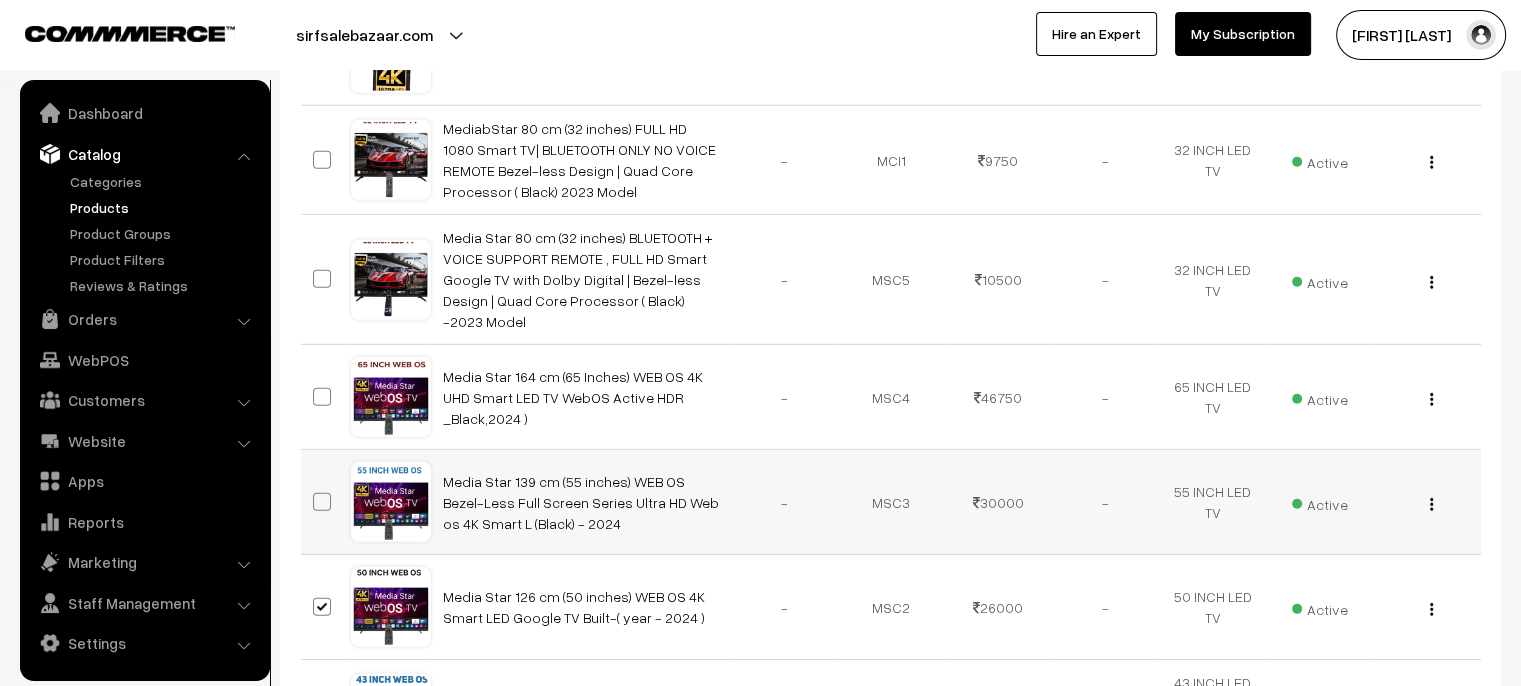 scroll, scrollTop: 5900, scrollLeft: 0, axis: vertical 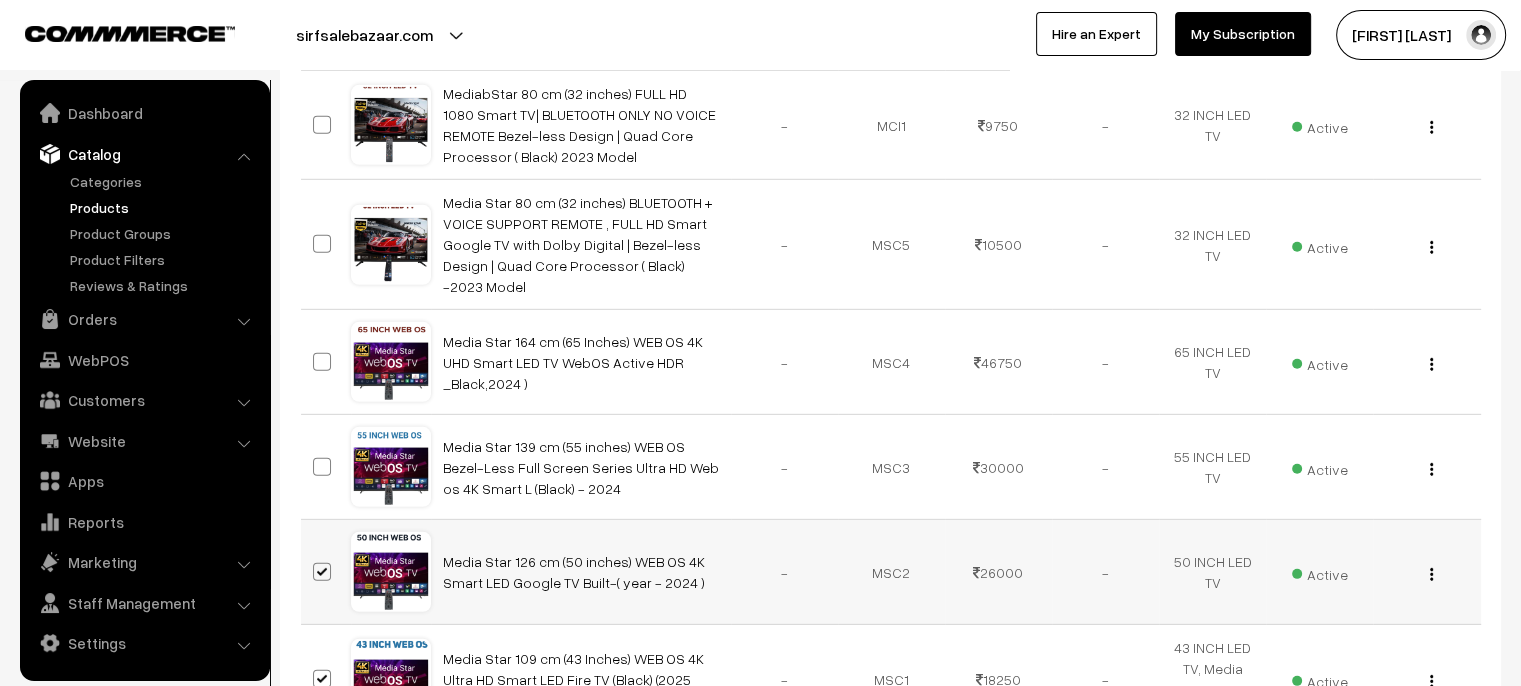 click at bounding box center (322, 572) 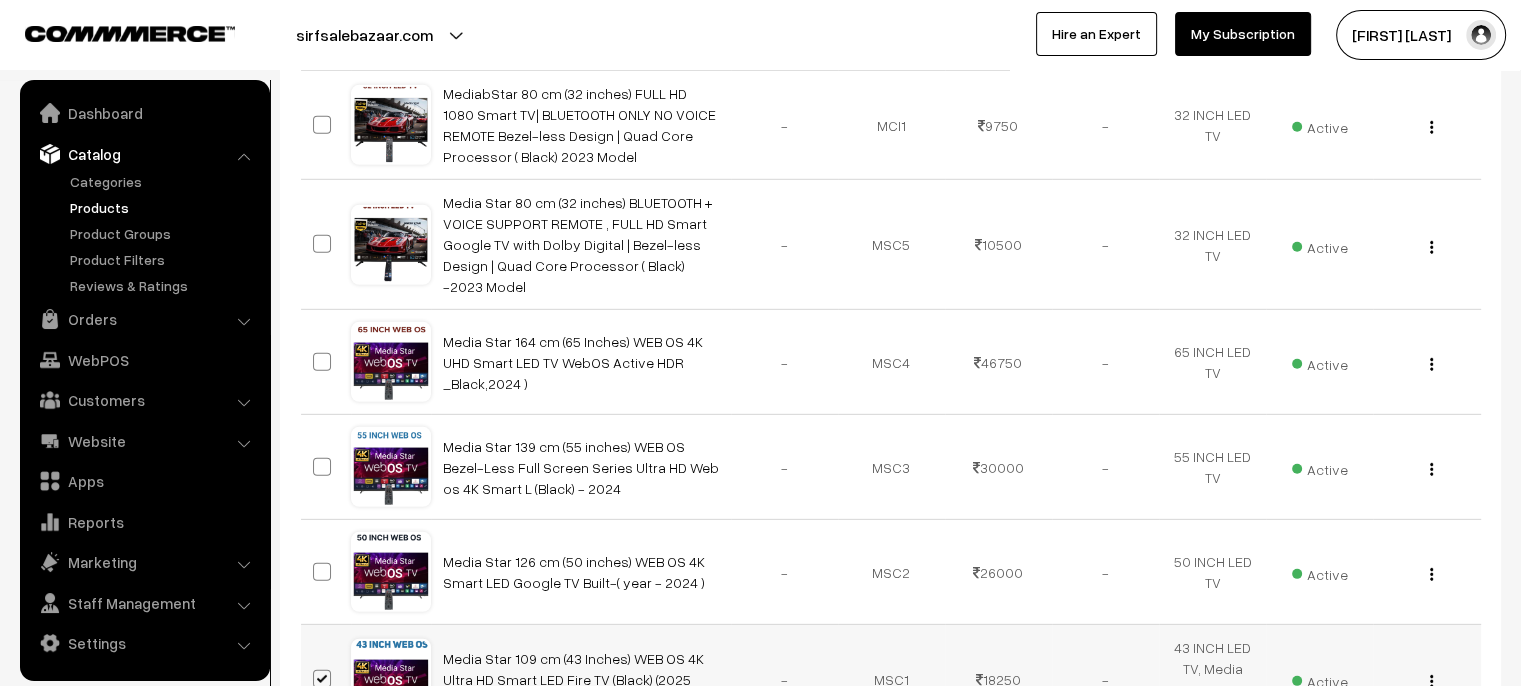 click at bounding box center [322, 679] 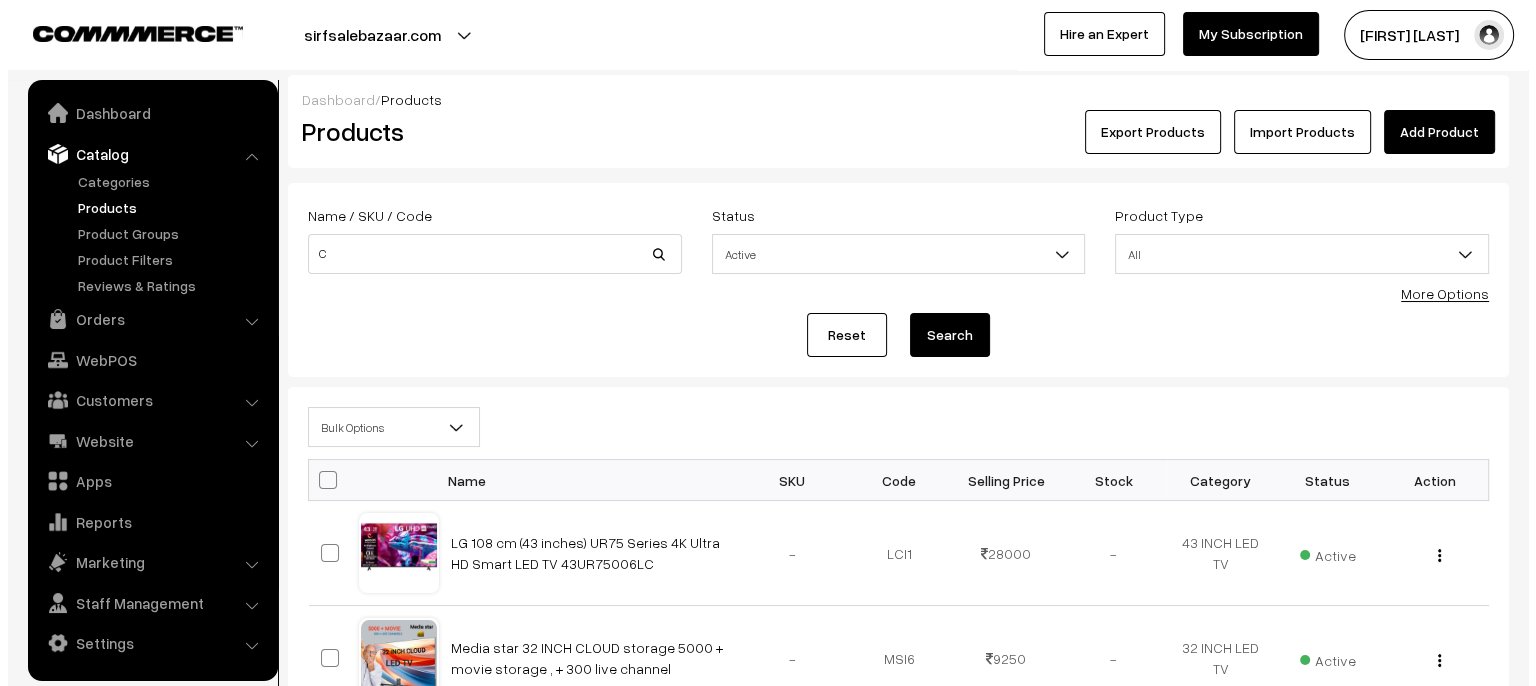 scroll, scrollTop: 0, scrollLeft: 0, axis: both 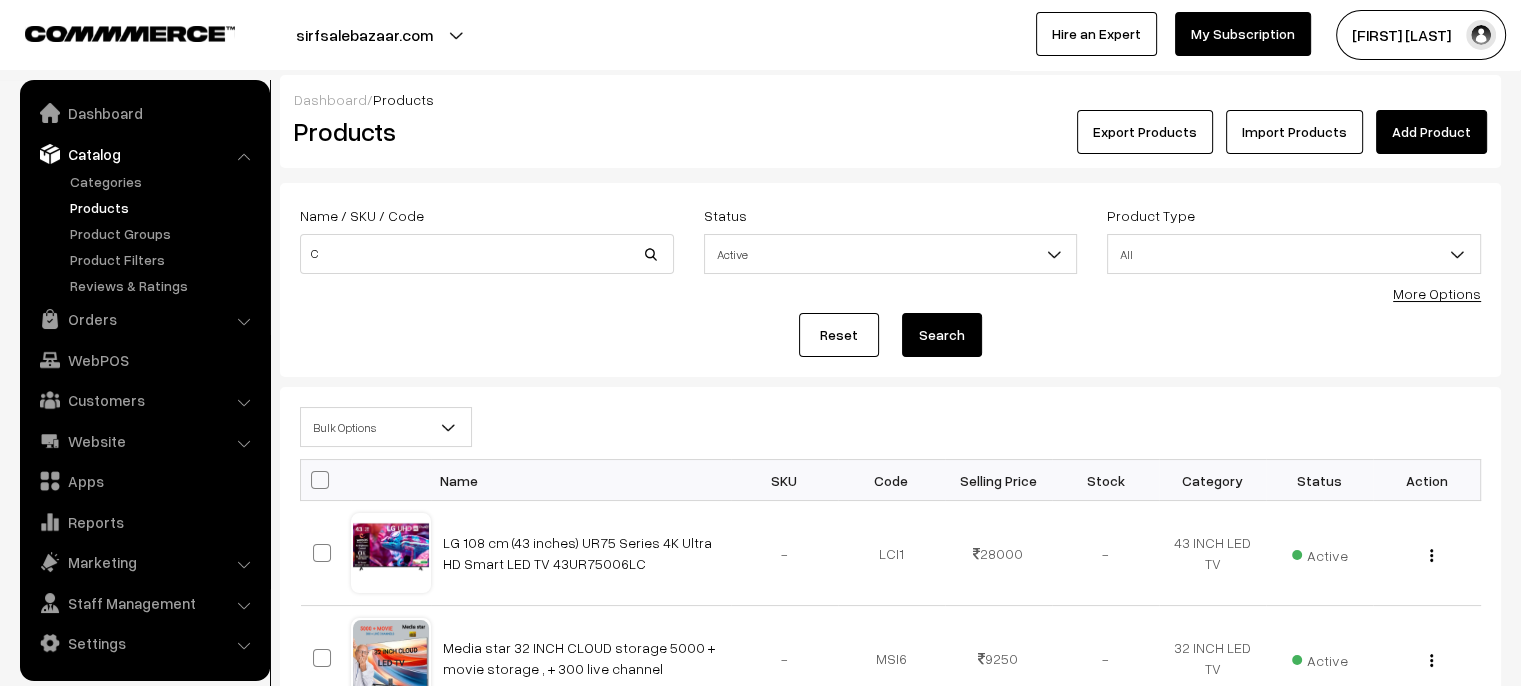 click at bounding box center [449, 427] 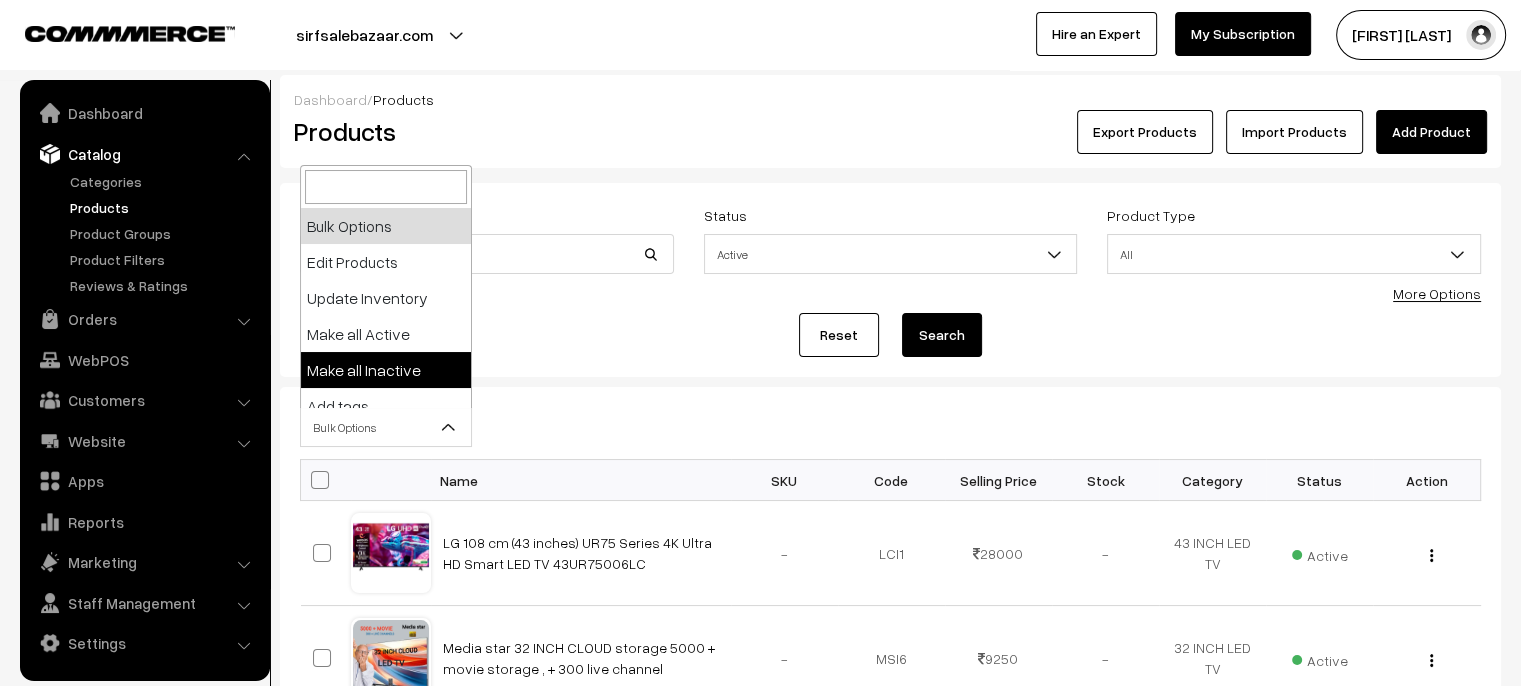 select on "inactive" 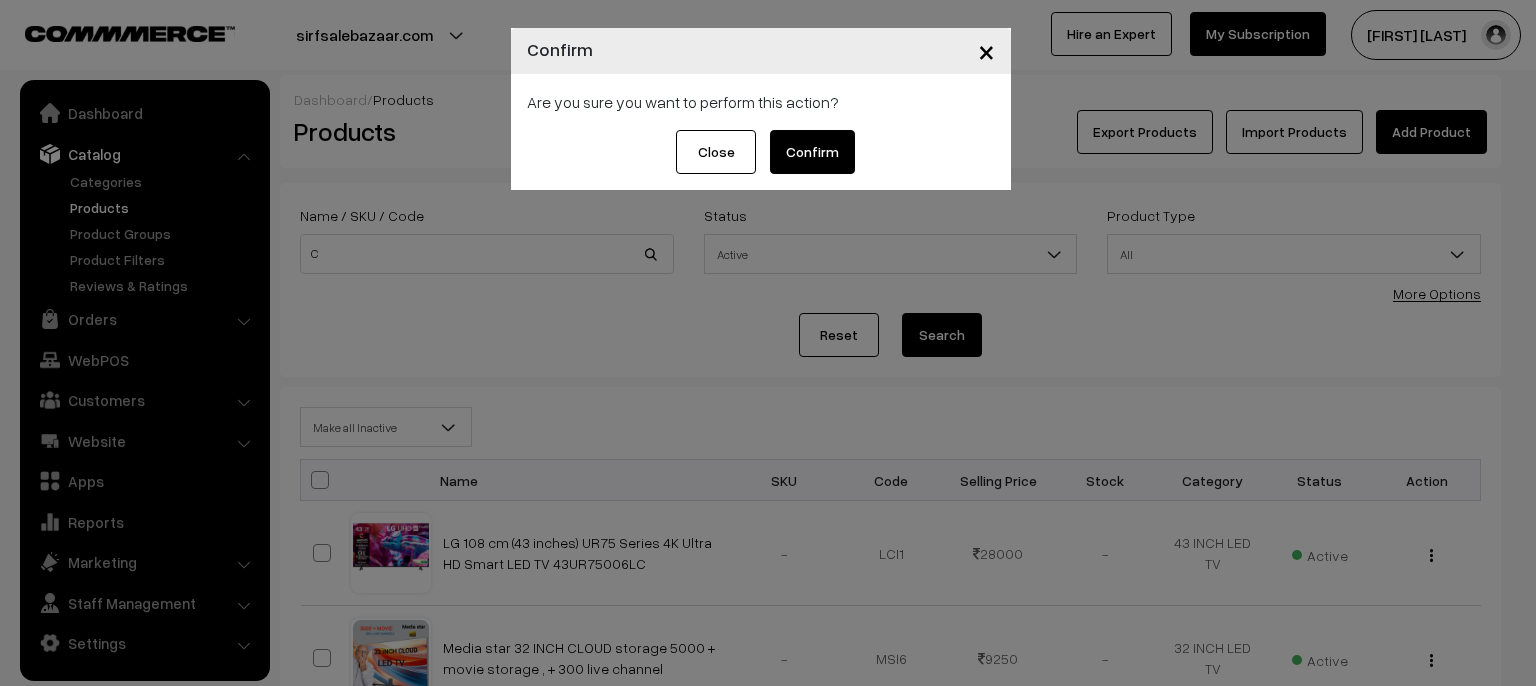 click on "Confirm" at bounding box center (812, 152) 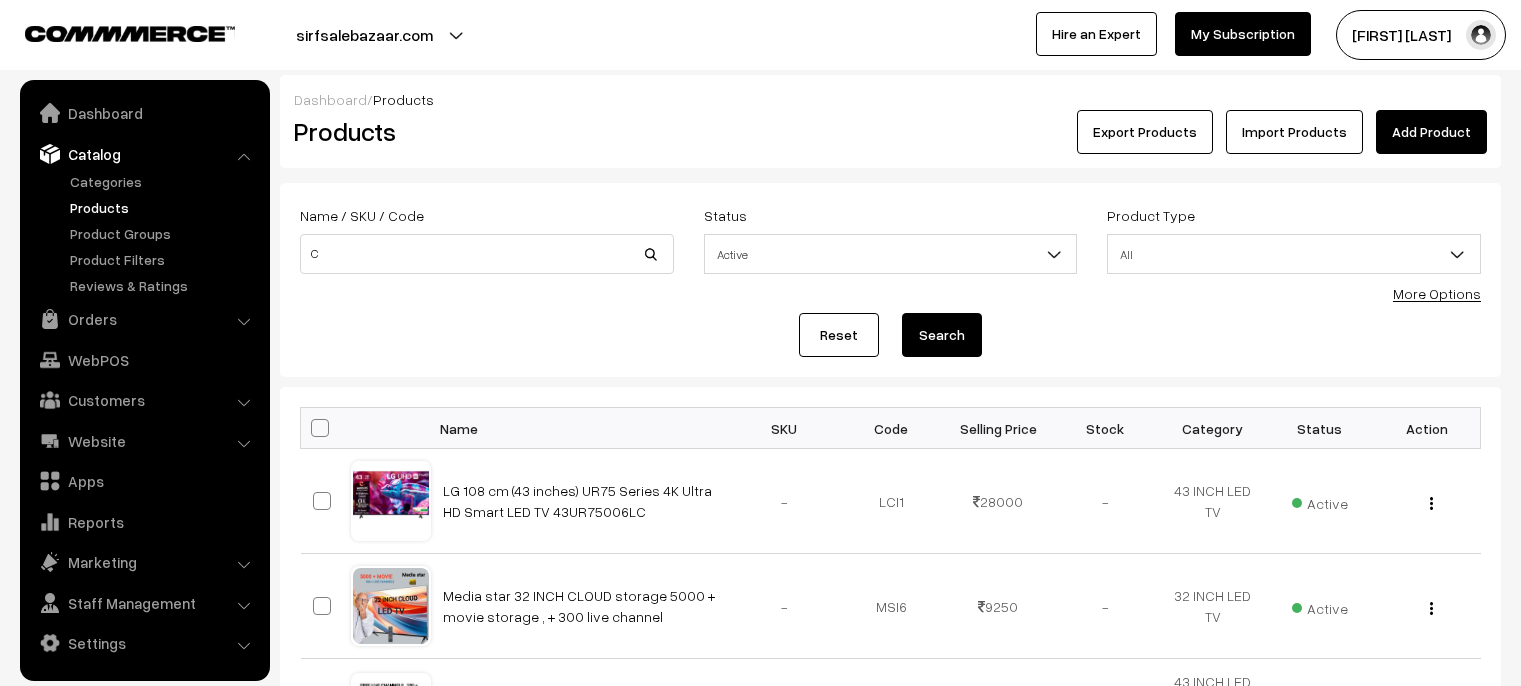 scroll, scrollTop: 0, scrollLeft: 0, axis: both 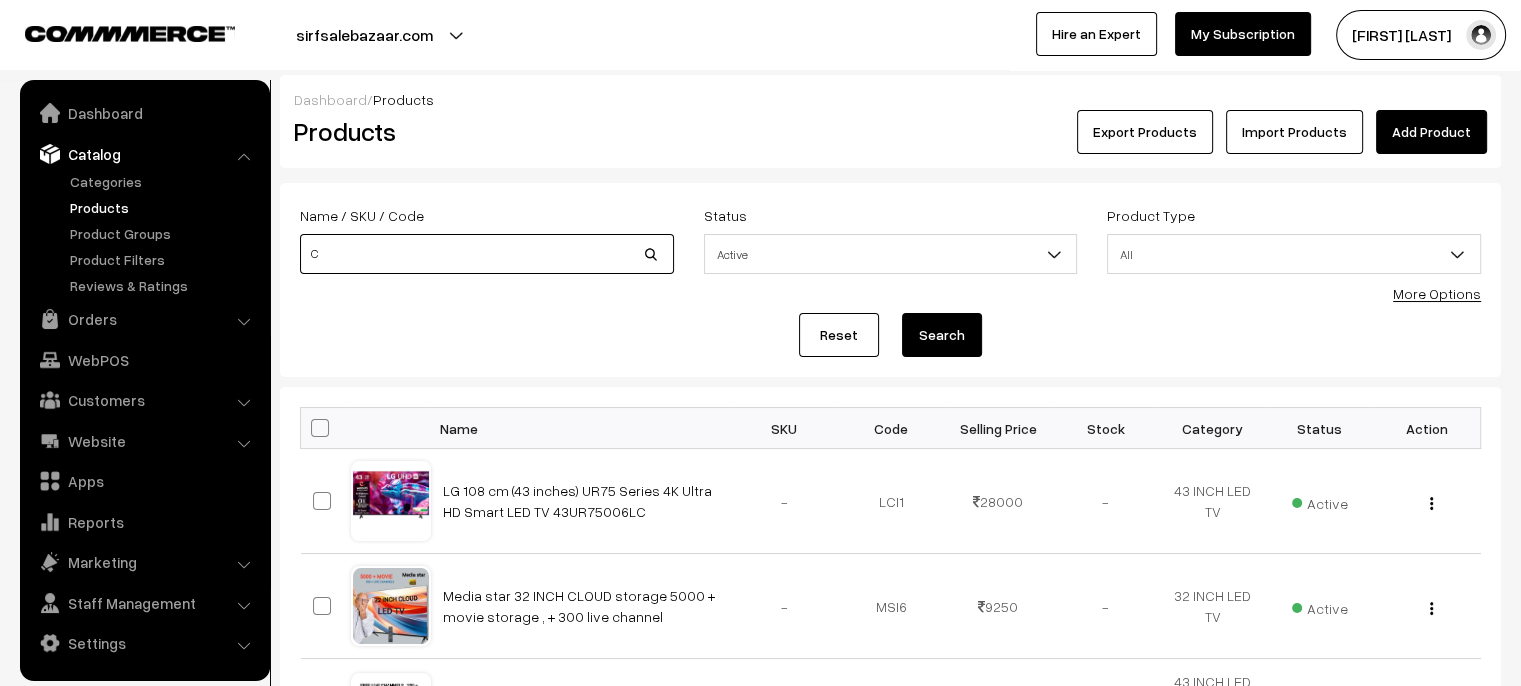 click on "C" at bounding box center [487, 254] 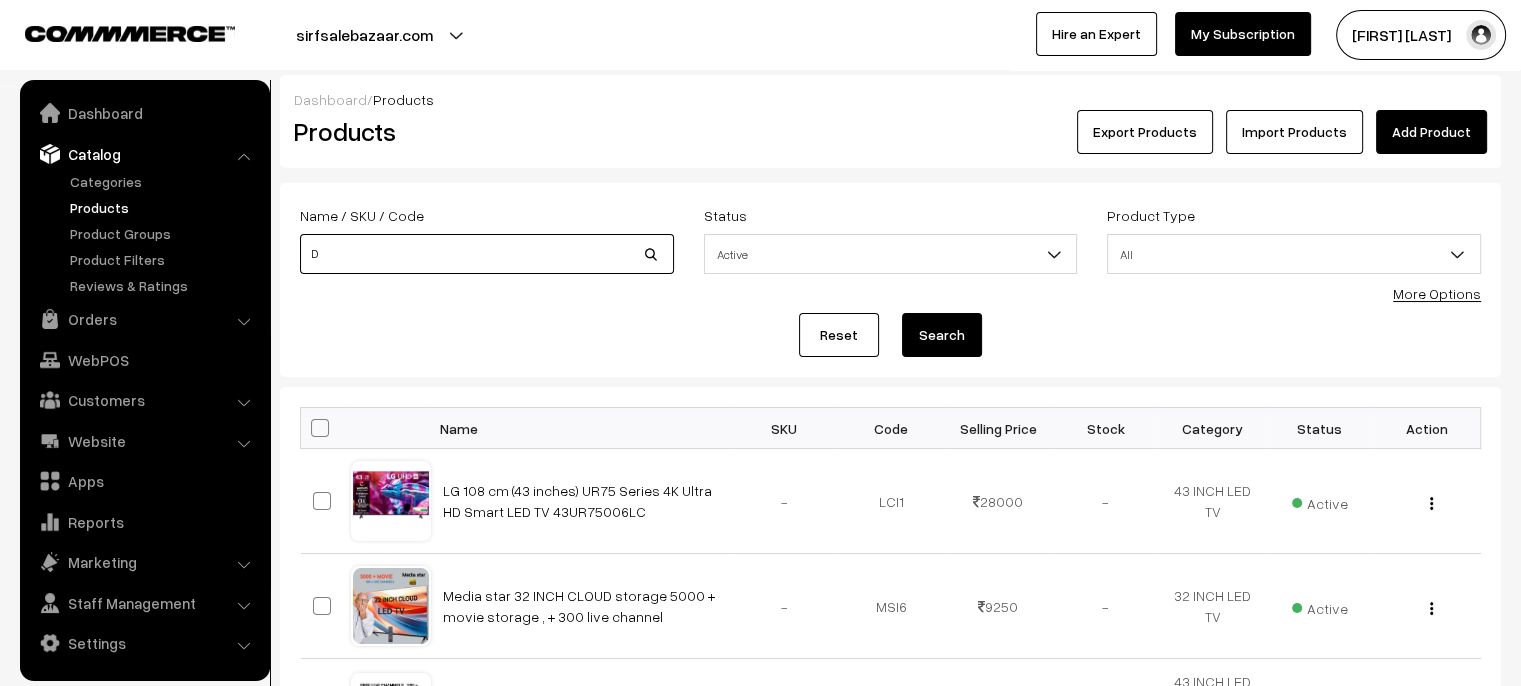 type on "D" 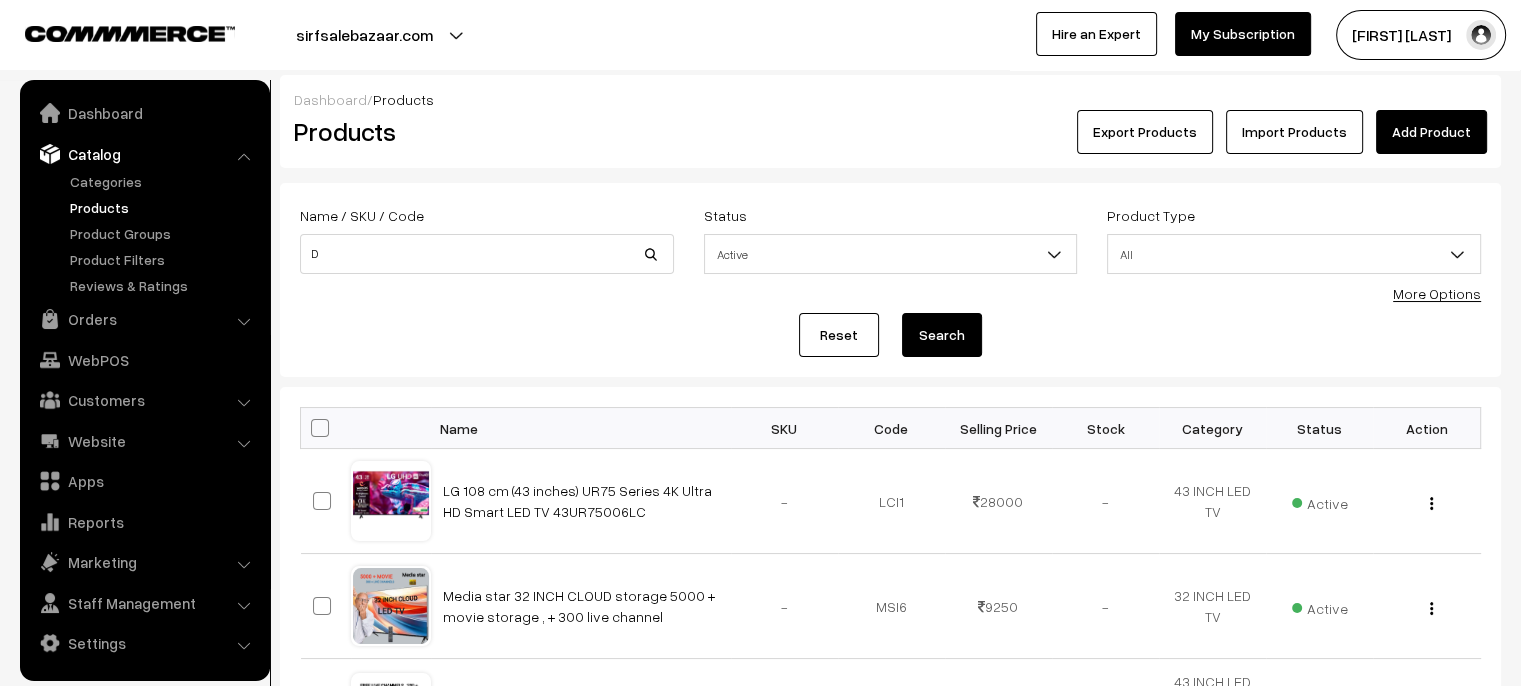 click on "Search" at bounding box center (942, 335) 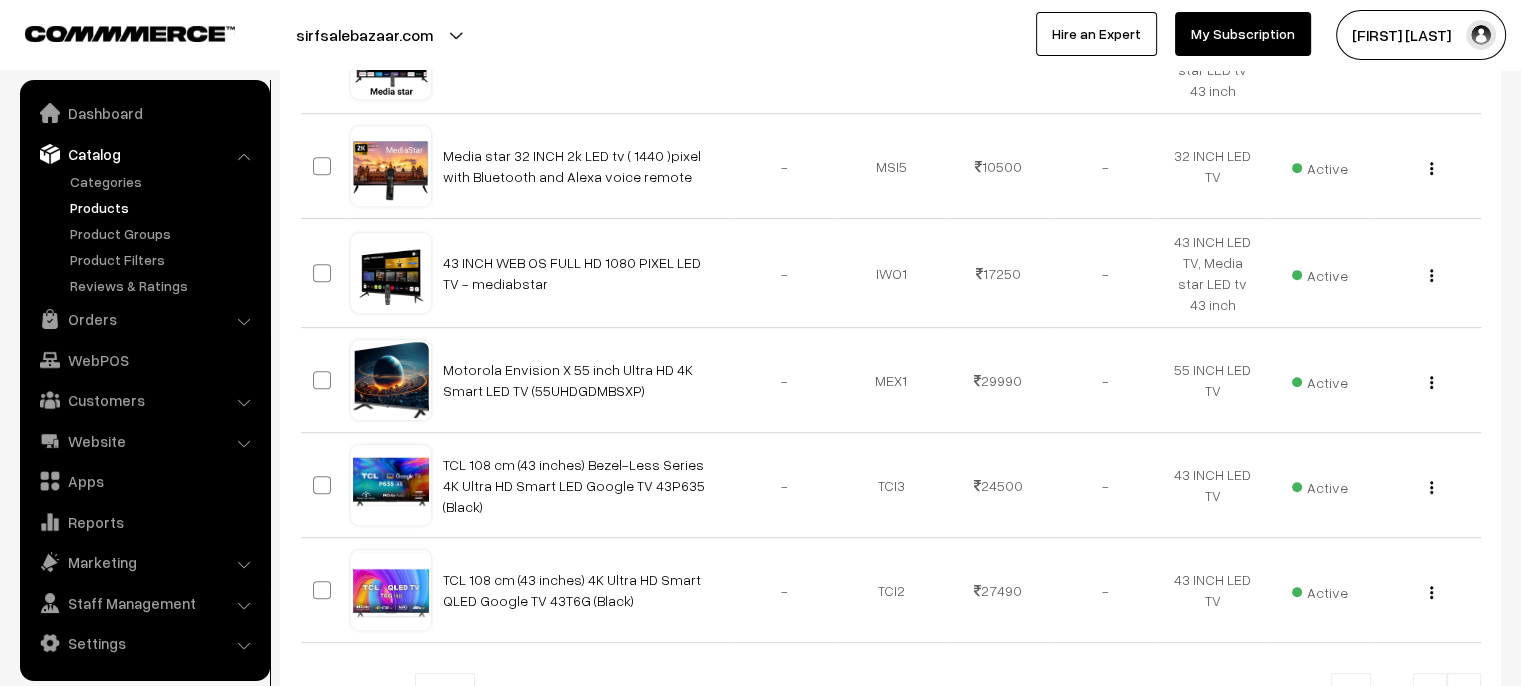 scroll, scrollTop: 1061, scrollLeft: 0, axis: vertical 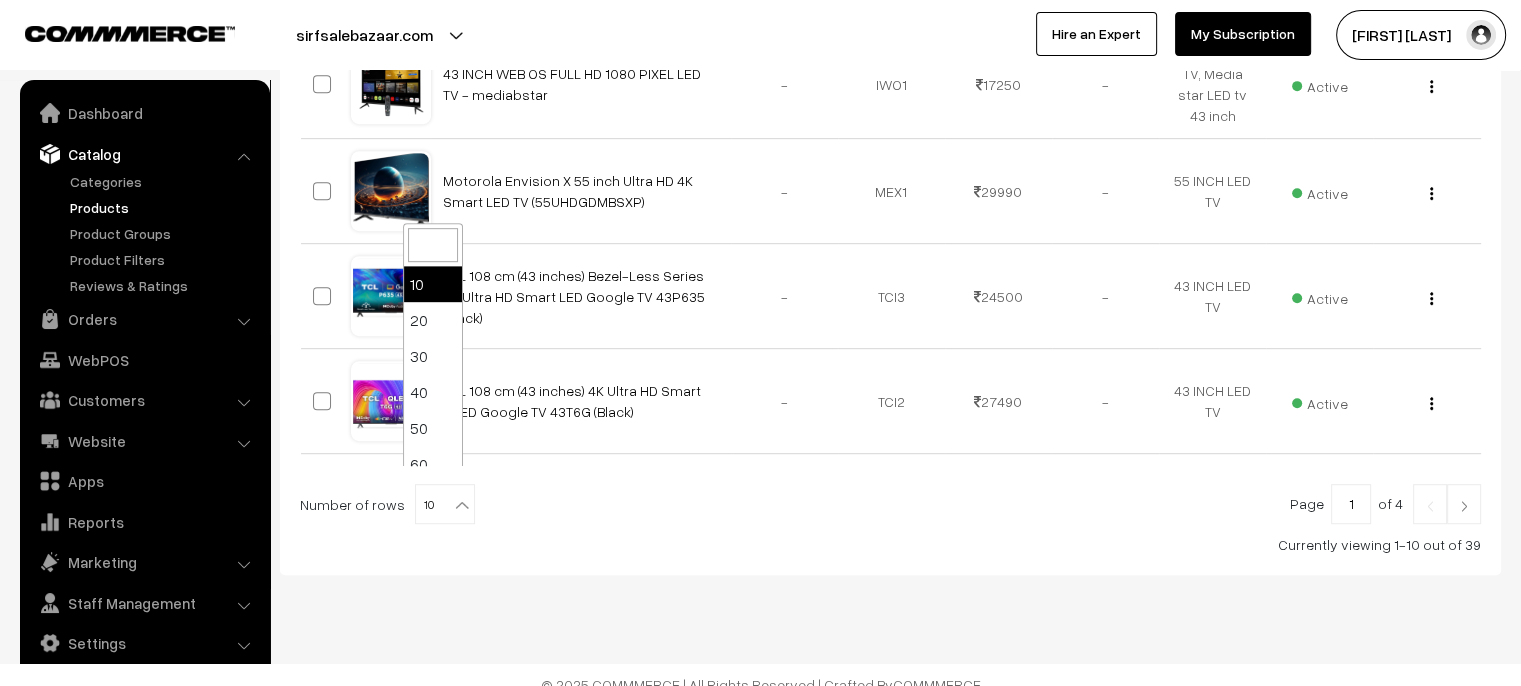 click at bounding box center (462, 505) 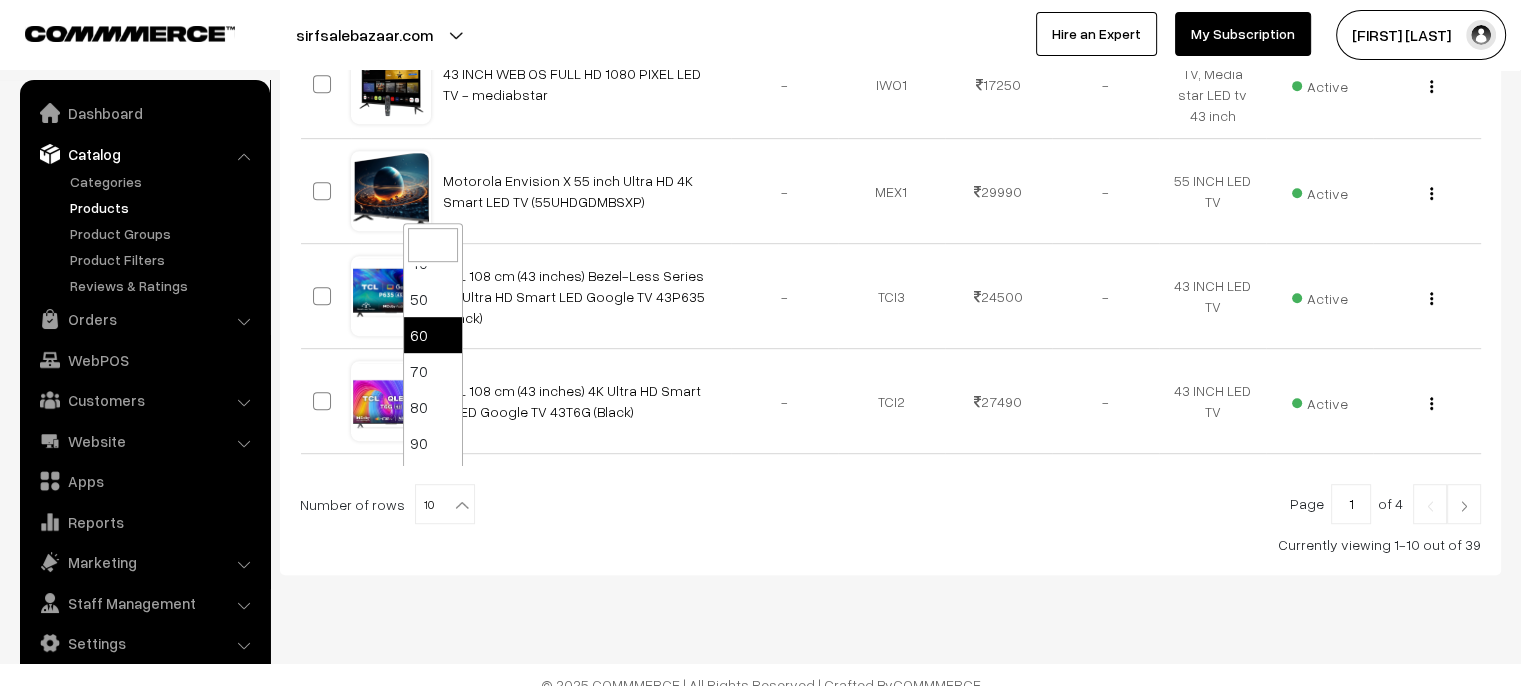 scroll, scrollTop: 160, scrollLeft: 0, axis: vertical 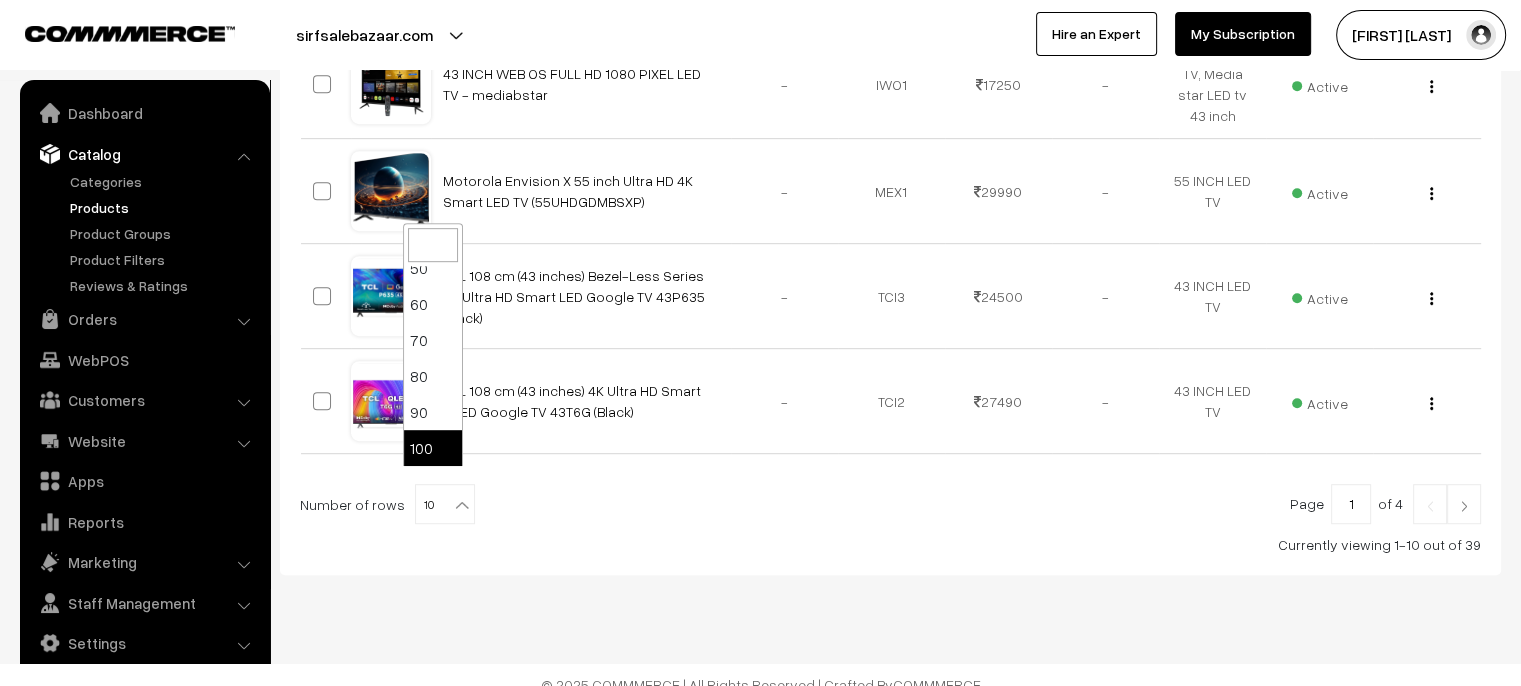 select on "100" 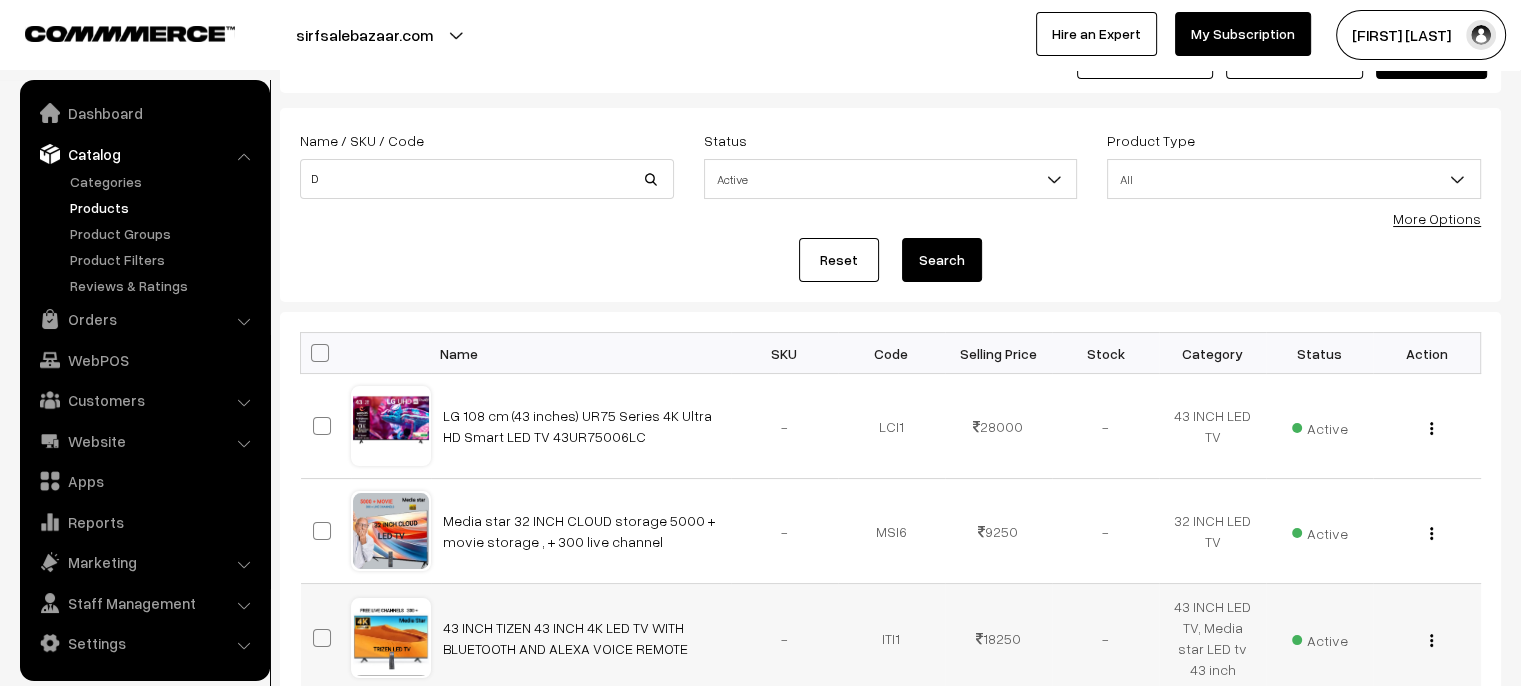 scroll, scrollTop: 0, scrollLeft: 0, axis: both 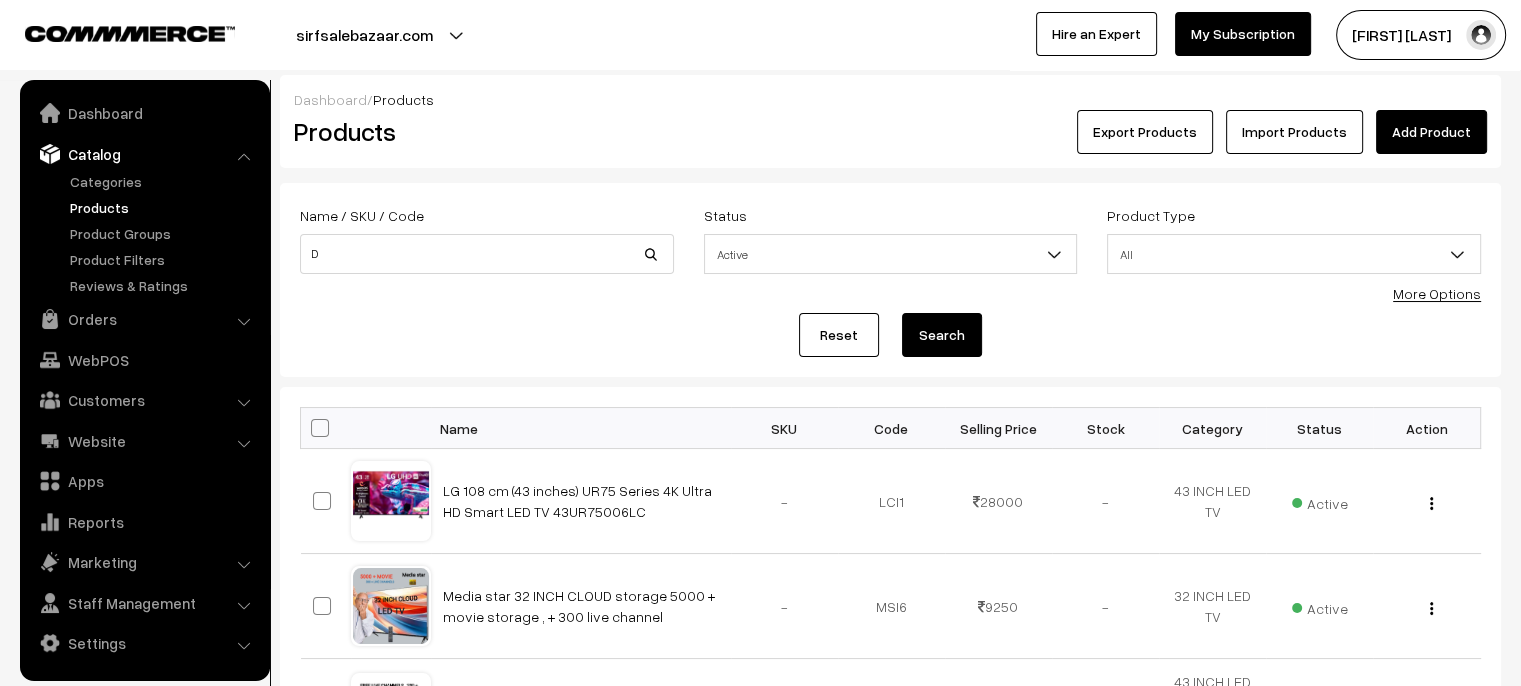 click at bounding box center [320, 428] 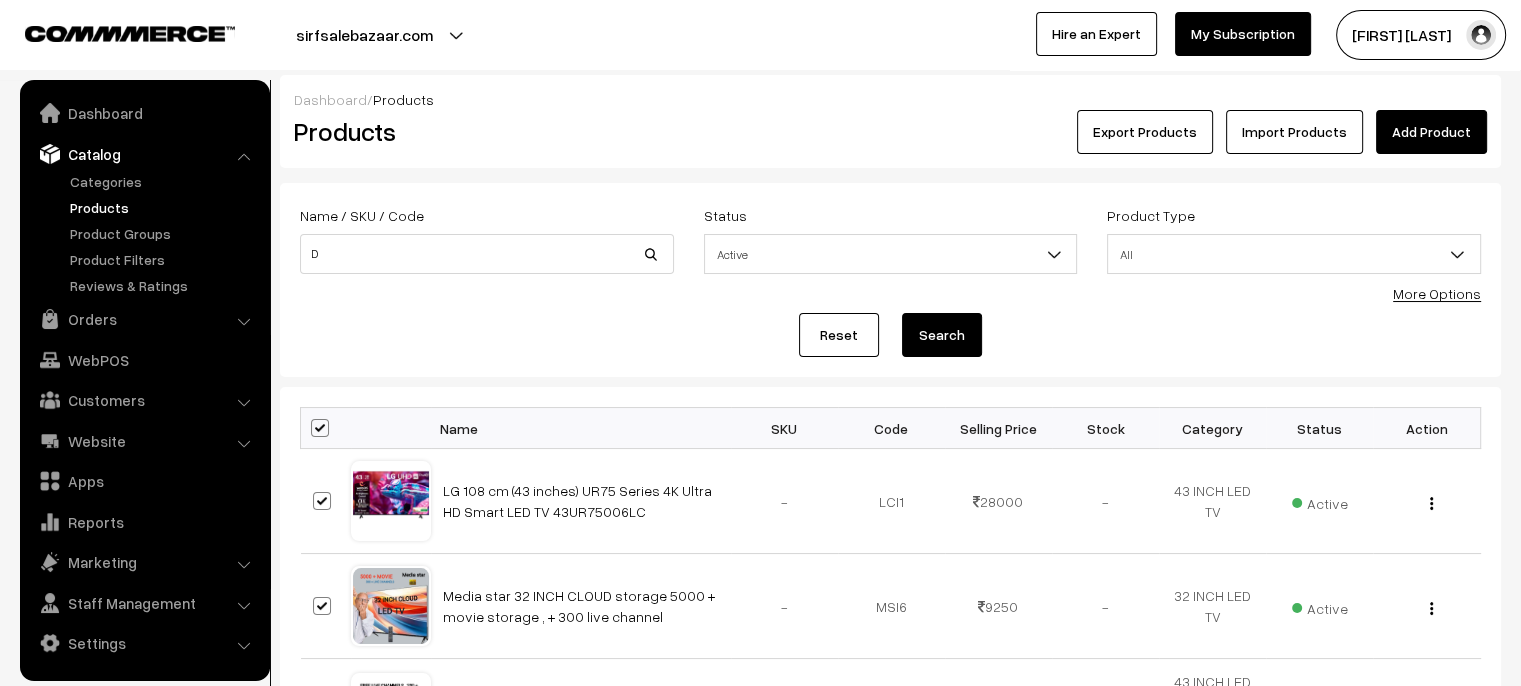 checkbox on "true" 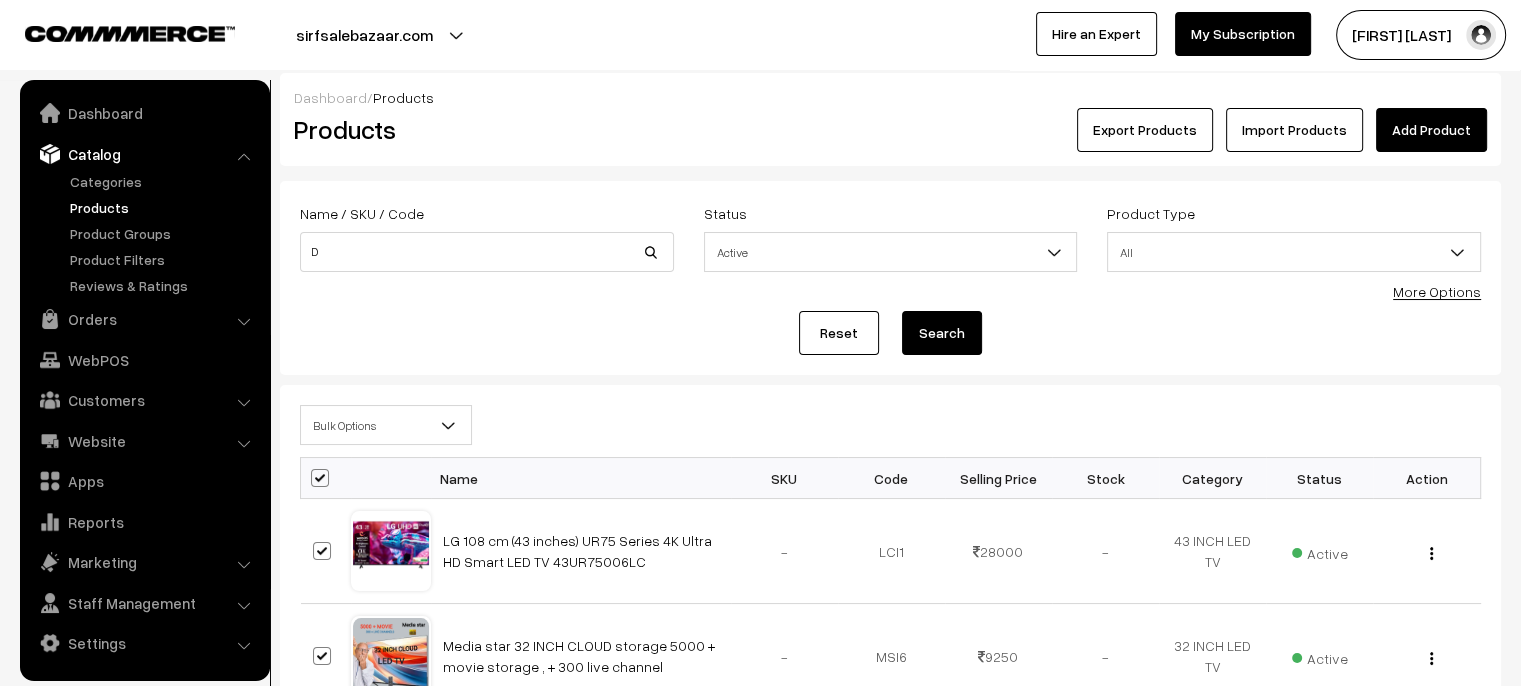 scroll, scrollTop: 0, scrollLeft: 0, axis: both 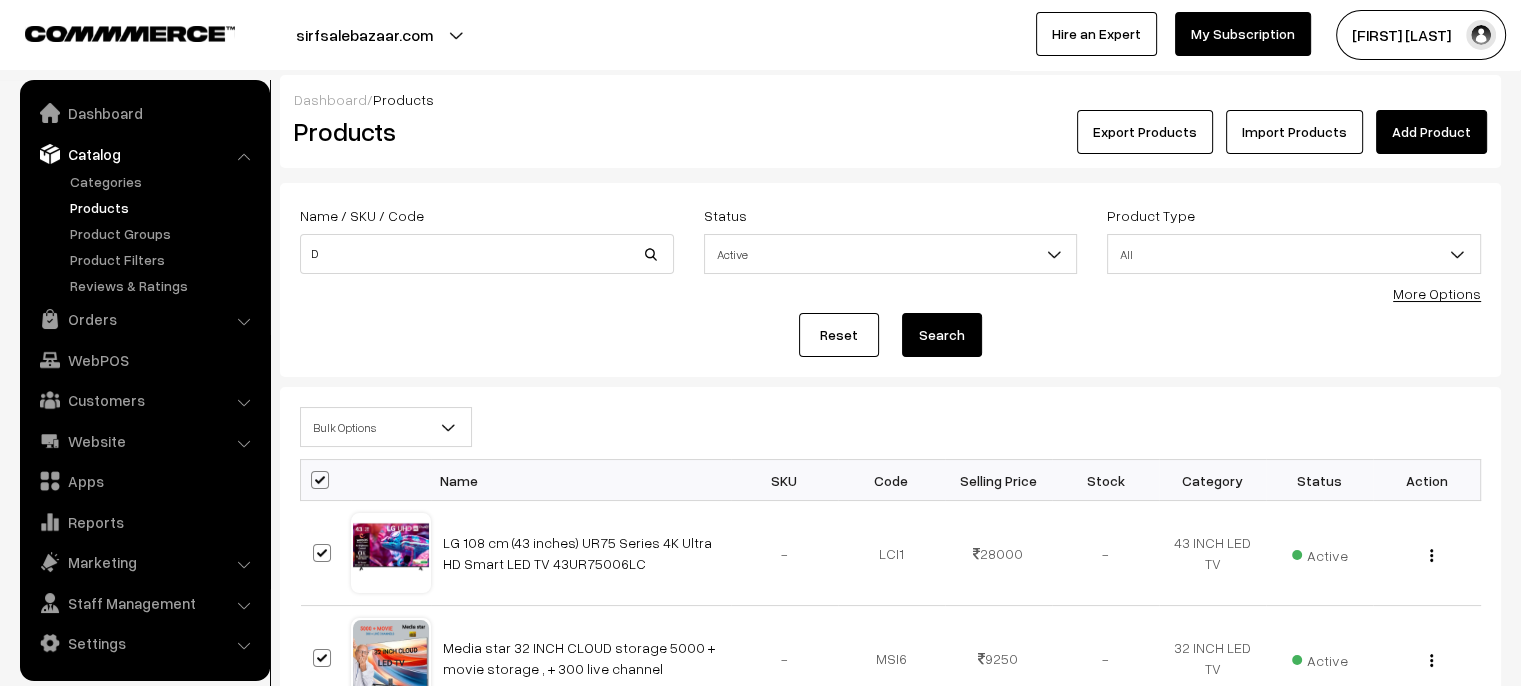click on "Bulk Options
Edit Products
Update Inventory
Make all Active
Make all Inactive
Add tags
Add to product group
Add to category
Delete all
Bulk Options" at bounding box center [890, 433] 